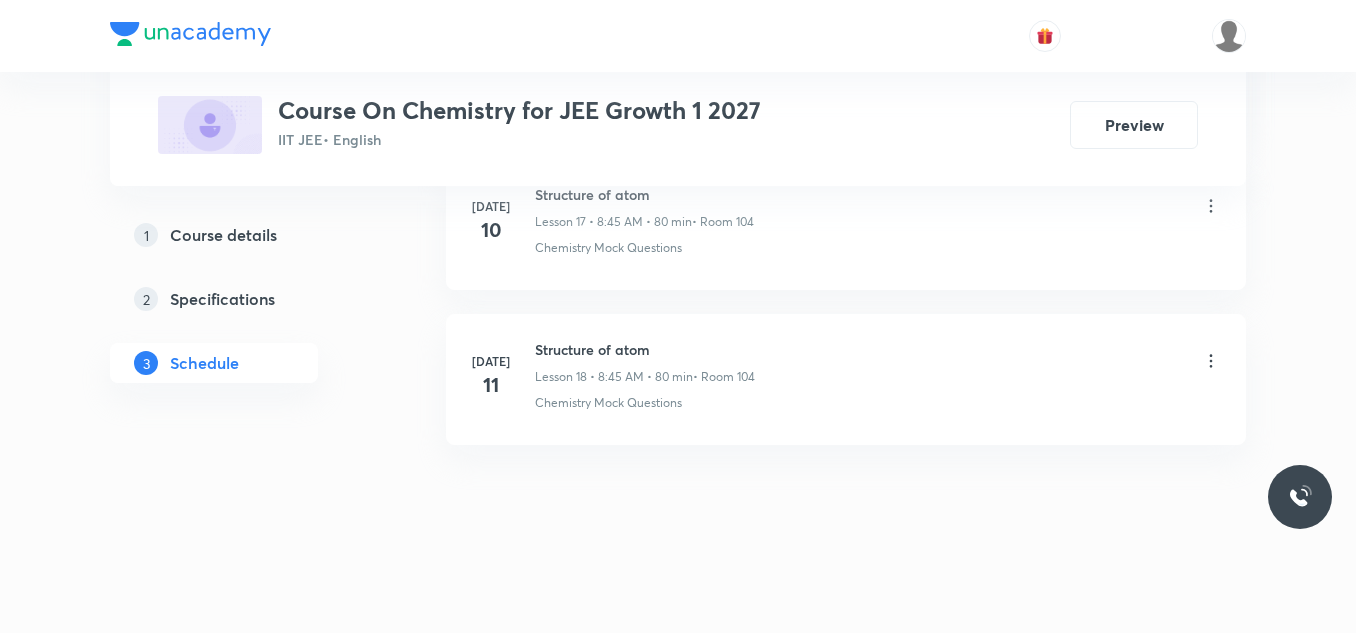 scroll, scrollTop: 3760, scrollLeft: 0, axis: vertical 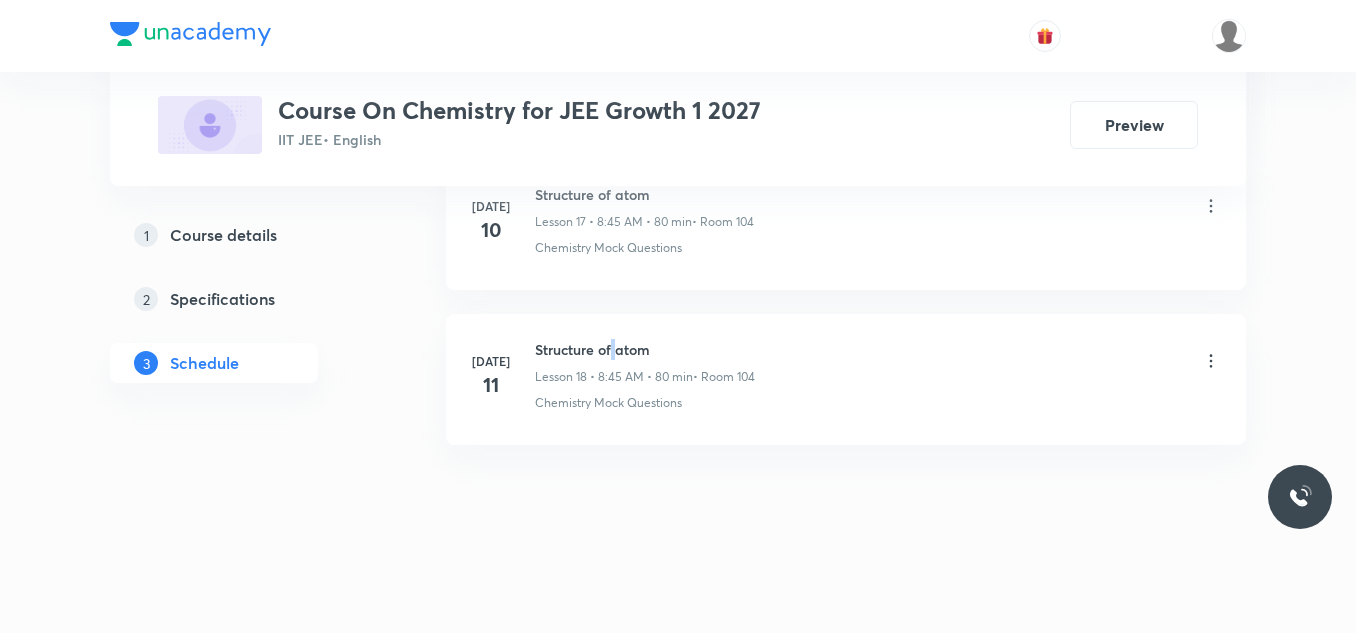click on "Structure of atom" at bounding box center [645, 349] 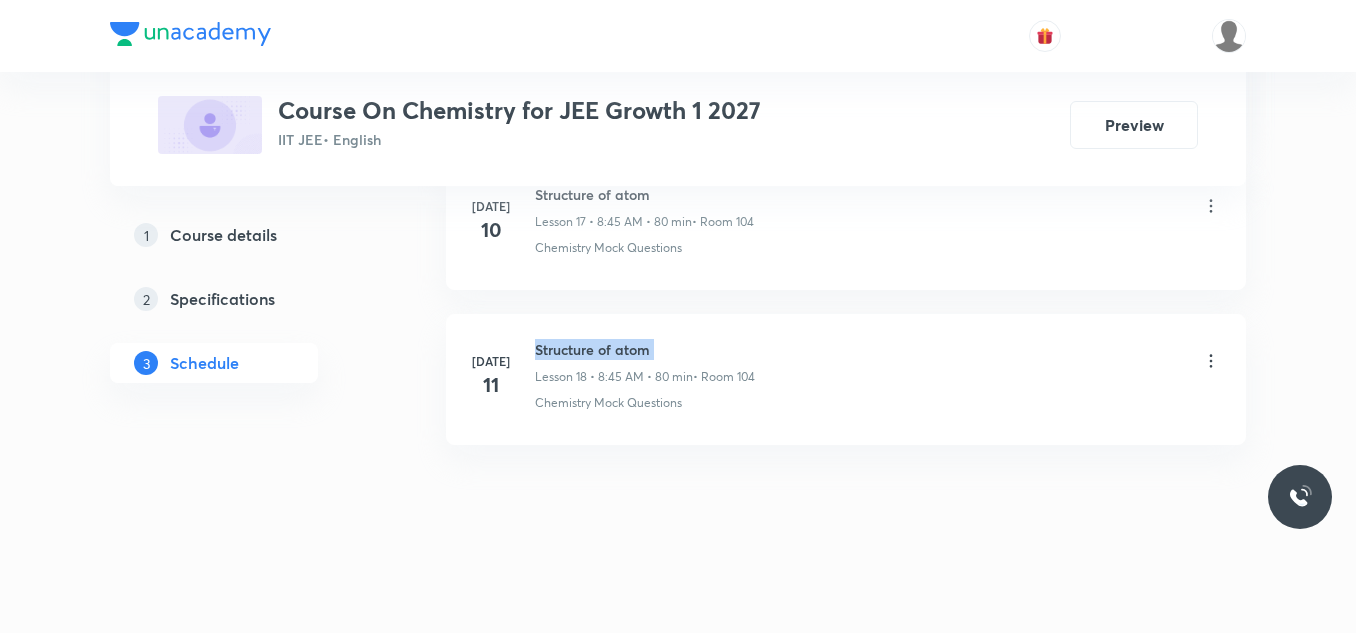 click on "Structure of atom" at bounding box center (645, 349) 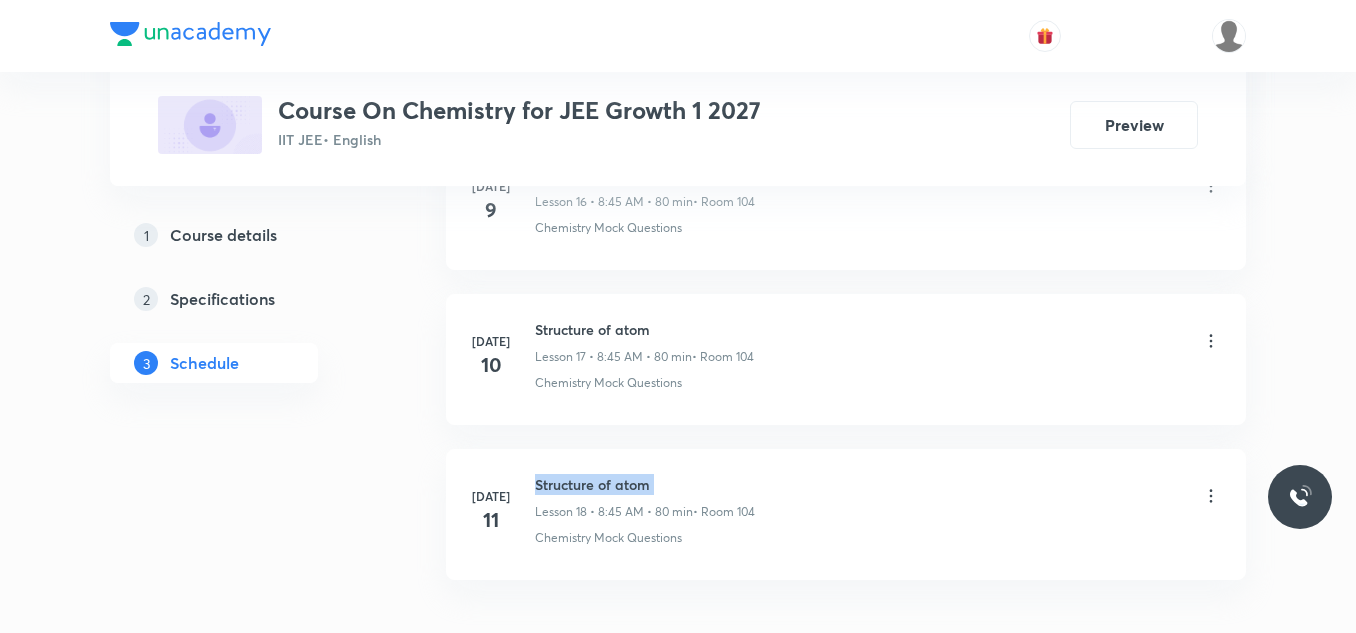 scroll, scrollTop: 3760, scrollLeft: 0, axis: vertical 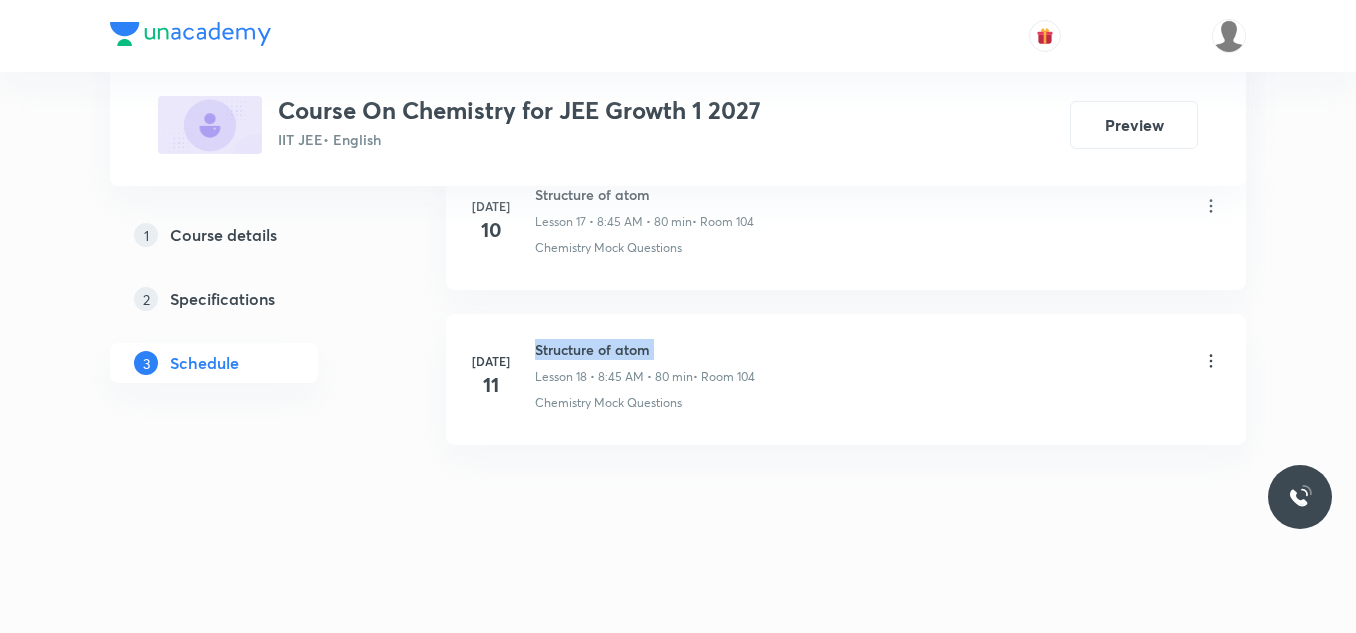 copy on "Structure of atom" 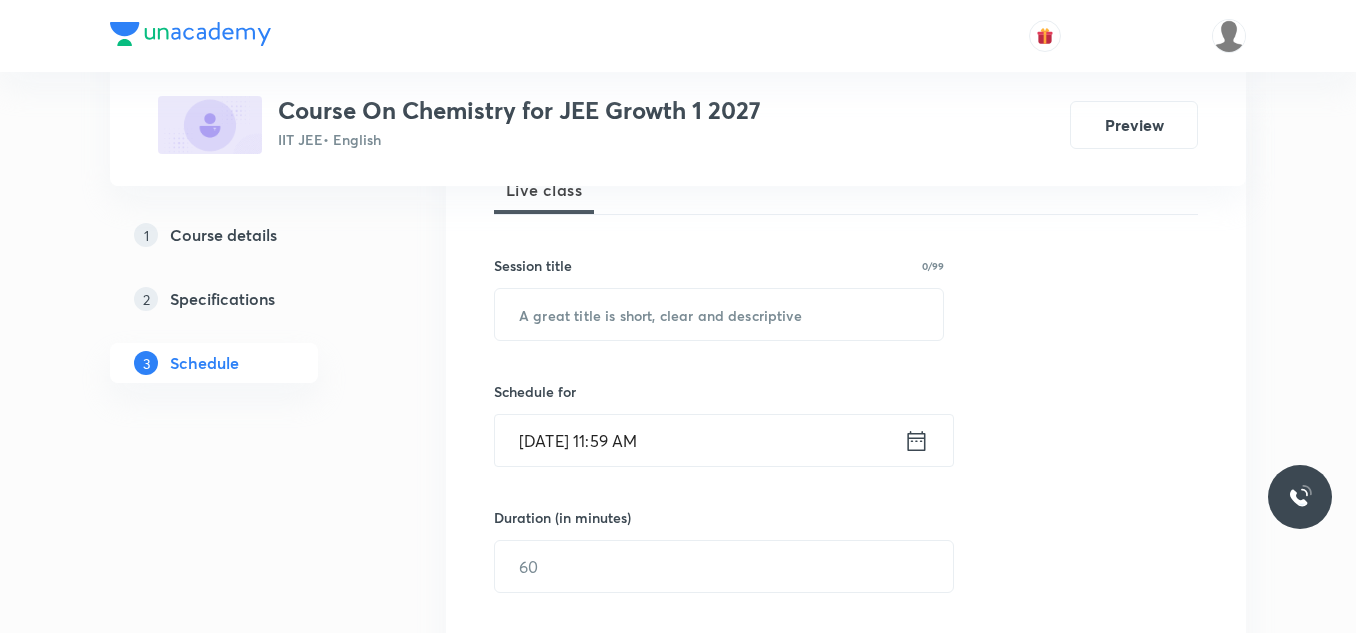 scroll, scrollTop: 360, scrollLeft: 0, axis: vertical 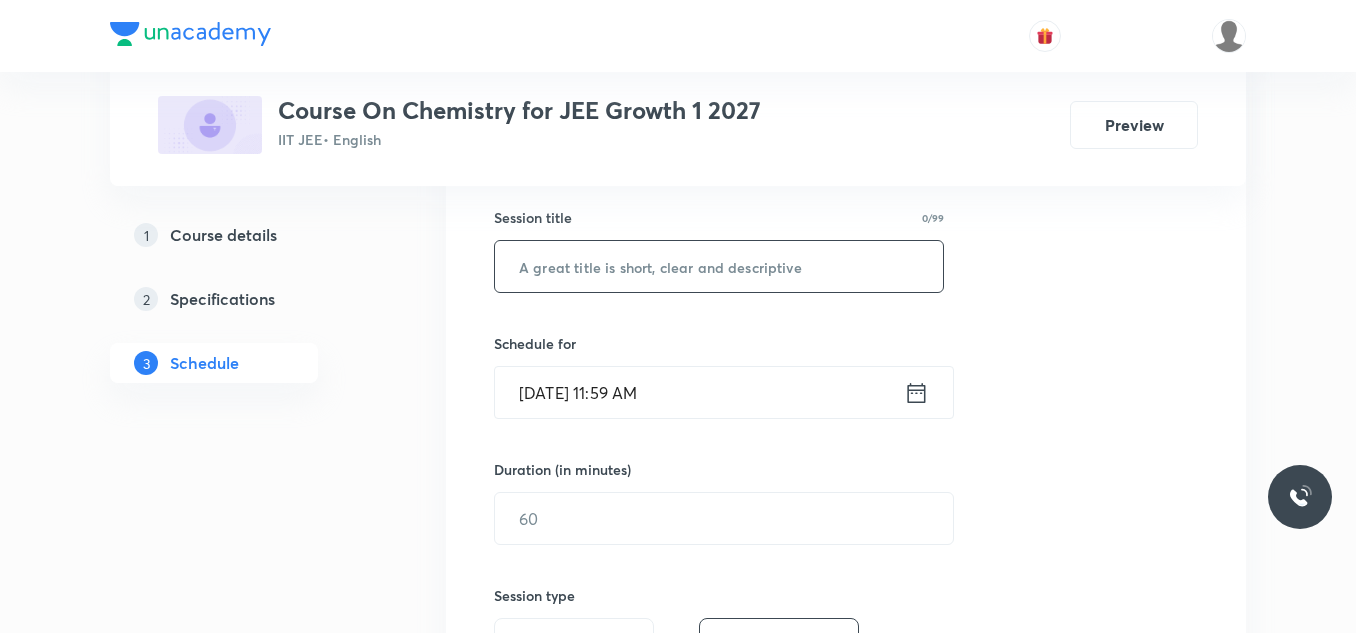 click at bounding box center (719, 266) 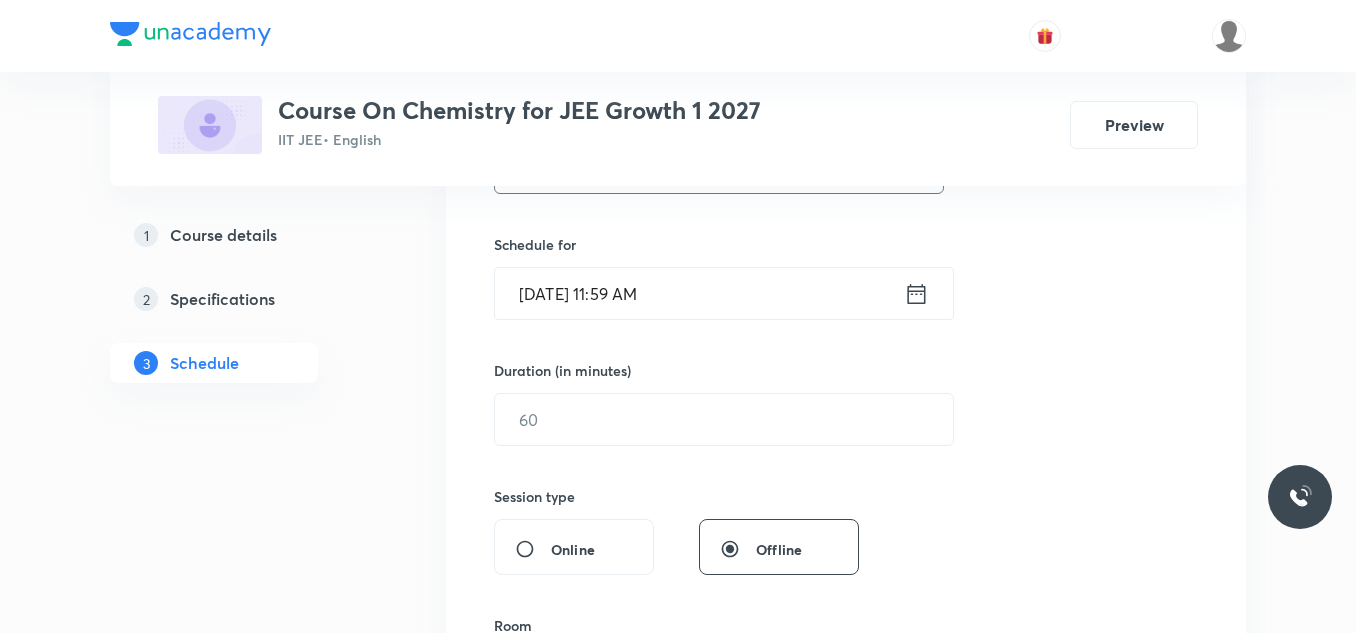 scroll, scrollTop: 460, scrollLeft: 0, axis: vertical 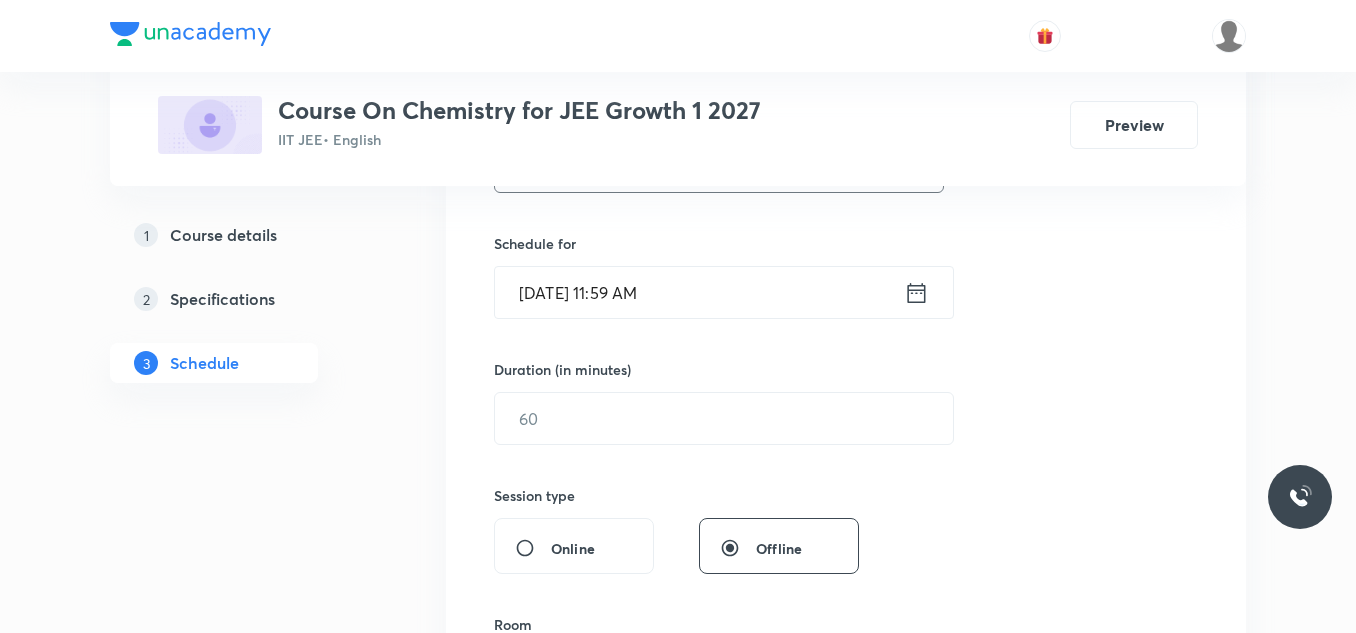 type on "Structure of atom" 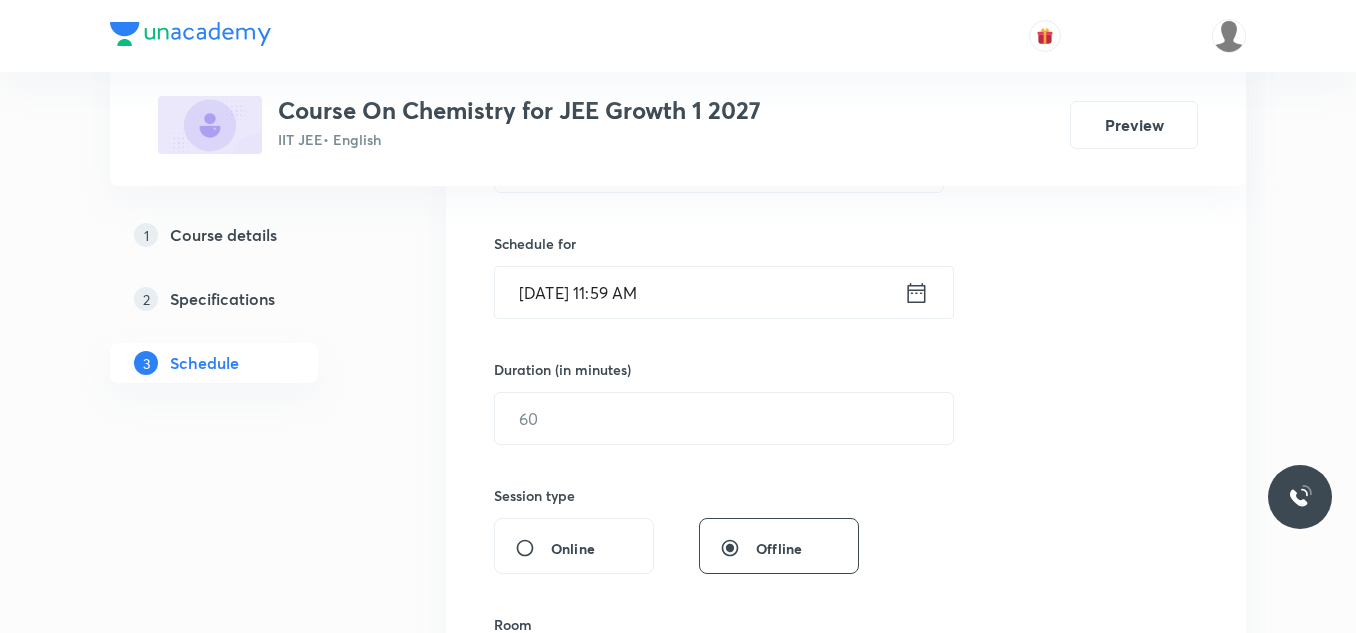 click 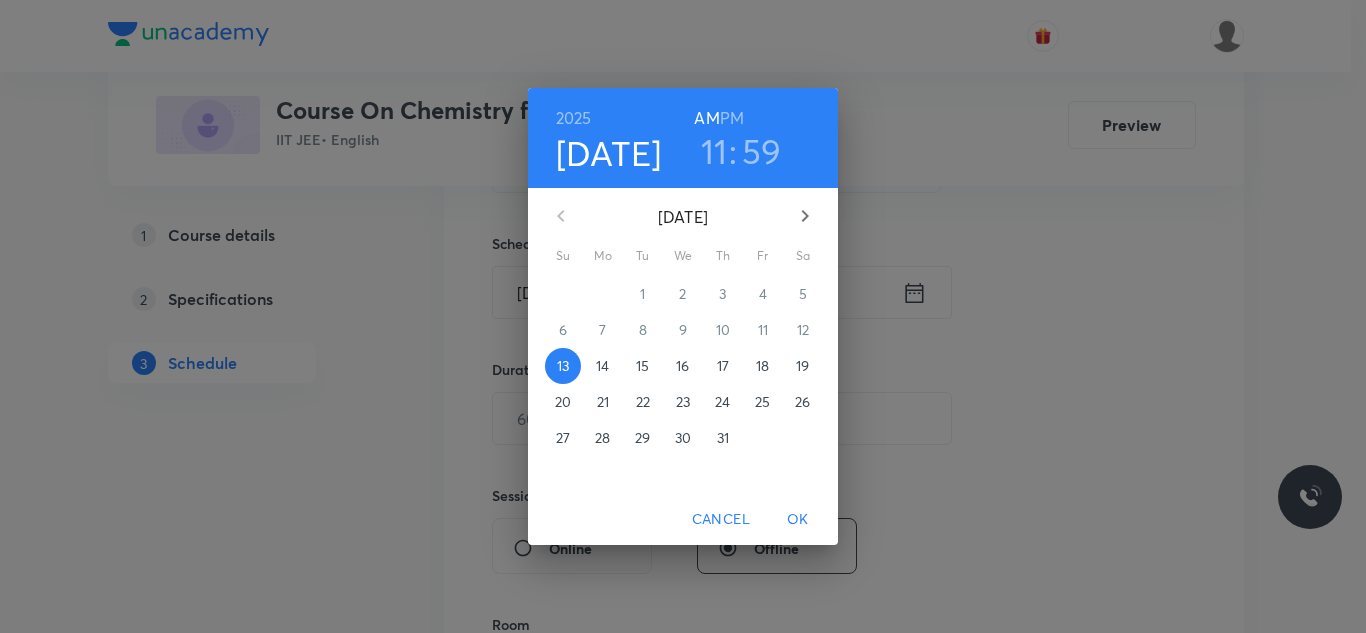 click on "14" at bounding box center (603, 366) 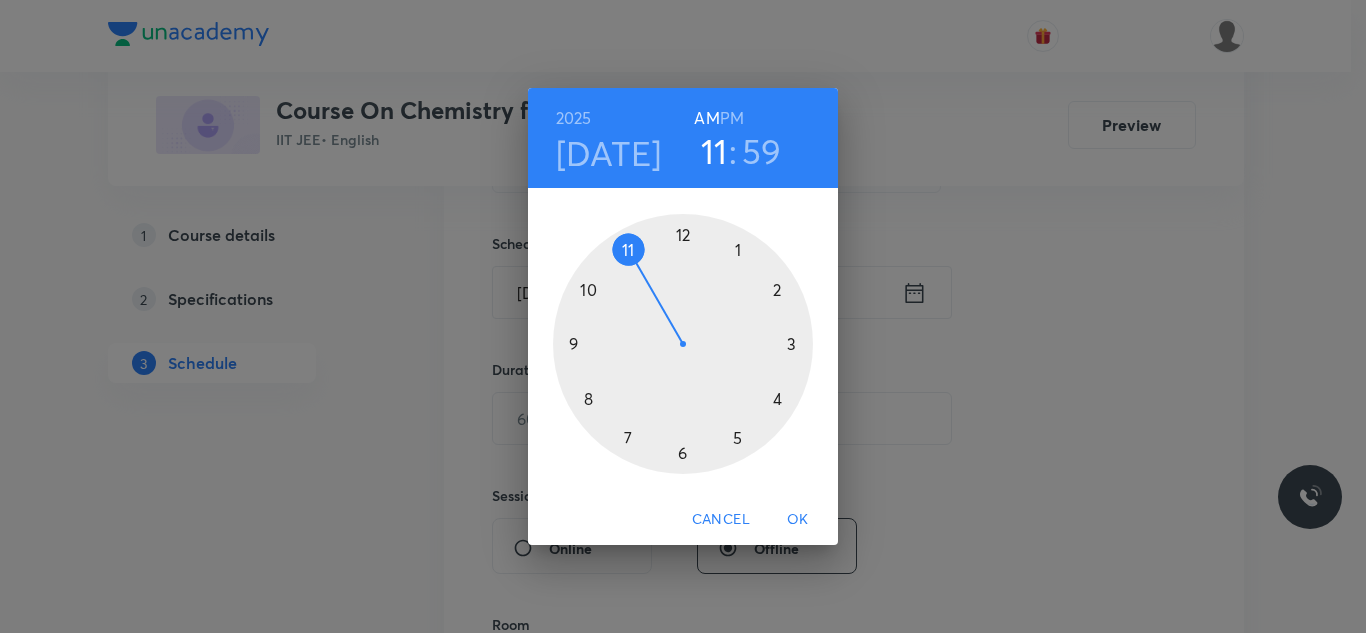 click at bounding box center [683, 344] 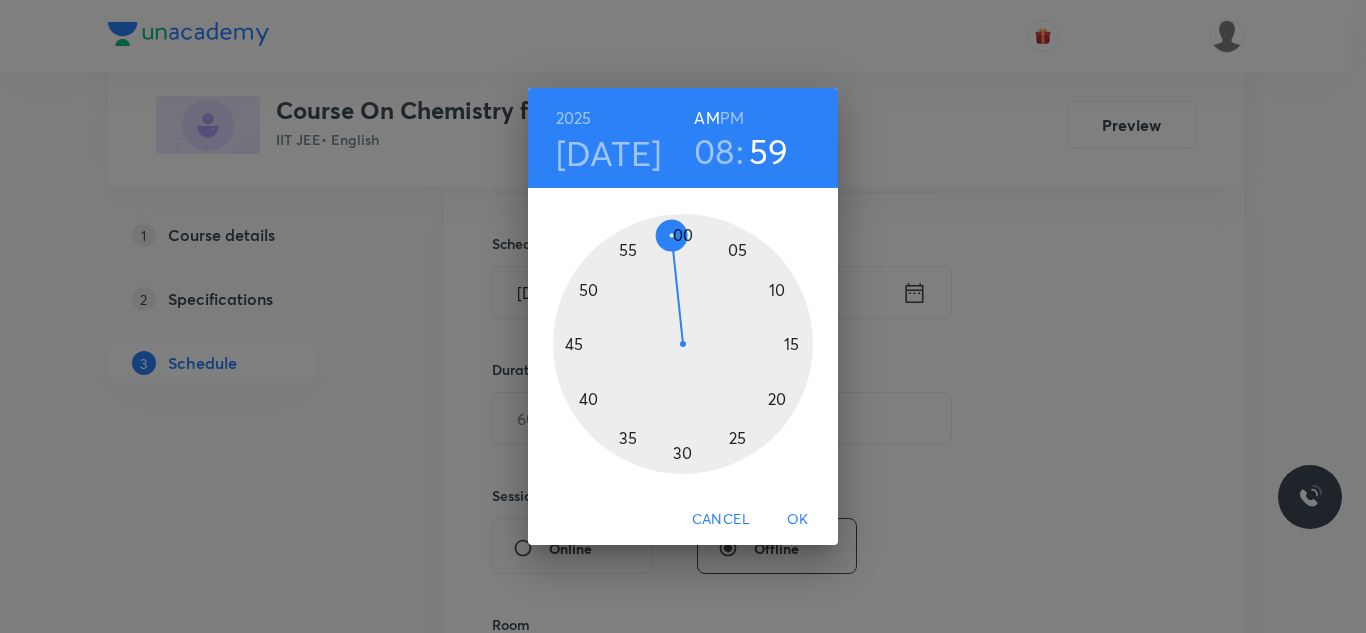 click at bounding box center (683, 344) 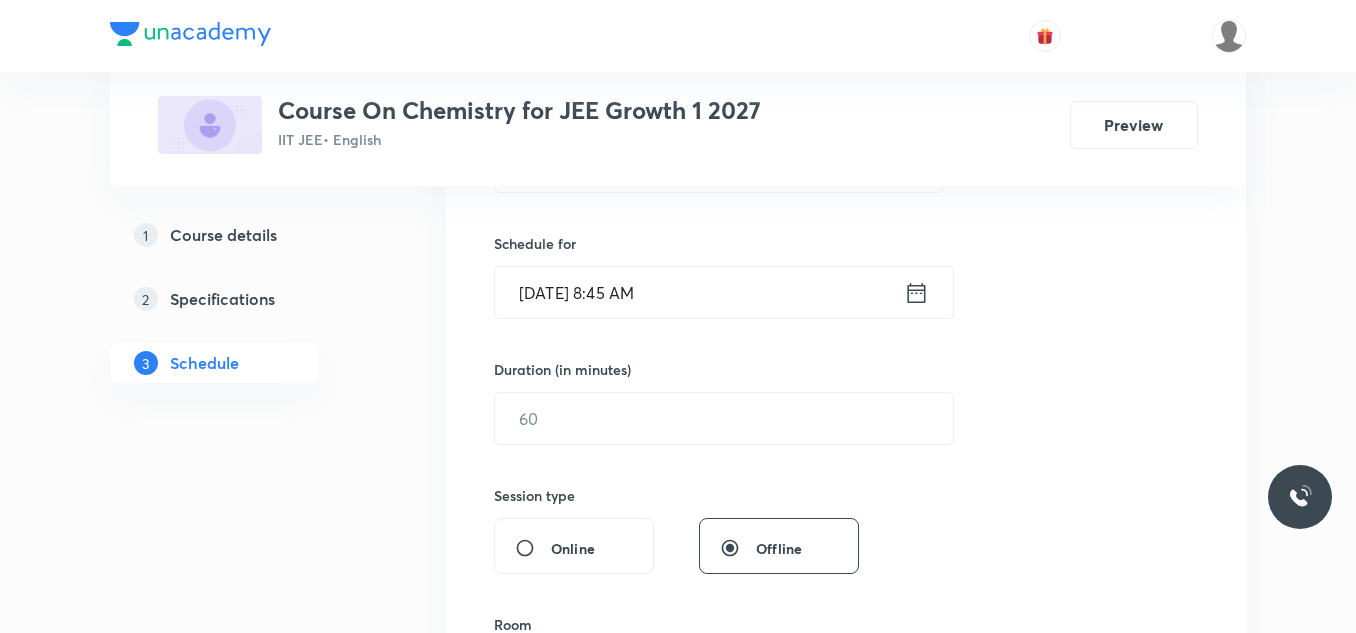 scroll, scrollTop: 560, scrollLeft: 0, axis: vertical 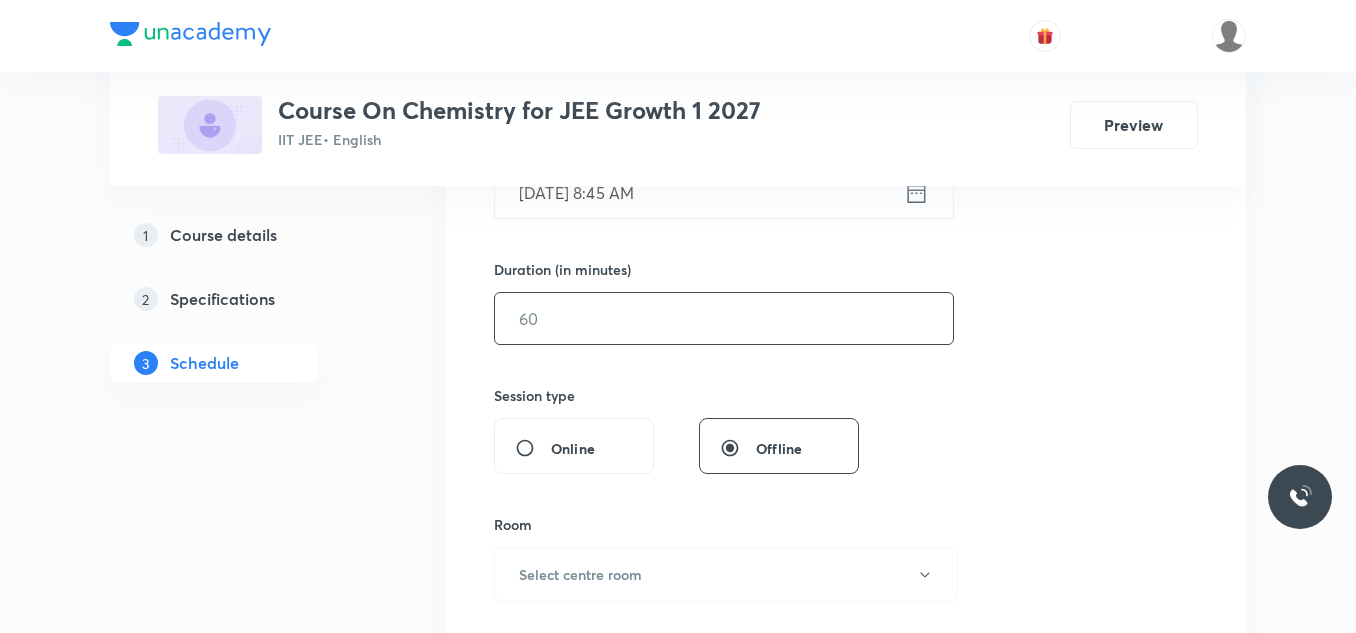click at bounding box center [724, 318] 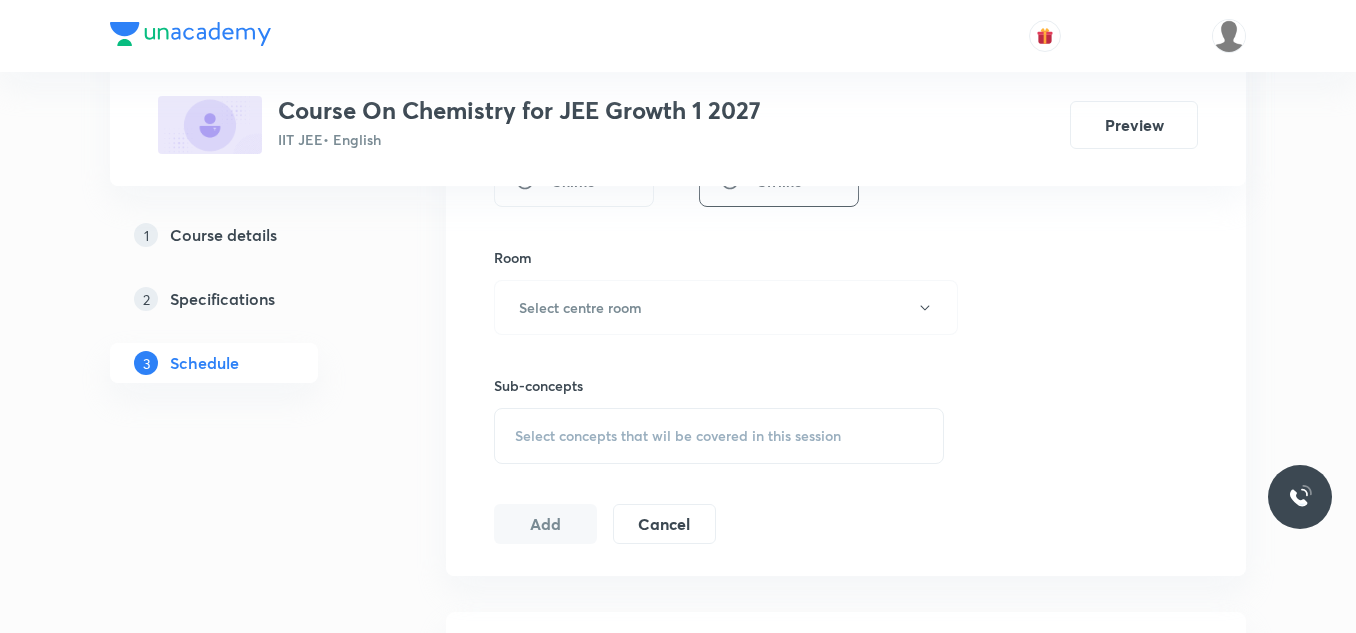 scroll, scrollTop: 860, scrollLeft: 0, axis: vertical 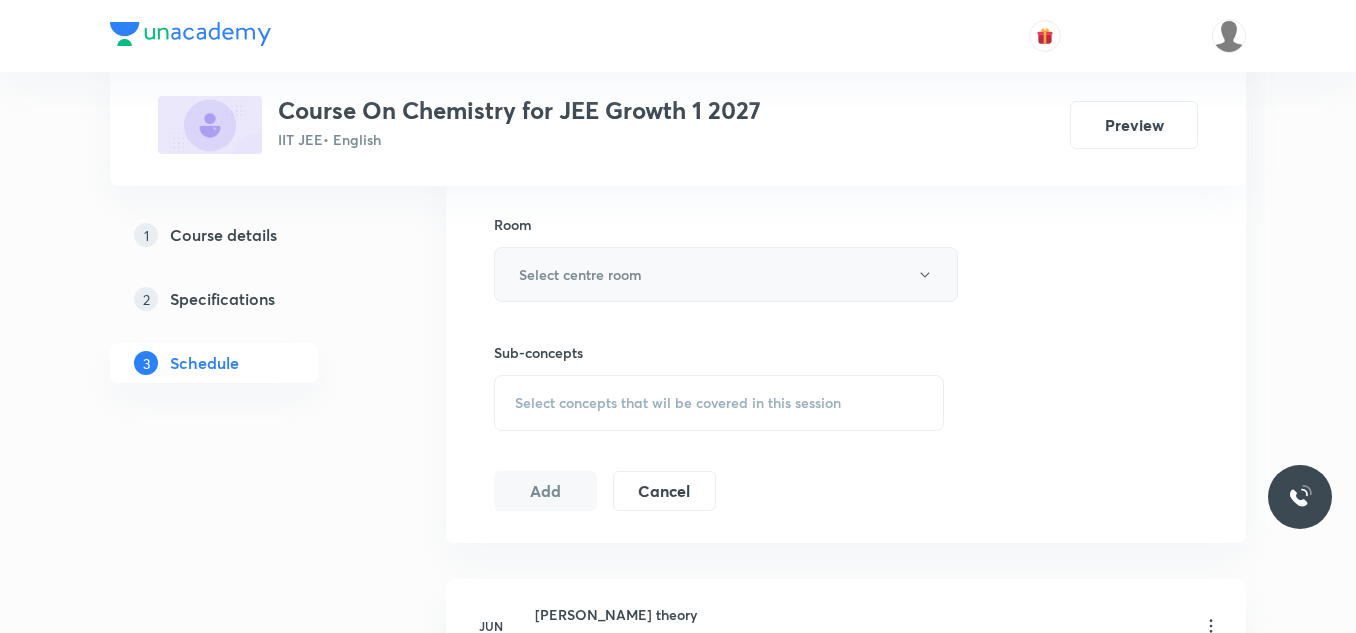 type on "80" 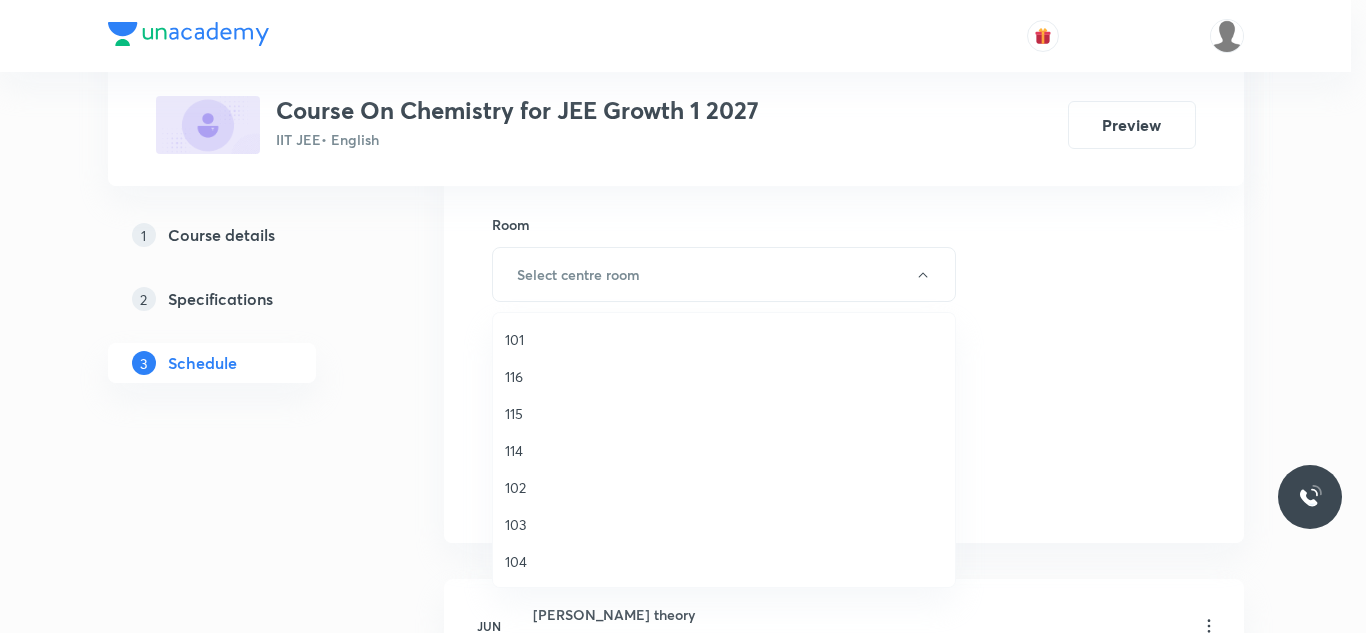 click on "104" at bounding box center [724, 561] 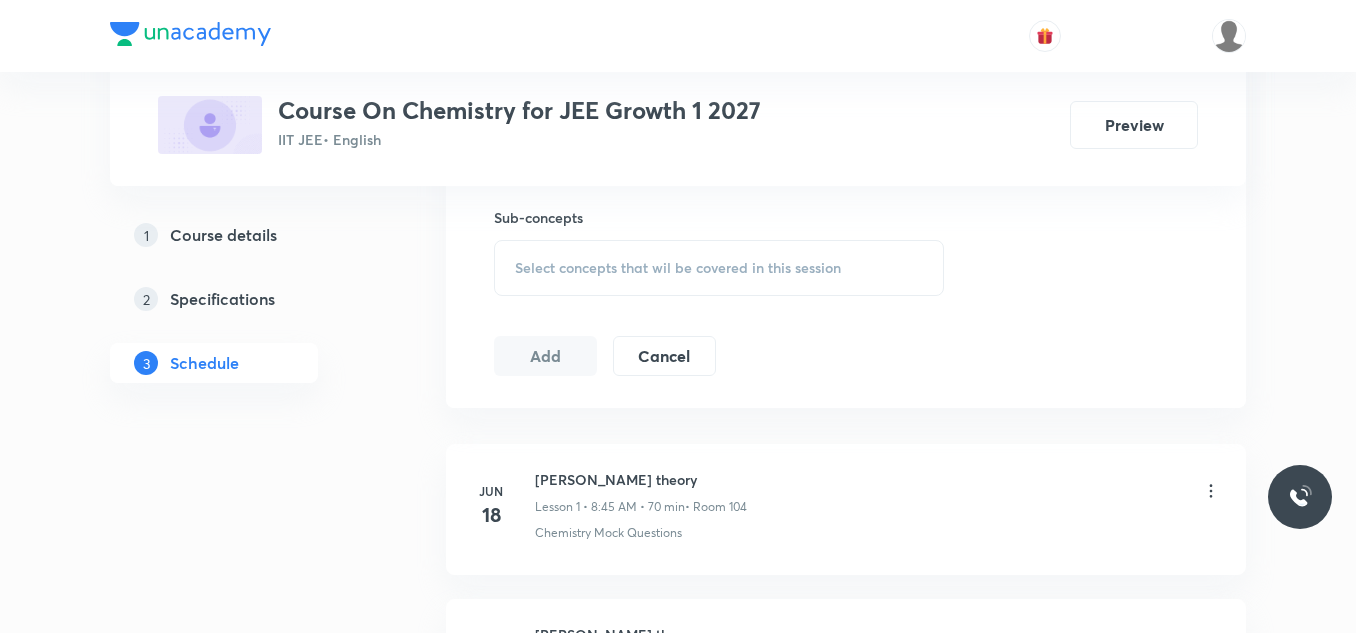 scroll, scrollTop: 960, scrollLeft: 0, axis: vertical 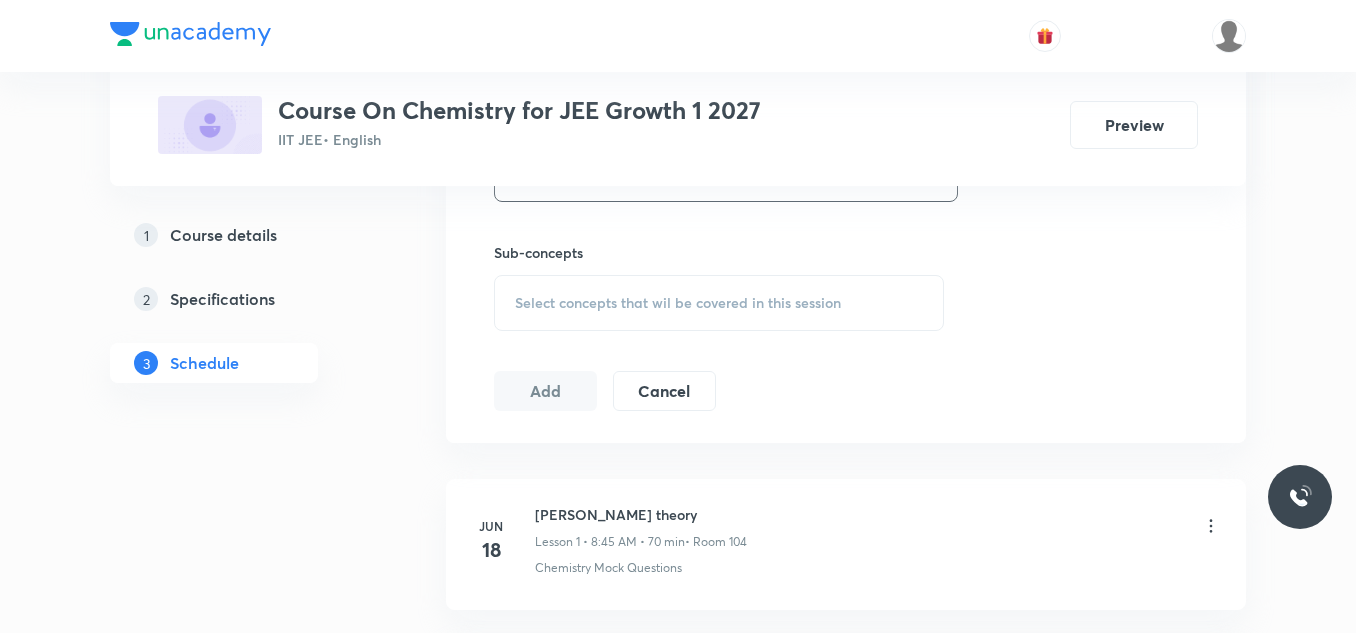 click on "Select concepts that wil be covered in this session" at bounding box center [719, 303] 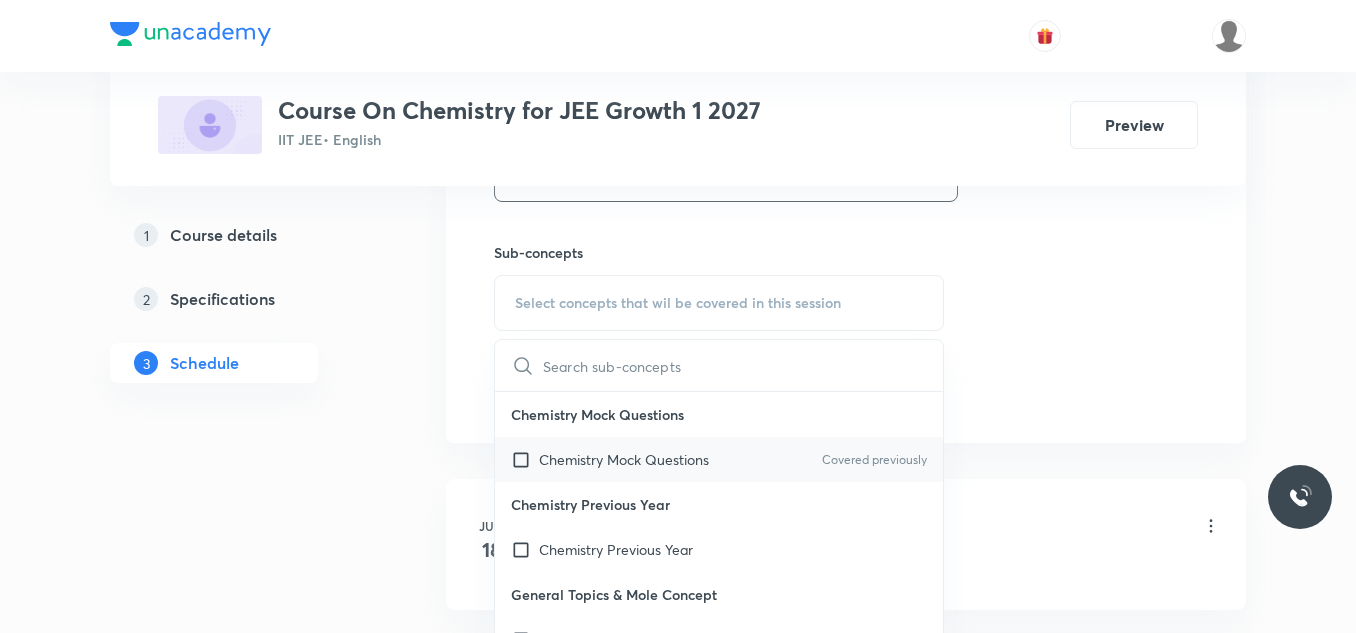 click at bounding box center [525, 459] 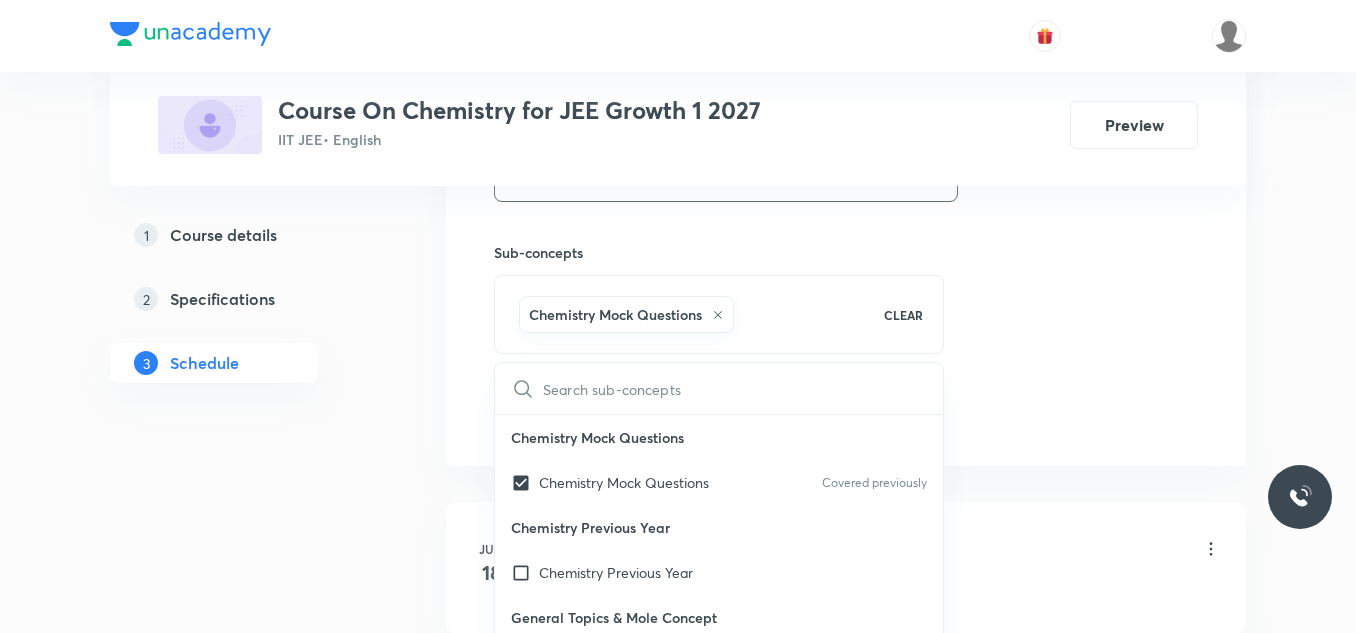 click on "Plus Courses Course On Chemistry for JEE Growth 1 2027 IIT JEE  • English Preview 1 Course details 2 Specifications 3 Schedule Schedule 18  classes Session  19 Live class Session title 17/99 Structure of atom ​ Schedule for Jul 14, 2025, 8:45 AM ​ Duration (in minutes) 80 ​   Session type Online Offline Room 104 Sub-concepts Chemistry Mock Questions CLEAR ​ Chemistry Mock Questions Chemistry Mock Questions Covered previously Chemistry Previous Year Chemistry Previous Year General Topics & Mole Concept Basic Concepts Basic Introduction Percentage Composition Stoichiometry Principle of Atom Conservation (POAC) Relation between Stoichiometric Quantities Application of Mole Concept: Gravimetric Analysis Different Laws Formula and Composition Concentration Terms Some basic concepts of Chemistry Atomic Structure Discovery Of Electron Some Prerequisites of Physics Discovery Of Protons And Neutrons Atomic Models and Theories  Representation Of Atom With Electrons And Neutrons Nature of Waves Bohr's Model 18" at bounding box center (678, 1286) 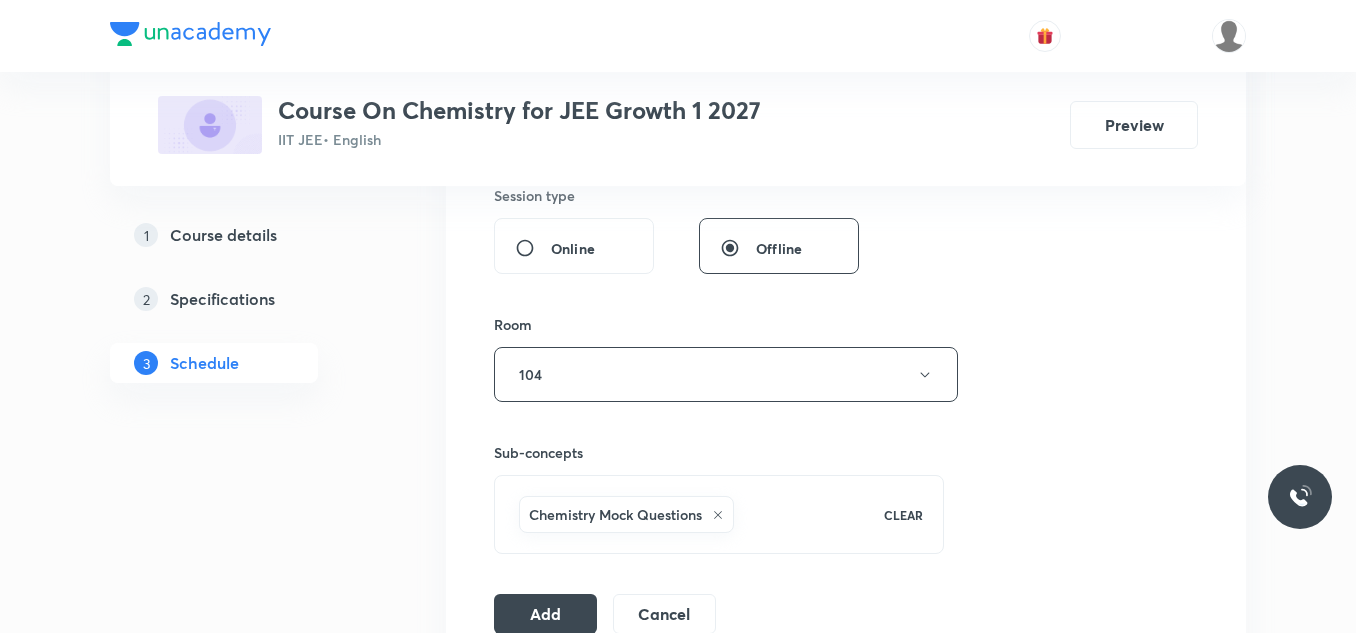 scroll, scrollTop: 960, scrollLeft: 0, axis: vertical 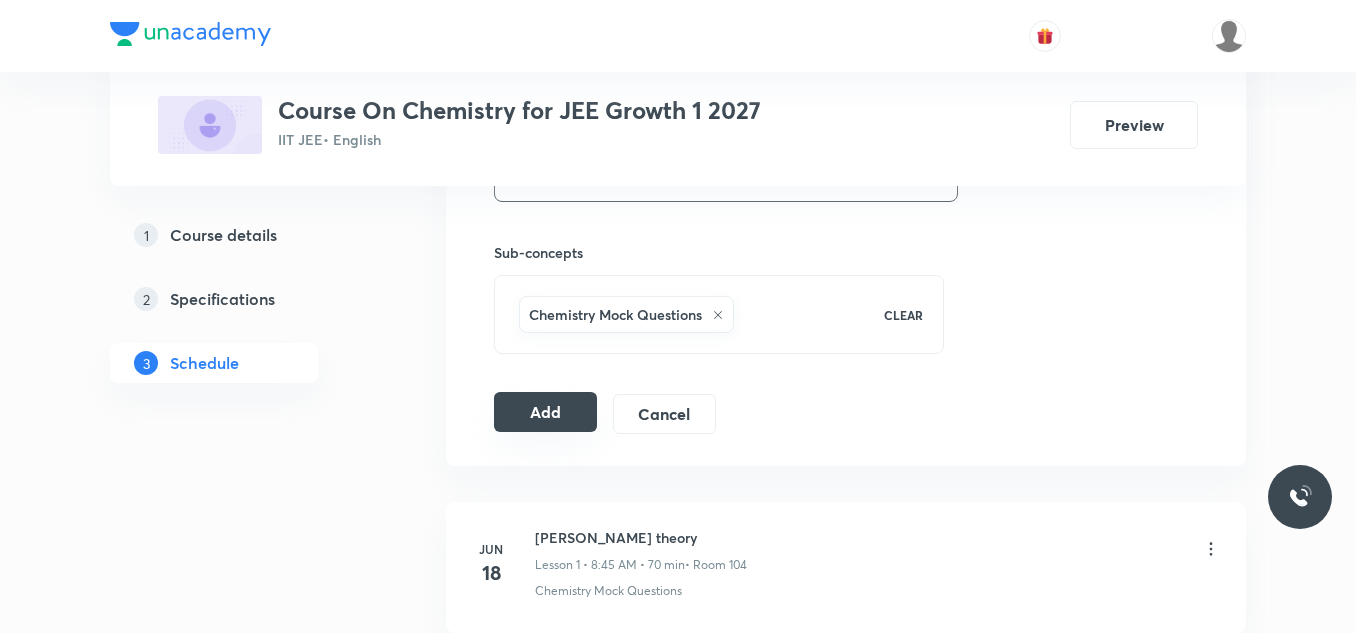 click on "Add" at bounding box center [545, 412] 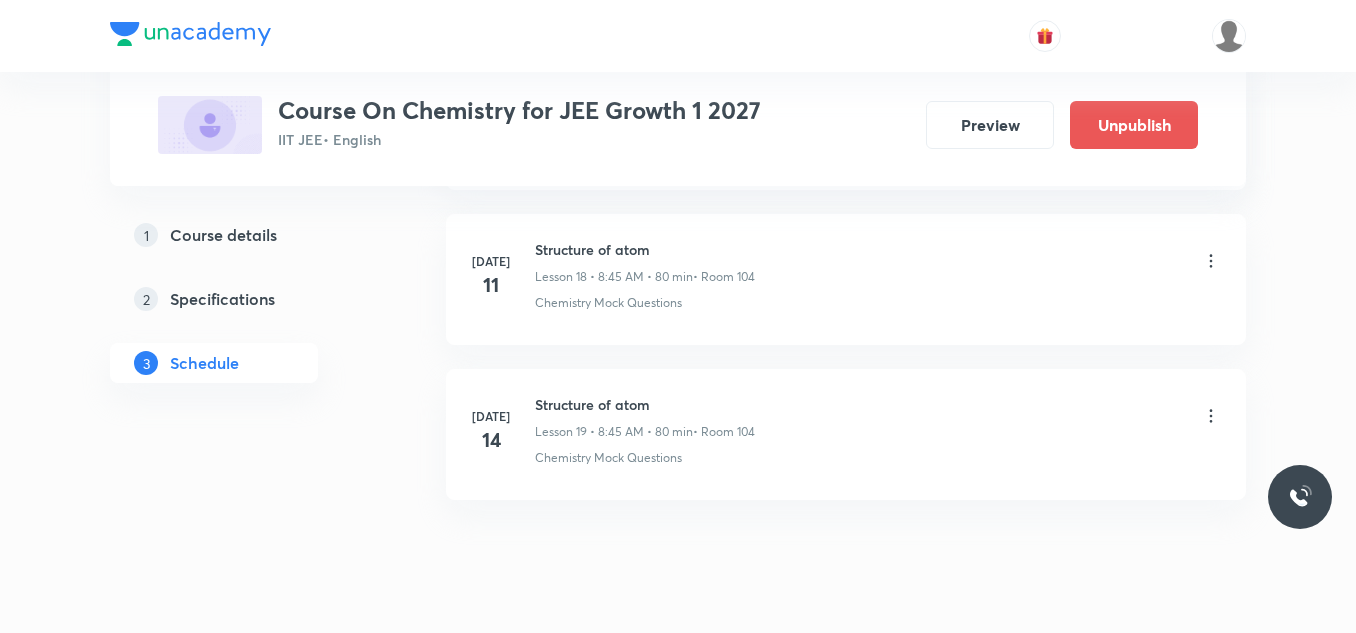 scroll, scrollTop: 2996, scrollLeft: 0, axis: vertical 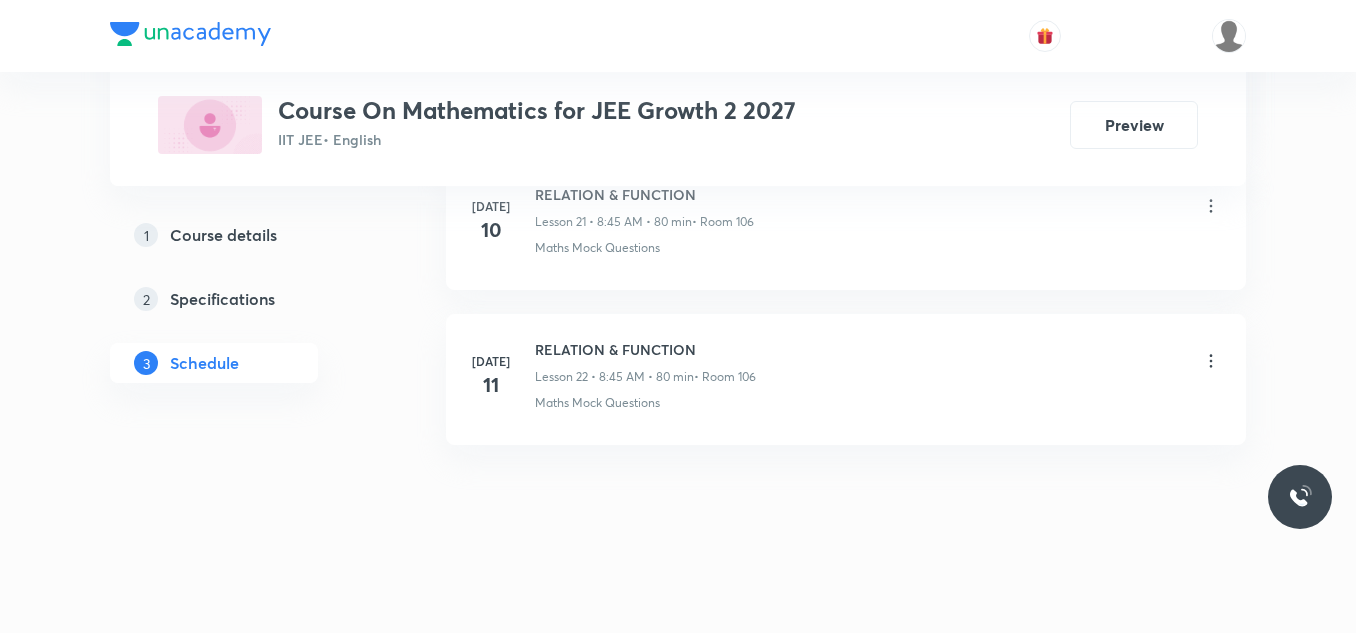 click on "RELATION & FUNCTION" at bounding box center (645, 349) 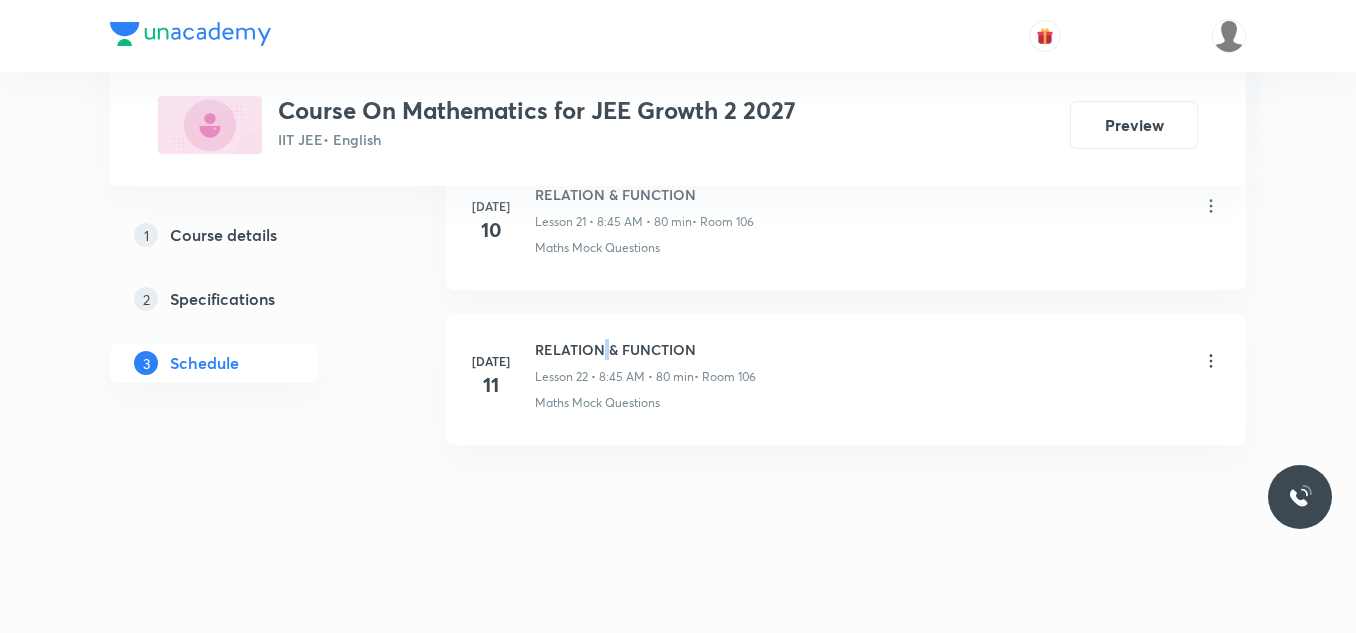 click on "Jul 11 RELATION & FUNCTION Lesson 22 • 8:45 AM • 80 min  • Room 106 Maths Mock Questions" at bounding box center (846, 379) 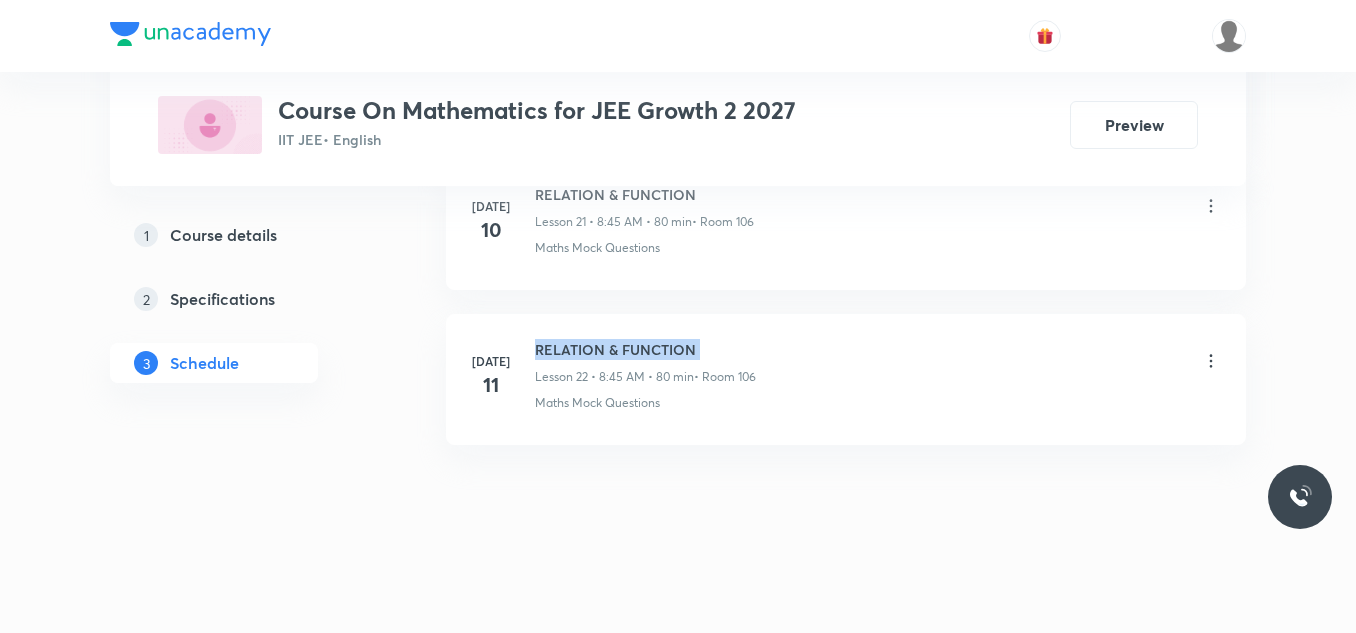 click on "Jul 11 RELATION & FUNCTION Lesson 22 • 8:45 AM • 80 min  • Room 106 Maths Mock Questions" at bounding box center (846, 379) 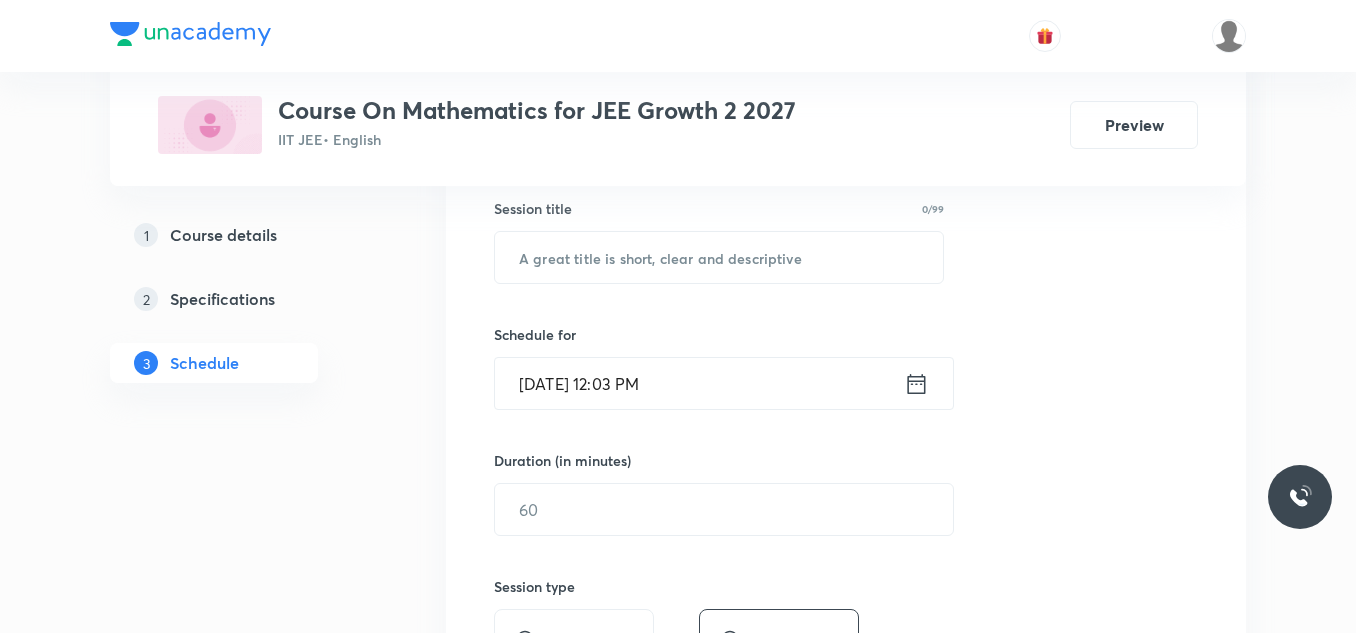 scroll, scrollTop: 380, scrollLeft: 0, axis: vertical 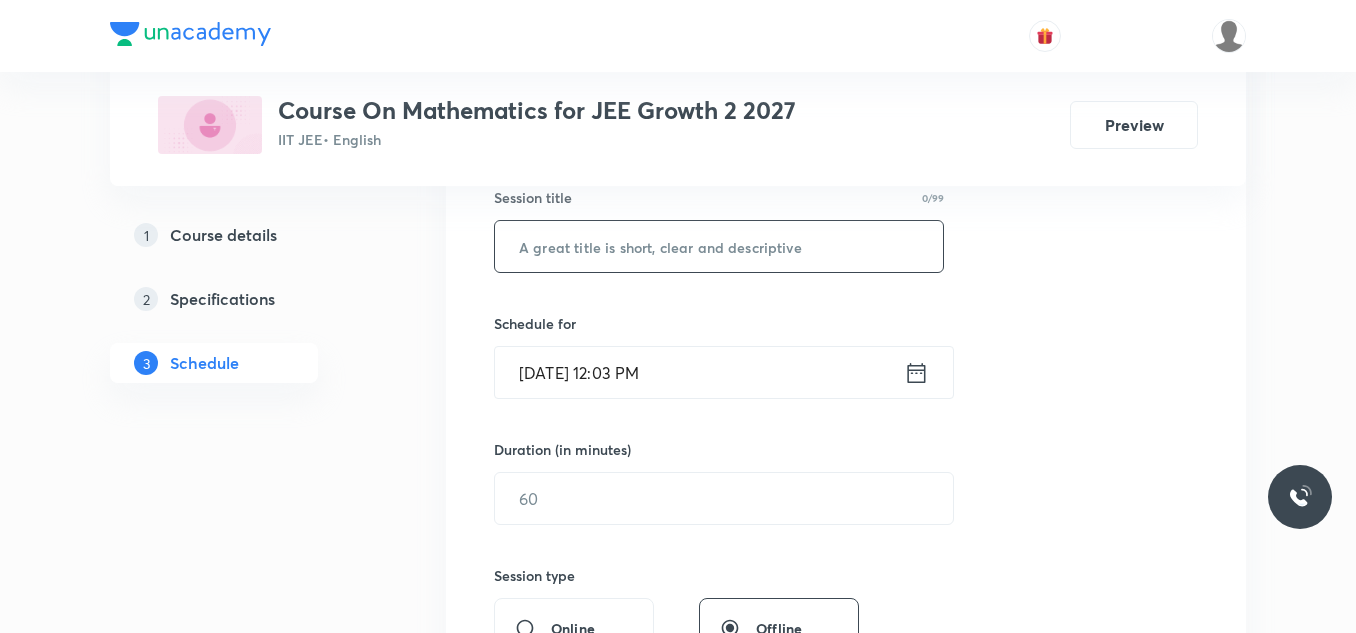 click at bounding box center (719, 246) 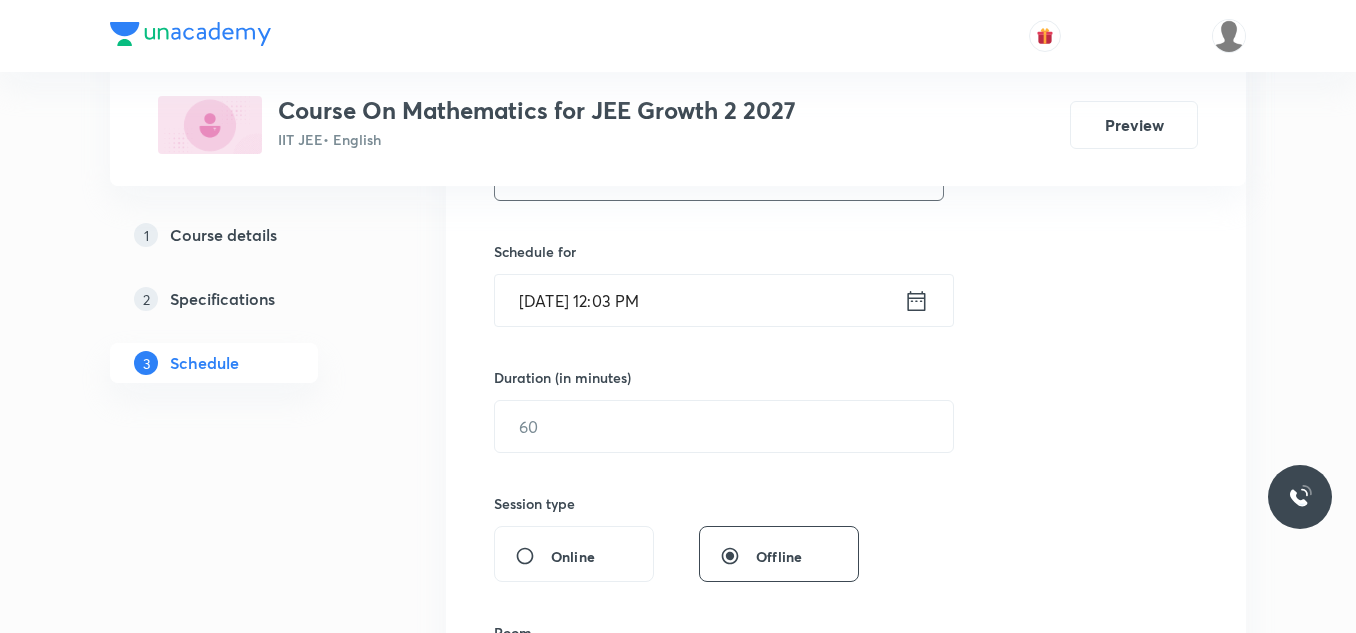 scroll, scrollTop: 480, scrollLeft: 0, axis: vertical 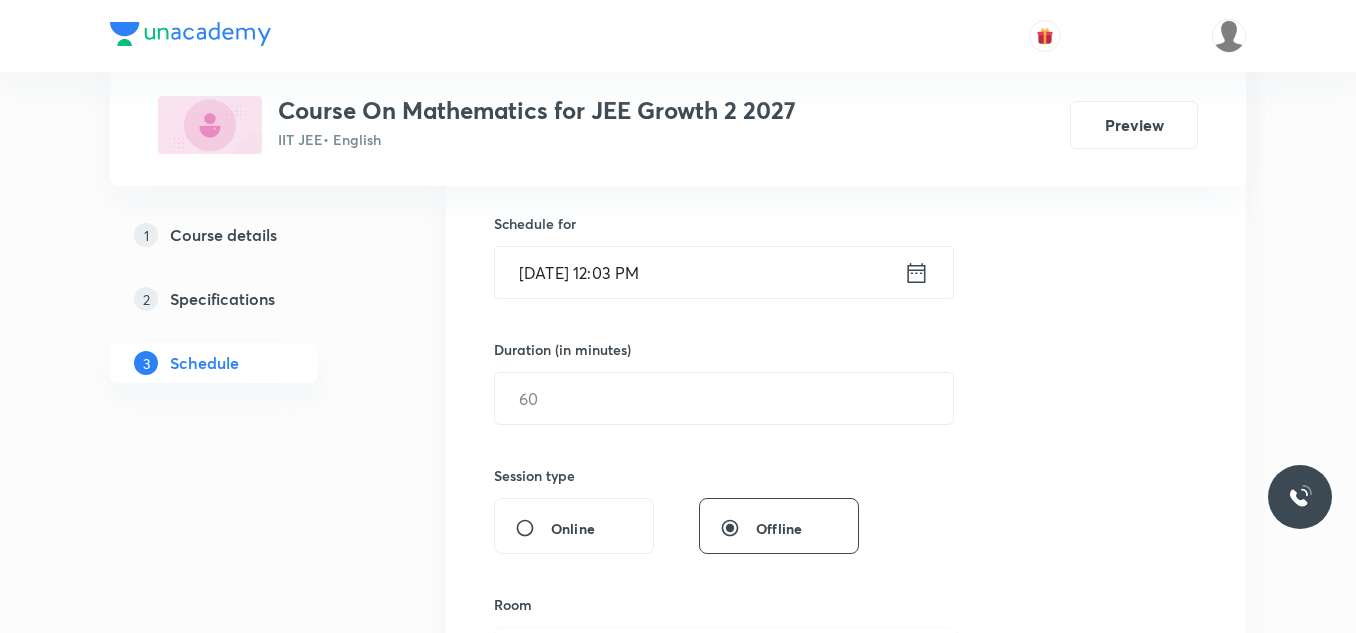 type on "RELATION & FUNCTION" 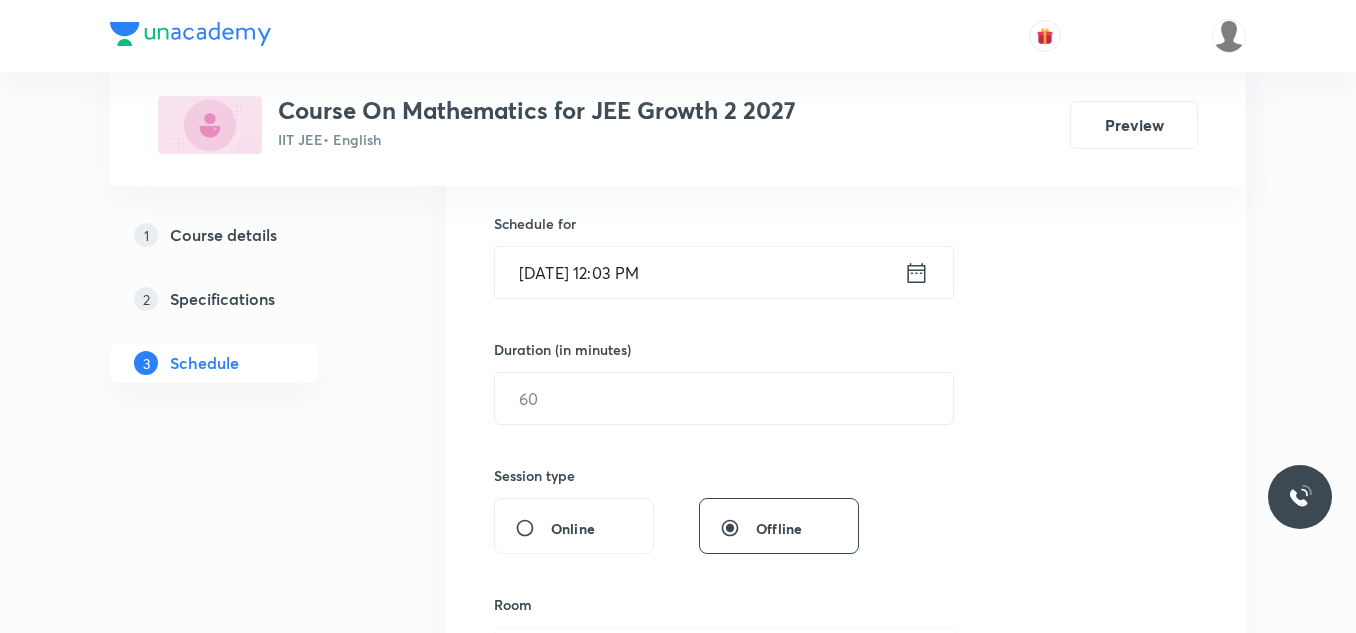 click 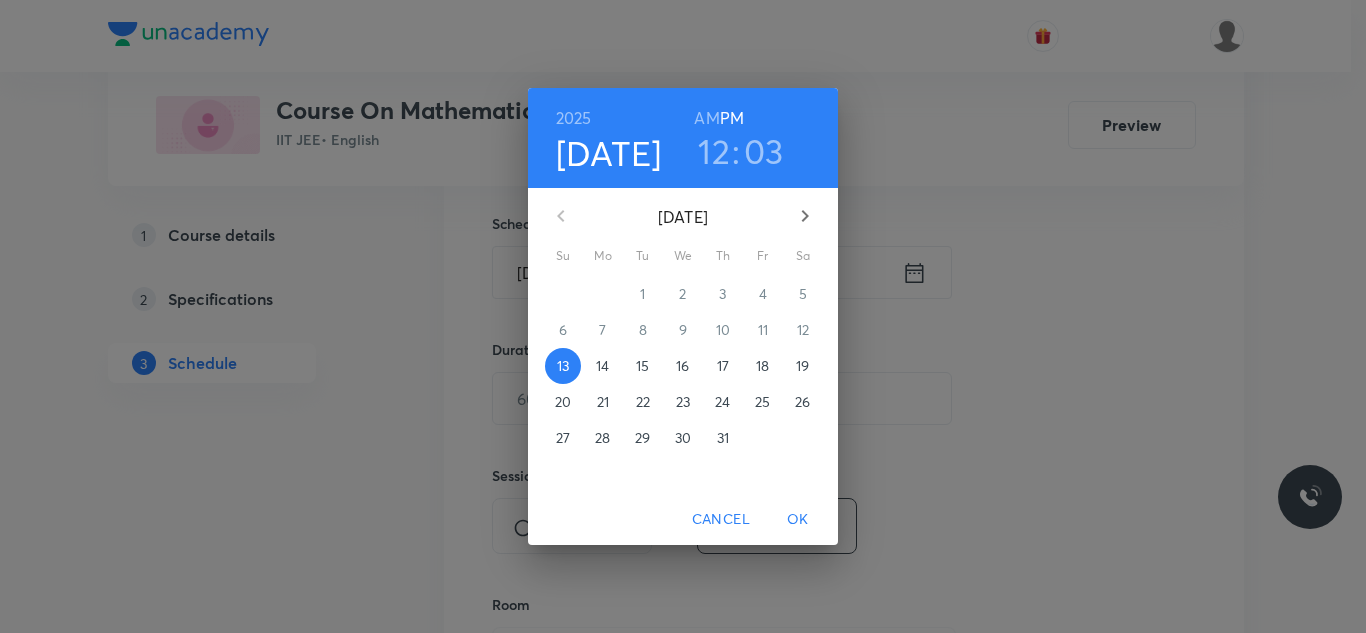 click on "14" at bounding box center (602, 366) 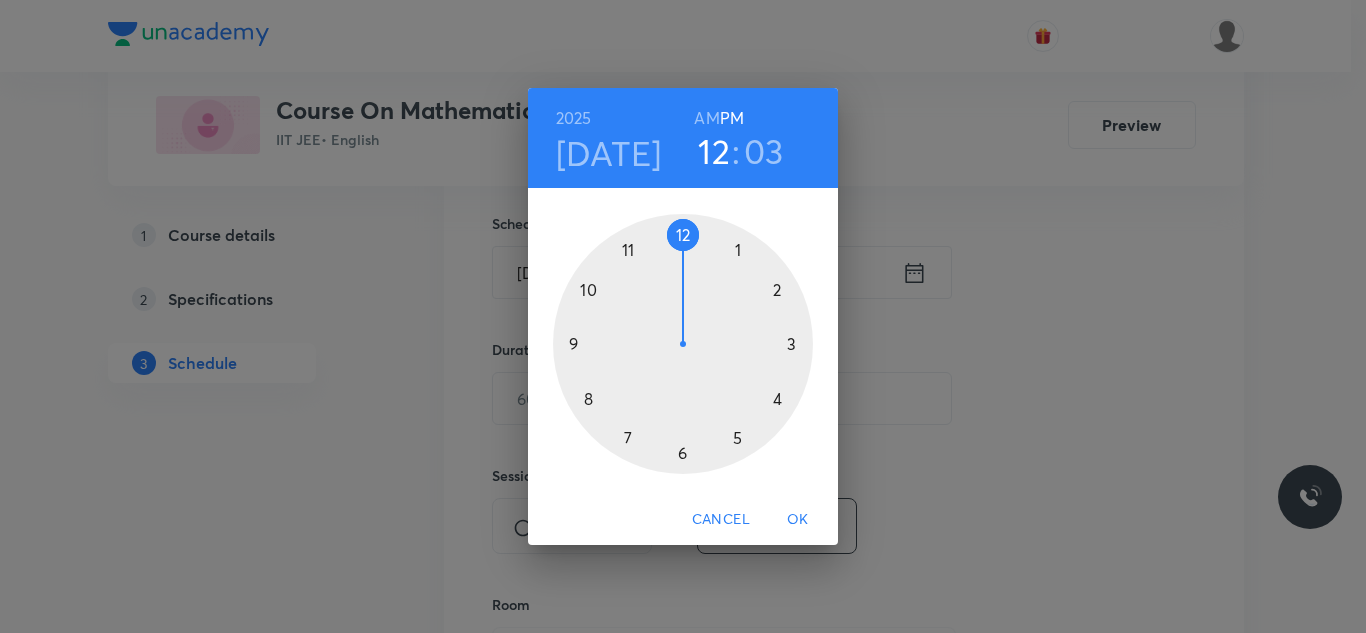 click on "AM" at bounding box center (706, 118) 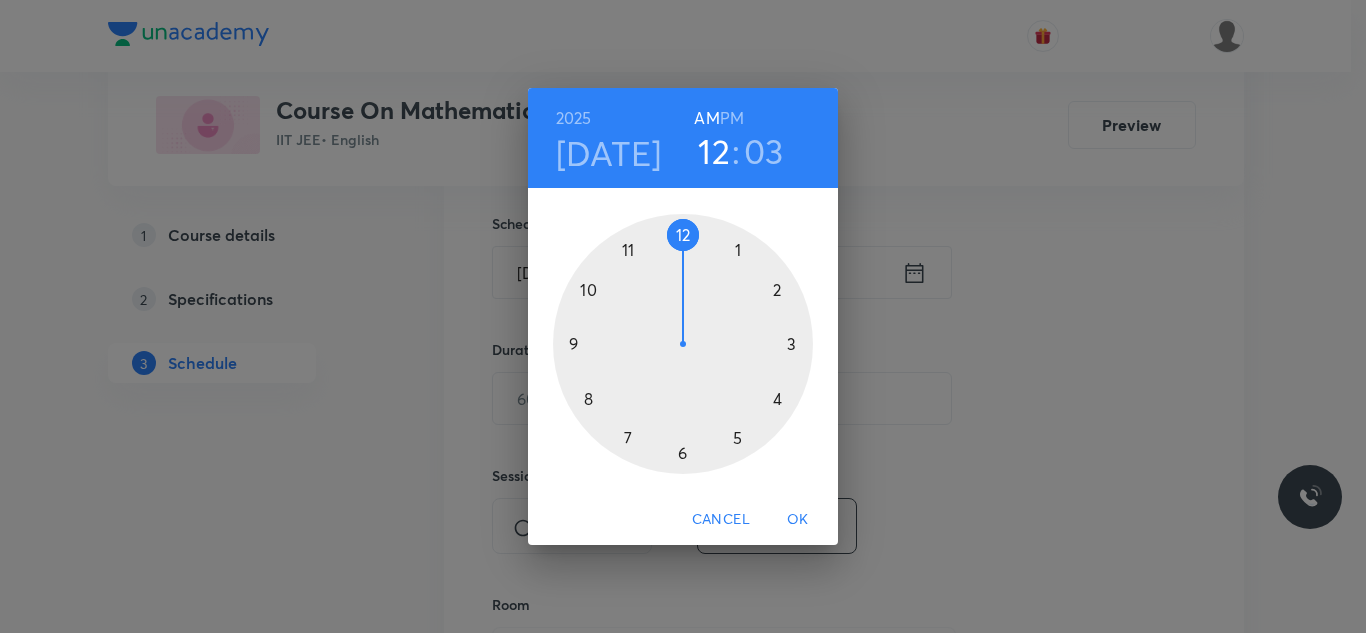 click at bounding box center (683, 344) 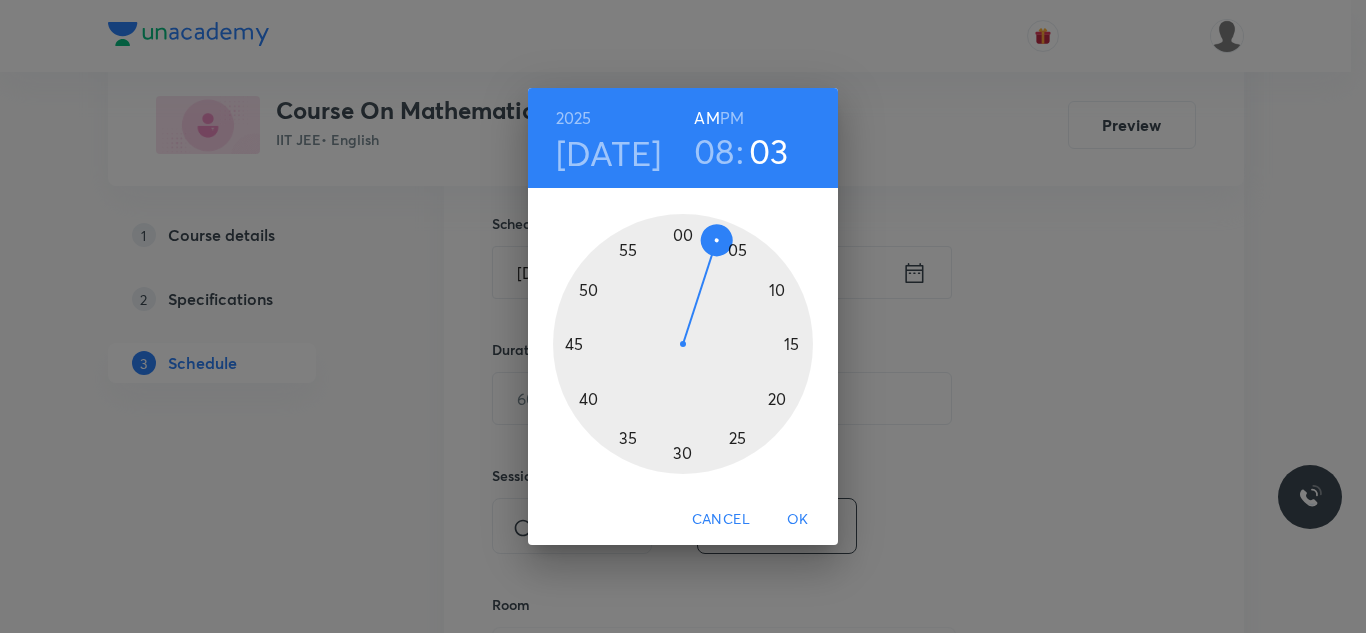 click at bounding box center (683, 344) 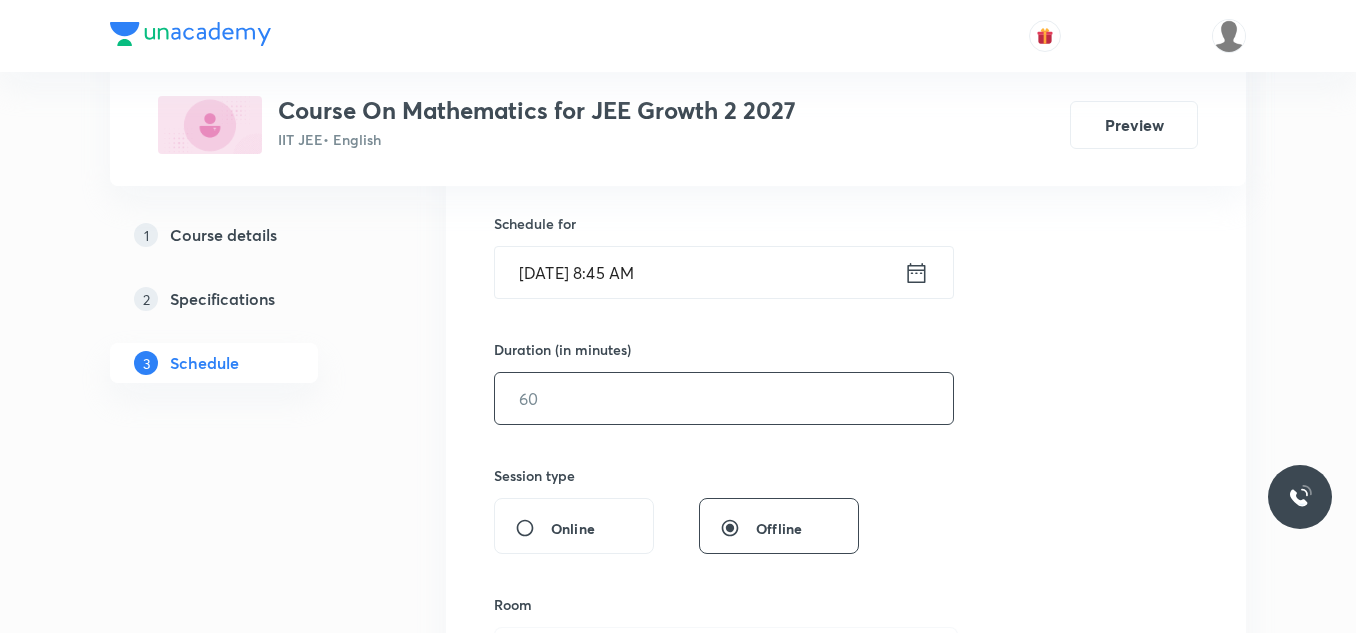 click at bounding box center [724, 398] 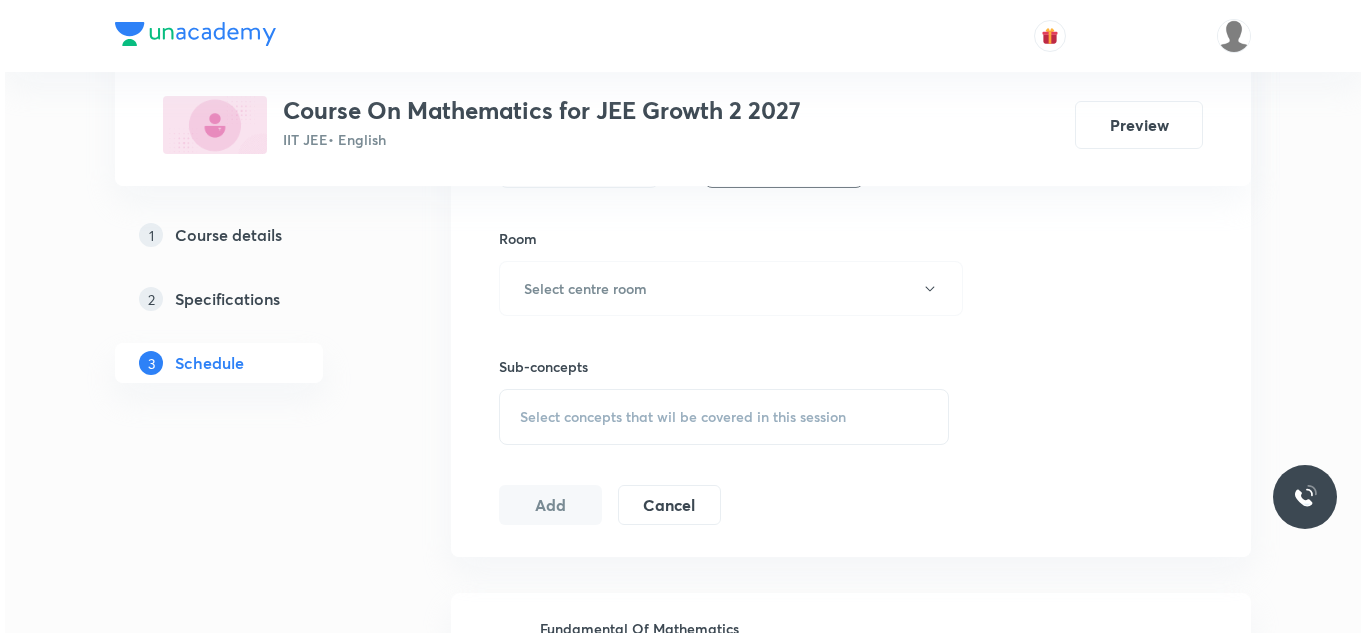 scroll, scrollTop: 880, scrollLeft: 0, axis: vertical 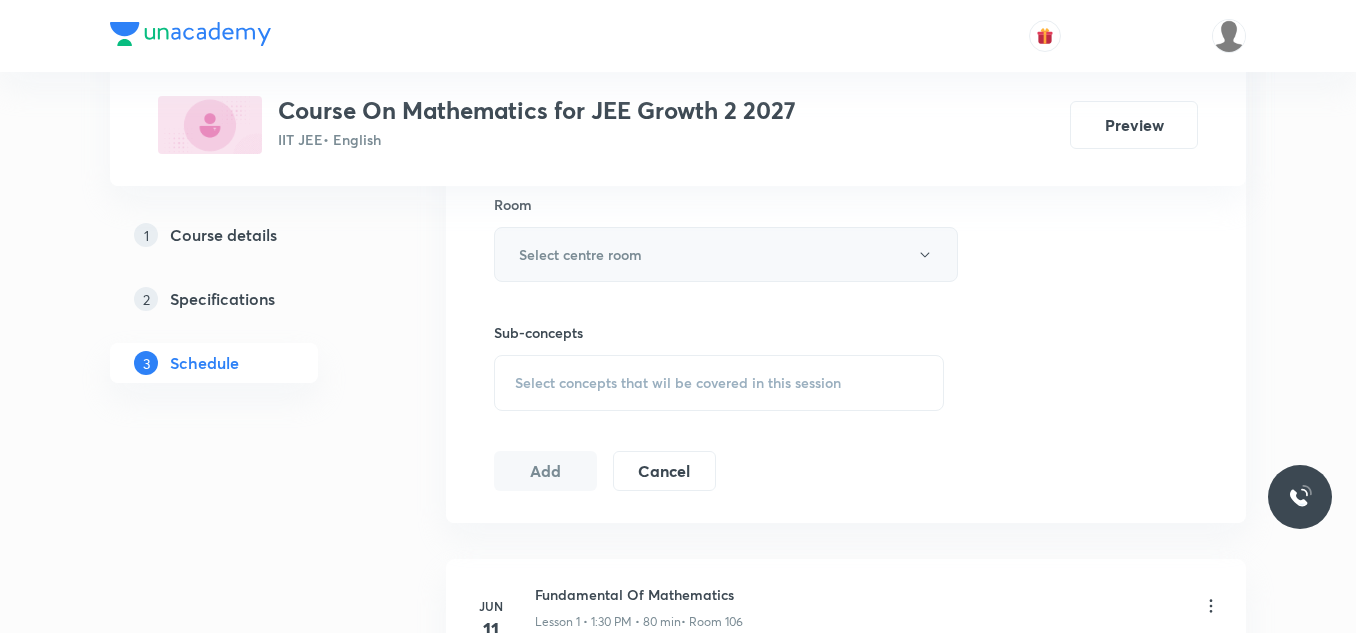 type on "80" 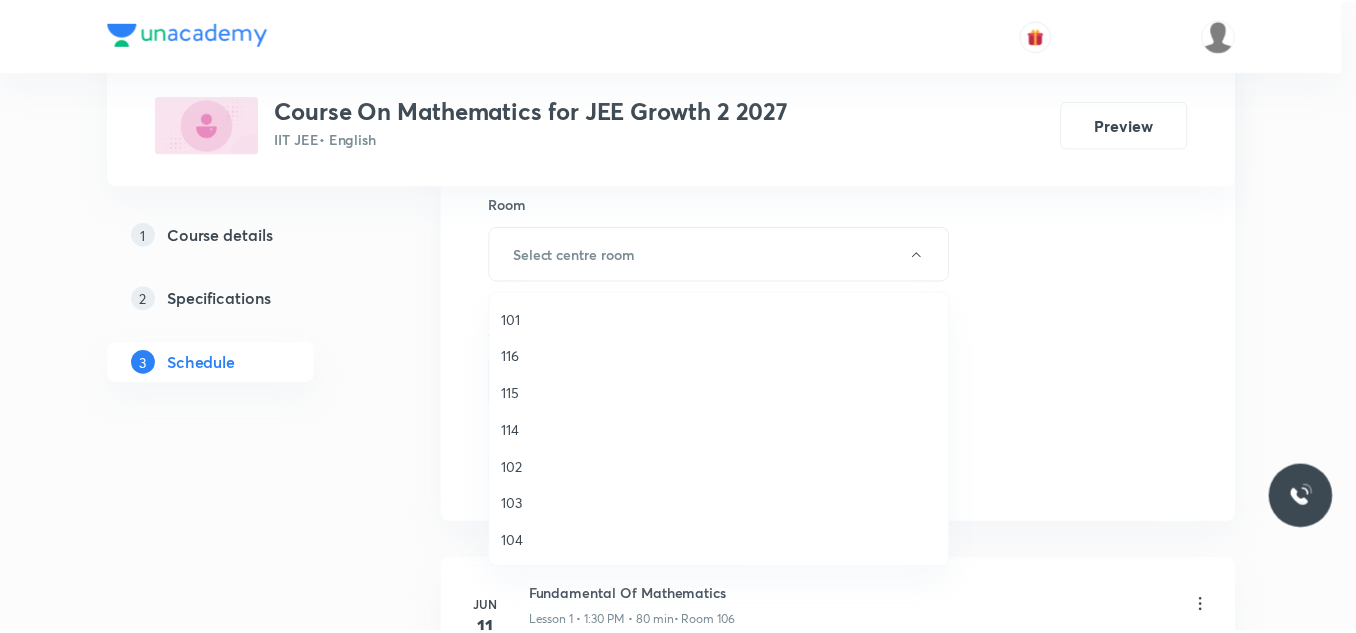 scroll, scrollTop: 100, scrollLeft: 0, axis: vertical 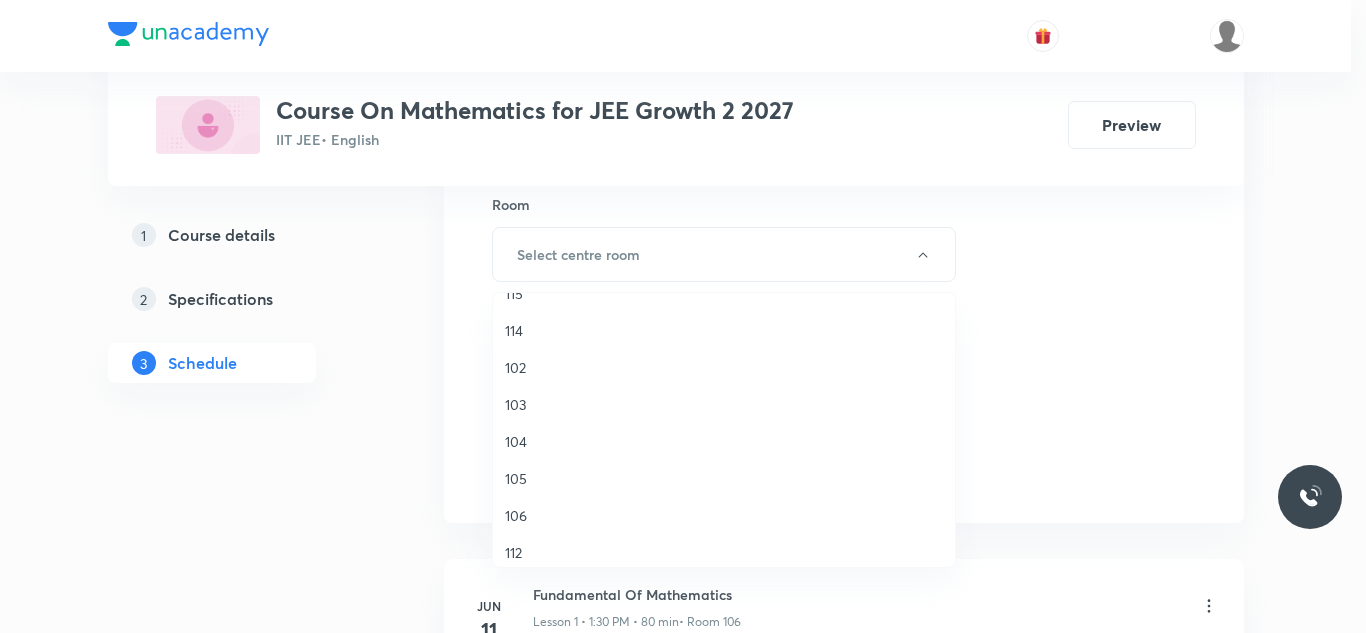 click on "106" at bounding box center [724, 515] 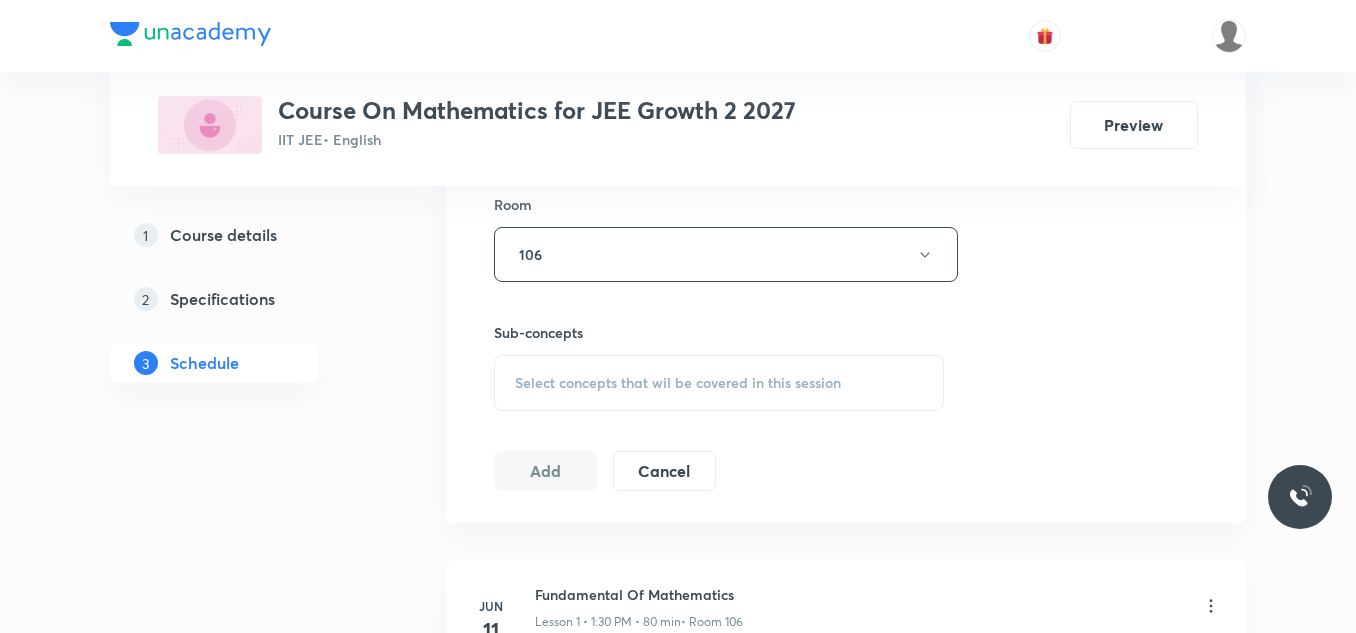 scroll, scrollTop: 980, scrollLeft: 0, axis: vertical 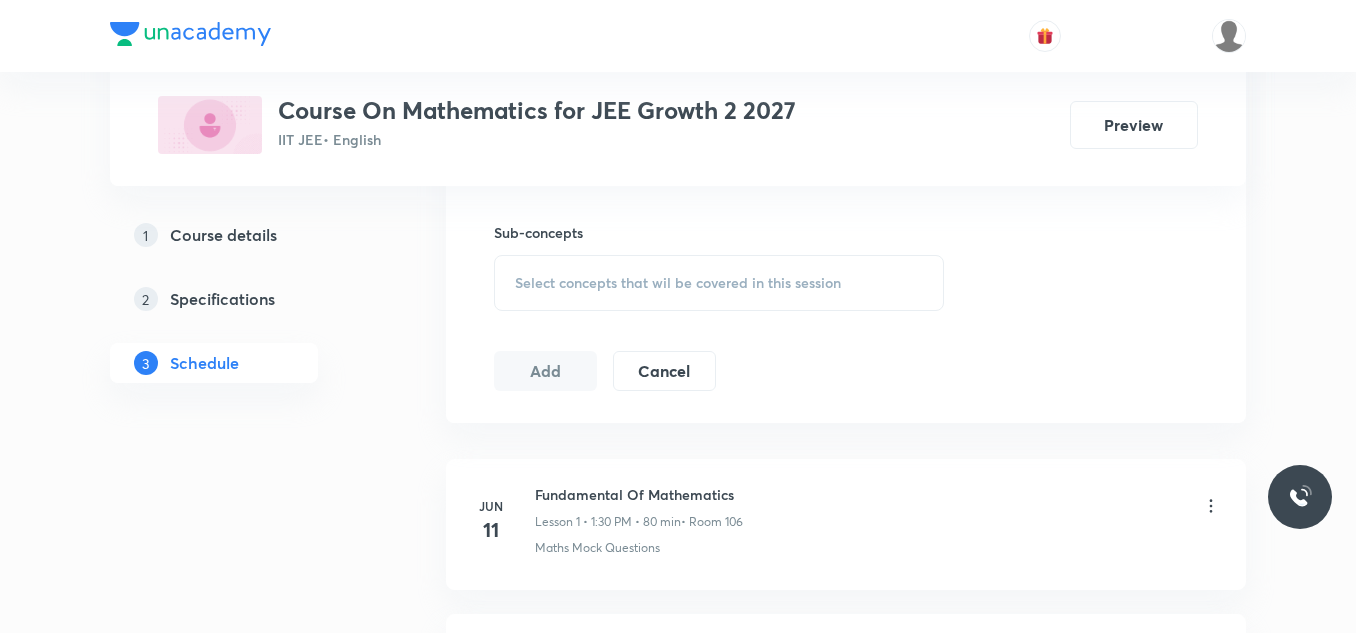 click on "Select concepts that wil be covered in this session" at bounding box center [678, 283] 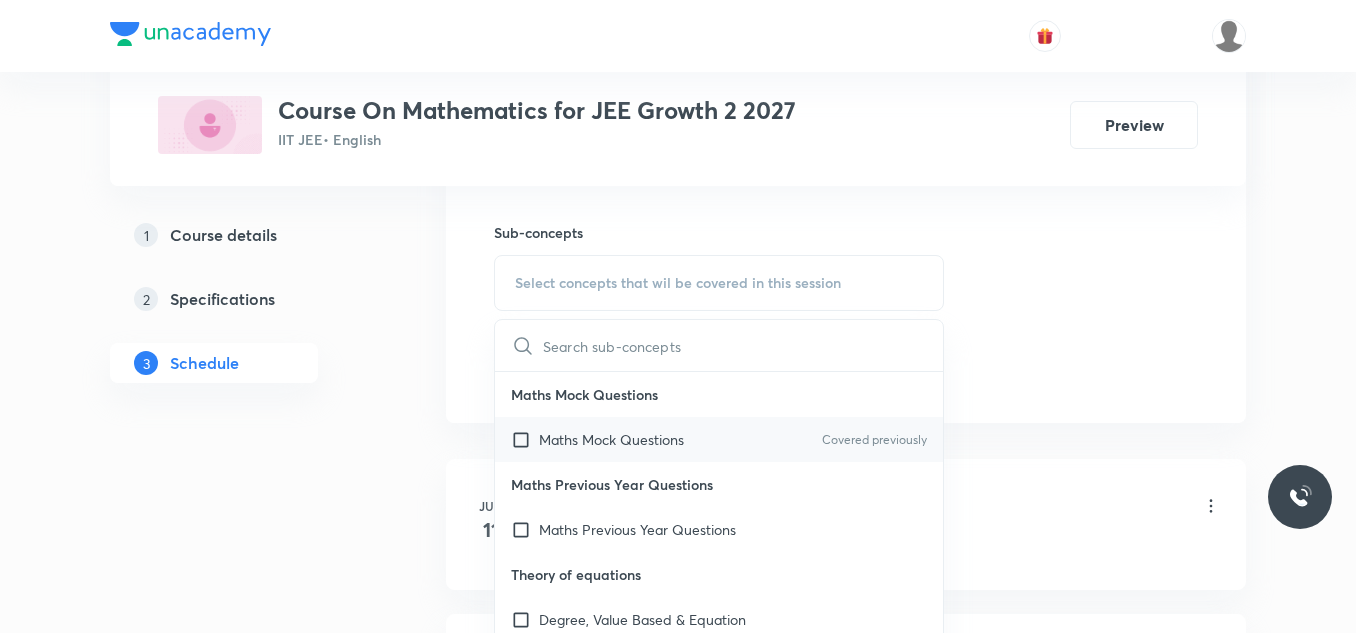 click at bounding box center [525, 439] 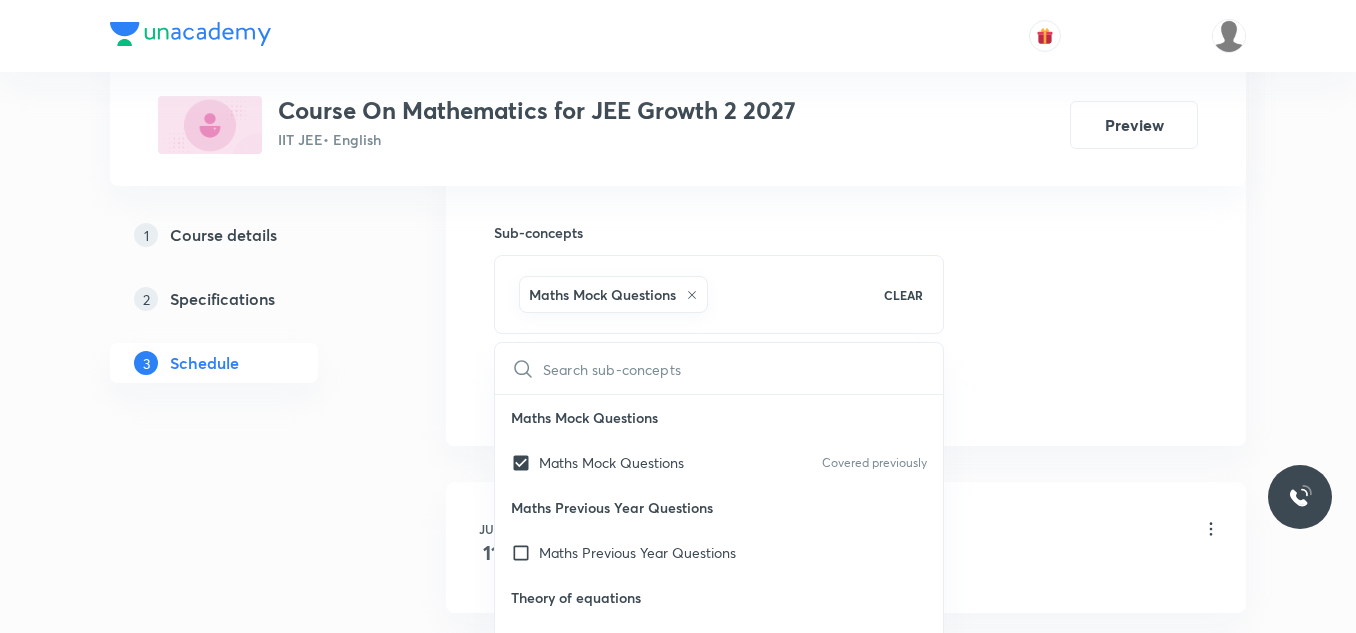 click on "Plus Courses Course On Mathematics for JEE Growth 2 2027 IIT JEE  • English Preview 1 Course details 2 Specifications 3 Schedule Schedule 22  classes Session  23 Live class Session title 19/99 RELATION & FUNCTION ​ Schedule for Jul 14, 2025, 8:45 AM ​ Duration (in minutes) 80 ​   Session type Online Offline Room 106 Sub-concepts Maths Mock Questions CLEAR ​ Maths Mock Questions Maths Mock Questions Covered previously Maths Previous Year Questions Maths Previous Year Questions Theory of equations Degree, Value Based & Equation Geometrical Meaning of the Zeroes of a Polynomial Location of roots Geometrical meaning of Roots of an equation Points in solving an equation Graph of Quadratic Expression & its Analysis Range of Quadratic Equation Remainder and factor theorems Identity Quadratic equations Common Roots Location of Roots General Equation of Second Degree in Variable x and y Theory of Equations Relation Between Roots and Coefficients Nature of Roots: Real, Imaginary, and Integer Complex Numbers 2" at bounding box center (678, 1576) 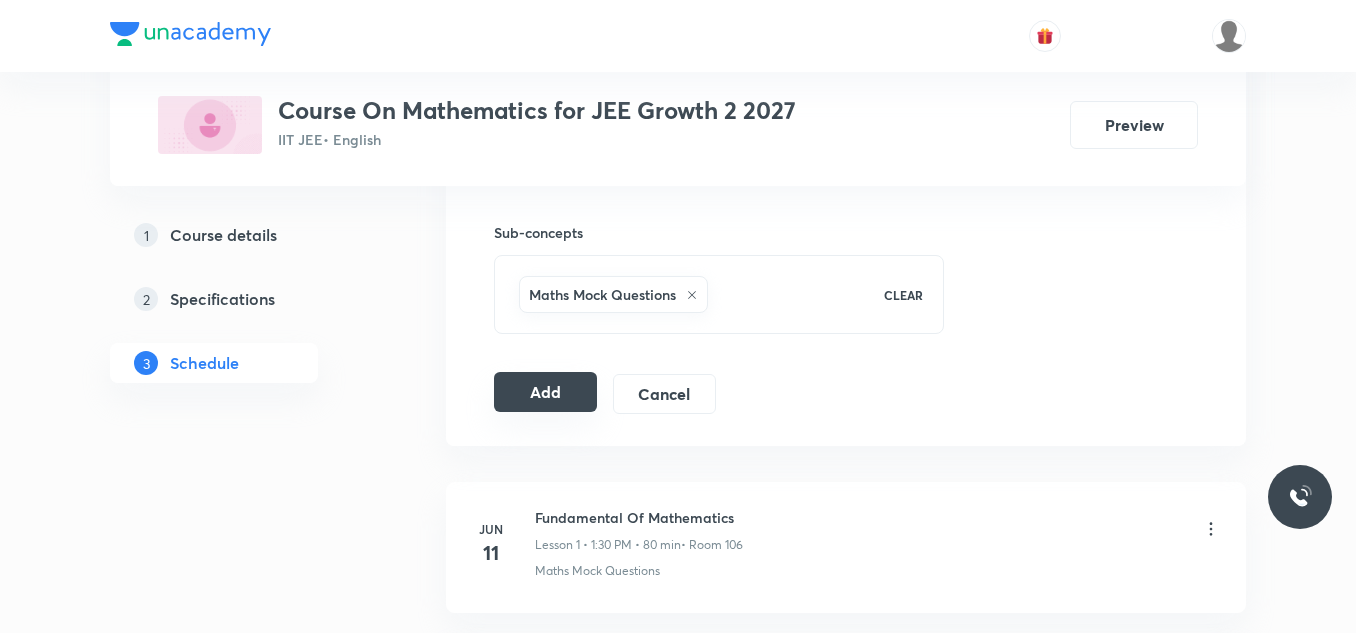 click on "Add" at bounding box center (545, 392) 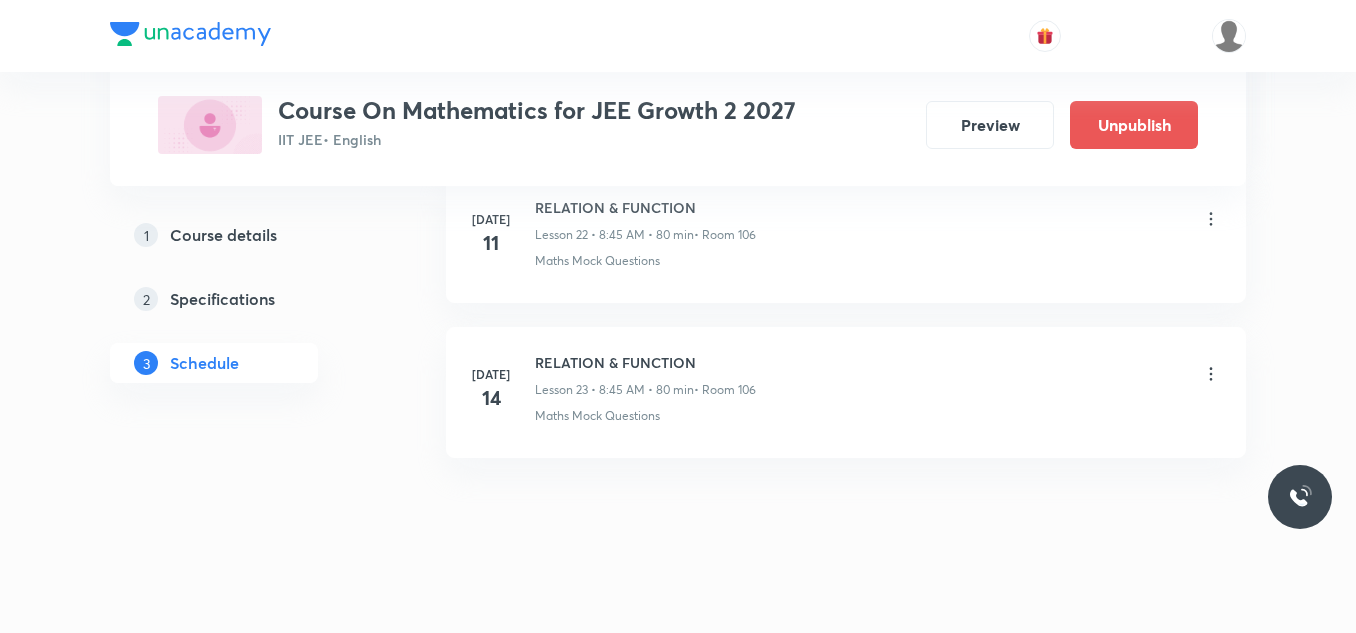 scroll, scrollTop: 3616, scrollLeft: 0, axis: vertical 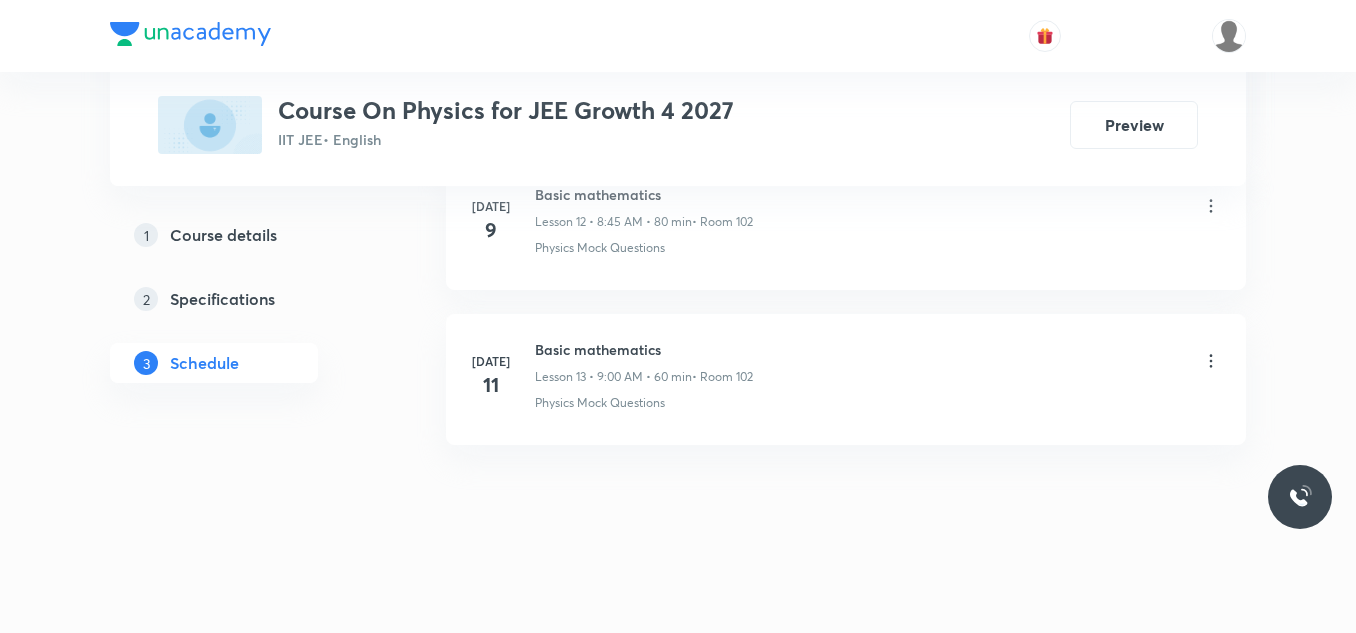 click on "Basic mathematics" at bounding box center (644, 349) 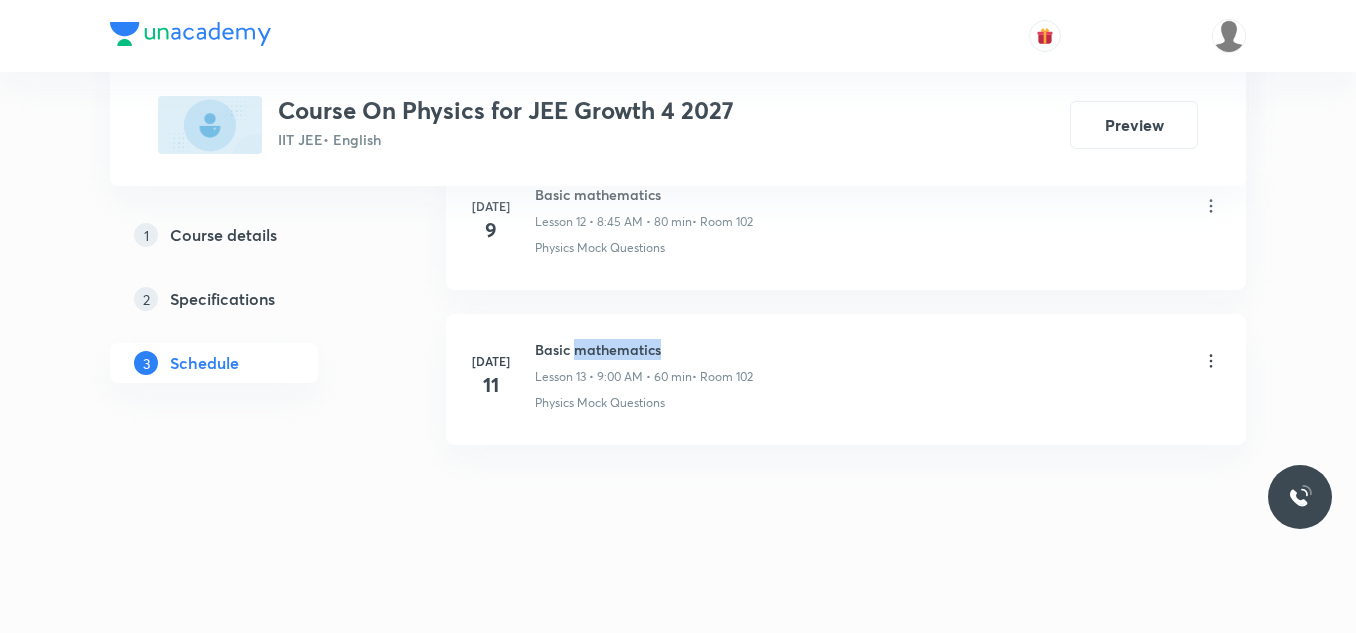 click on "Basic mathematics" at bounding box center [644, 349] 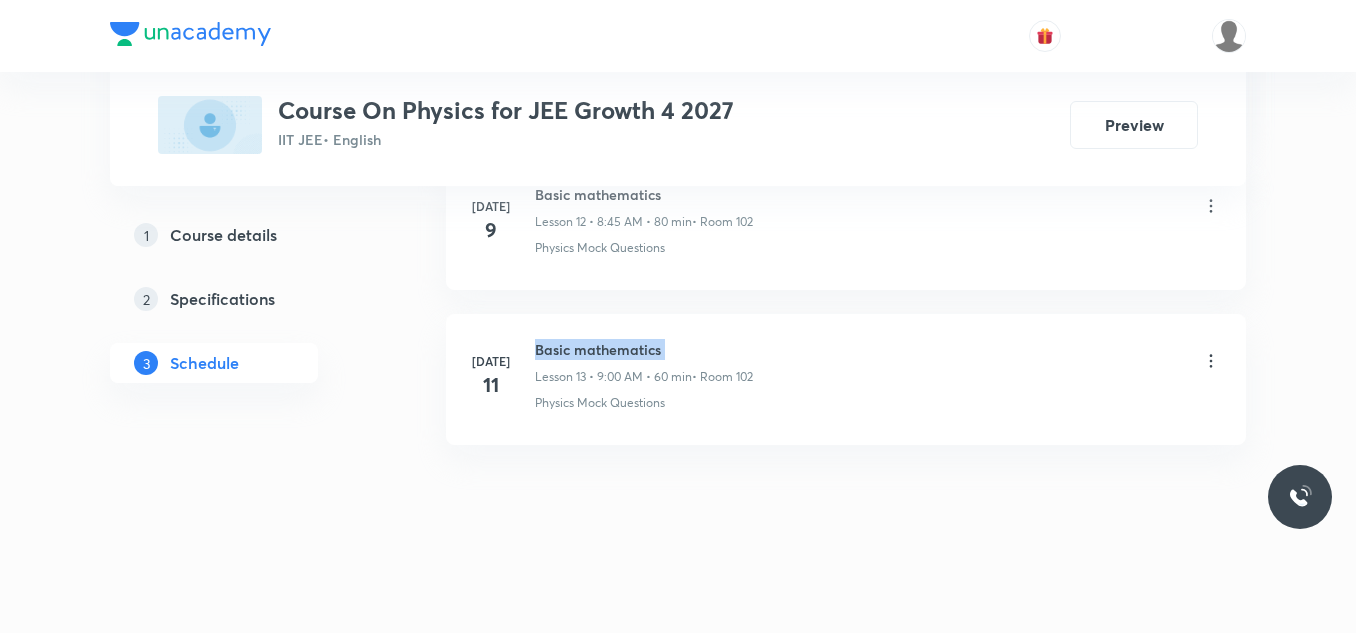 click on "Basic mathematics" at bounding box center [644, 349] 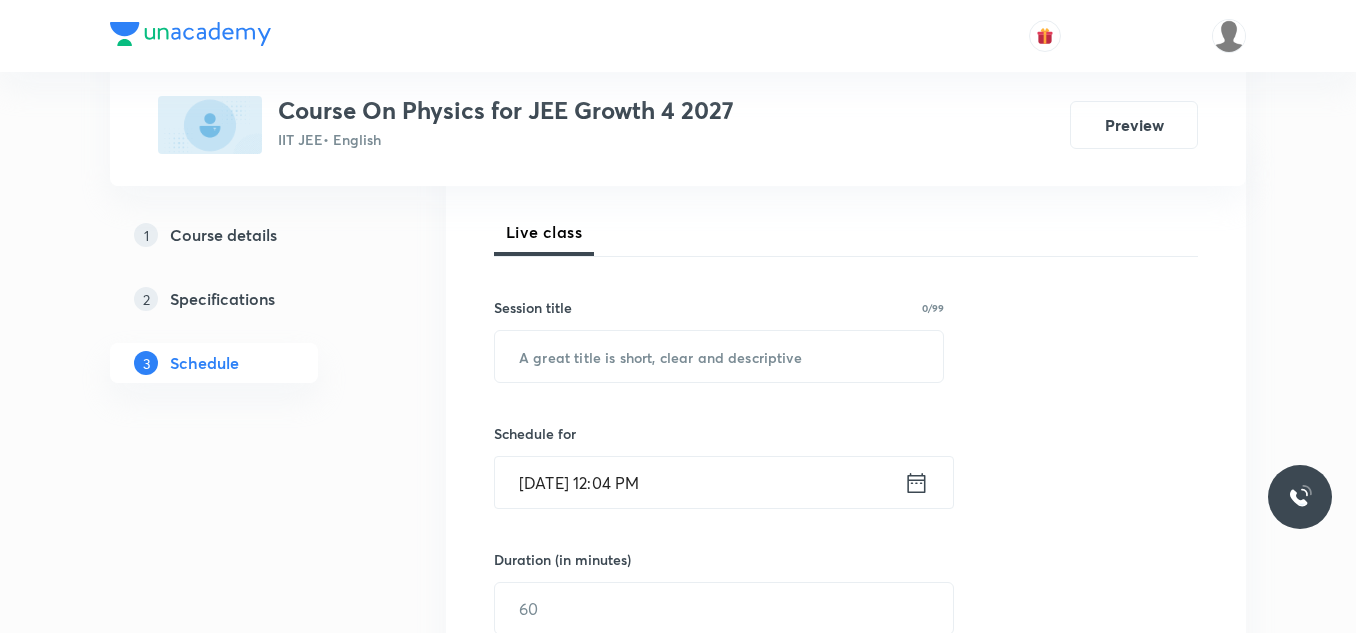 scroll, scrollTop: 300, scrollLeft: 0, axis: vertical 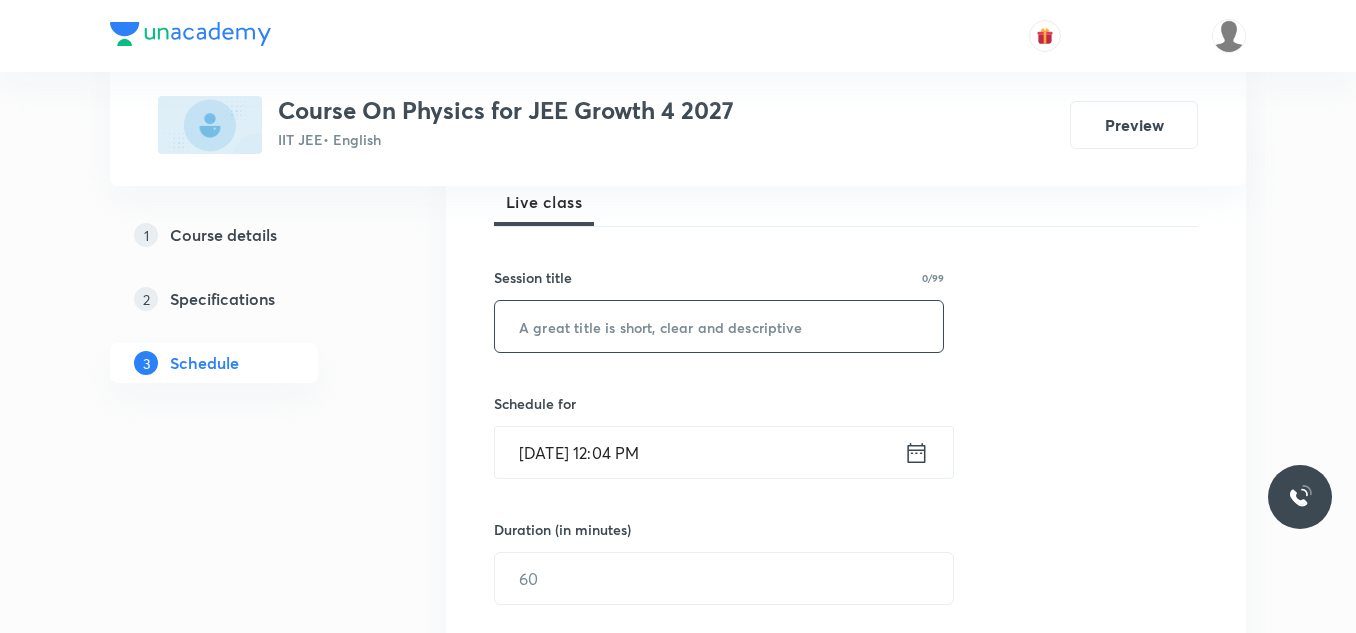 click at bounding box center [719, 326] 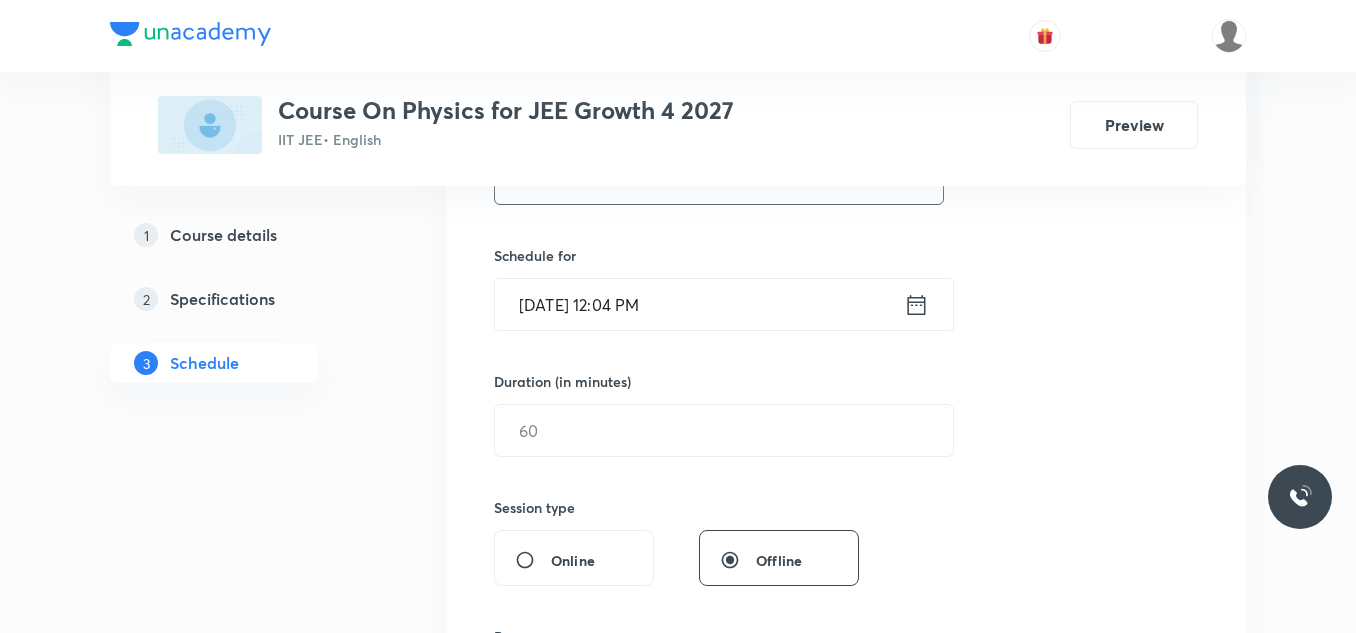 scroll, scrollTop: 500, scrollLeft: 0, axis: vertical 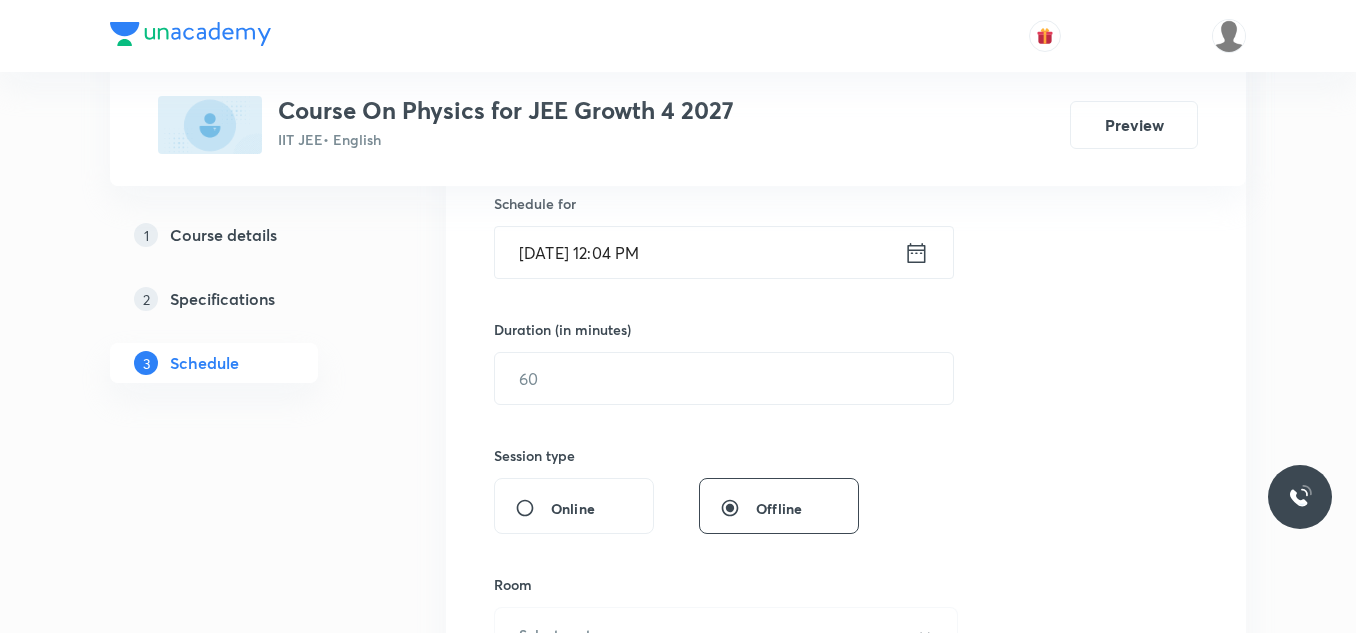 type on "Basic mathematics" 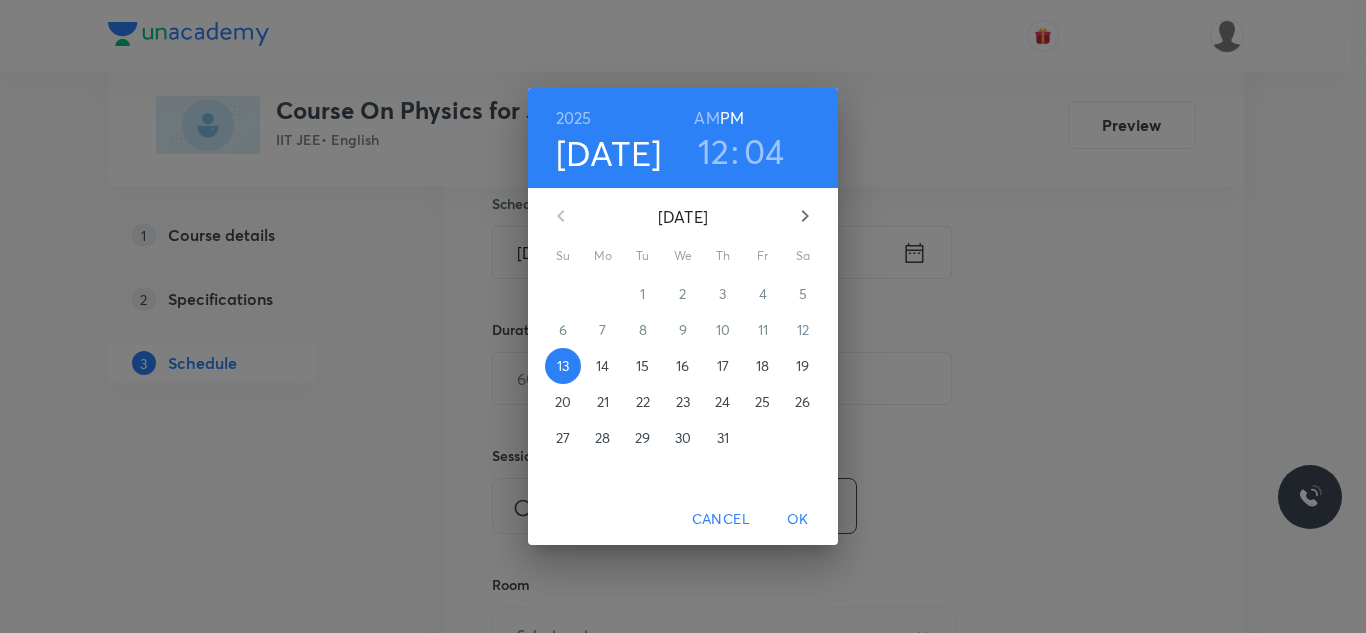 click on "14" at bounding box center (603, 366) 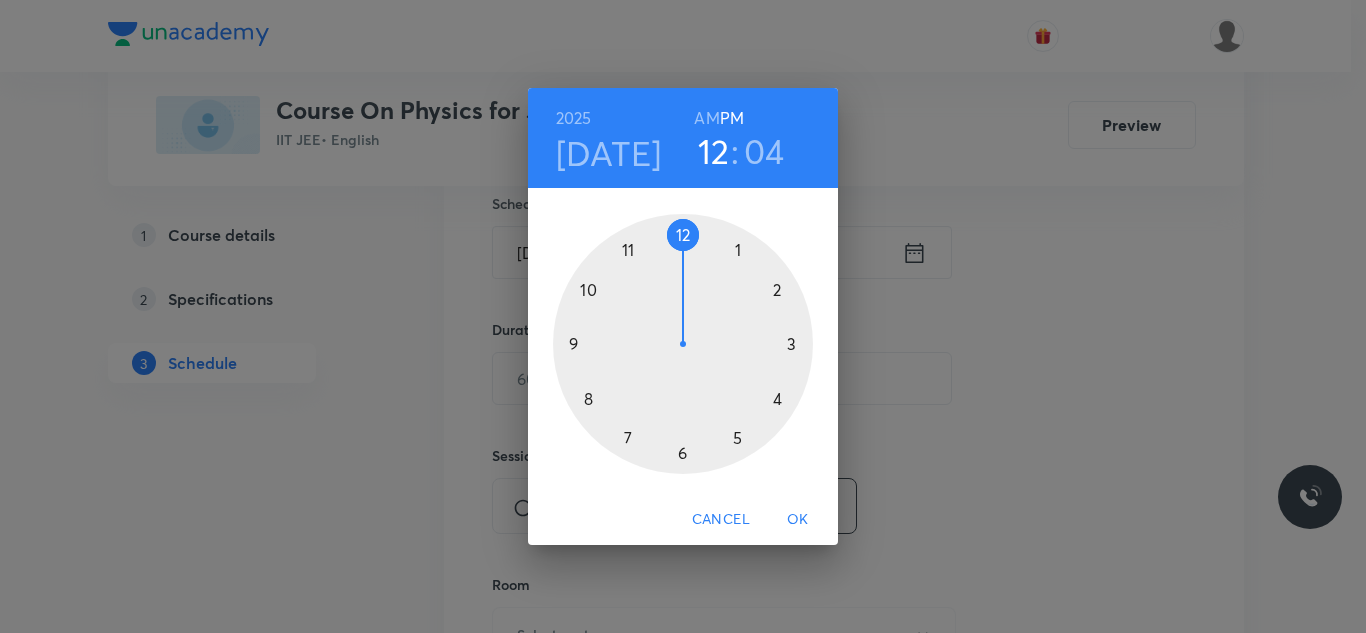 click on "PM" at bounding box center (732, 118) 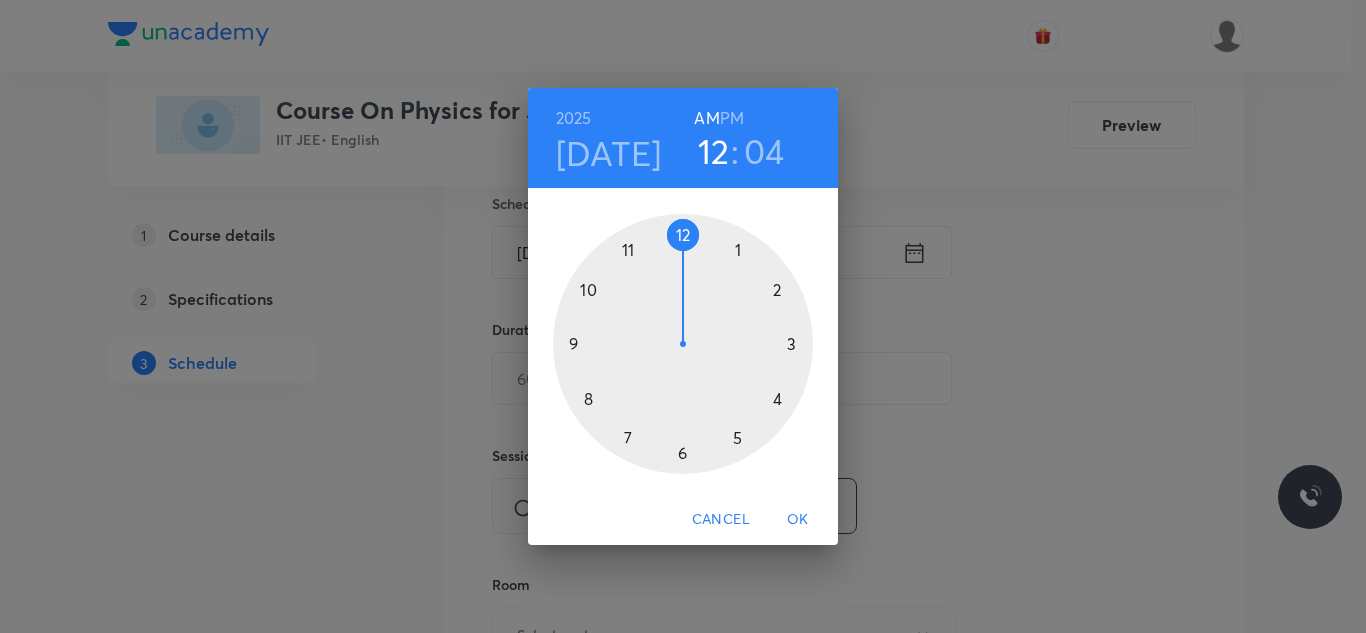 click at bounding box center [683, 344] 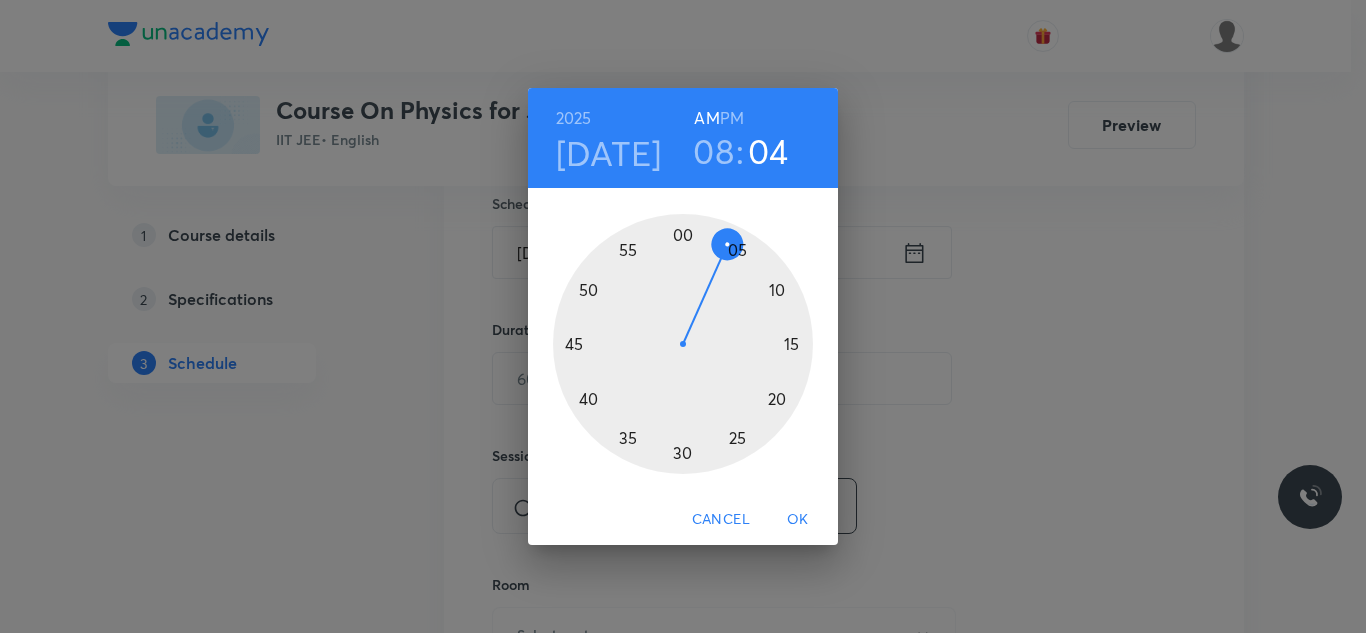 click at bounding box center (683, 344) 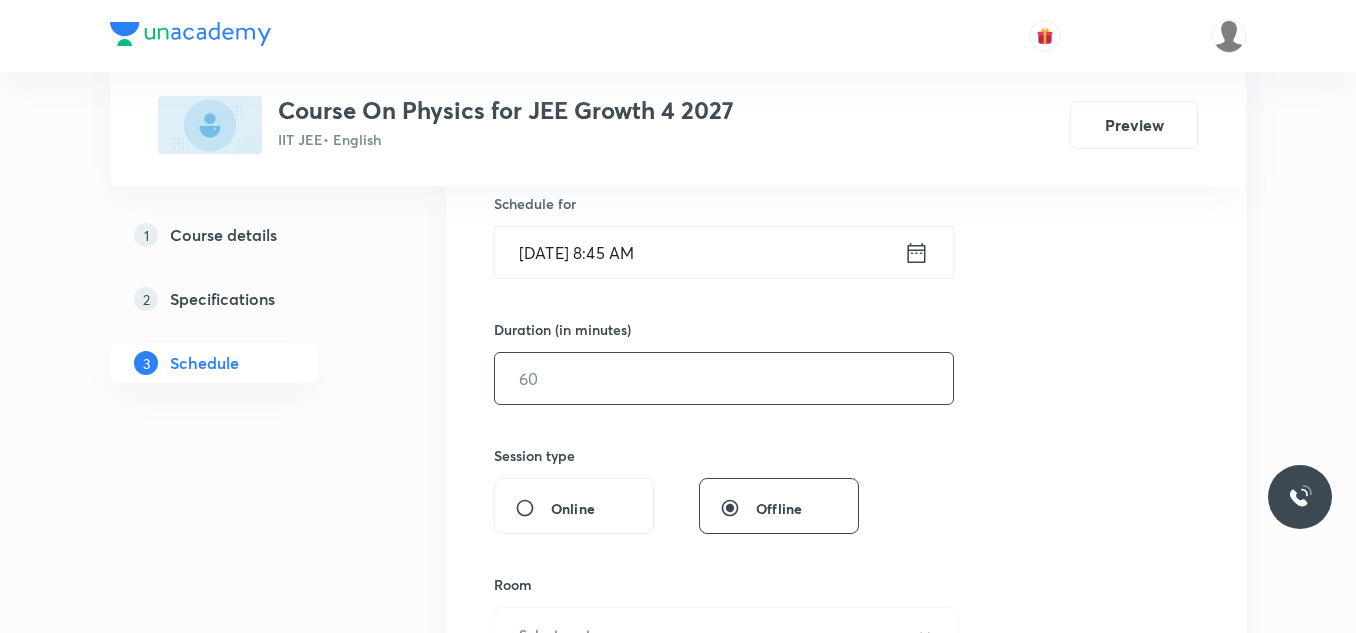 click at bounding box center [724, 378] 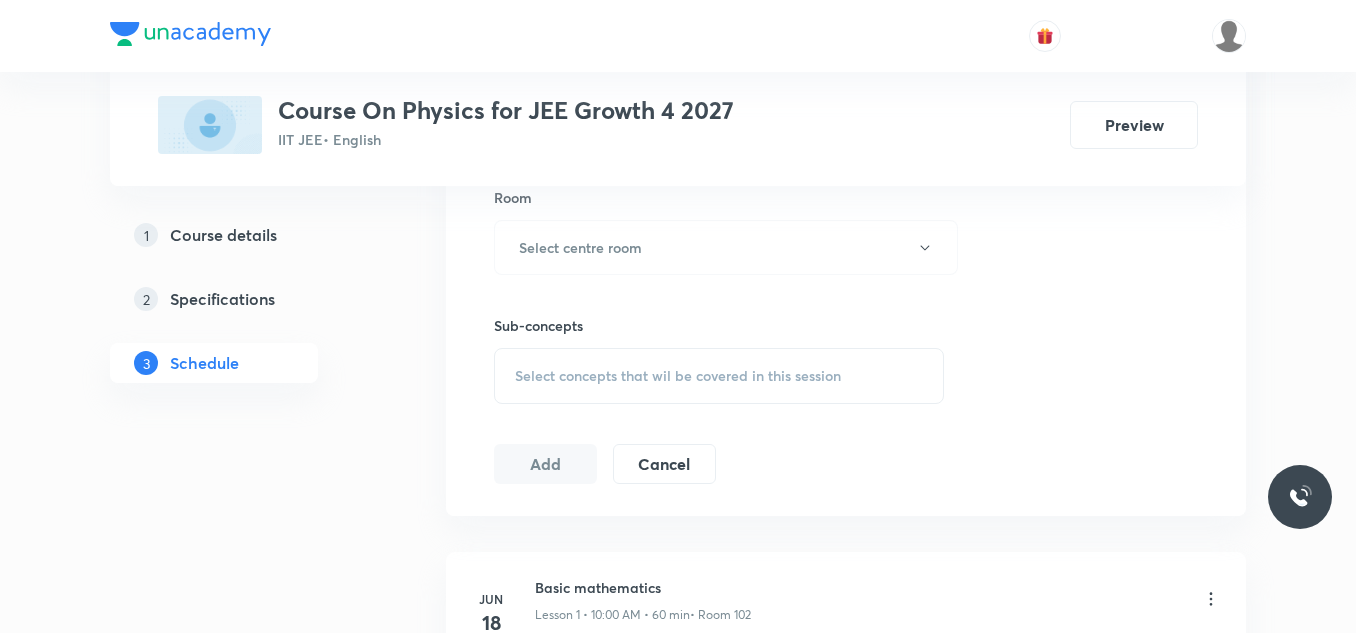 scroll, scrollTop: 900, scrollLeft: 0, axis: vertical 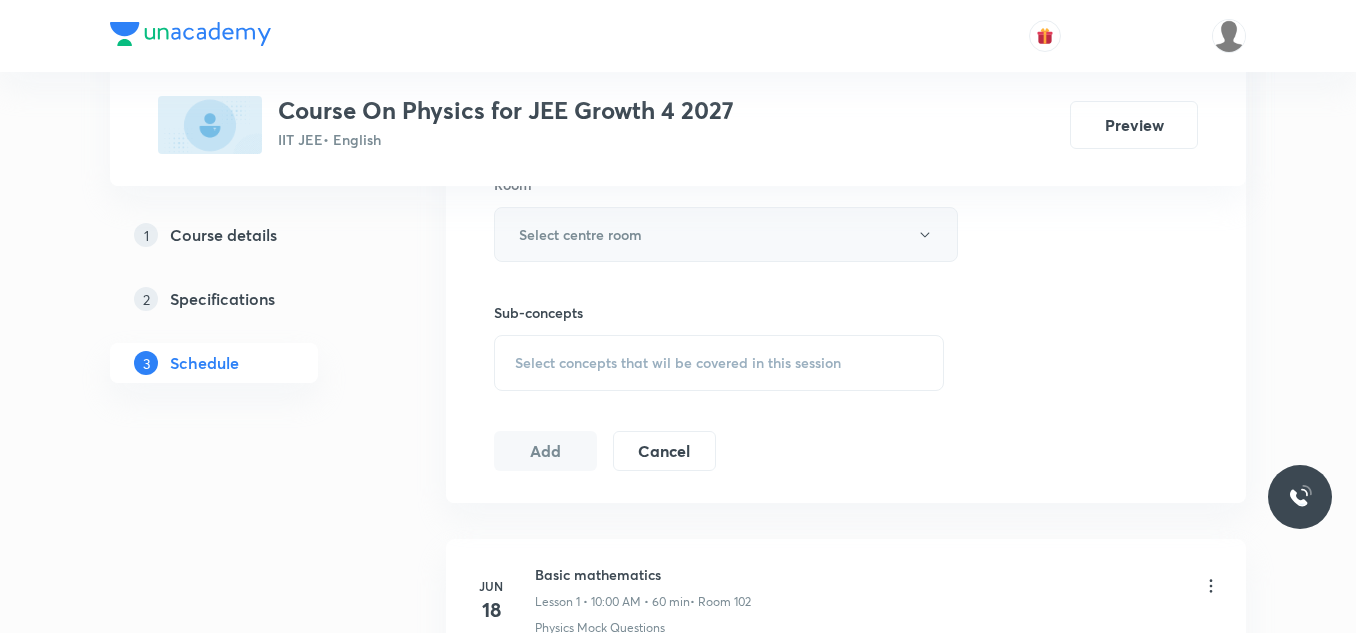 type on "80" 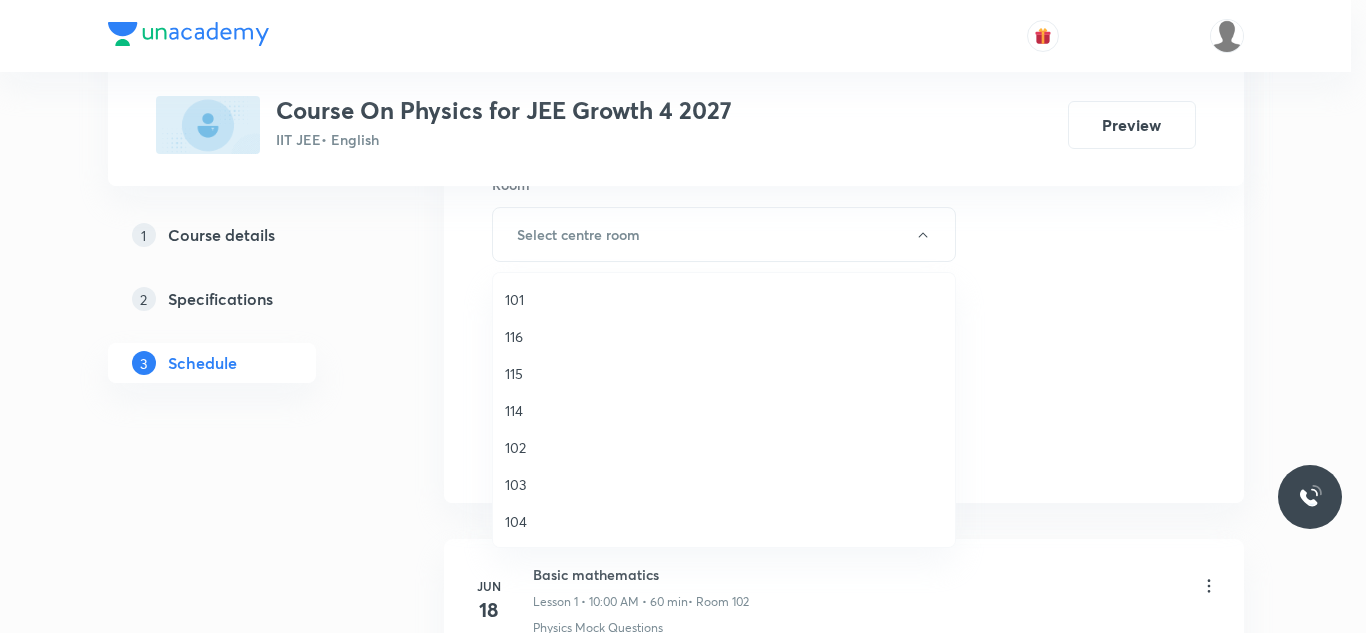 click on "102" at bounding box center (724, 447) 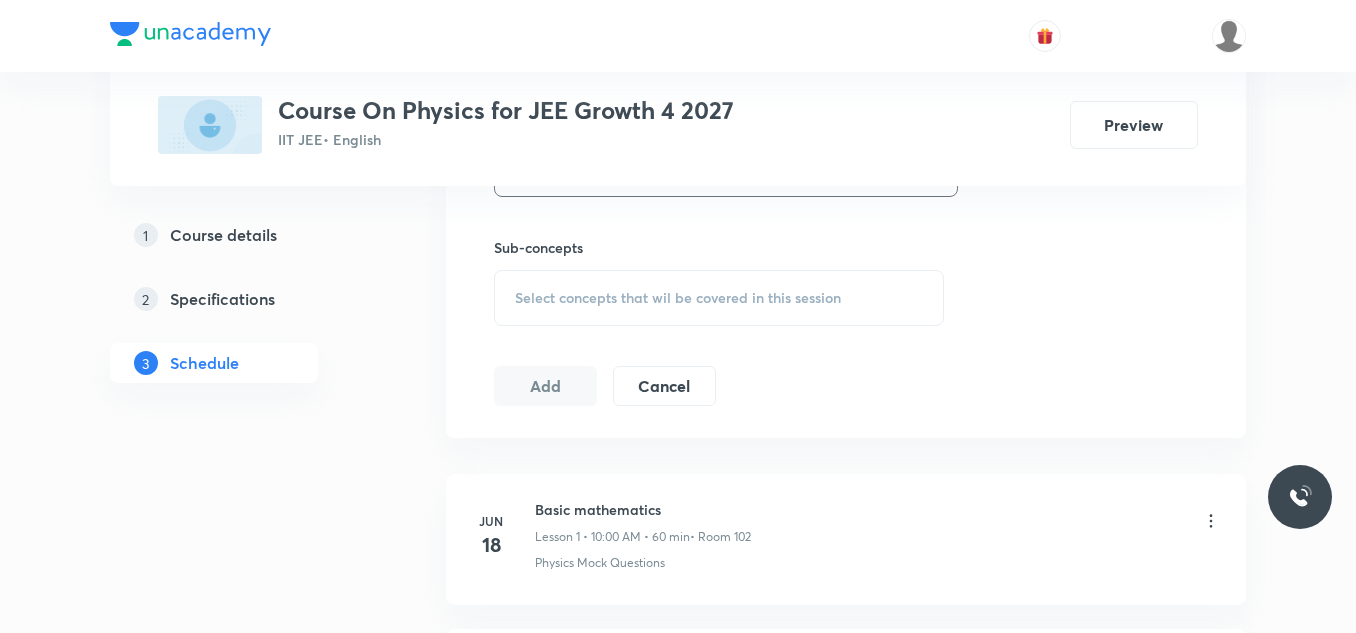 scroll, scrollTop: 1000, scrollLeft: 0, axis: vertical 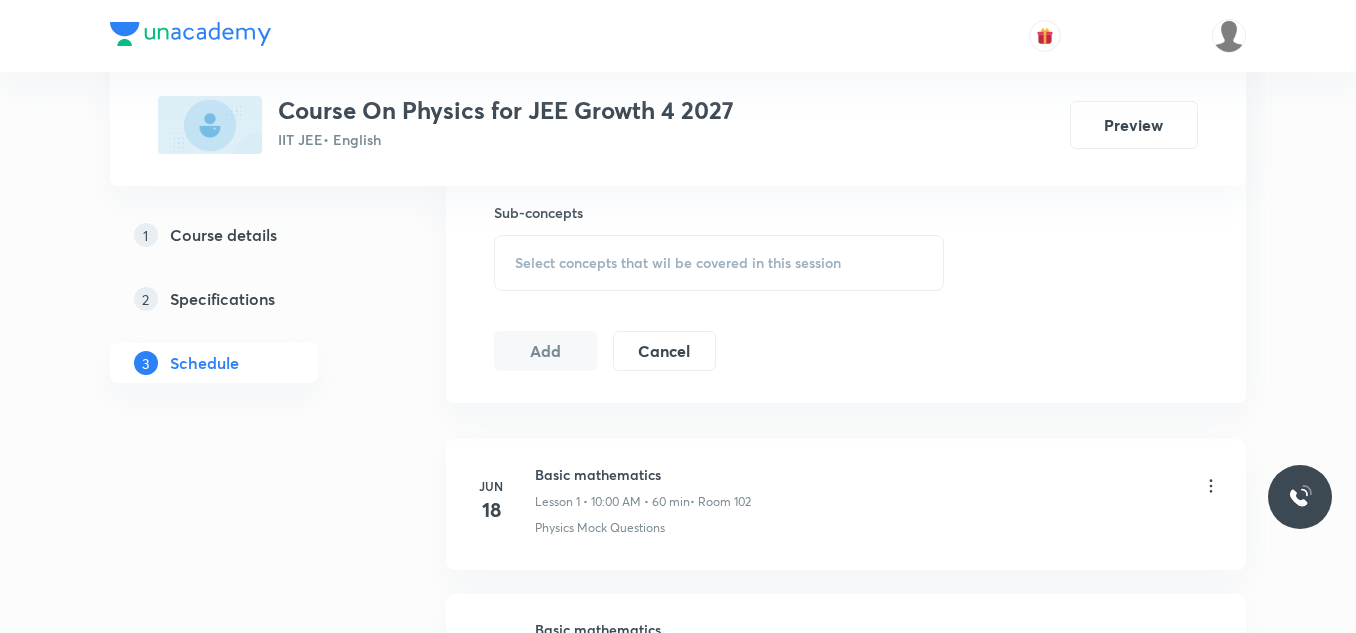 click on "Select concepts that wil be covered in this session" at bounding box center [678, 263] 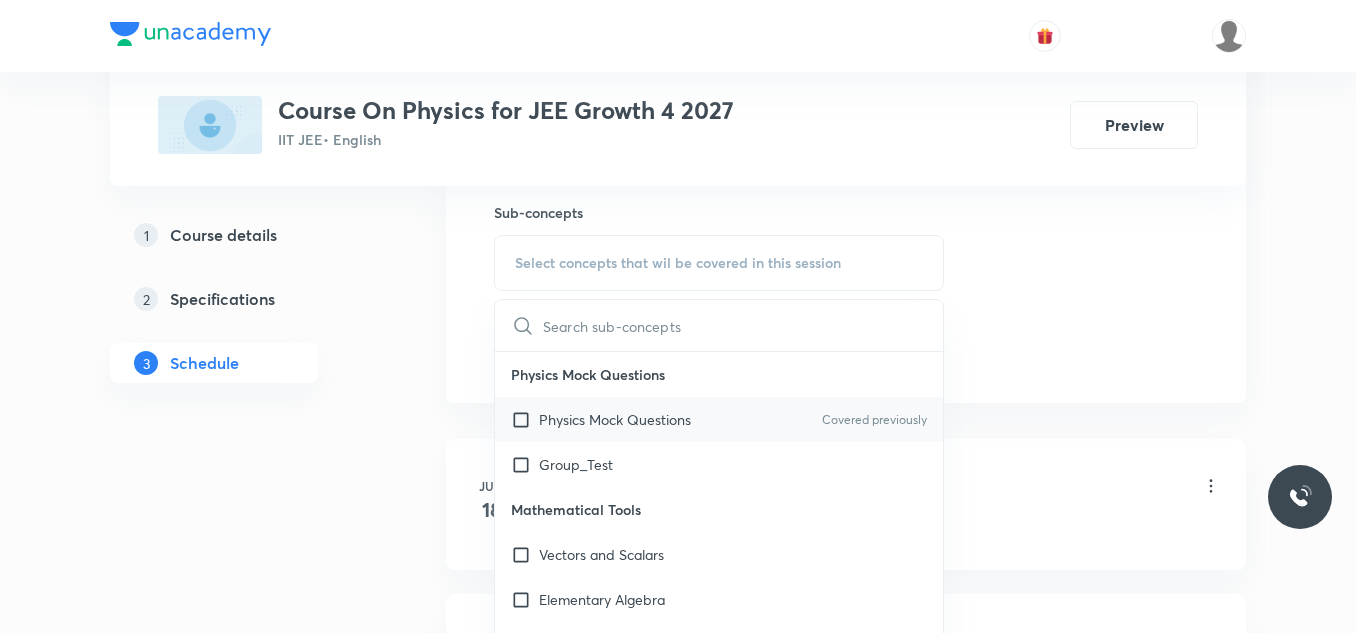 click at bounding box center (525, 419) 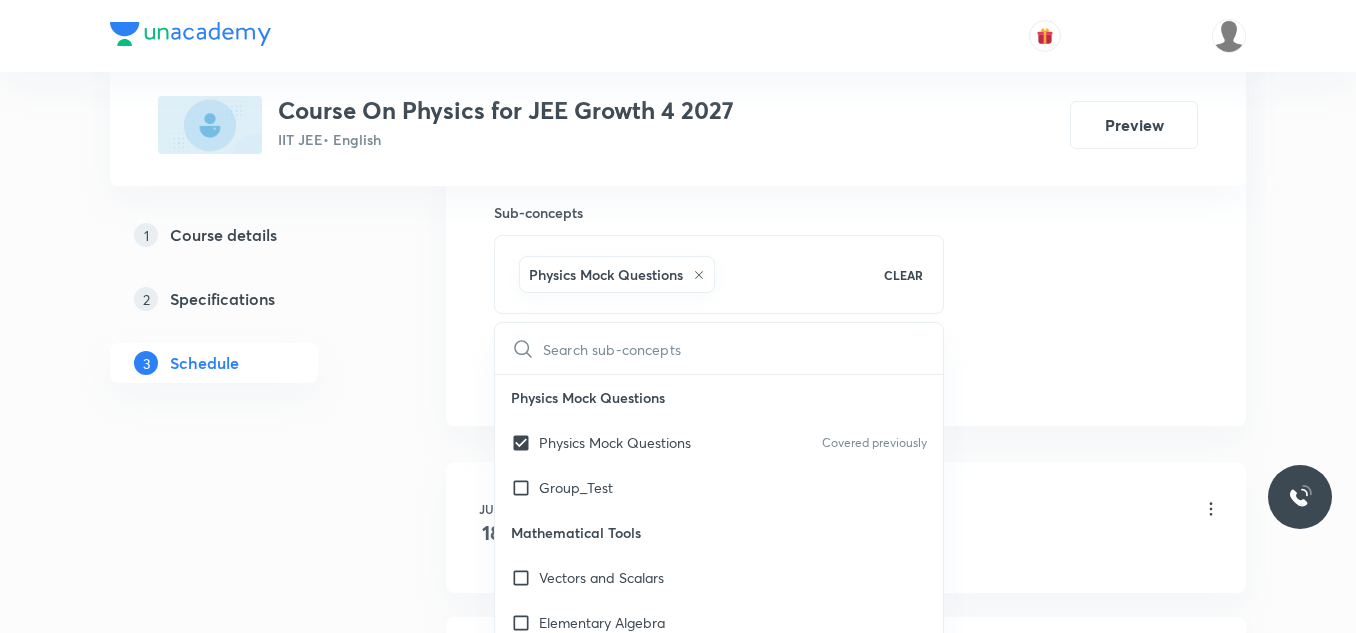 click on "Plus Courses Course On Physics for JEE Growth 4 2027 IIT JEE  • English Preview 1 Course details 2 Specifications 3 Schedule Schedule 13  classes Session  14 Live class Session title 17/99 Basic mathematics ​ Schedule for Jul 14, 2025, 8:45 AM ​ Duration (in minutes) 80 ​   Session type Online Offline Room 102 Sub-concepts Physics Mock Questions CLEAR ​ Physics Mock Questions Physics Mock Questions Covered previously Group_Test Mathematical Tools Vectors and Scalars  Elementary Algebra Basic Trigonometry Addition of Vectors 2D and 3D Geometry Representation of Vector  Components of a Vector Functions Unit Vectors Differentiation Integration Rectangular Components of a Vector in Three Dimensions Position Vector Use of Differentiation & Integration in One Dimensional Motion Displacement Vector Derivatives of Equations of Motion by Calculus Vectors Product of Two Vectors Differentiation: Basic Formula and Rule Definite Integration and Area Under The Curve Maxima and Minima Chain Rule Cross Product Work" at bounding box center [678, 858] 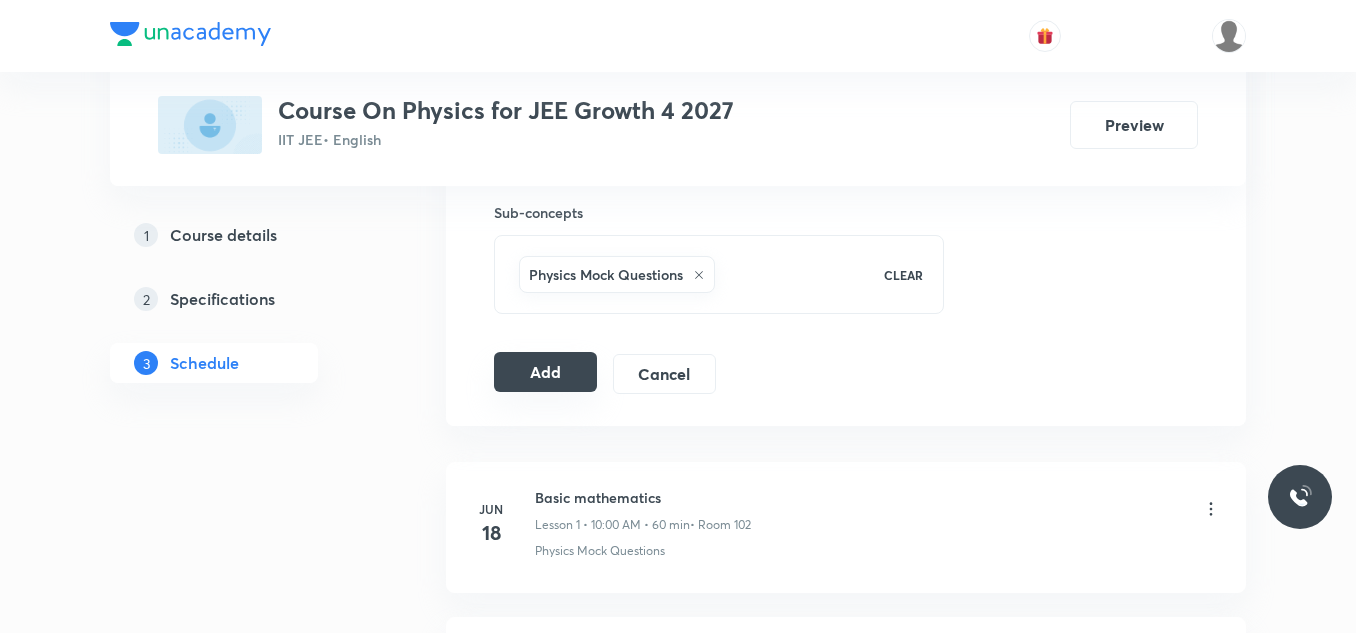 click on "Add" at bounding box center (545, 372) 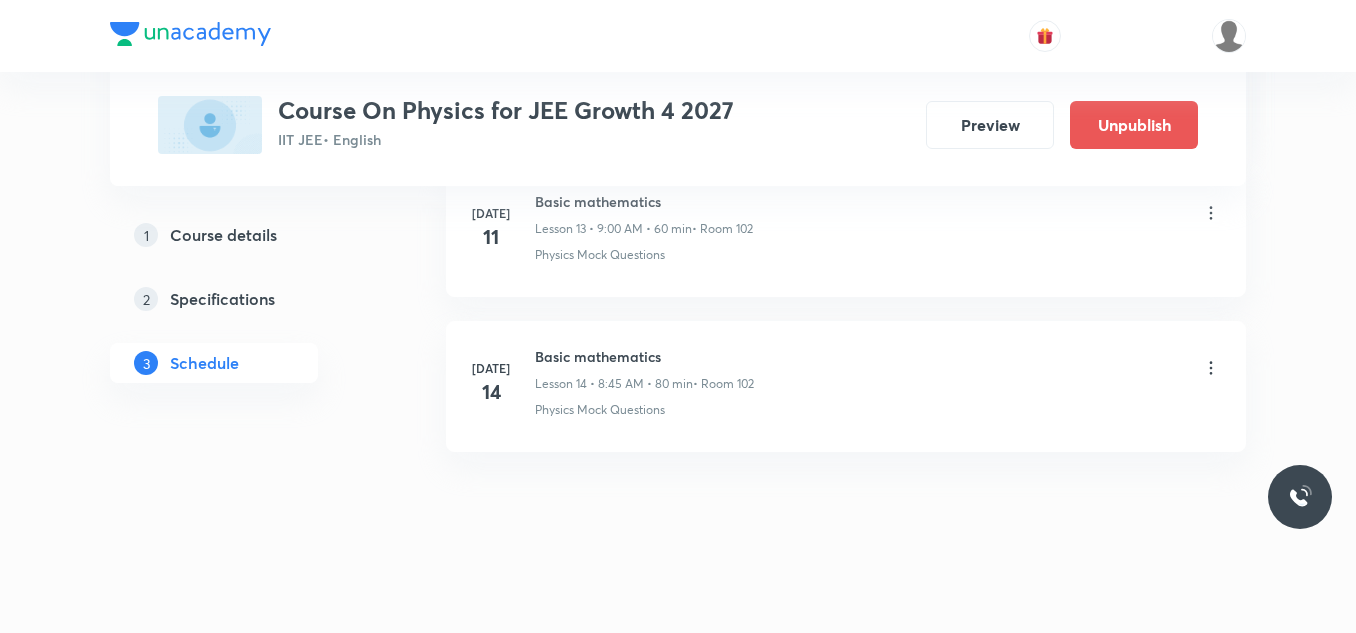 scroll, scrollTop: 2221, scrollLeft: 0, axis: vertical 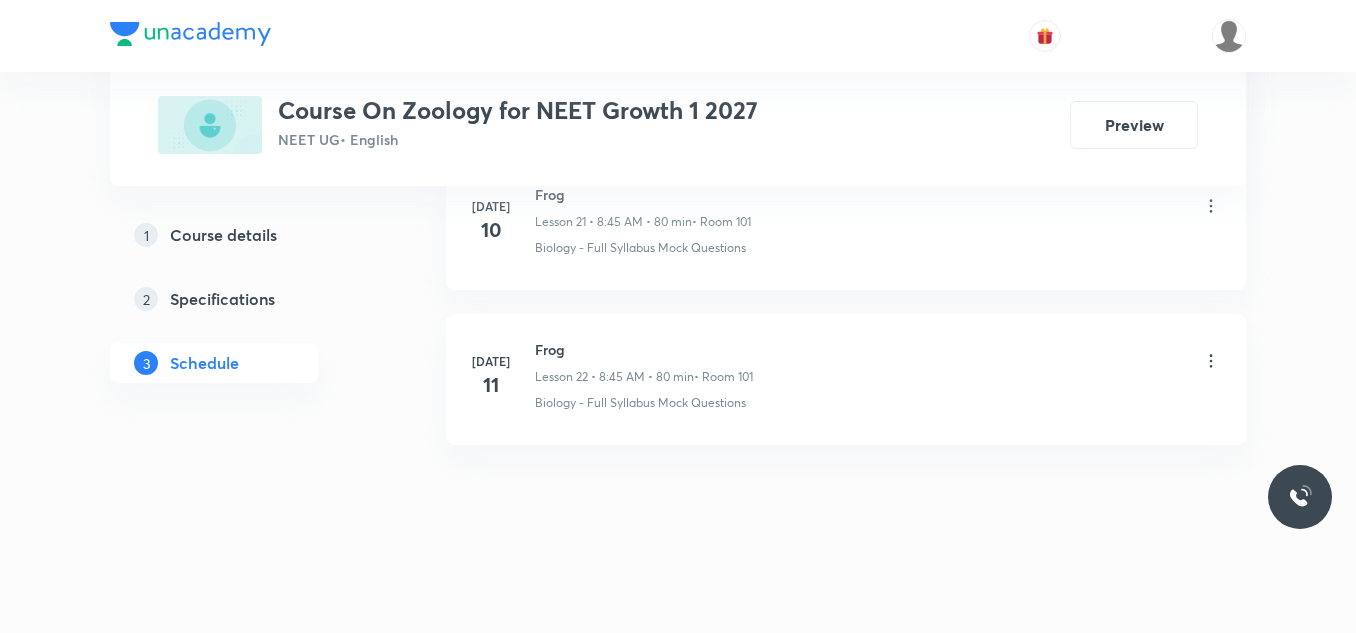 click on "Frog" at bounding box center [644, 349] 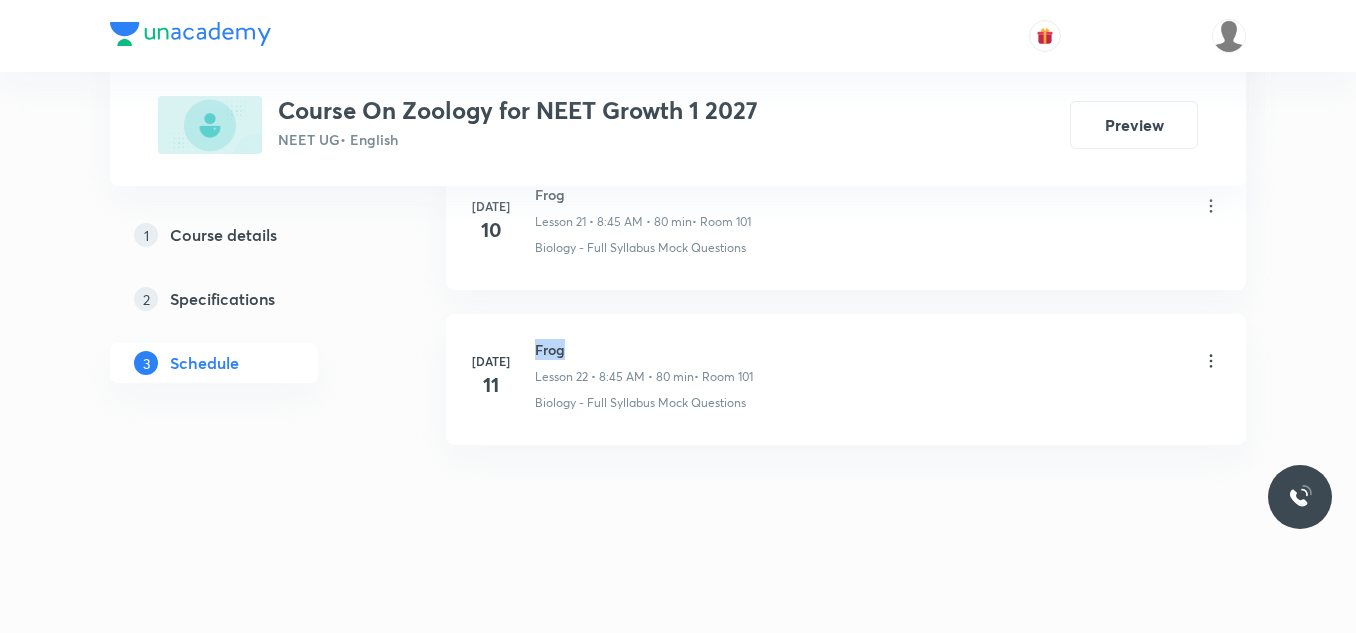 click on "Frog" at bounding box center (644, 349) 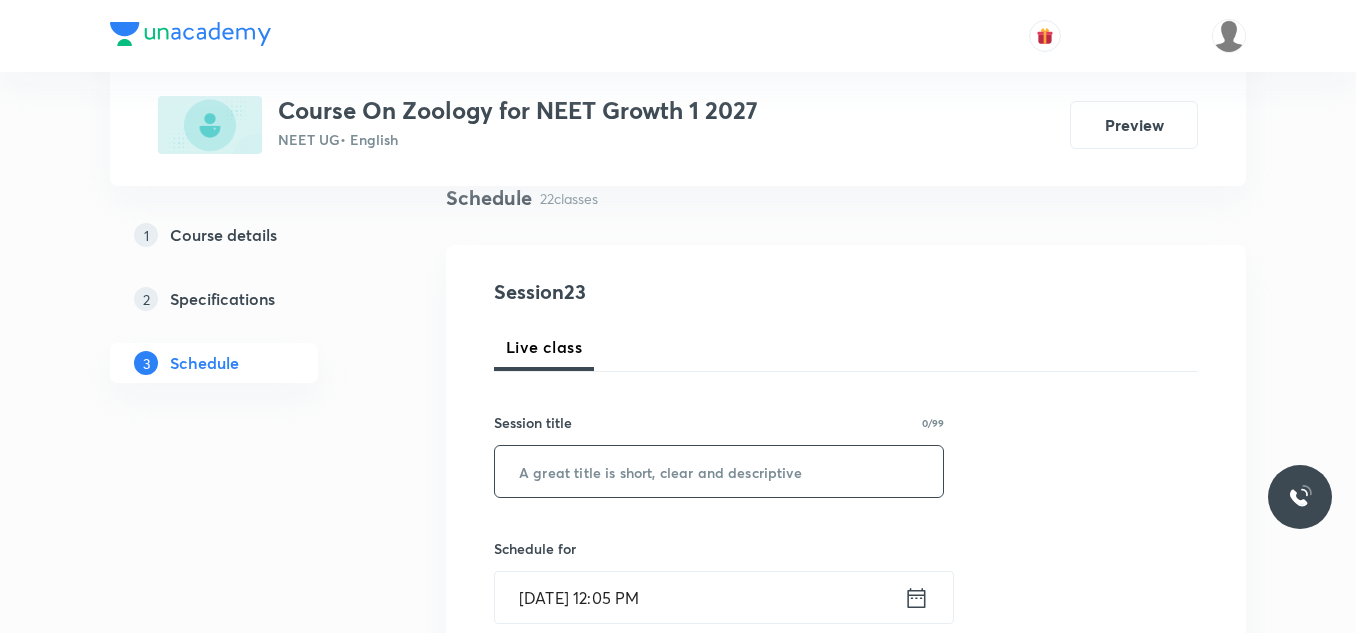 scroll, scrollTop: 300, scrollLeft: 0, axis: vertical 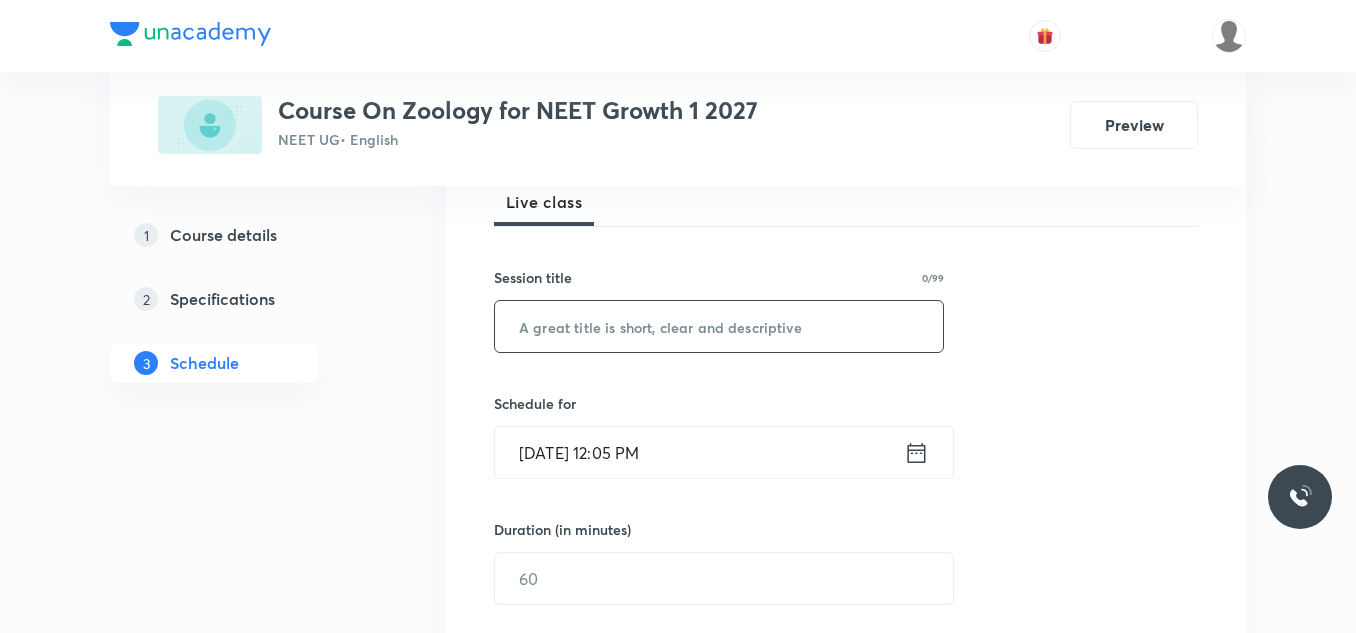 click at bounding box center (719, 326) 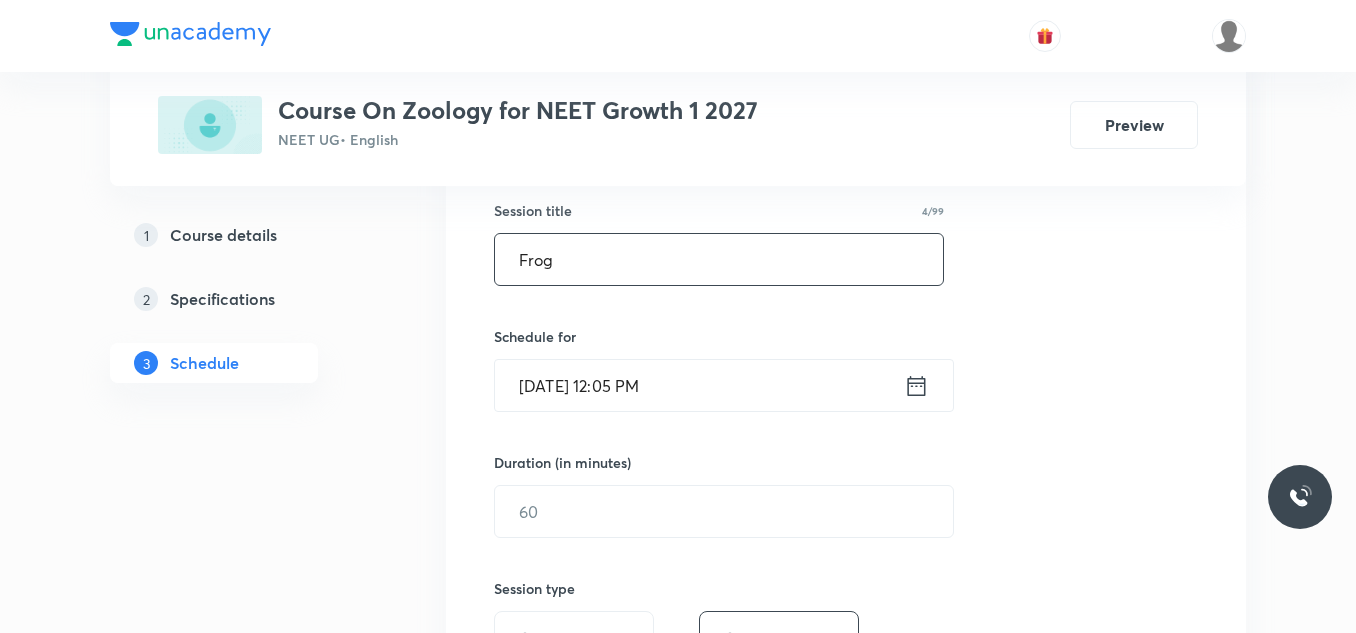 scroll, scrollTop: 400, scrollLeft: 0, axis: vertical 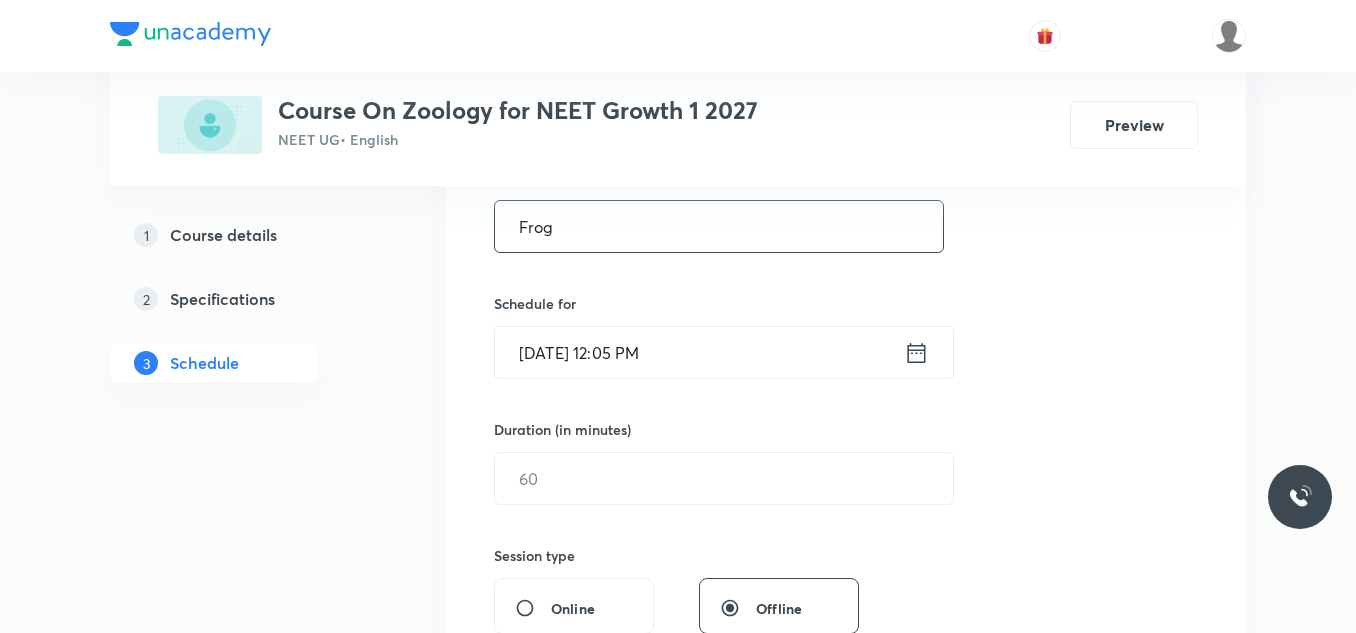 type on "Frog" 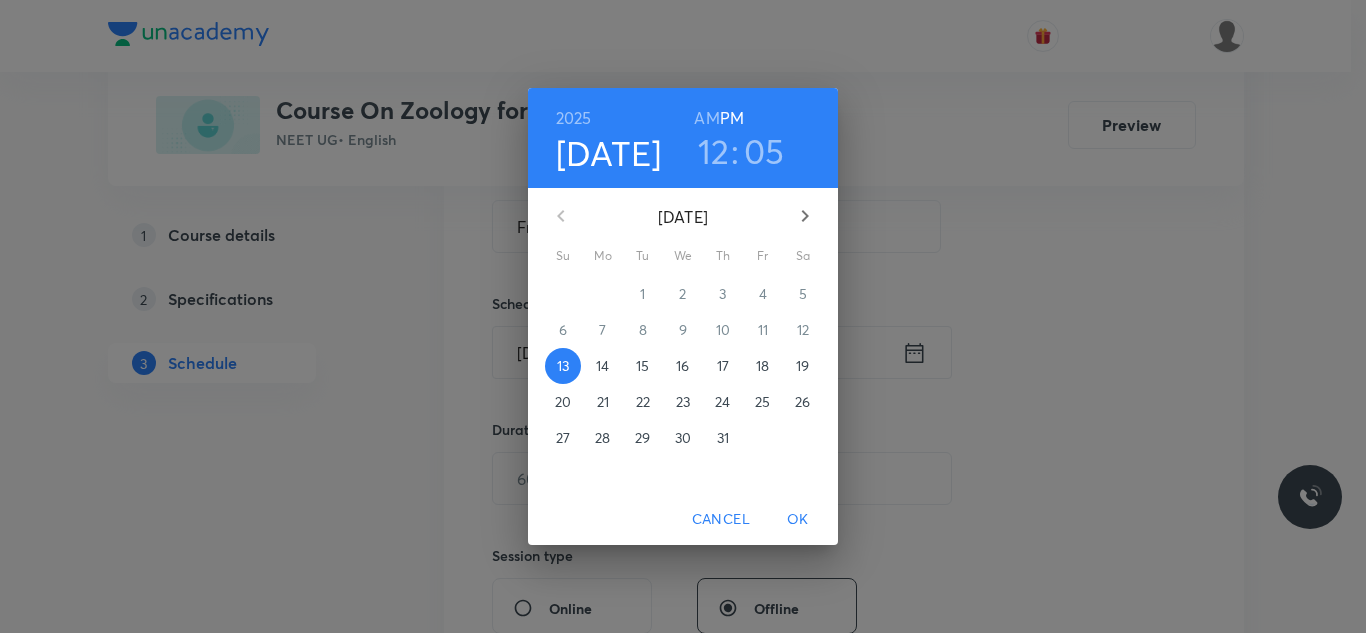 click on "14" at bounding box center (603, 366) 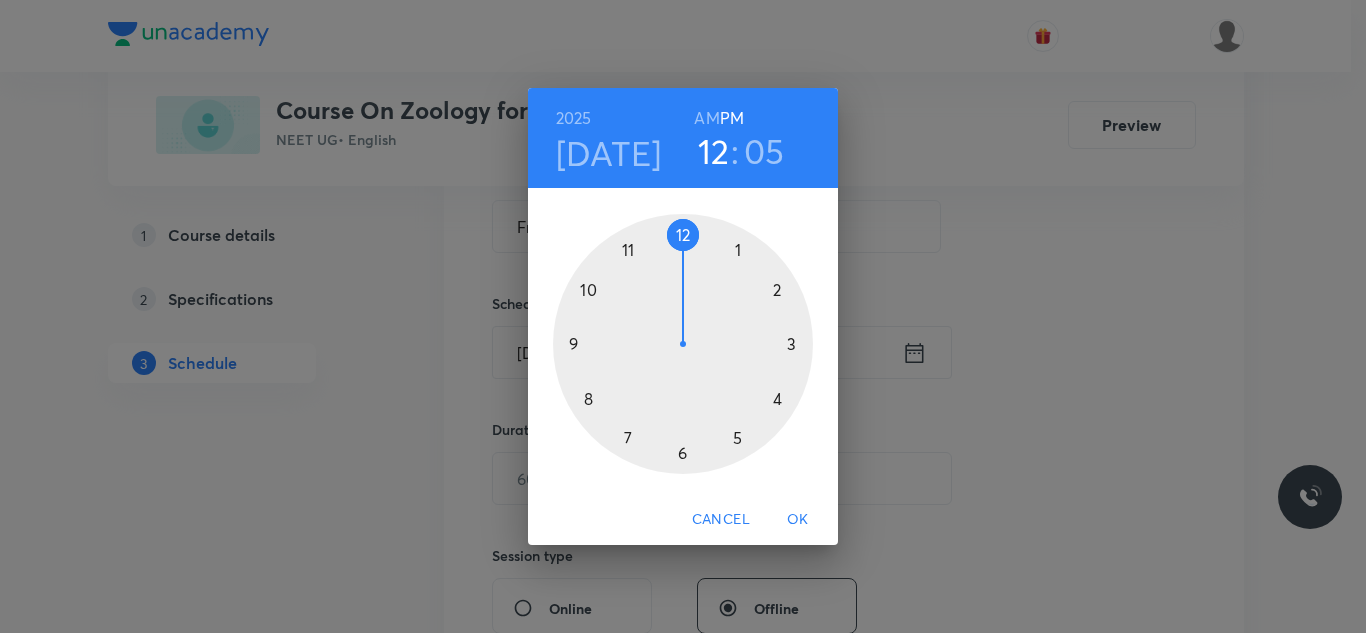 click on "AM" at bounding box center (706, 118) 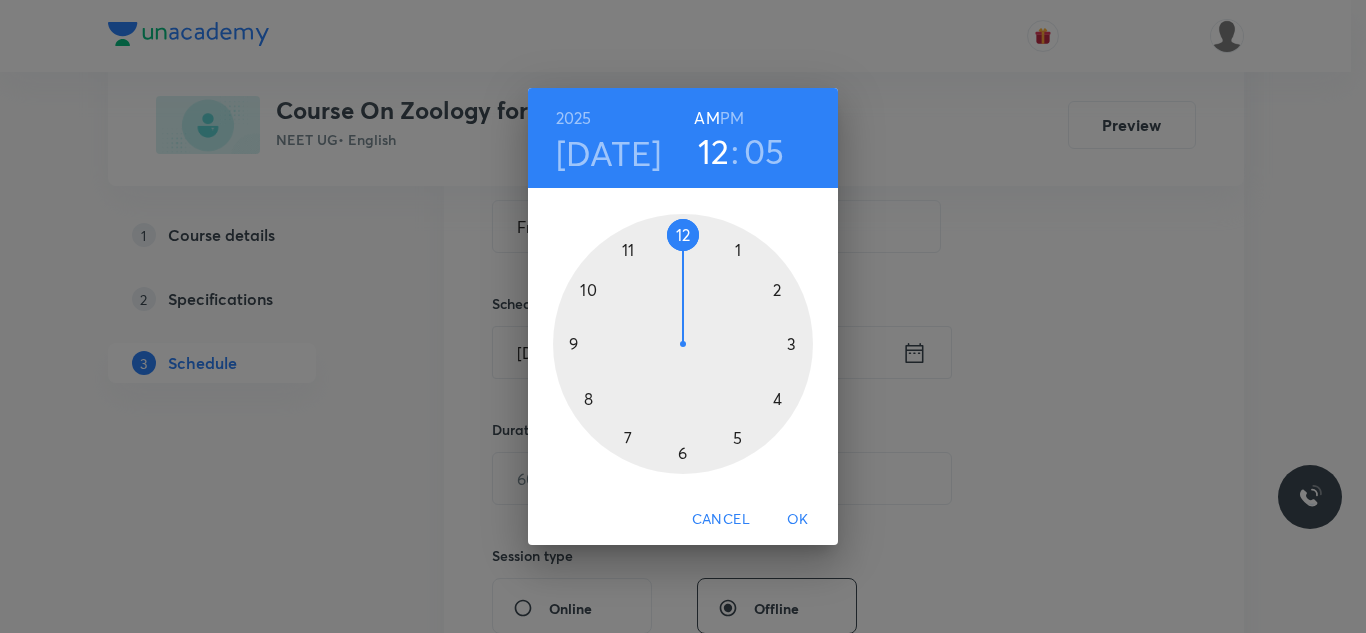 click at bounding box center (683, 344) 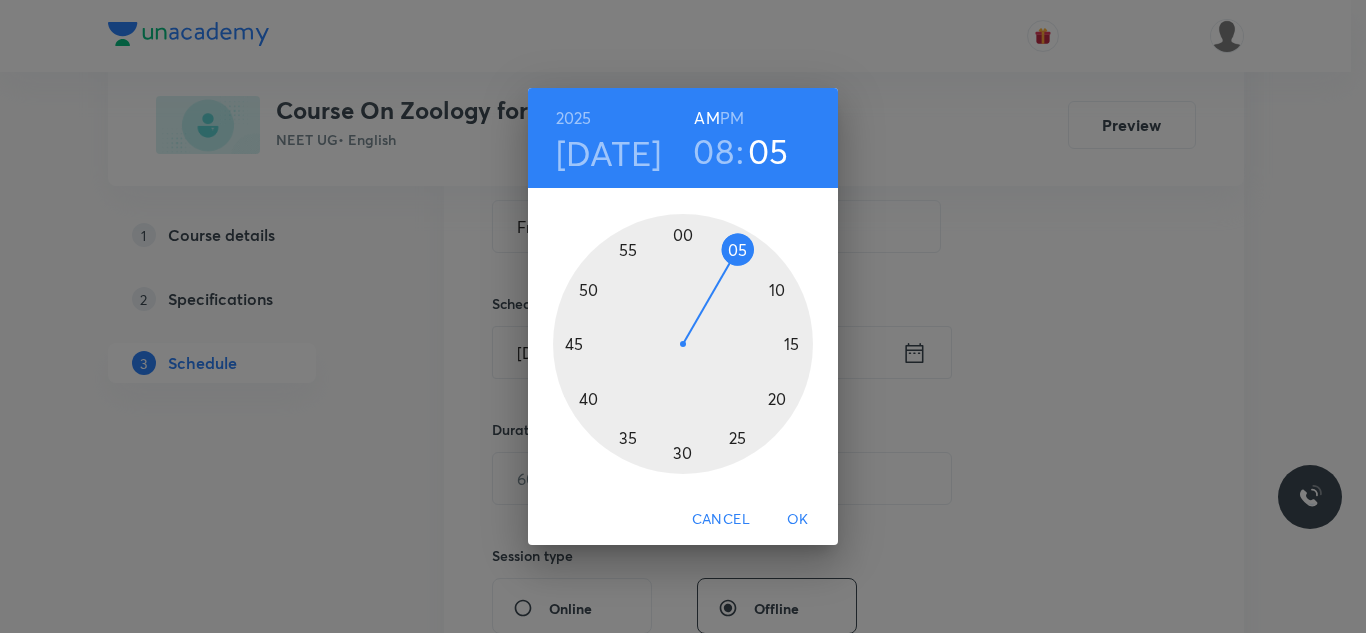click at bounding box center (683, 344) 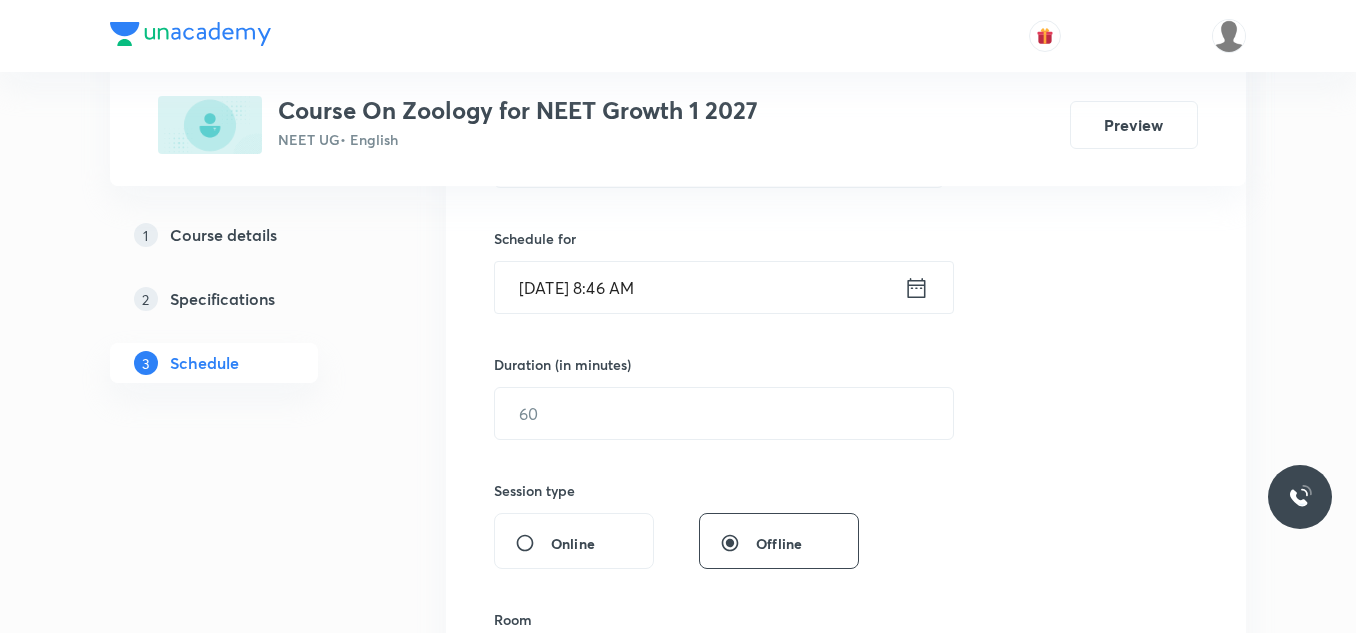 scroll, scrollTop: 500, scrollLeft: 0, axis: vertical 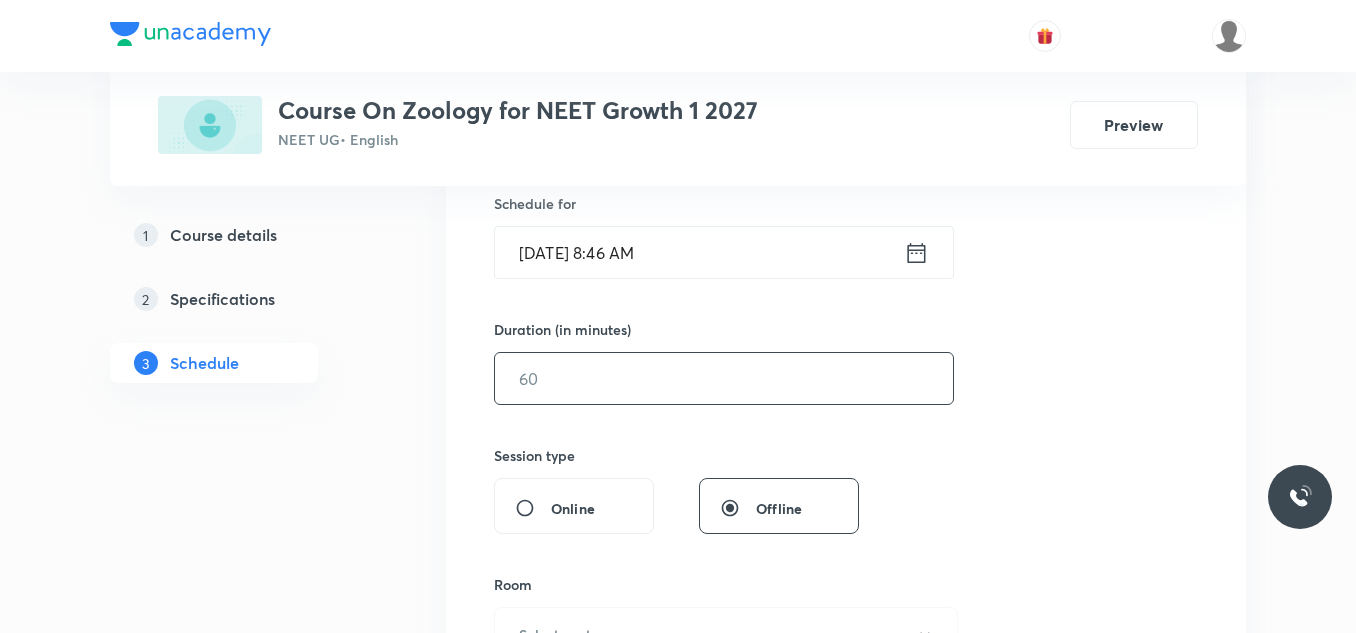 click at bounding box center (724, 378) 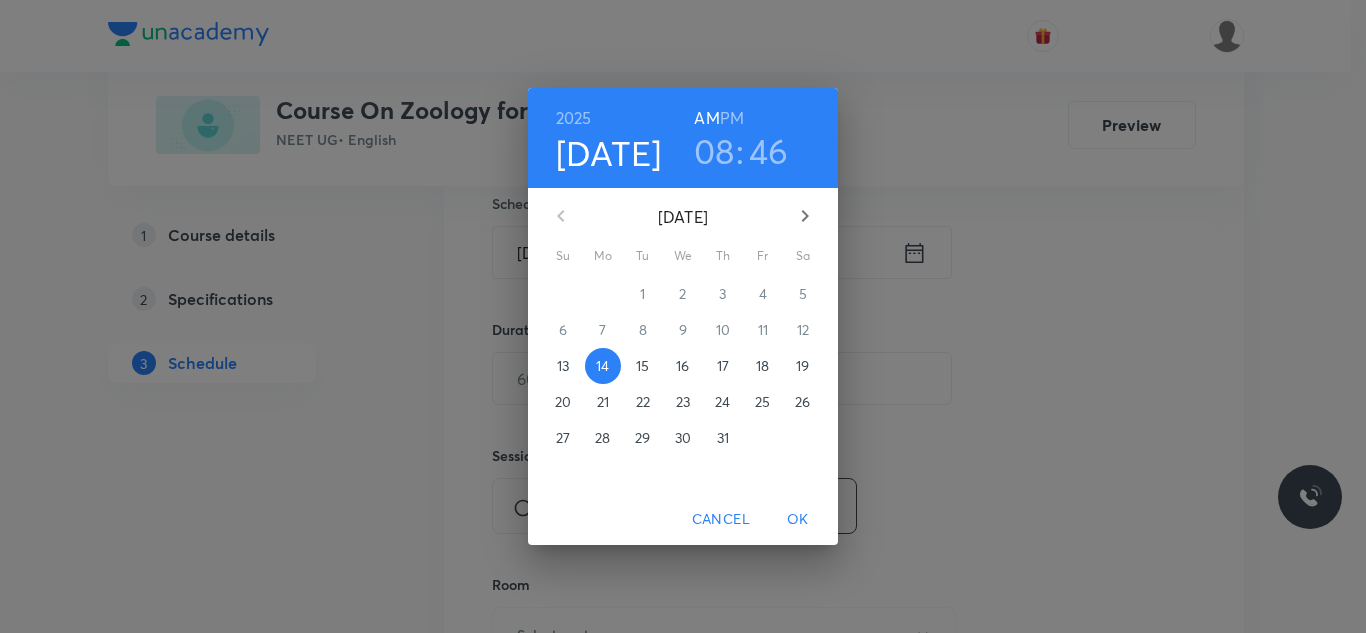 click on "08" at bounding box center (714, 151) 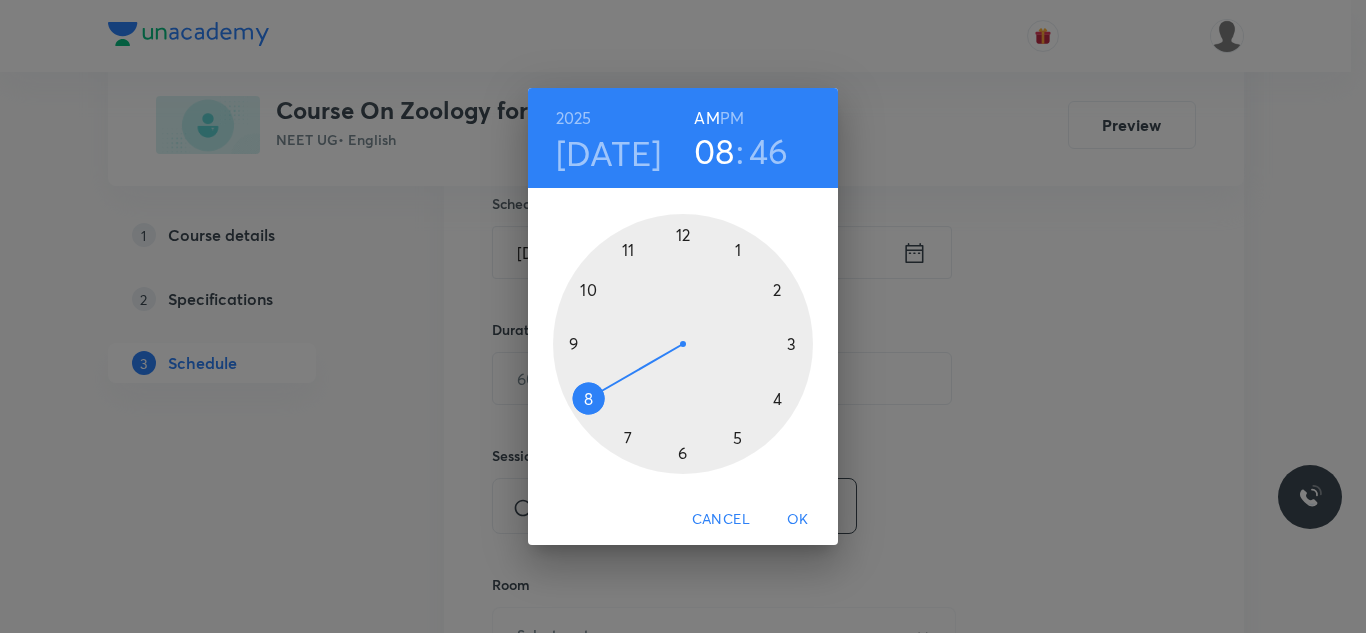 click on "46" at bounding box center [769, 151] 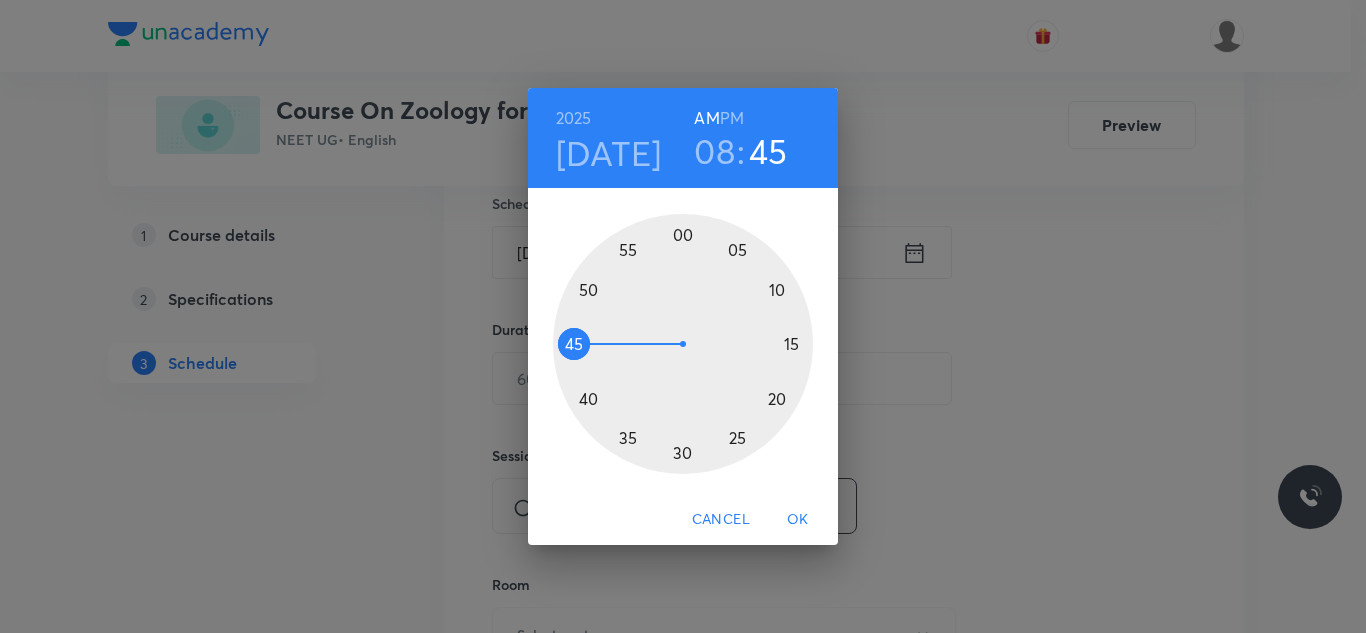 click at bounding box center (683, 344) 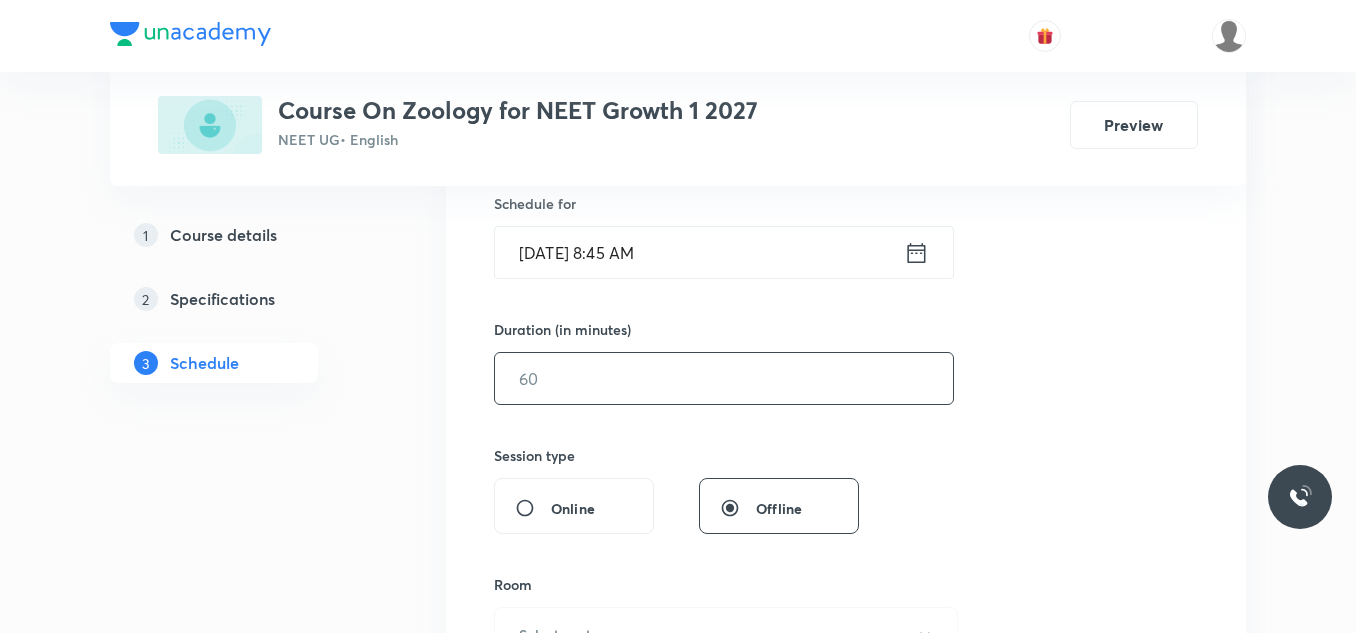 click at bounding box center (724, 378) 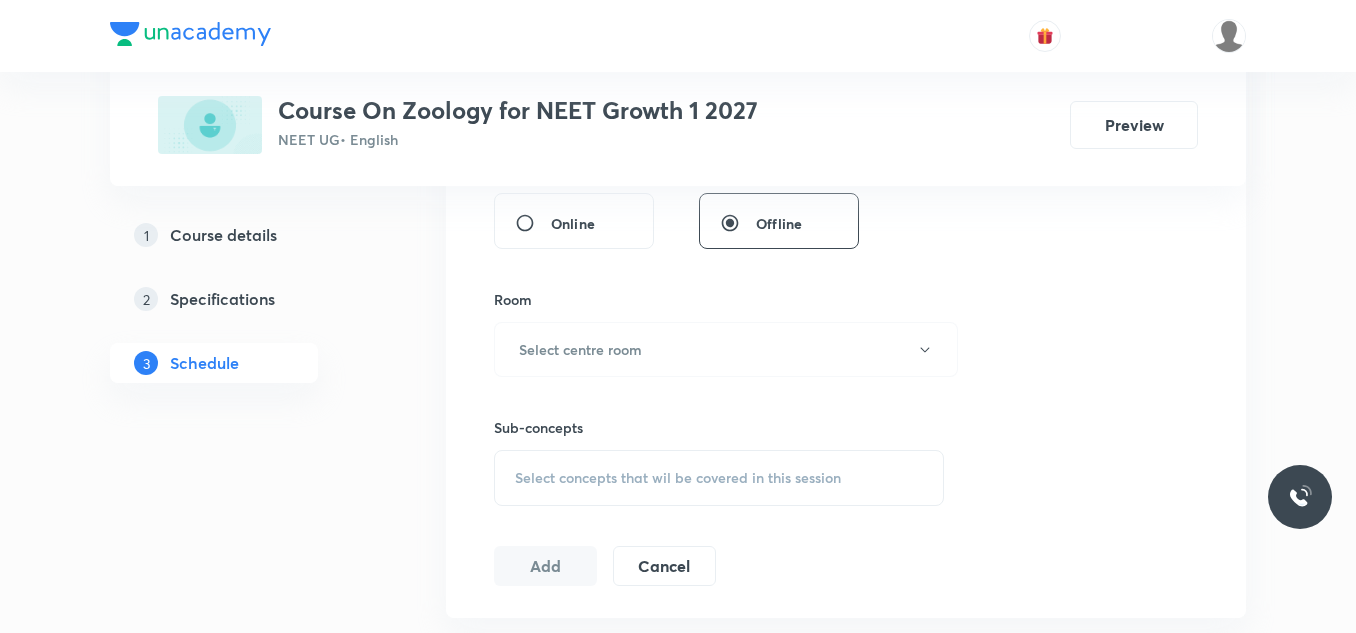scroll, scrollTop: 800, scrollLeft: 0, axis: vertical 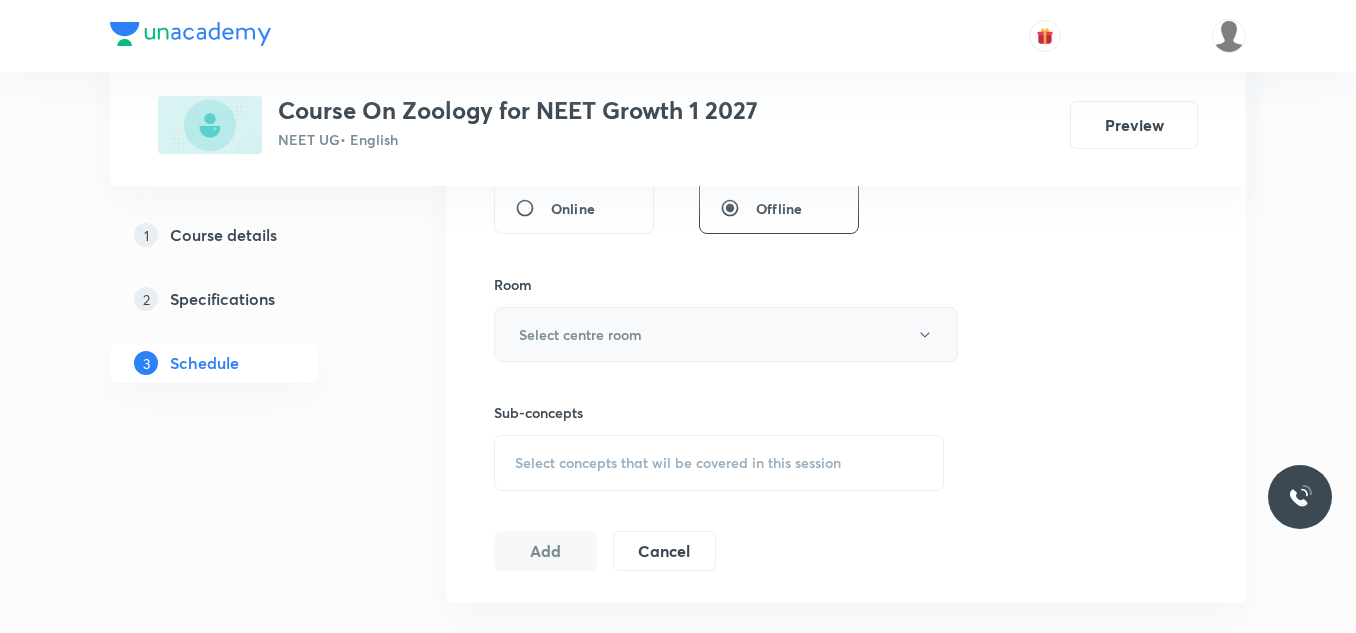 type on "80" 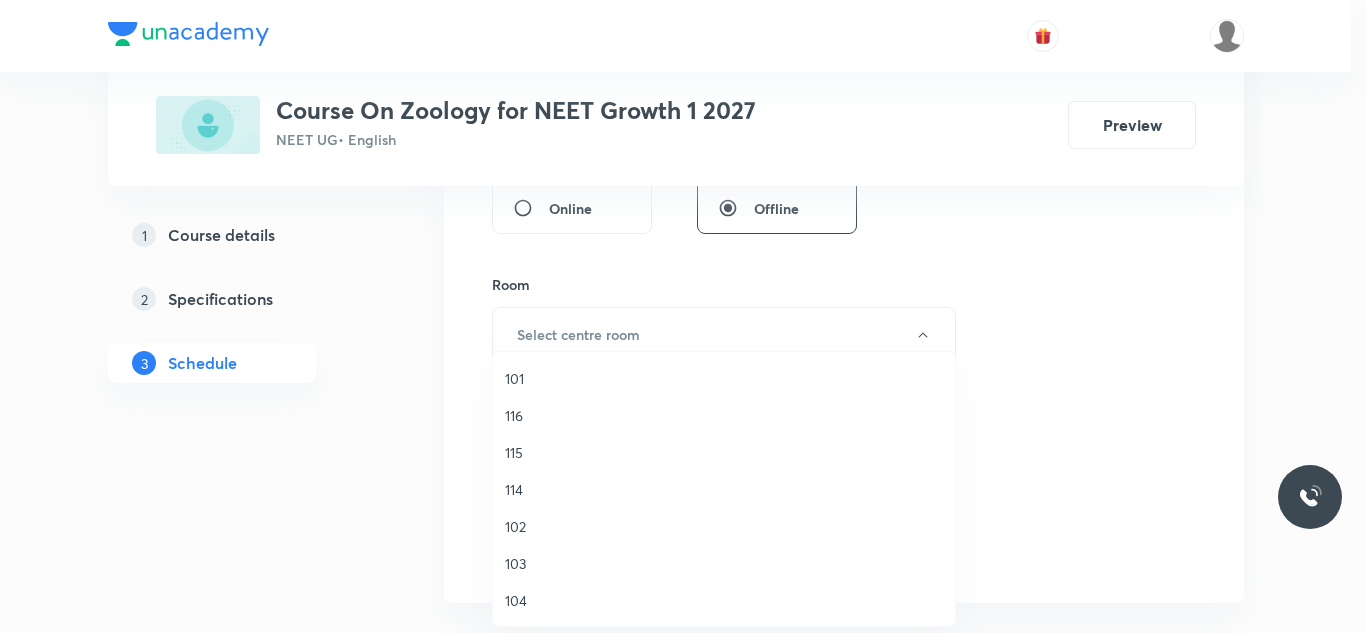 click on "101" at bounding box center (724, 378) 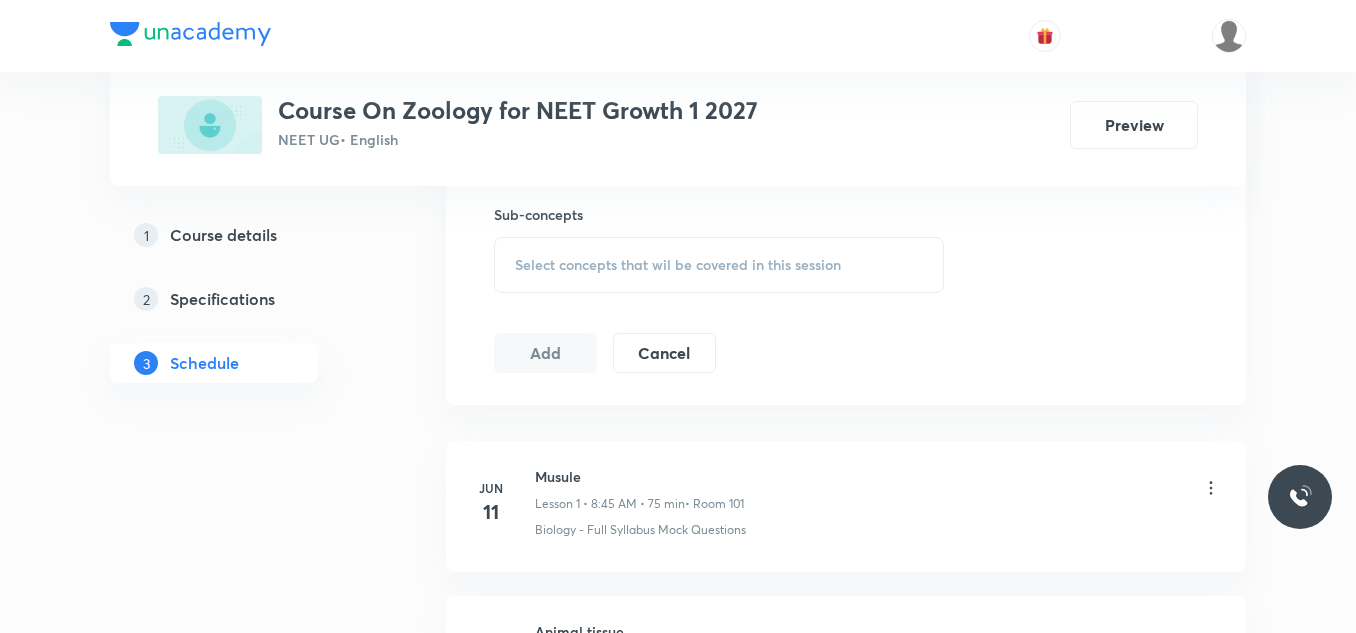 scroll, scrollTop: 1000, scrollLeft: 0, axis: vertical 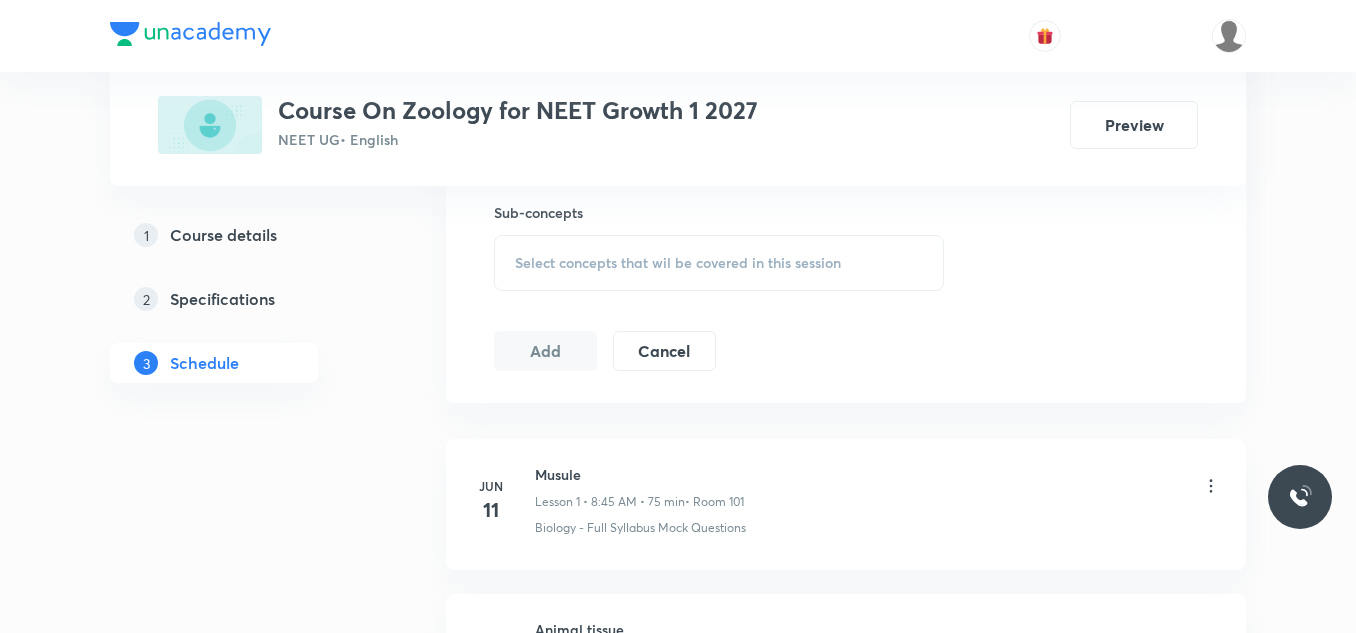 click on "Select concepts that wil be covered in this session" at bounding box center (678, 263) 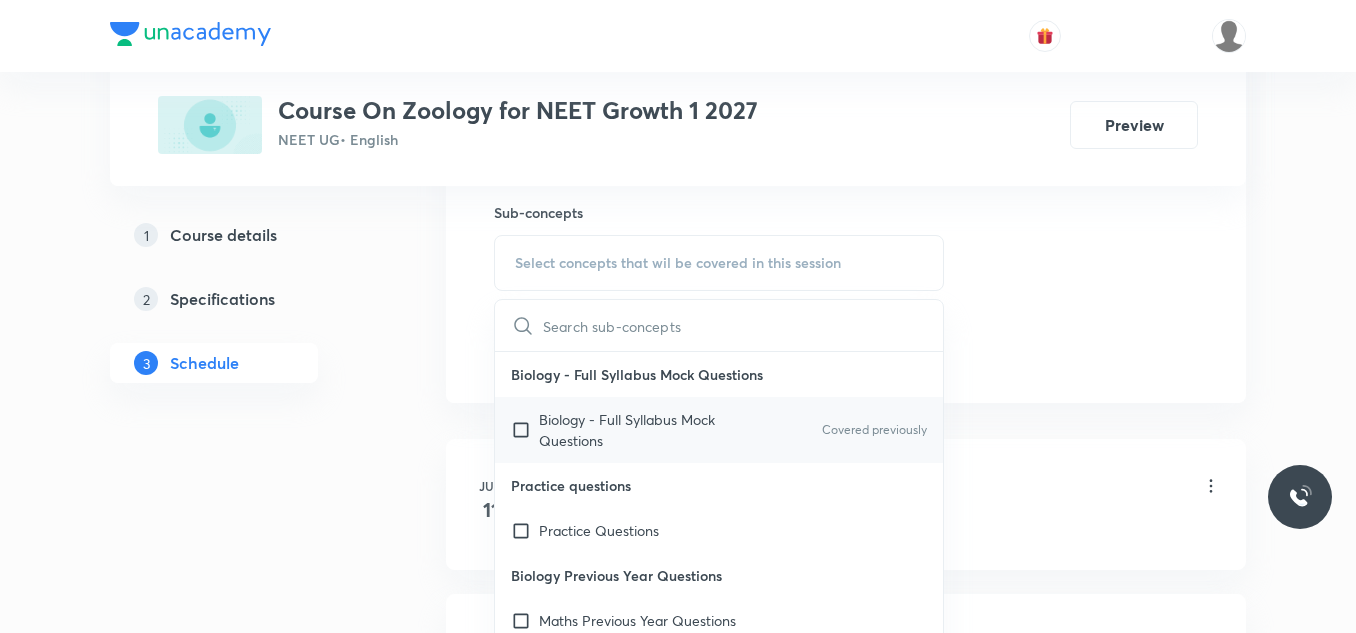 click at bounding box center [525, 430] 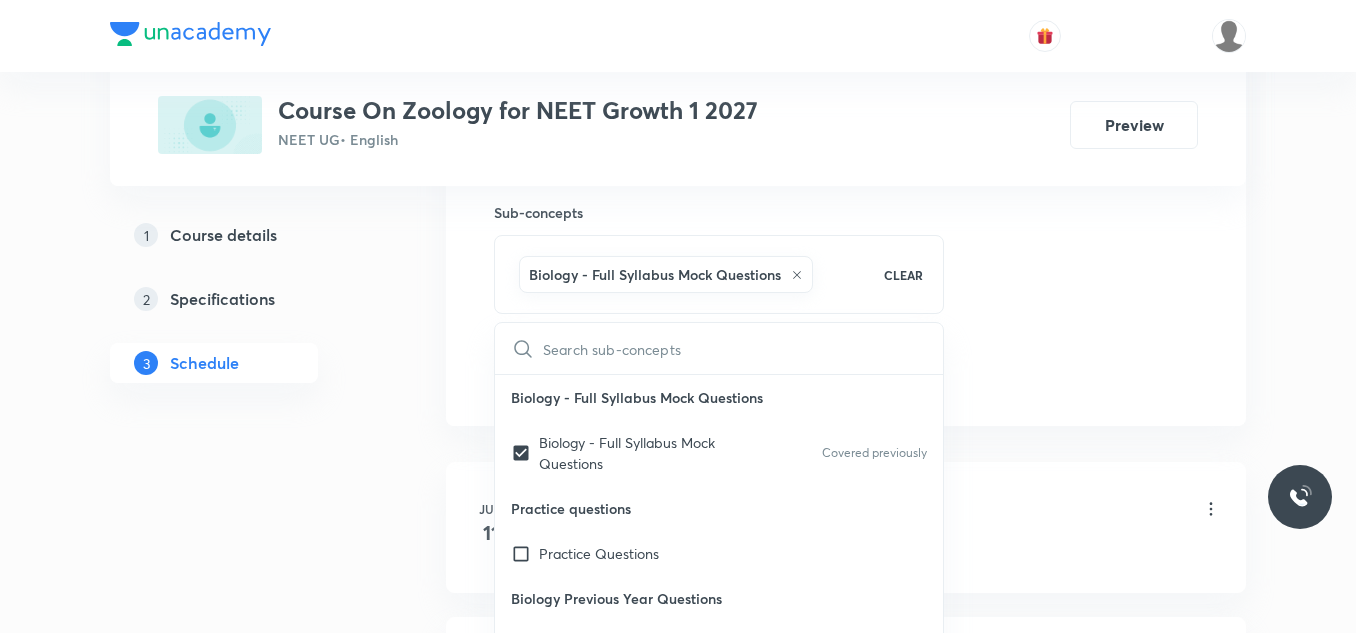 click on "Plus Courses Course On Zoology for NEET Growth 1 2027 NEET UG  • English Preview 1 Course details 2 Specifications 3 Schedule Schedule 22  classes Session  23 Live class Session title 4/99 Frog ​ Schedule for Jul 14, 2025, 8:45 AM ​ Duration (in minutes) 80 ​   Session type Online Offline Room 101 Sub-concepts Biology - Full Syllabus Mock Questions CLEAR ​ Biology - Full Syllabus Mock Questions Biology - Full Syllabus Mock Questions Covered previously Practice questions Practice Questions Biology Previous Year Questions Maths Previous Year Questions Living World What Is Living? Diversity In The Living World Systematics Types Of Taxonomy Fundamental Components Of Taxonomy Taxonomic Categories Taxonomical Aids The Three Domains Of Life Biological Nomenclature  Biological Classification System Of Classification Kingdom Monera Kingdom Protista Kingdom Fungi Kingdom Plantae Kingdom Animalia Linchens Mycorrhiza Virus Prions Viroids Plant Kingdom Algae Bryophytes Pteridophytes Gymnosperms Angiosperms Root" at bounding box center (678, 1556) 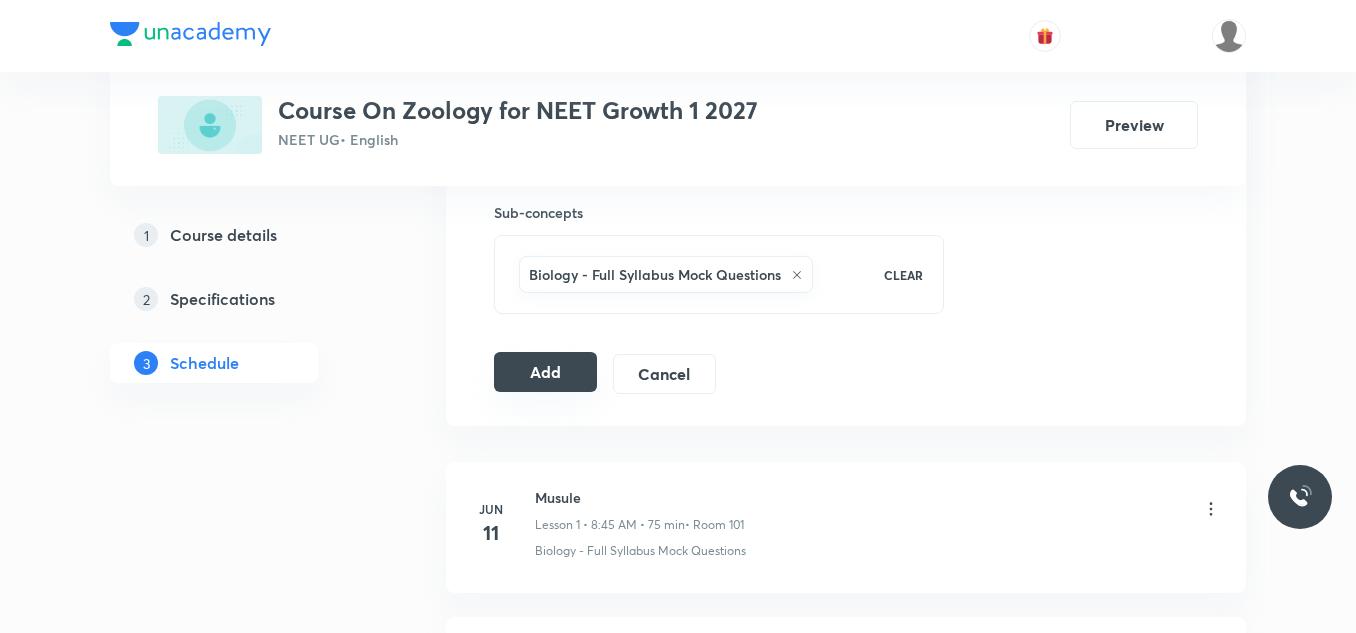 click on "Add" at bounding box center [545, 372] 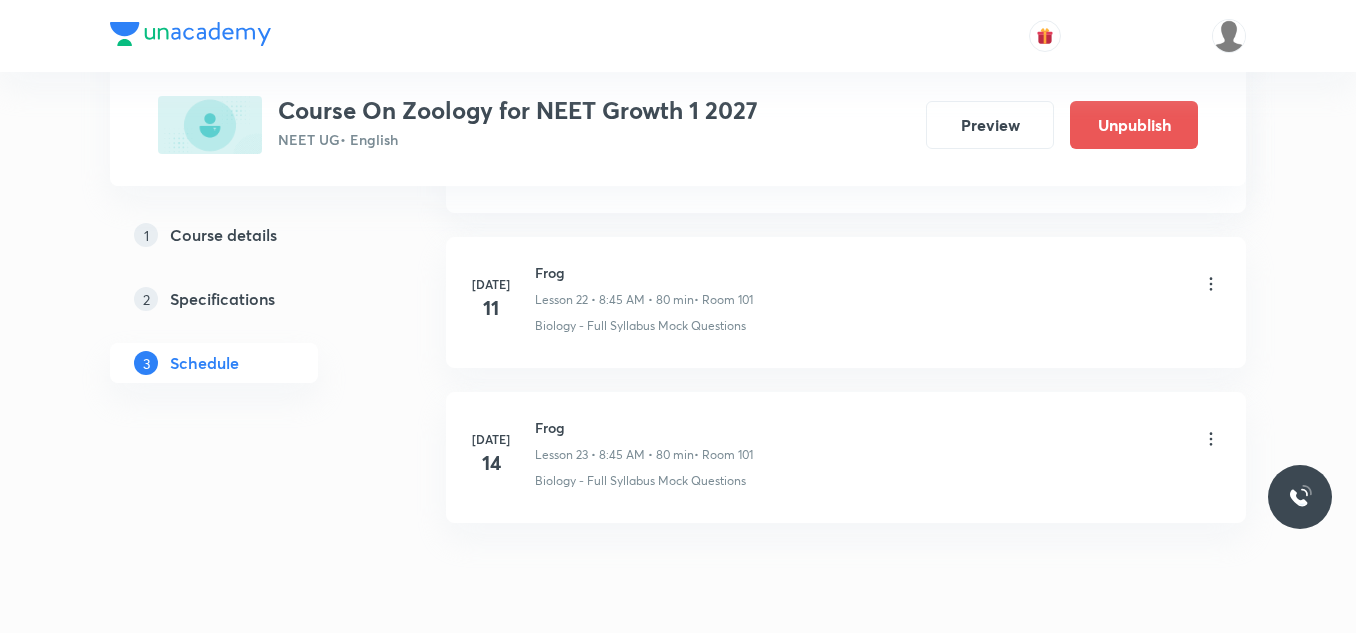 scroll, scrollTop: 3616, scrollLeft: 0, axis: vertical 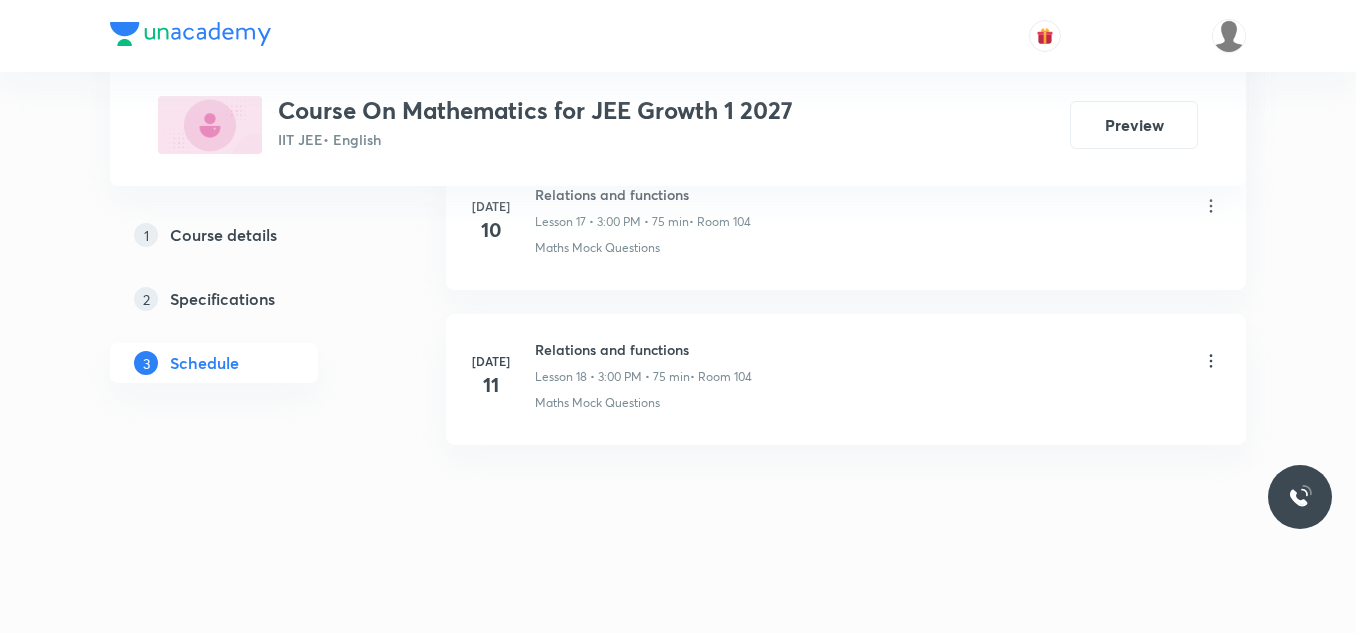 click on "Relations and functions" at bounding box center [643, 349] 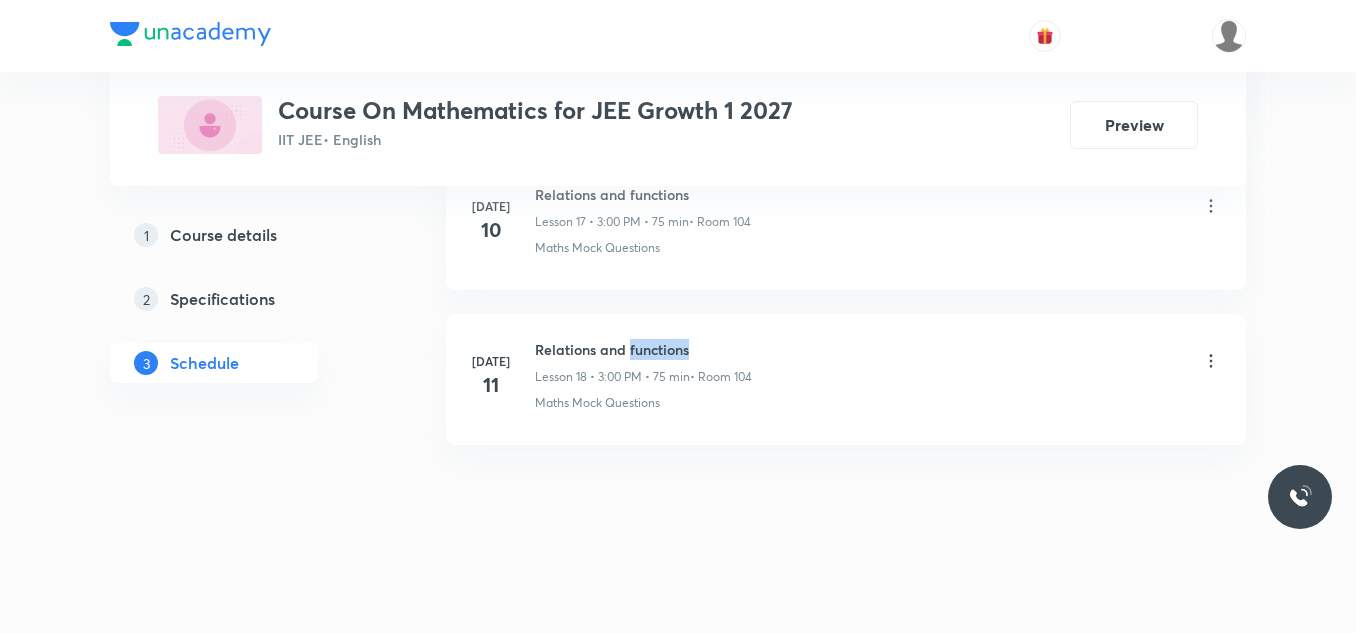 click on "Relations and functions" at bounding box center [643, 349] 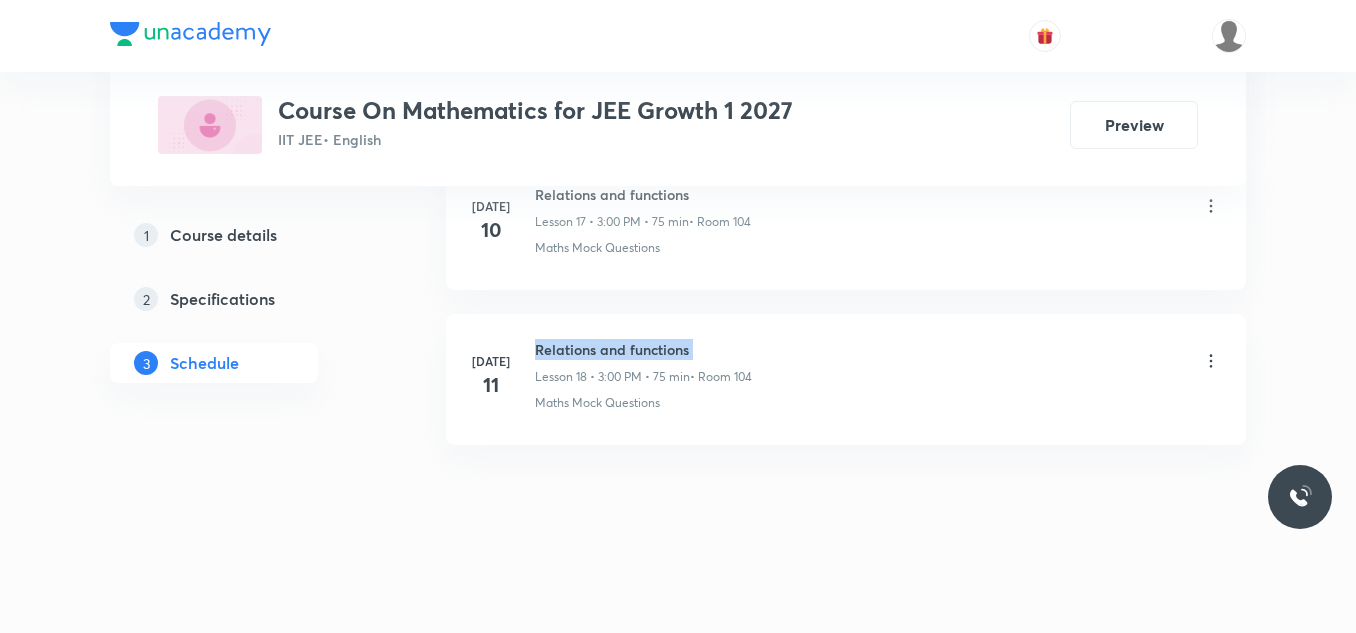 click on "Relations and functions" at bounding box center (643, 349) 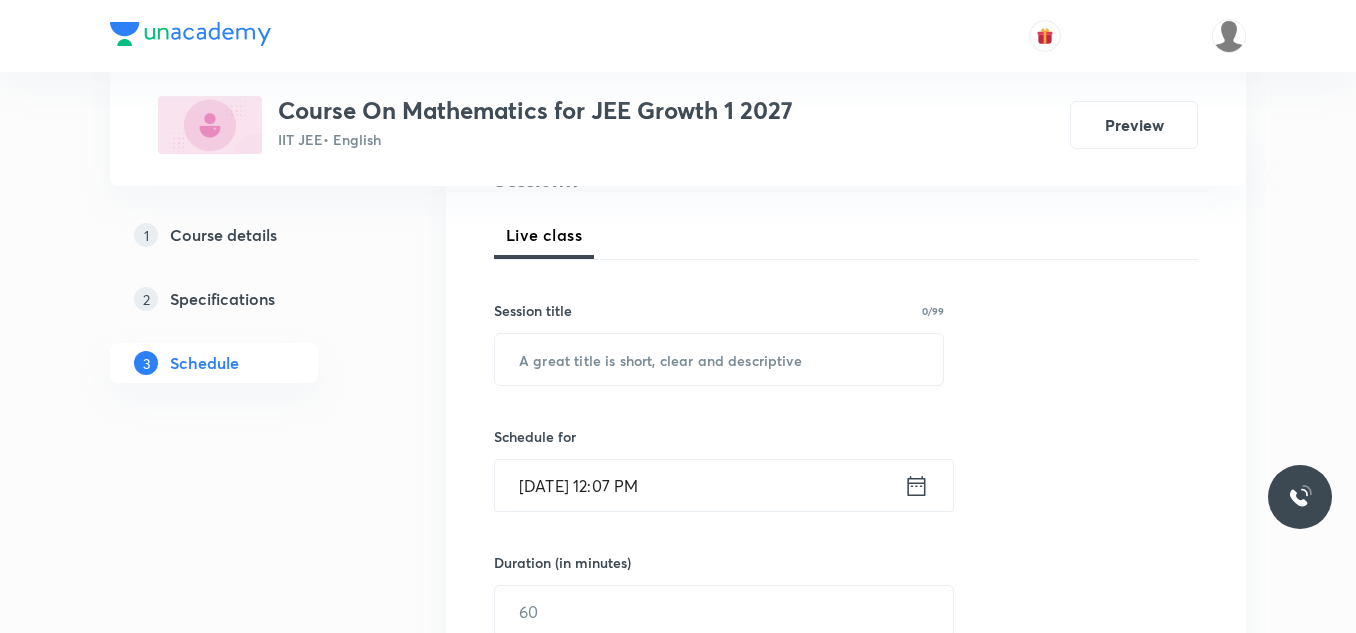 scroll, scrollTop: 0, scrollLeft: 0, axis: both 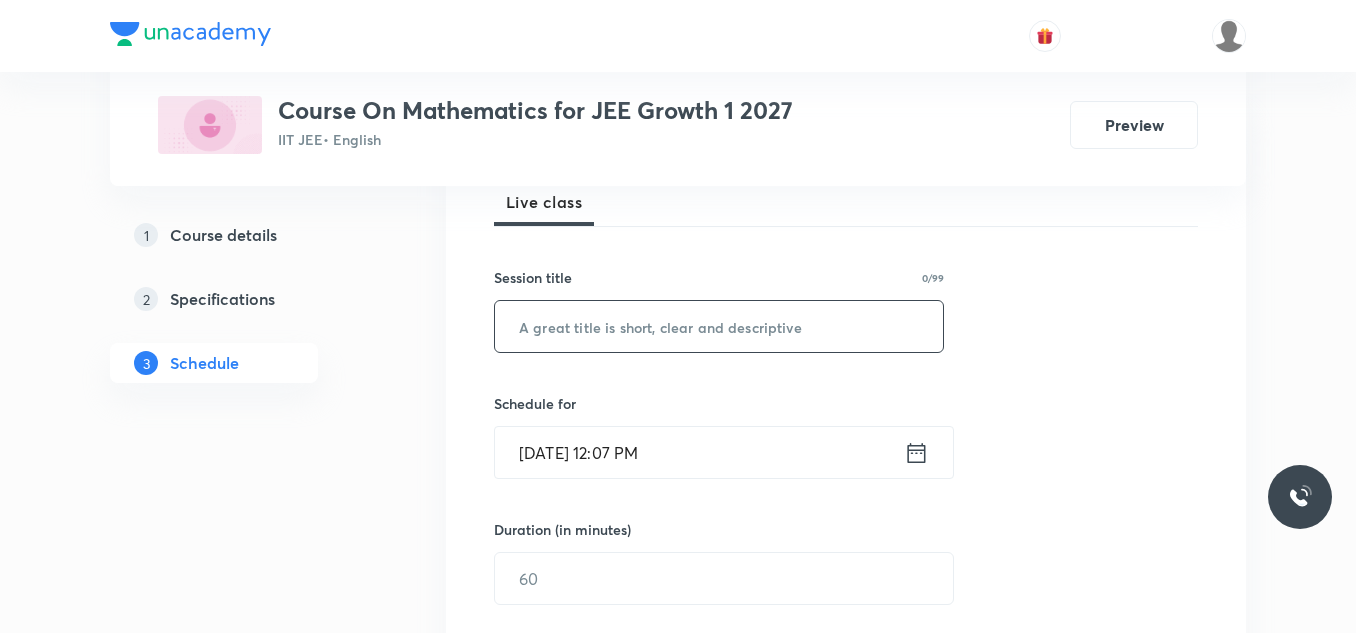 click at bounding box center (719, 326) 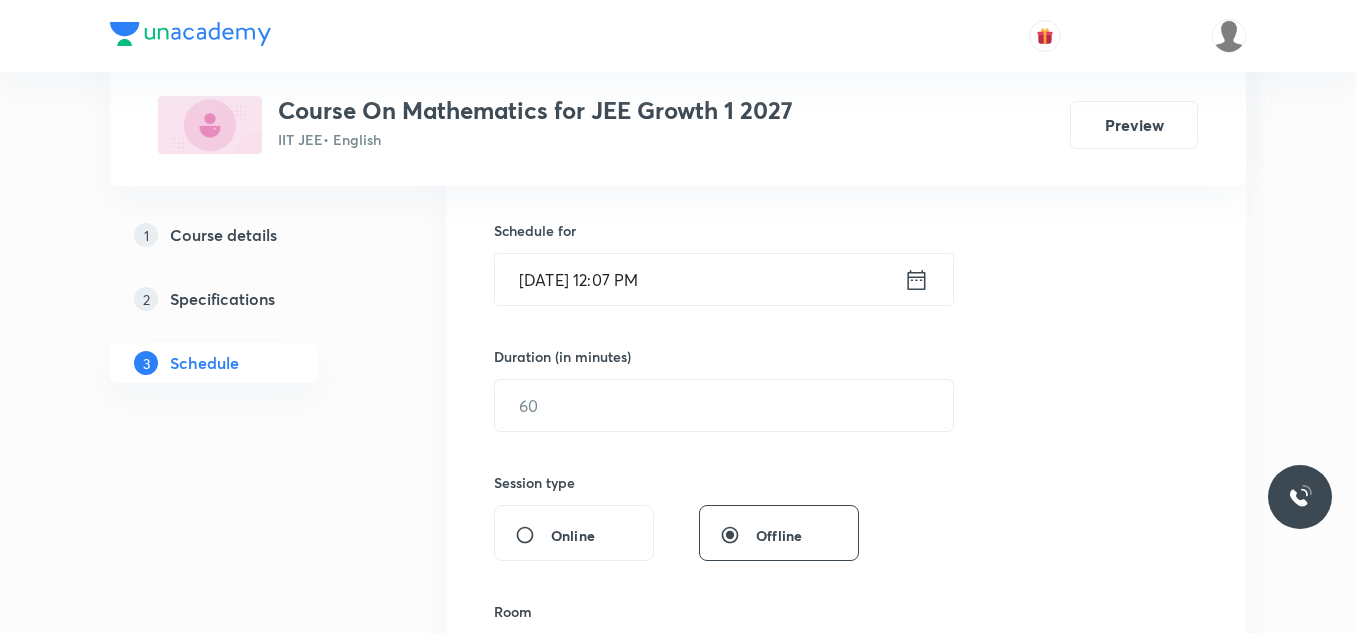 scroll, scrollTop: 500, scrollLeft: 0, axis: vertical 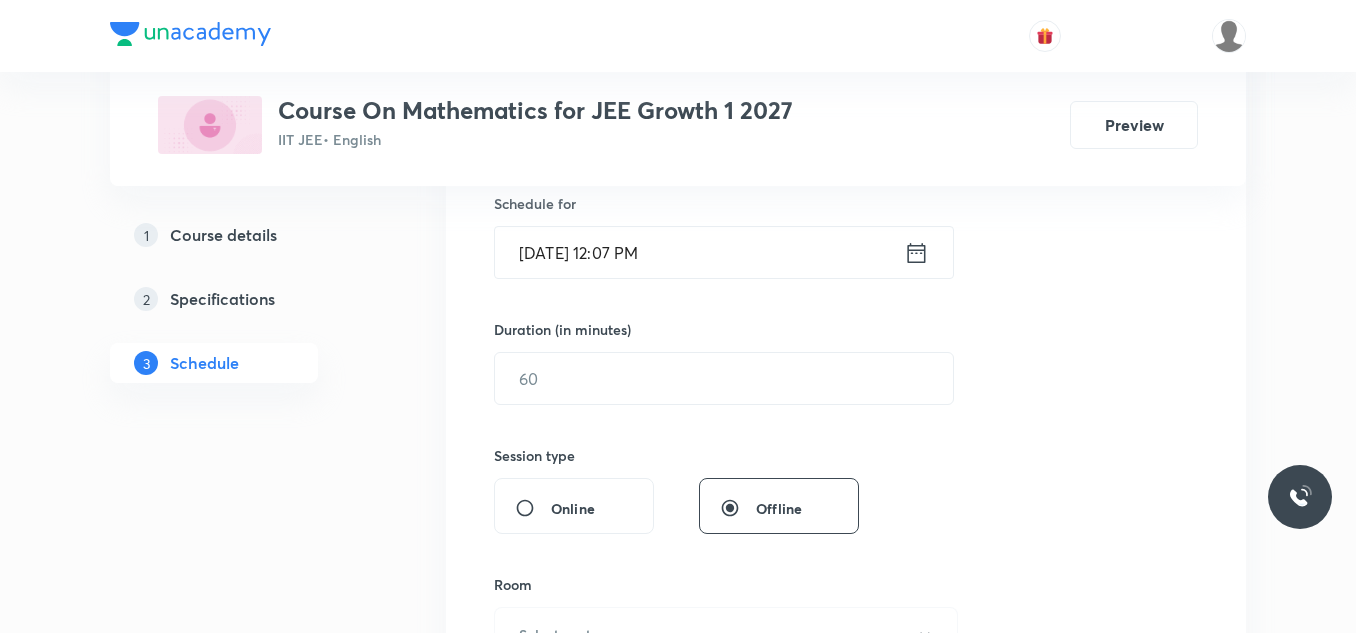 type on "Relations and functions" 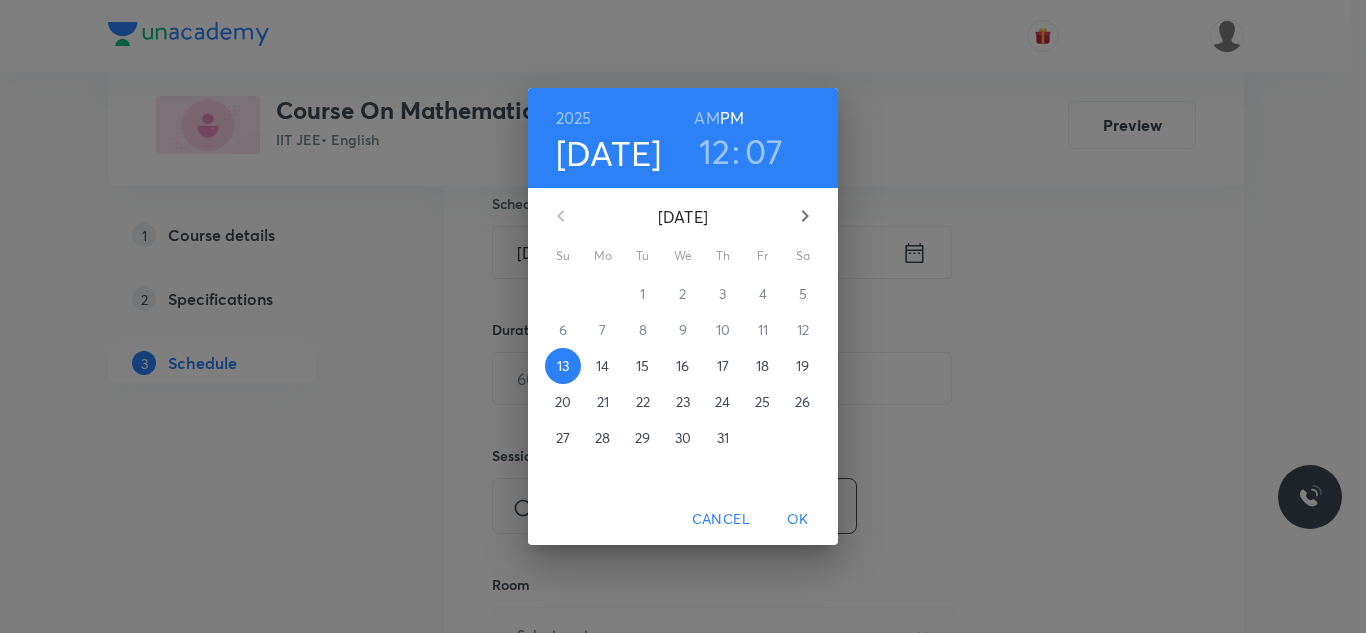 click on "14" at bounding box center [602, 366] 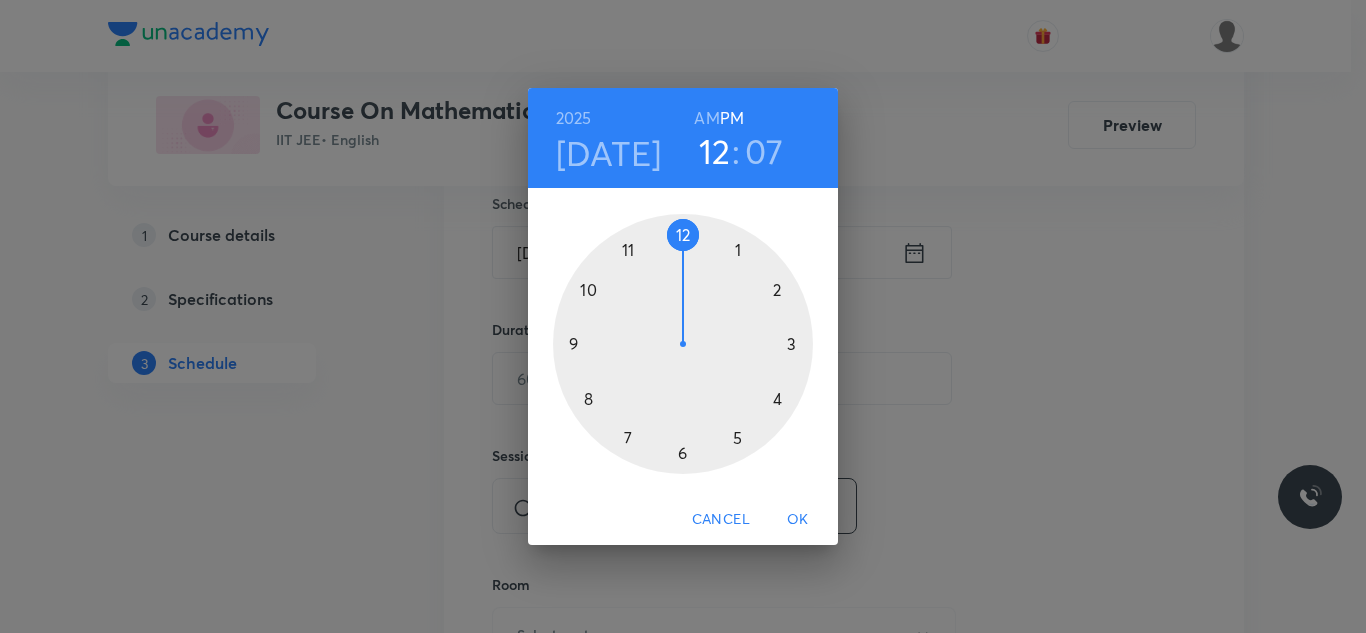 click on "AM" at bounding box center (706, 118) 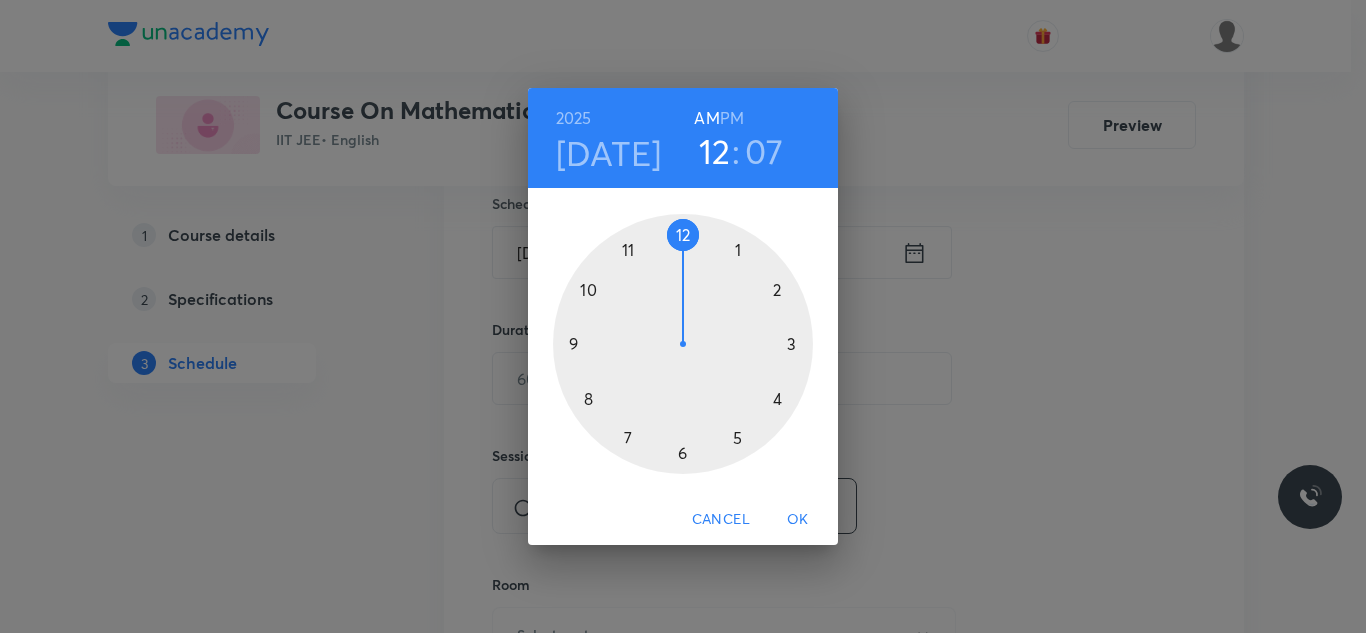 click on "PM" at bounding box center [732, 118] 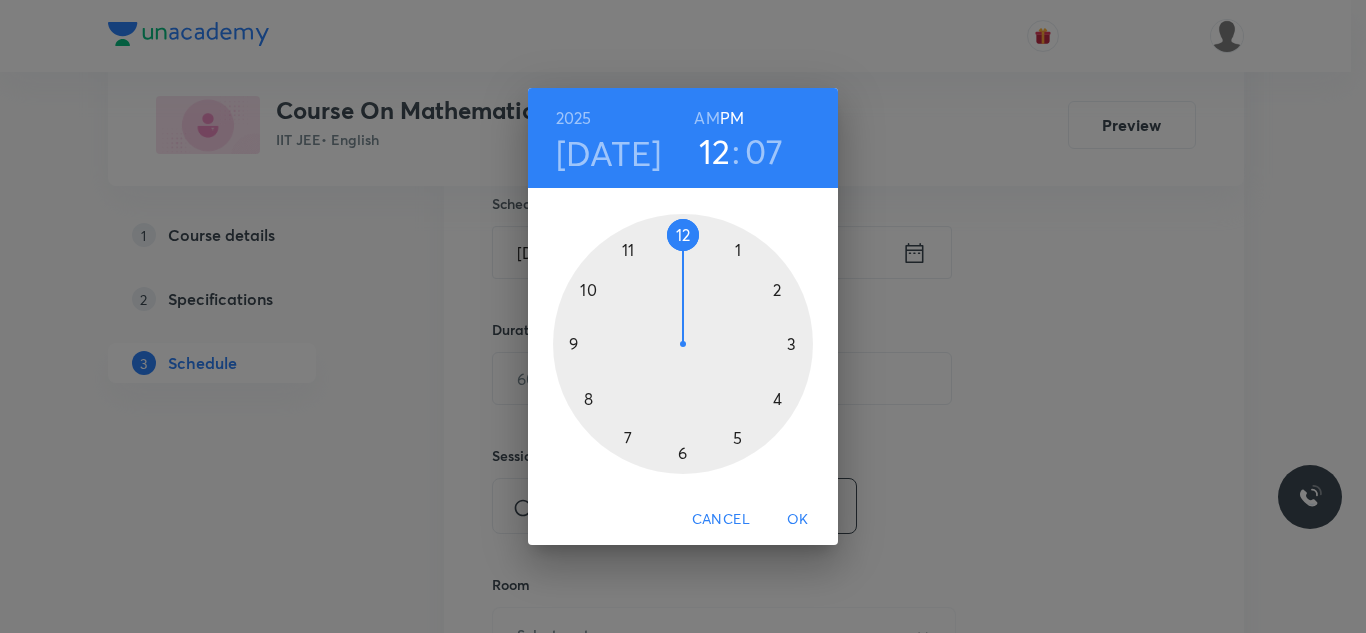 click at bounding box center (683, 344) 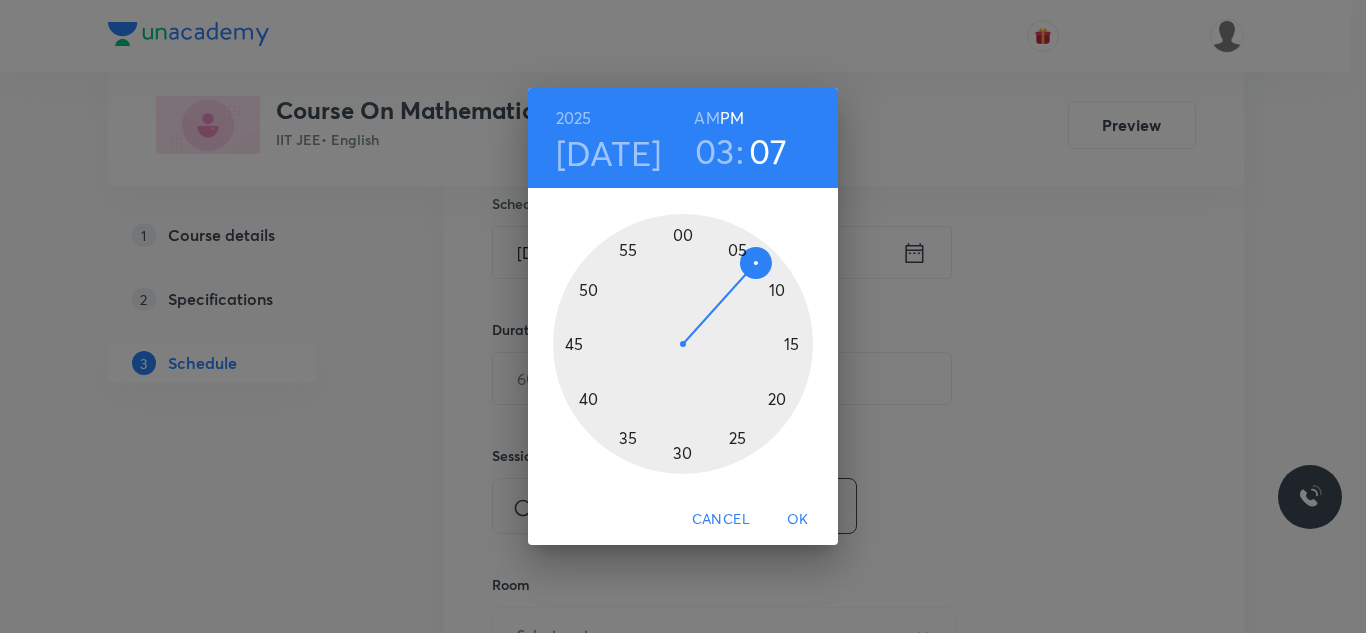 click at bounding box center [683, 344] 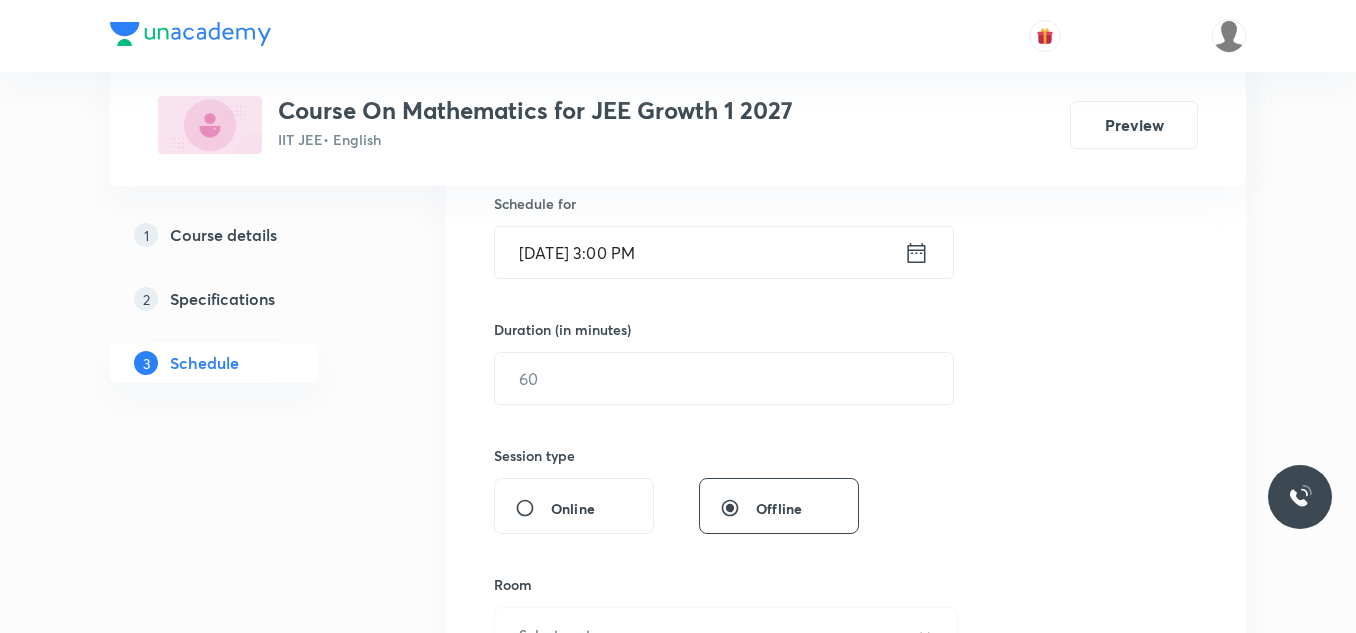 click on "Duration (in minutes)" at bounding box center (676, 329) 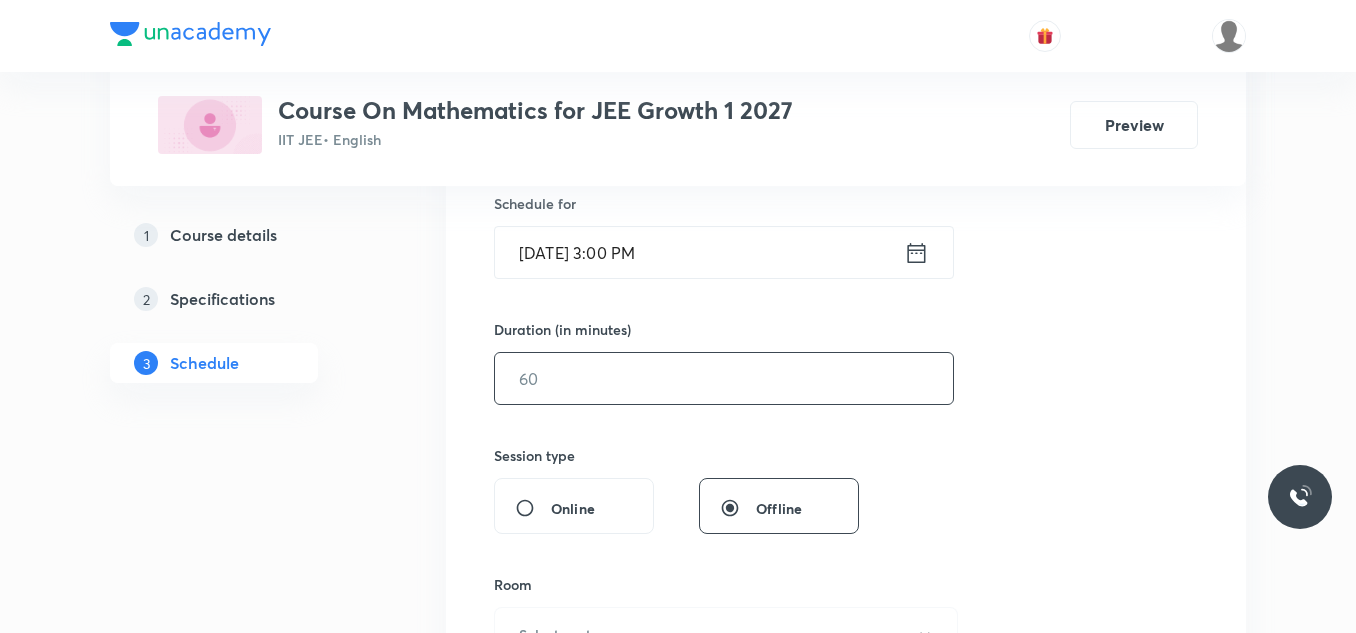 click at bounding box center (724, 378) 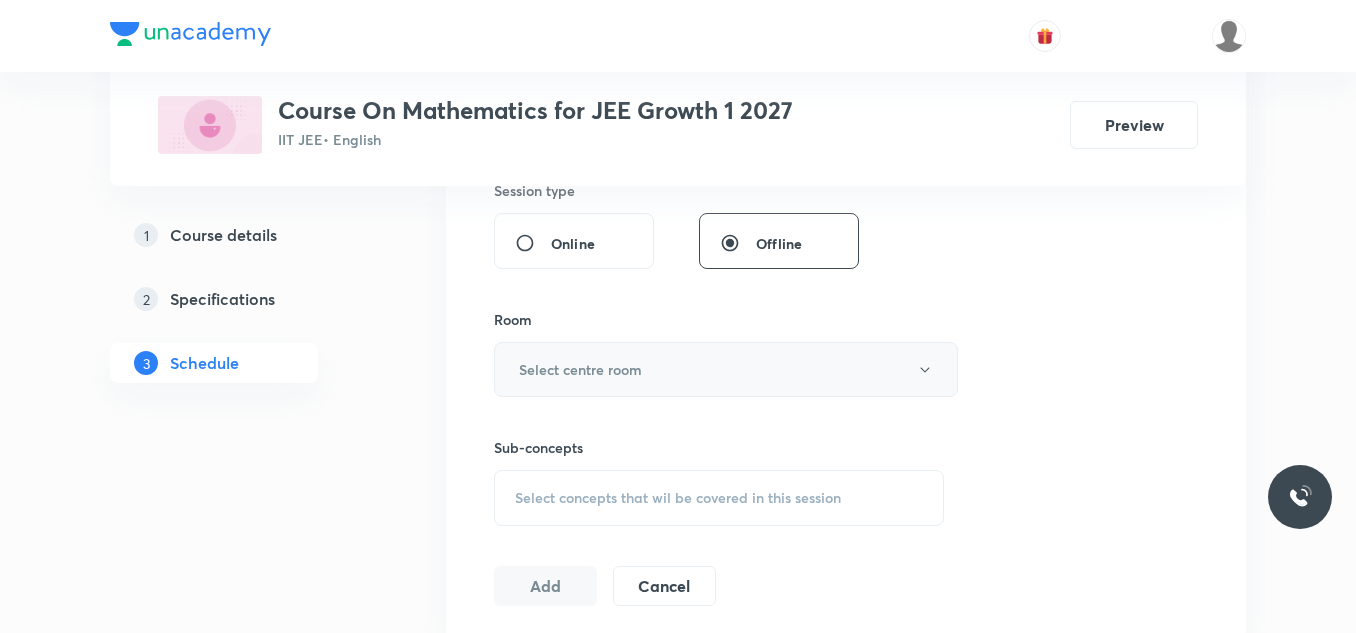 scroll, scrollTop: 800, scrollLeft: 0, axis: vertical 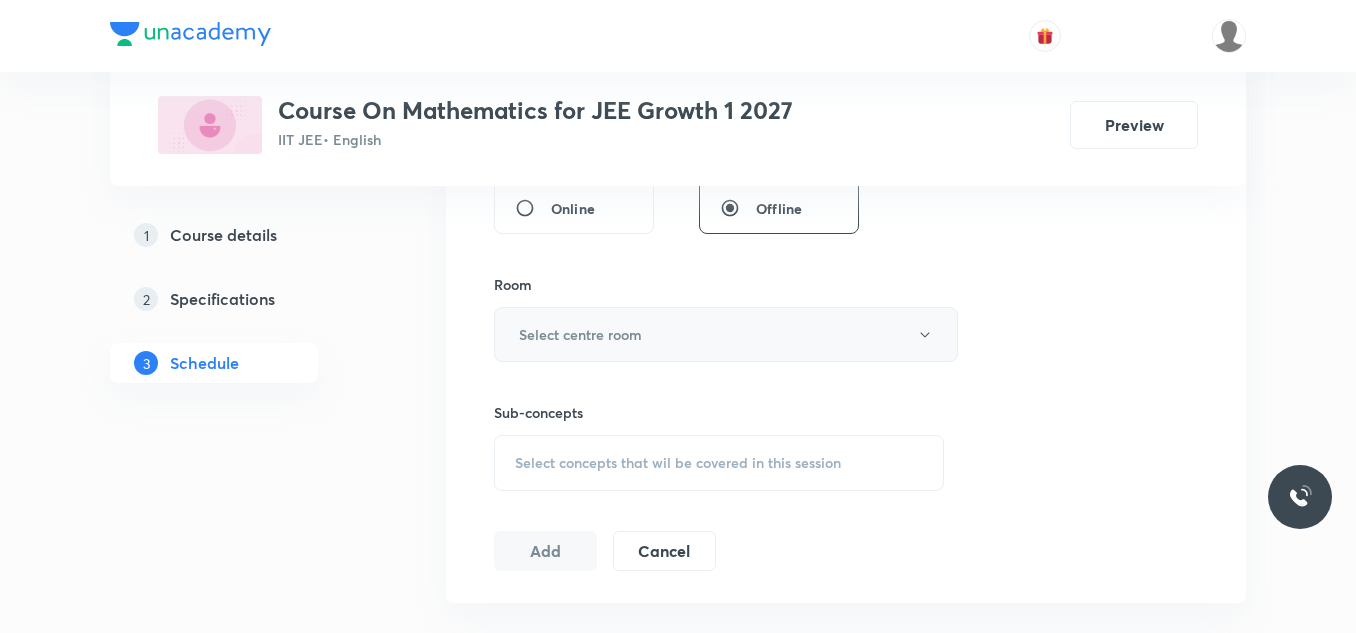 type on "75" 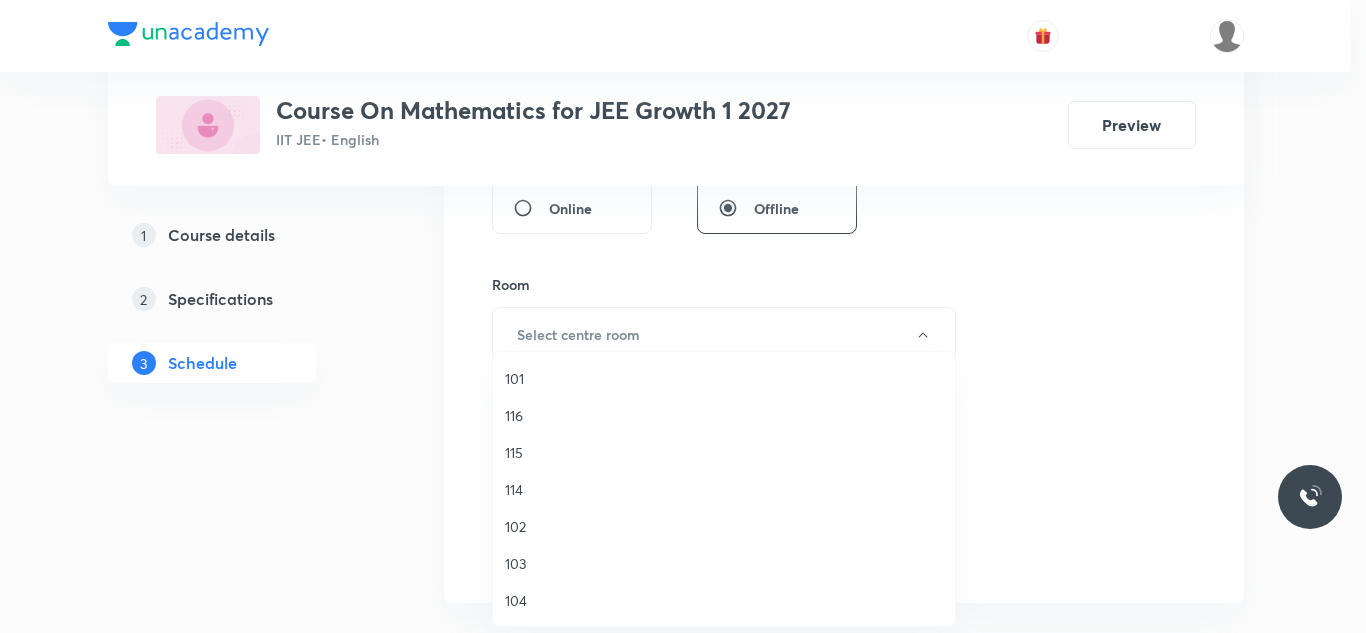 click on "104" at bounding box center [724, 600] 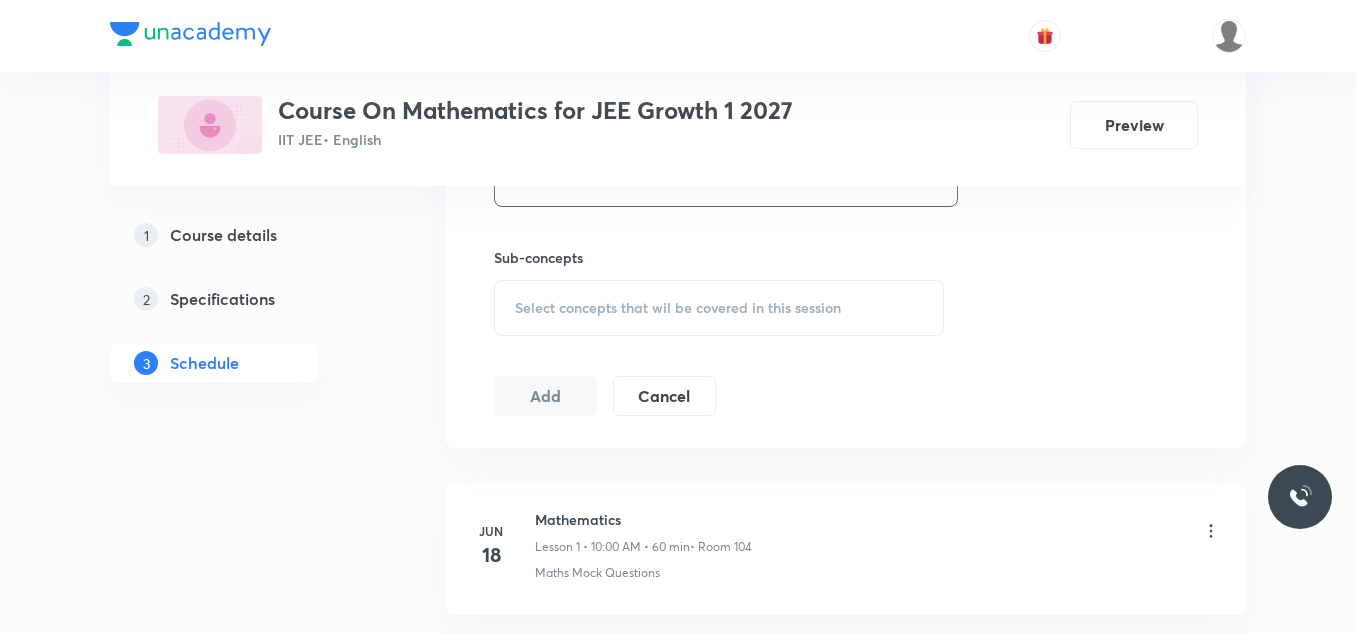 scroll, scrollTop: 1000, scrollLeft: 0, axis: vertical 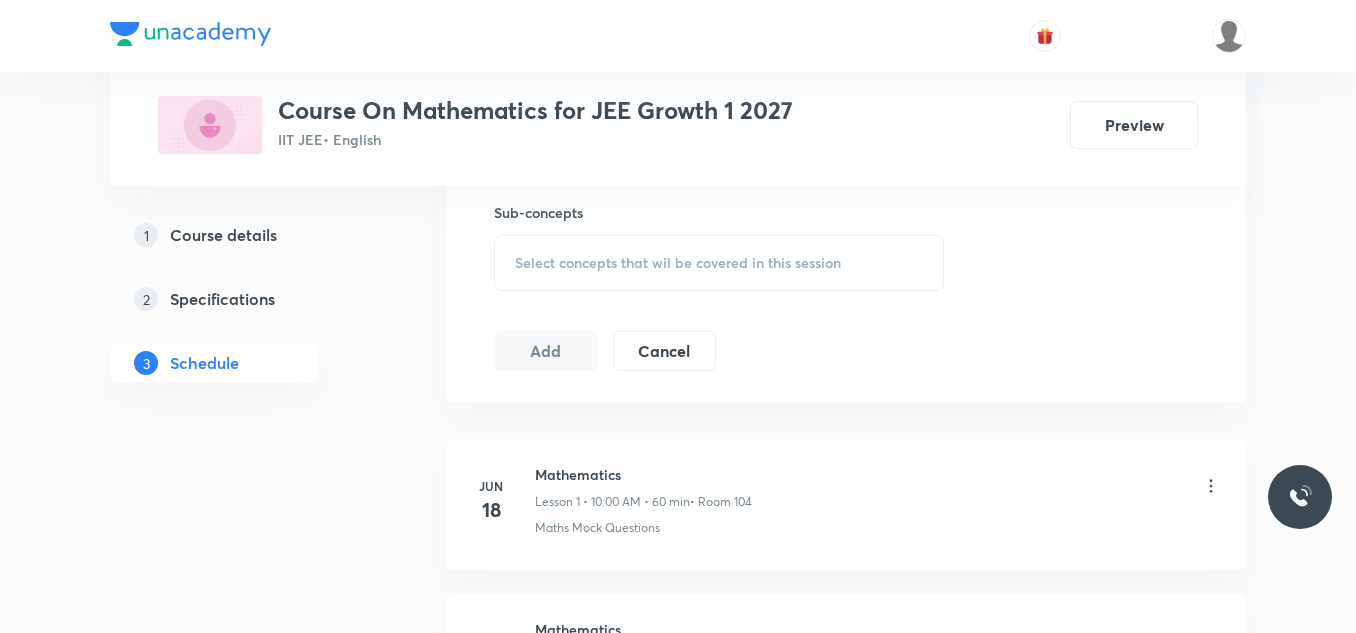 click on "Select concepts that wil be covered in this session" at bounding box center [719, 263] 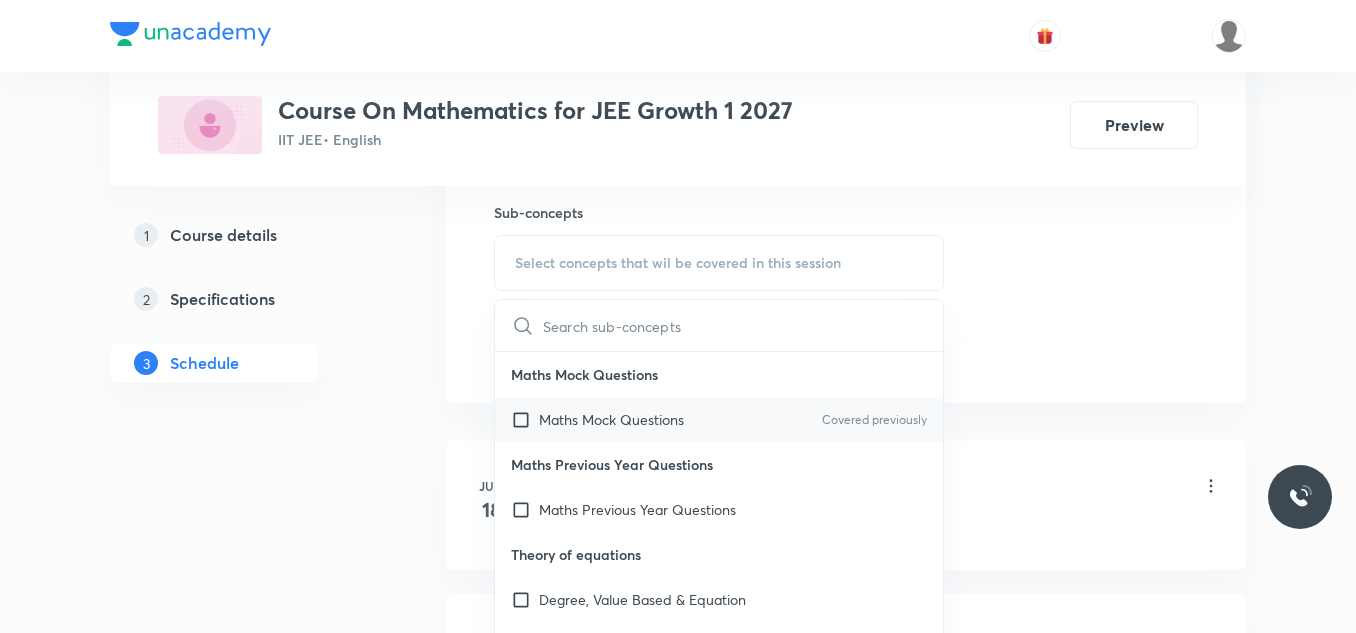 click at bounding box center (525, 419) 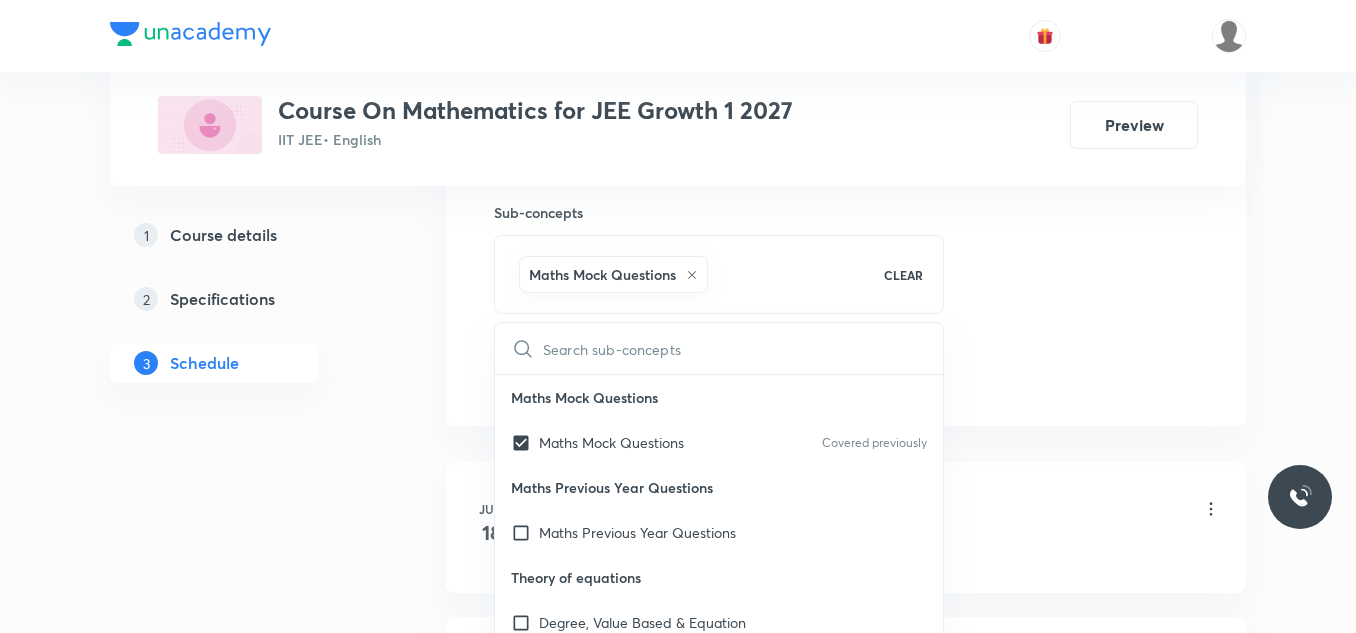 click on "Plus Courses Course On Mathematics for JEE Growth 1 2027 IIT JEE  • English Preview 1 Course details 2 Specifications 3 Schedule Schedule 18  classes Session  19 Live class Session title 23/99 Relations and functions ​ Schedule for Jul 14, 2025, 3:00 PM ​ Duration (in minutes) 75 ​   Session type Online Offline Room 104 Sub-concepts Maths Mock Questions CLEAR ​ Maths Mock Questions Maths Mock Questions Covered previously Maths Previous Year Questions Maths Previous Year Questions Theory of equations Degree, Value Based & Equation Geometrical Meaning of the Zeroes of a Polynomial Location of roots Geometrical meaning of Roots of an equation Points in solving an equation Graph of Quadratic Expression & its Analysis Range of Quadratic Equation Remainder and factor theorems Identity Quadratic equations Common Roots Location of Roots General Equation of Second Degree in Variable x and y Theory of Equations Relation Between Roots and Coefficients Nature of Roots: Real, Imaginary, and Integer Introduction" at bounding box center [678, 1246] 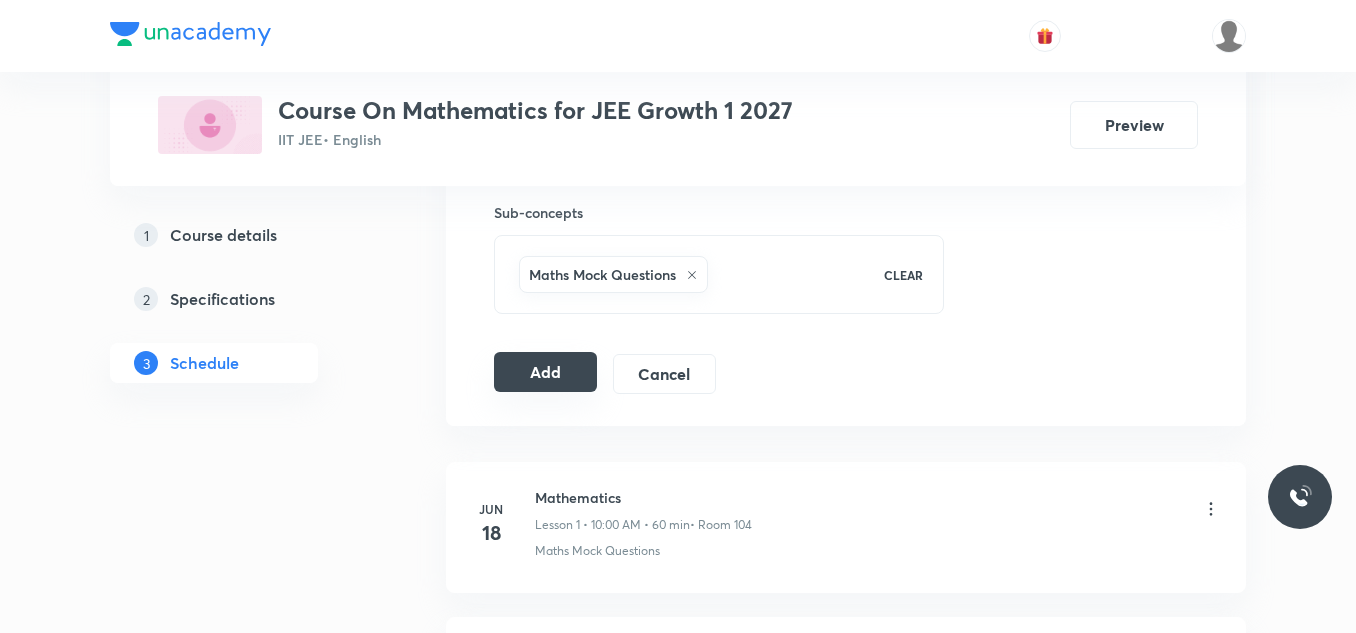 click on "Add" at bounding box center [545, 372] 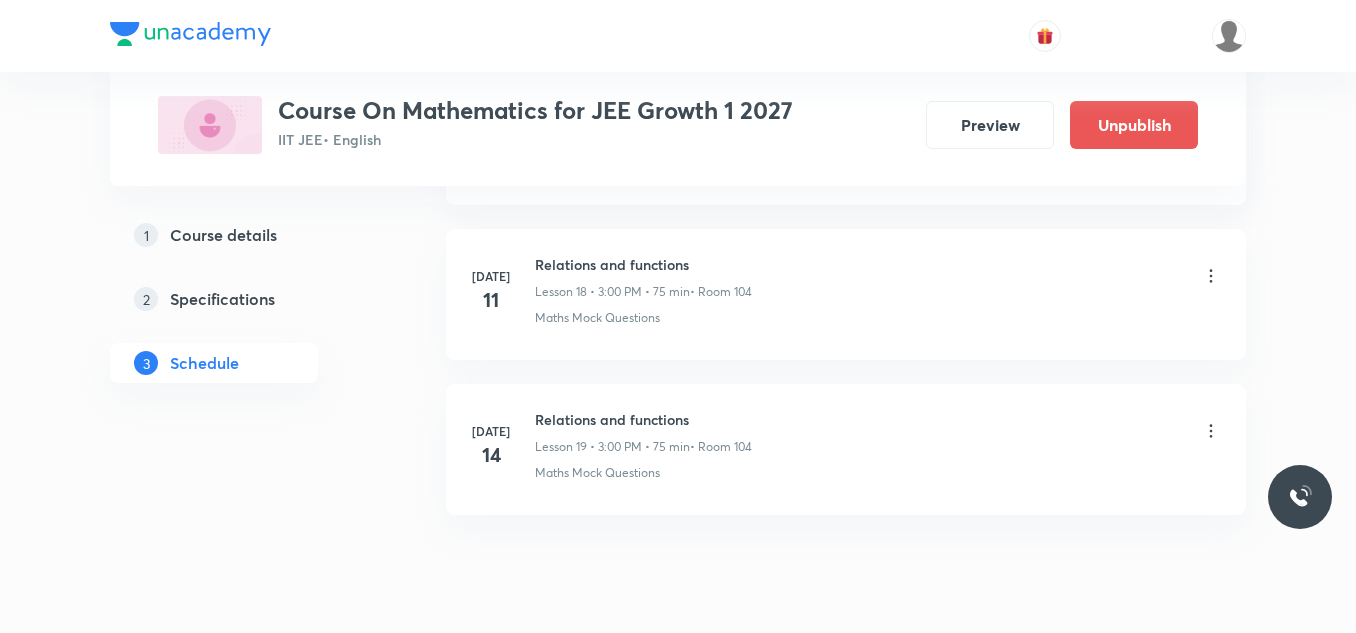 scroll, scrollTop: 2996, scrollLeft: 0, axis: vertical 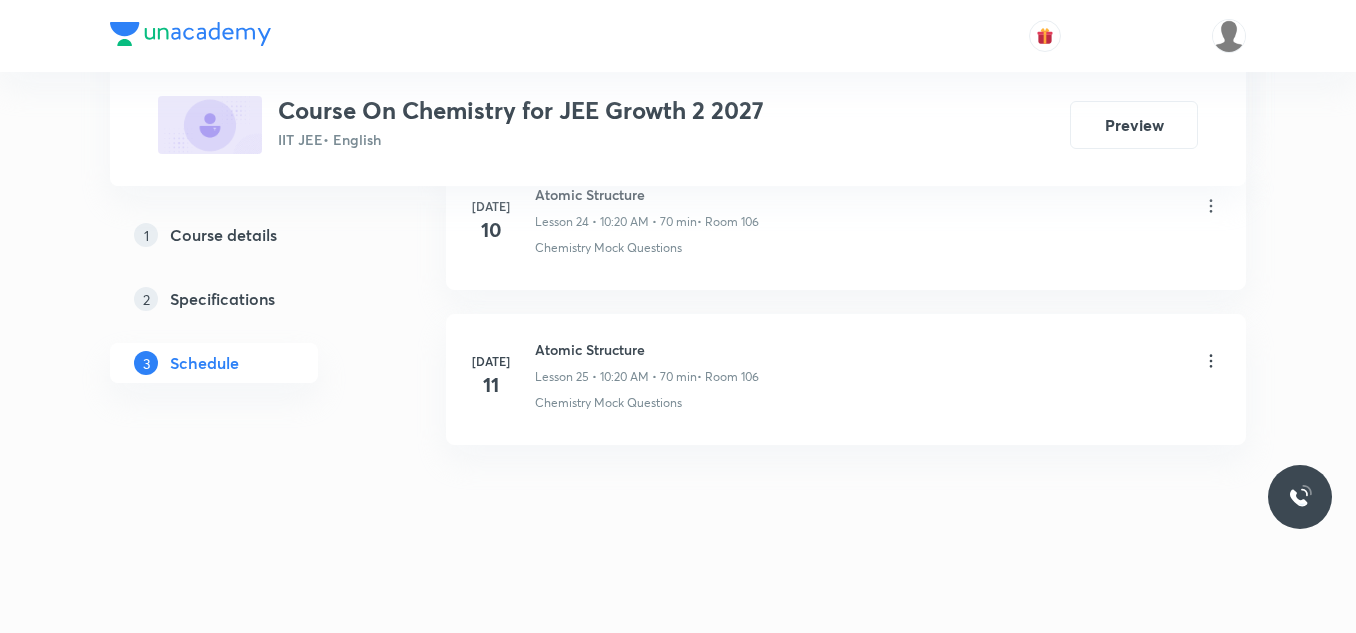 click on "Atomic Structure" at bounding box center [647, 349] 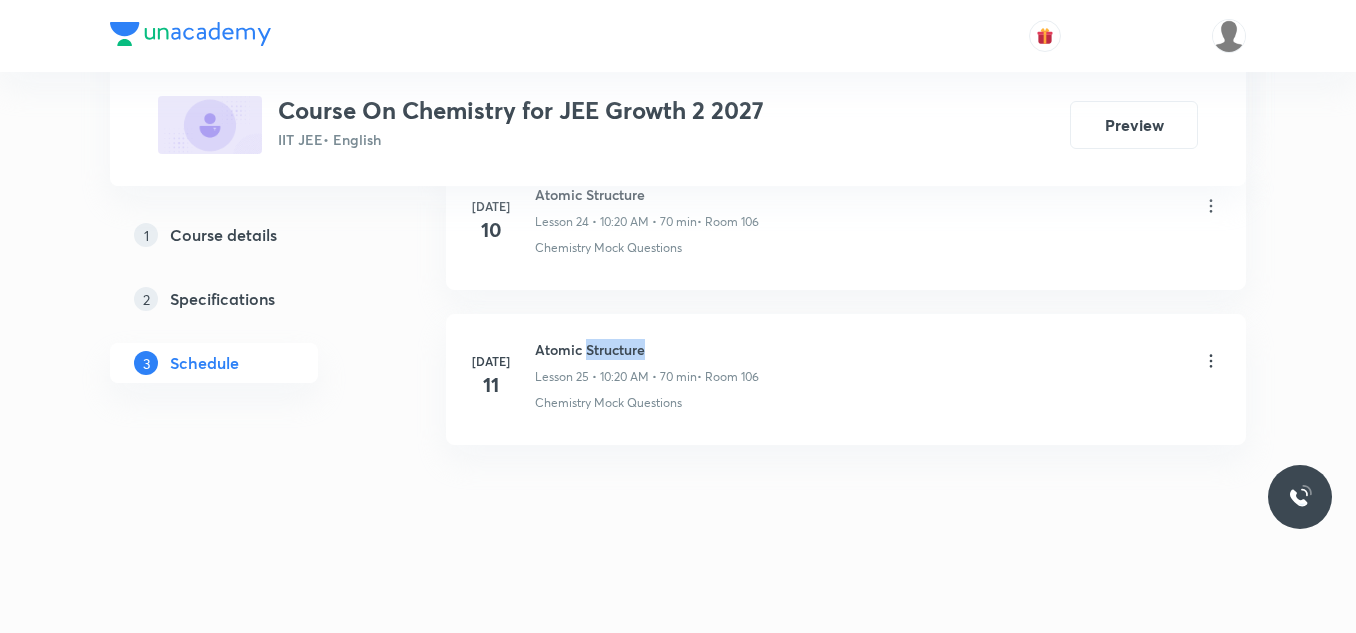 click on "Atomic Structure" at bounding box center (647, 349) 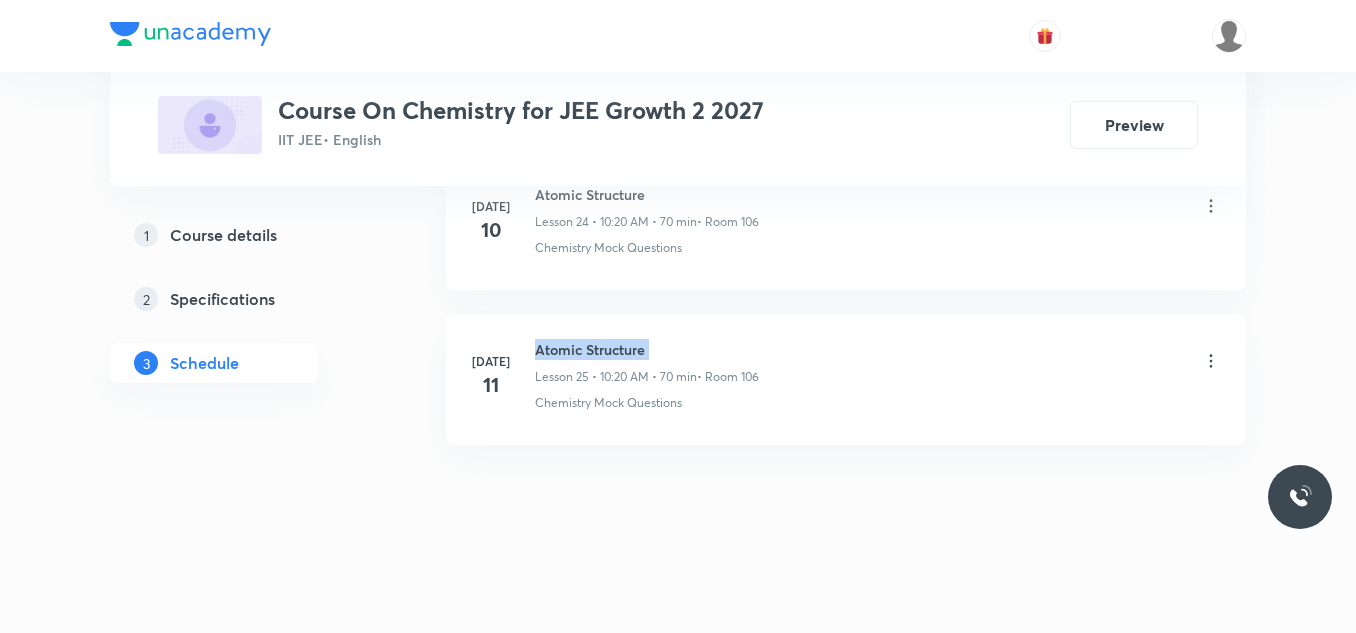 click on "Atomic Structure" at bounding box center (647, 349) 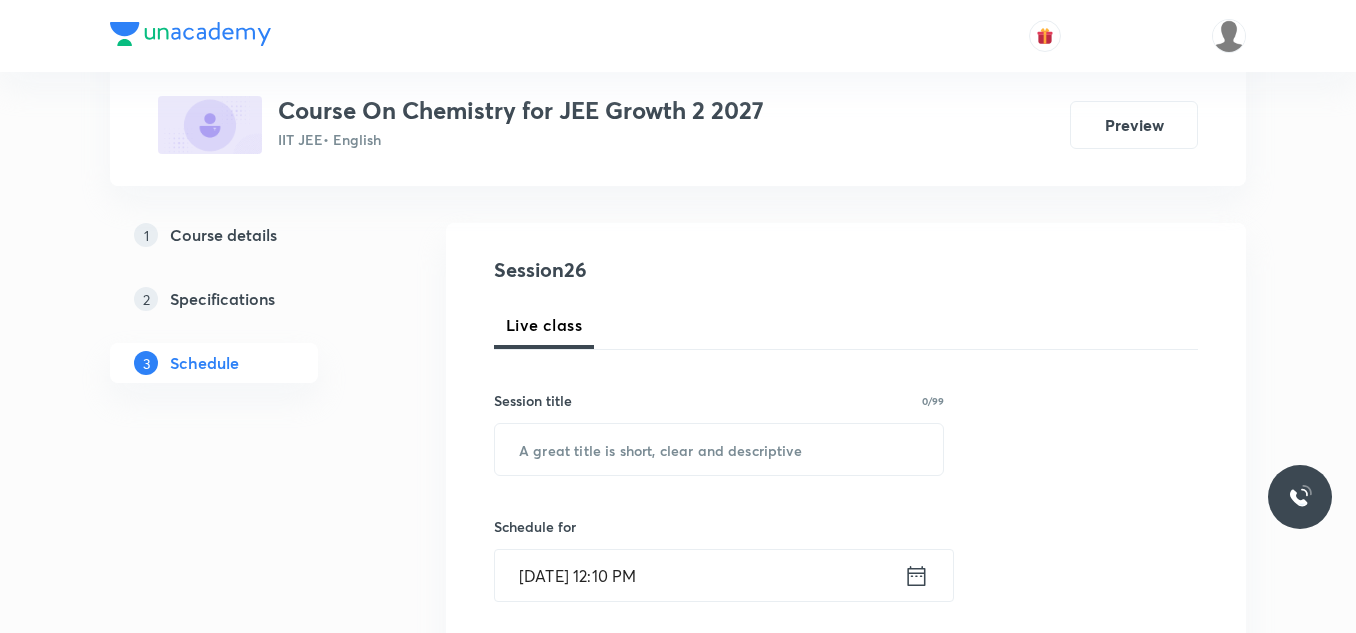 scroll, scrollTop: 300, scrollLeft: 0, axis: vertical 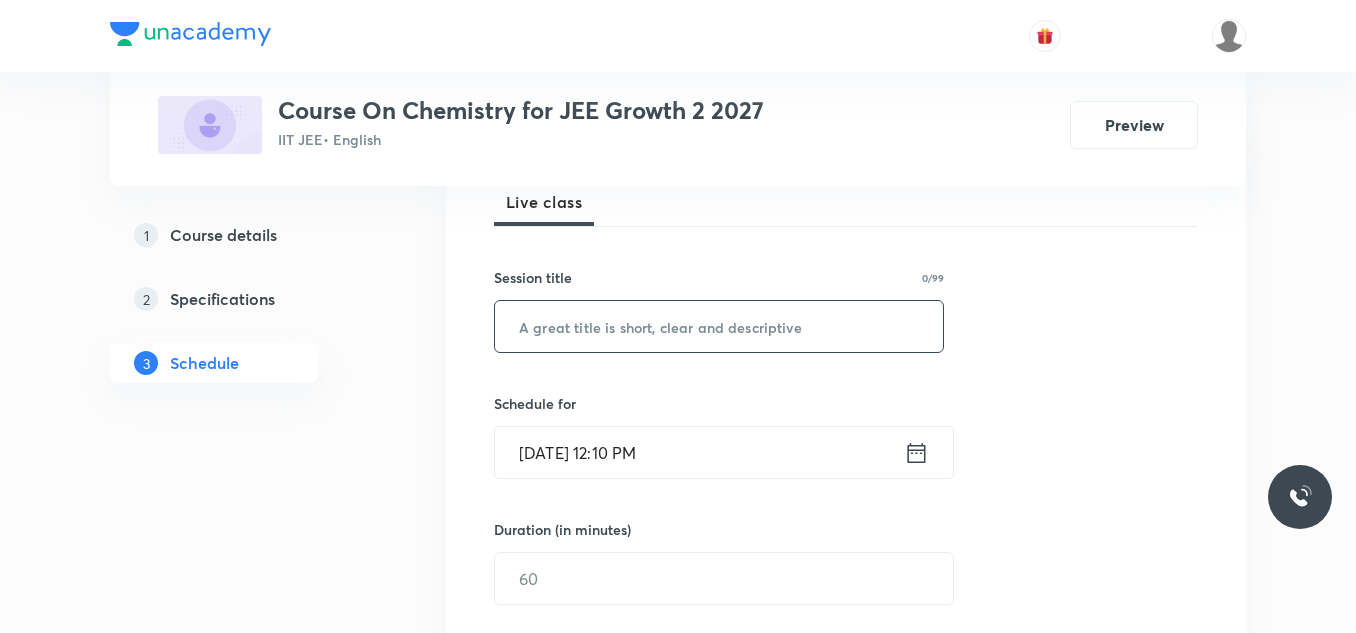 click at bounding box center [719, 326] 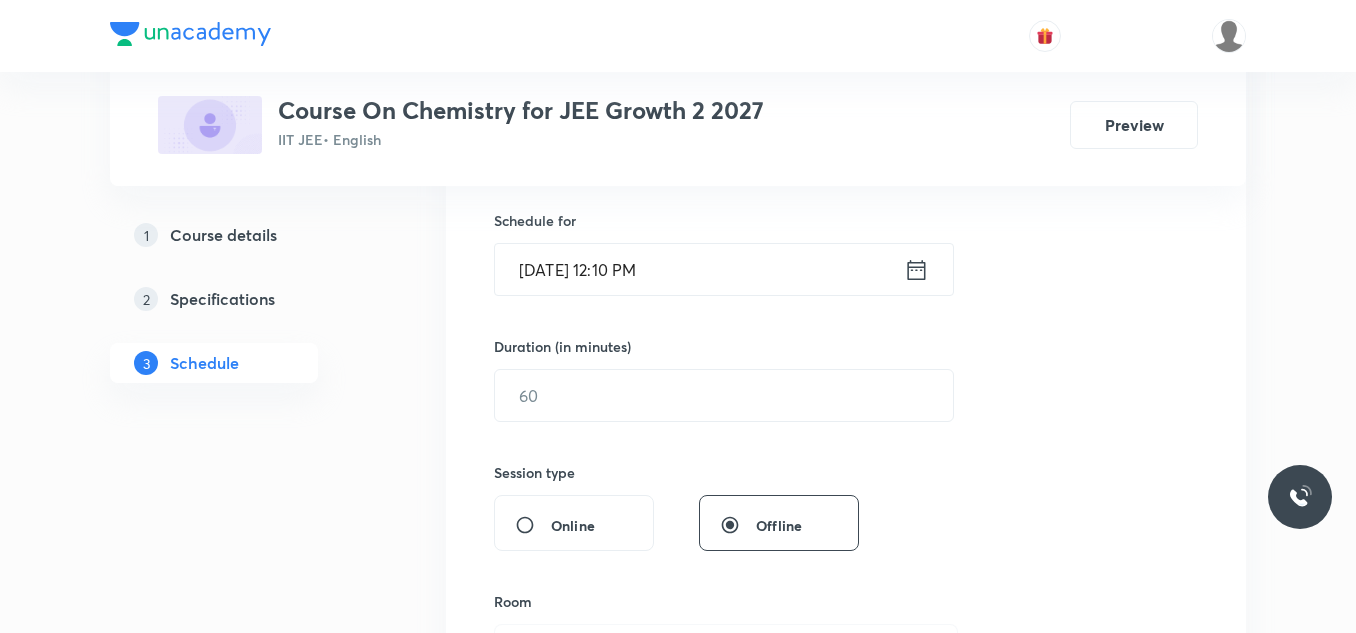 scroll, scrollTop: 500, scrollLeft: 0, axis: vertical 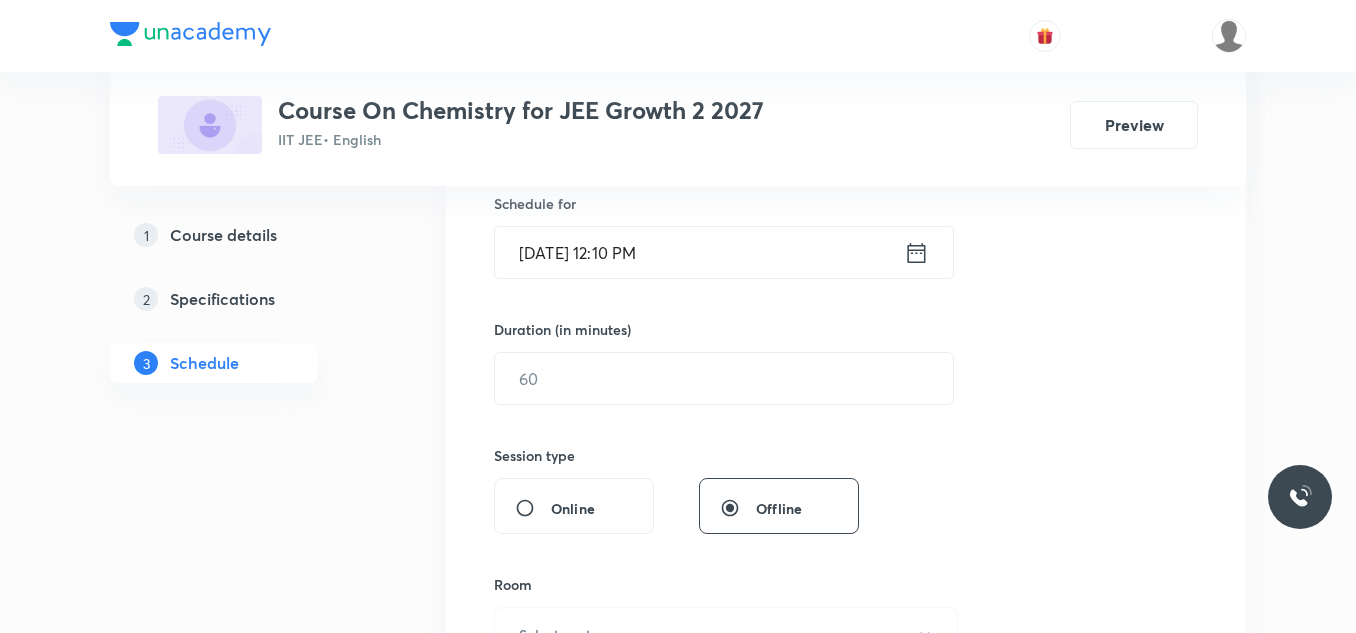 type on "Atomic Structure" 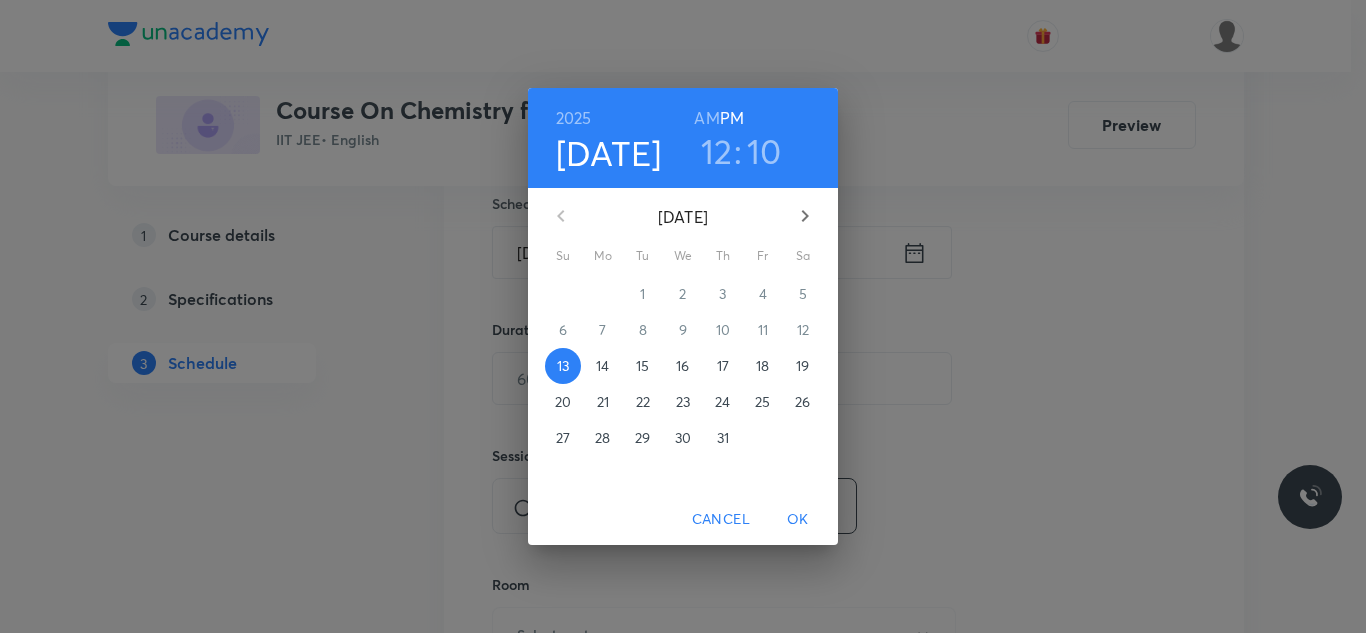 click on "14" at bounding box center (602, 366) 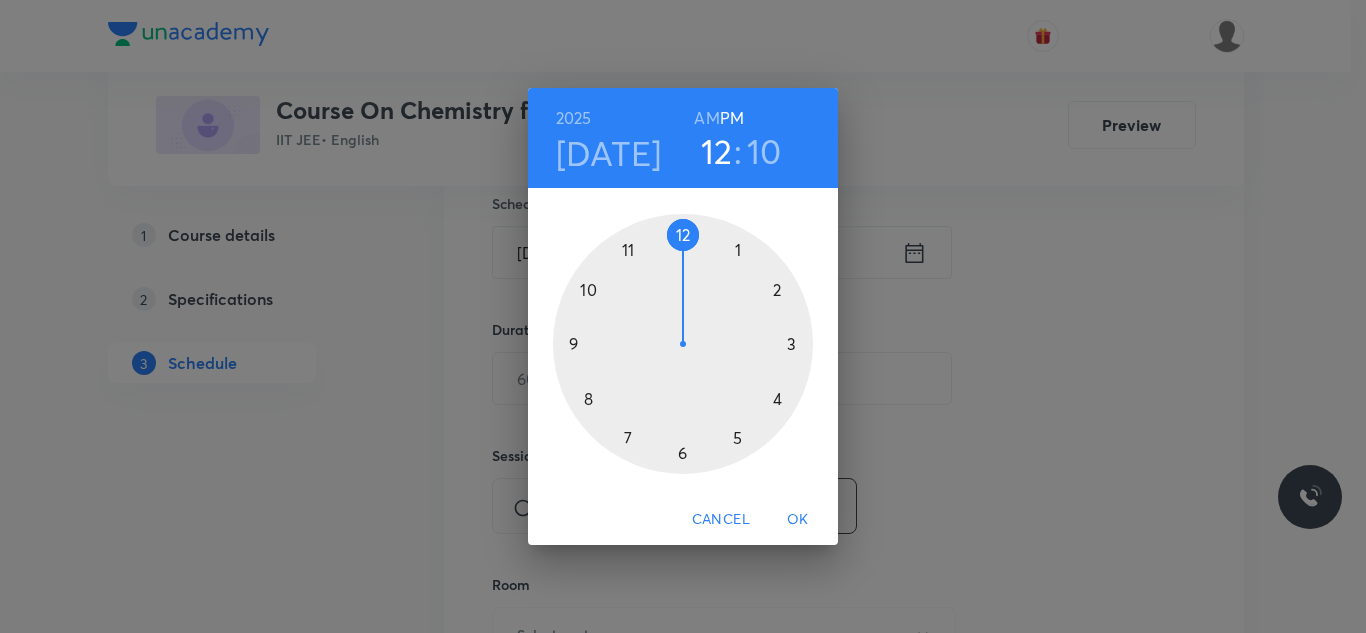 click on "AM" at bounding box center (706, 118) 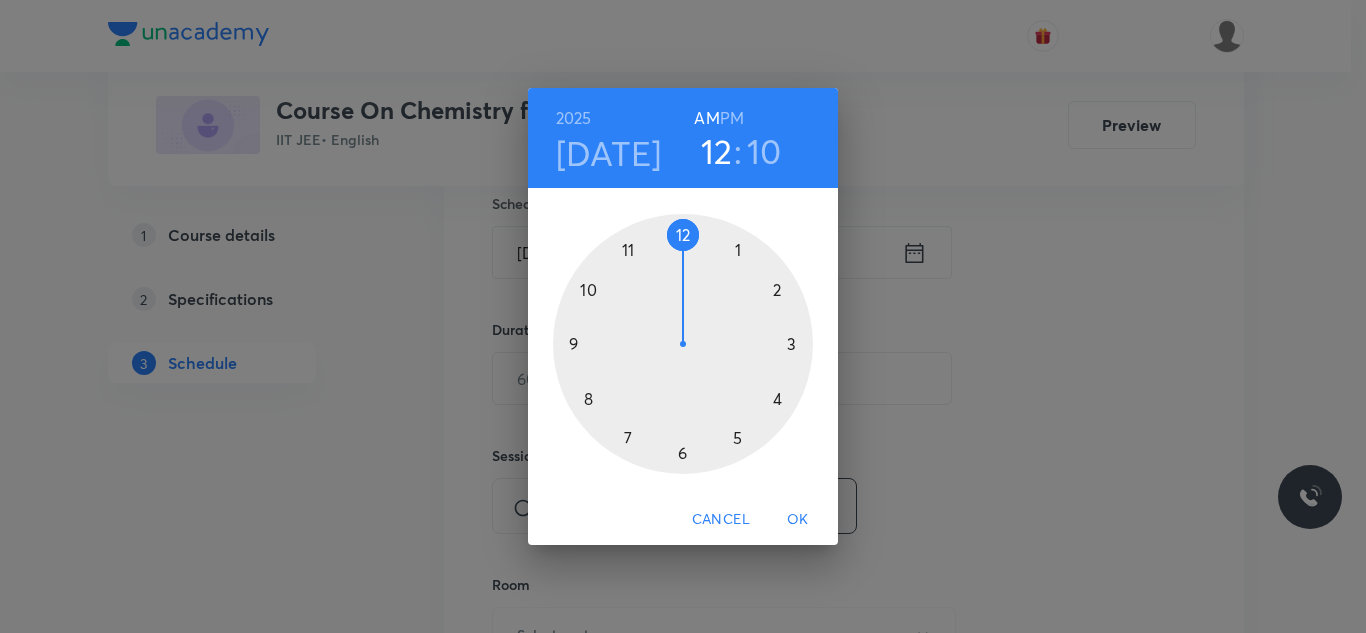 click at bounding box center (683, 344) 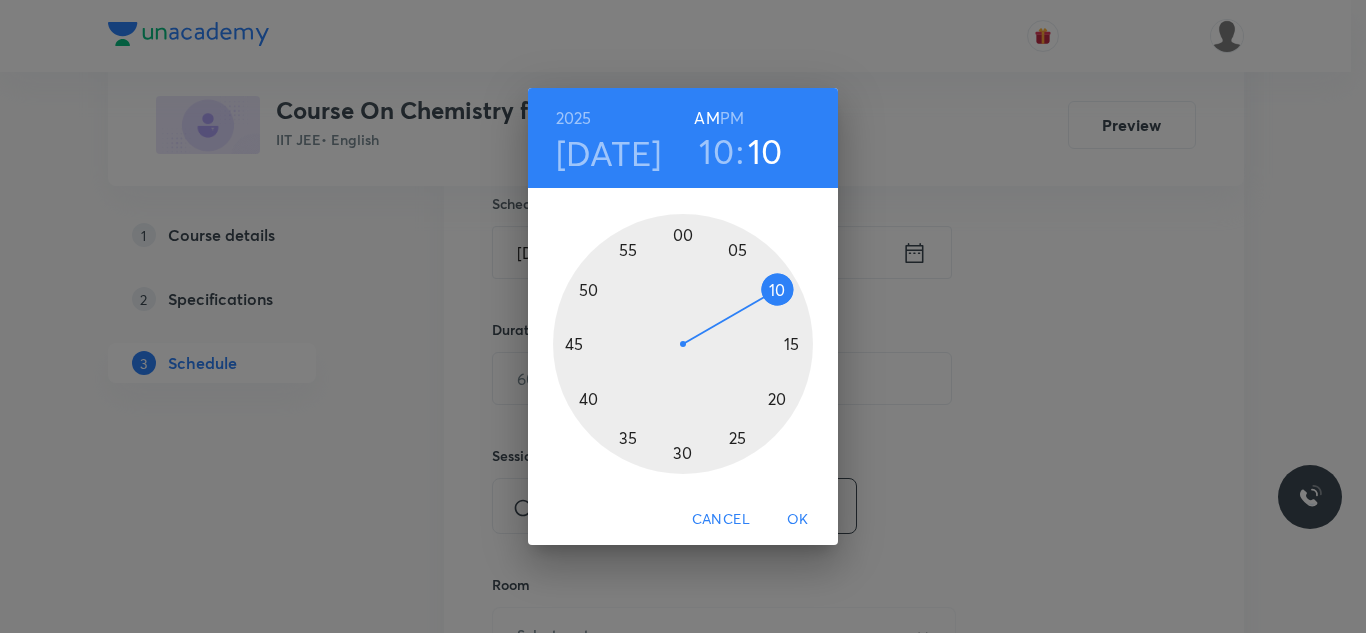 click at bounding box center [683, 344] 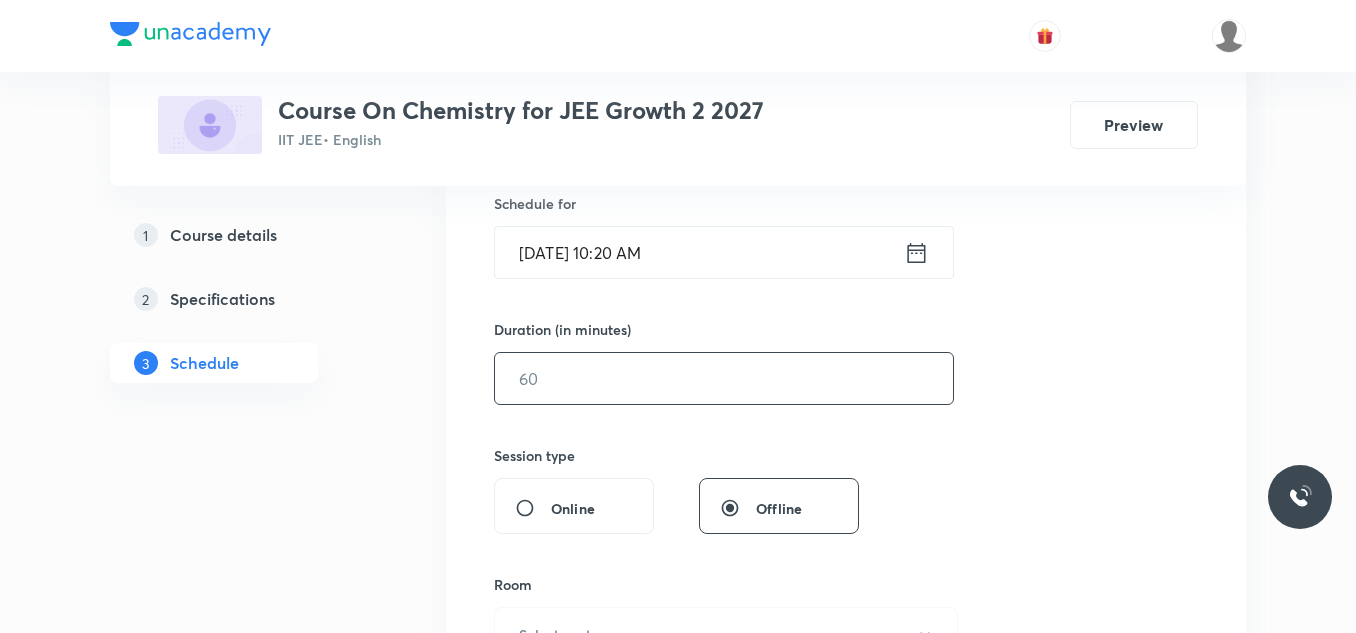 click at bounding box center (724, 378) 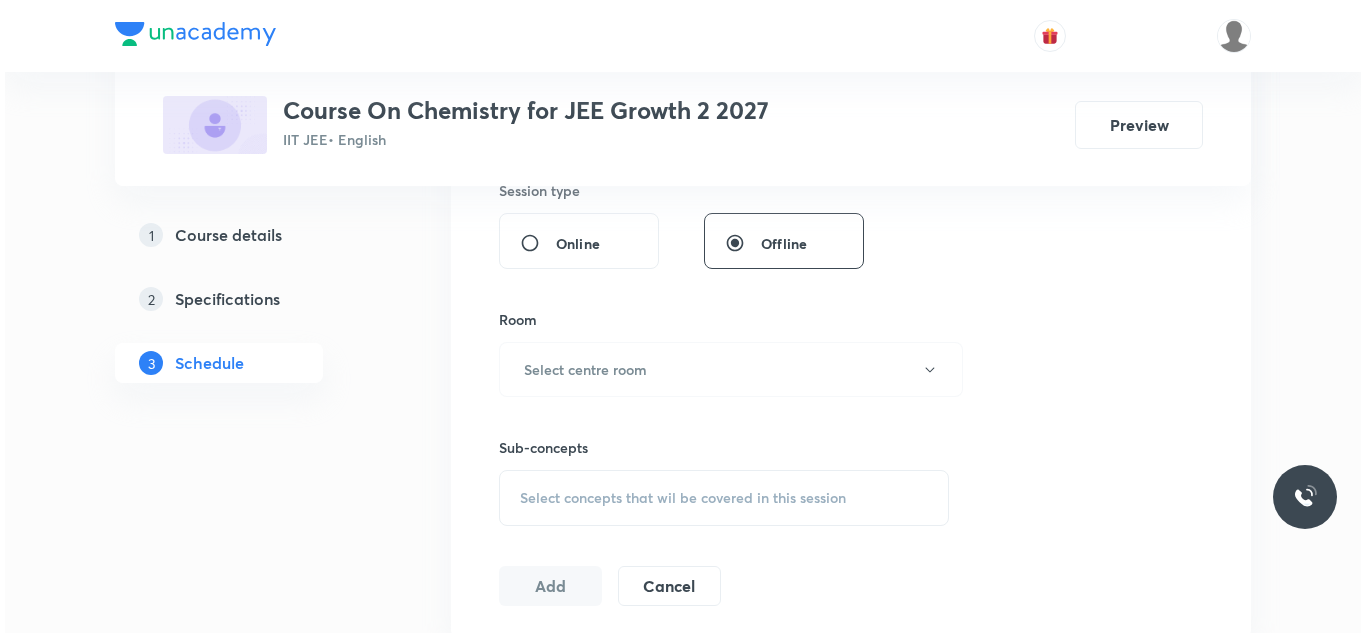 scroll, scrollTop: 800, scrollLeft: 0, axis: vertical 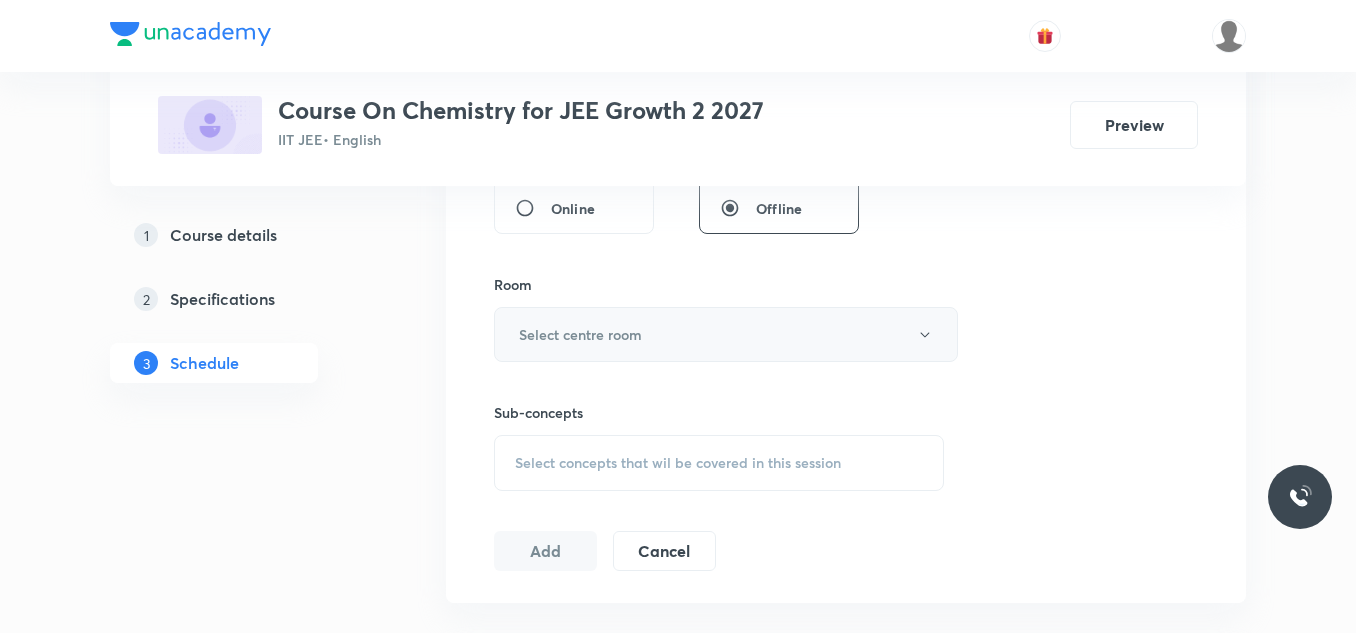 type on "70" 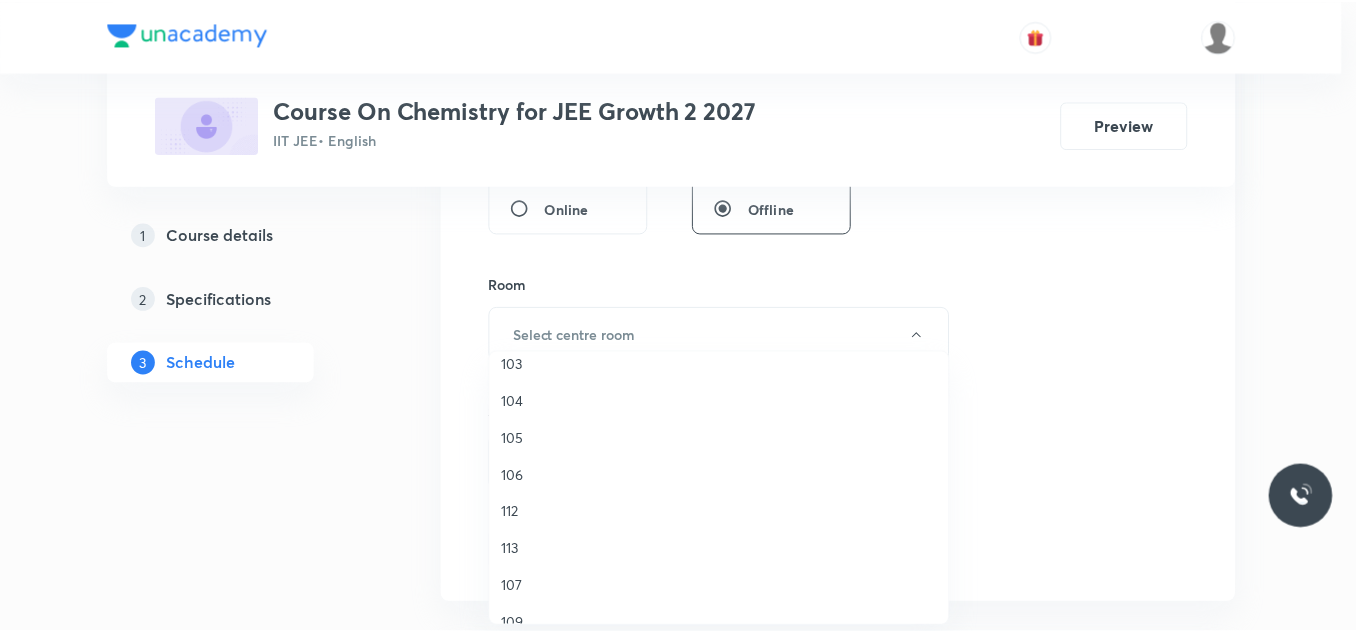 scroll, scrollTop: 200, scrollLeft: 0, axis: vertical 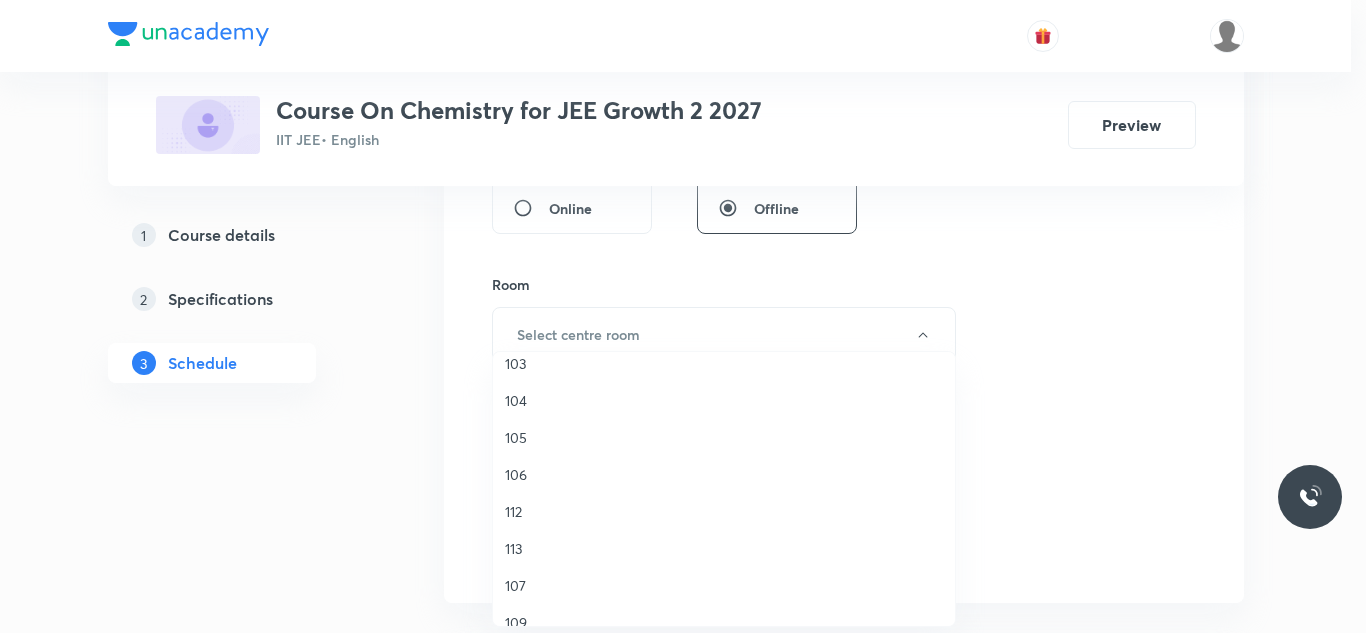 click on "106" at bounding box center (724, 474) 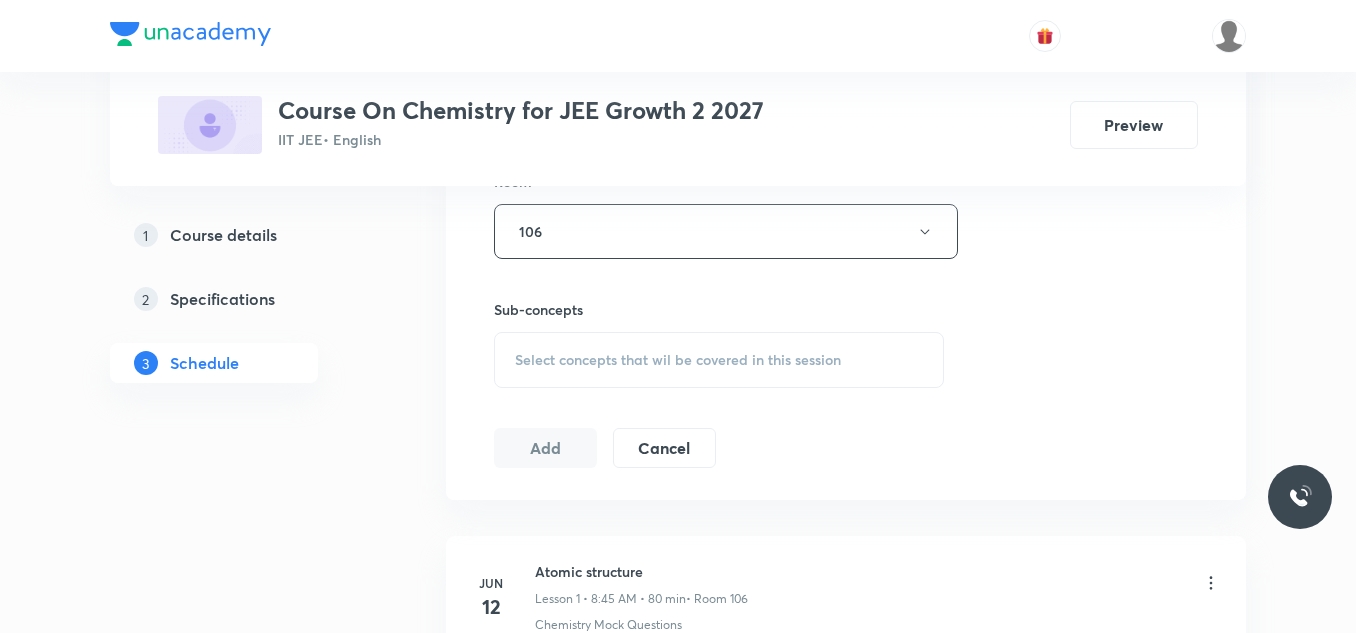 scroll, scrollTop: 1000, scrollLeft: 0, axis: vertical 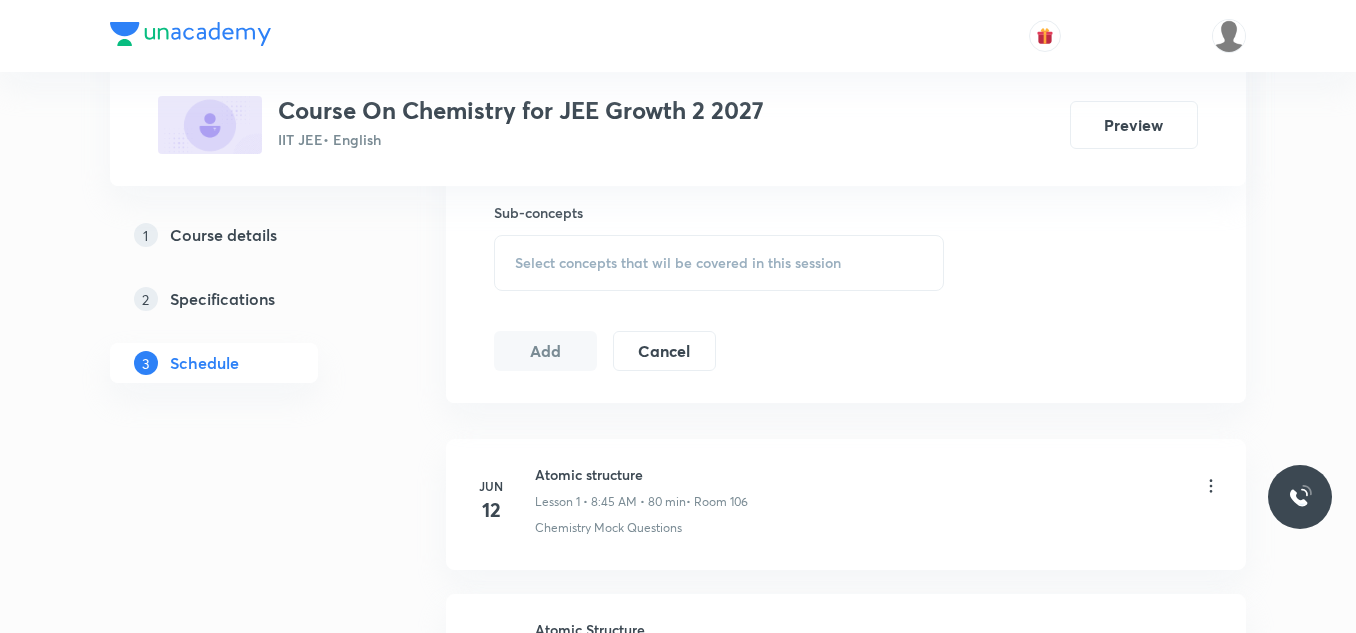 click on "Sub-concepts Select concepts that wil be covered in this session" at bounding box center [719, 246] 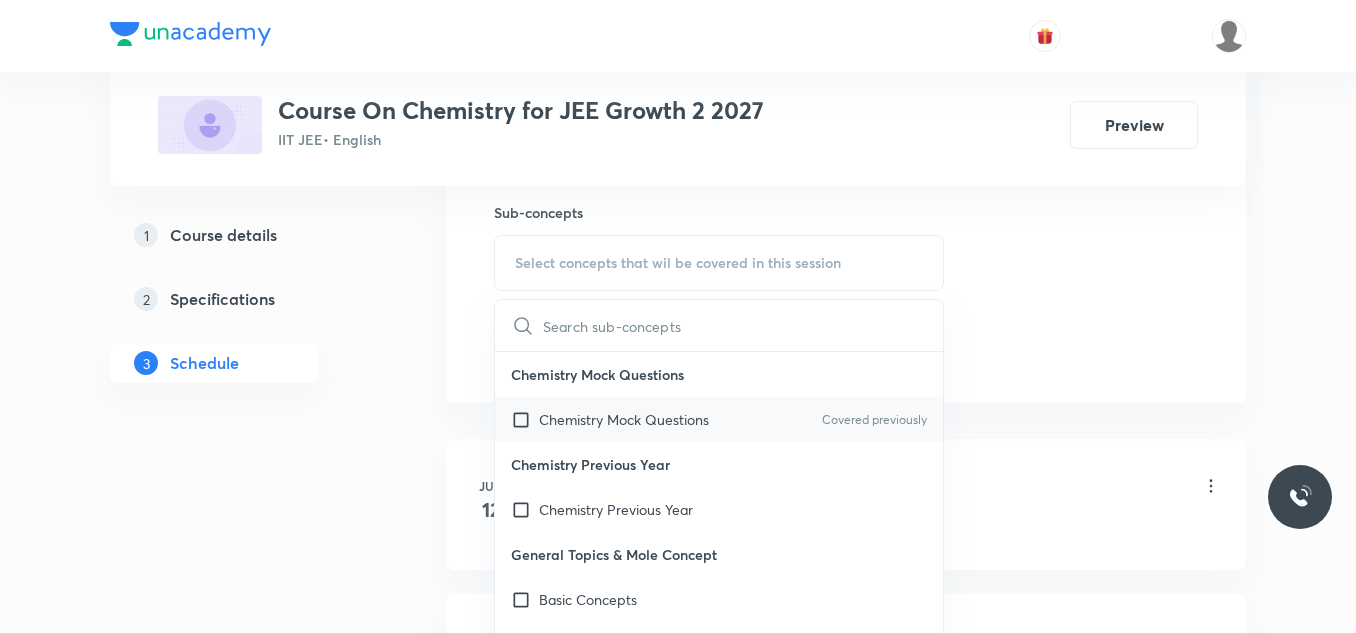 click at bounding box center [525, 419] 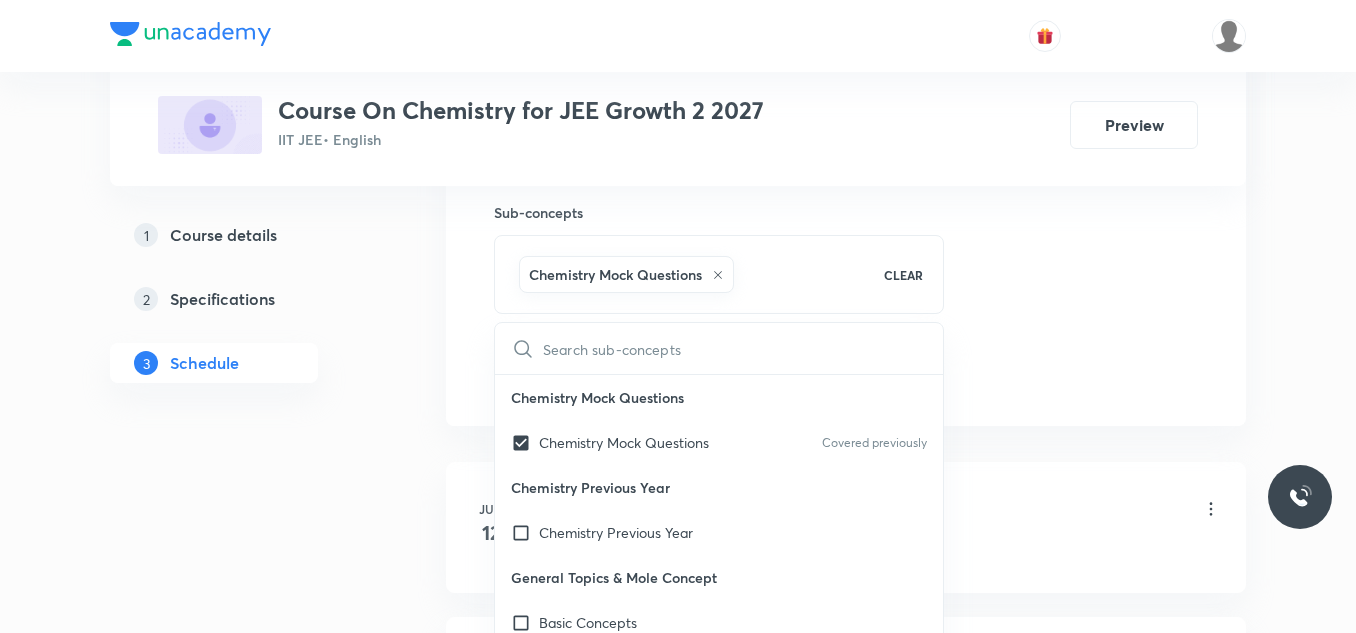 click on "Plus Courses Course On Chemistry for JEE Growth 2 2027 IIT JEE  • English Preview 1 Course details 2 Specifications 3 Schedule Schedule 25  classes Session  26 Live class Session title 16/99 Atomic Structure ​ Schedule for Jul 14, 2025, 10:20 AM ​ Duration (in minutes) 70 ​   Session type Online Offline Room 106 Sub-concepts Chemistry Mock Questions CLEAR ​ Chemistry Mock Questions Chemistry Mock Questions Covered previously Chemistry Previous Year Chemistry Previous Year General Topics & Mole Concept Basic Concepts Basic Introduction Percentage Composition Stoichiometry Principle of Atom Conservation (POAC) Relation between Stoichiometric Quantities Application of Mole Concept: Gravimetric Analysis Different Laws Formula and Composition Concentration Terms Some basic concepts of Chemistry Atomic Structure Discovery Of Electron Some Prerequisites of Physics Discovery Of Protons And Neutrons Atomic Models and Theories  Representation Of Atom With Electrons And Neutrons Nature of Waves Bohr's Model 12" at bounding box center (678, 1788) 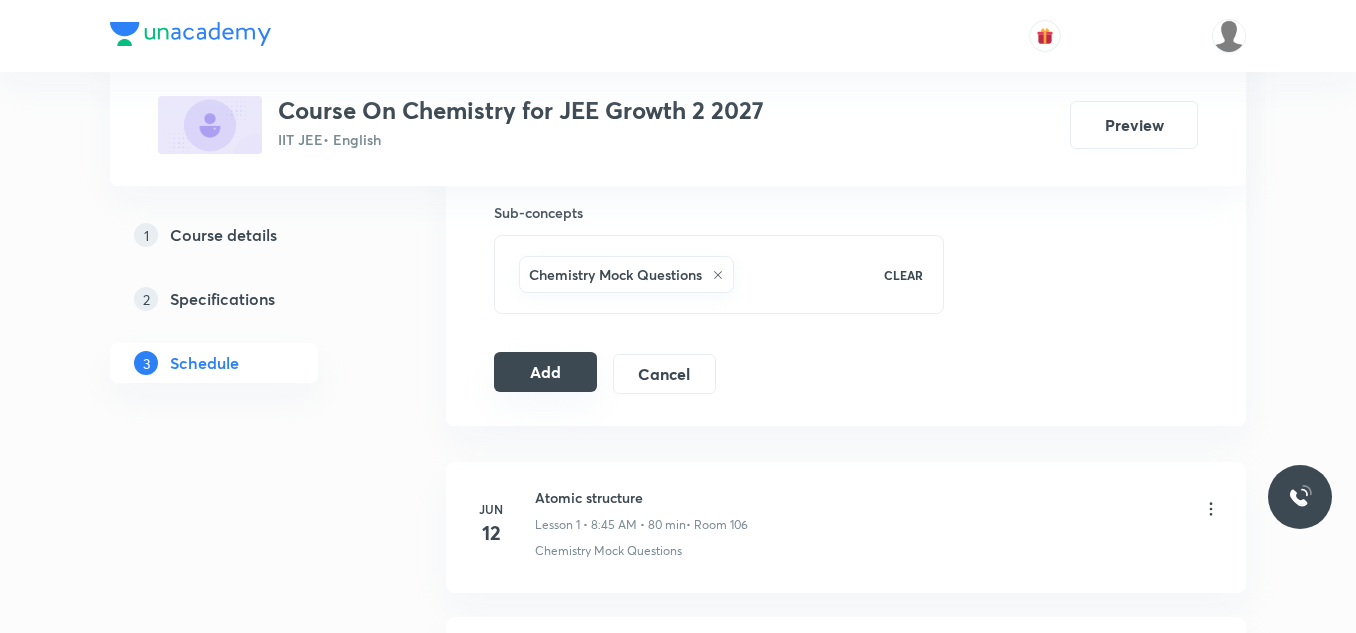 click on "Add" at bounding box center [545, 372] 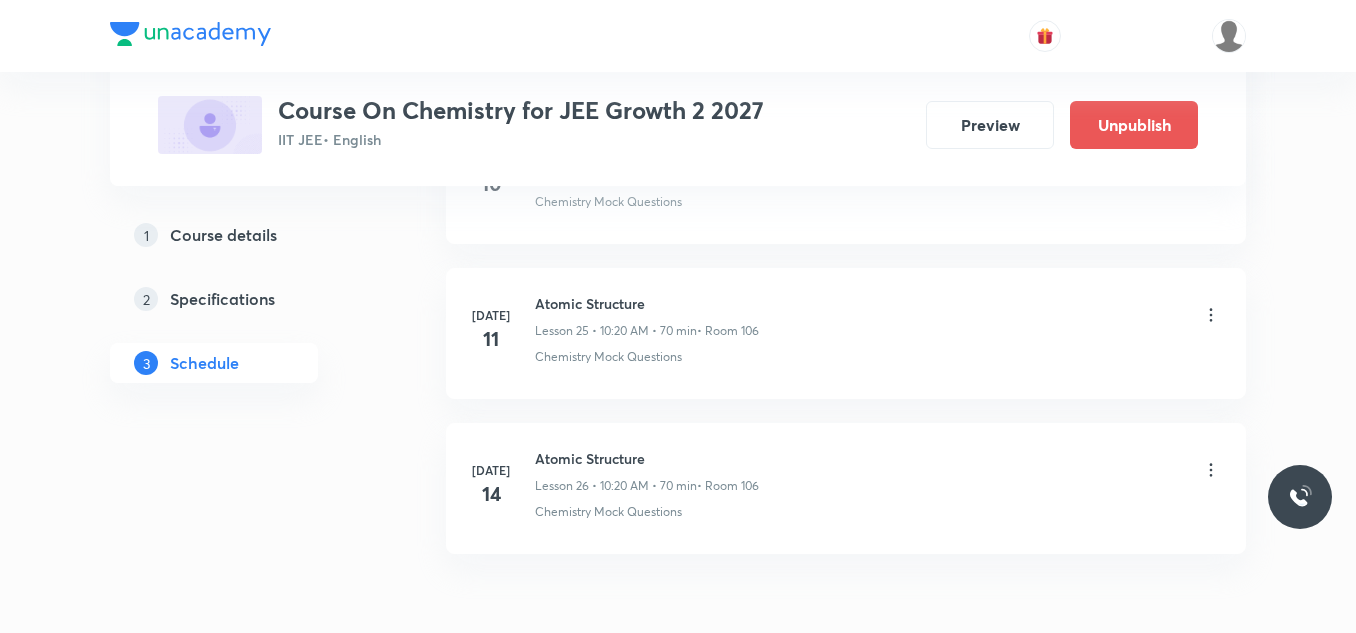 scroll, scrollTop: 4081, scrollLeft: 0, axis: vertical 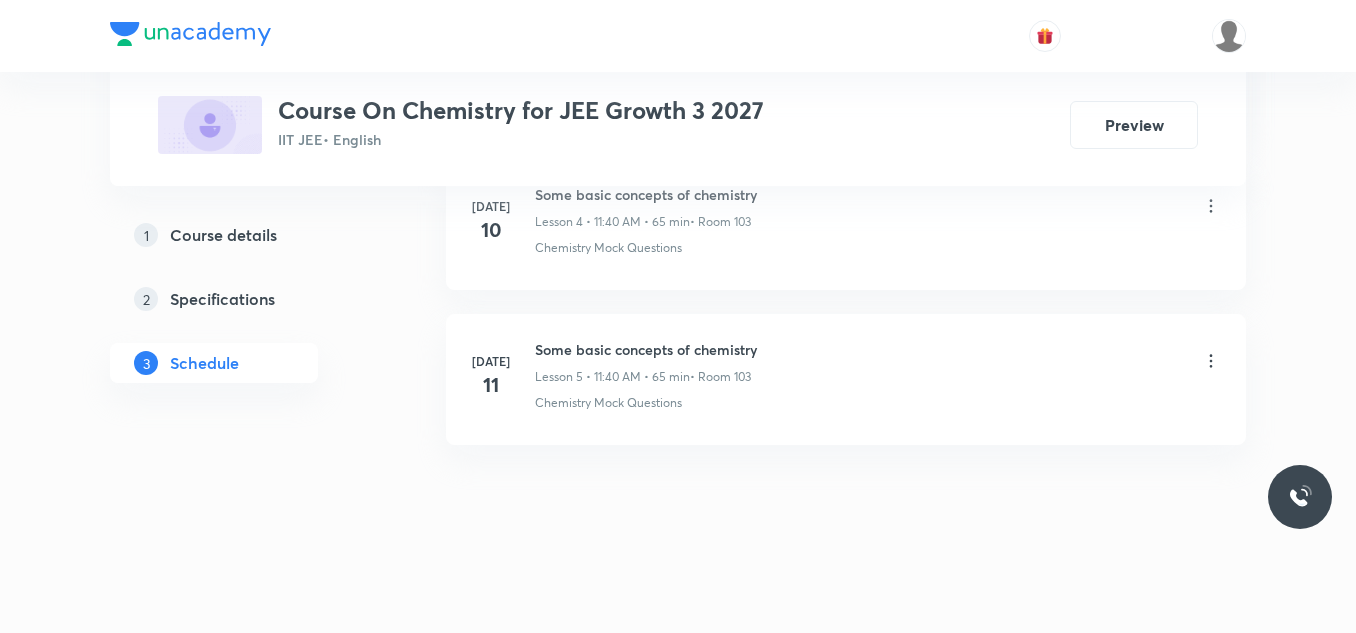 click on "Some basic concepts of chemistry" at bounding box center (646, 349) 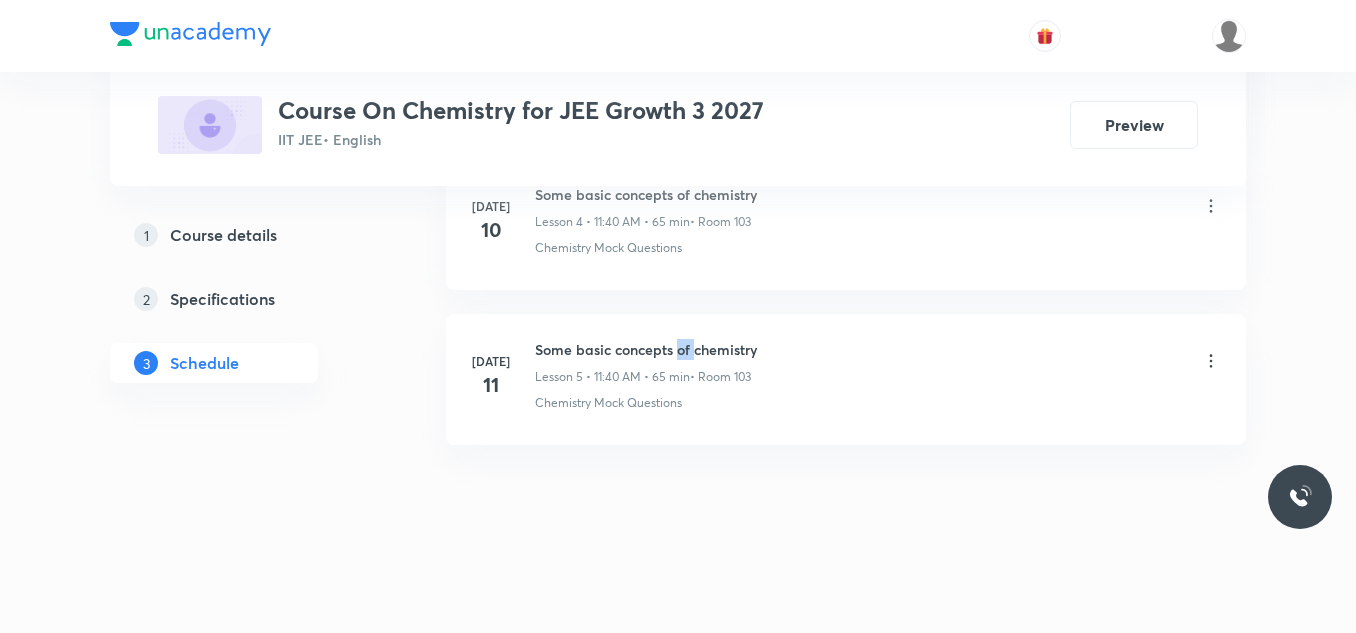 click on "Some basic concepts of chemistry" at bounding box center (646, 349) 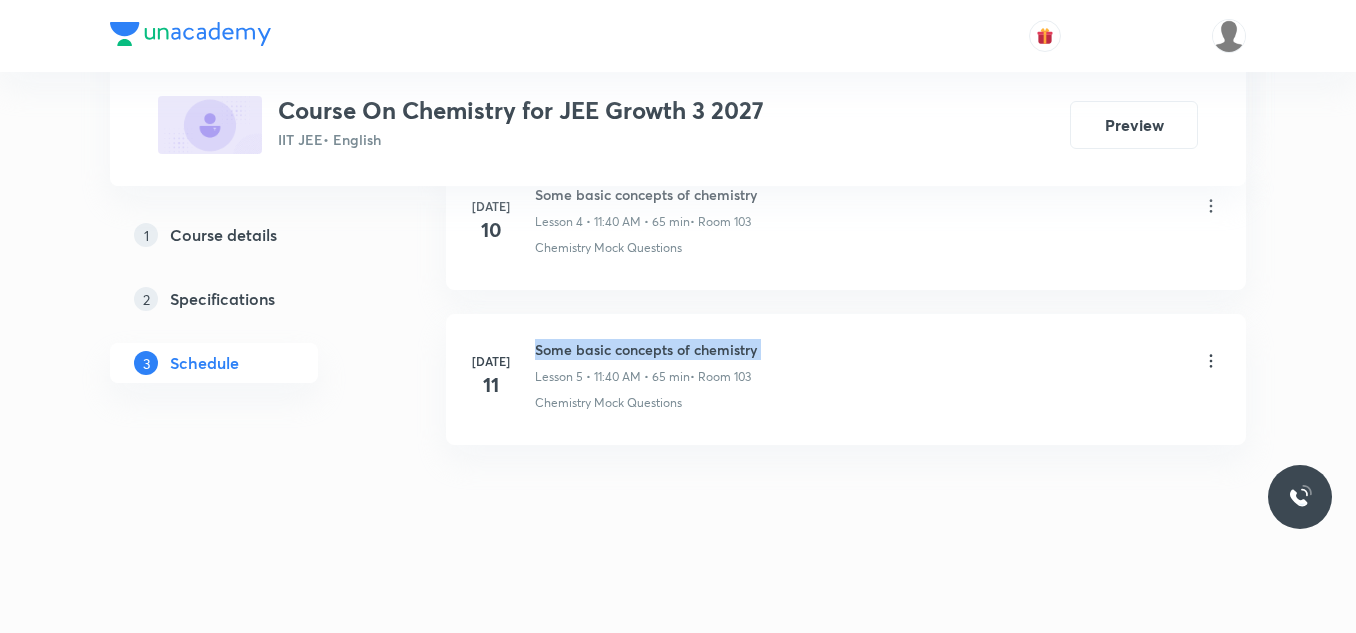 click on "Some basic concepts of chemistry" at bounding box center [646, 349] 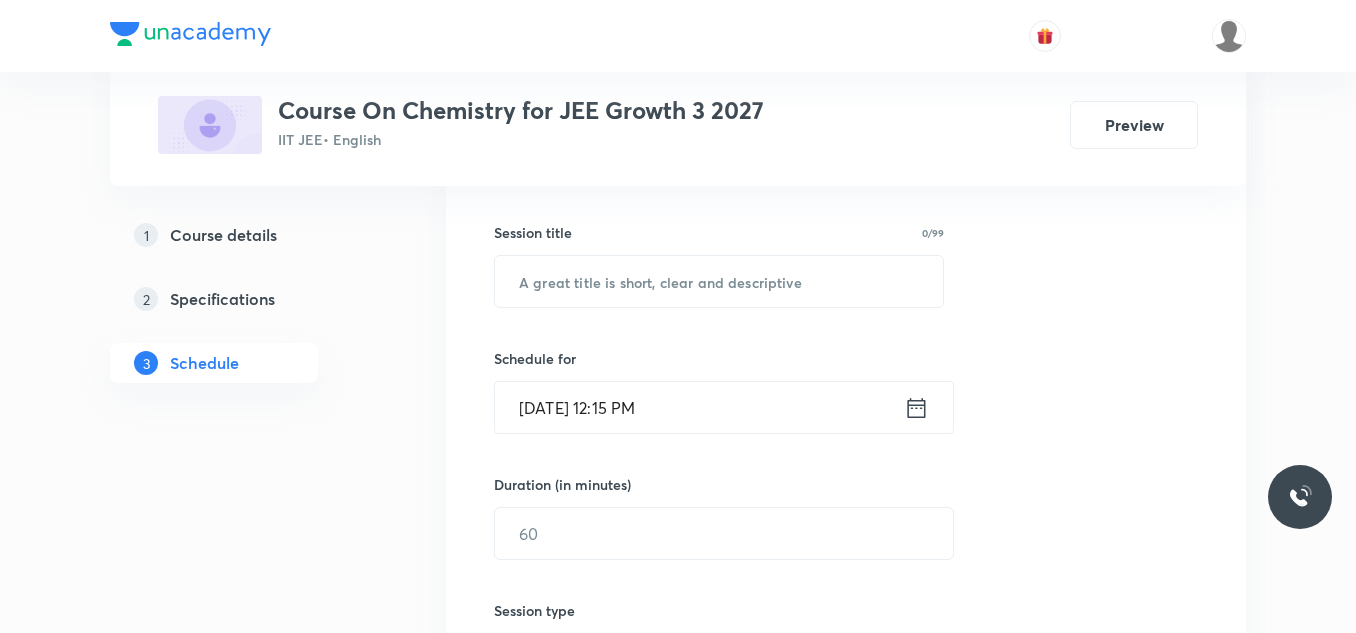 scroll, scrollTop: 0, scrollLeft: 0, axis: both 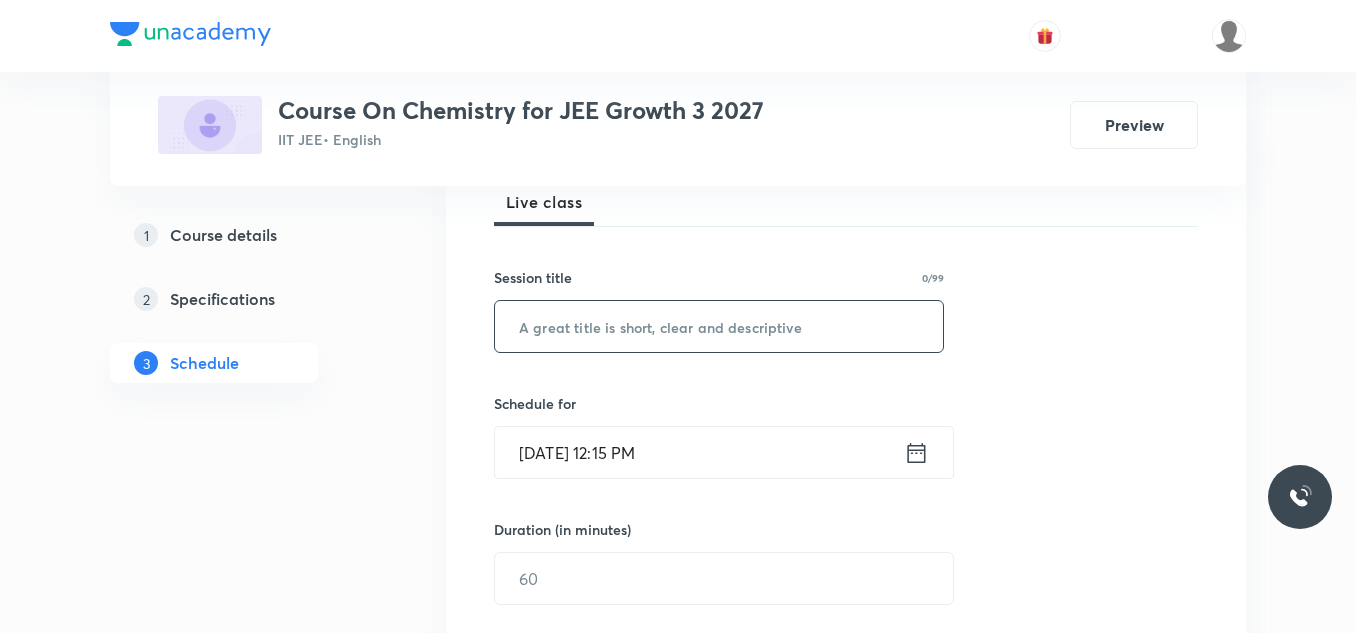 click at bounding box center (719, 326) 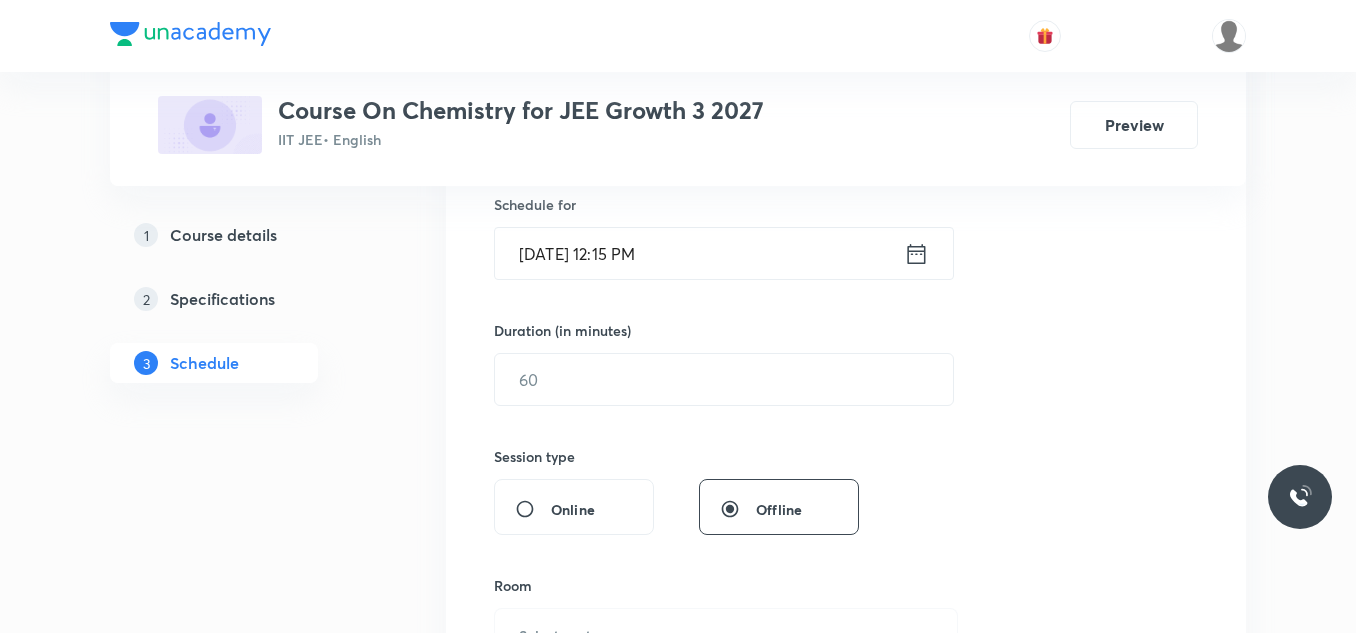 scroll, scrollTop: 500, scrollLeft: 0, axis: vertical 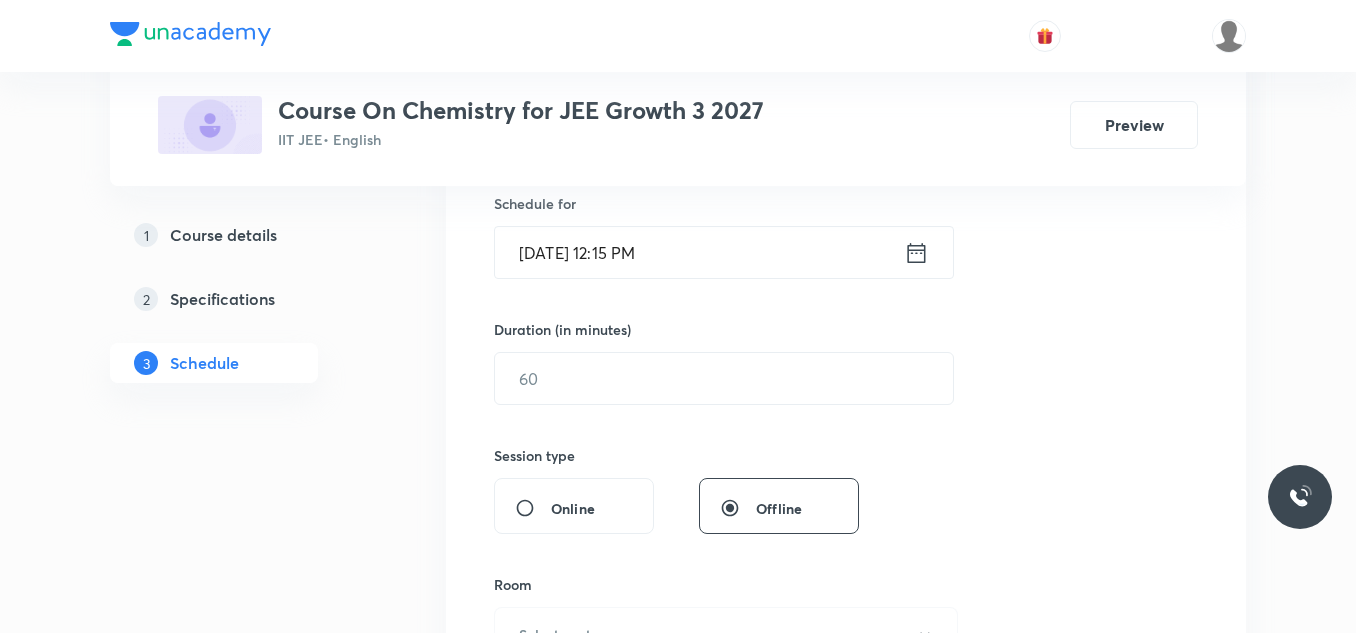 type on "Some basic concepts of chemistry" 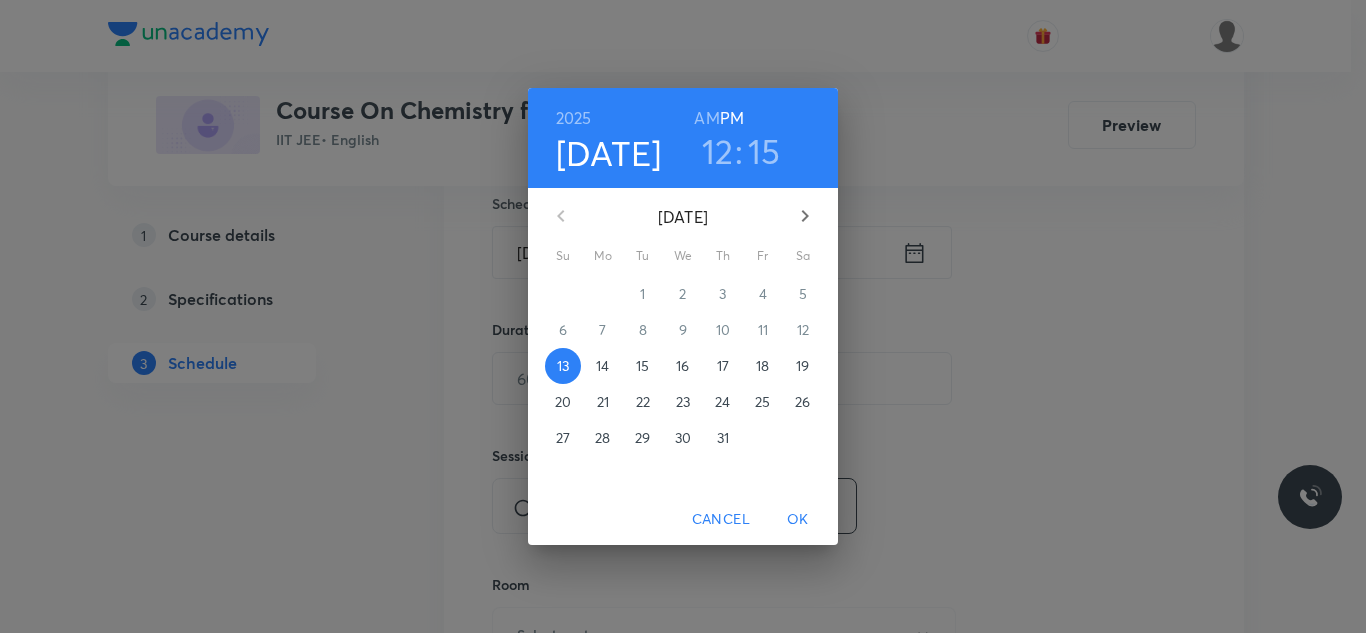 click on "14" at bounding box center [602, 366] 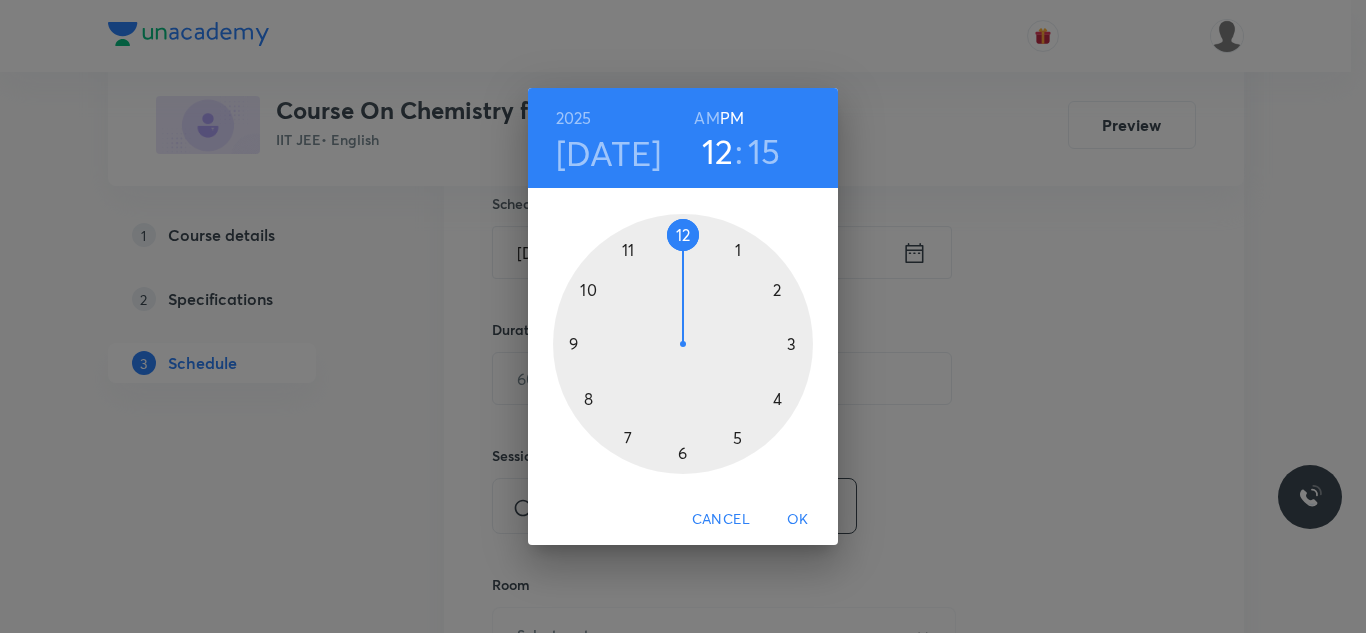 click on "[DATE] 12 : 15 AM PM" at bounding box center (683, 138) 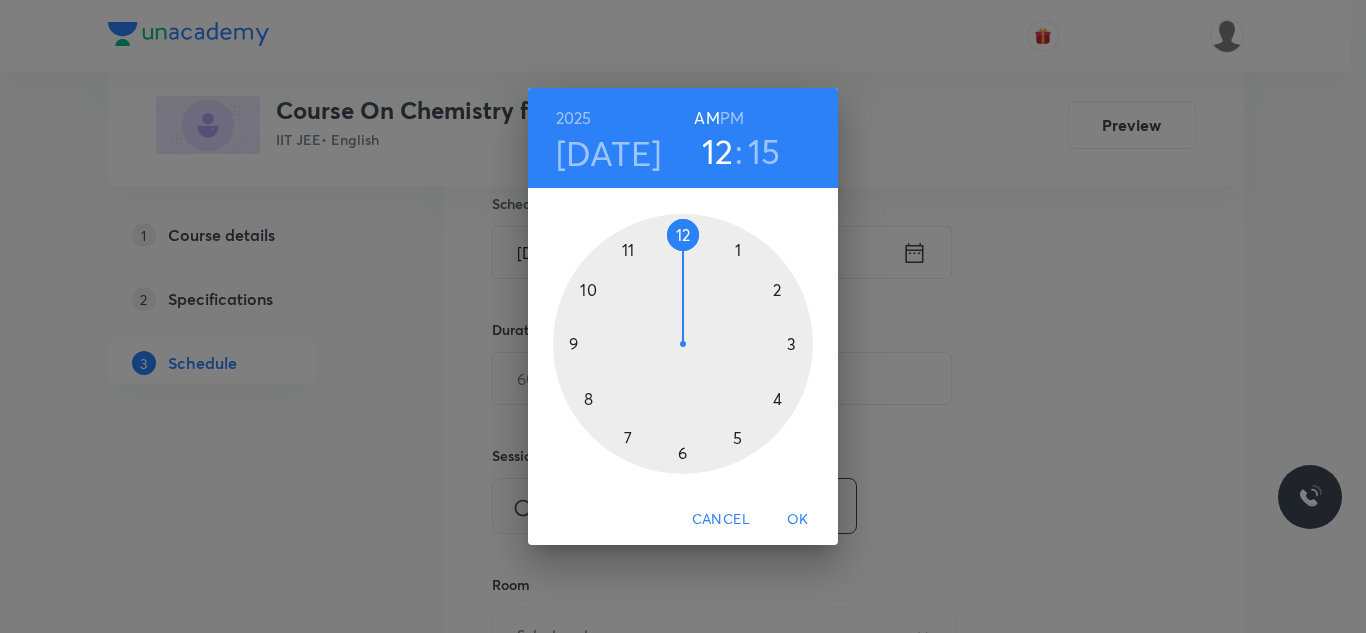 click at bounding box center (683, 344) 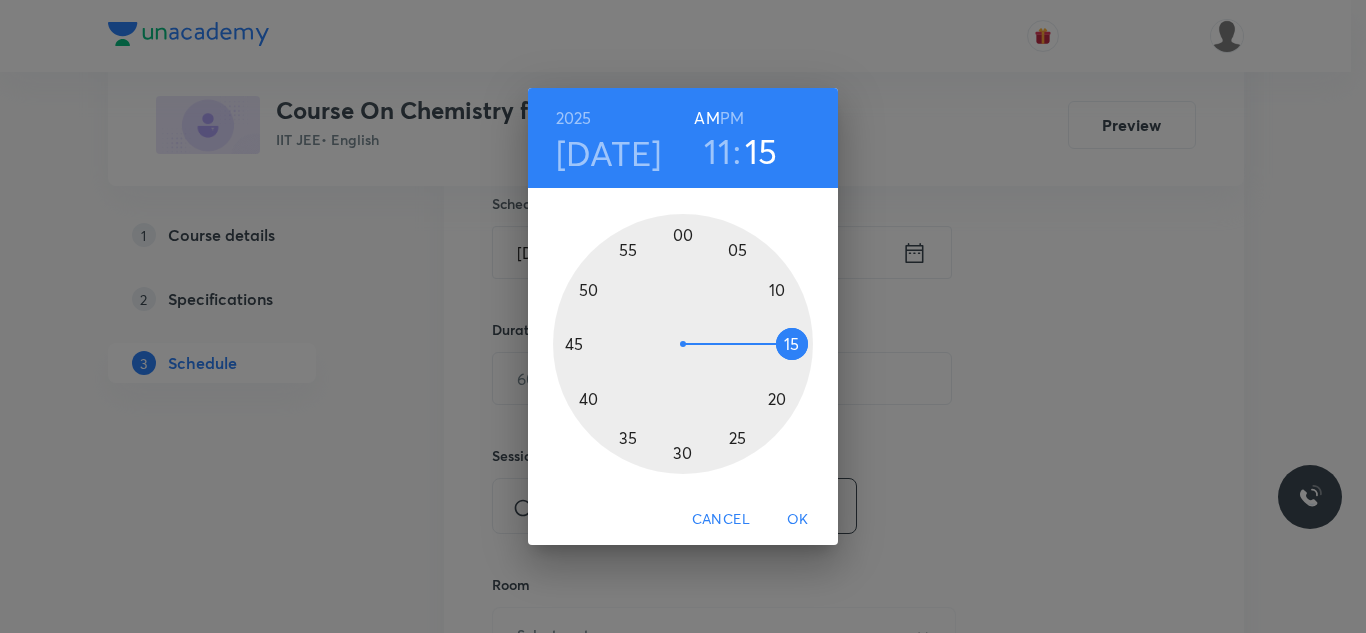 click at bounding box center [683, 344] 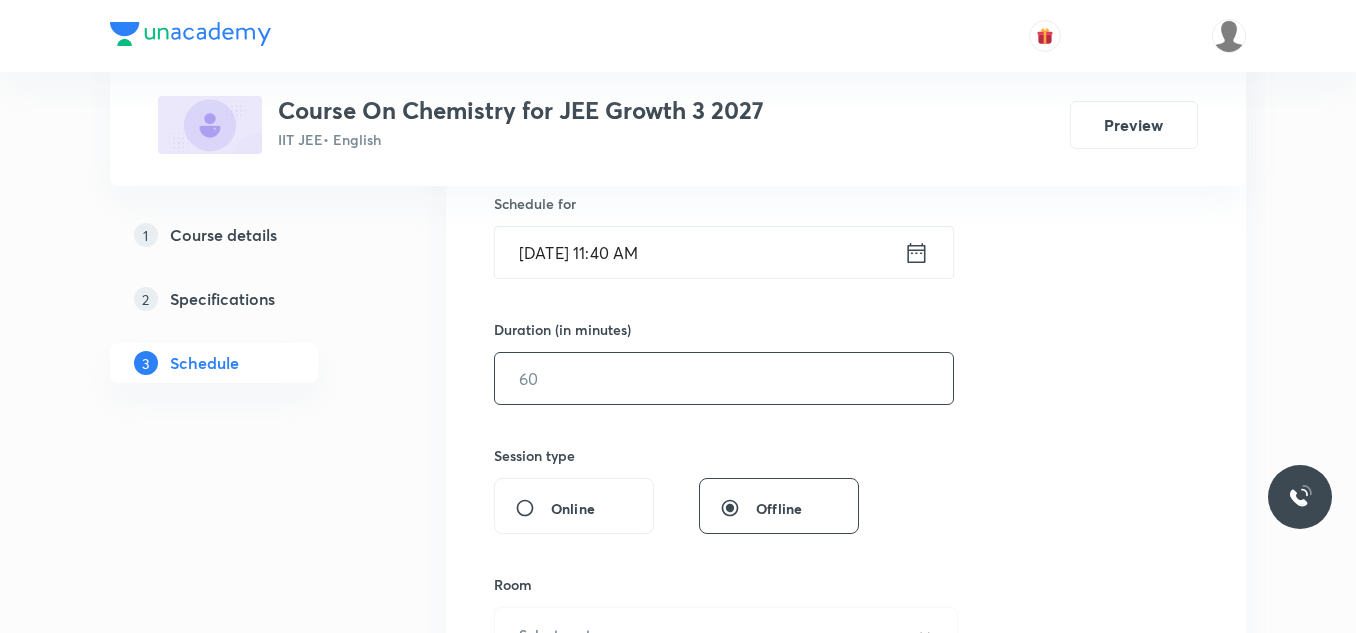 click at bounding box center [724, 378] 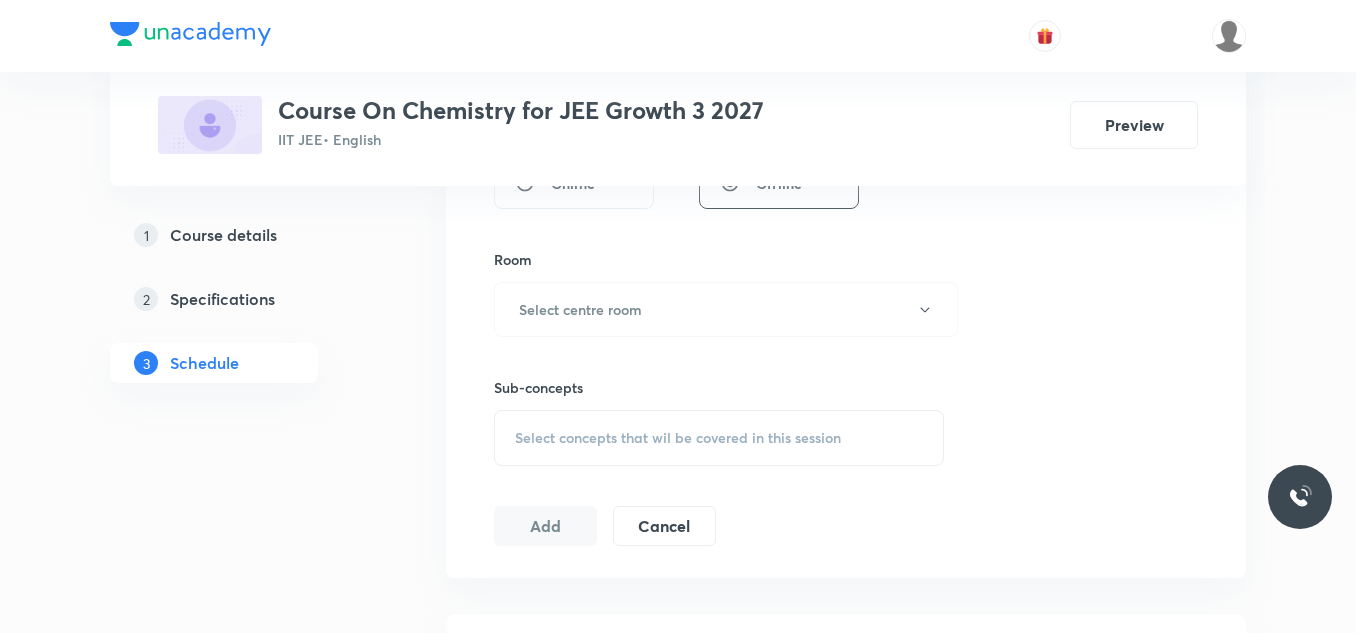 scroll, scrollTop: 900, scrollLeft: 0, axis: vertical 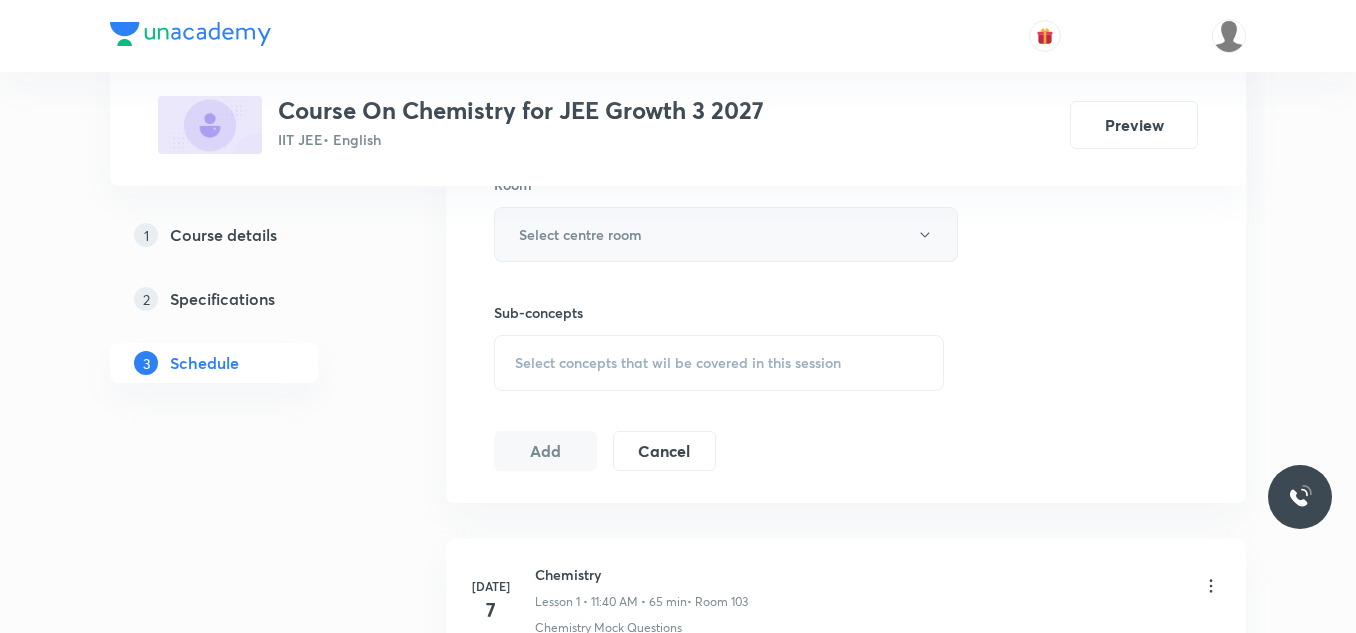 type on "65" 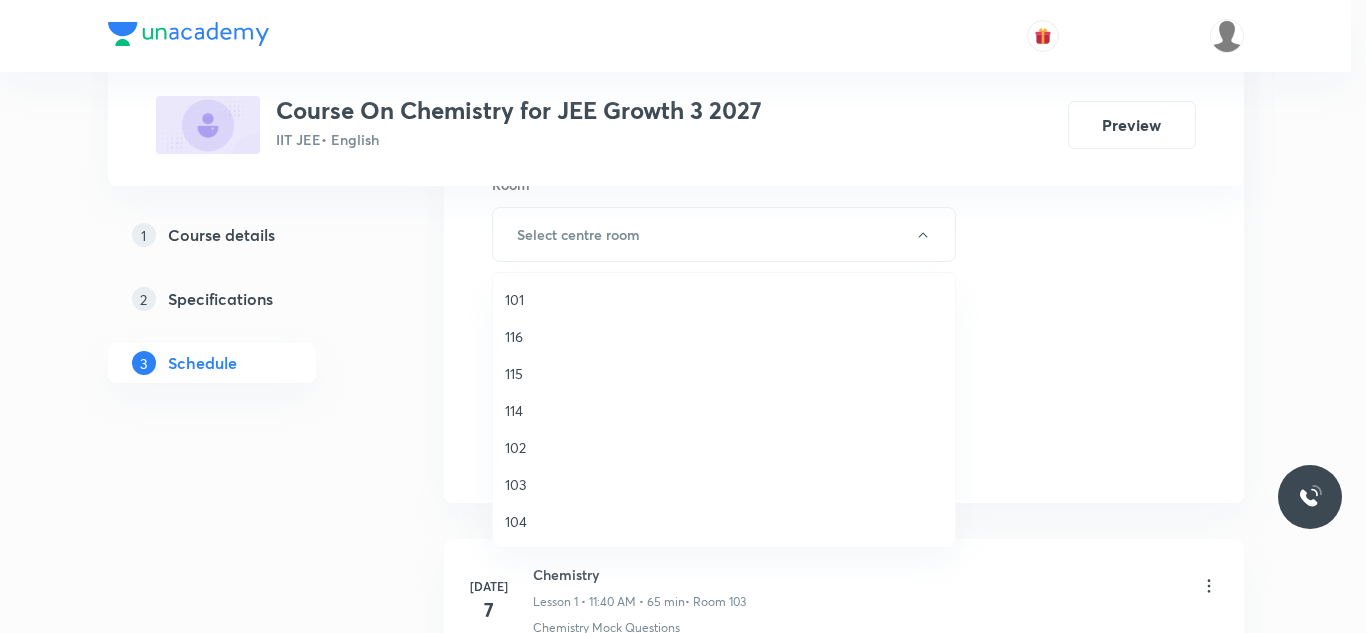 click on "103" at bounding box center (724, 484) 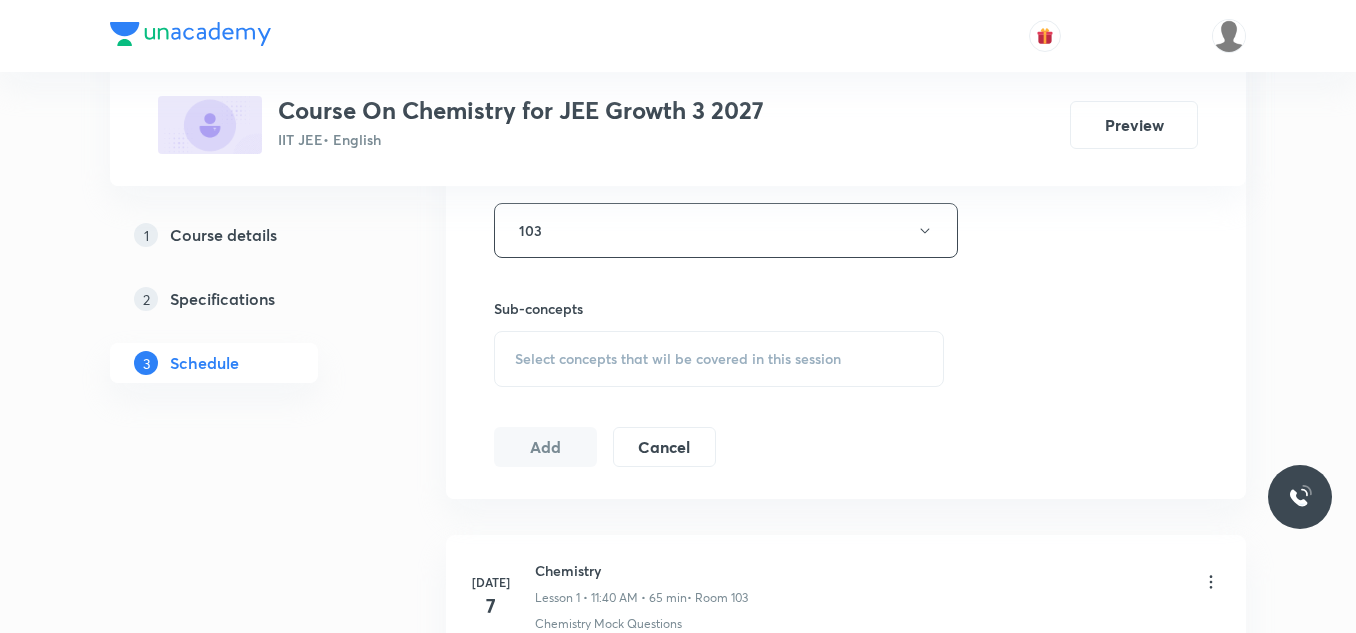 scroll, scrollTop: 900, scrollLeft: 0, axis: vertical 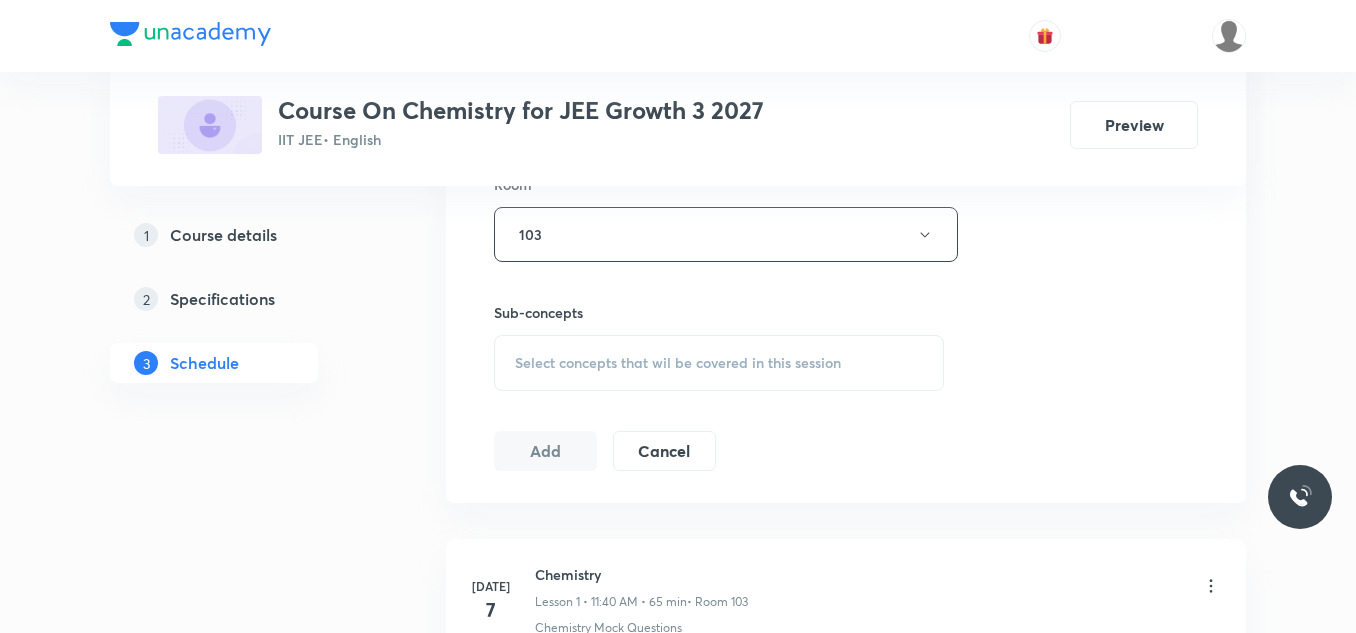 click on "Select concepts that wil be covered in this session" at bounding box center [678, 363] 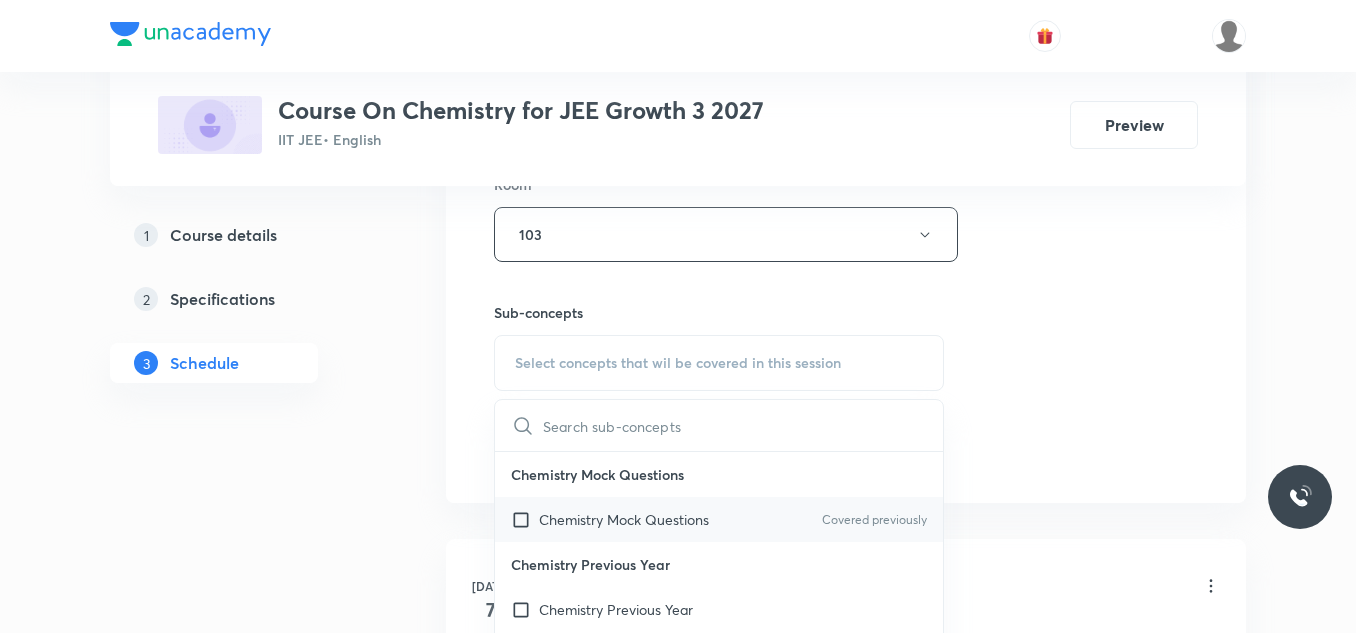 click at bounding box center [525, 519] 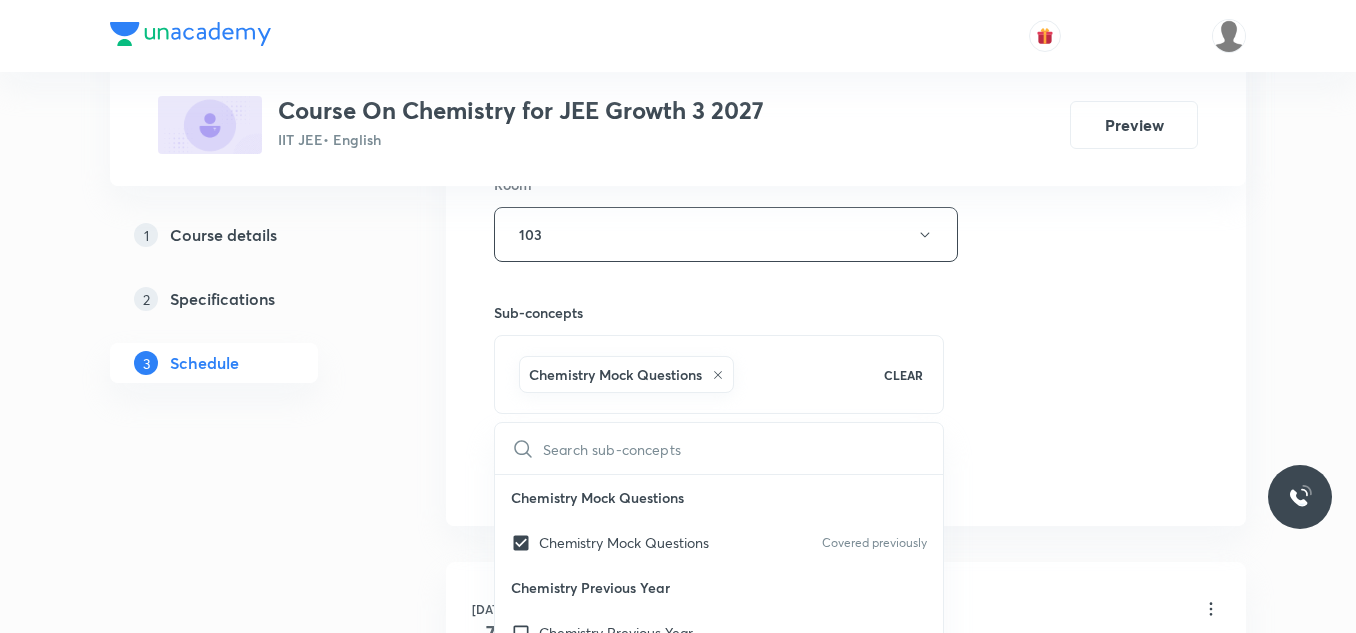 click on "Plus Courses Course On Chemistry for JEE Growth 3 2027 IIT JEE  • English Preview 1 Course details 2 Specifications 3 Schedule Schedule 5  classes Session  6 Live class Session title 32/99 Some basic concepts of chemistry ​ Schedule for [DATE] 11:40 AM ​ Duration (in minutes) 65 ​   Session type Online Offline Room 103 Sub-concepts Chemistry Mock Questions CLEAR ​ Chemistry Mock Questions Chemistry Mock Questions Covered previously Chemistry Previous Year Chemistry Previous Year General Topics & Mole Concept Basic Concepts Basic Introduction Percentage Composition Stoichiometry Principle of Atom Conservation (POAC) Relation between Stoichiometric Quantities Application of Mole Concept: Gravimetric Analysis Different Laws Formula and Composition Concentration Terms Some basic concepts of Chemistry Atomic Structure Discovery Of Electron Some Prerequisites of Physics Discovery Of Protons And Neutrons Atomic Models and Theories  Representation Of Atom With Electrons And Neutrons Nature of Waves 7" at bounding box center (678, 338) 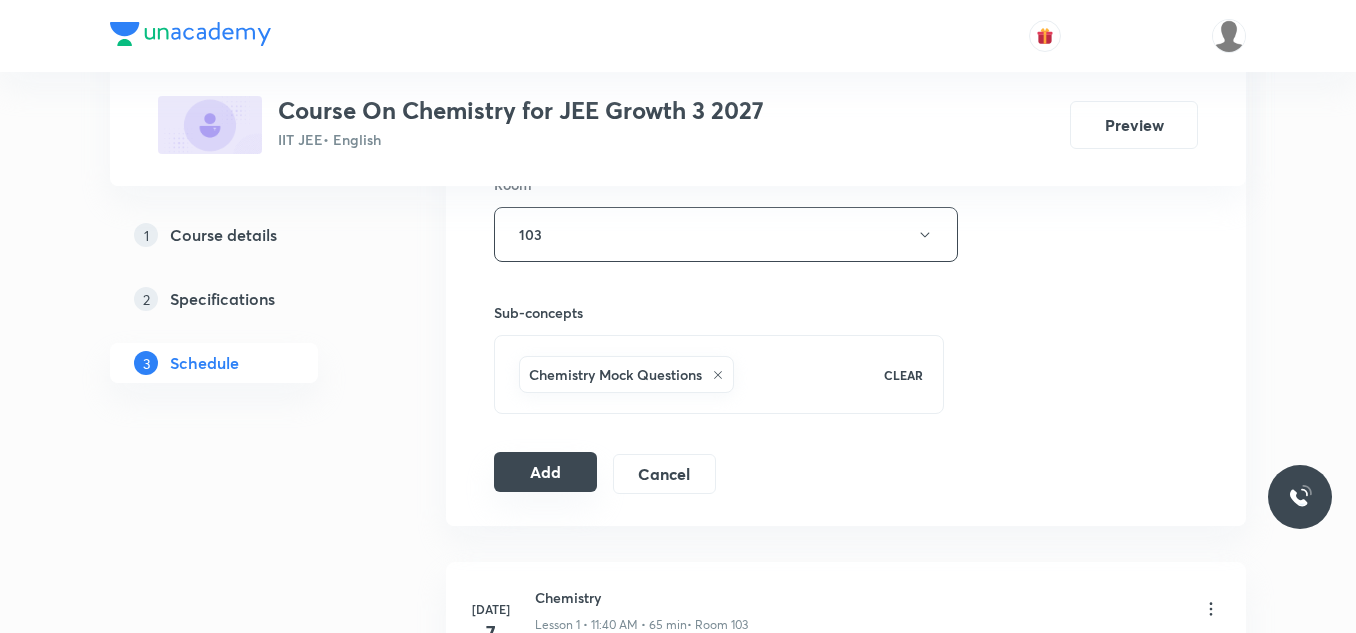 click on "Add" at bounding box center [545, 472] 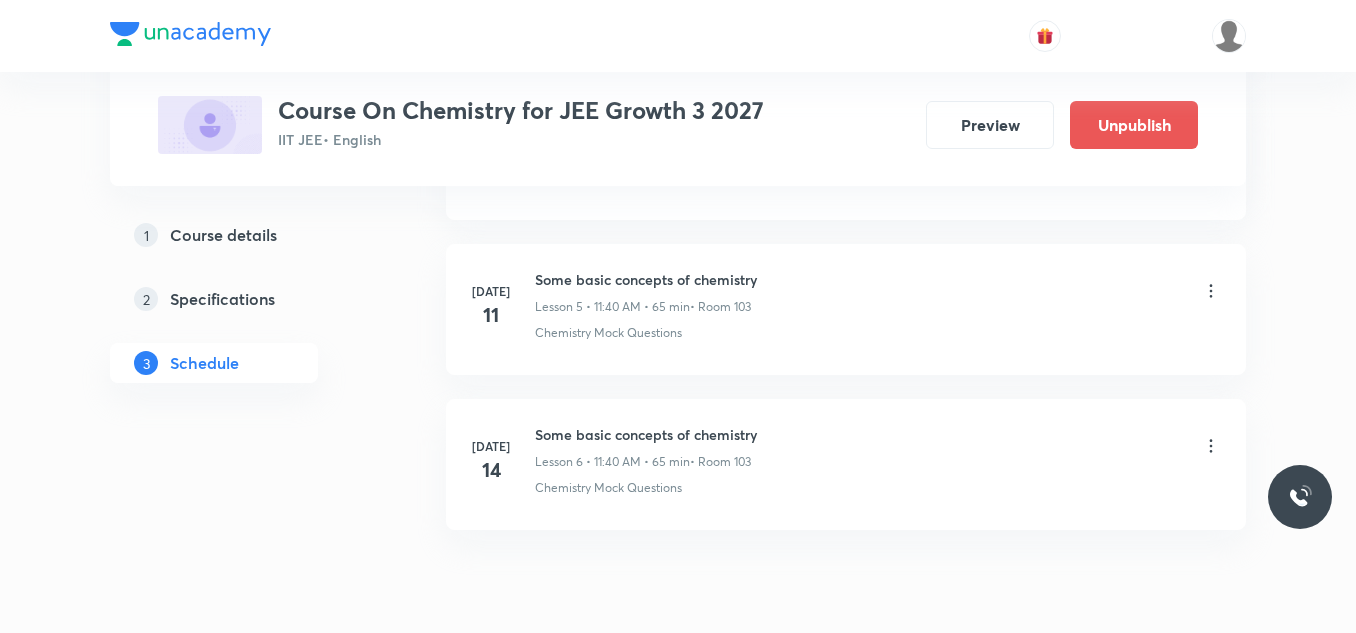 scroll, scrollTop: 981, scrollLeft: 0, axis: vertical 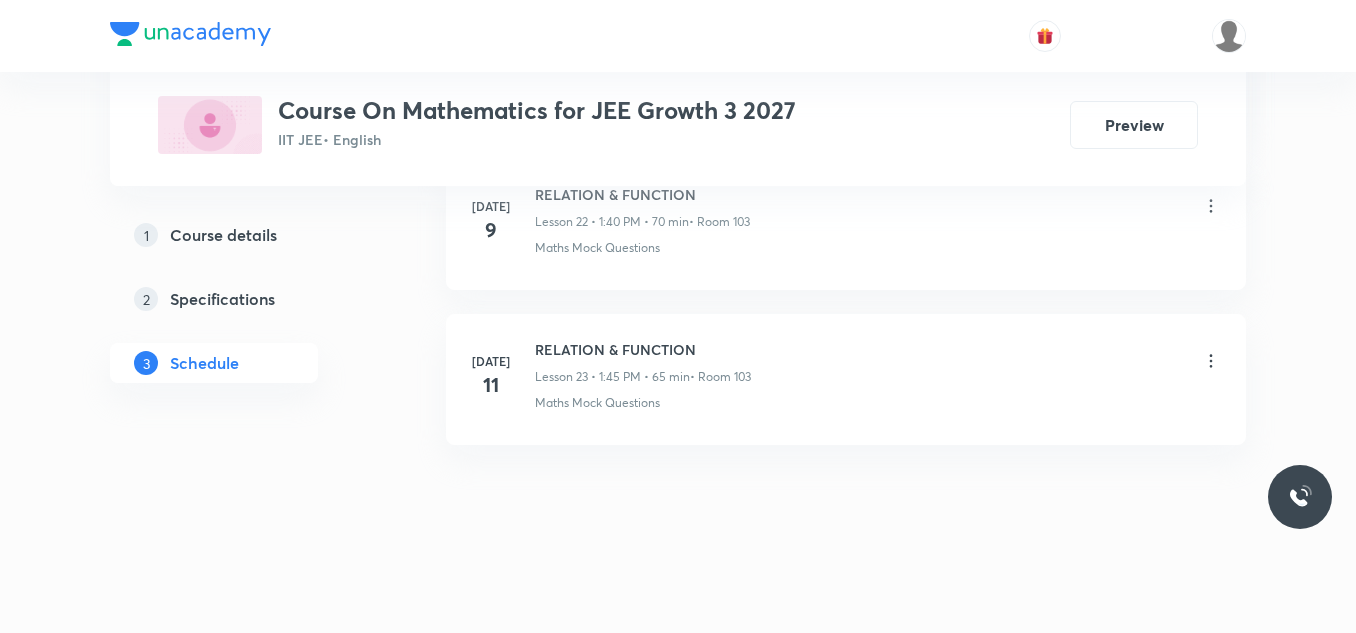 click on "RELATION & FUNCTION" at bounding box center [643, 349] 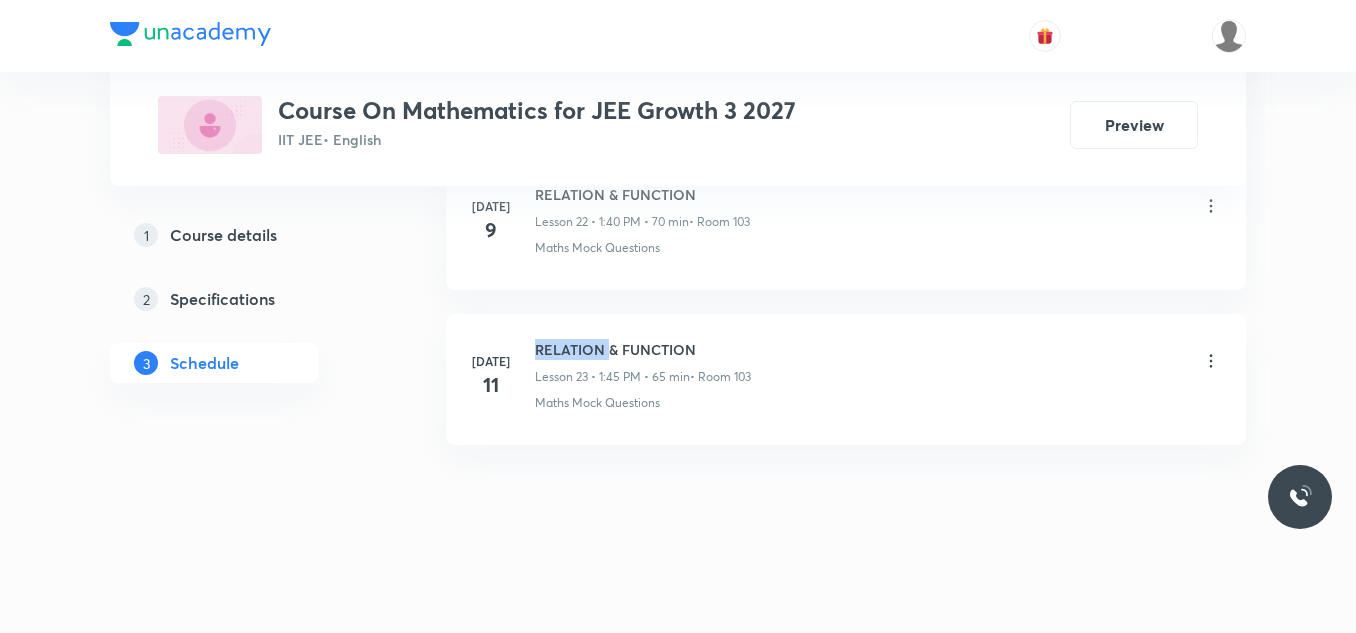 click on "RELATION & FUNCTION" at bounding box center (643, 349) 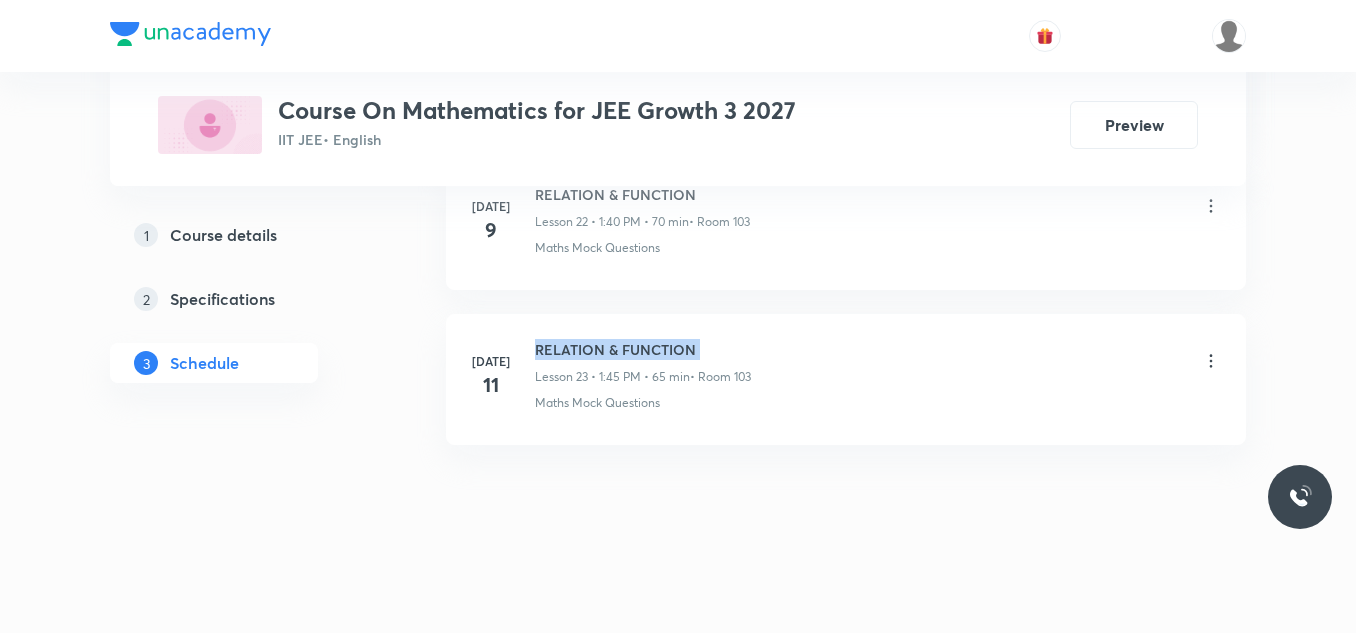 click on "RELATION & FUNCTION" at bounding box center (643, 349) 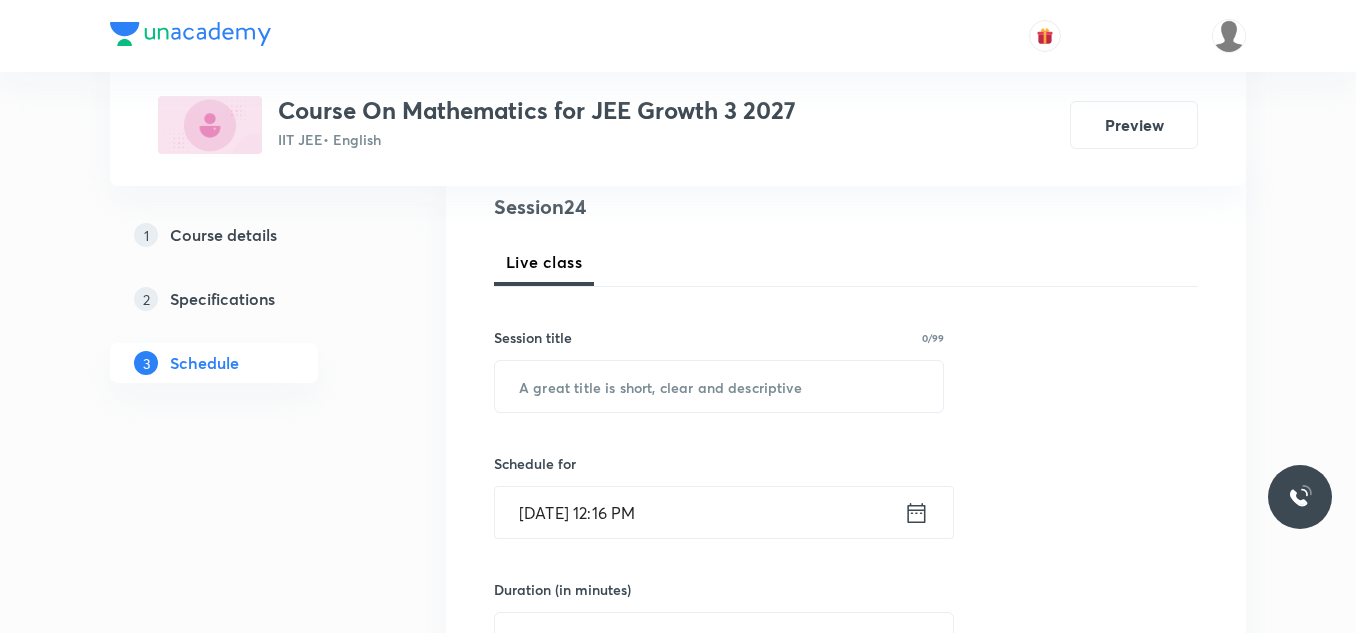 scroll, scrollTop: 235, scrollLeft: 0, axis: vertical 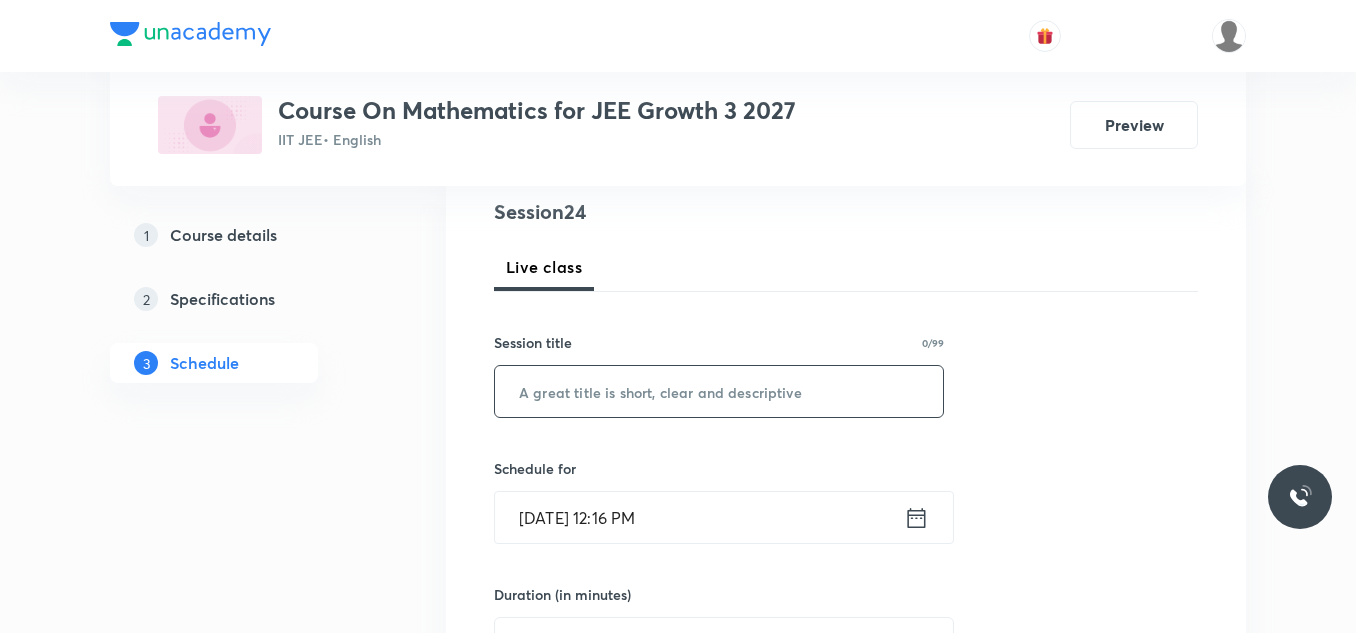 click at bounding box center [719, 391] 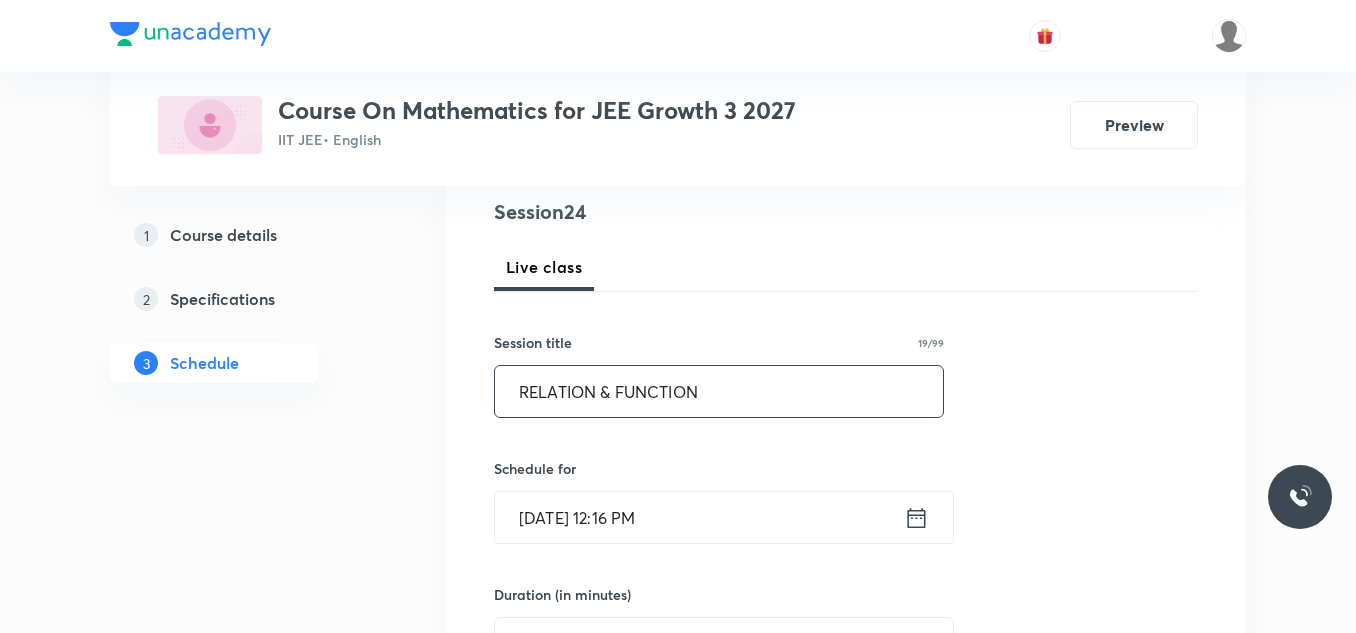 scroll, scrollTop: 435, scrollLeft: 0, axis: vertical 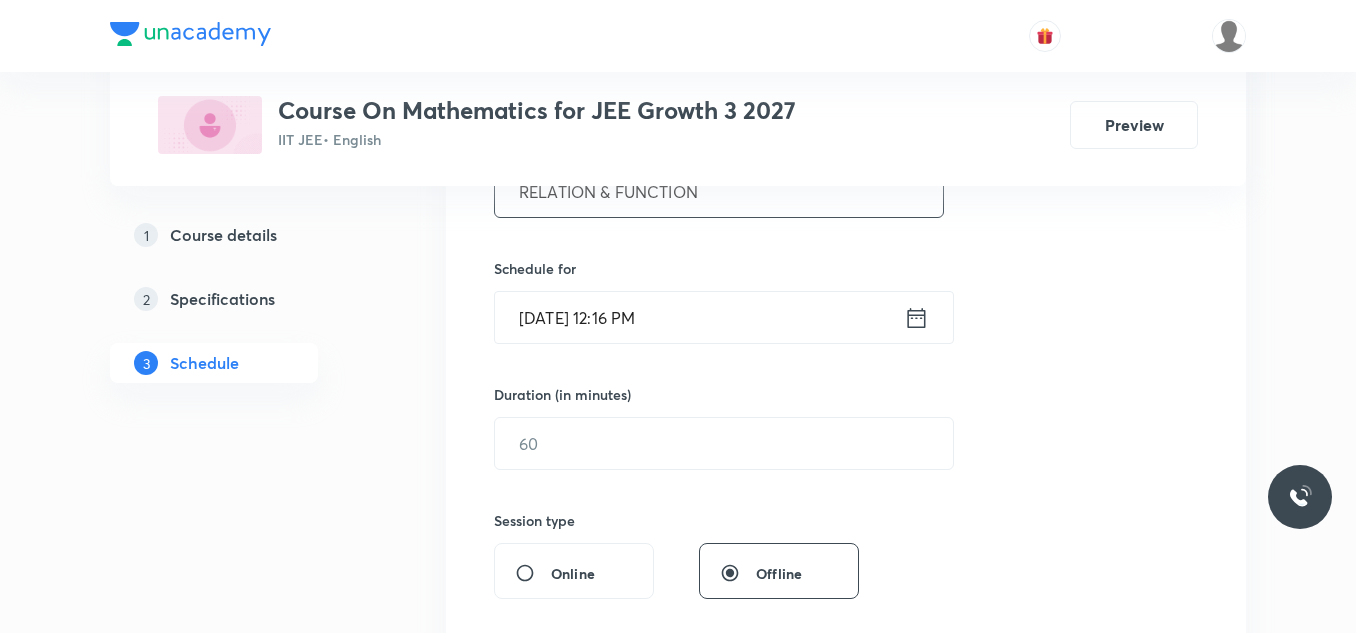 type on "RELATION & FUNCTION" 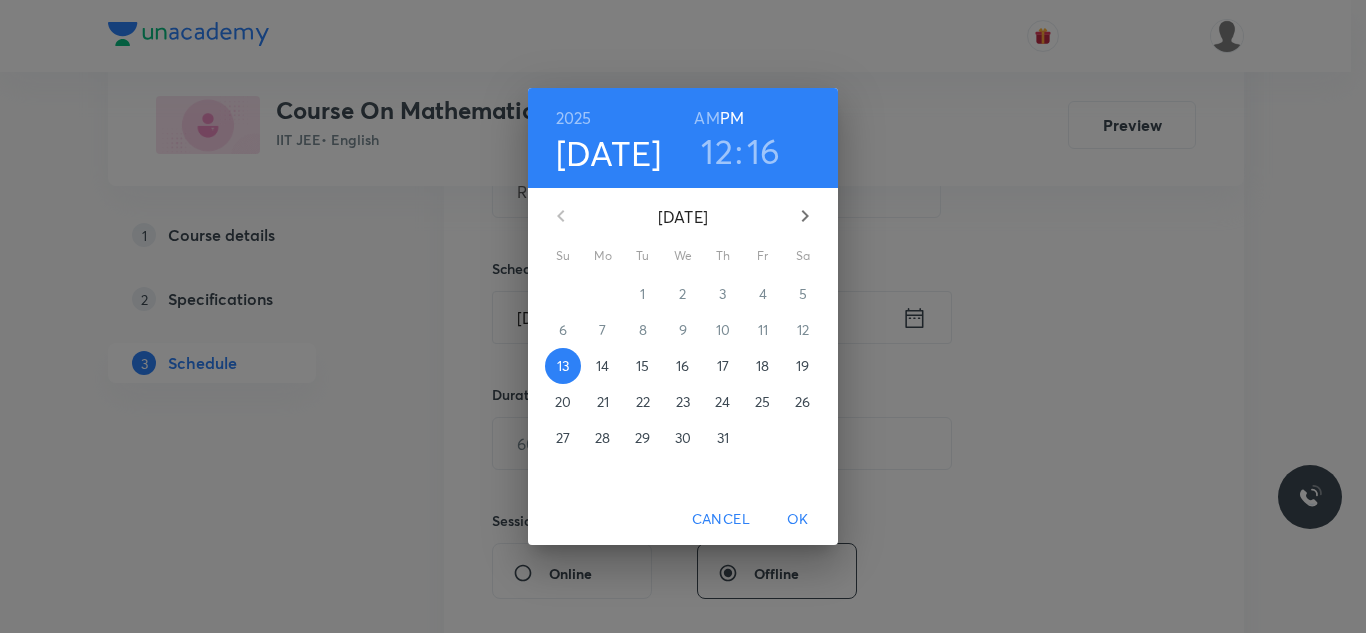 click on "14" at bounding box center (603, 366) 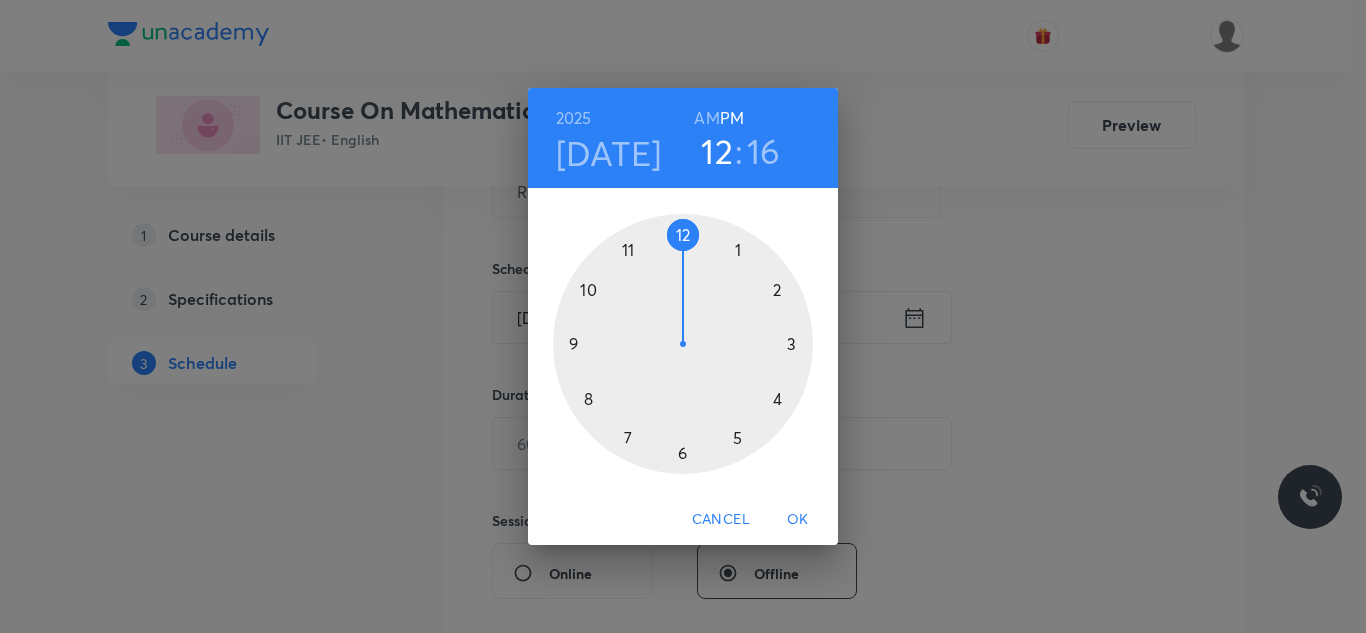 click at bounding box center (683, 344) 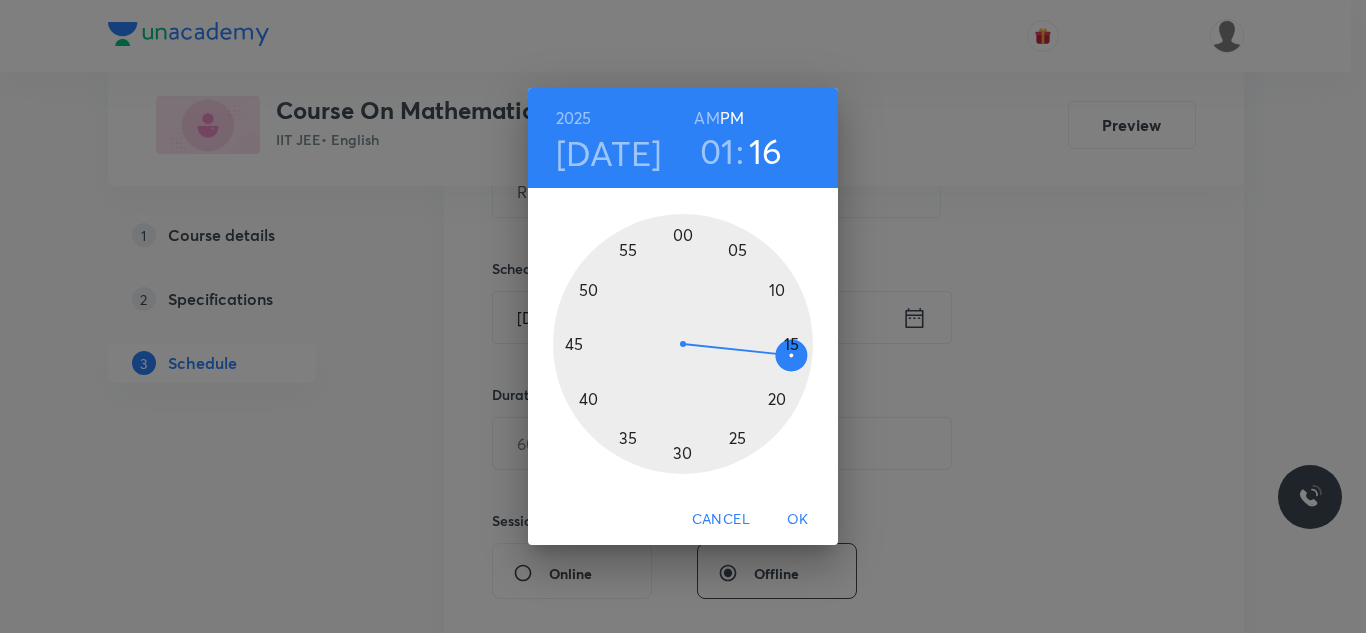 click at bounding box center [683, 344] 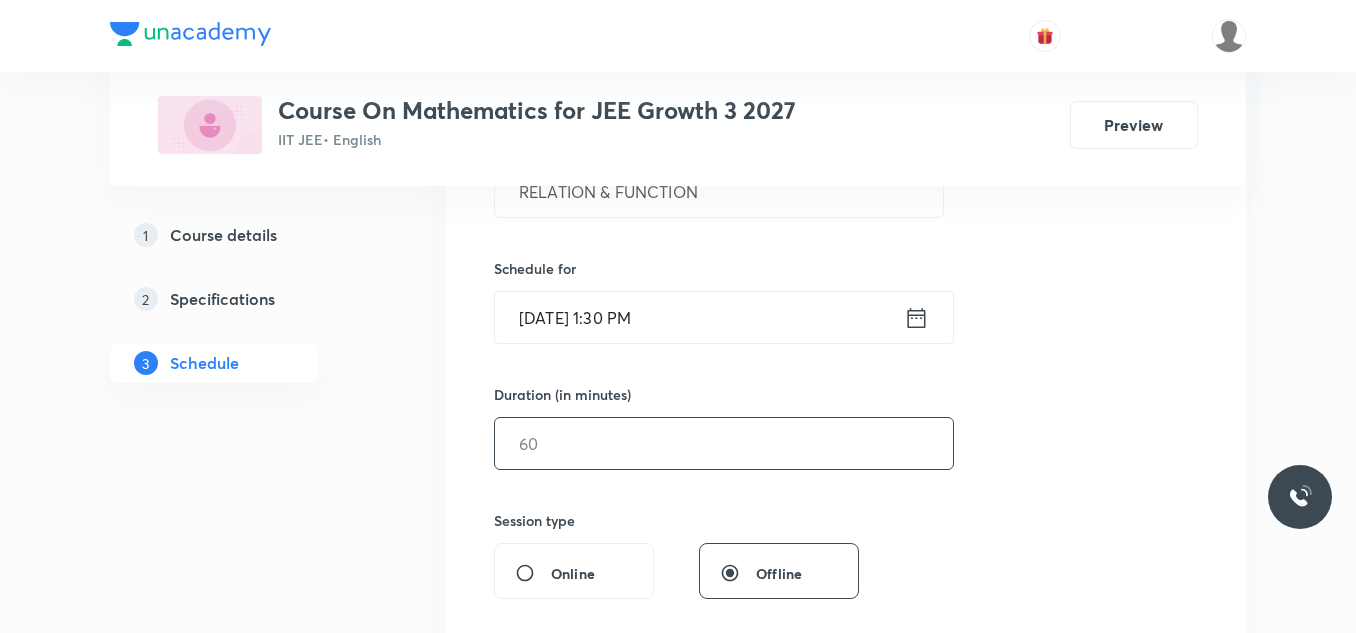 click at bounding box center (724, 443) 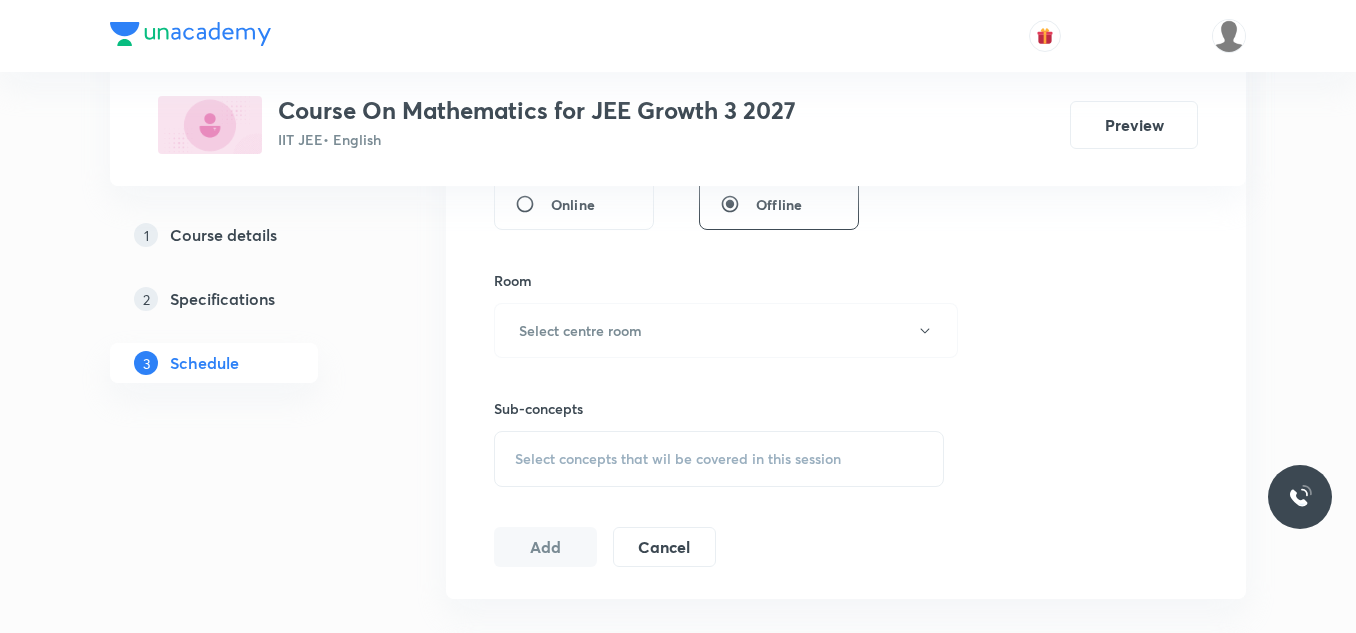 scroll, scrollTop: 835, scrollLeft: 0, axis: vertical 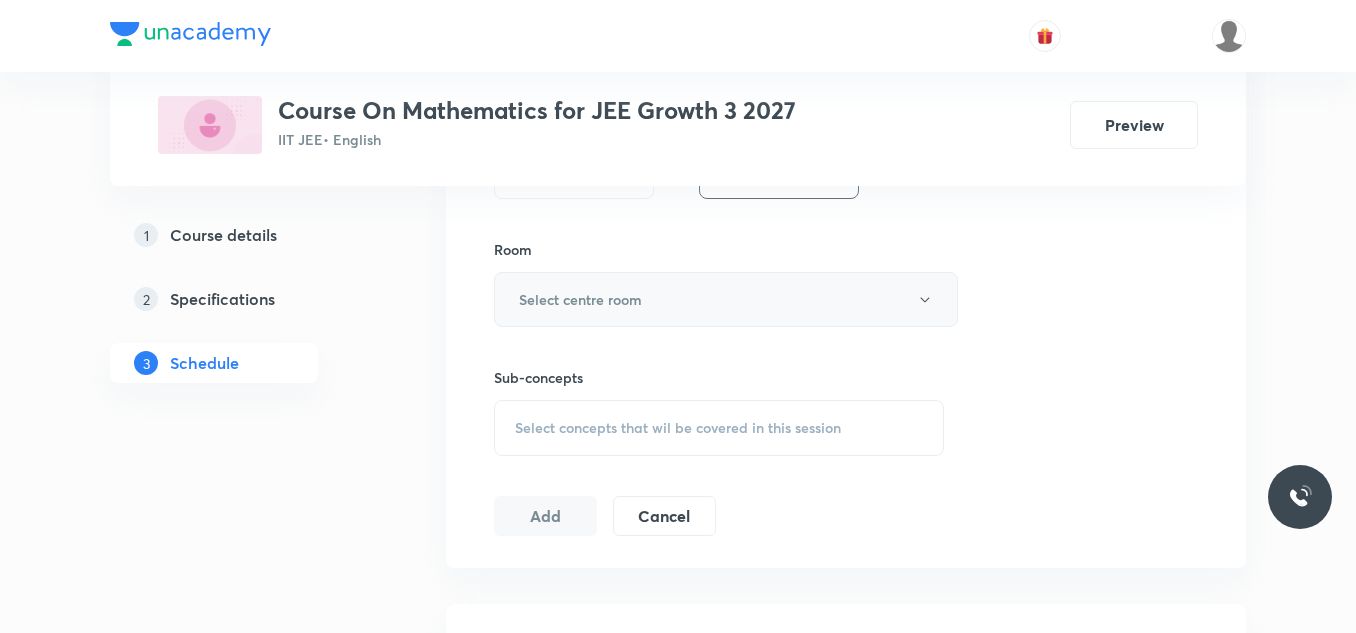 type on "80" 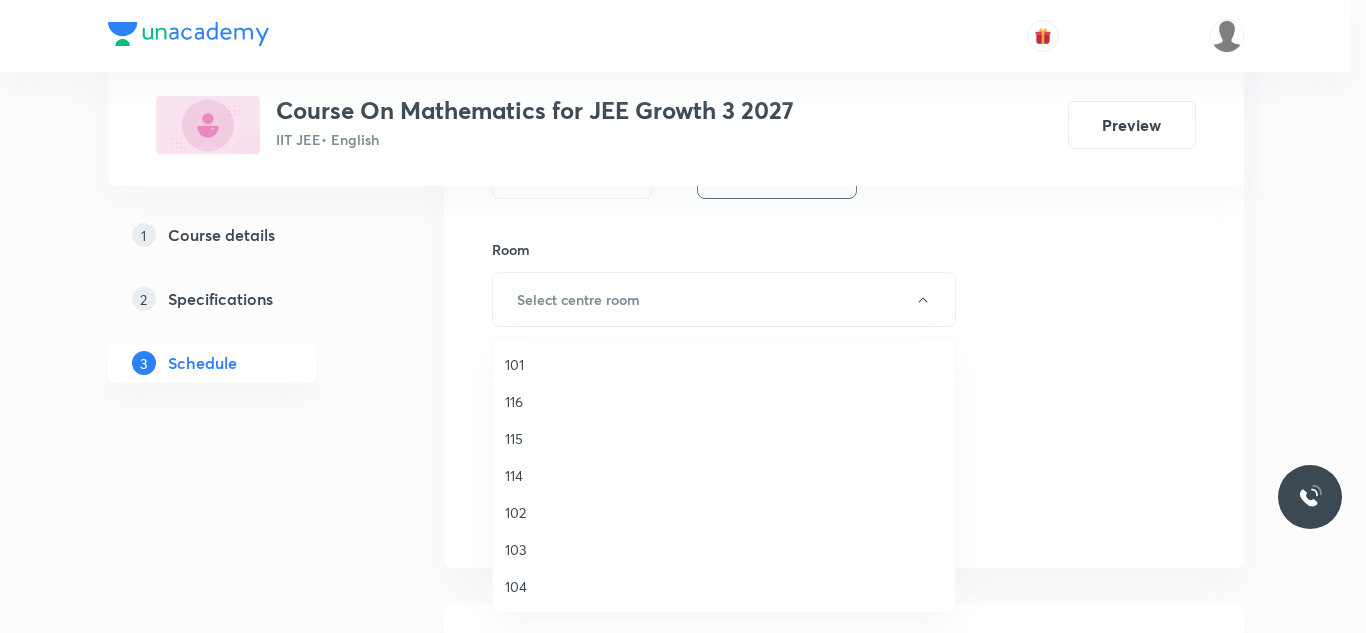 click on "103" at bounding box center (724, 549) 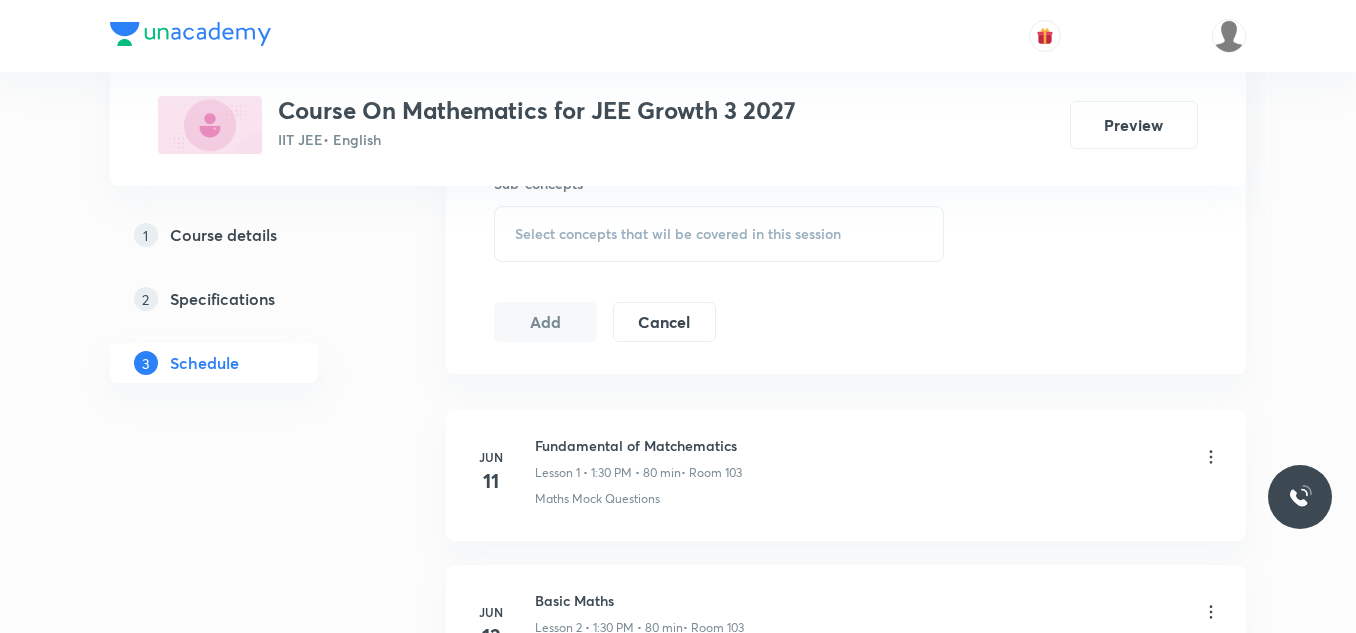 scroll, scrollTop: 1035, scrollLeft: 0, axis: vertical 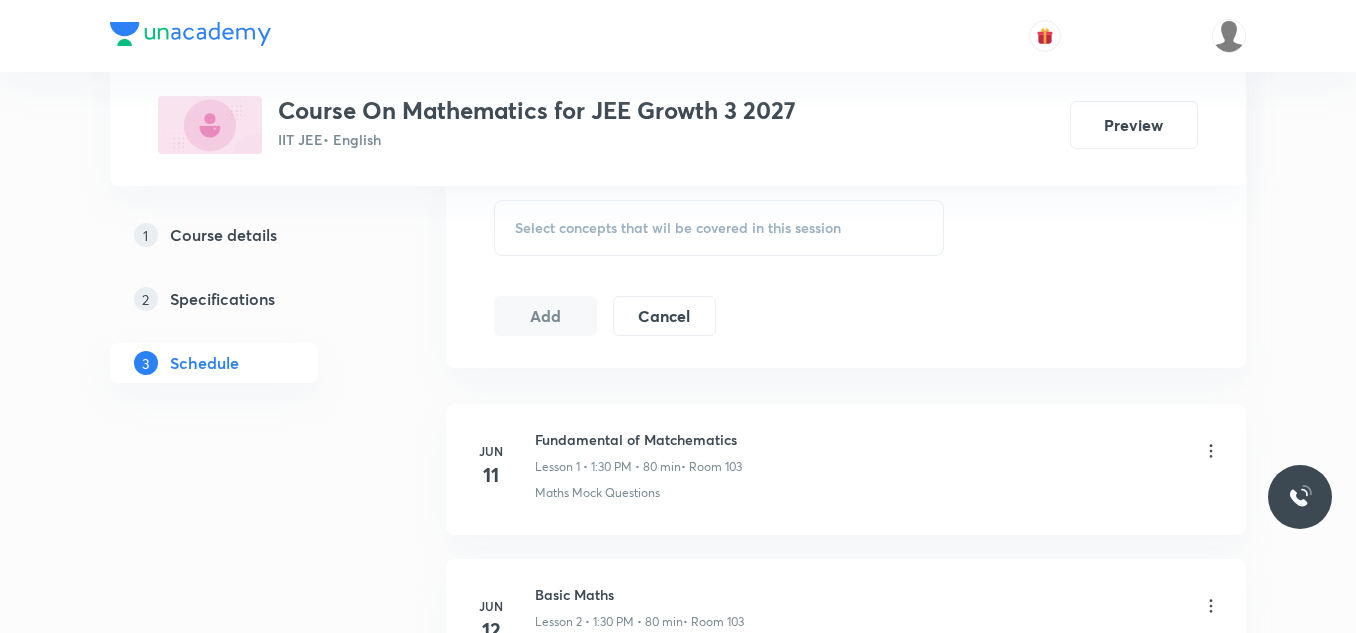 click on "Select concepts that wil be covered in this session" at bounding box center (719, 228) 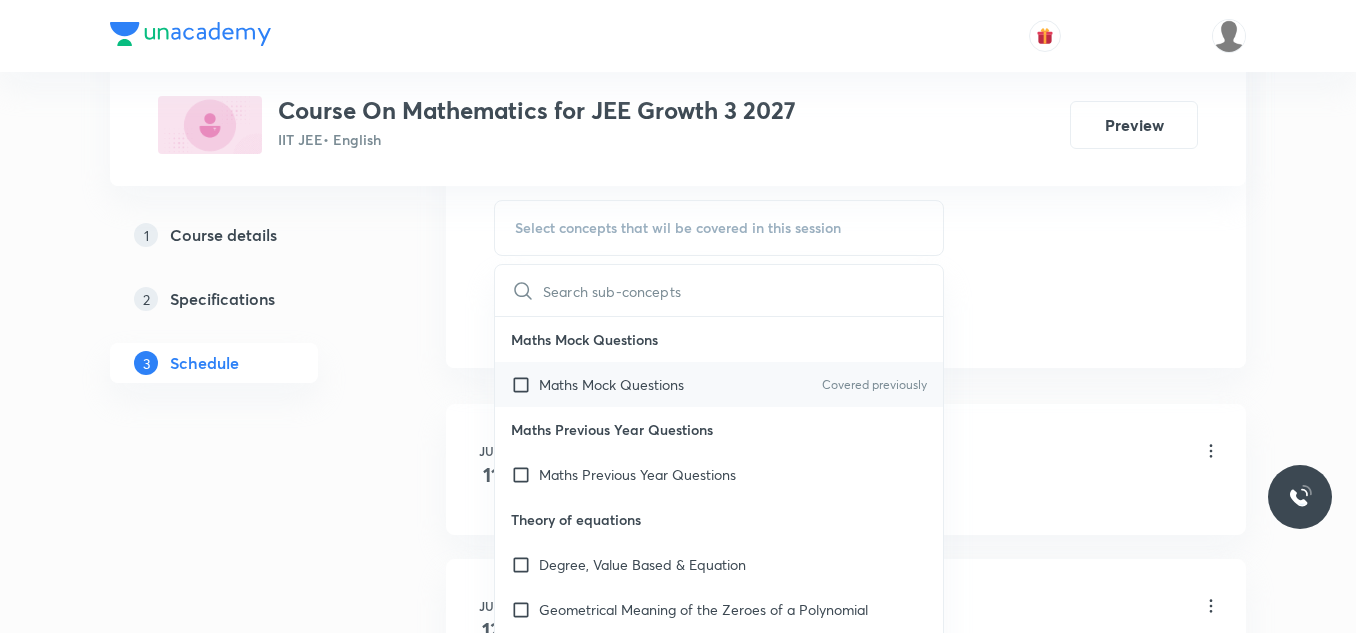 click at bounding box center (525, 384) 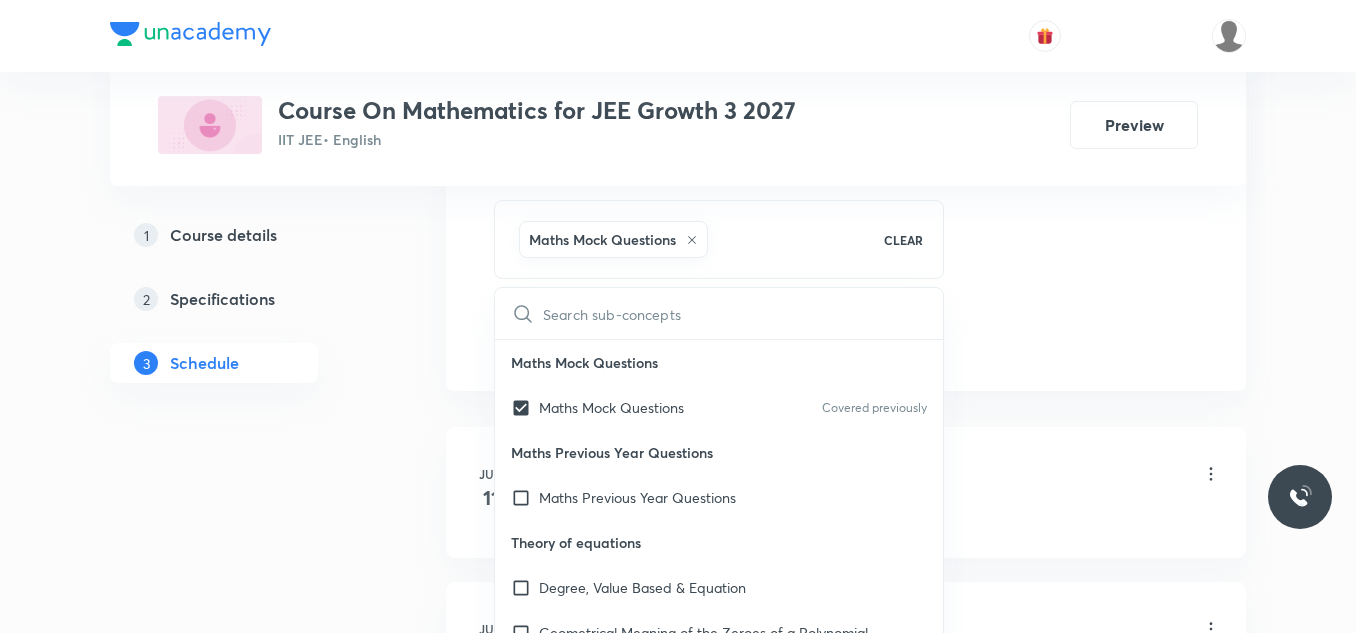 click on "Plus Courses Course On Mathematics for JEE Growth 3 2027 IIT JEE  • English Preview 1 Course details 2 Specifications 3 Schedule Schedule 23  classes Session  24 Live class Session title 19/99 RELATION & FUNCTION ​ Schedule for Jul 14, 2025, 1:30 PM ​ Duration (in minutes) 80 ​   Session type Online Offline Room 103 Sub-concepts Maths Mock Questions CLEAR ​ Maths Mock Questions Maths Mock Questions Covered previously Maths Previous Year Questions Maths Previous Year Questions Theory of equations Degree, Value Based & Equation Geometrical Meaning of the Zeroes of a Polynomial Location of roots Geometrical meaning of Roots of an equation Points in solving an equation Graph of Quadratic Expression & its Analysis Range of Quadratic Equation Remainder and factor theorems Identity Quadratic equations Common Roots Location of Roots General Equation of Second Degree in Variable x and y Theory of Equations Relation Between Roots and Coefficients Nature of Roots: Real, Imaginary, and Integer Complex Numbers 1" at bounding box center (678, 1598) 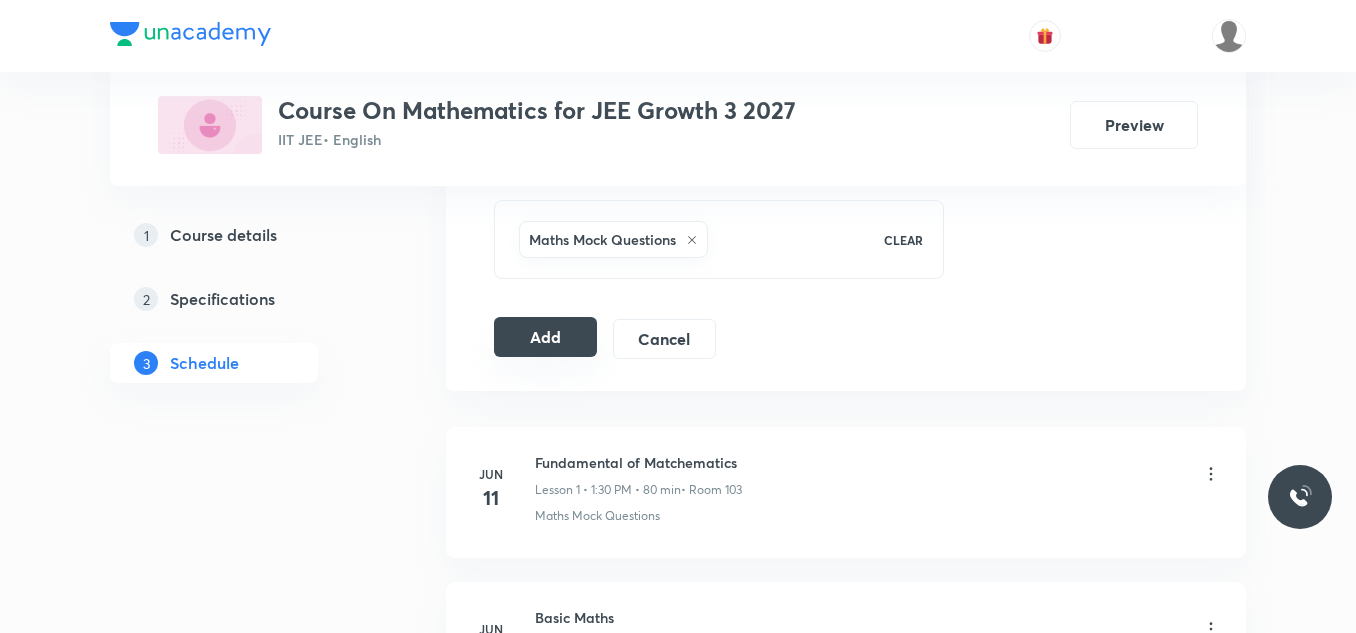 click on "Add" at bounding box center [545, 337] 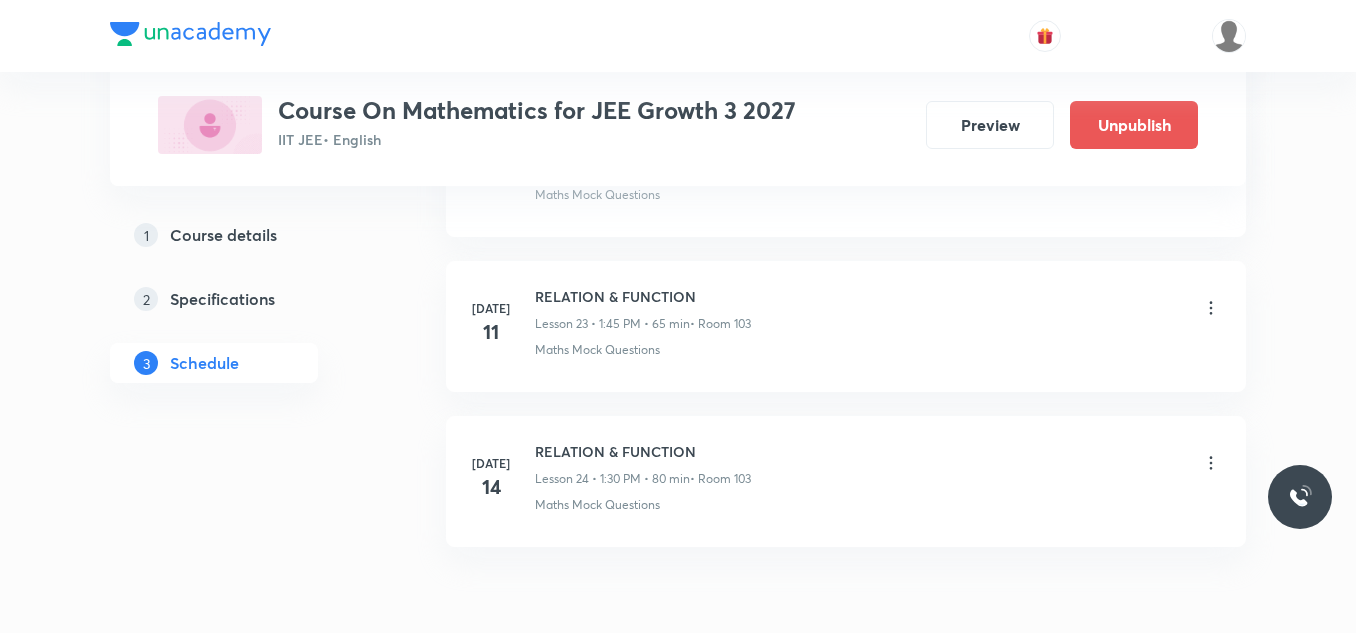 scroll, scrollTop: 3771, scrollLeft: 0, axis: vertical 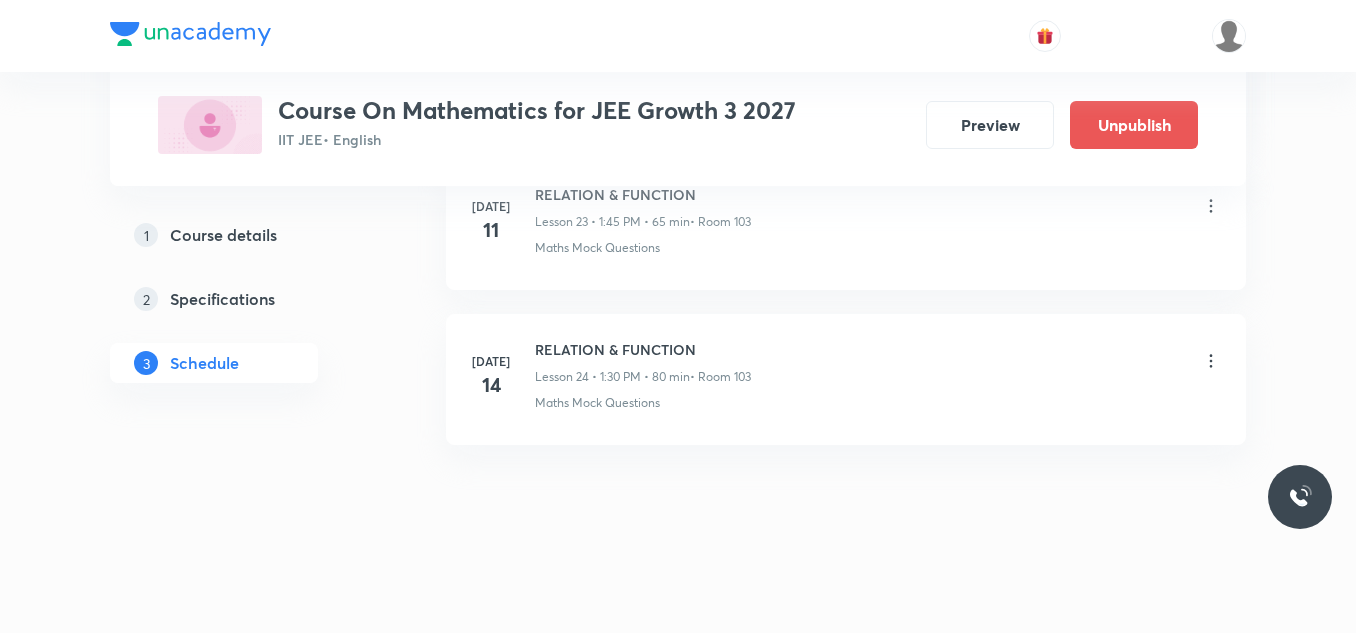 click 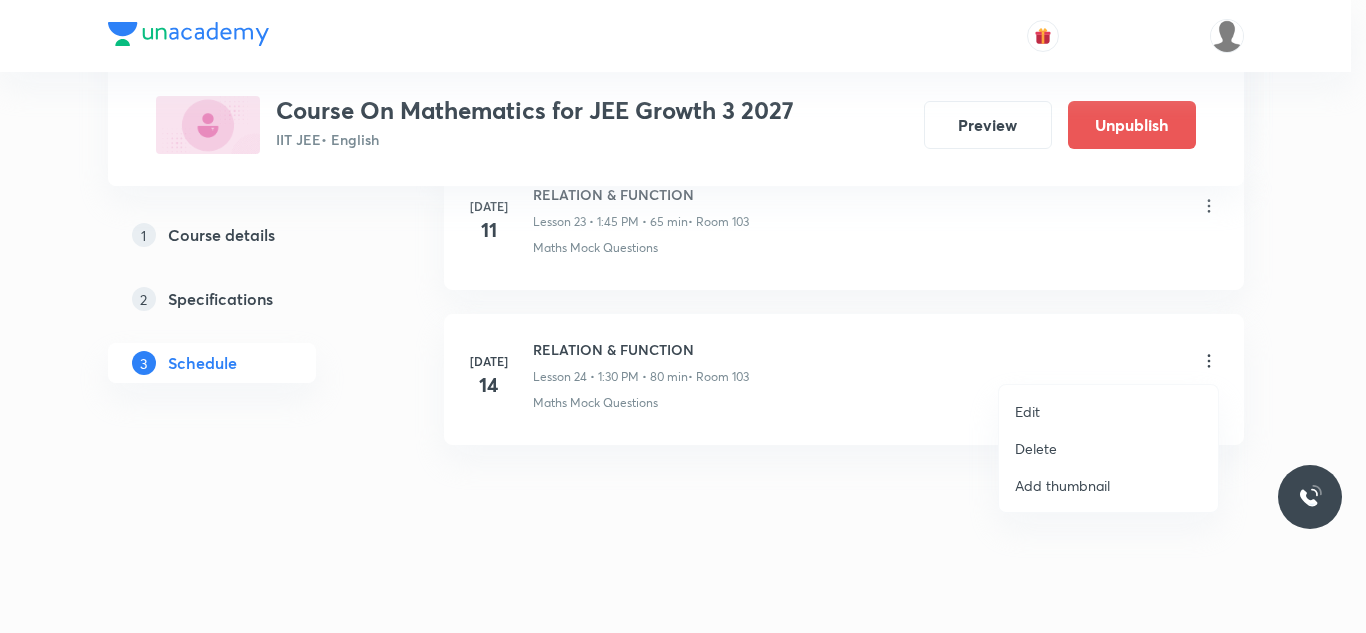 click on "Edit" at bounding box center (1027, 411) 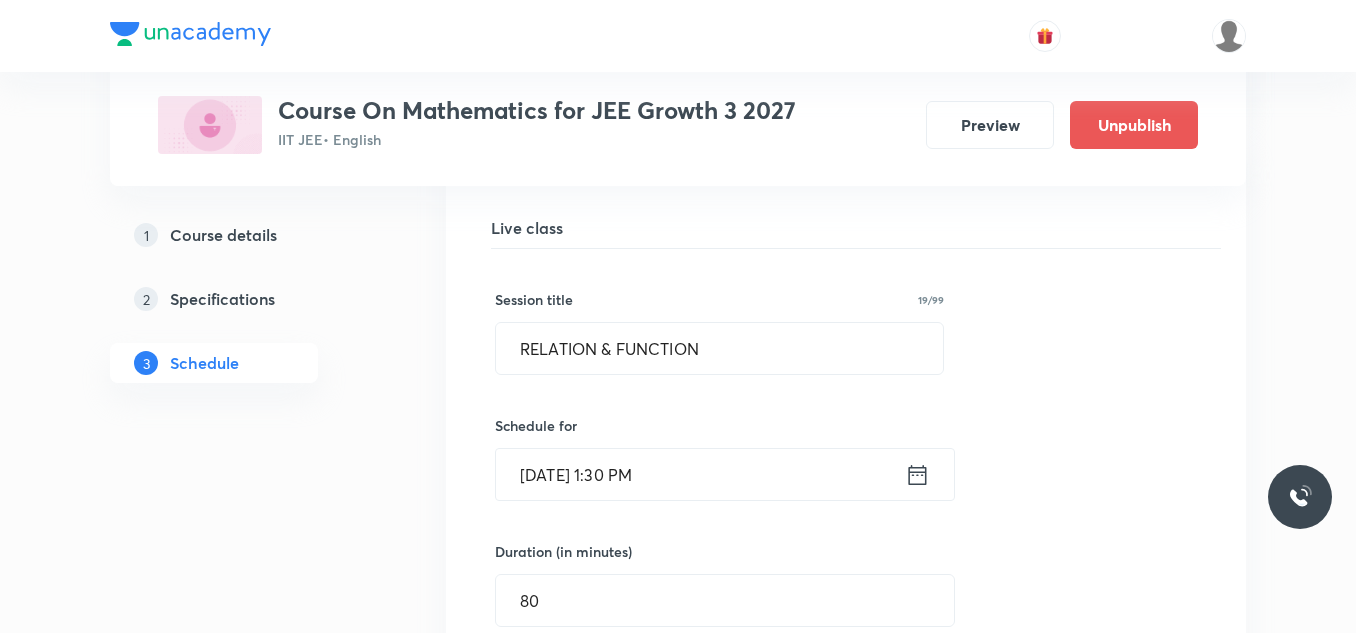 scroll, scrollTop: 3940, scrollLeft: 0, axis: vertical 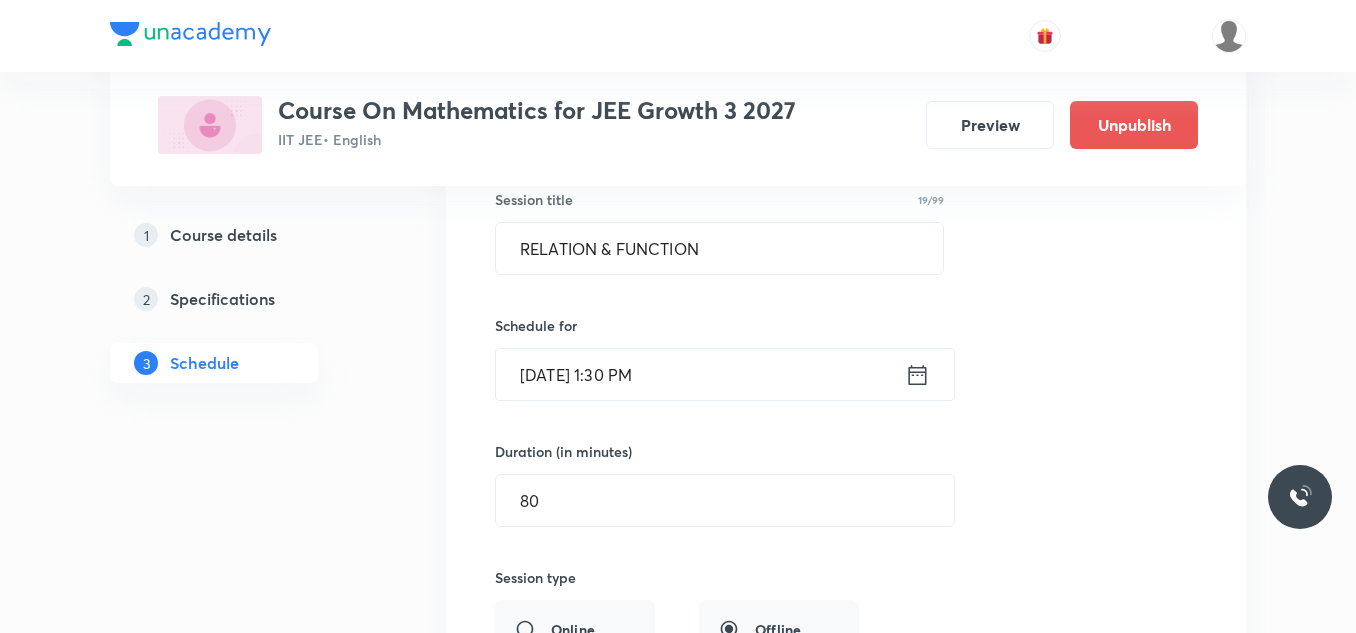 click 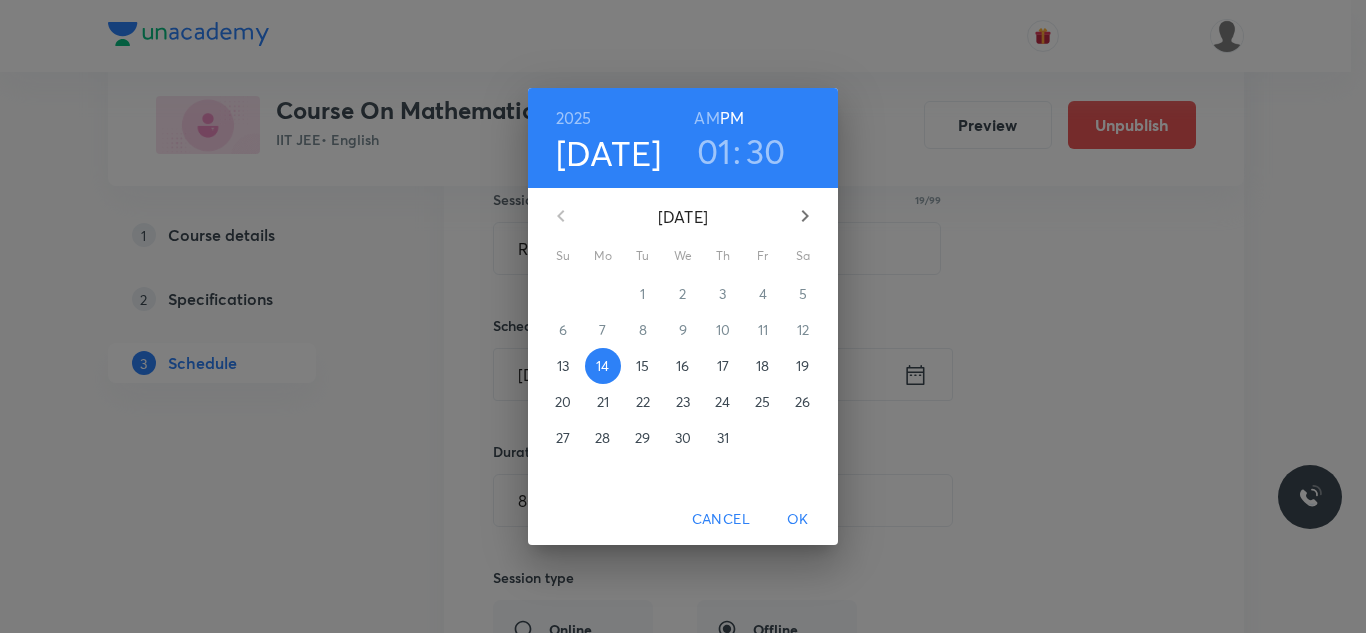 click on "30" at bounding box center (766, 151) 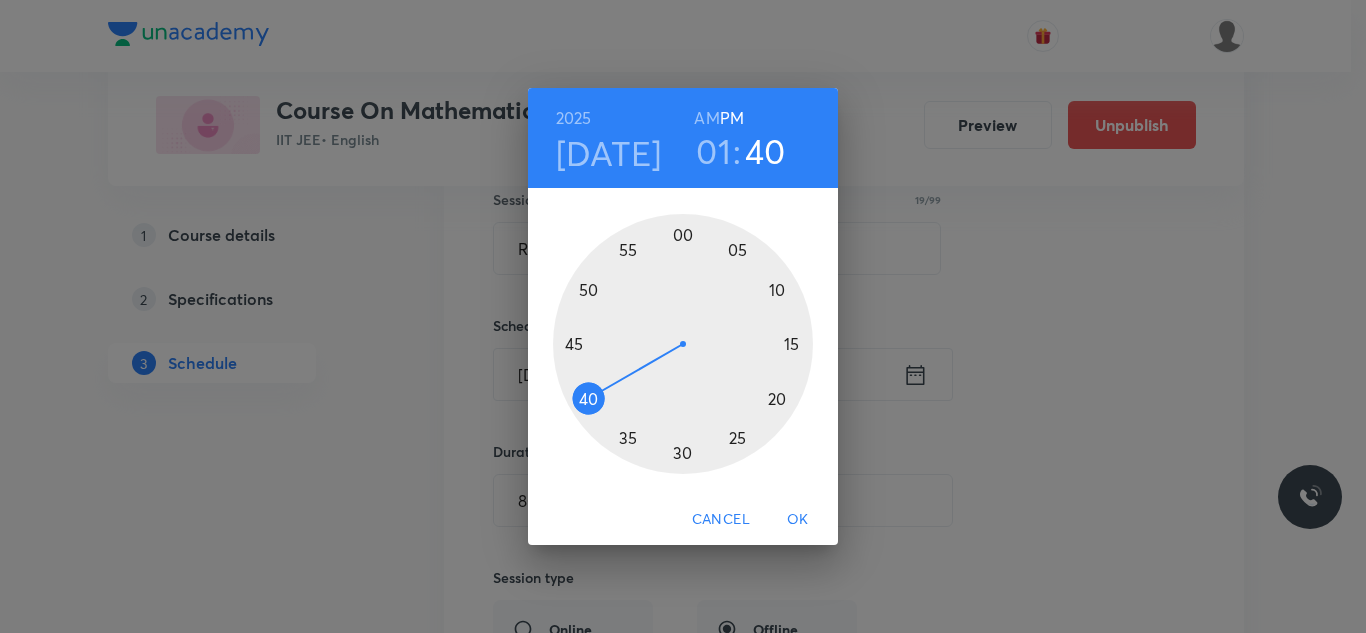 drag, startPoint x: 684, startPoint y: 461, endPoint x: 601, endPoint y: 389, distance: 109.877205 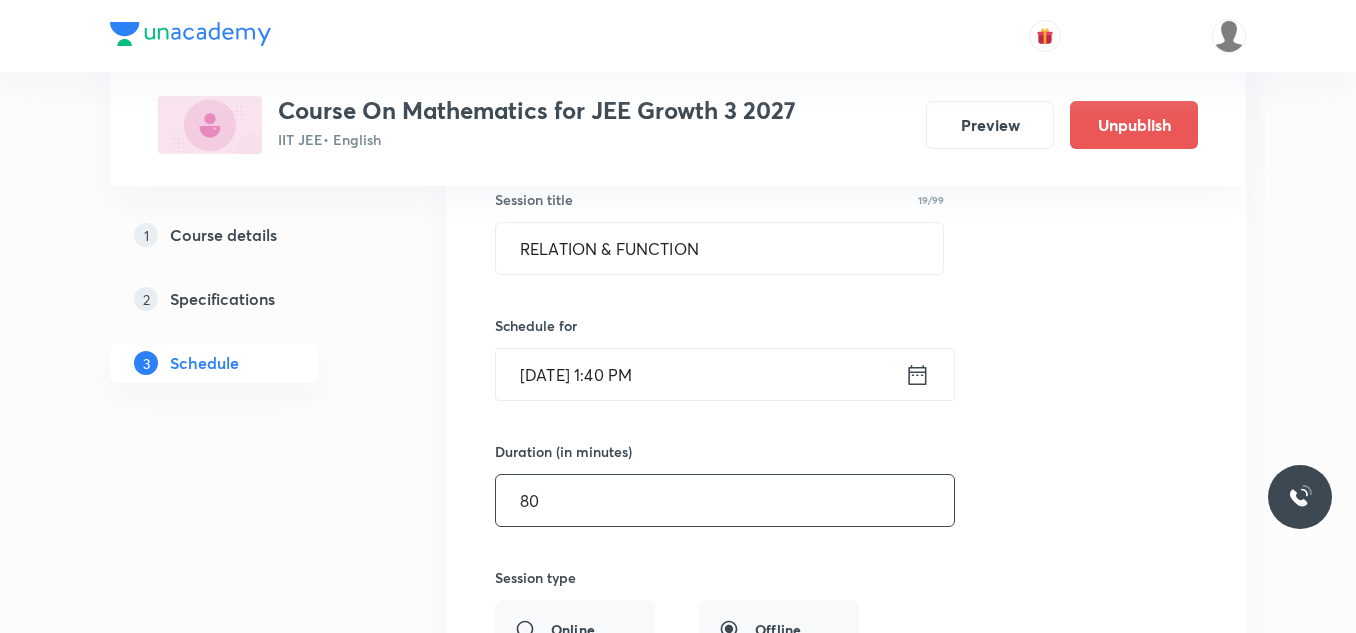 scroll, scrollTop: 4040, scrollLeft: 0, axis: vertical 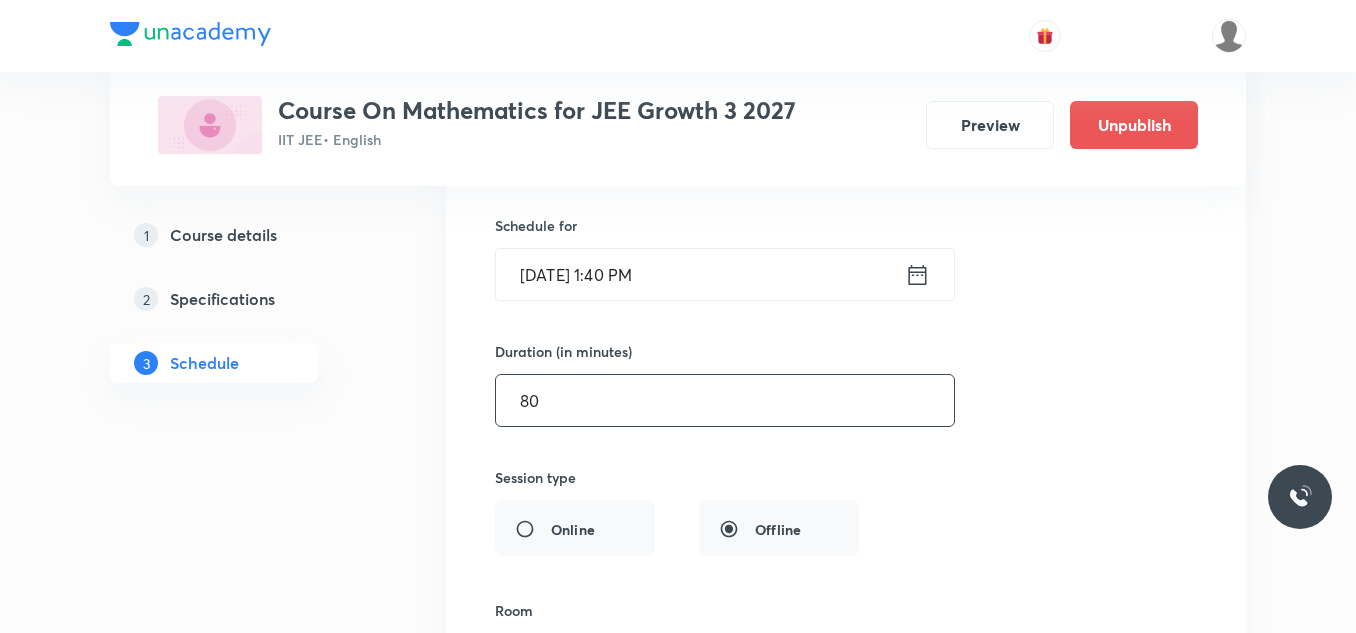 click on "80" at bounding box center (725, 400) 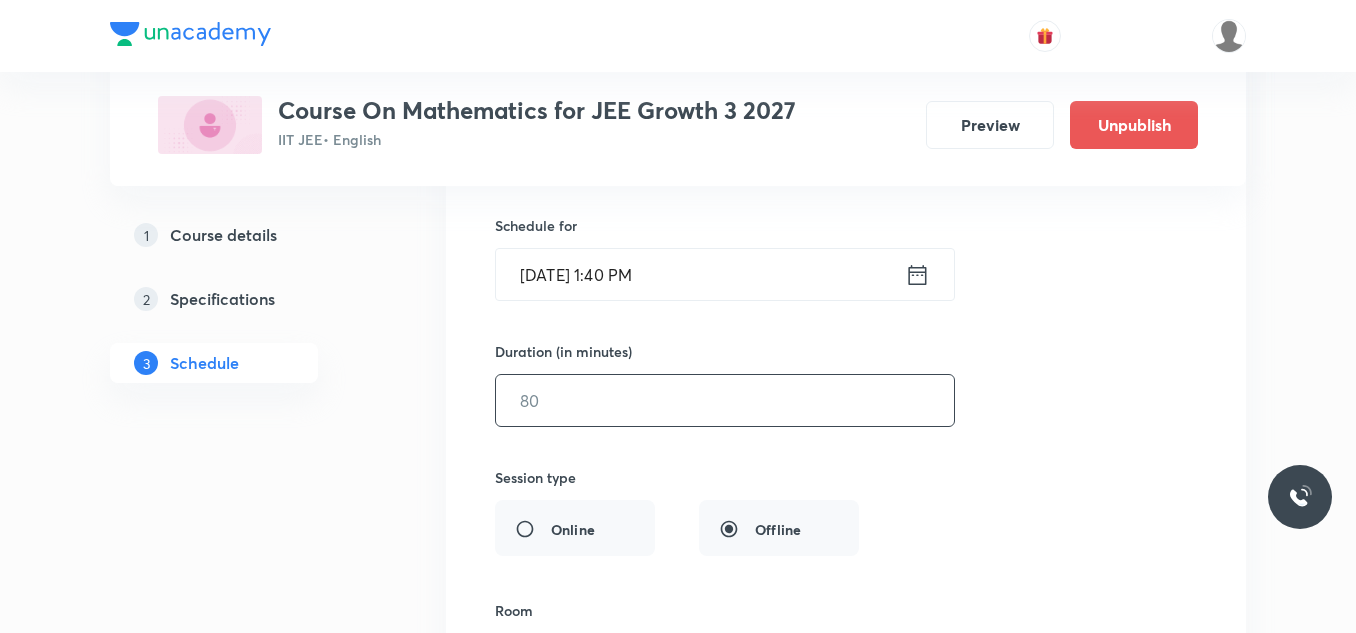 type on "0" 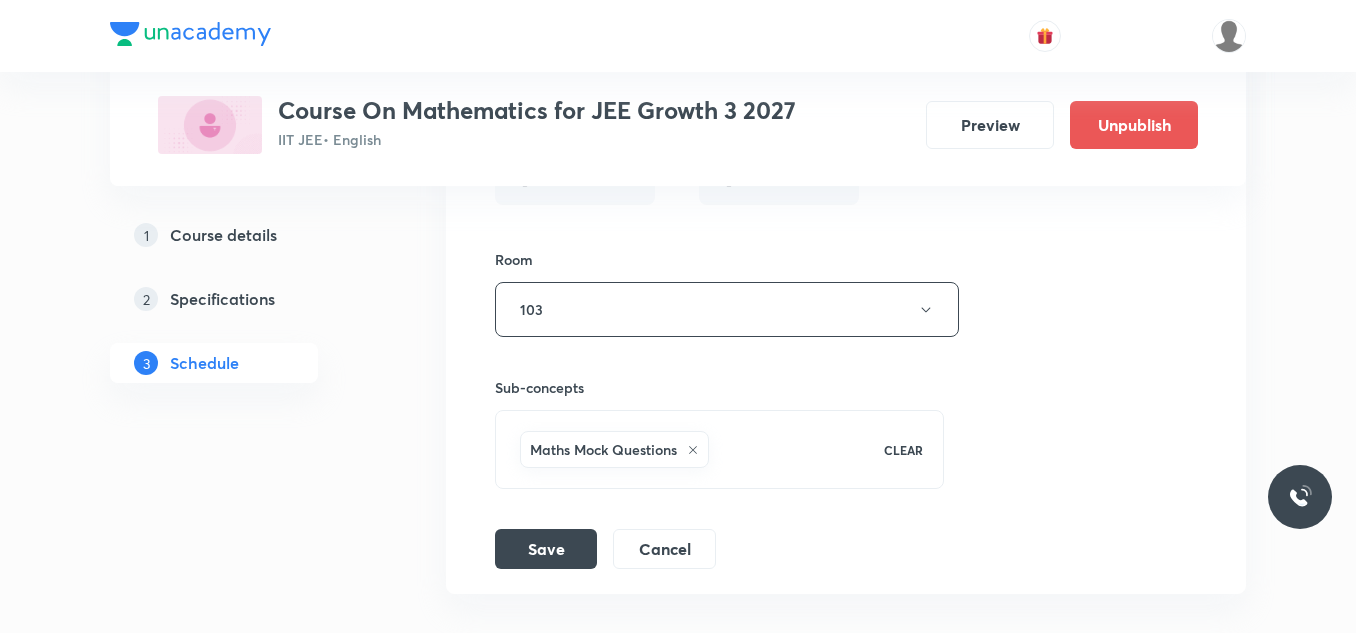 scroll, scrollTop: 4440, scrollLeft: 0, axis: vertical 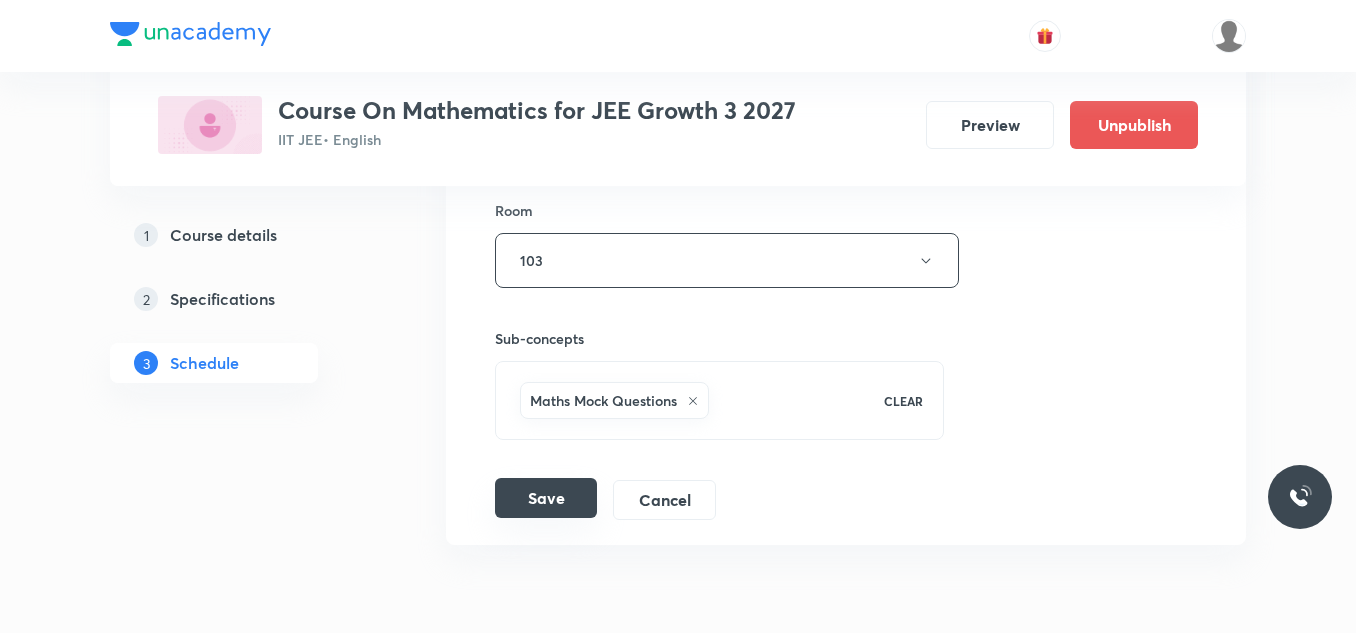 type on "70" 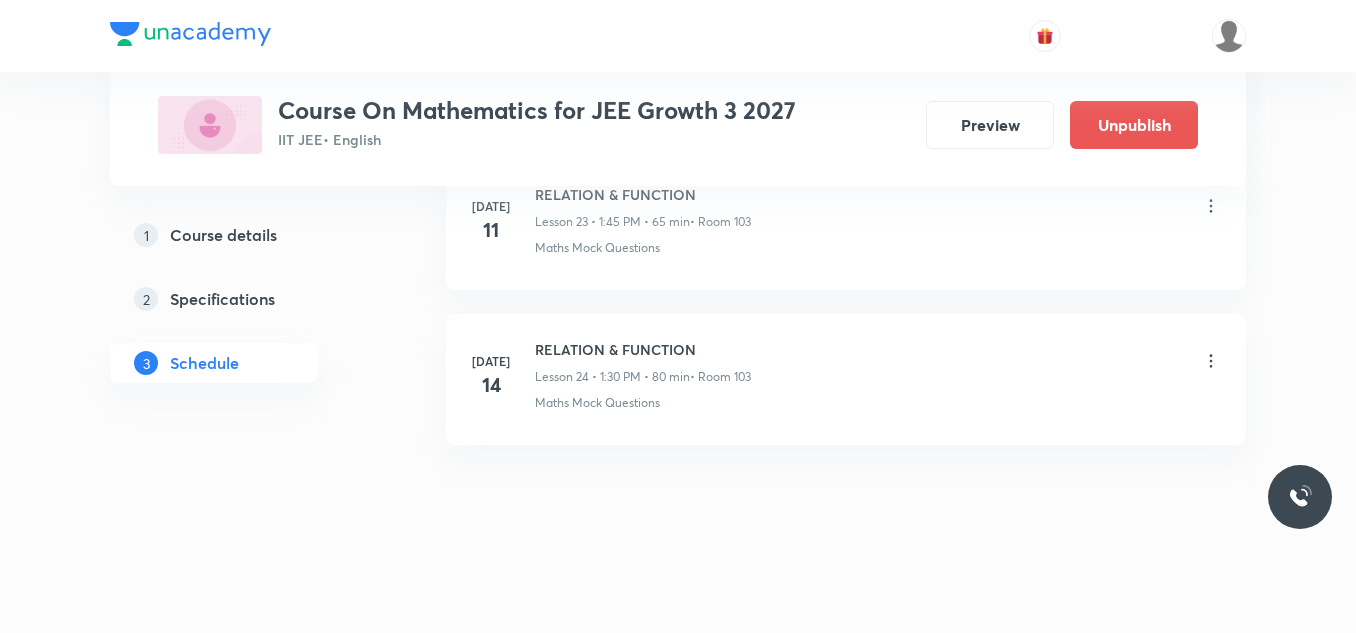 scroll, scrollTop: 3771, scrollLeft: 0, axis: vertical 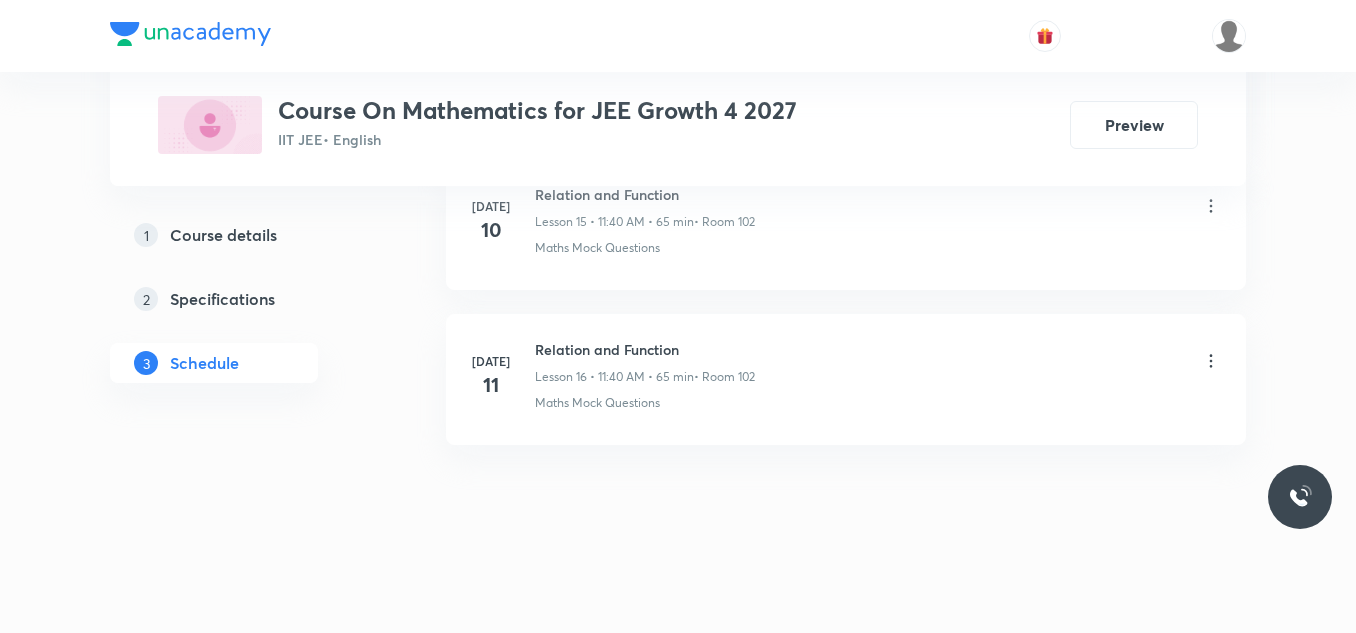 click on "Relation and Function" at bounding box center (645, 349) 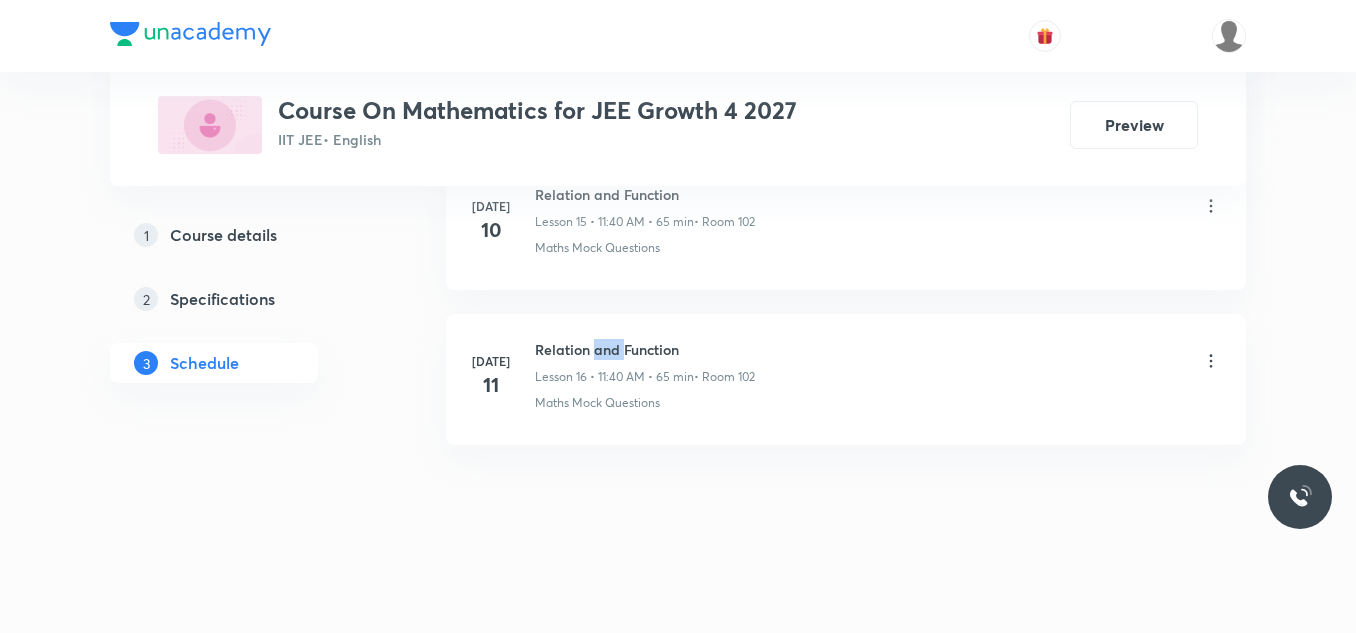 click on "Relation and Function" at bounding box center (645, 349) 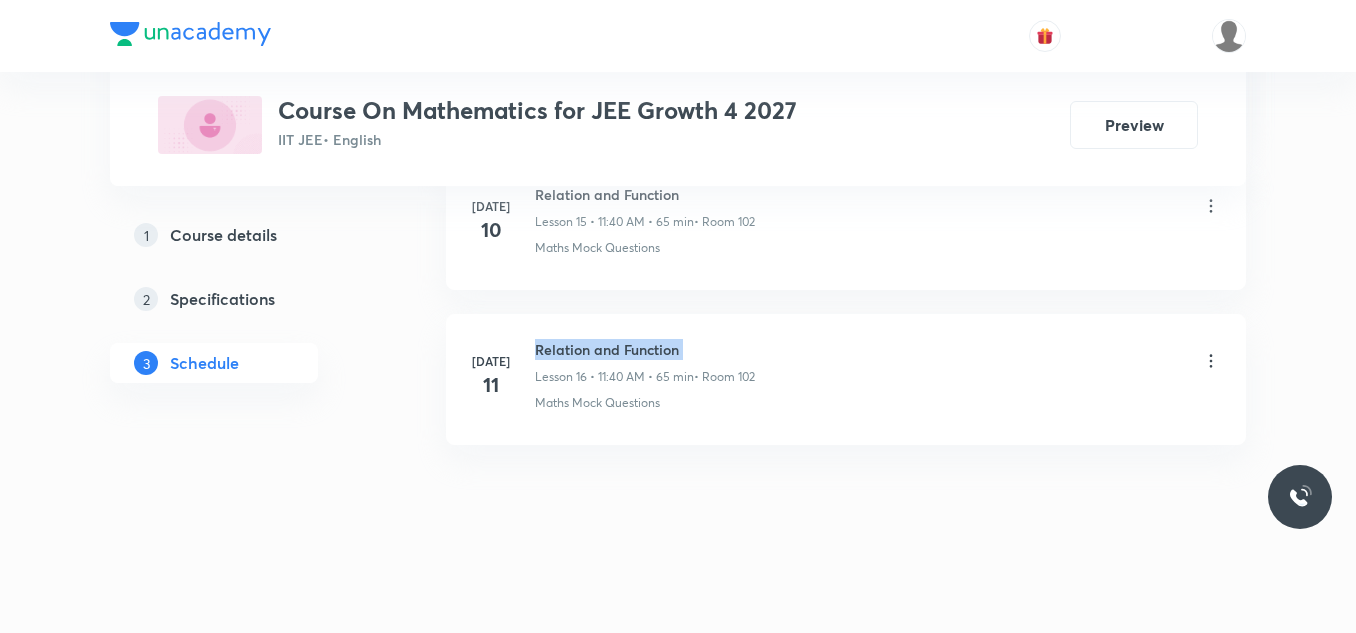 click on "Relation and Function" at bounding box center (645, 349) 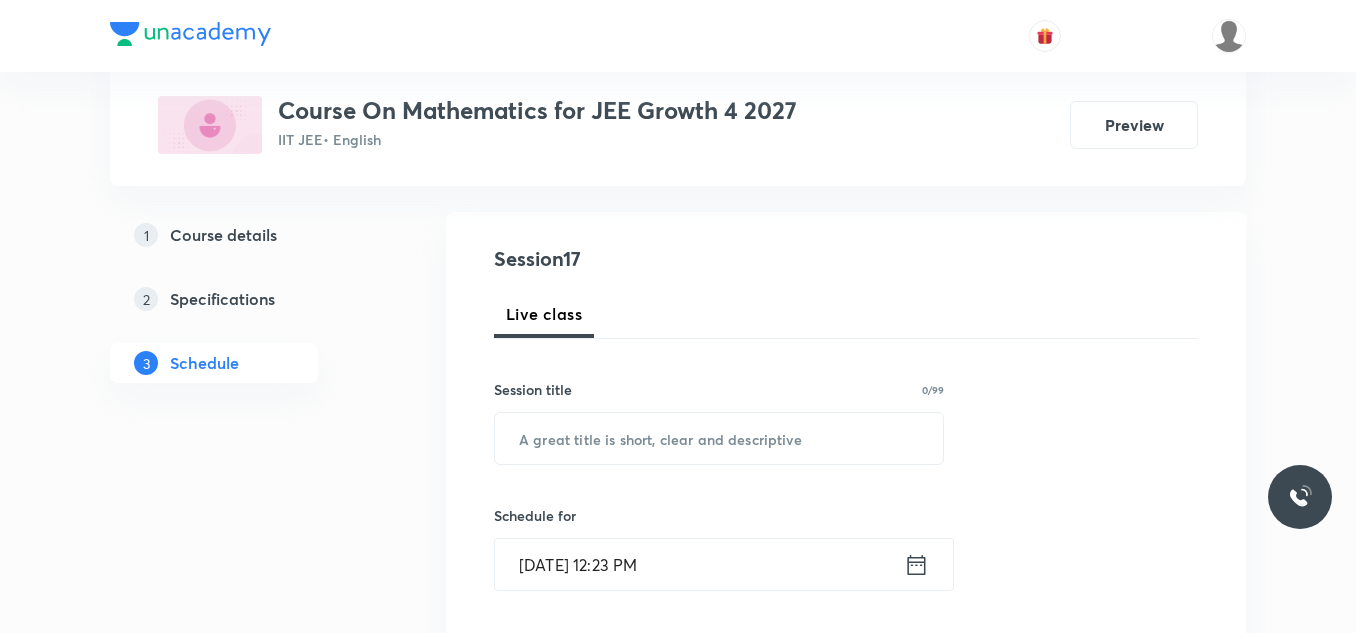 scroll, scrollTop: 0, scrollLeft: 0, axis: both 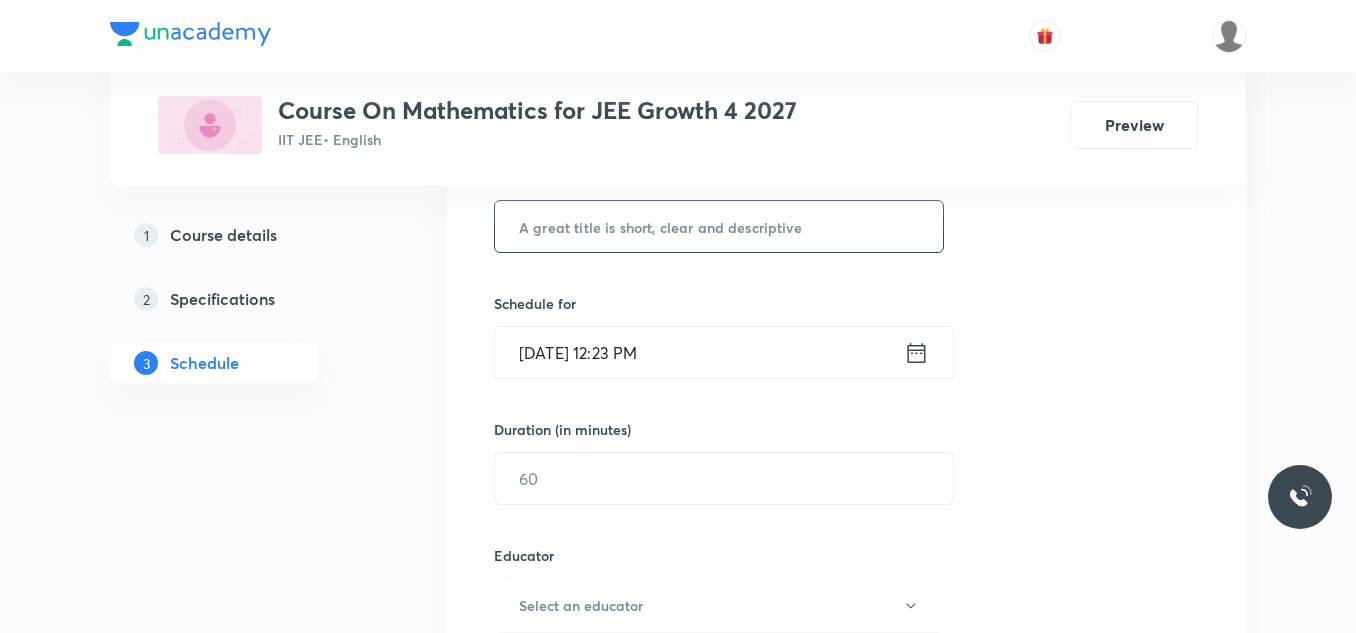 click at bounding box center [719, 226] 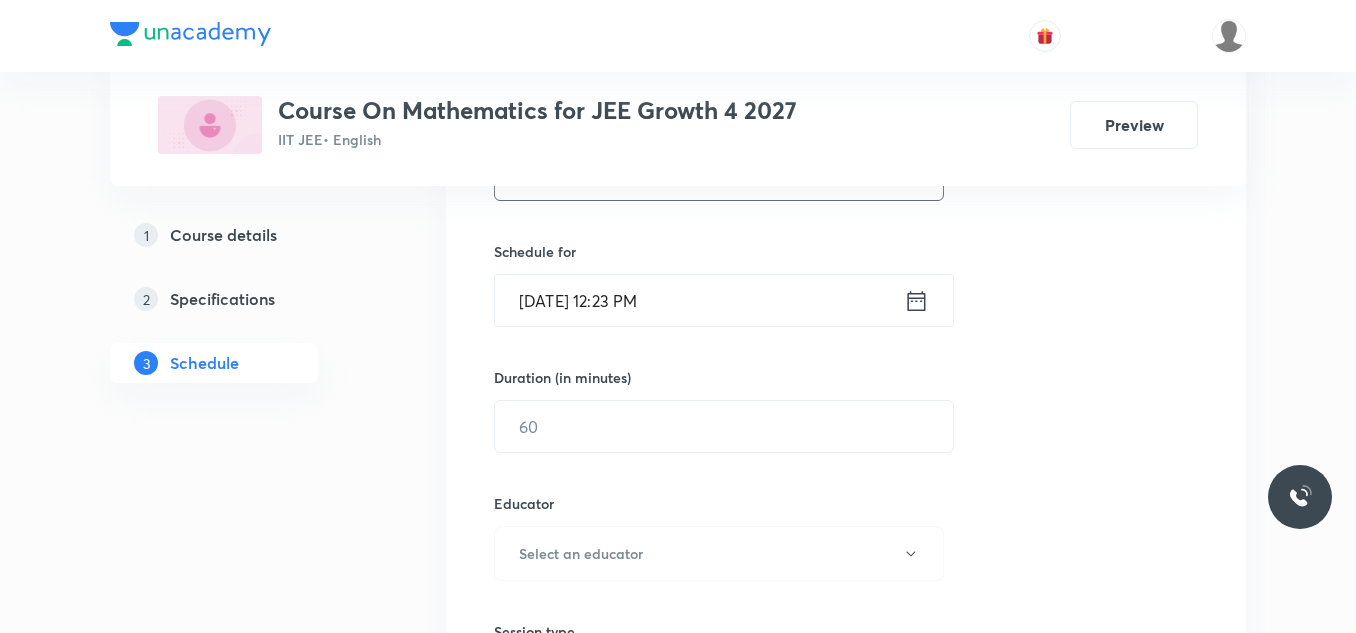 scroll, scrollTop: 500, scrollLeft: 0, axis: vertical 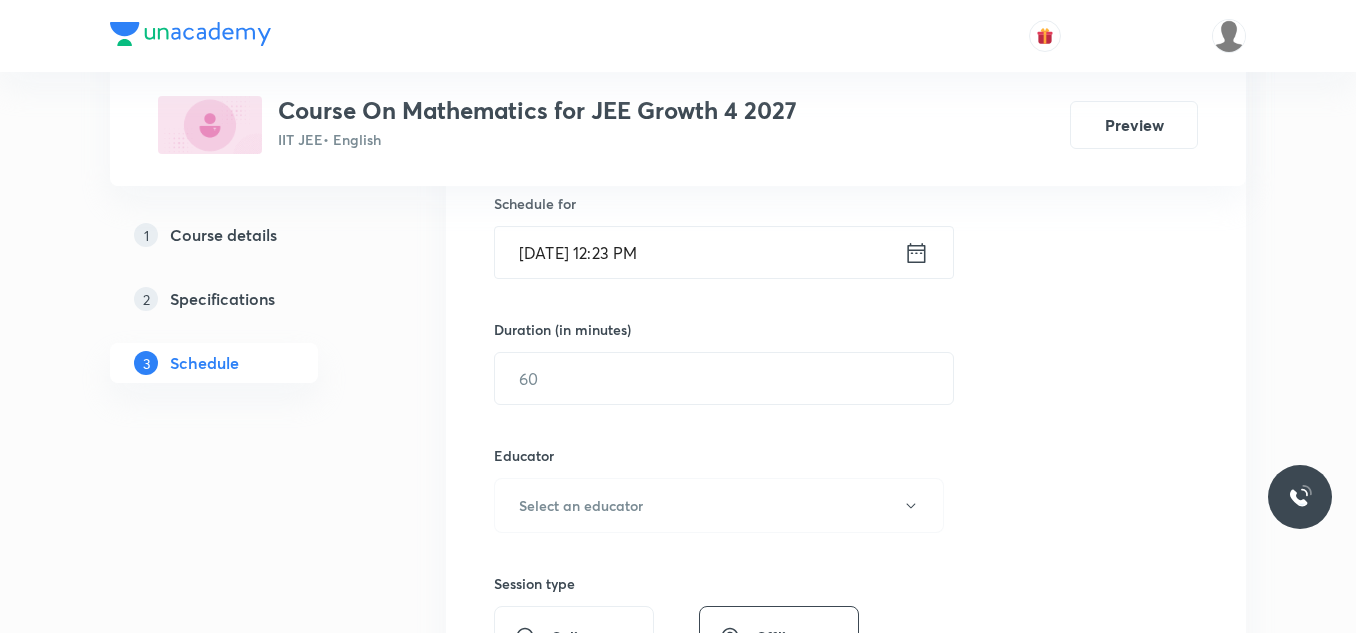 type on "Relation and Function" 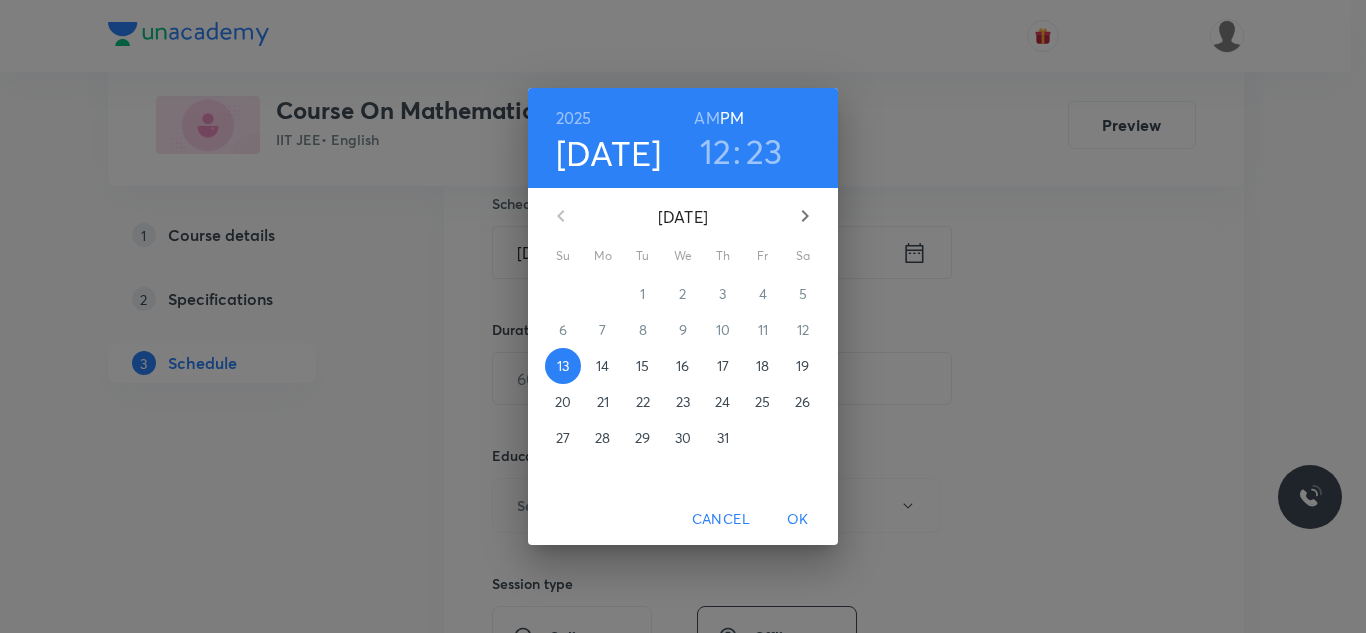 click on "14" at bounding box center (602, 366) 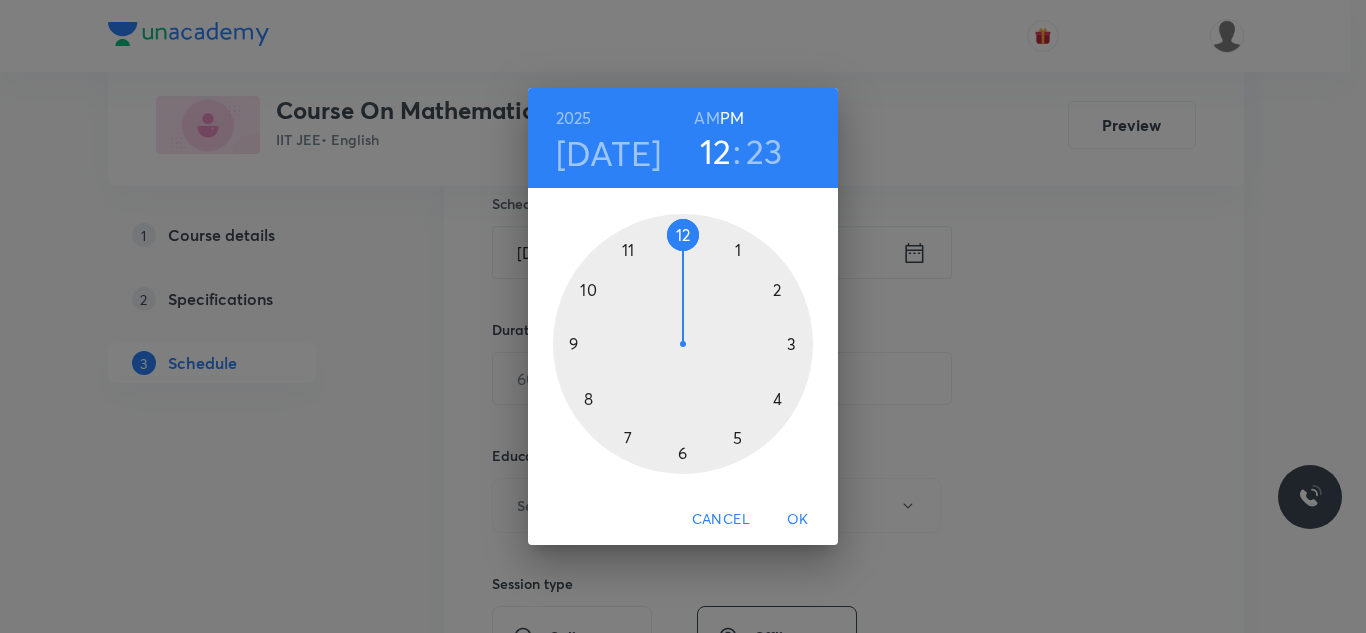 click on "AM" at bounding box center [706, 118] 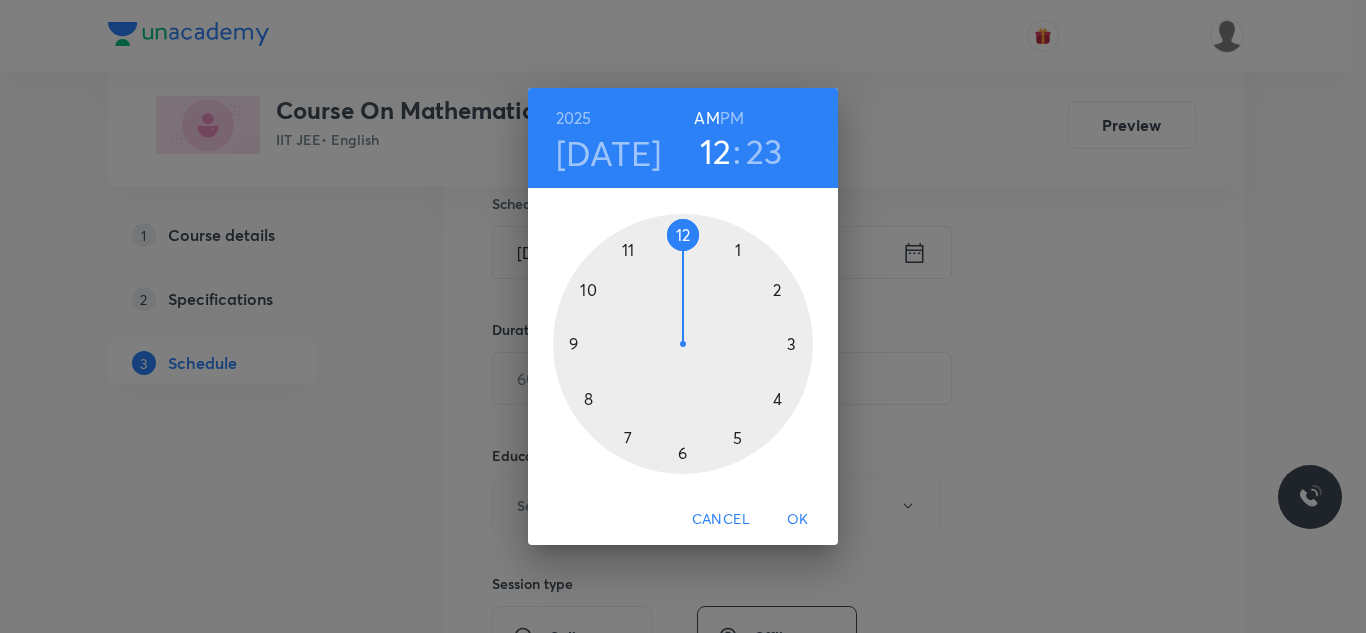 click at bounding box center [683, 344] 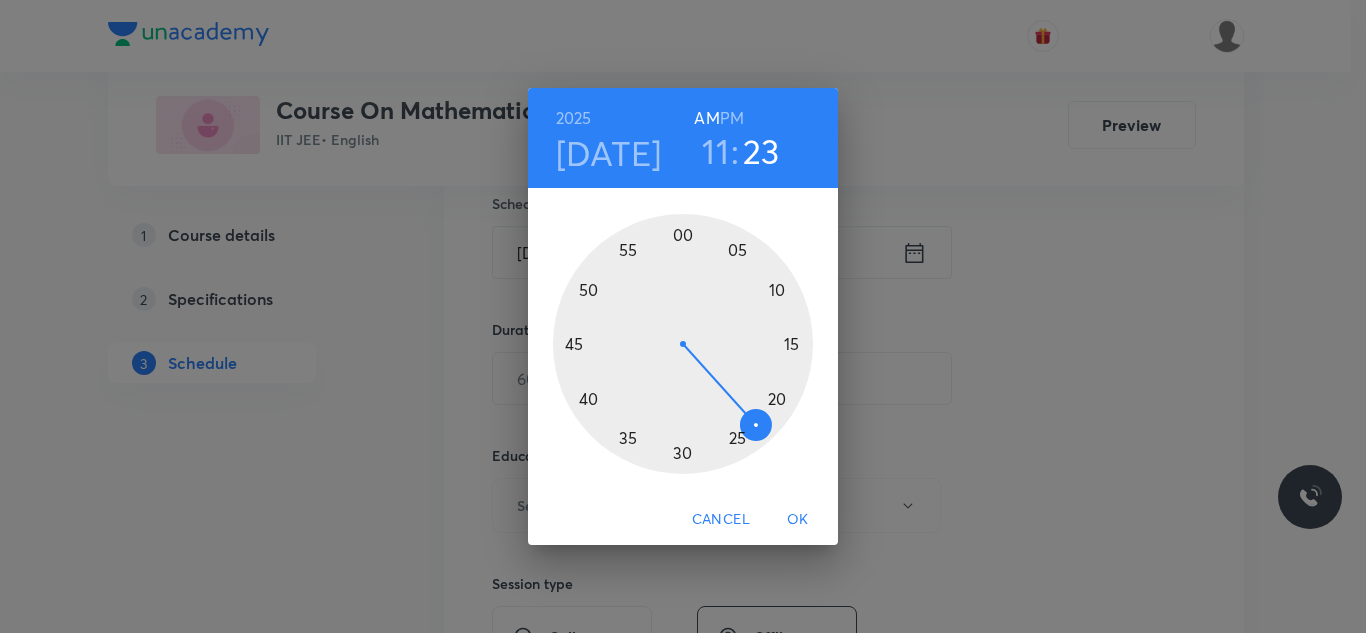 click at bounding box center [683, 344] 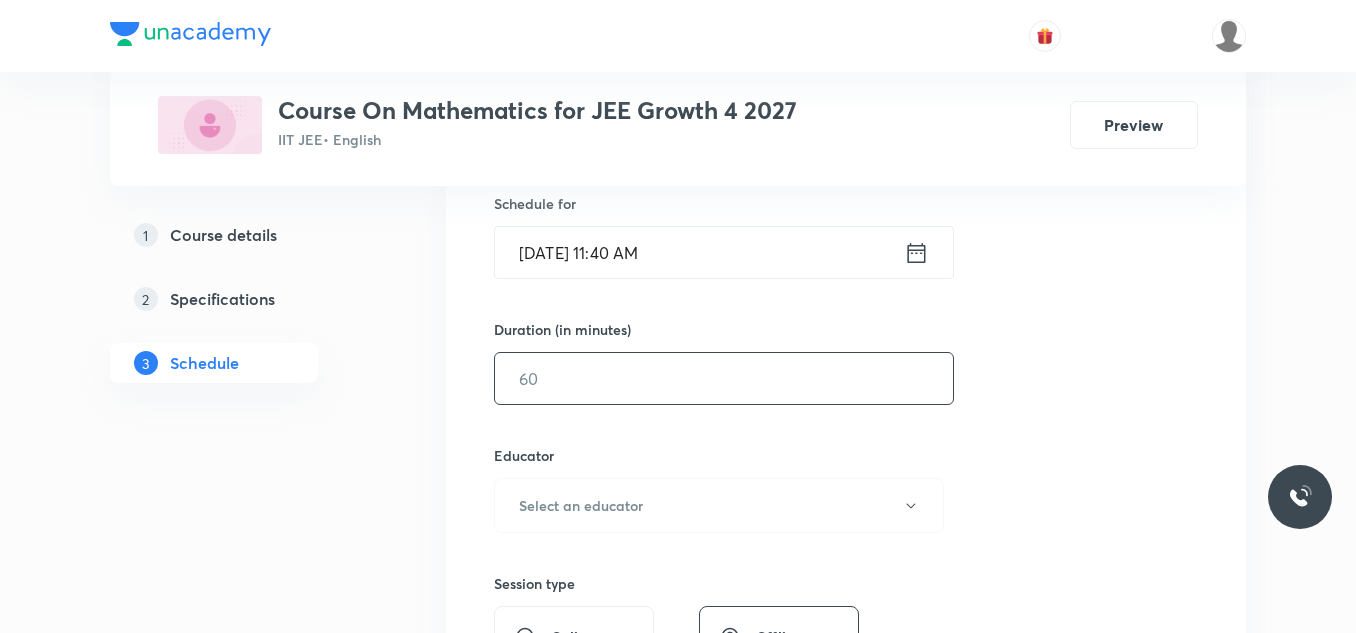 click at bounding box center (724, 378) 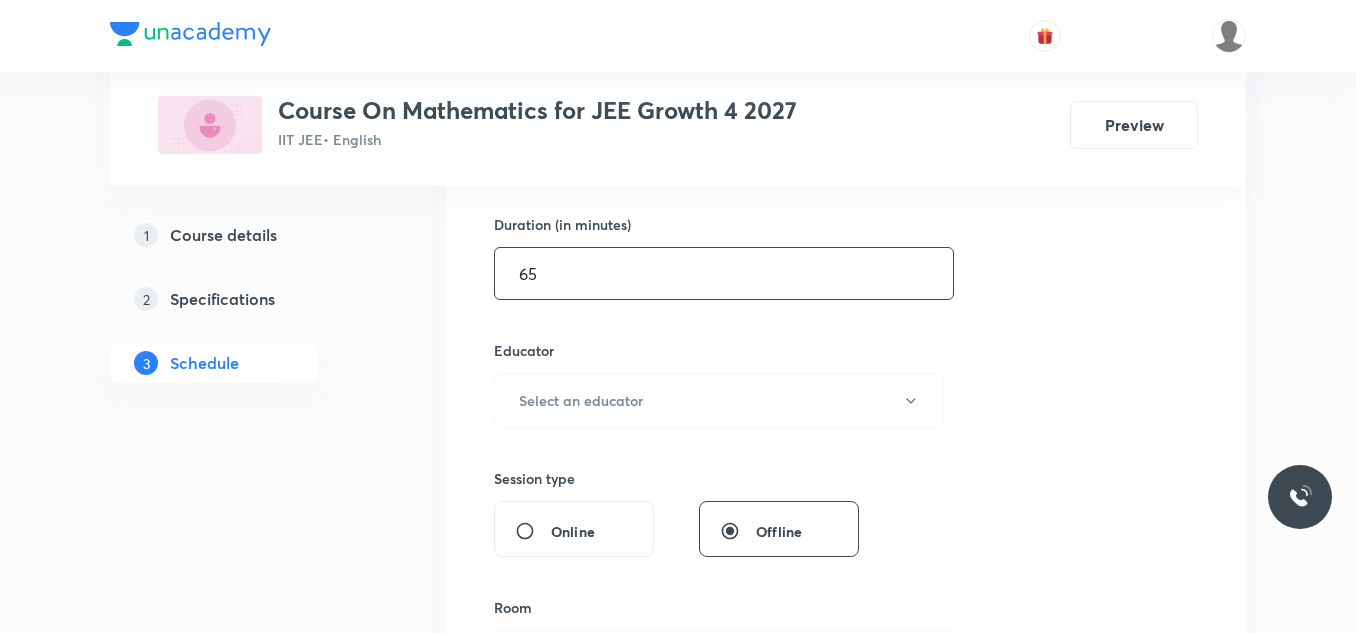 scroll, scrollTop: 600, scrollLeft: 0, axis: vertical 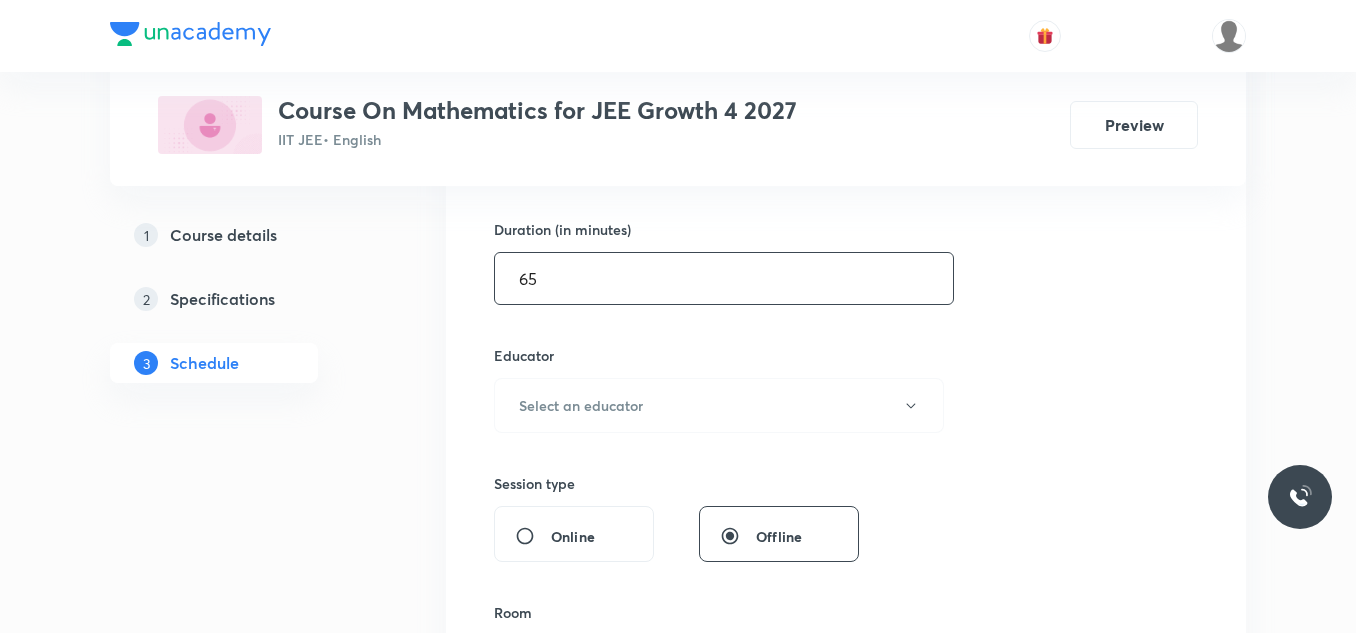 type on "65" 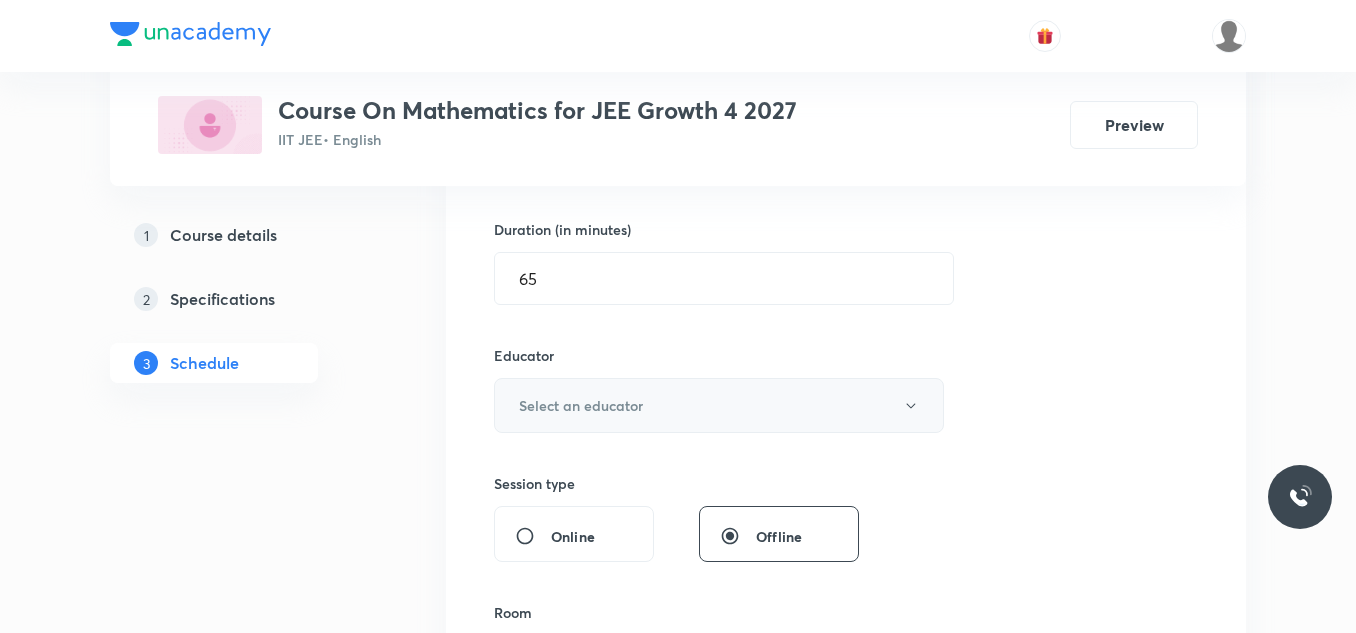click on "Select an educator" at bounding box center (581, 405) 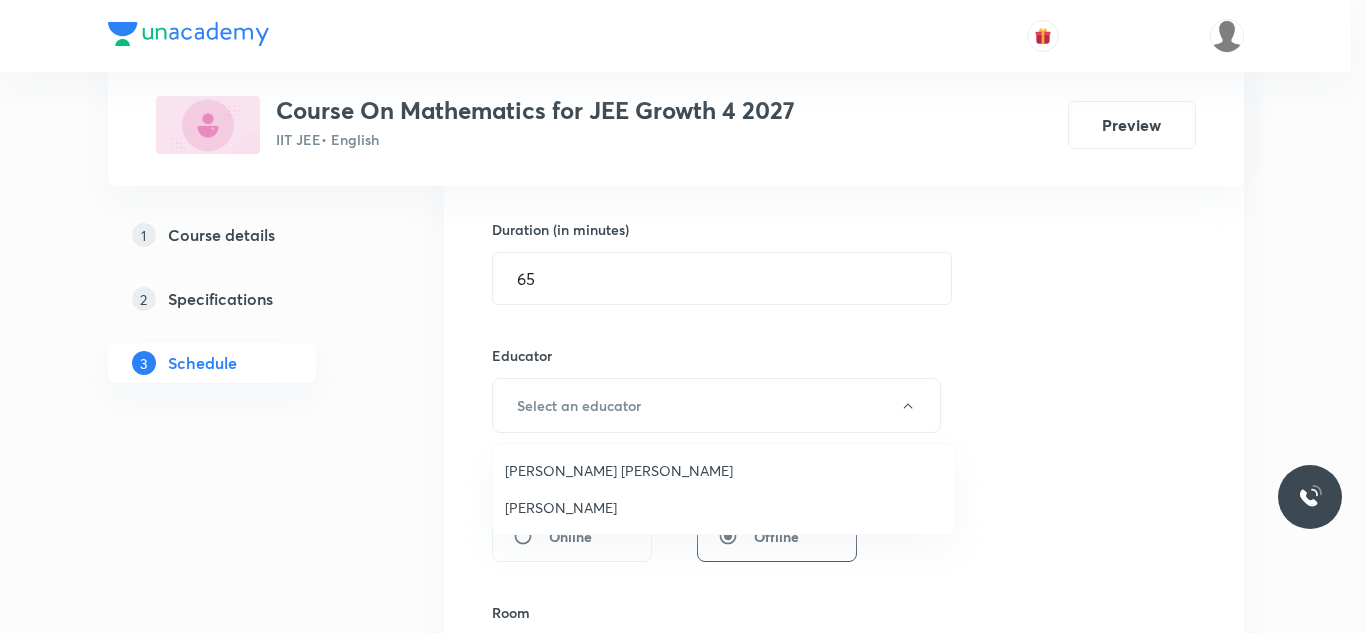 click on "Rajesh Kumar Nagdive" at bounding box center (724, 470) 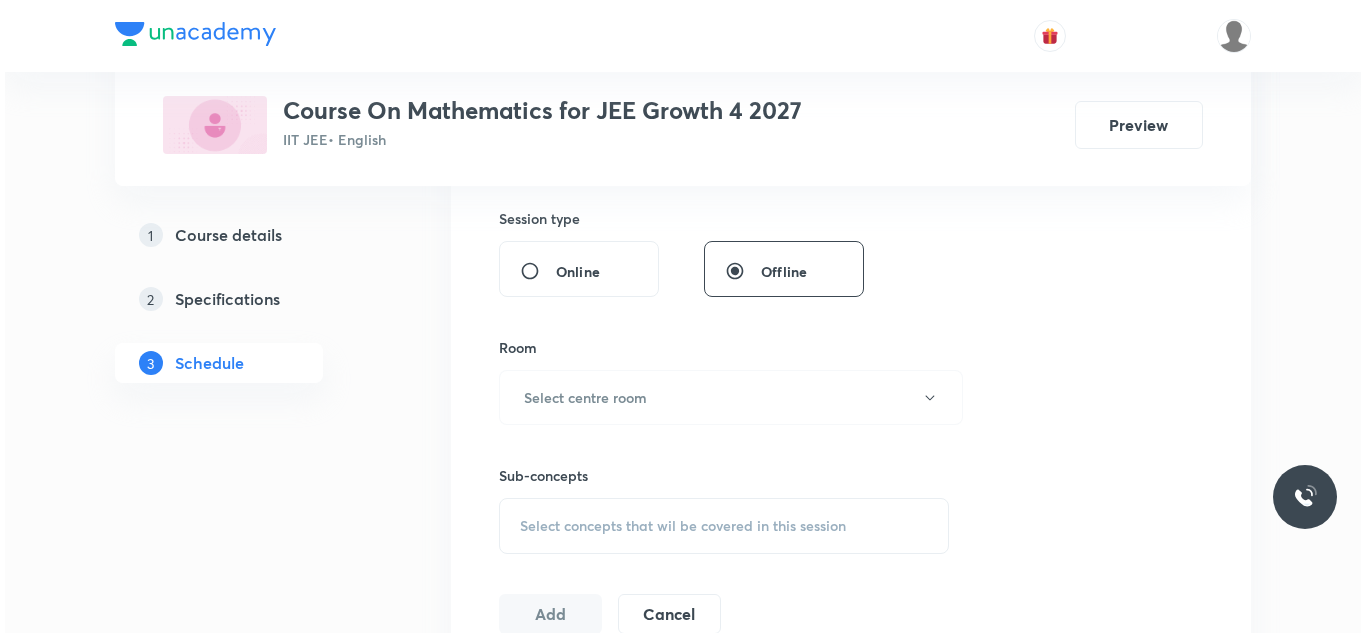 scroll, scrollTop: 900, scrollLeft: 0, axis: vertical 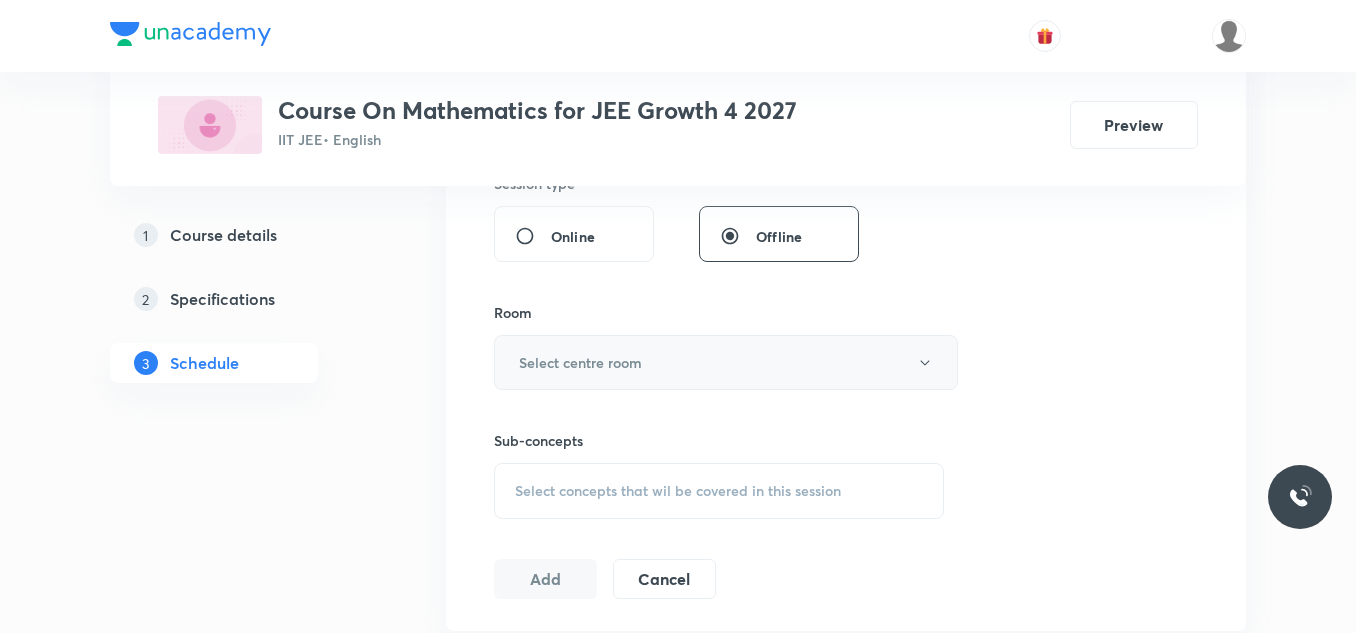 click on "Select centre room" at bounding box center [580, 362] 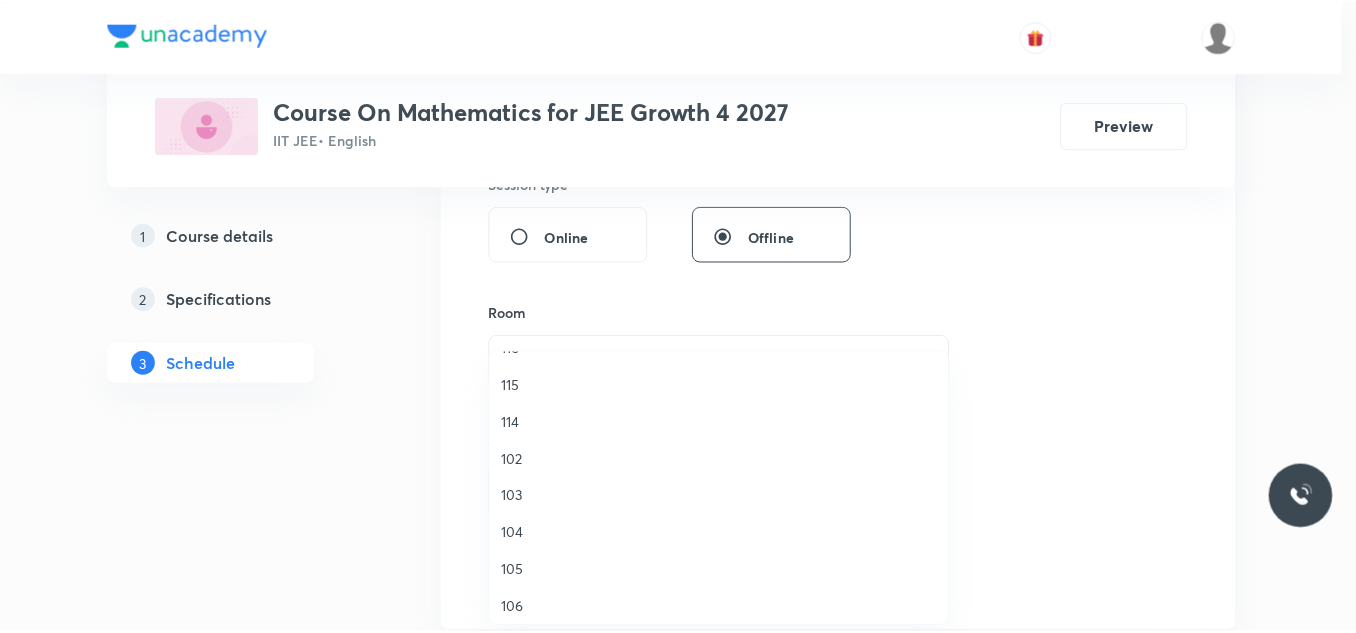 scroll, scrollTop: 100, scrollLeft: 0, axis: vertical 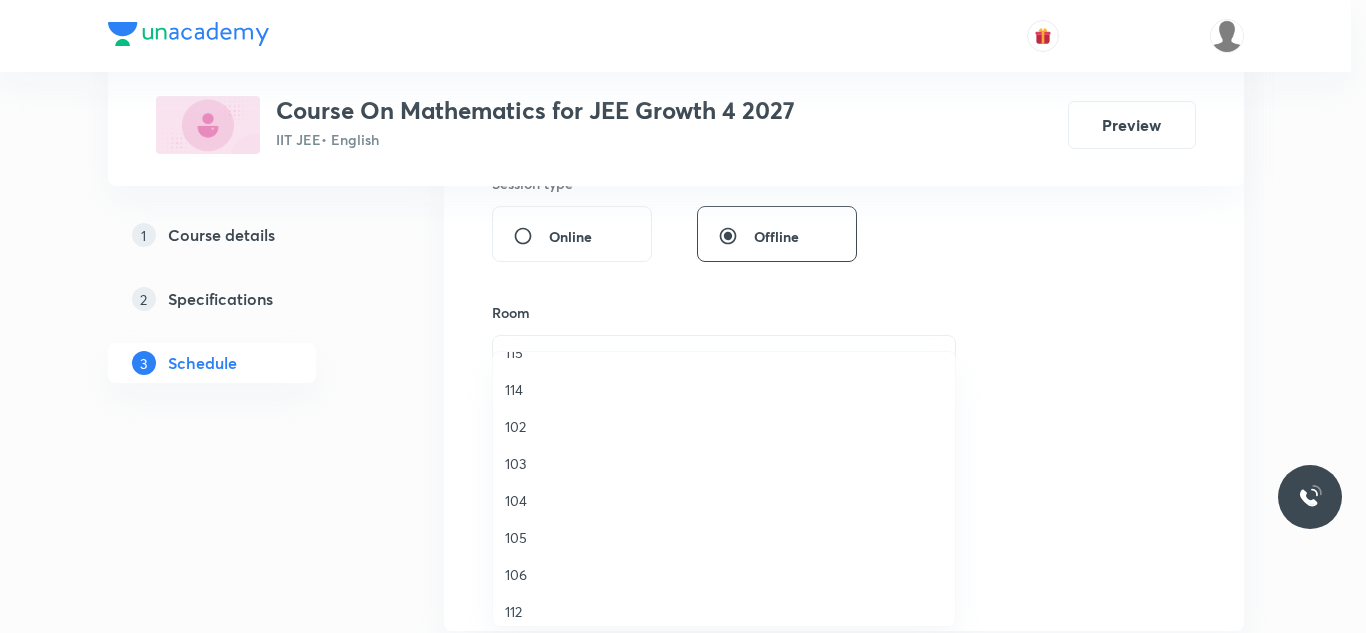 click on "102" at bounding box center (724, 426) 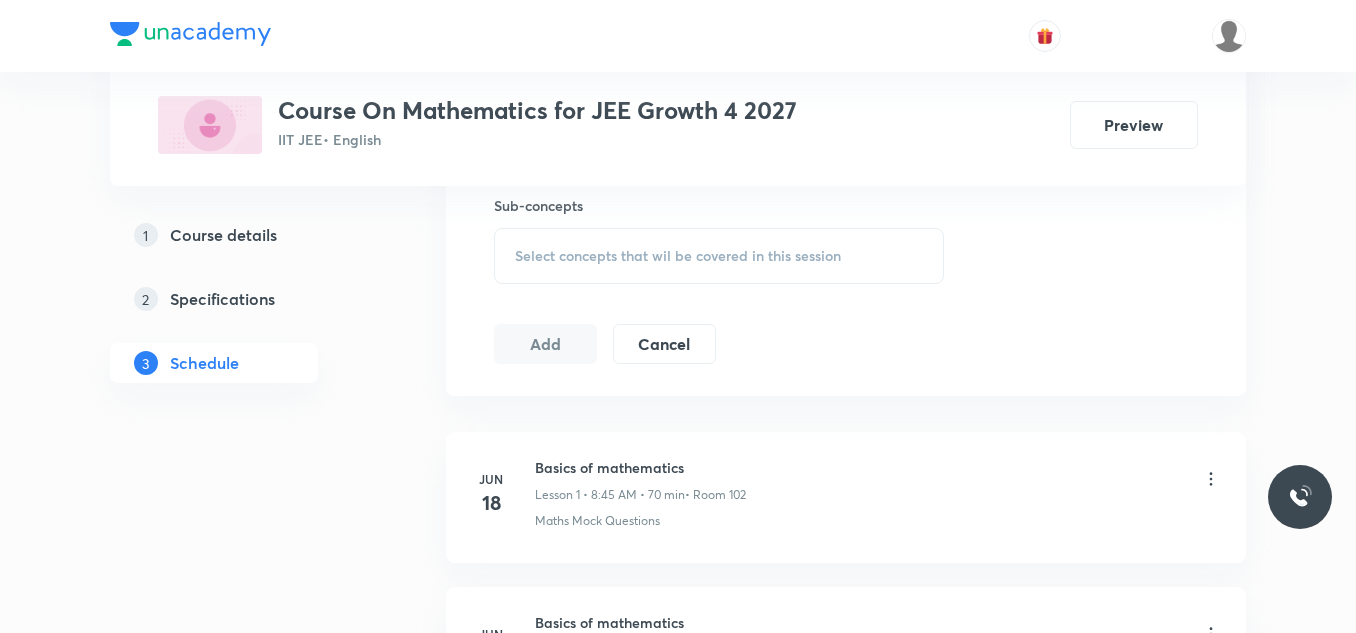 scroll, scrollTop: 1100, scrollLeft: 0, axis: vertical 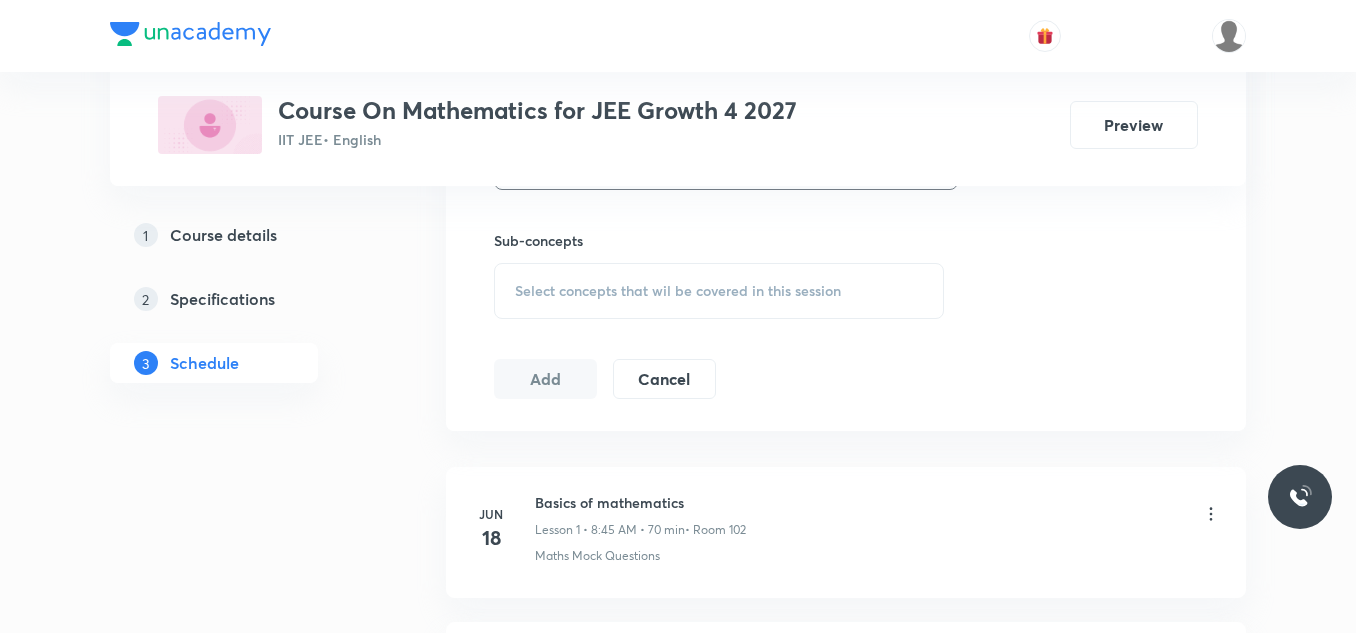click on "Select concepts that wil be covered in this session" at bounding box center [678, 291] 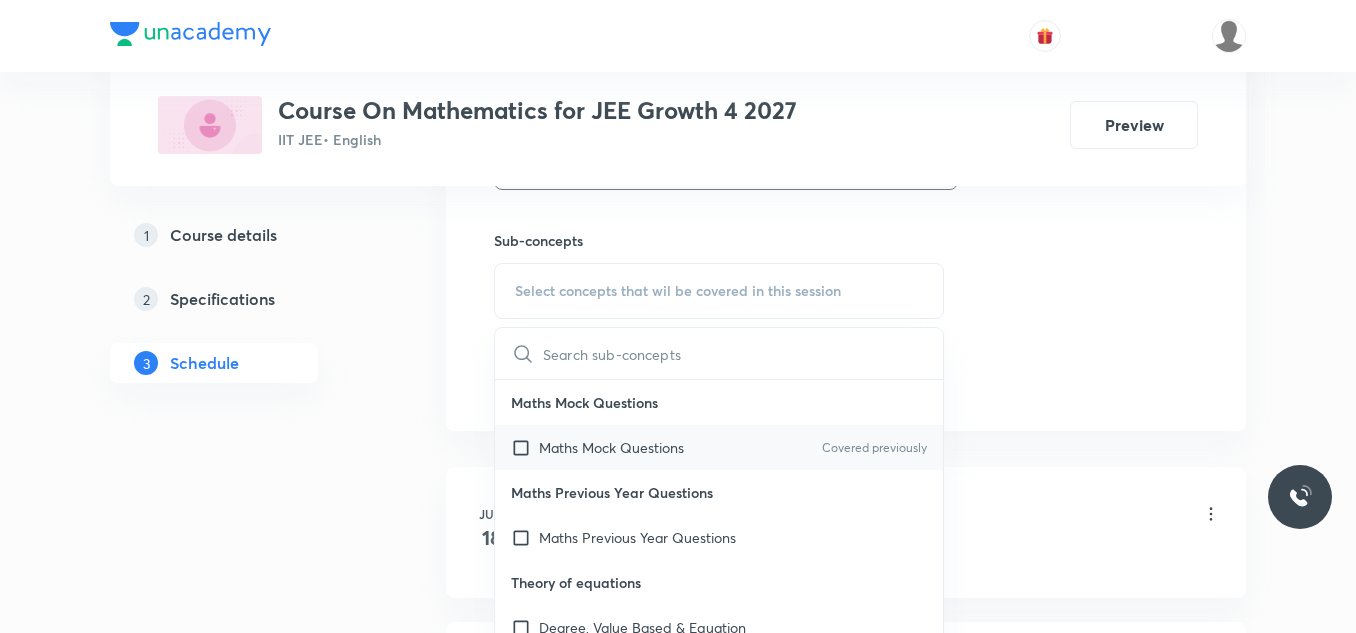 click at bounding box center (525, 447) 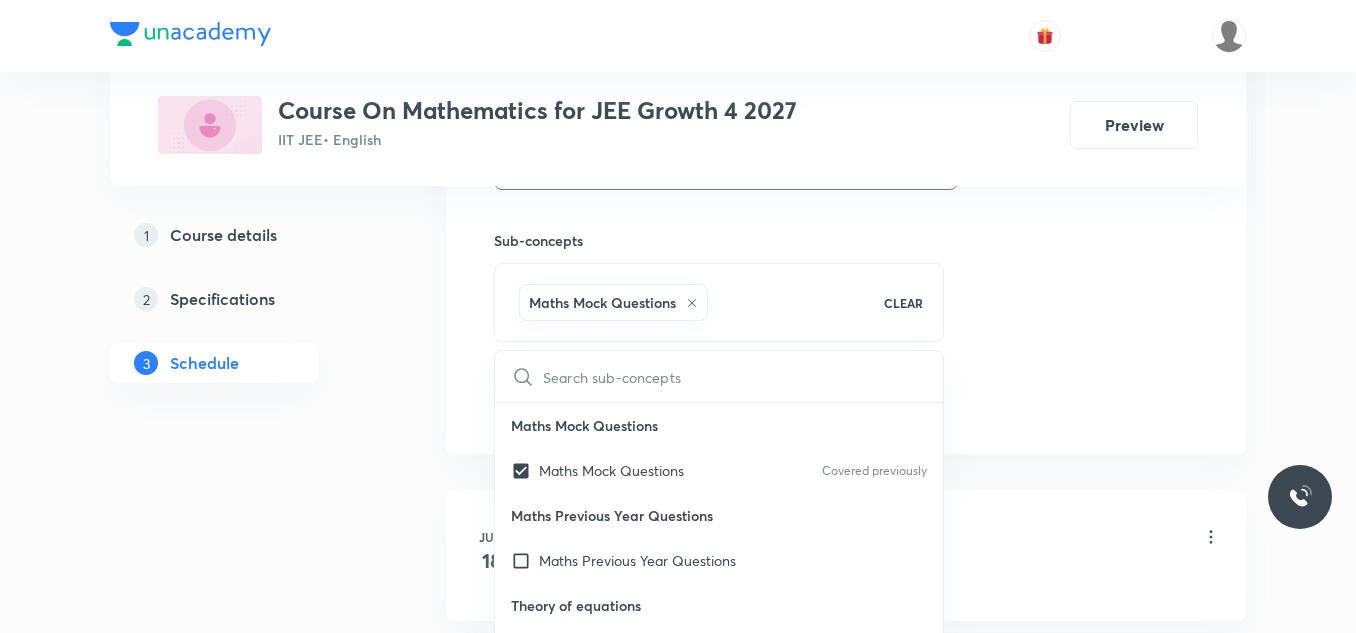 click on "Session  17 Live class Session title 21/99 Relation and Function ​ Schedule for Jul 14, 2025, 11:40 AM ​ Duration (in minutes) 65 ​ Educator Rajesh Kumar Nagdive   Session type Online Offline Room 102 Sub-concepts Maths Mock Questions CLEAR ​ Maths Mock Questions Maths Mock Questions Covered previously Maths Previous Year Questions Maths Previous Year Questions Theory of equations Degree, Value Based & Equation Geometrical Meaning of the Zeroes of a Polynomial Location of roots Geometrical meaning of Roots of an equation Points in solving an equation Graph of Quadratic Expression & its Analysis Range of Quadratic Equation Remainder and factor theorems Identity Quadratic equations Common Roots Location of Roots General Equation of Second Degree in Variable x and y Theory of Equations Relation Between Roots and Coefficients Nature of Roots: Real, Imaginary, and Integer Quadratic with Complex Co-efficient Quadratic Inequality Pseudo Quadratic Equation: Quadratic in any Function Graph Based Problems Mode" at bounding box center (846, -123) 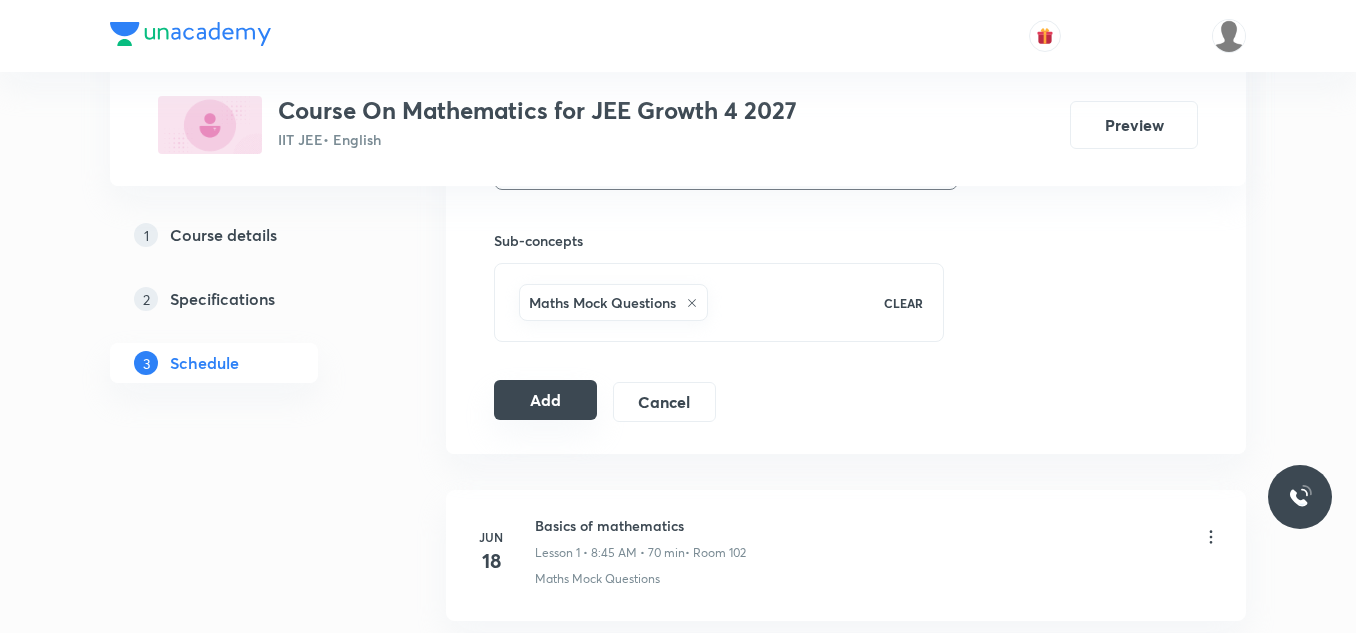 click on "Add" at bounding box center (545, 400) 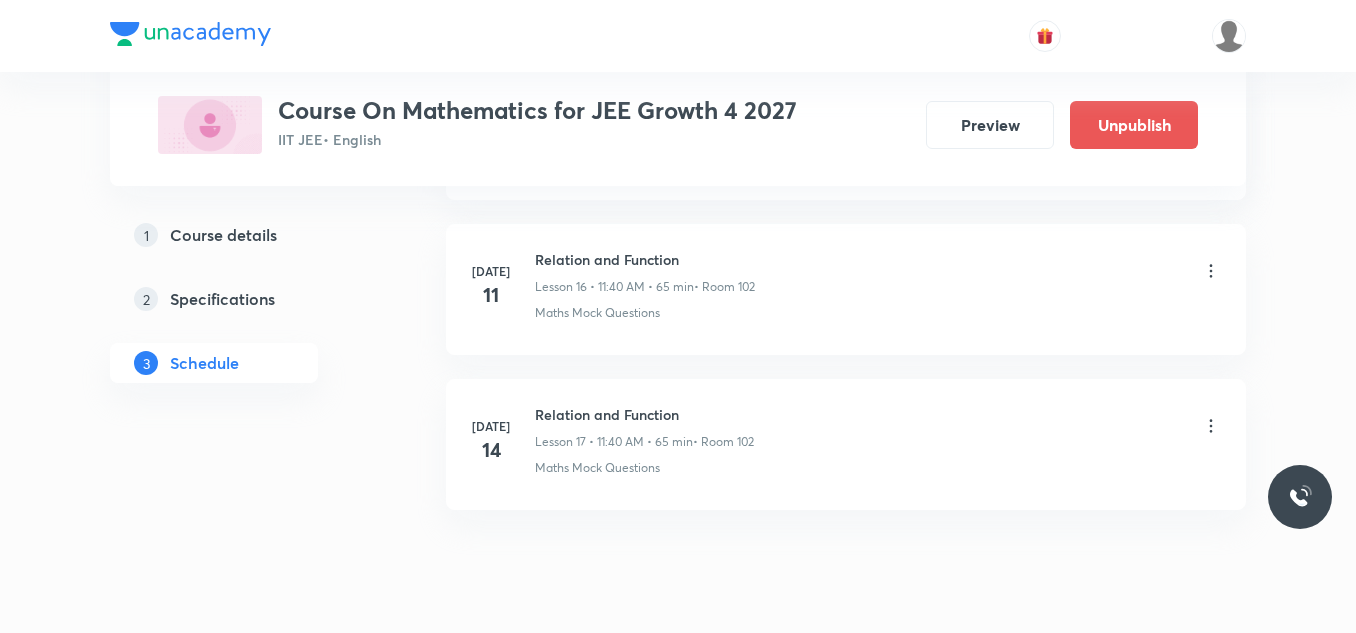 scroll, scrollTop: 2686, scrollLeft: 0, axis: vertical 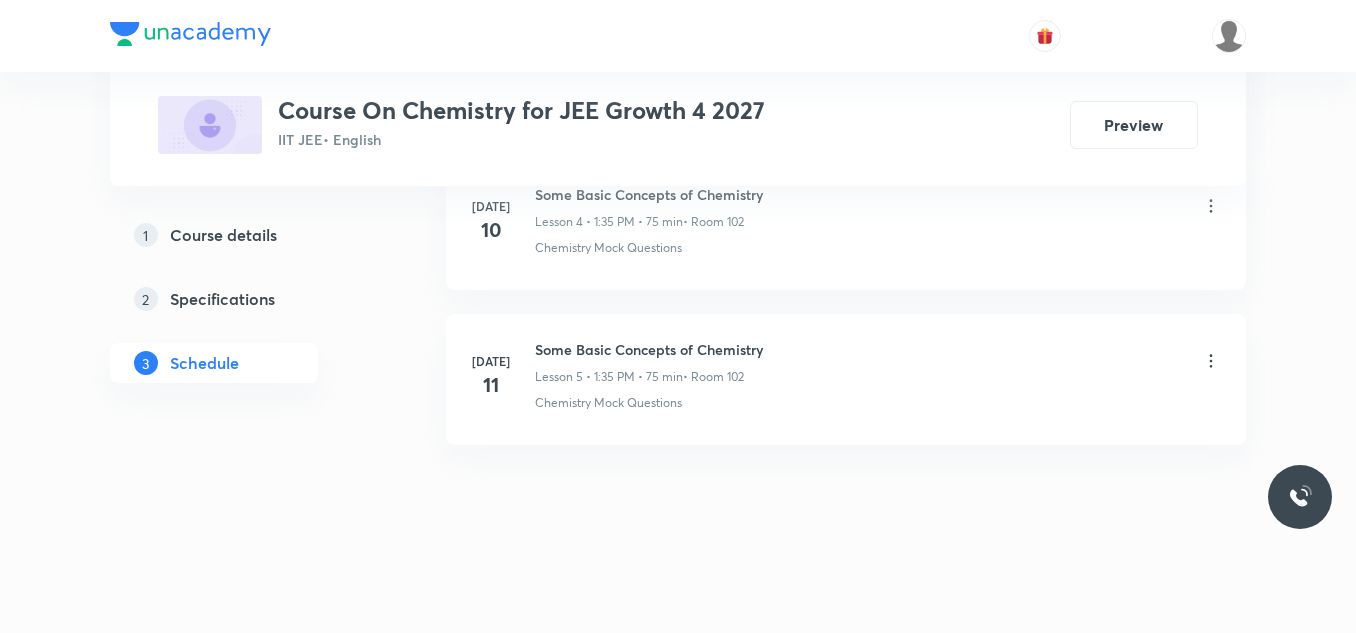 click on "Some Basic Concepts of Chemistry" at bounding box center [649, 349] 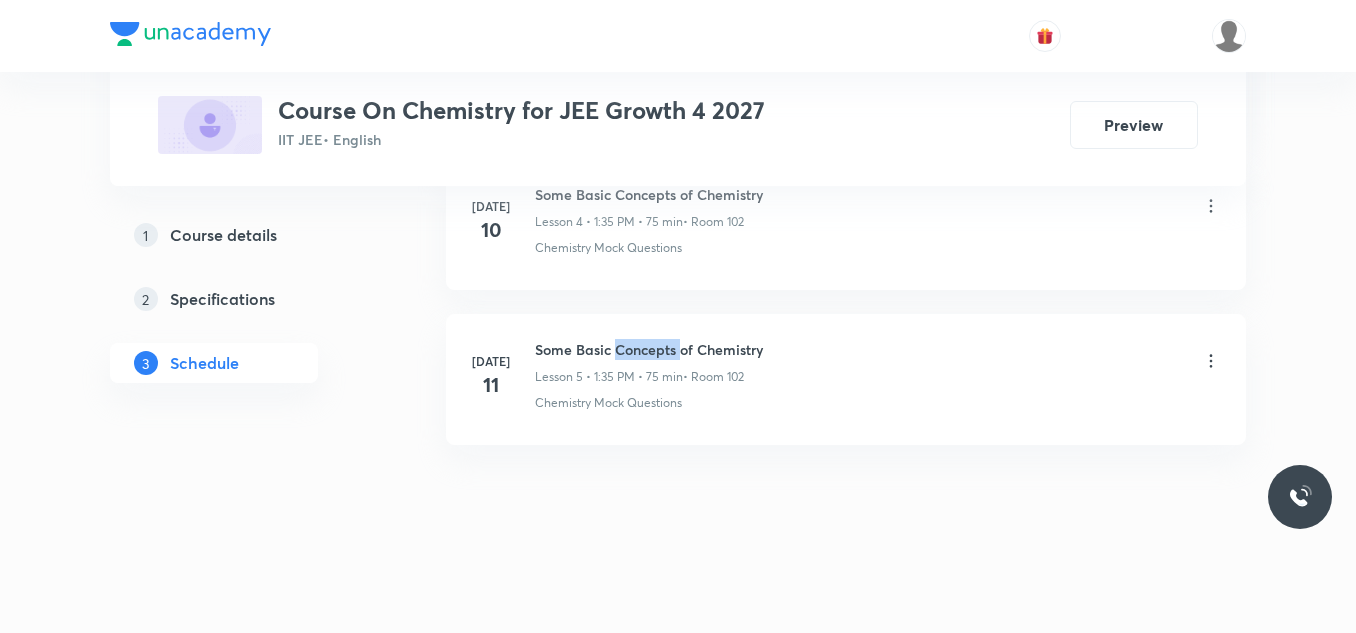 click on "Some Basic Concepts of Chemistry" at bounding box center (649, 349) 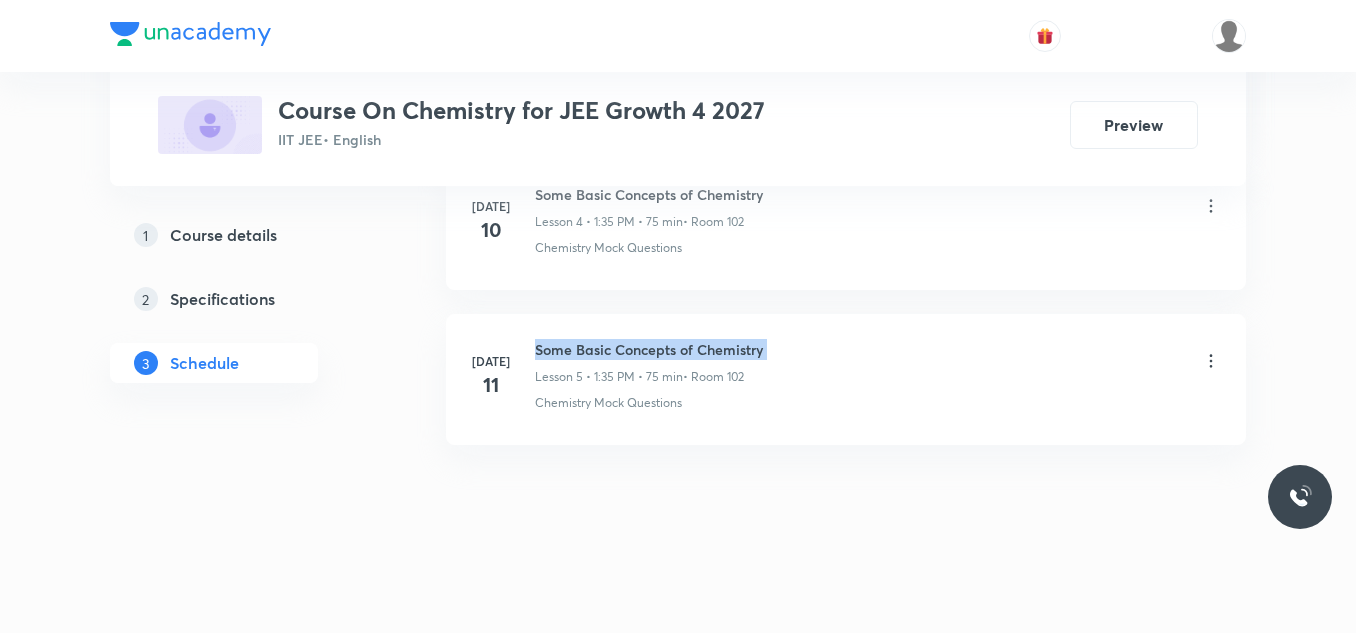 click on "Some Basic Concepts of Chemistry" at bounding box center (649, 349) 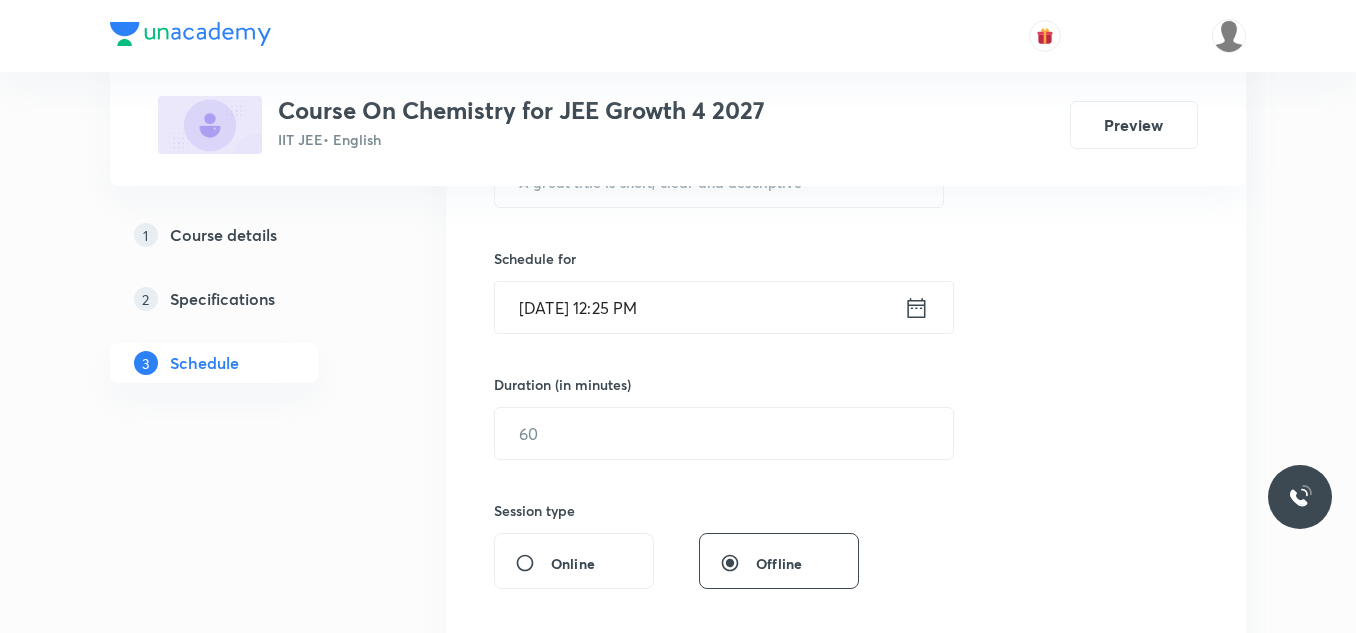 scroll, scrollTop: 0, scrollLeft: 0, axis: both 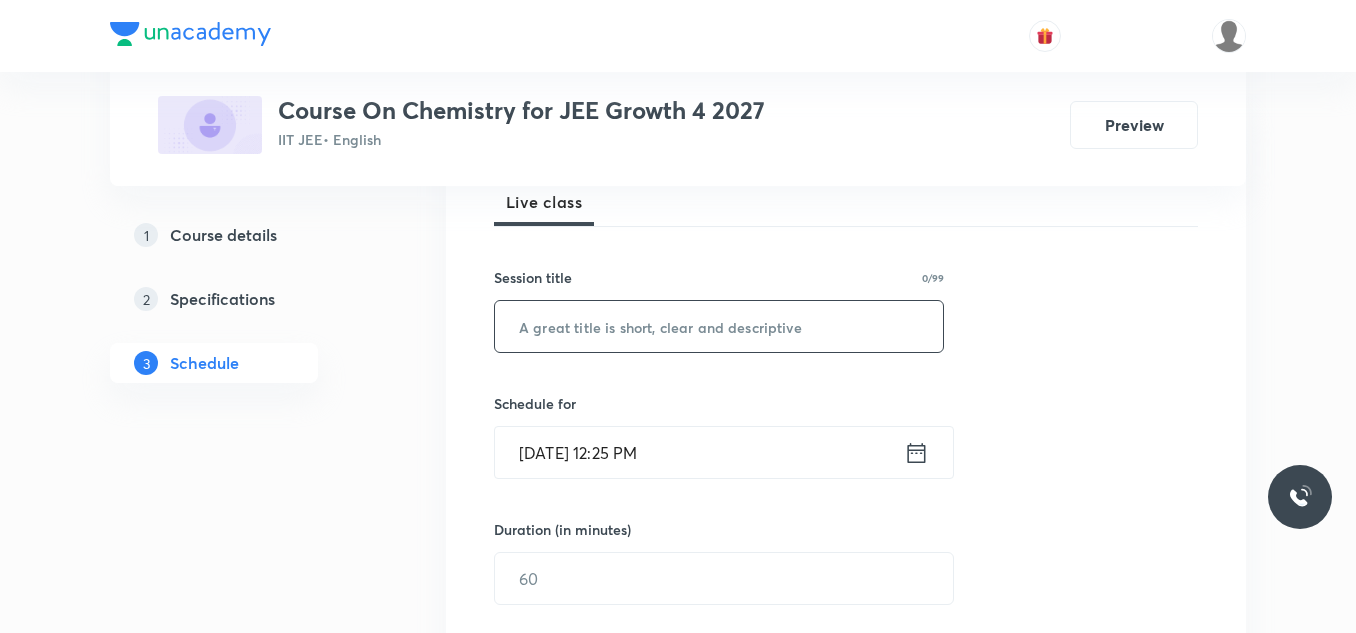 click at bounding box center (719, 326) 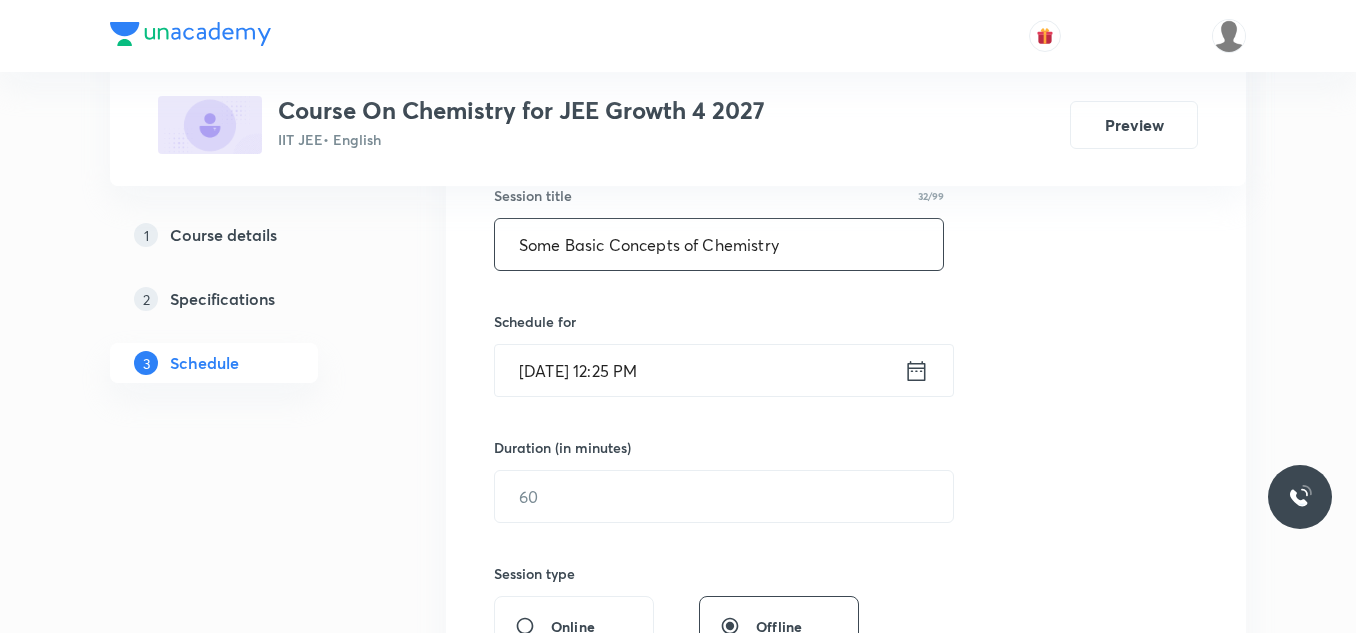 scroll, scrollTop: 500, scrollLeft: 0, axis: vertical 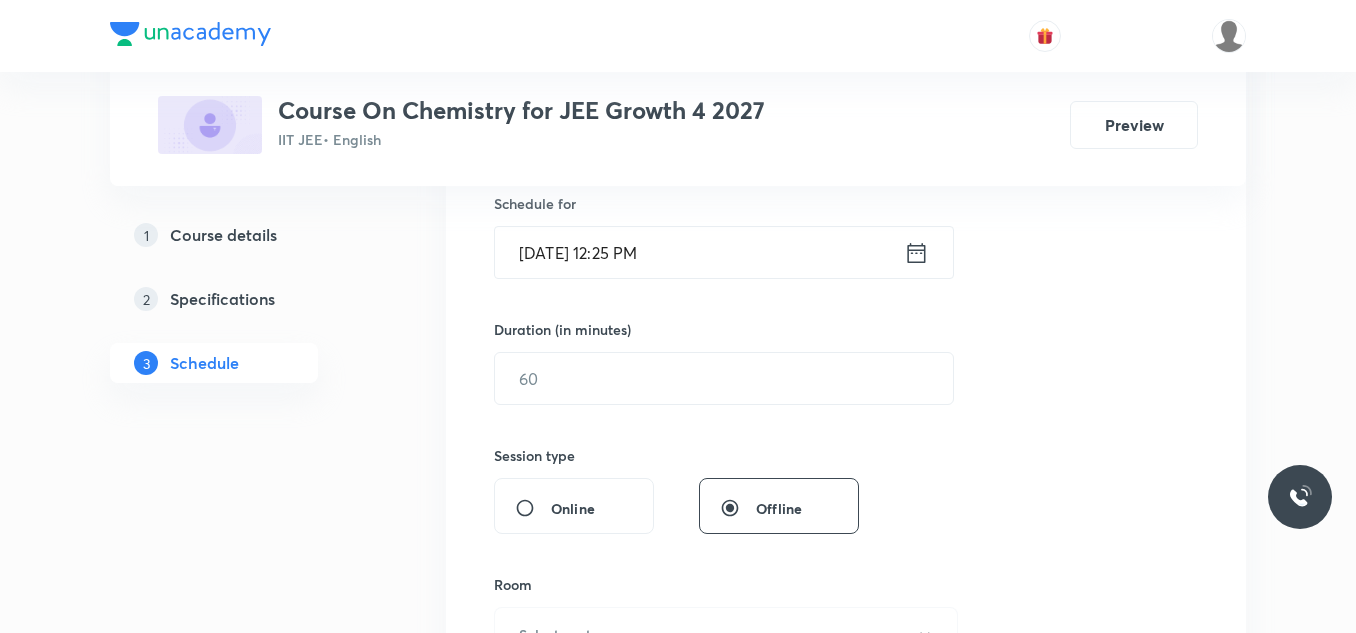 type on "Some Basic Concepts of Chemistry" 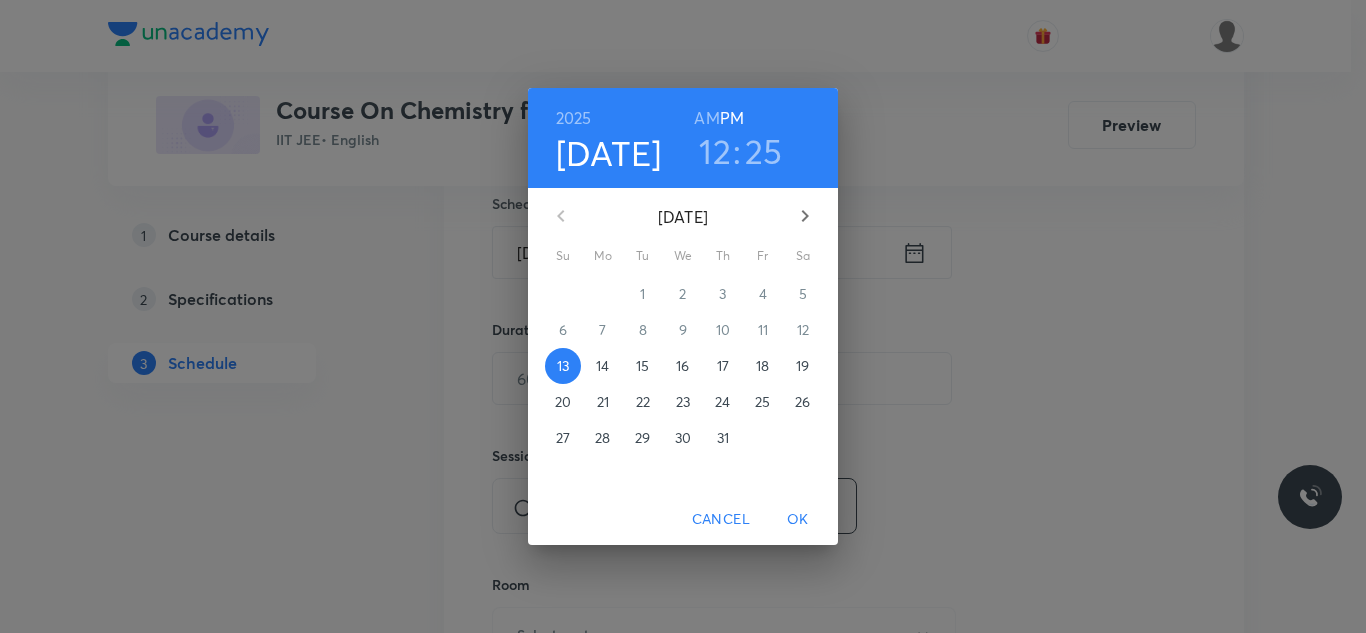 click on "14" at bounding box center (602, 366) 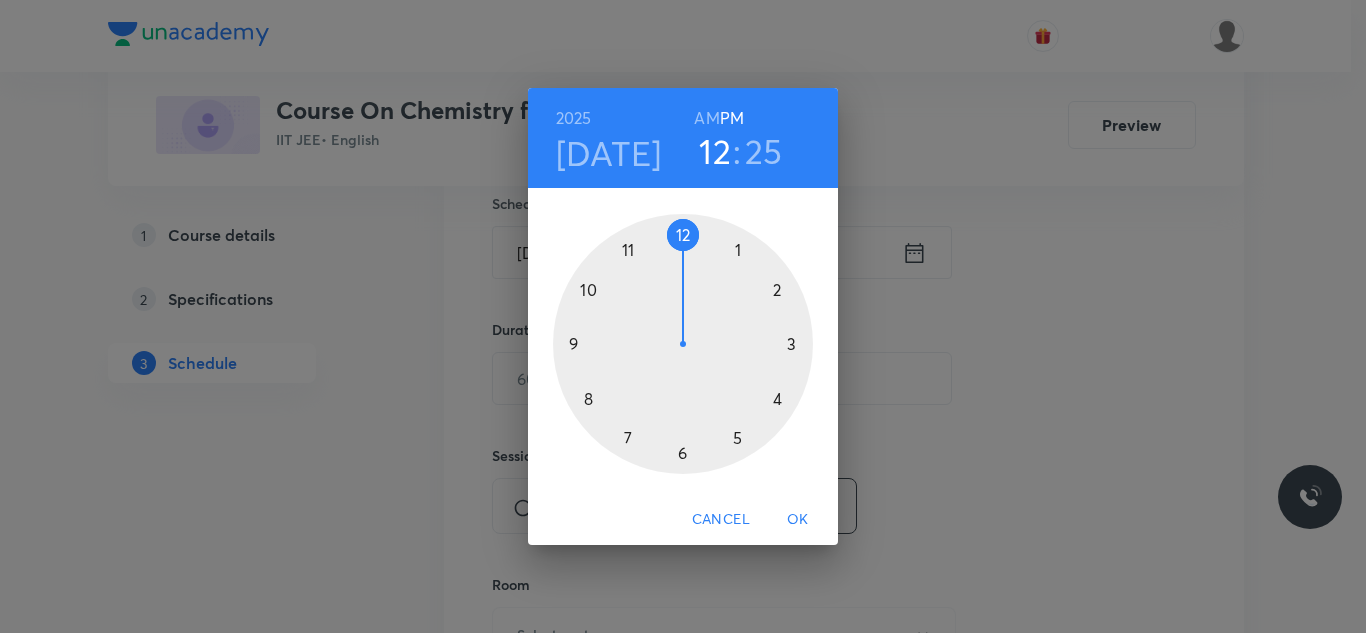 click on "AM" at bounding box center [706, 118] 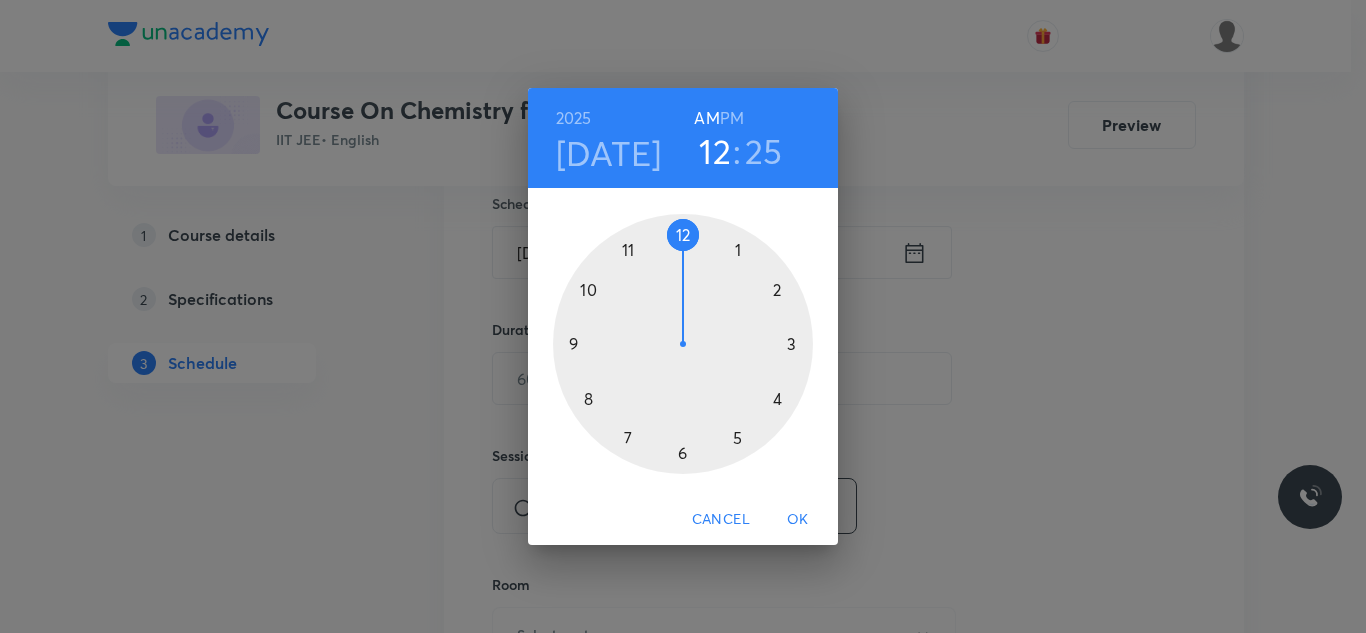 click on "PM" at bounding box center [732, 118] 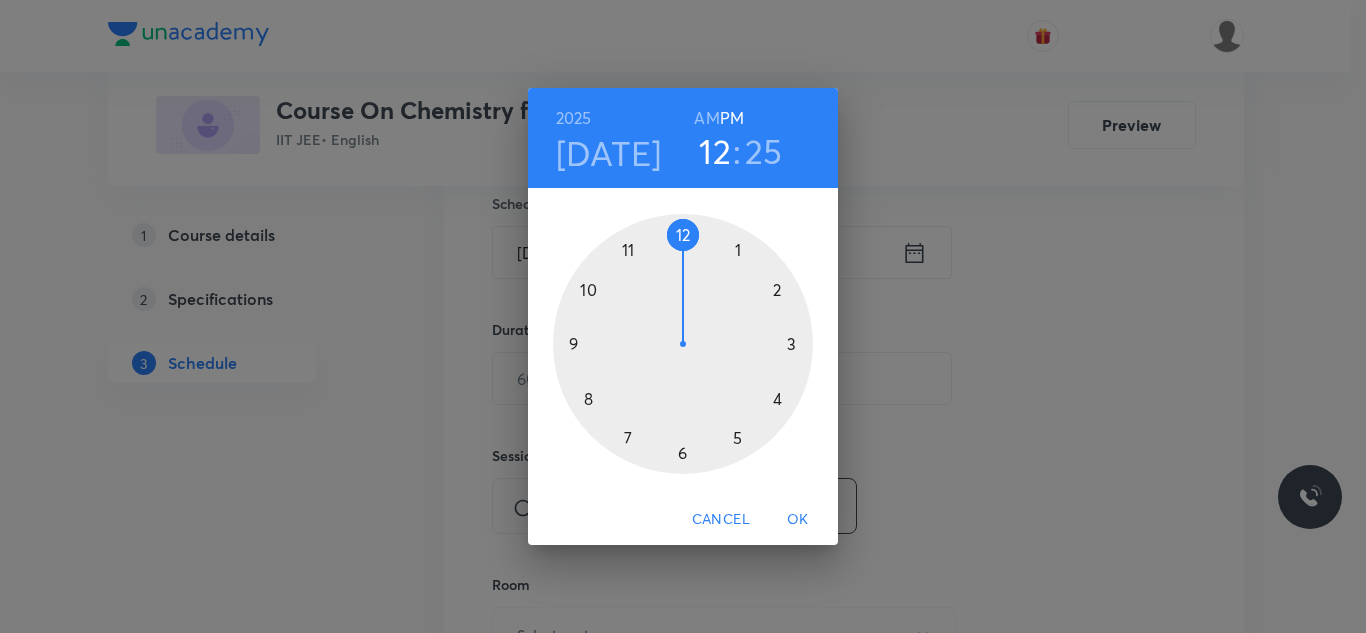 click at bounding box center [683, 344] 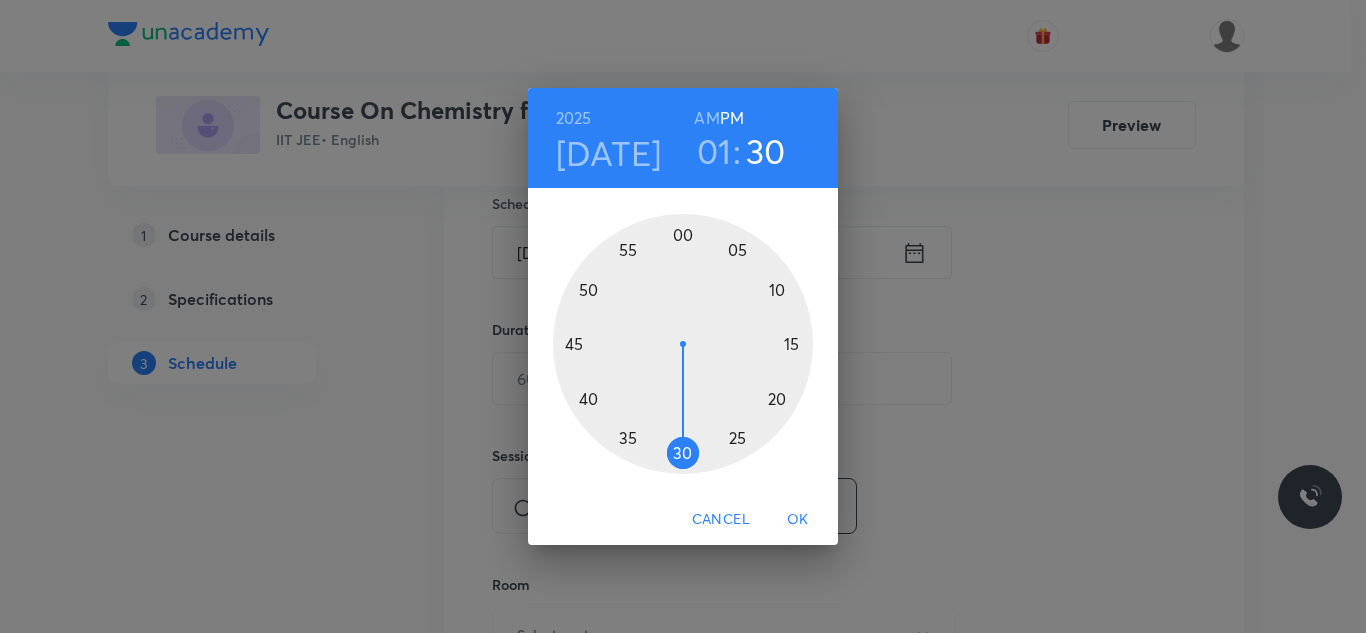 drag, startPoint x: 745, startPoint y: 437, endPoint x: 688, endPoint y: 454, distance: 59.48109 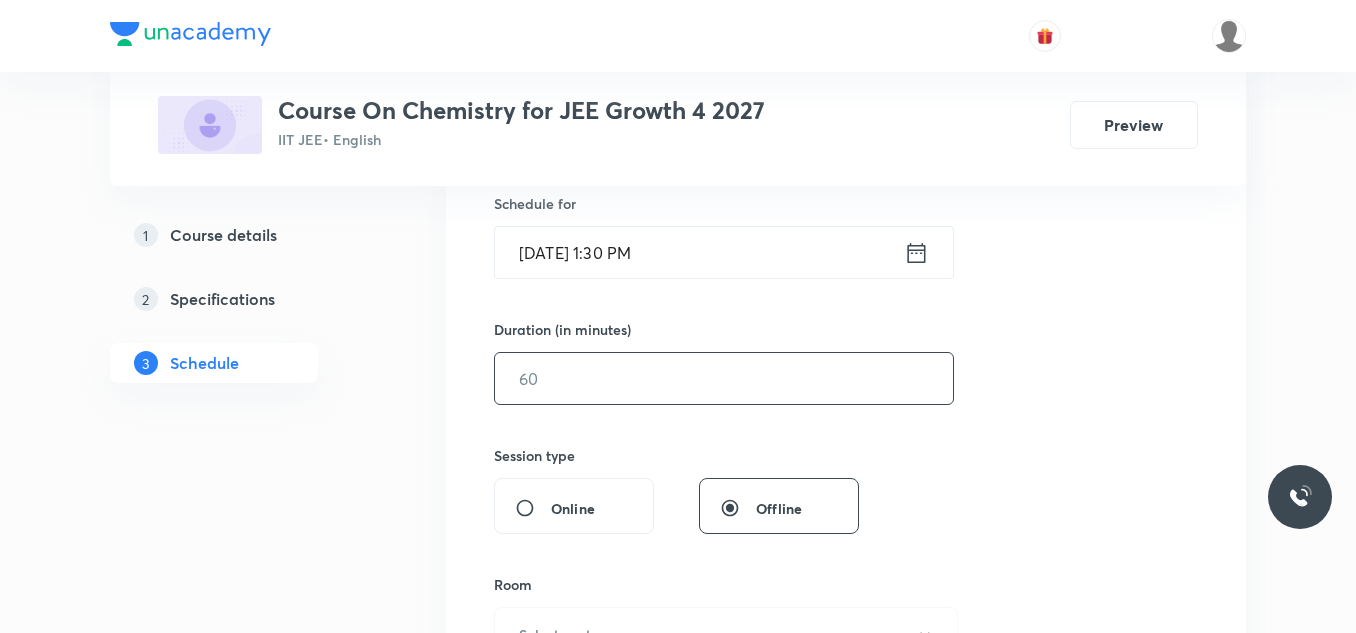 click at bounding box center (724, 378) 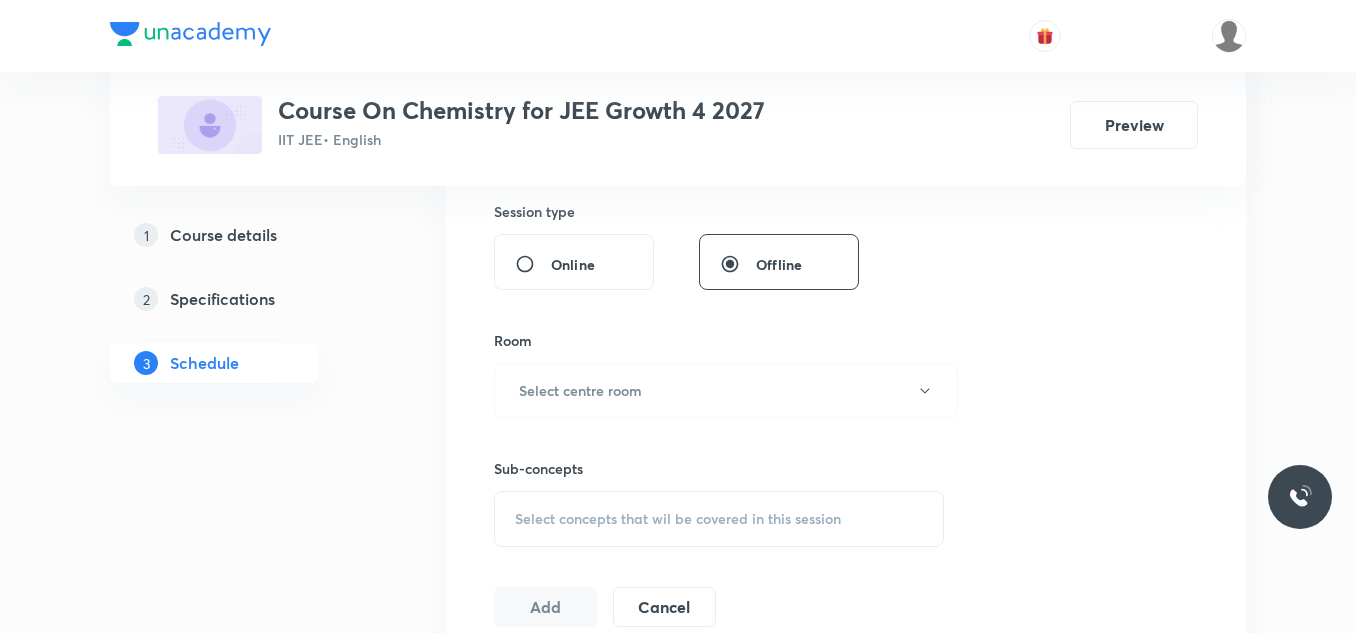 scroll, scrollTop: 800, scrollLeft: 0, axis: vertical 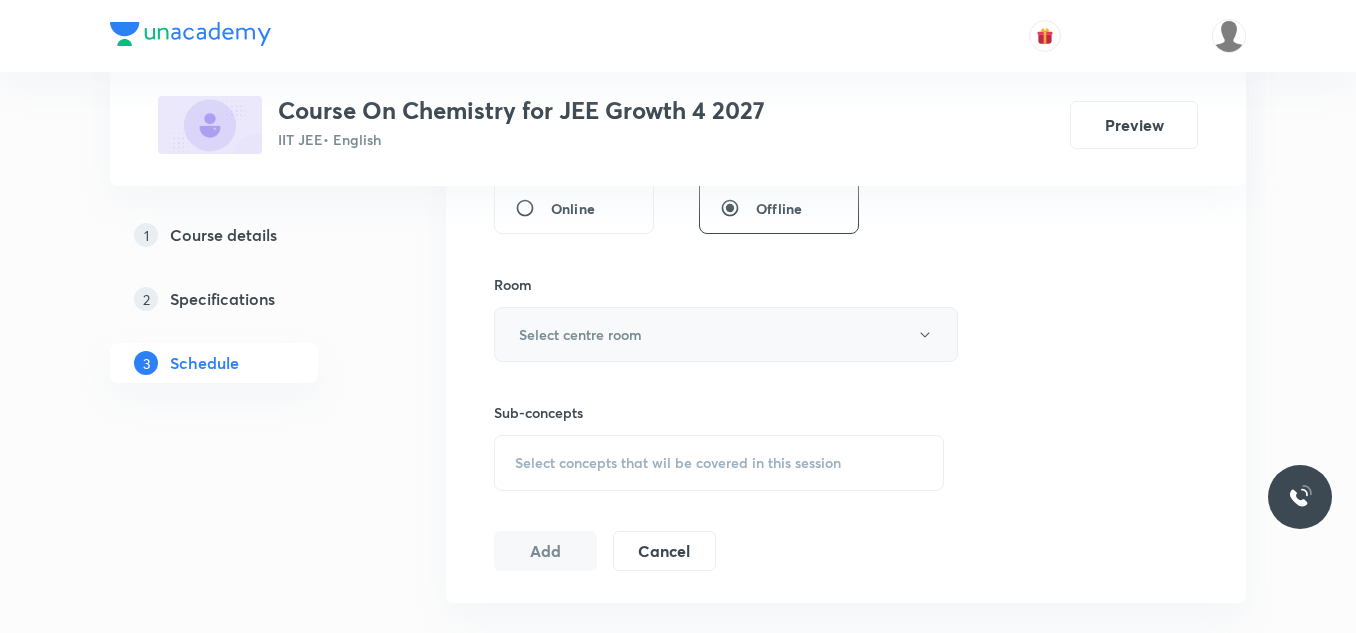 type on "80" 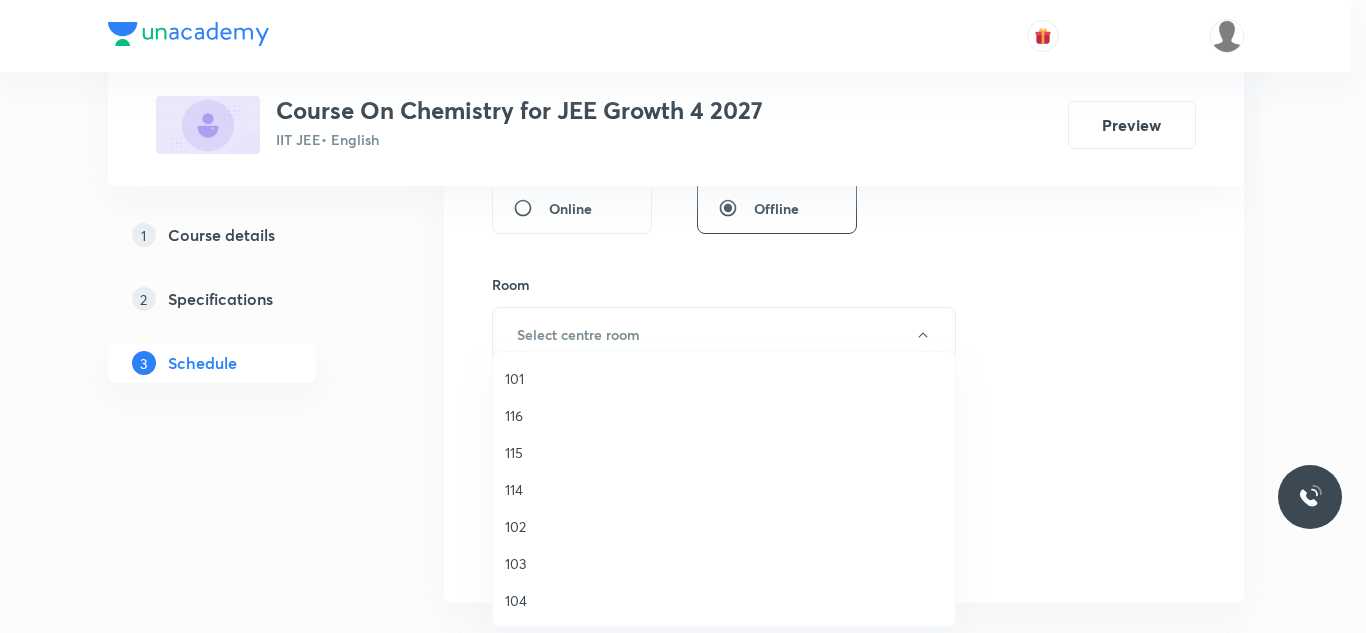 click on "102" at bounding box center [724, 526] 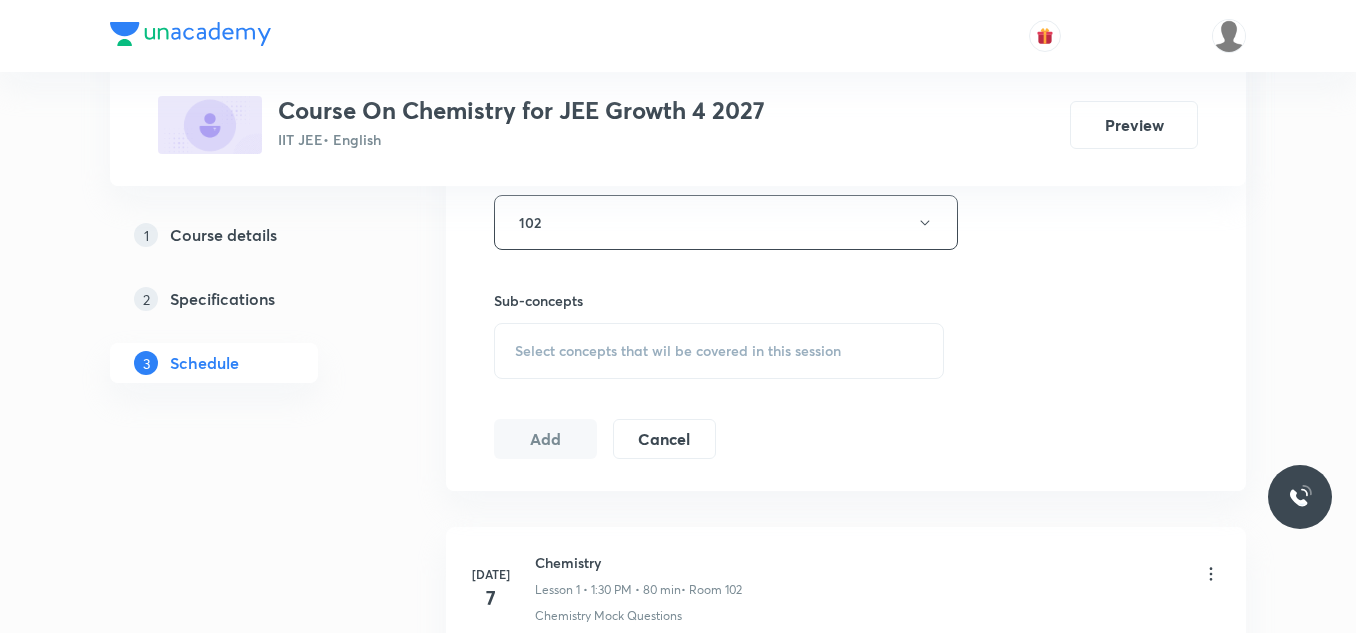 scroll, scrollTop: 1000, scrollLeft: 0, axis: vertical 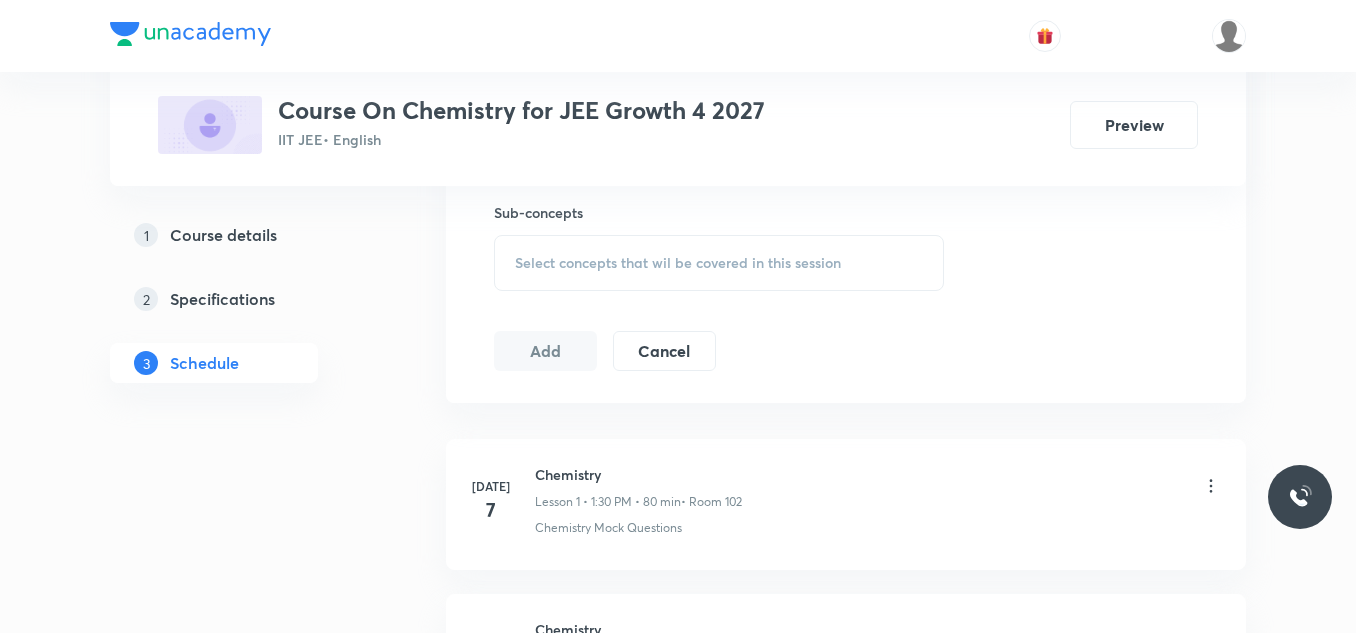 click on "Sub-concepts Select concepts that wil be covered in this session" at bounding box center (719, 246) 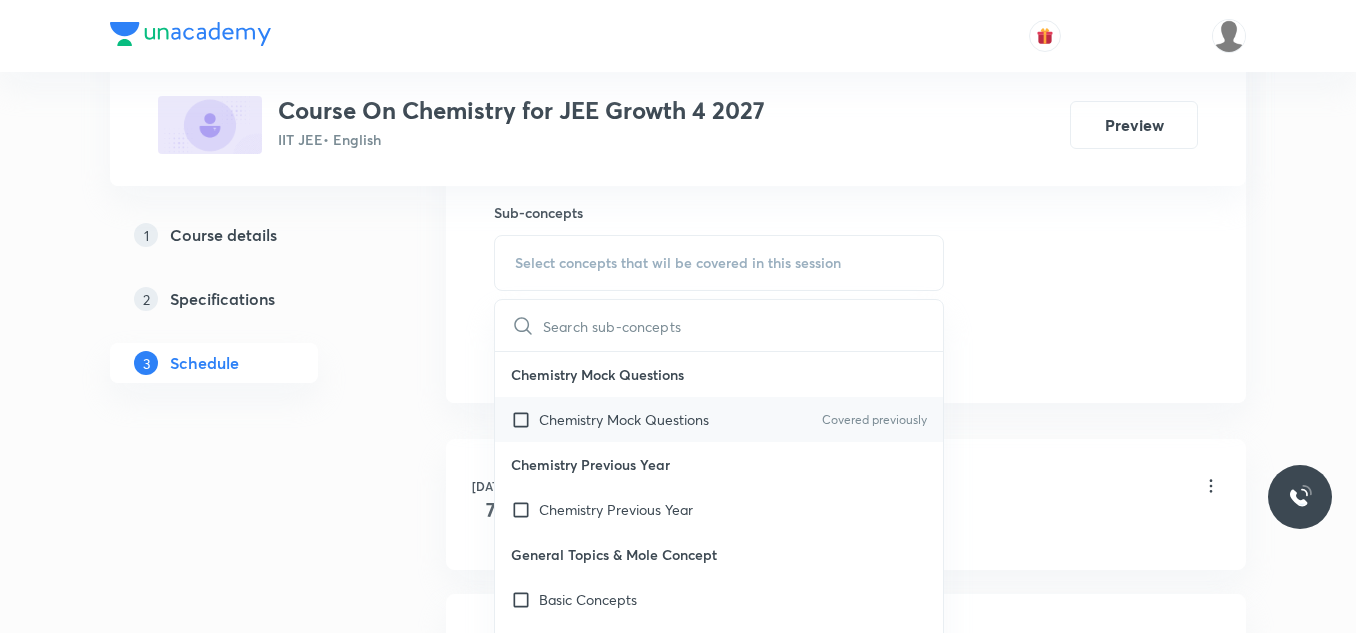 click at bounding box center [525, 419] 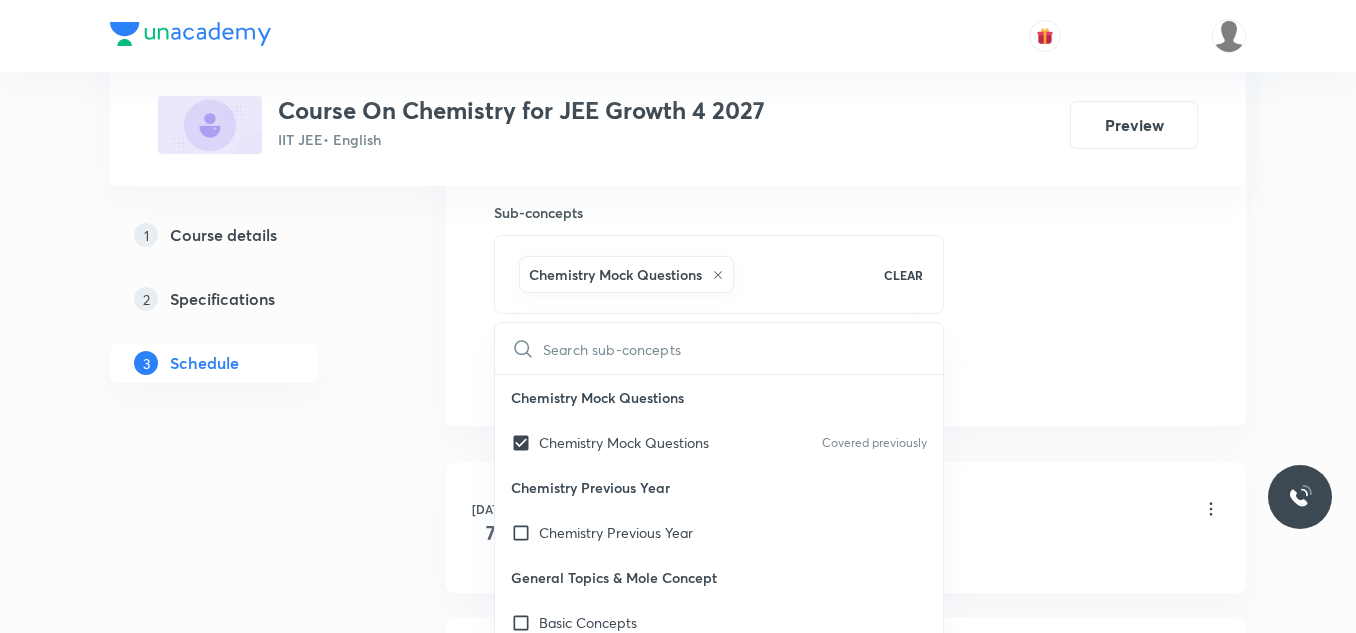 click on "Plus Courses Course On Chemistry for JEE Growth 4 2027 IIT JEE  • English Preview 1 Course details 2 Specifications 3 Schedule Schedule 5  classes Session  6 Live class Session title 32/99 Some Basic Concepts of Chemistry ​ Schedule for Jul 14, 2025, 1:30 PM ​ Duration (in minutes) 80 ​   Session type Online Offline Room 102 Sub-concepts Chemistry Mock Questions CLEAR ​ Chemistry Mock Questions Chemistry Mock Questions Covered previously Chemistry Previous Year Chemistry Previous Year General Topics & Mole Concept Basic Concepts Basic Introduction Percentage Composition Stoichiometry Principle of Atom Conservation (POAC) Relation between Stoichiometric Quantities Application of Mole Concept: Gravimetric Analysis Different Laws Formula and Composition Concentration Terms Some basic concepts of Chemistry Atomic Structure Discovery Of Electron Some Prerequisites of Physics Discovery Of Protons And Neutrons Atomic Models and Theories  Representation Of Atom With Electrons And Neutrons Nature of Waves 7" at bounding box center (678, 238) 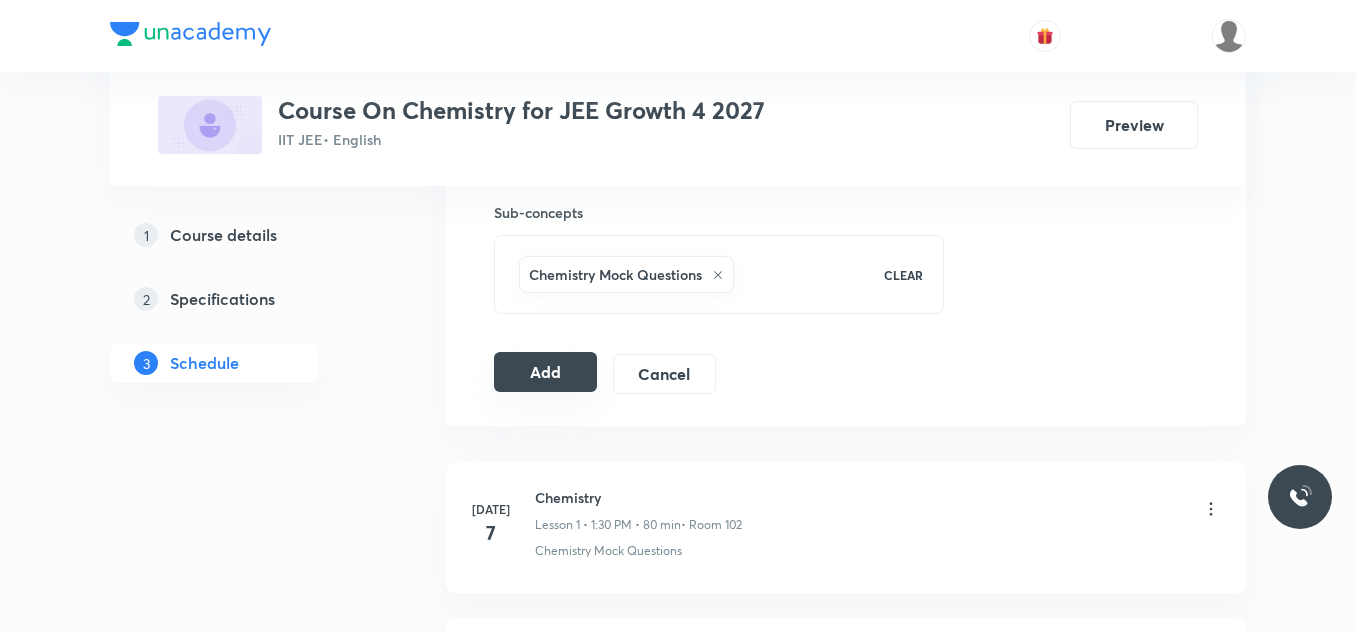 click on "Add" at bounding box center (545, 372) 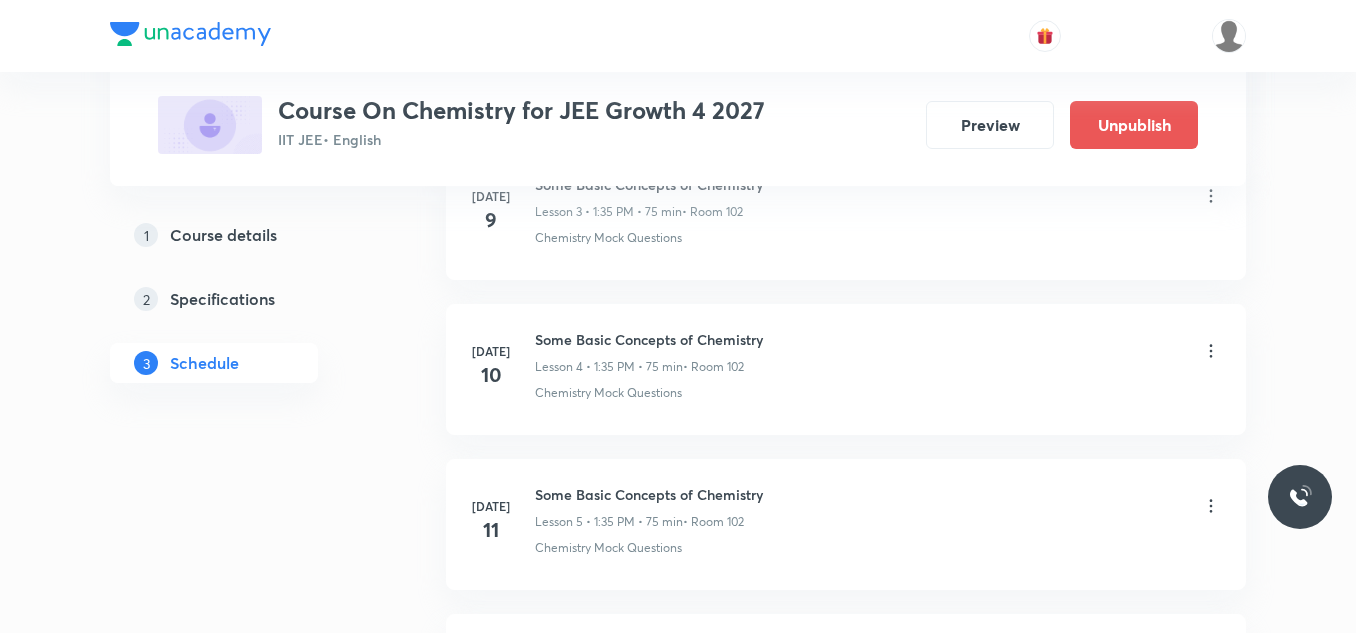scroll, scrollTop: 981, scrollLeft: 0, axis: vertical 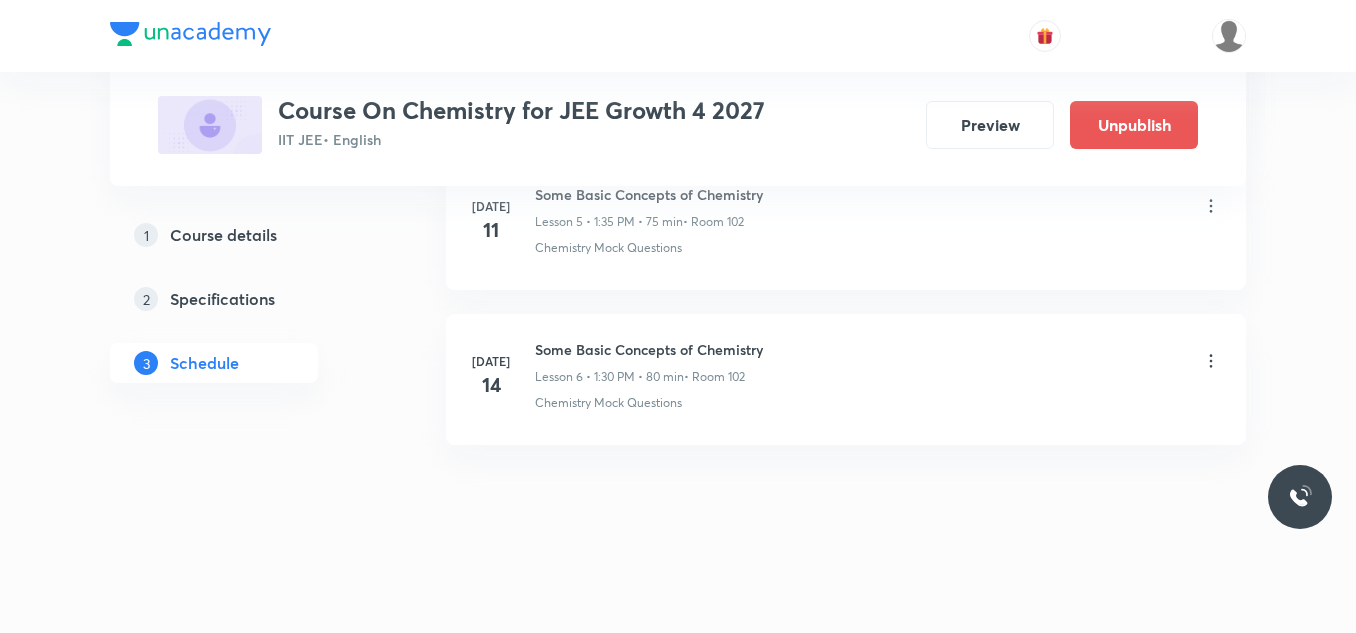 click 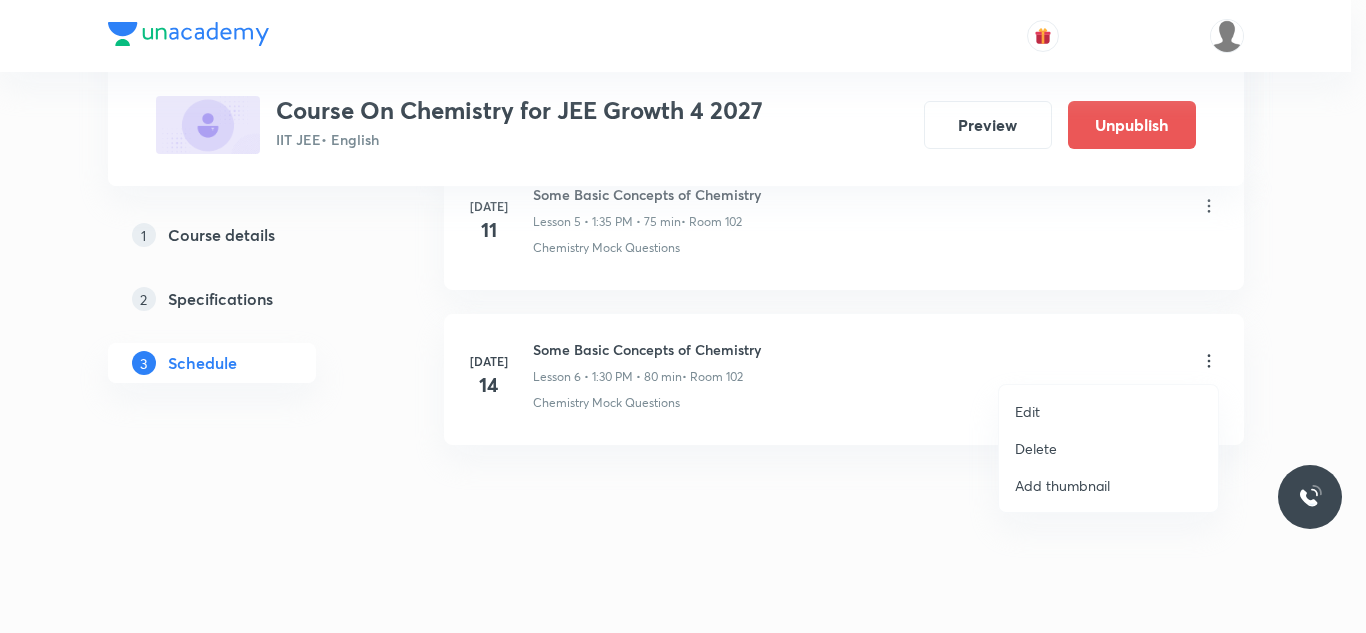click on "Edit" at bounding box center [1027, 411] 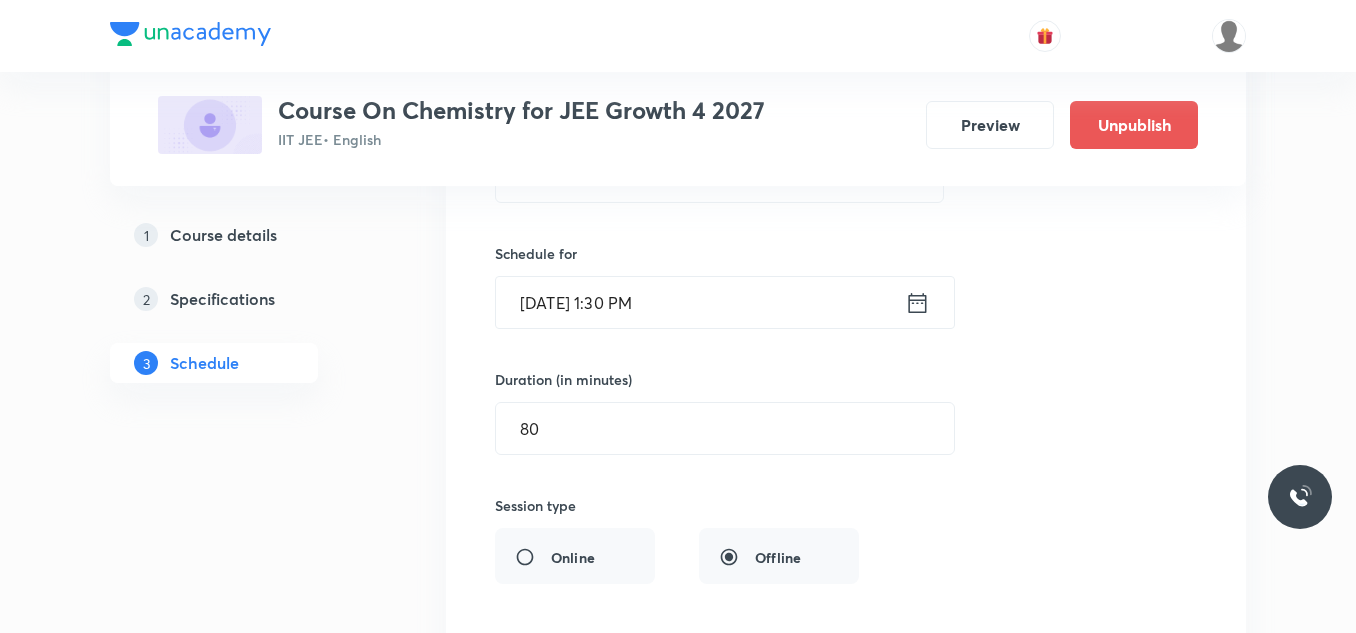 scroll, scrollTop: 1281, scrollLeft: 0, axis: vertical 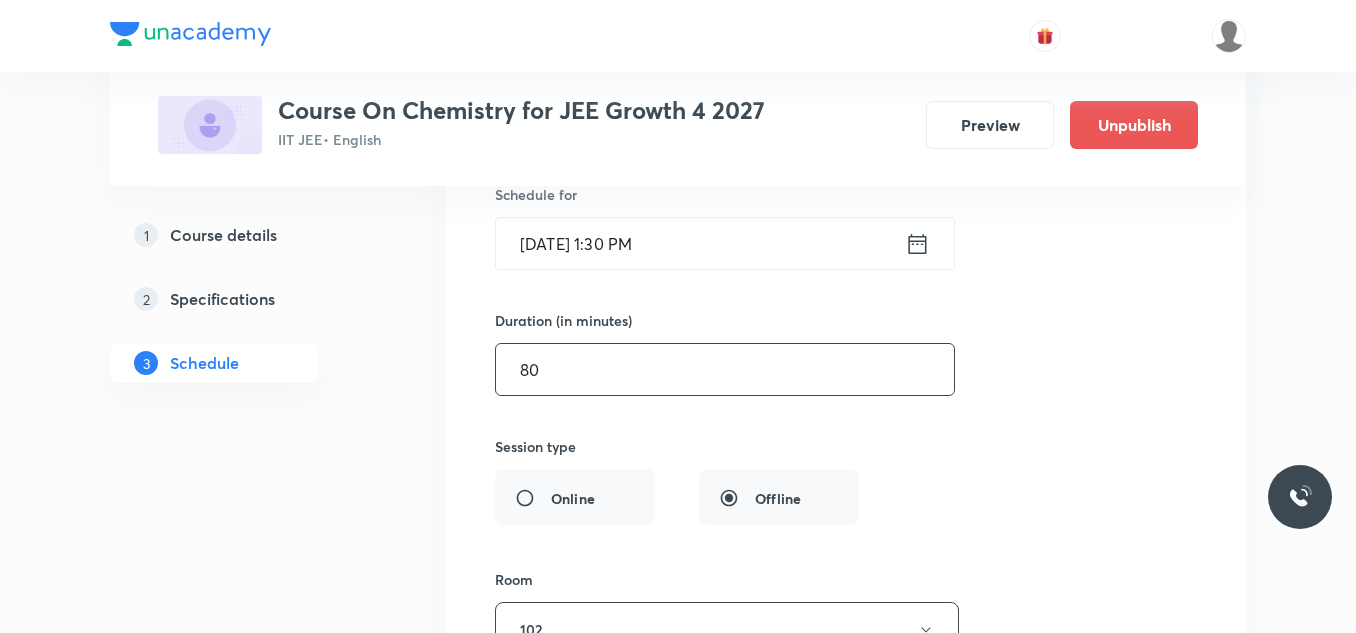 click on "80" at bounding box center [725, 369] 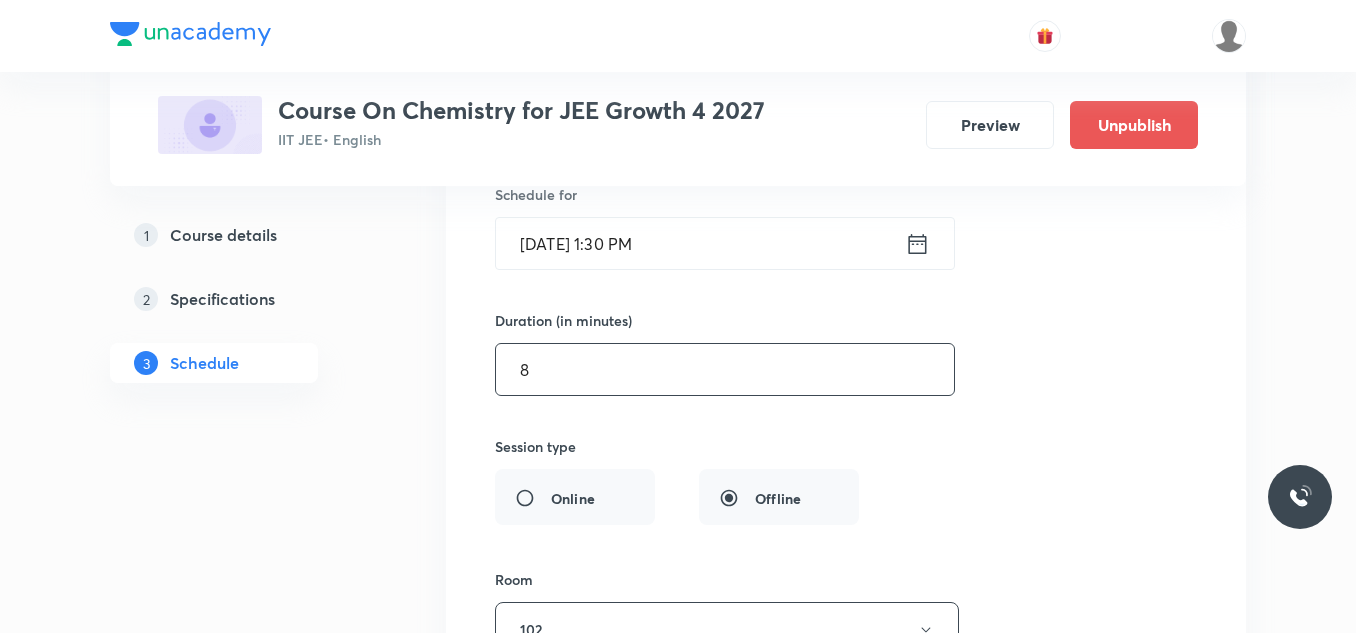 type on "8" 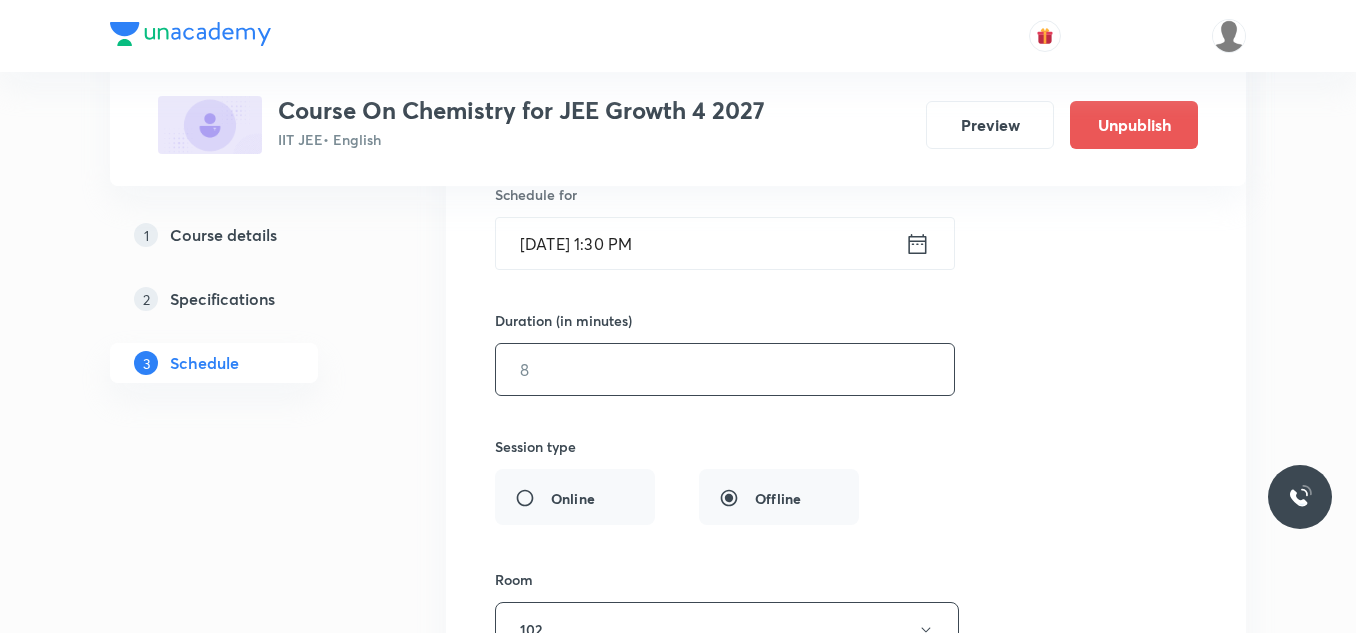 type on "0" 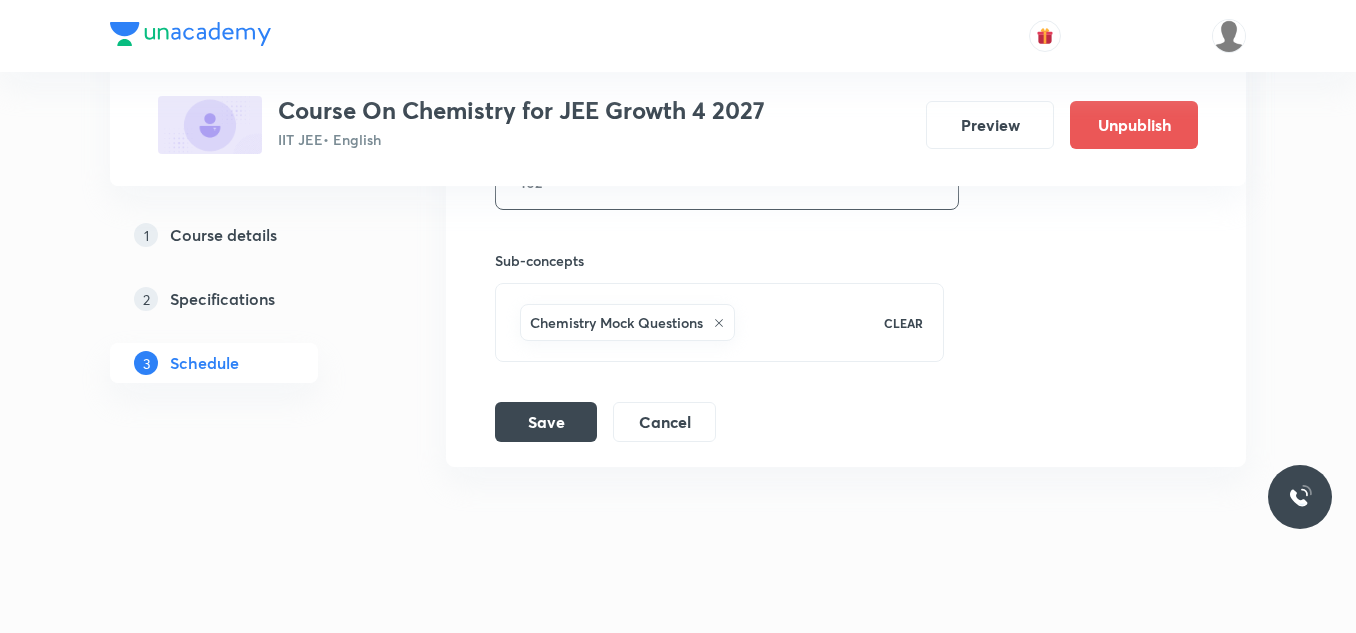 scroll, scrollTop: 1750, scrollLeft: 0, axis: vertical 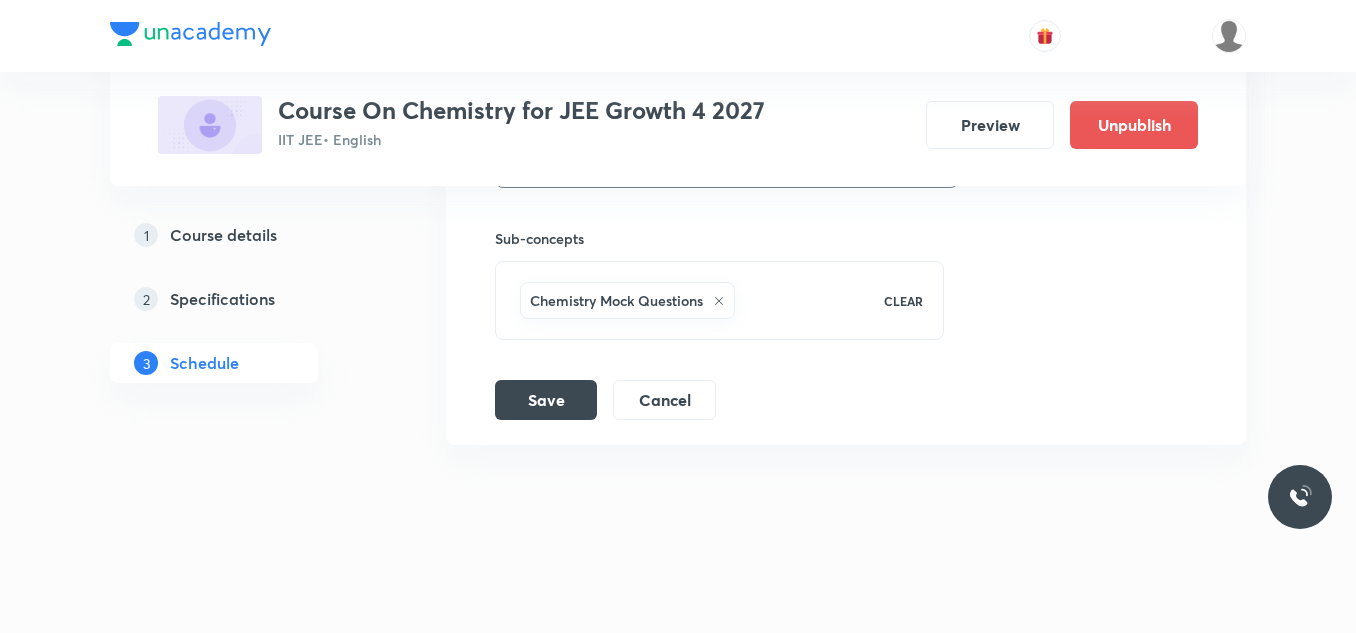 type on "75" 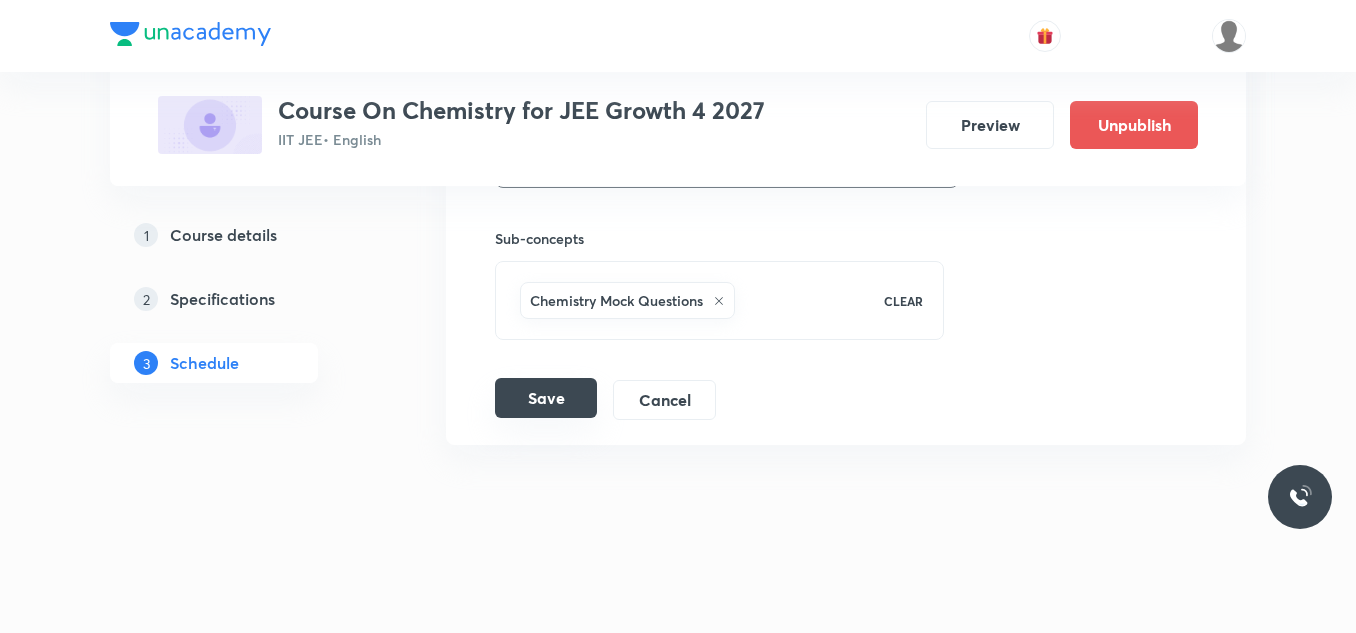 click on "Save" at bounding box center [546, 398] 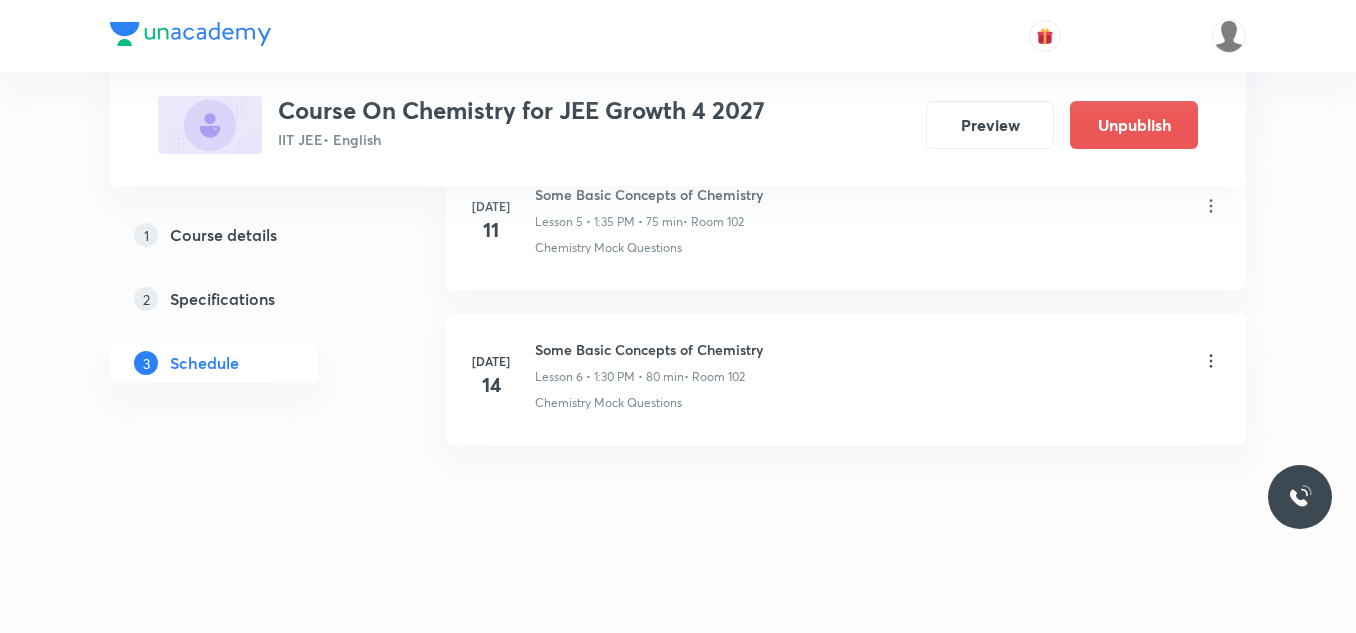 scroll, scrollTop: 981, scrollLeft: 0, axis: vertical 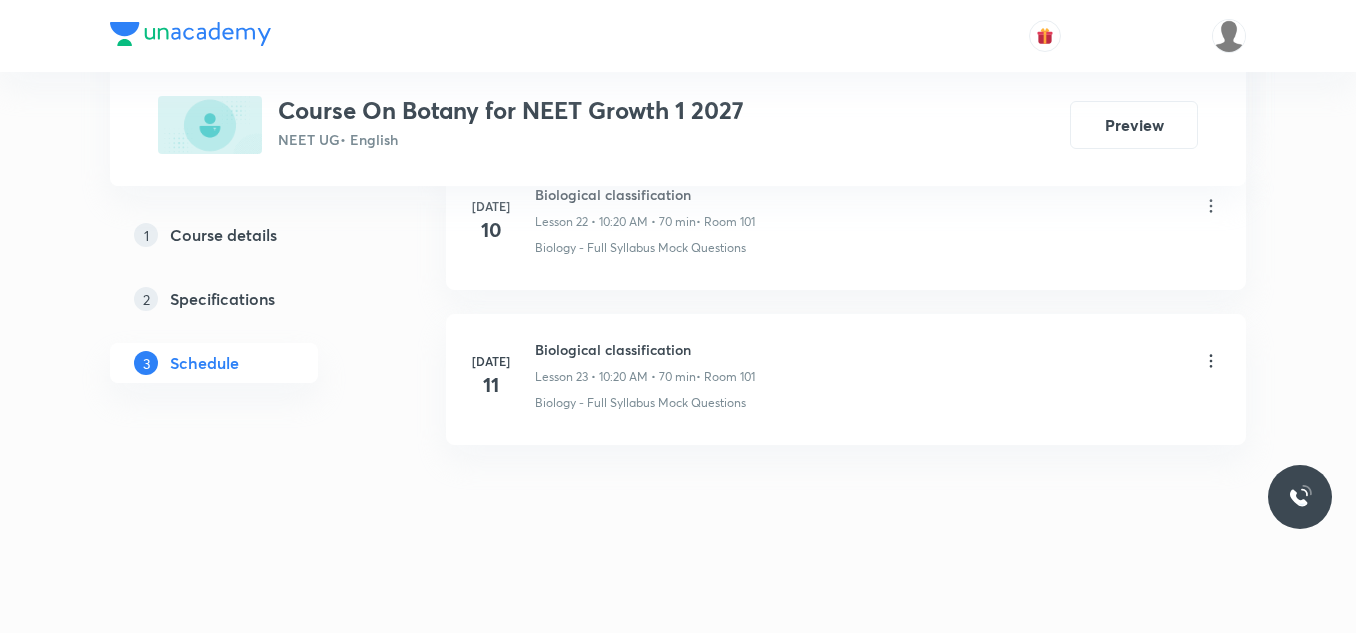 click on "Biological classification" at bounding box center (645, 349) 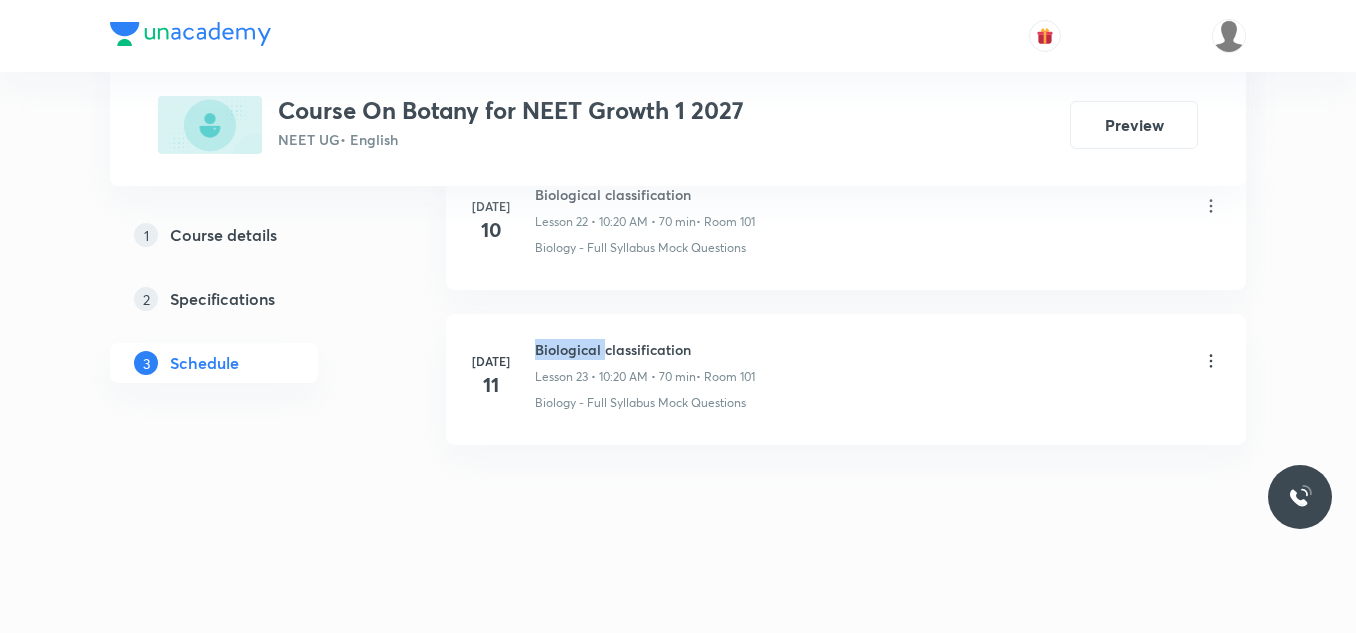 click on "Biological classification" at bounding box center (645, 349) 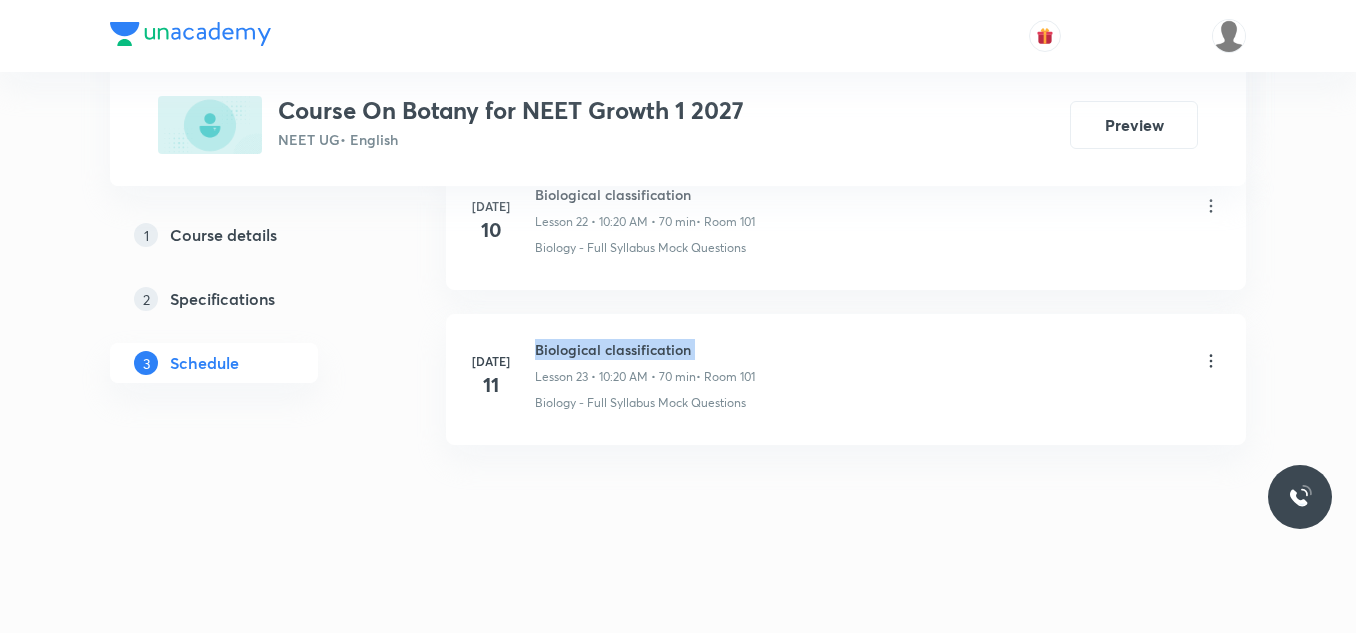 click on "Biological classification" at bounding box center (645, 349) 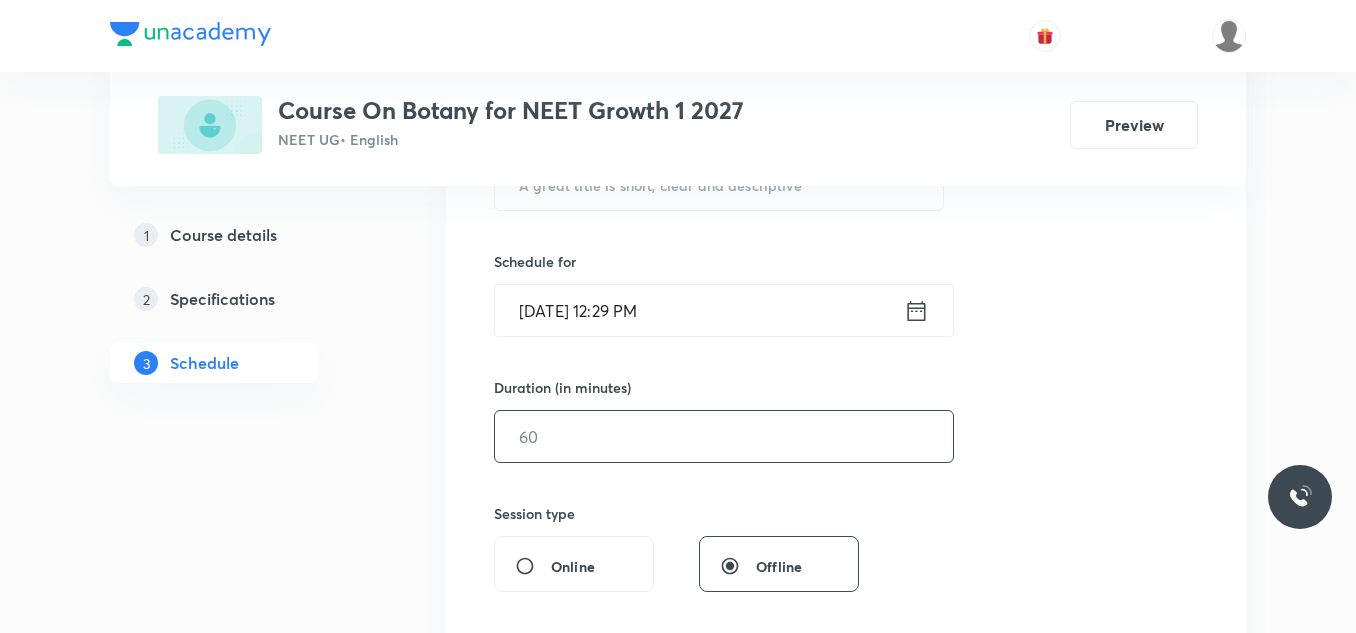 scroll, scrollTop: 335, scrollLeft: 0, axis: vertical 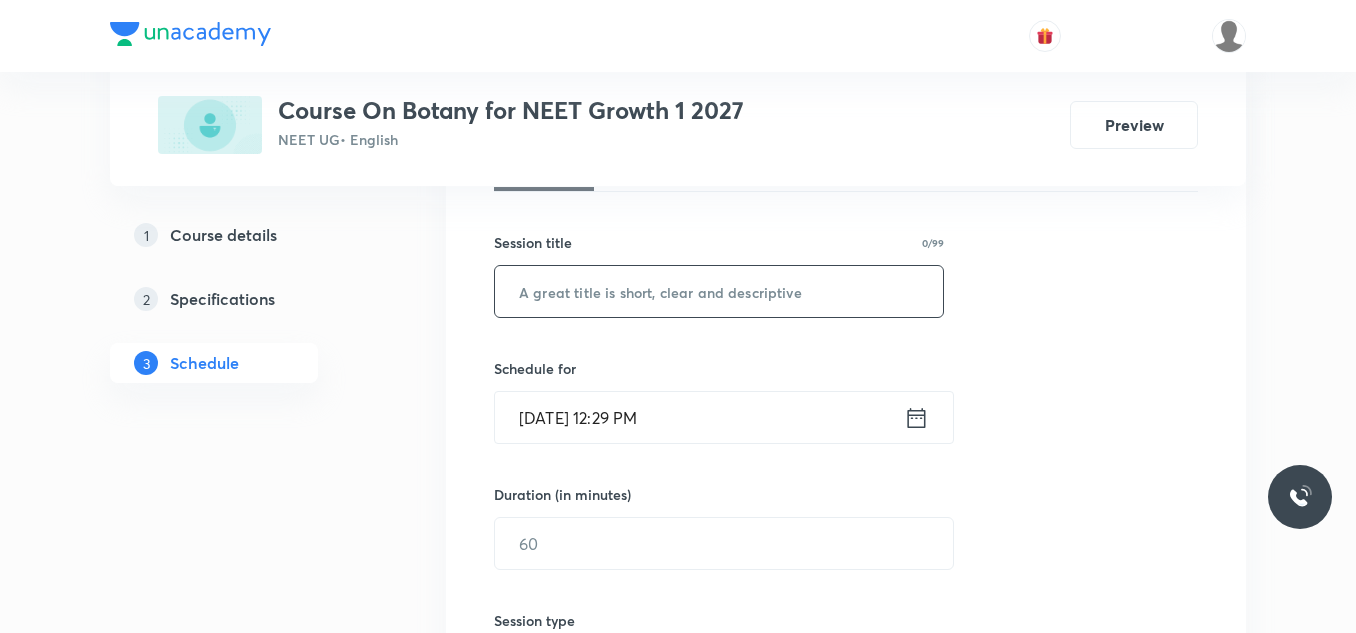 click at bounding box center (719, 291) 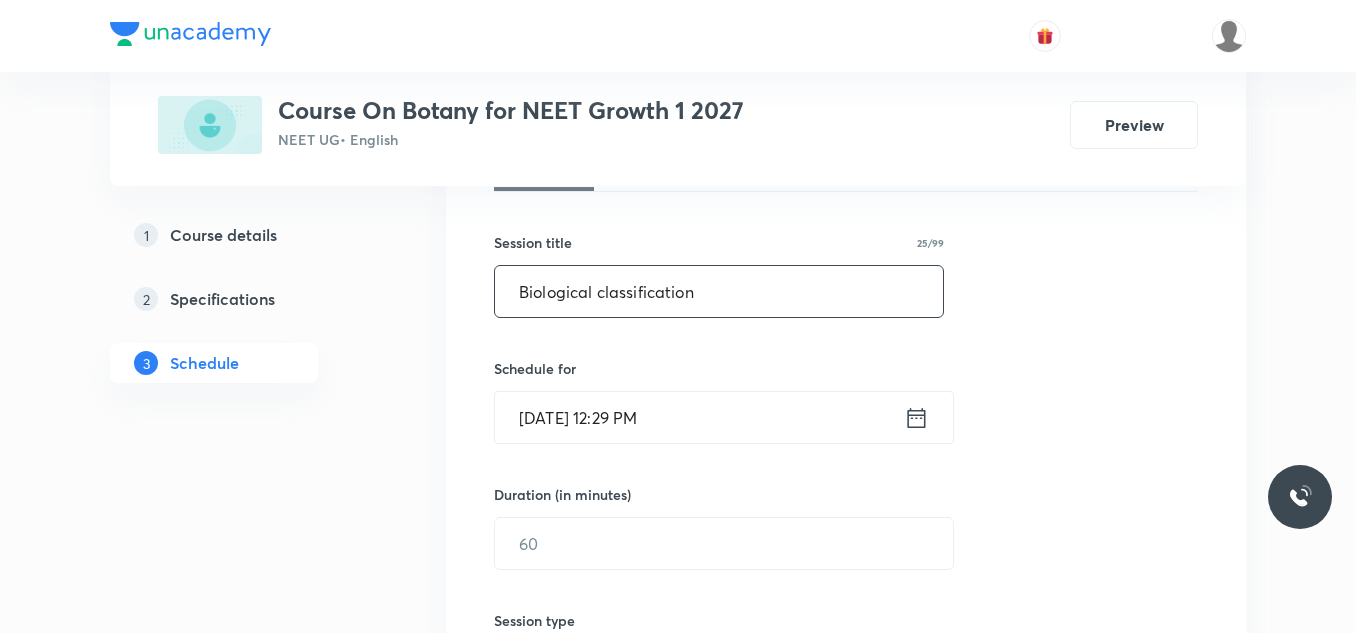 scroll, scrollTop: 435, scrollLeft: 0, axis: vertical 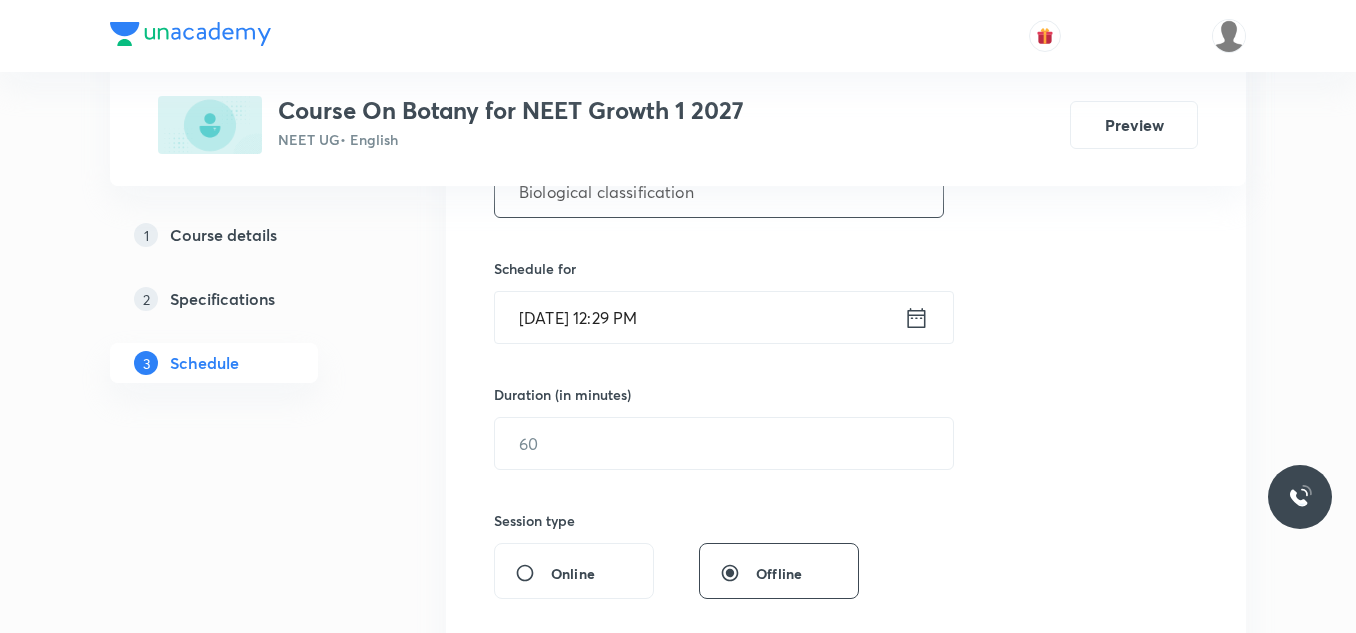 type on "Biological classification" 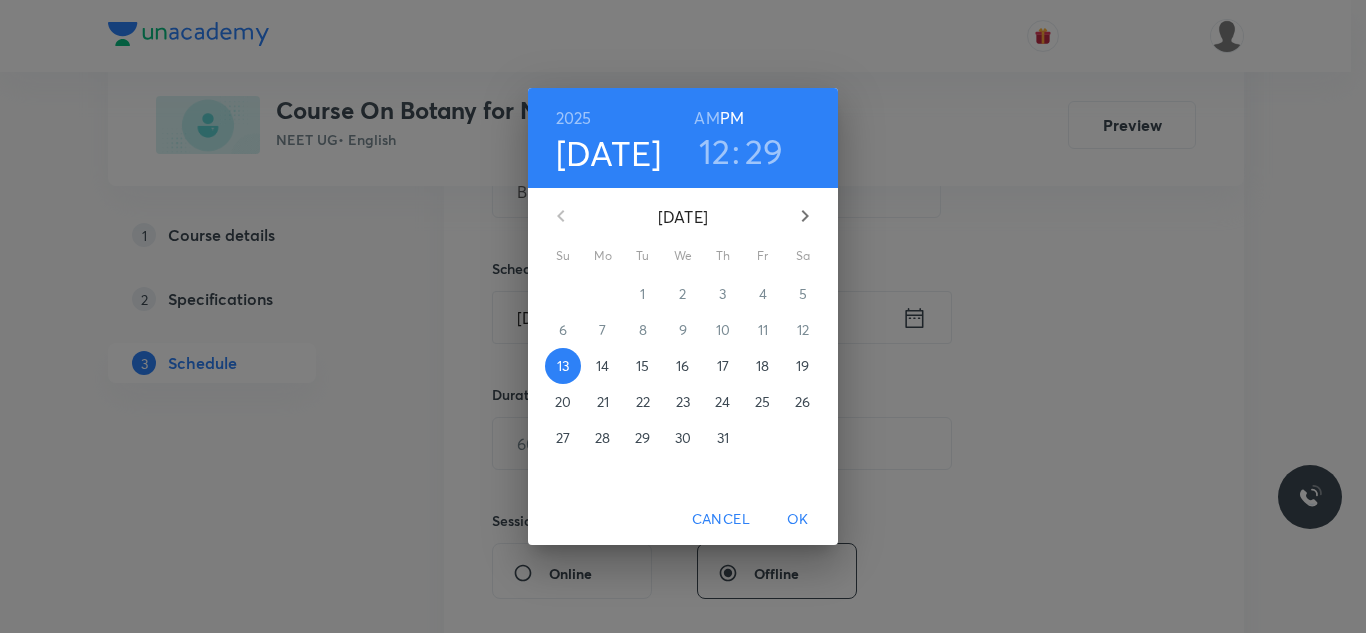 click on "14" at bounding box center [602, 366] 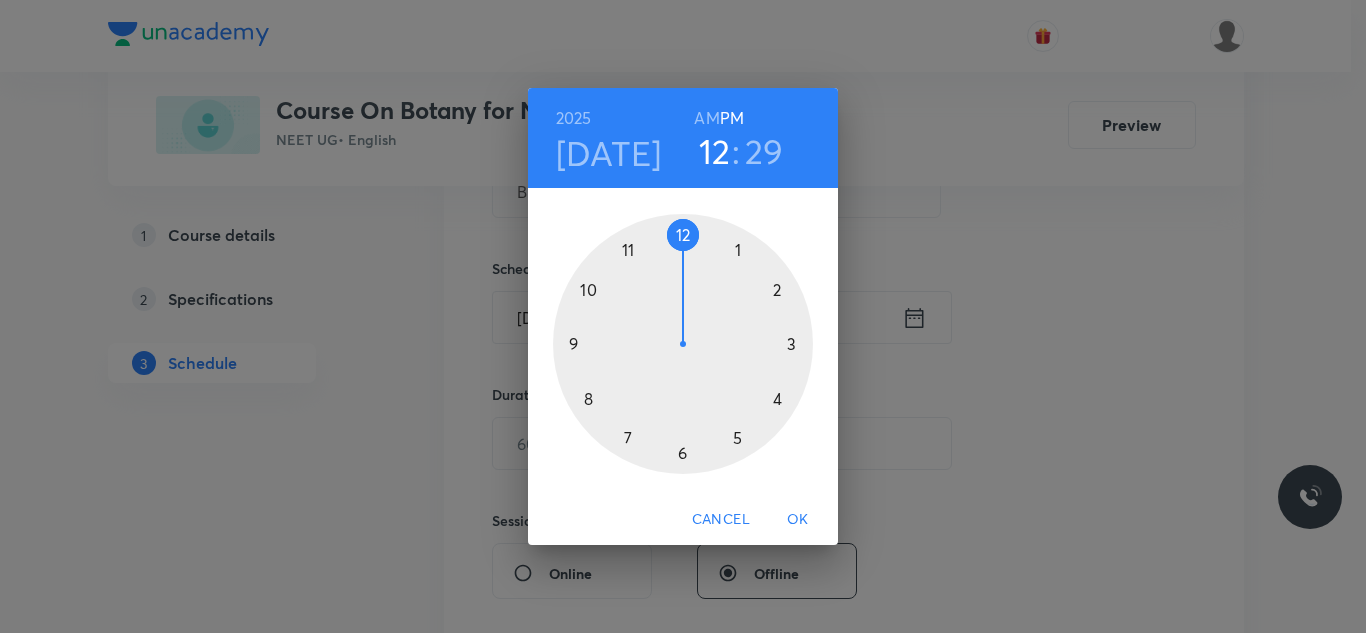 click on "AM" at bounding box center [706, 118] 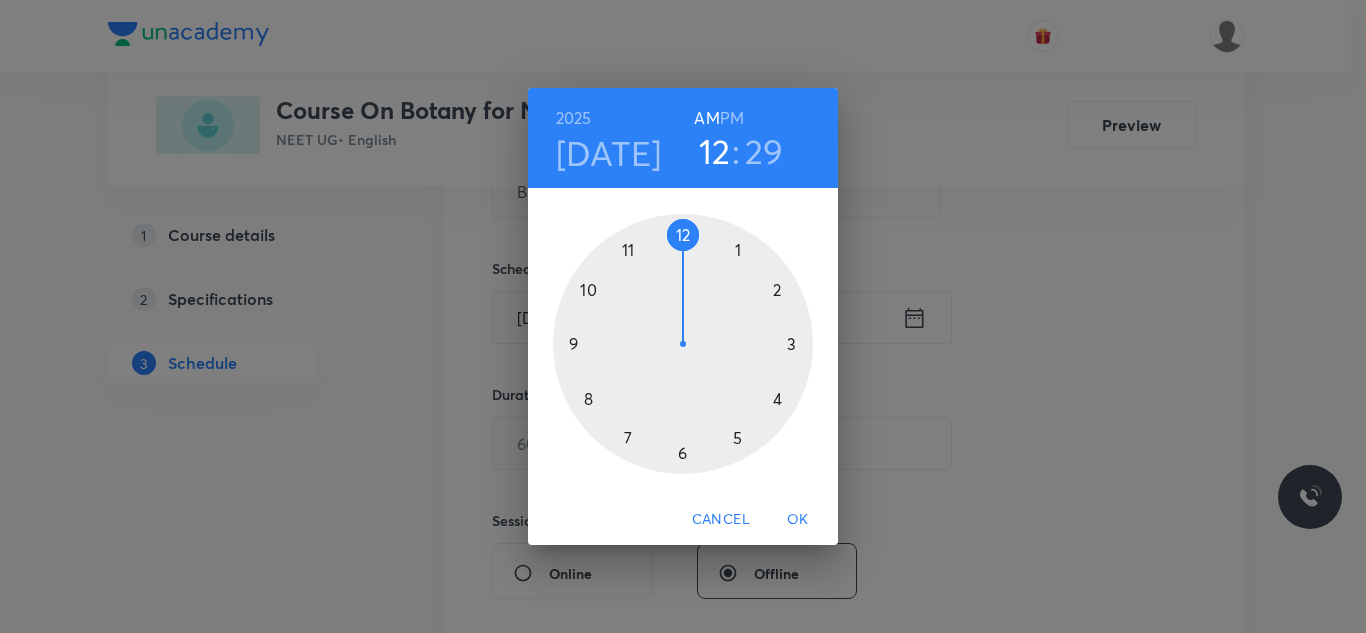 click at bounding box center [683, 344] 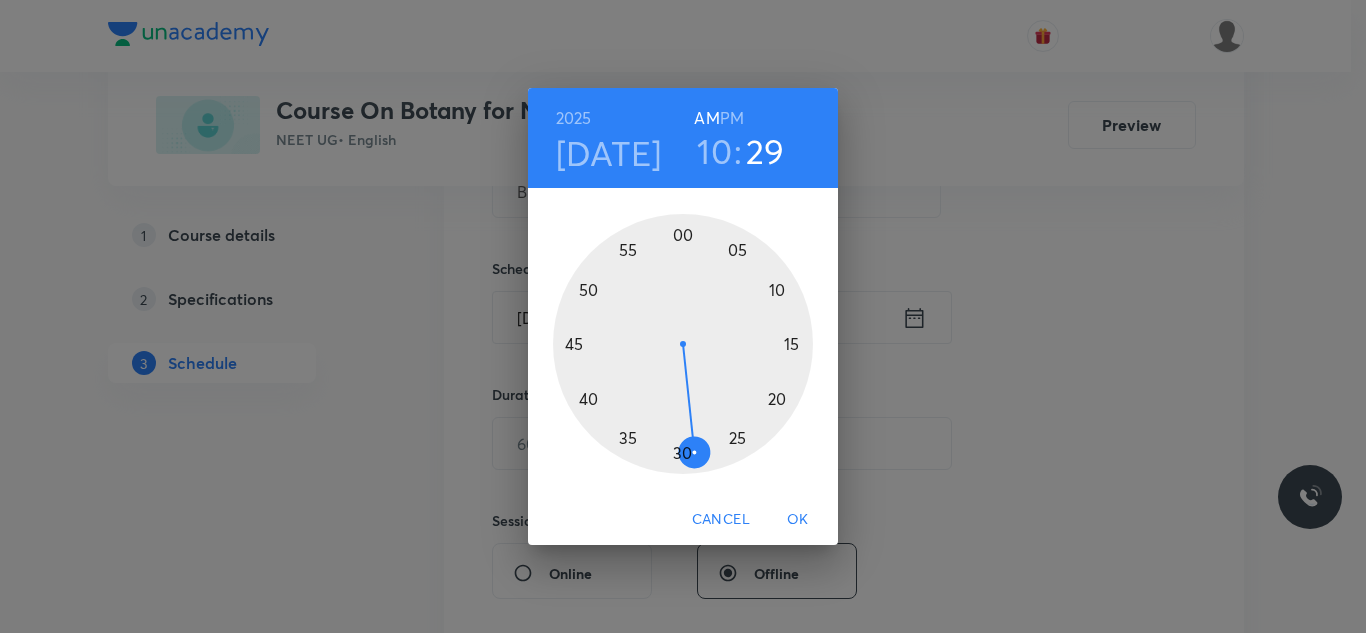 click at bounding box center (683, 344) 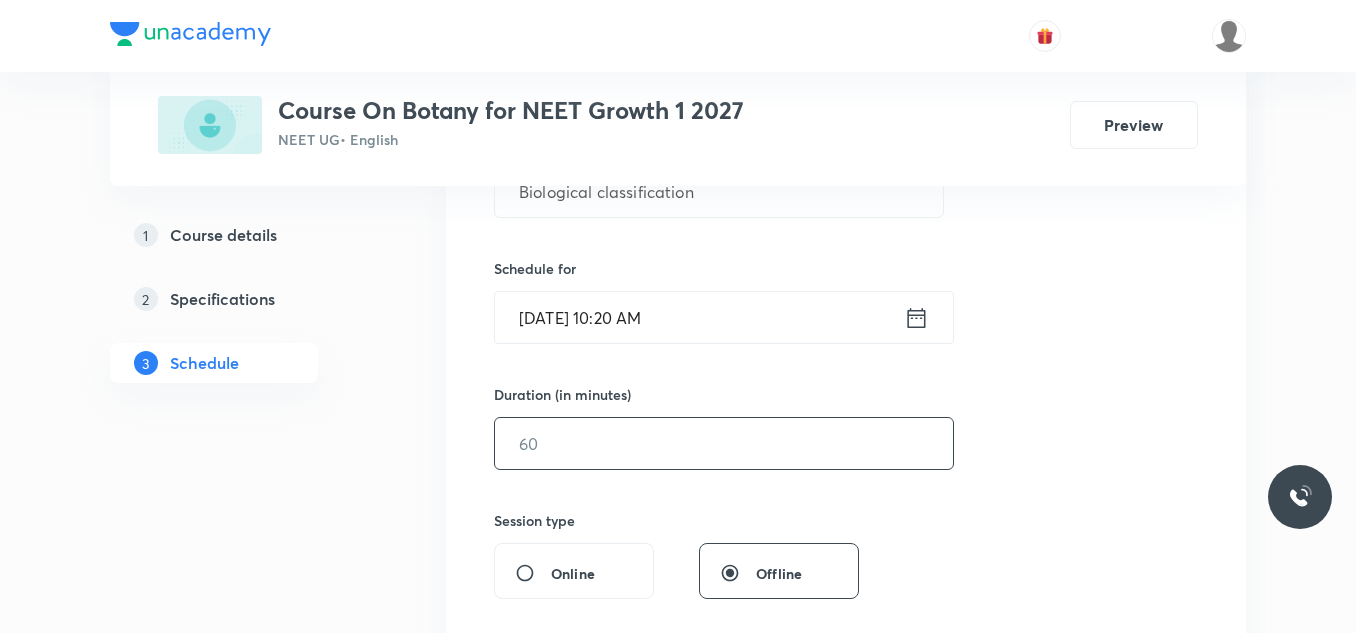 click at bounding box center (724, 443) 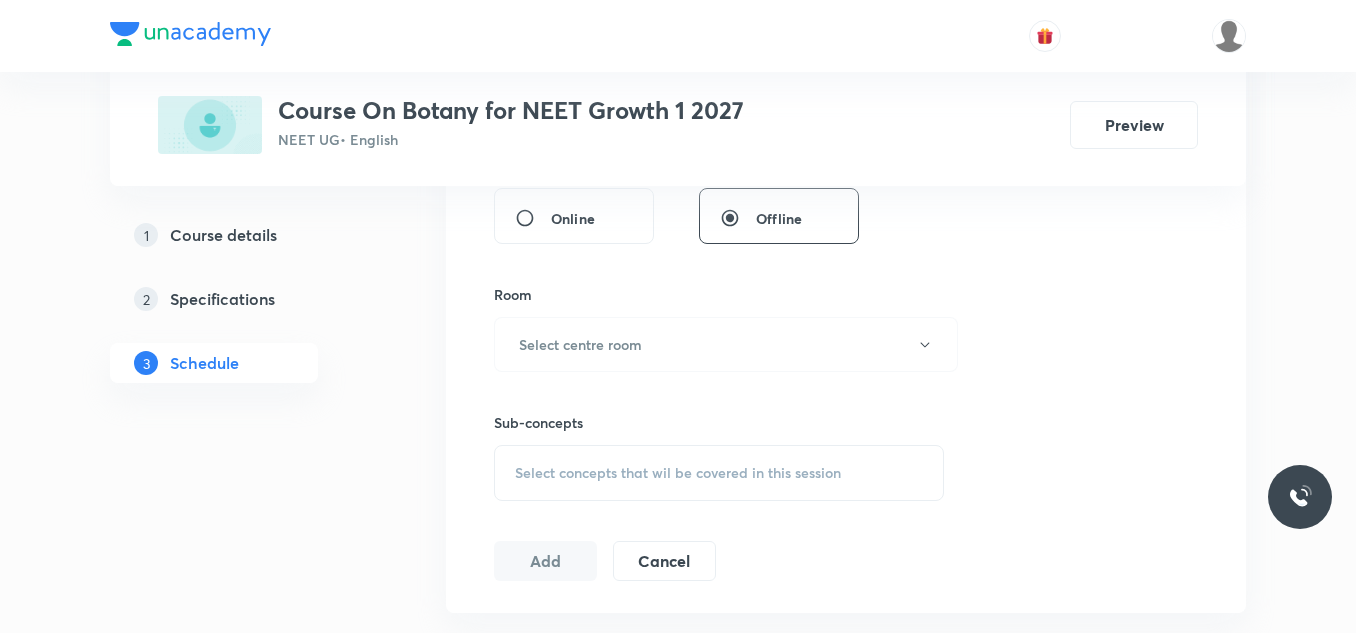 scroll, scrollTop: 835, scrollLeft: 0, axis: vertical 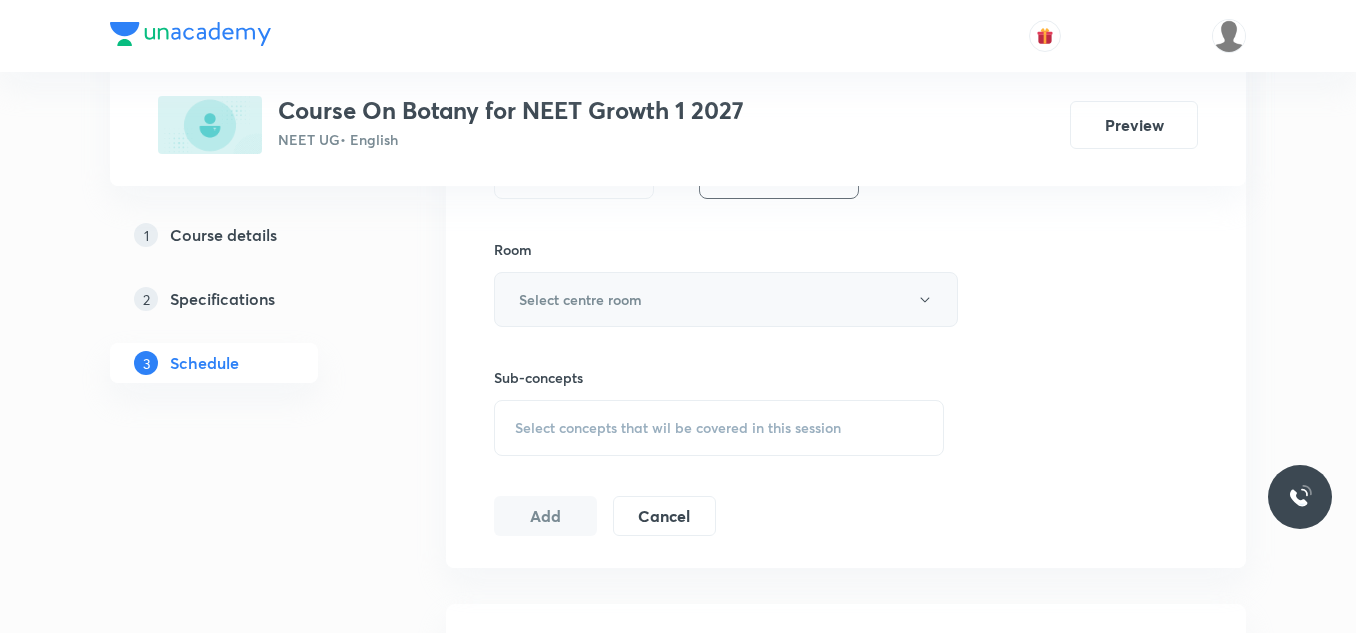 type on "70" 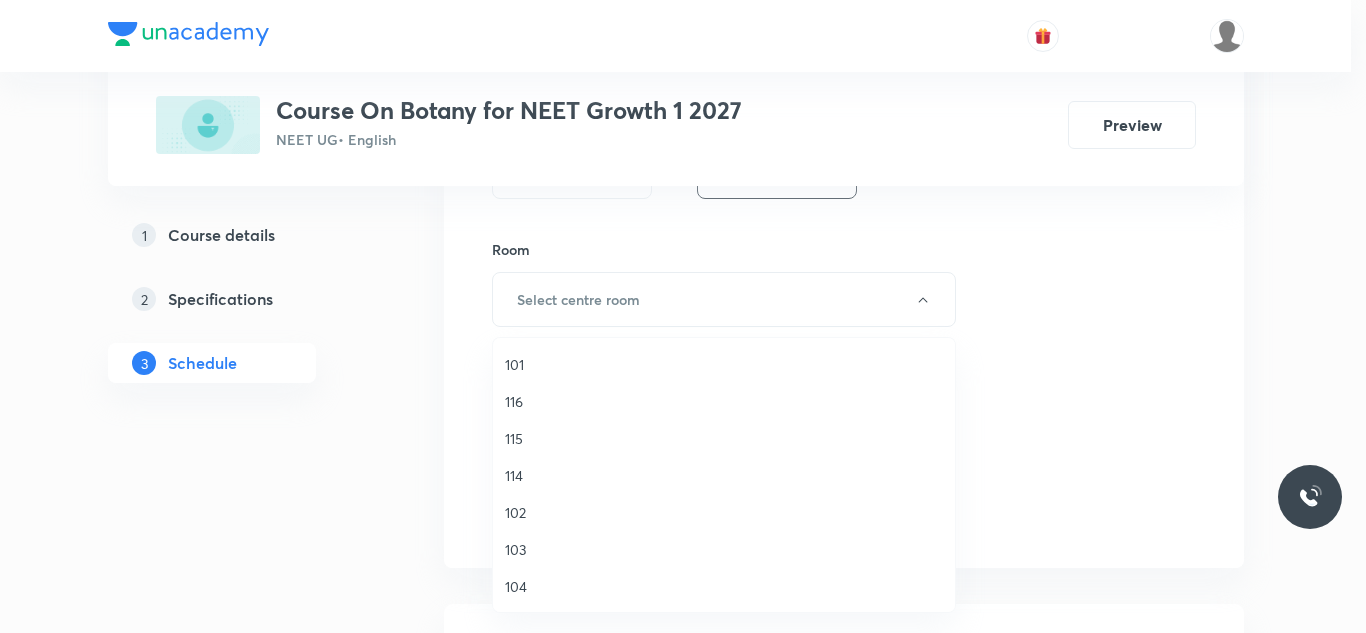 click on "101" at bounding box center [724, 364] 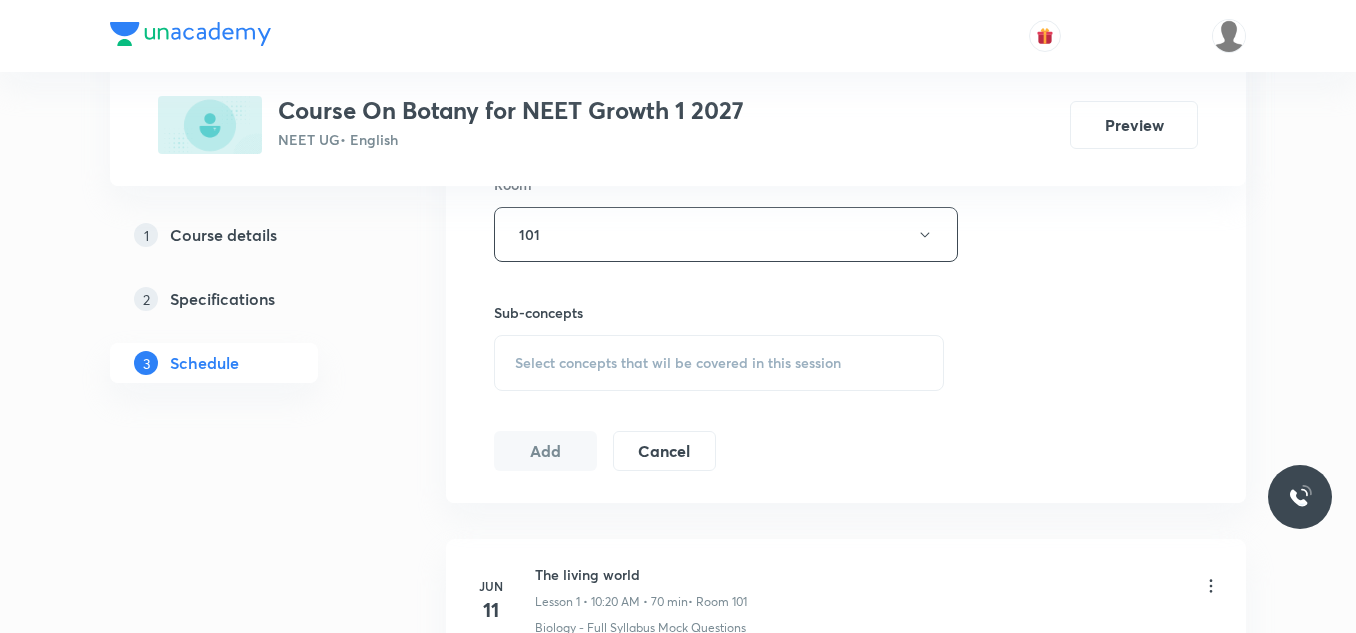 scroll, scrollTop: 935, scrollLeft: 0, axis: vertical 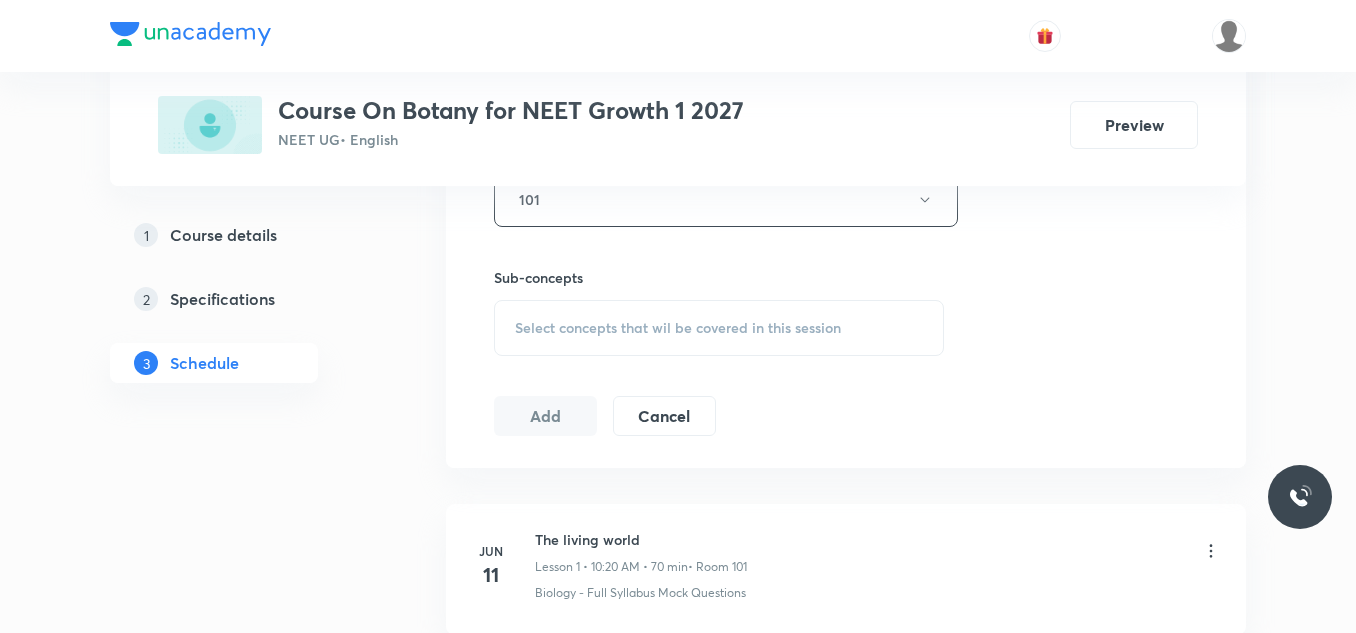click on "Select concepts that wil be covered in this session" at bounding box center (678, 328) 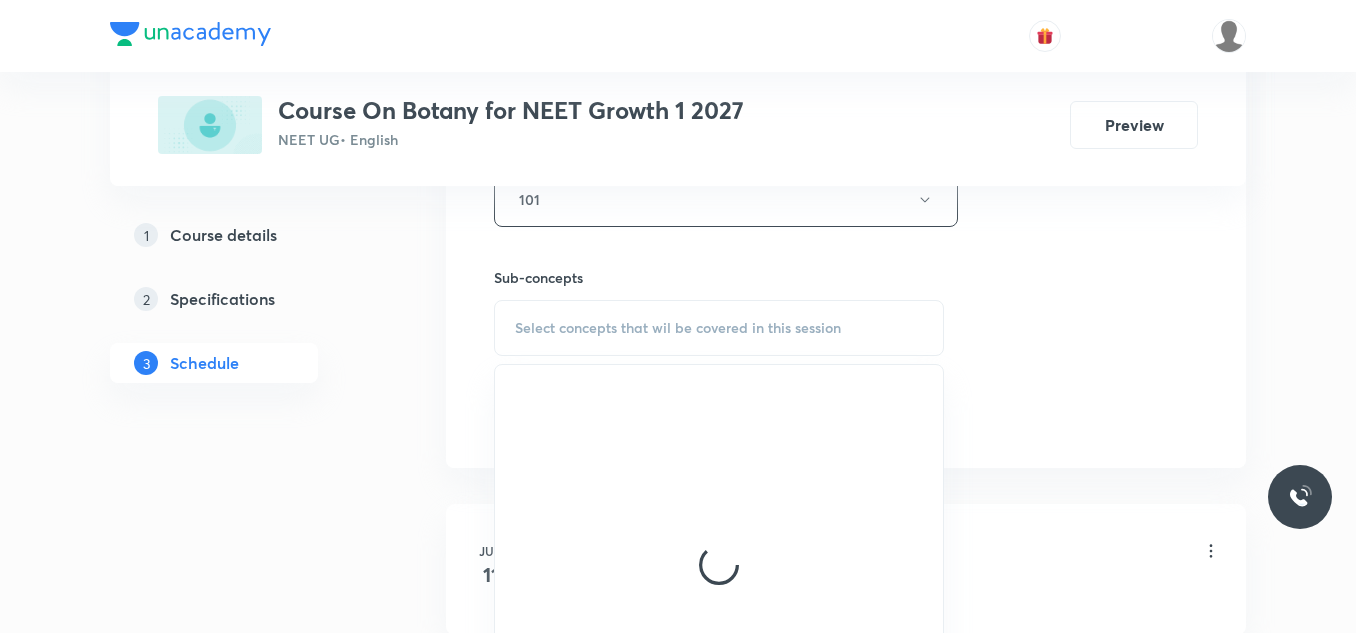 scroll, scrollTop: 1035, scrollLeft: 0, axis: vertical 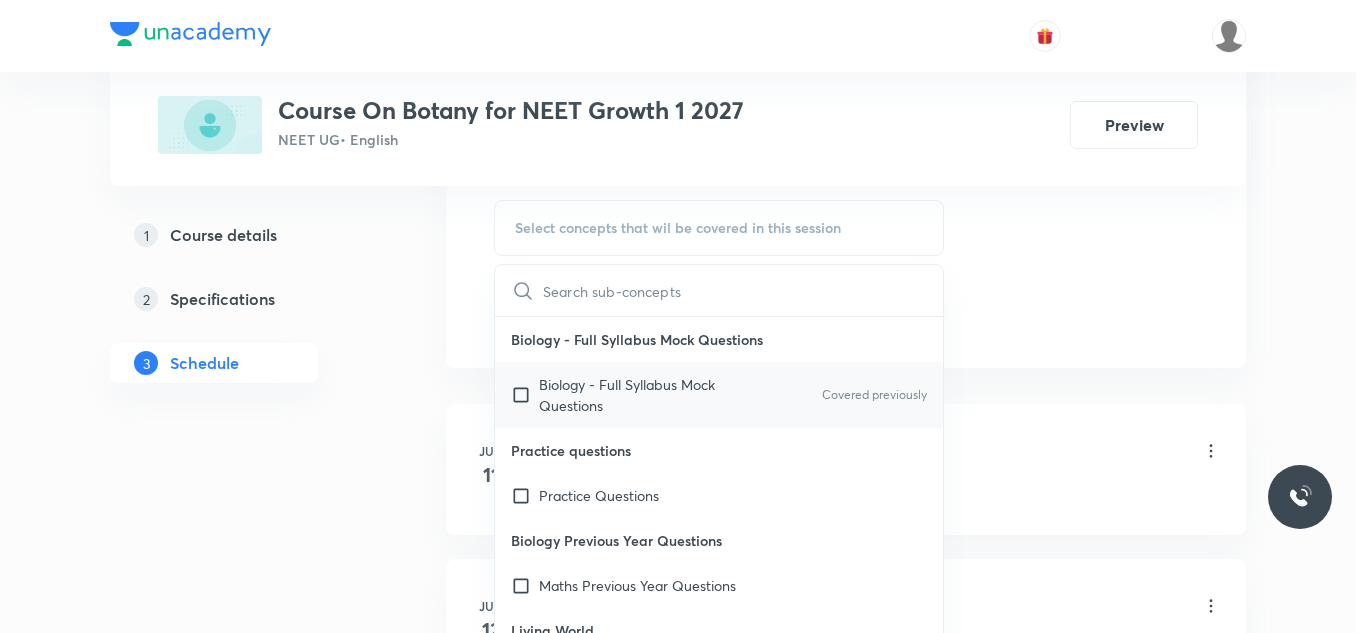 click at bounding box center [525, 395] 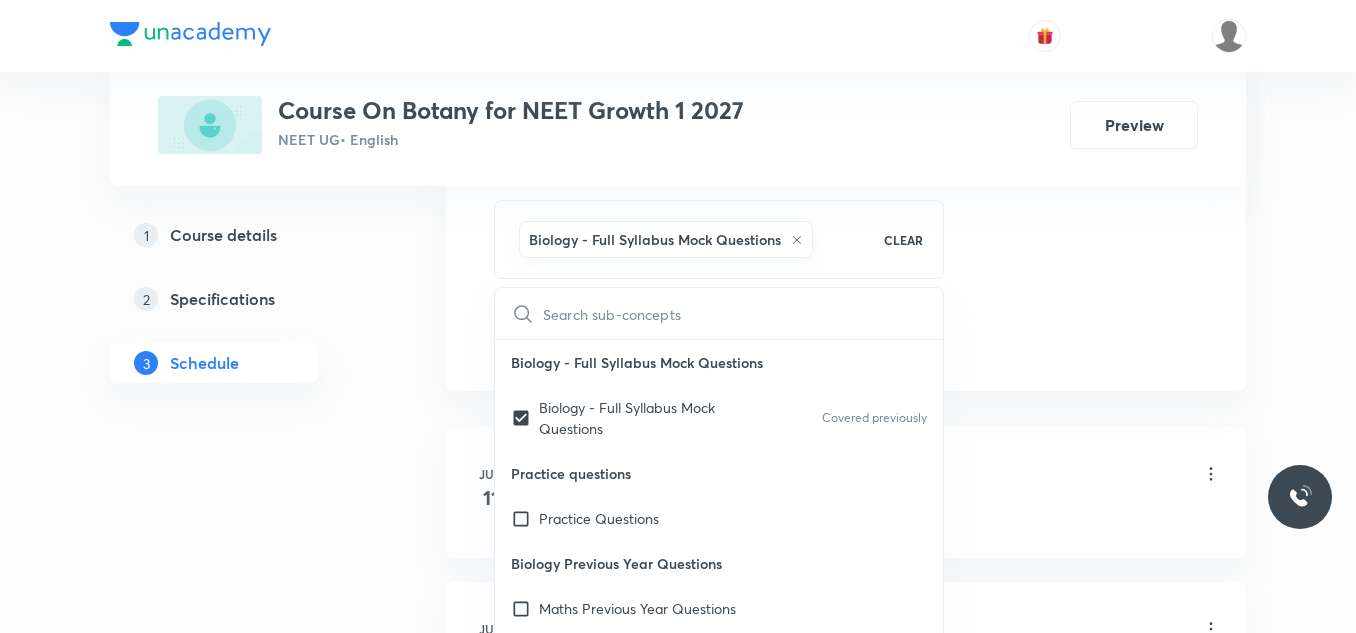 click on "Plus Courses Course On Botany for NEET Growth 1 2027 NEET UG  • English Preview 1 Course details 2 Specifications 3 Schedule Schedule 23  classes Session  24 Live class Session title 25/99 Biological classification ​ Schedule for Jul 14, 2025, 10:20 AM ​ Duration (in minutes) 70 ​   Session type Online Offline Room 101 Sub-concepts Biology - Full Syllabus Mock Questions CLEAR ​ Biology - Full Syllabus Mock Questions Biology - Full Syllabus Mock Questions Covered previously Practice questions Practice Questions Biology Previous Year Questions Maths Previous Year Questions Living World What Is Living? Diversity In The Living World Systematics Types Of Taxonomy Fundamental Components Of Taxonomy Taxonomic Categories Taxonomical Aids The Three Domains Of Life Biological Nomenclature  Biological Classification System Of Classification Kingdom Monera Kingdom Protista Kingdom Fungi Kingdom Plantae Kingdom Animalia Linchens Mycorrhiza Virus Prions Viroids Plant Kingdom Algae Bryophytes Pteridophytes Root ER" at bounding box center [678, 1598] 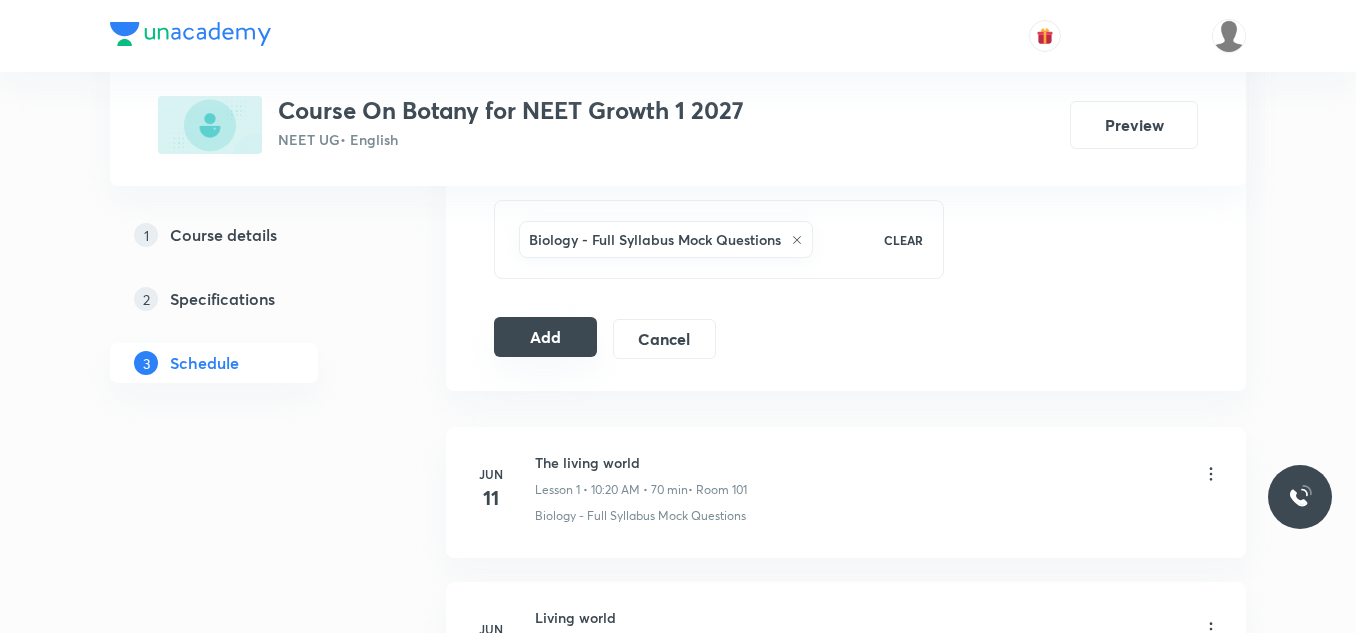 click on "Add" at bounding box center [545, 337] 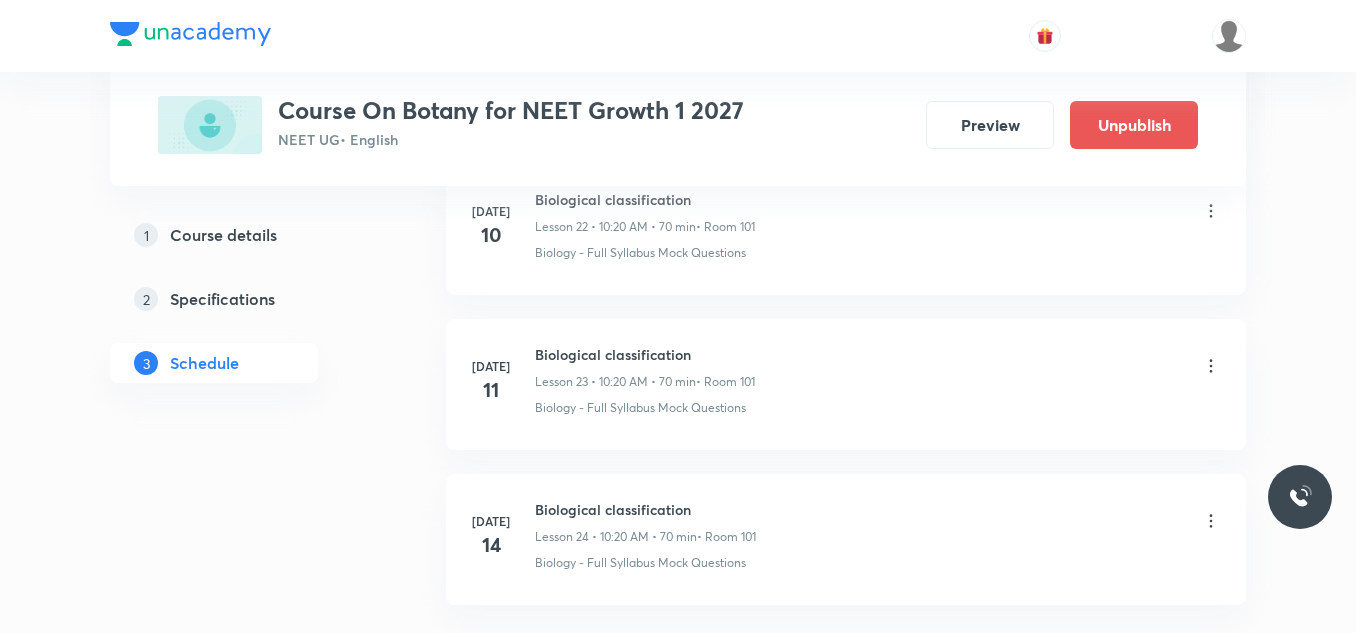 scroll, scrollTop: 3771, scrollLeft: 0, axis: vertical 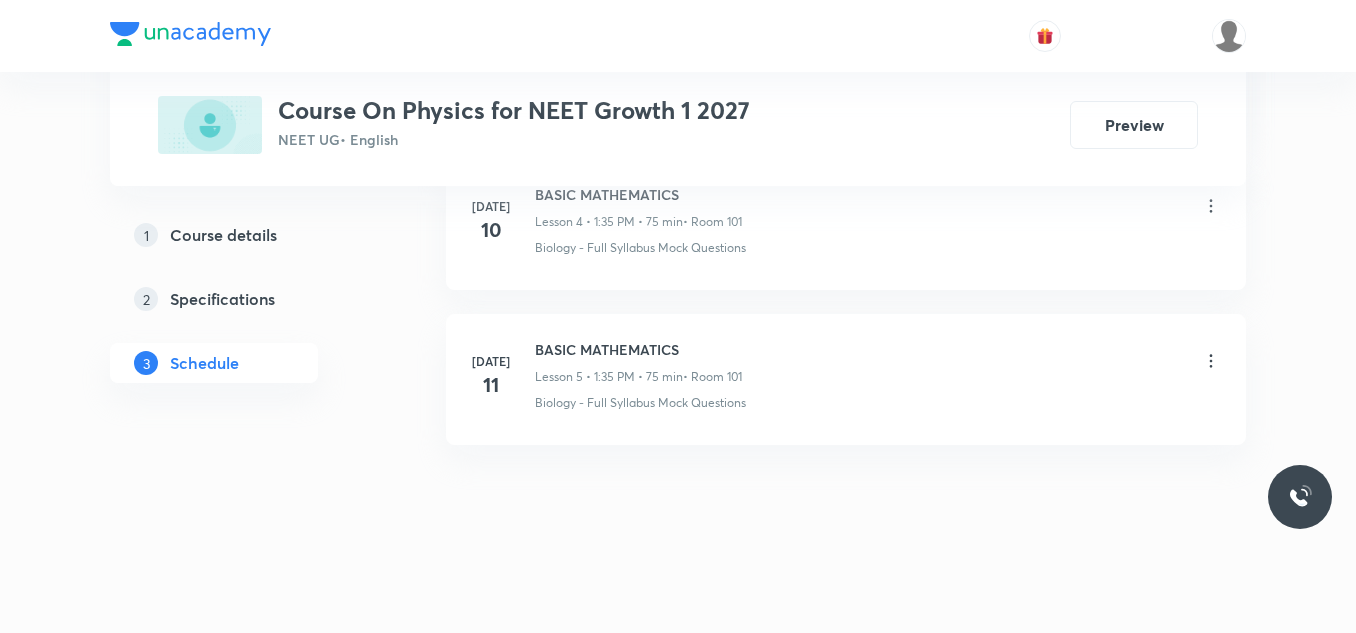 click on "BASIC MATHEMATICS" at bounding box center [638, 349] 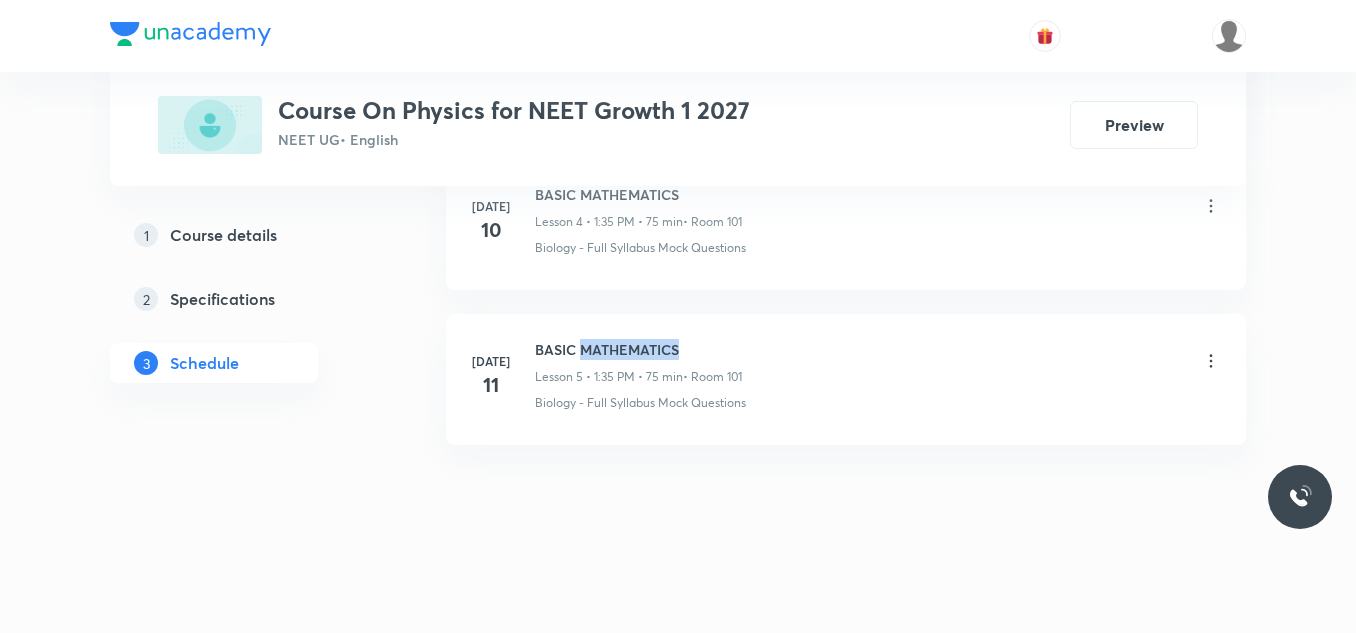 click on "BASIC MATHEMATICS" at bounding box center (638, 349) 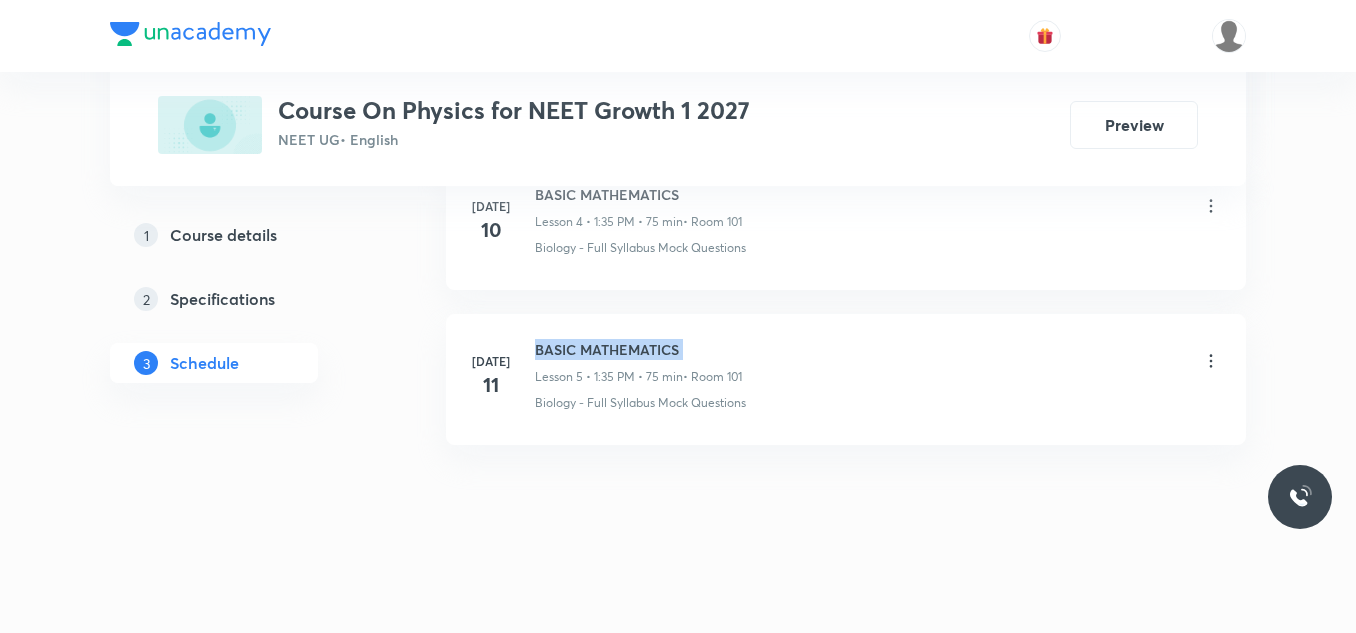 click on "BASIC MATHEMATICS" at bounding box center [638, 349] 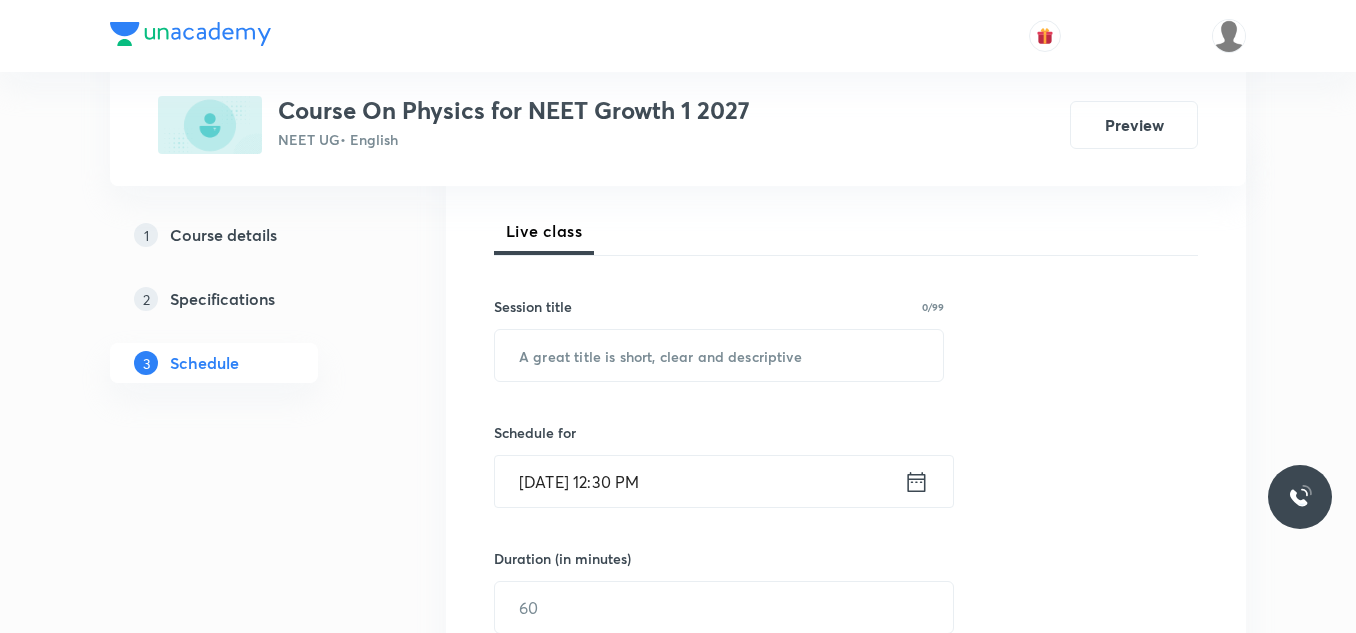 scroll, scrollTop: 300, scrollLeft: 0, axis: vertical 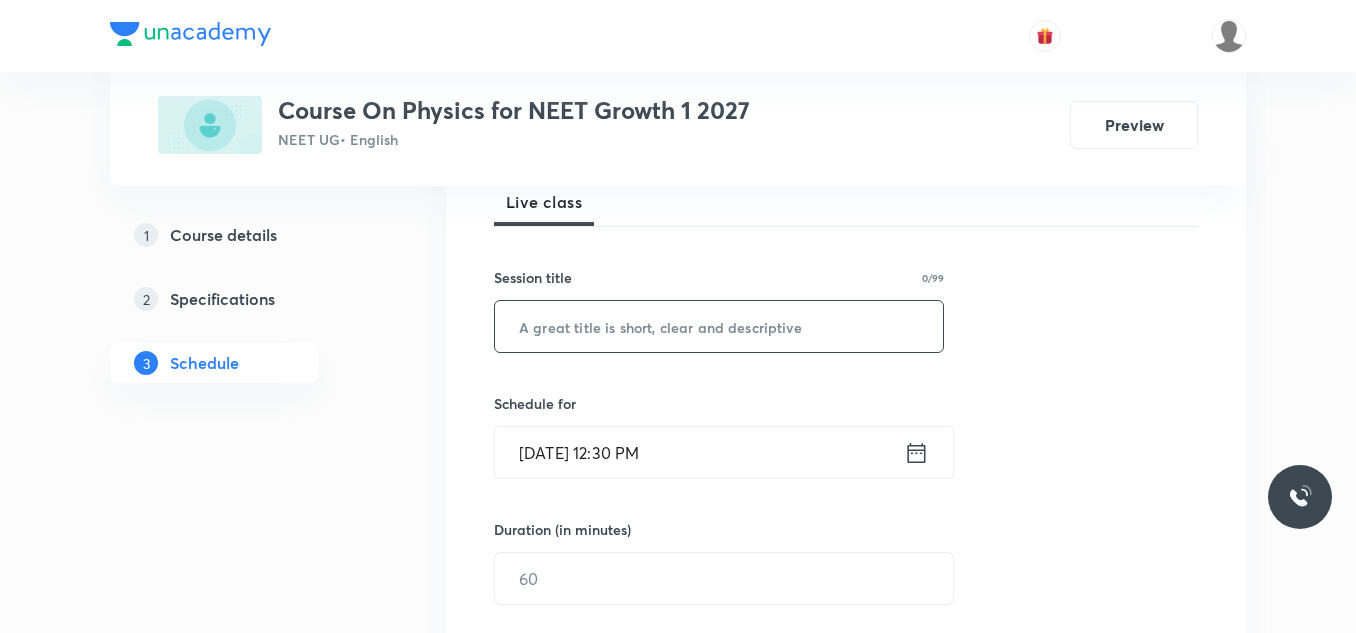 click at bounding box center (719, 326) 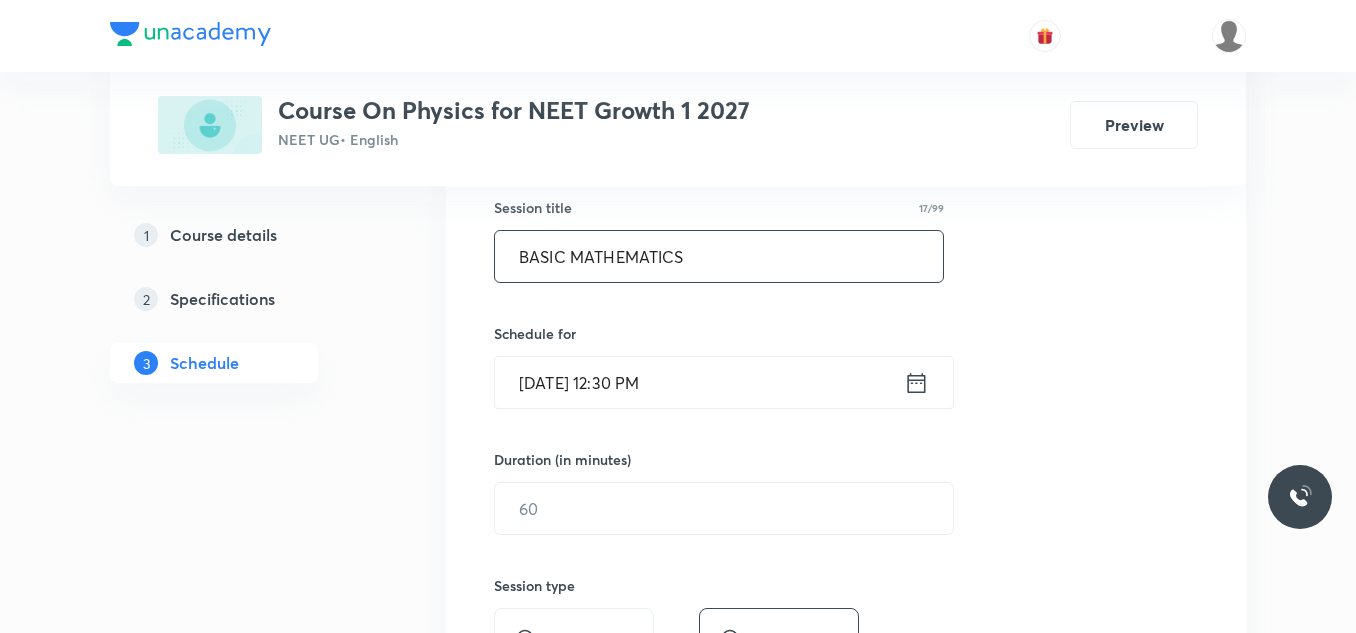 scroll, scrollTop: 500, scrollLeft: 0, axis: vertical 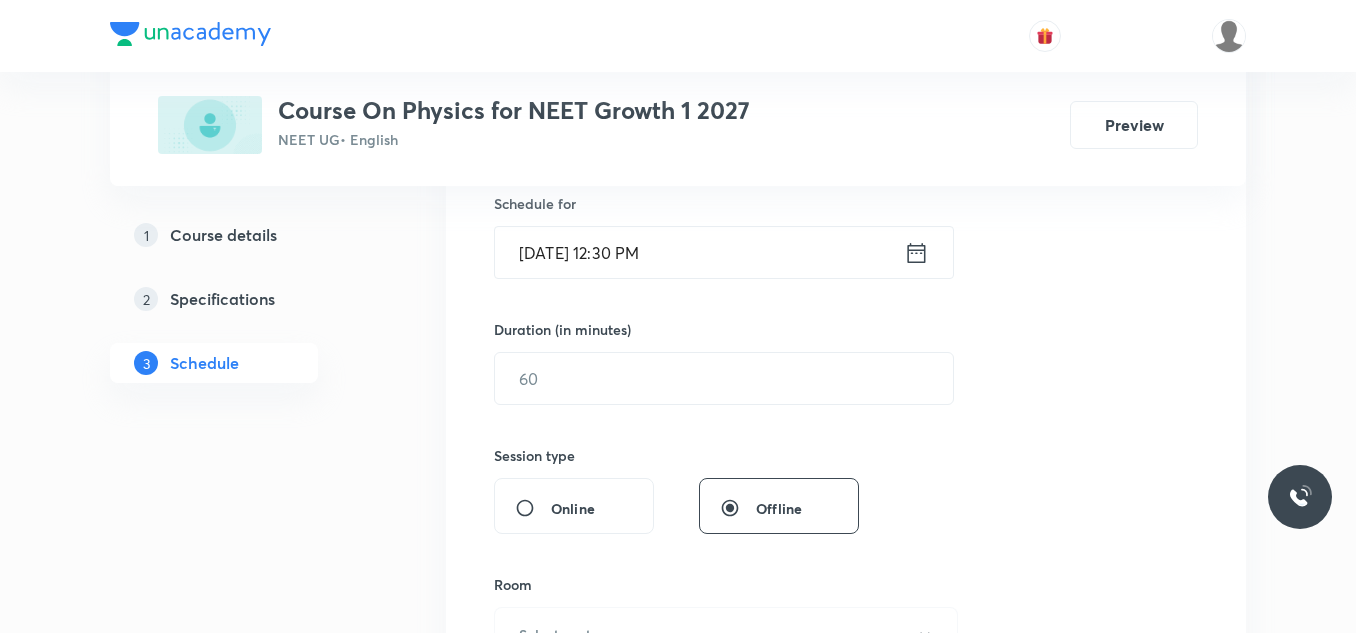 type on "BASIC MATHEMATICS" 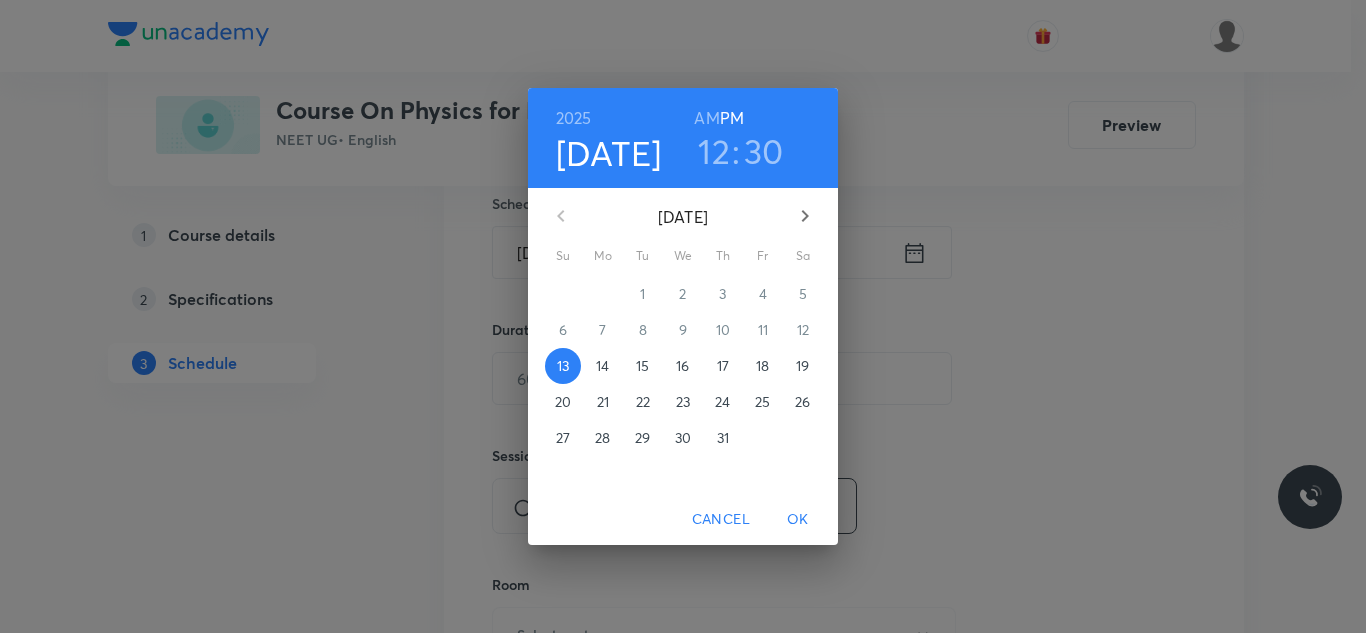 click on "14" at bounding box center (602, 366) 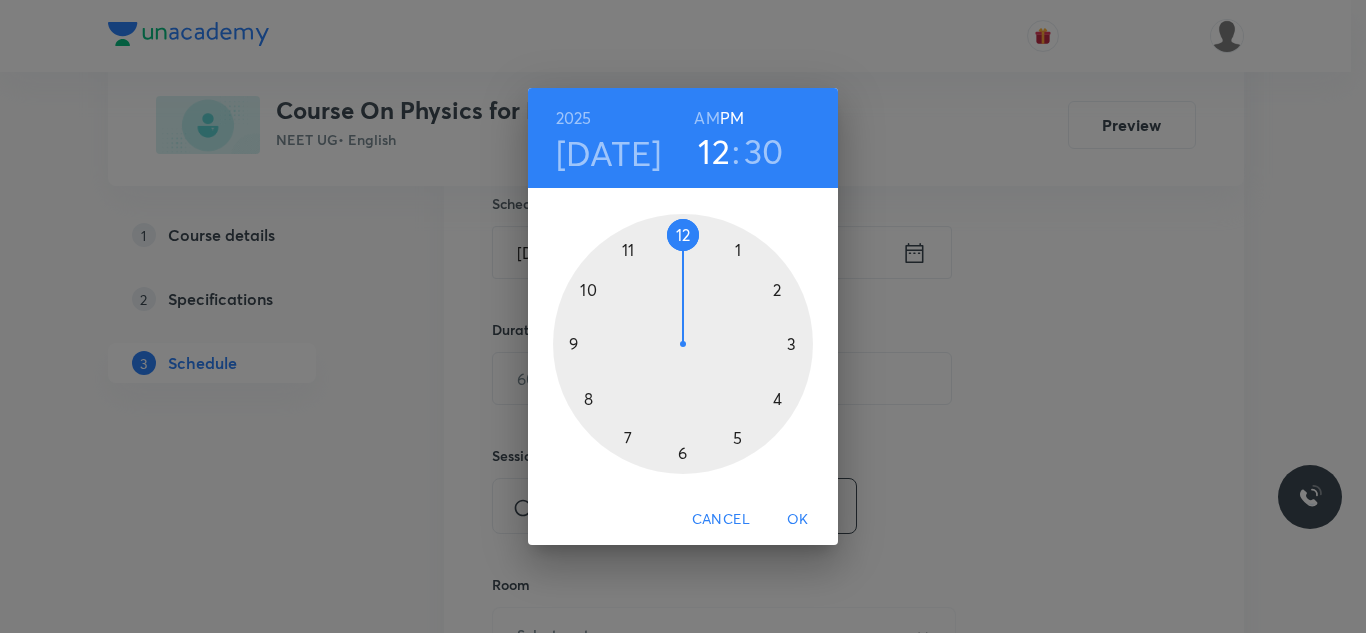 click at bounding box center (683, 344) 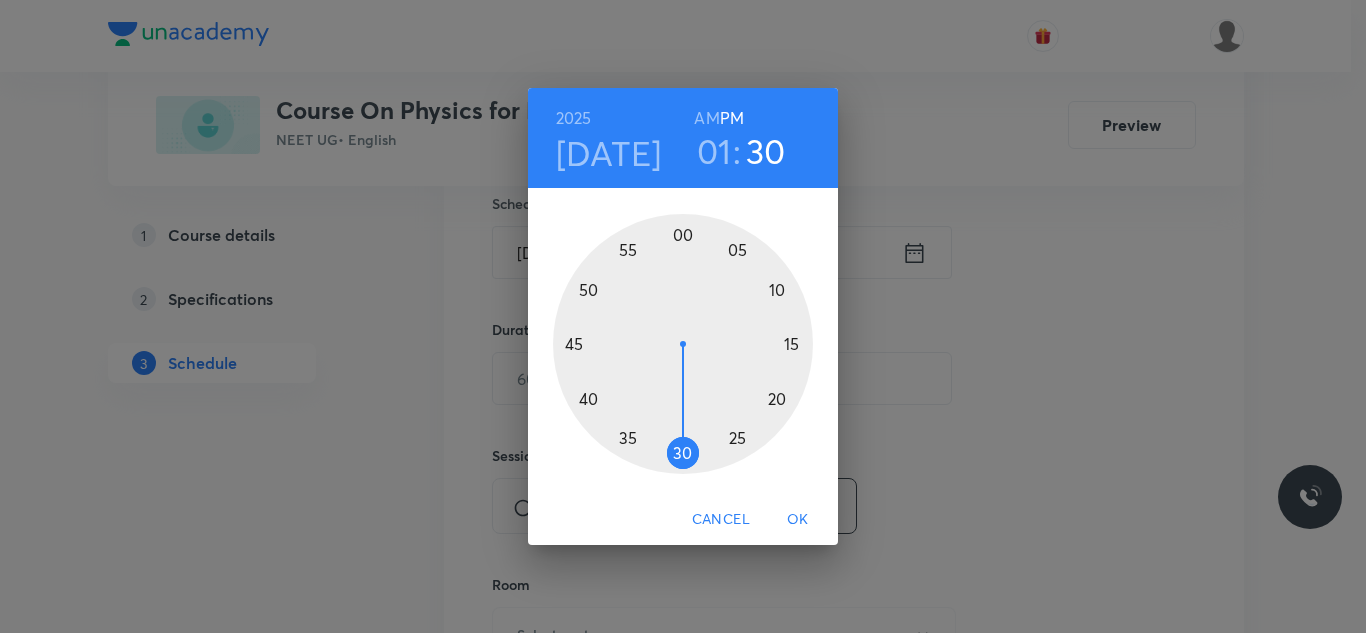 click at bounding box center [683, 344] 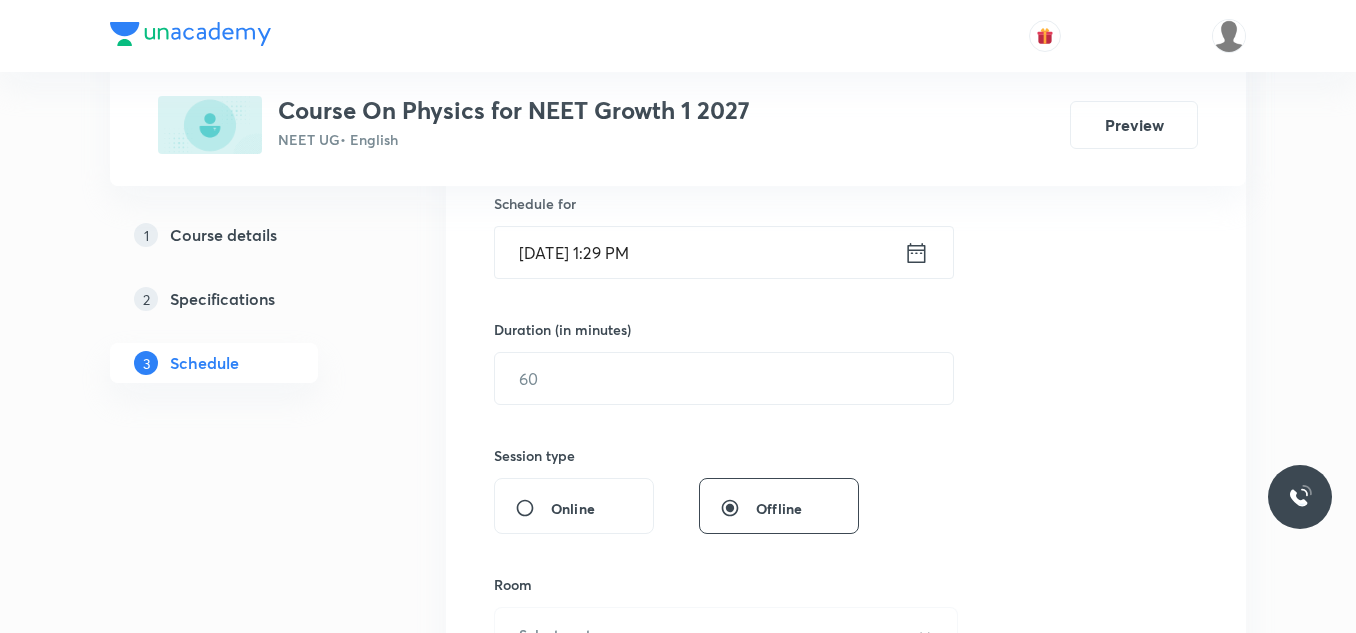 click on "Jul 14, 2025, 1:29 PM ​" at bounding box center (724, 252) 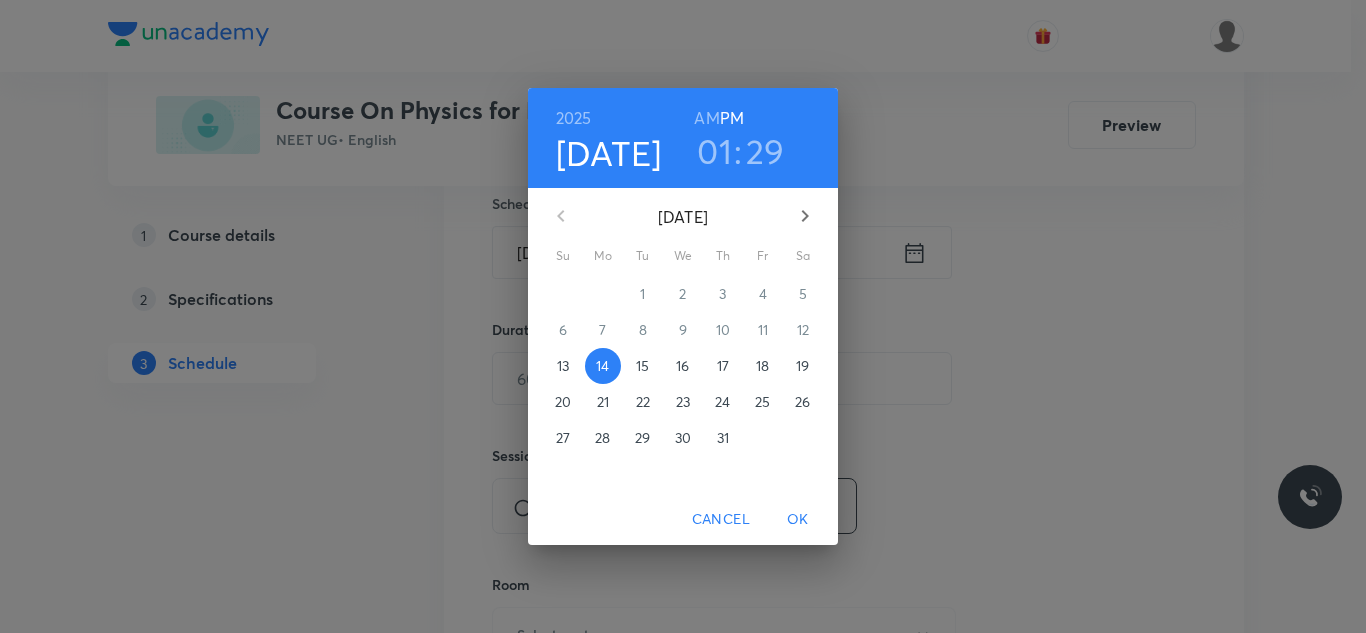click on "29" at bounding box center [765, 151] 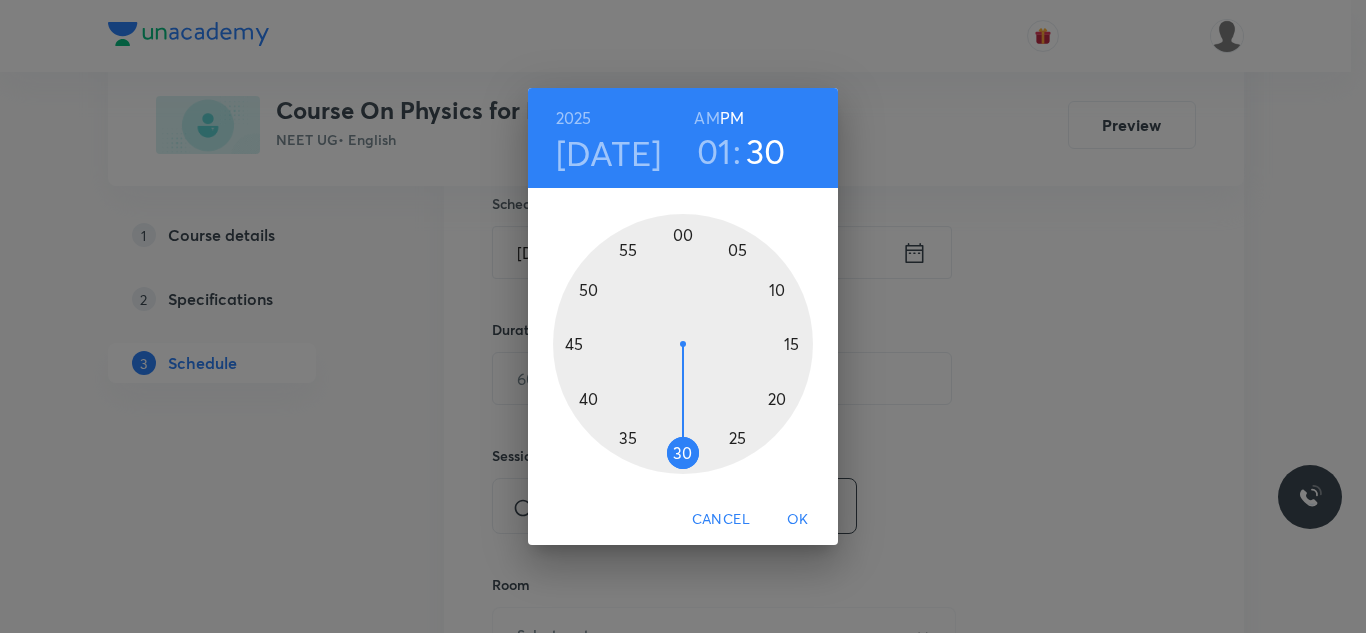 drag, startPoint x: 699, startPoint y: 458, endPoint x: 688, endPoint y: 459, distance: 11.045361 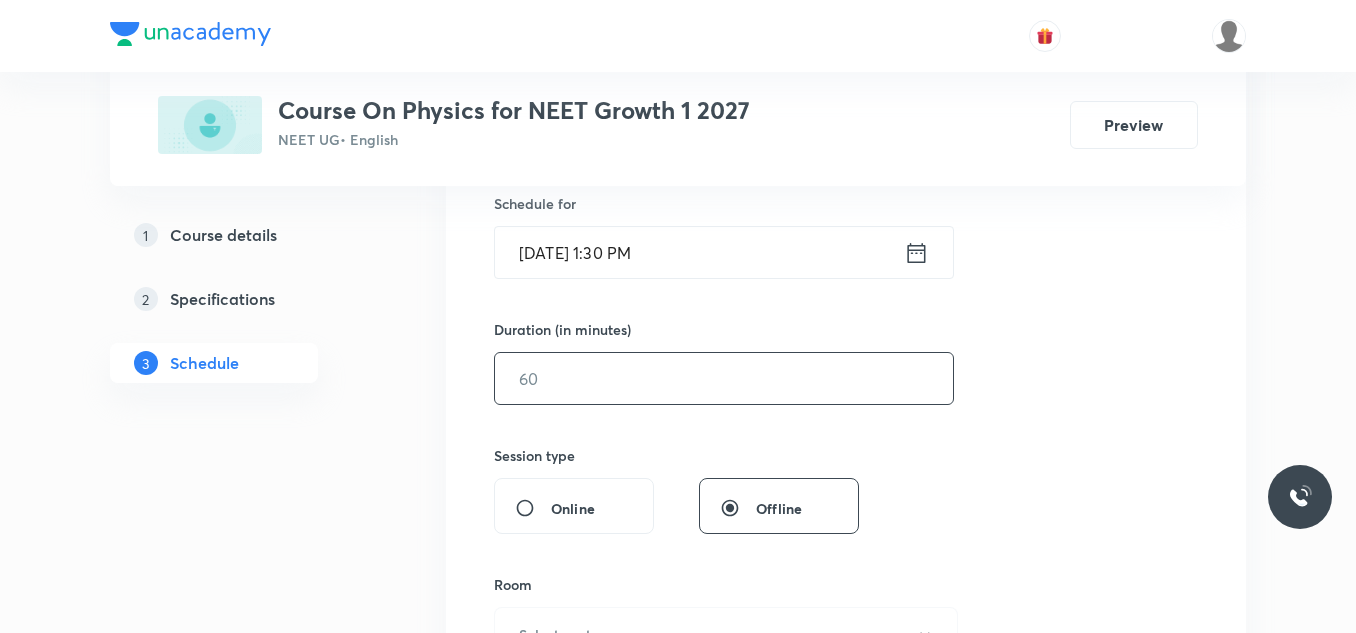 click at bounding box center [724, 378] 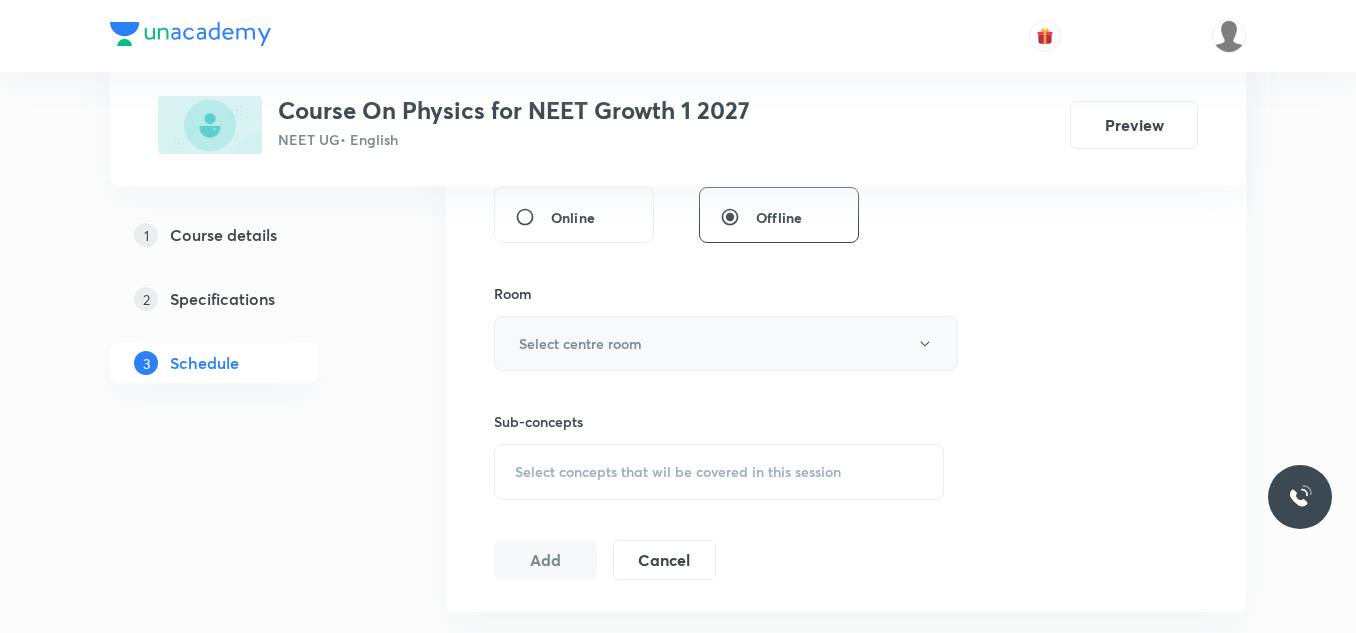 scroll, scrollTop: 800, scrollLeft: 0, axis: vertical 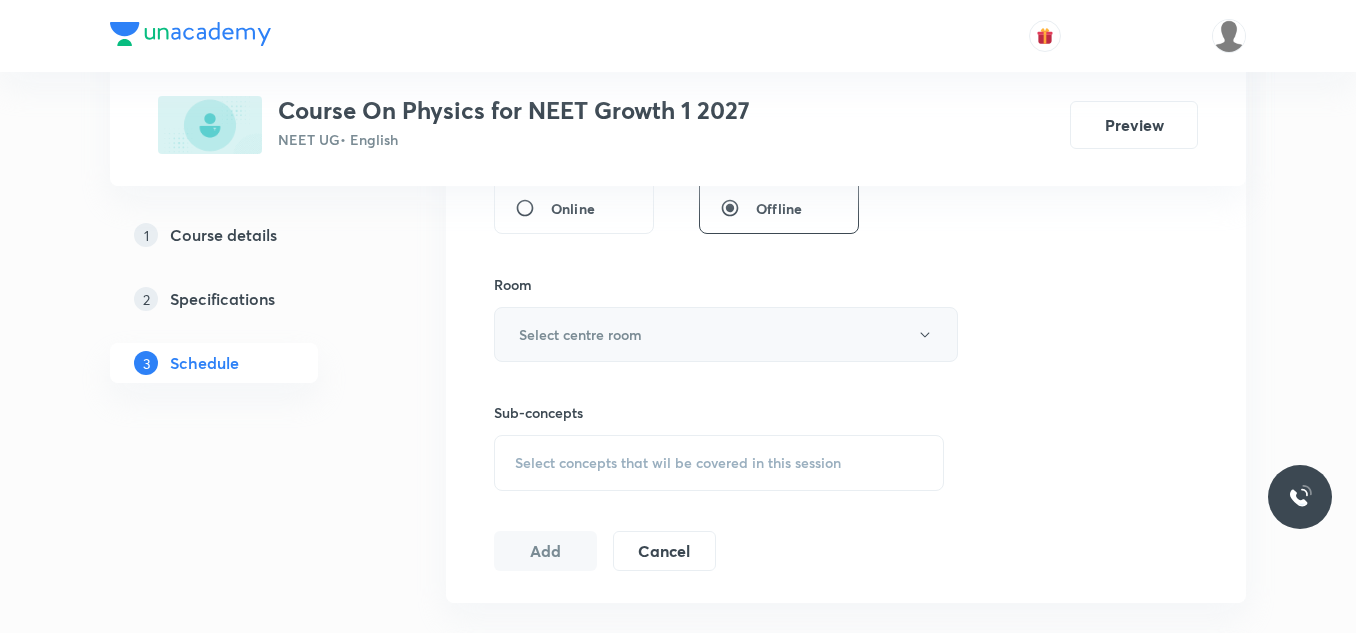 type on "75" 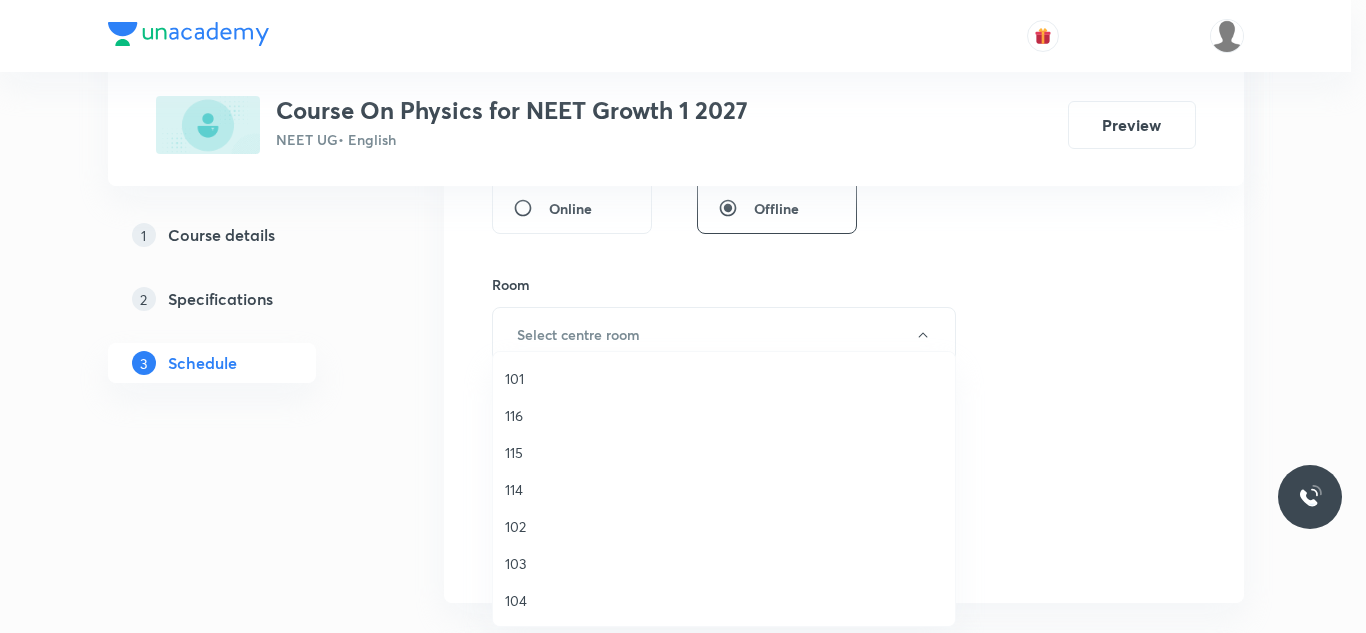 click on "101" at bounding box center [724, 378] 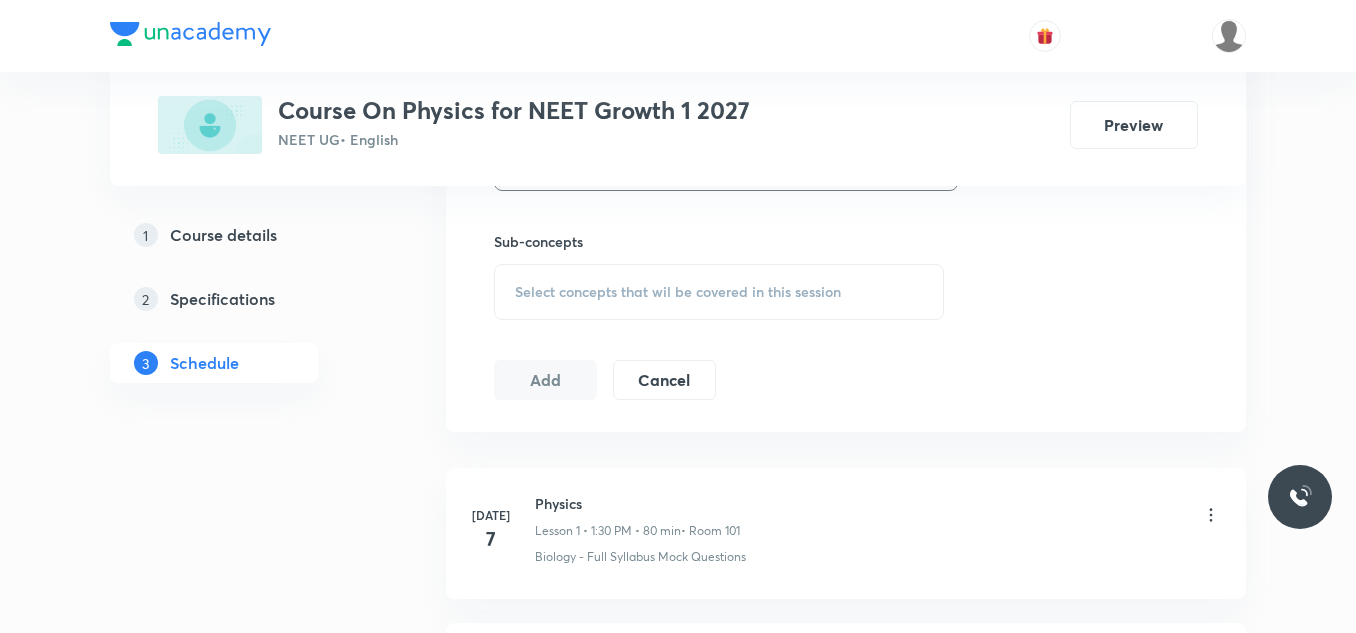 scroll, scrollTop: 1000, scrollLeft: 0, axis: vertical 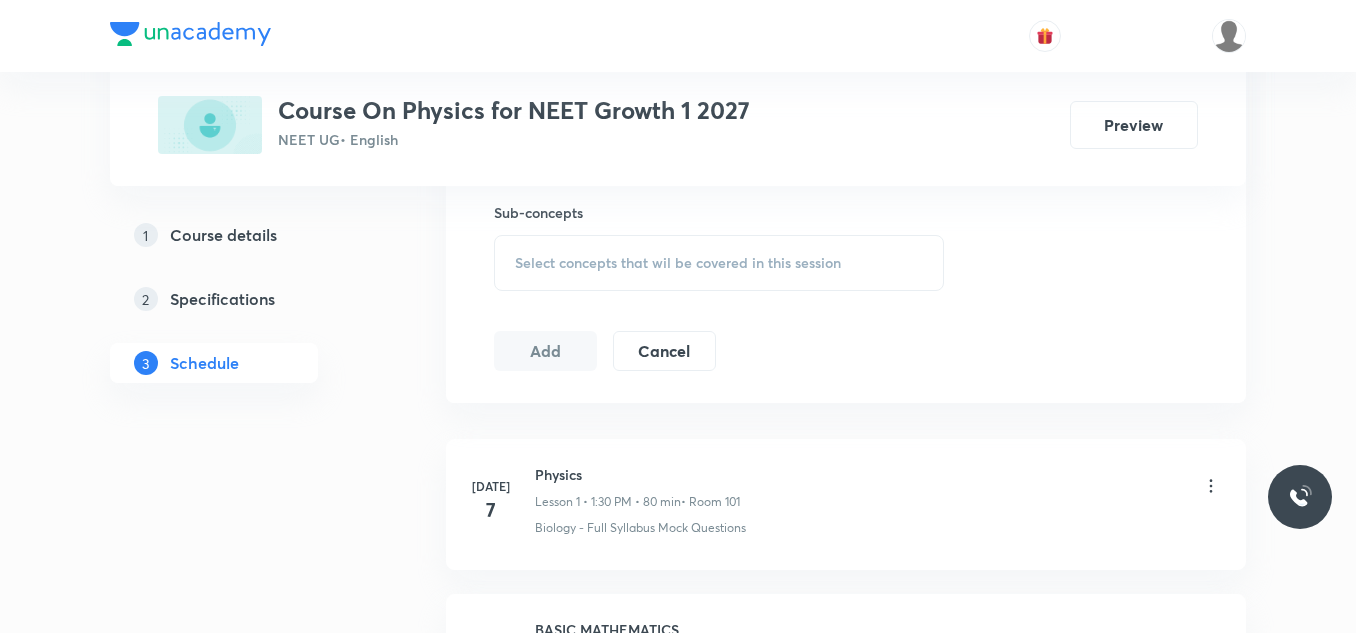 click on "Select concepts that wil be covered in this session" at bounding box center (678, 263) 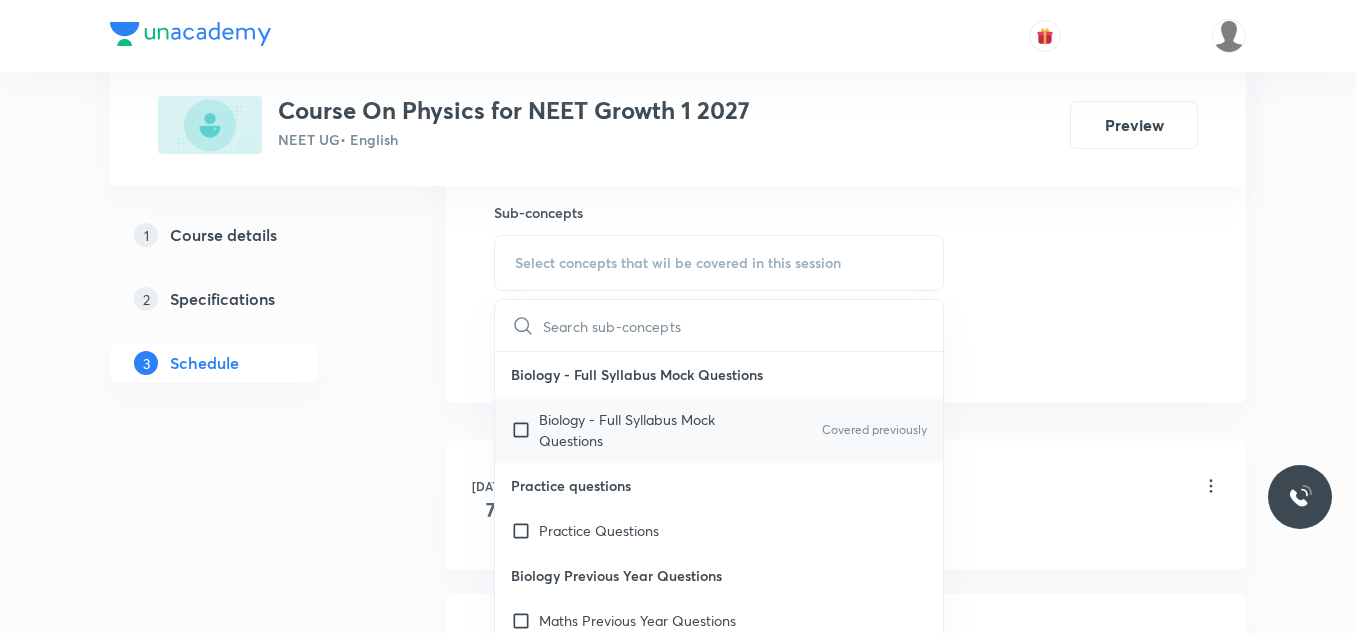 click at bounding box center (525, 430) 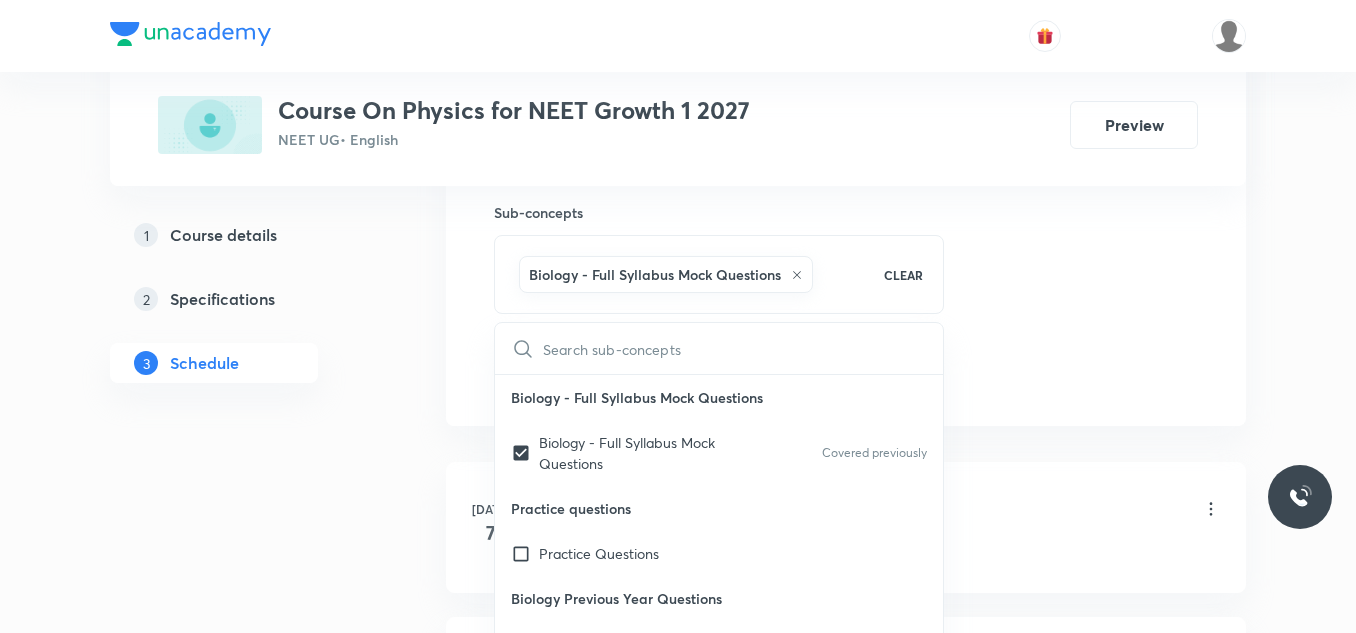 click on "Plus Courses Course On Physics for NEET Growth 1 2027 NEET UG  • English Preview 1 Course details 2 Specifications 3 Schedule Schedule 5  classes Session  6 Live class Session title 17/99 BASIC MATHEMATICS ​ Schedule for Jul 14, 2025, 1:30 PM ​ Duration (in minutes) 75 ​   Session type Online Offline Room 101 Sub-concepts Biology - Full Syllabus Mock Questions CLEAR ​ Biology - Full Syllabus Mock Questions Biology - Full Syllabus Mock Questions Covered previously Practice questions Practice Questions Biology Previous Year Questions Maths Previous Year Questions Living World What Is Living? Diversity In The Living World Systematics Types Of Taxonomy Fundamental Components Of Taxonomy Taxonomic Categories Taxonomical Aids The Three Domains Of Life Biological Nomenclature  Biological Classification System Of Classification Kingdom Monera Kingdom Protista Kingdom Fungi Kingdom Plantae Kingdom Animalia Linchens Mycorrhiza Virus Prions Viroids Plant Kingdom Algae Bryophytes Pteridophytes Gymnosperms Root" at bounding box center (678, 238) 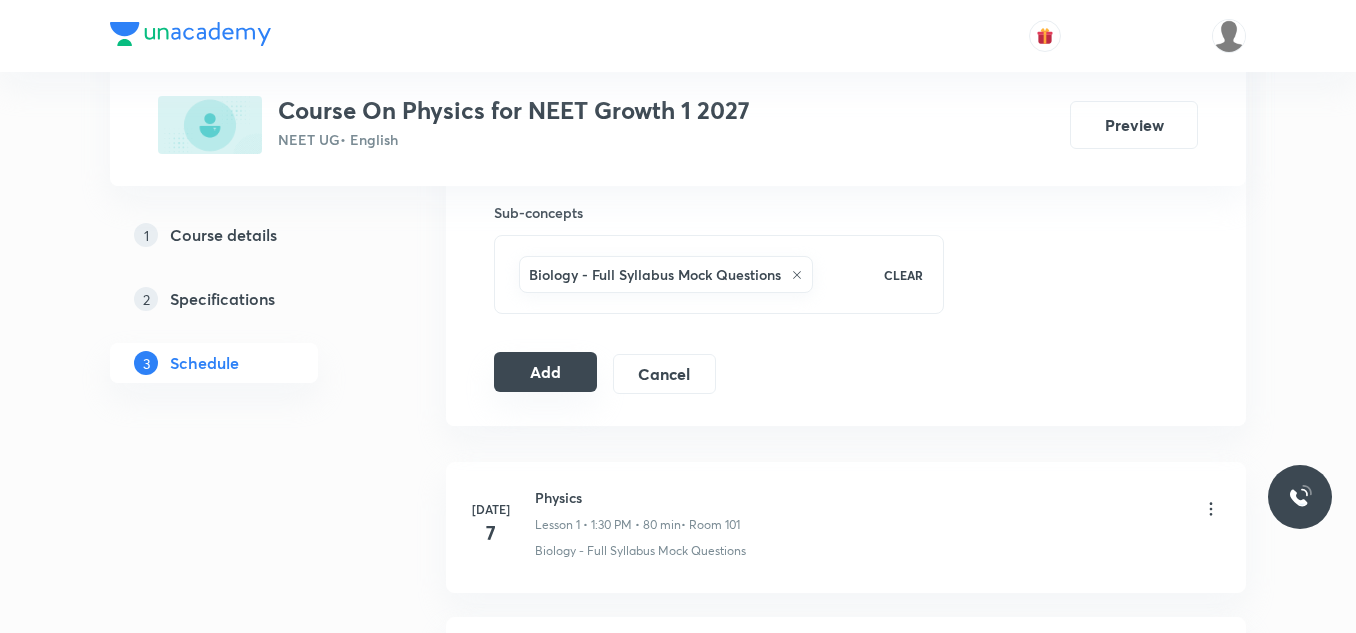 click on "Add" at bounding box center [545, 372] 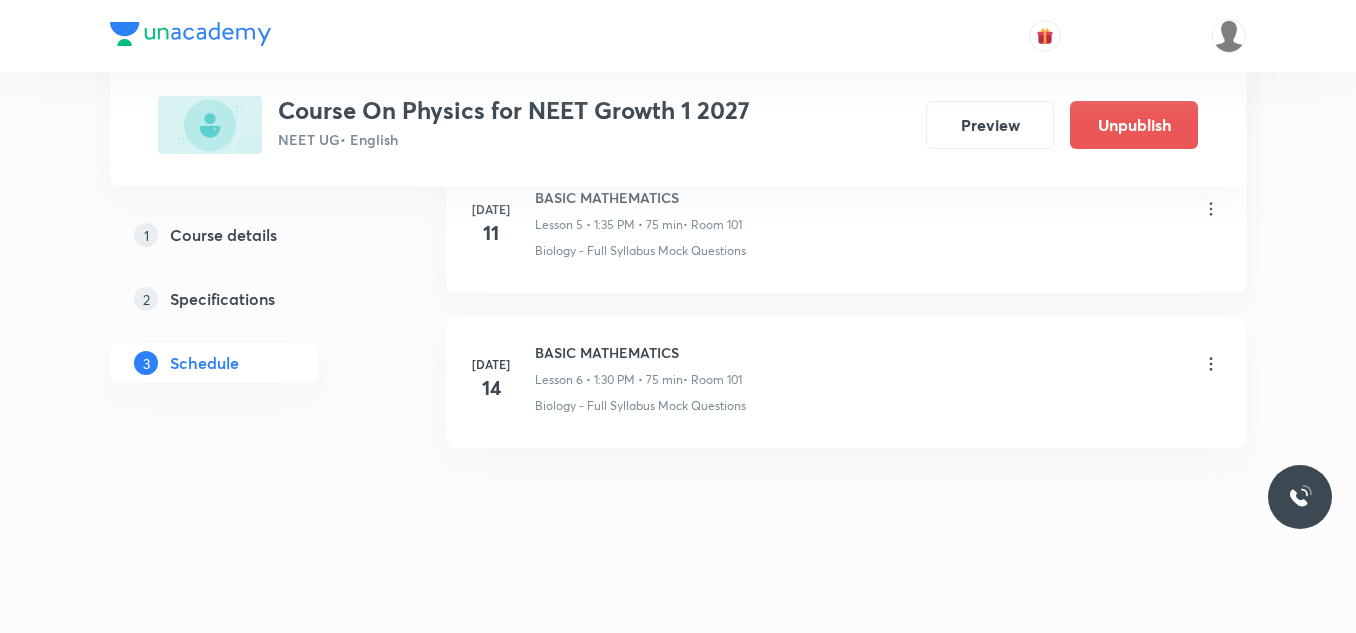 scroll, scrollTop: 981, scrollLeft: 0, axis: vertical 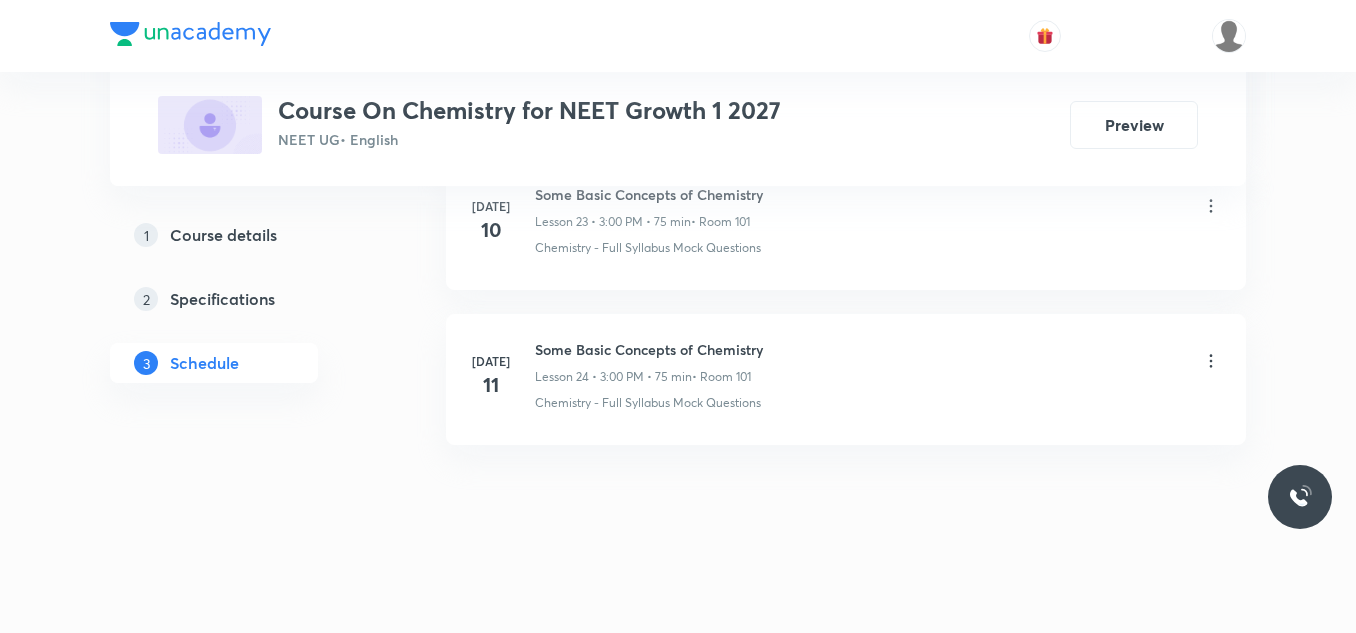 click on "Some Basic Concepts of Chemistry" at bounding box center [649, 349] 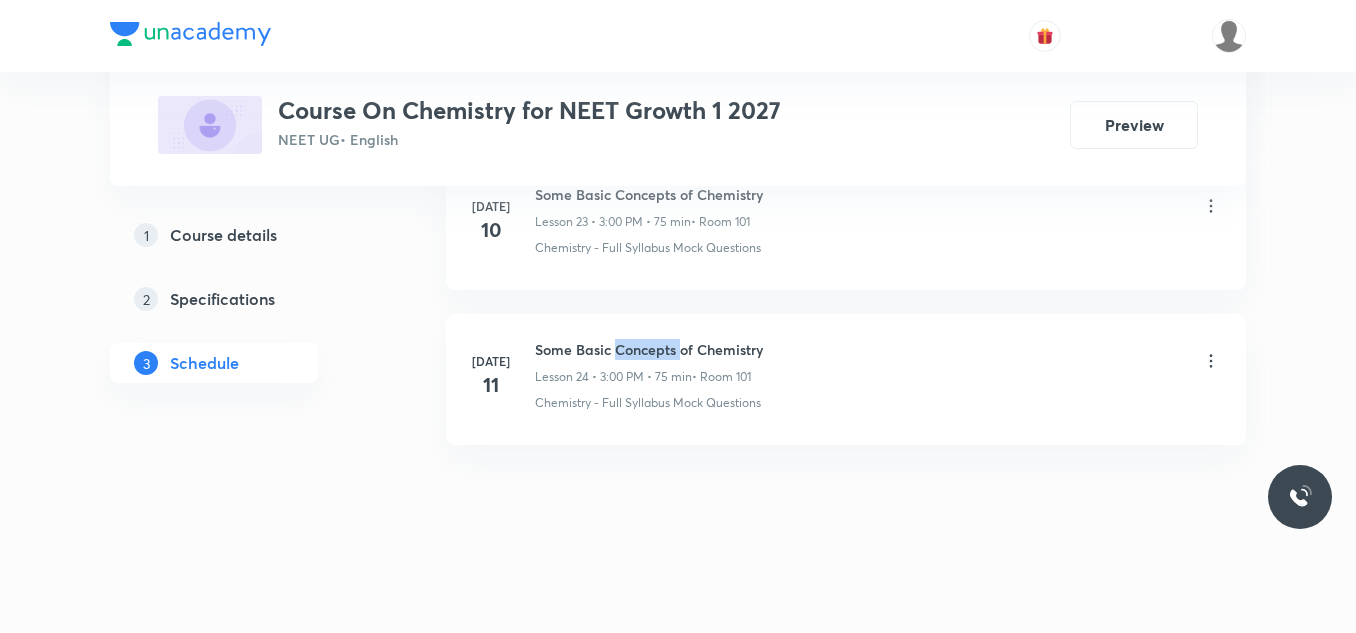 click on "Some Basic Concepts of Chemistry" at bounding box center [649, 349] 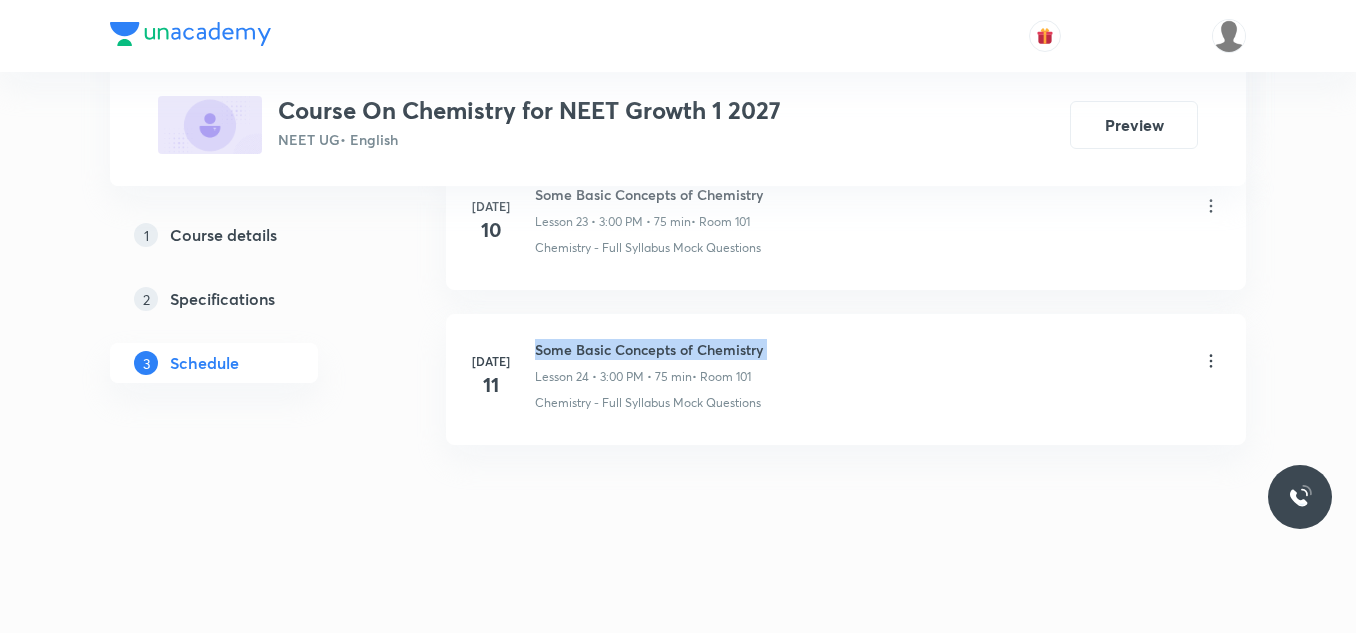 click on "Some Basic Concepts of Chemistry" at bounding box center (649, 349) 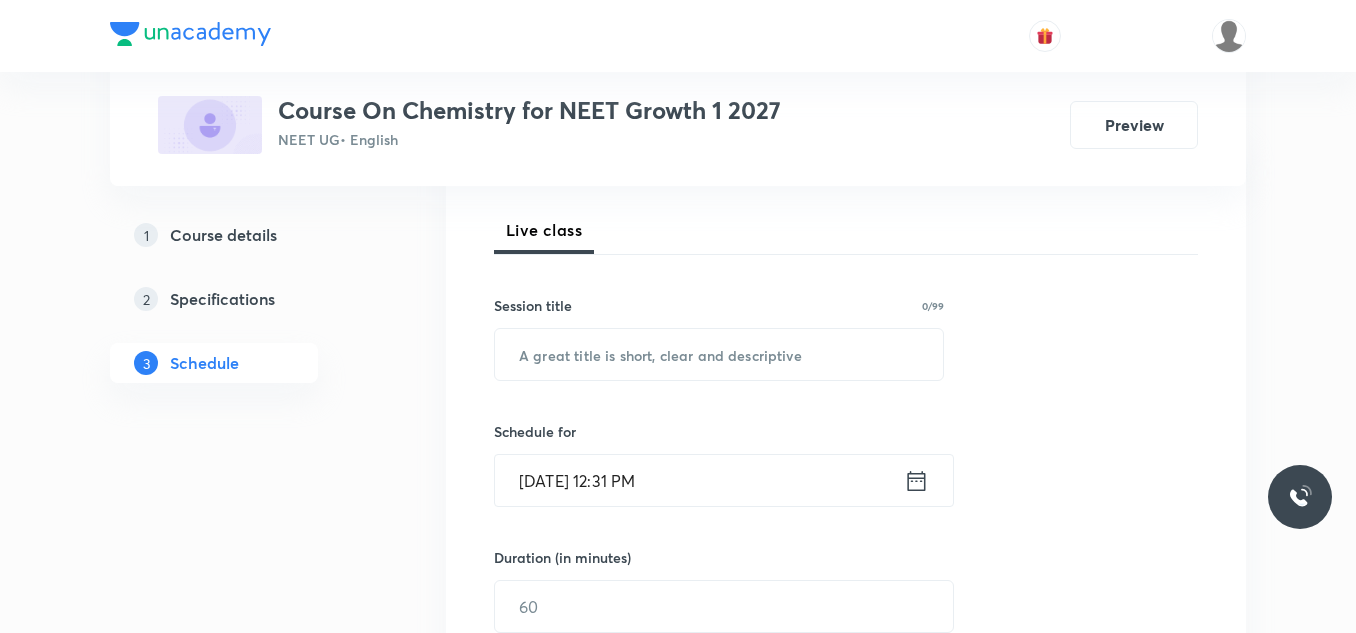 scroll, scrollTop: 300, scrollLeft: 0, axis: vertical 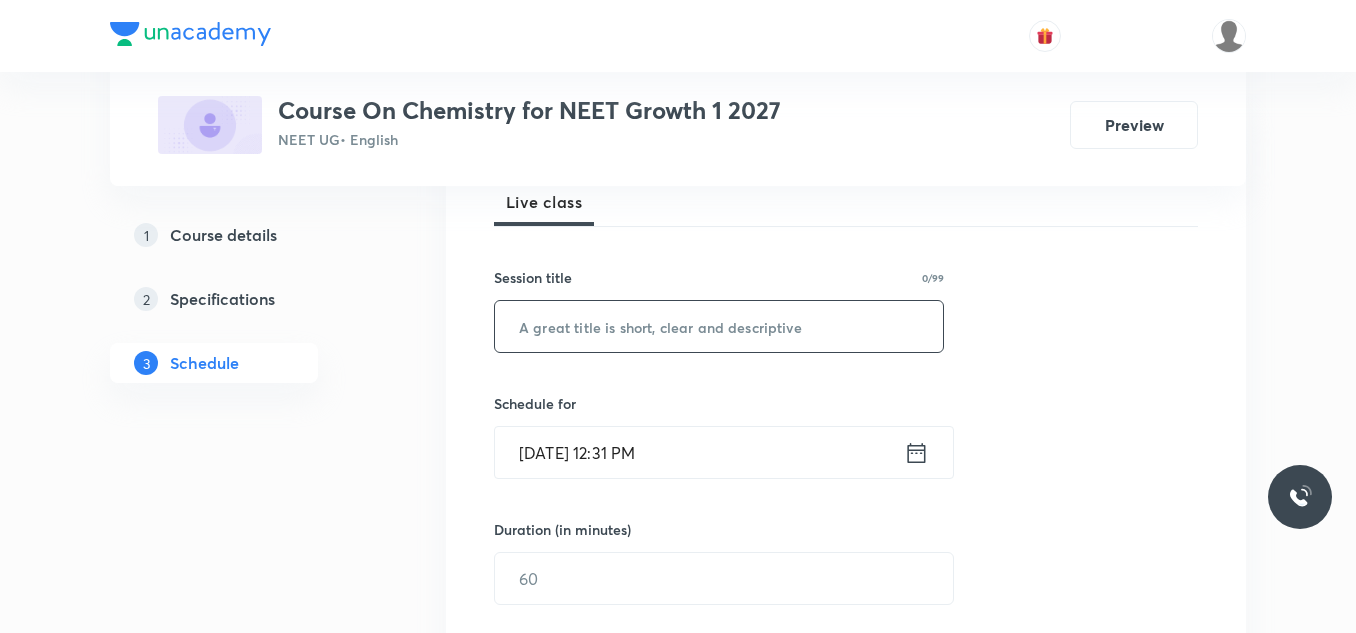 click on "Session  25 Live class Session title 0/99 ​ Schedule for Jul 13, 2025, 12:31 PM ​ Duration (in minutes) ​   Session type Online Offline Room Select centre room Sub-concepts Select concepts that wil be covered in this session Add Cancel" at bounding box center (846, 601) 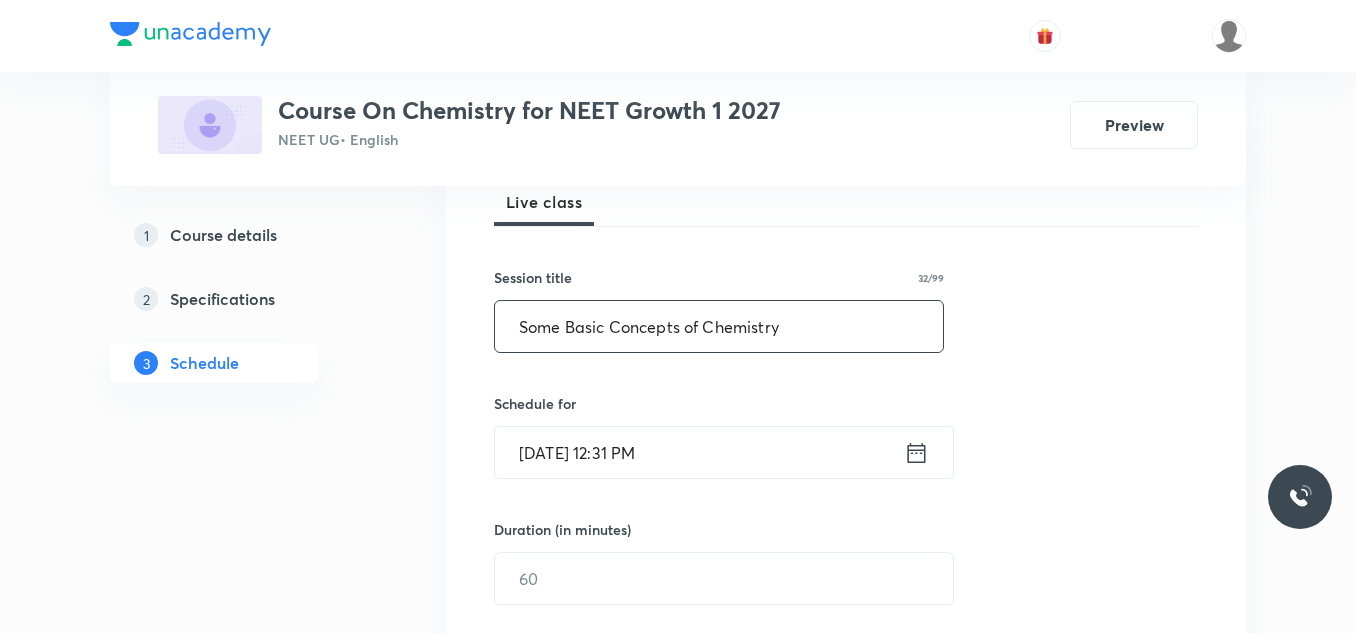 scroll, scrollTop: 500, scrollLeft: 0, axis: vertical 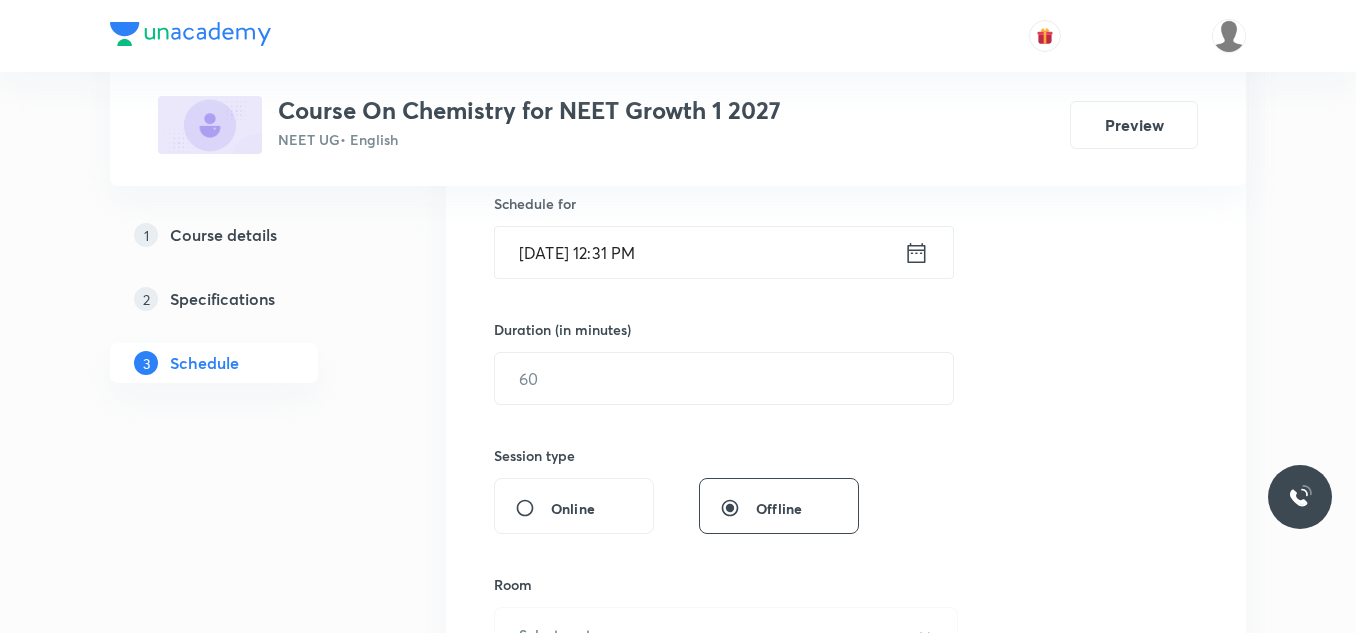 type on "Some Basic Concepts of Chemistry" 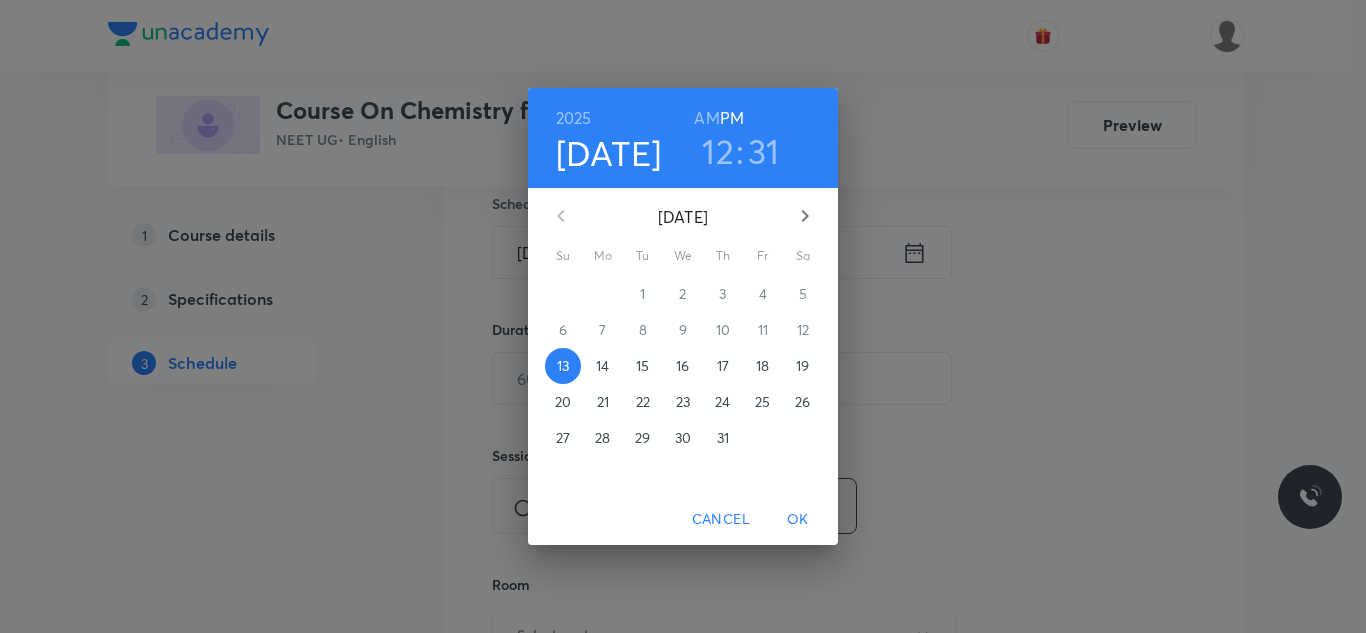 click on "2025 Jul 13 12 : 31 AM PM July 2025 Su Mo Tu We Th Fr Sa 29 30 1 2 3 4 5 6 7 8 9 10 11 12 13 14 15 16 17 18 19 20 21 22 23 24 25 26 27 28 29 30 31 1 2 Cancel OK" at bounding box center [683, 316] 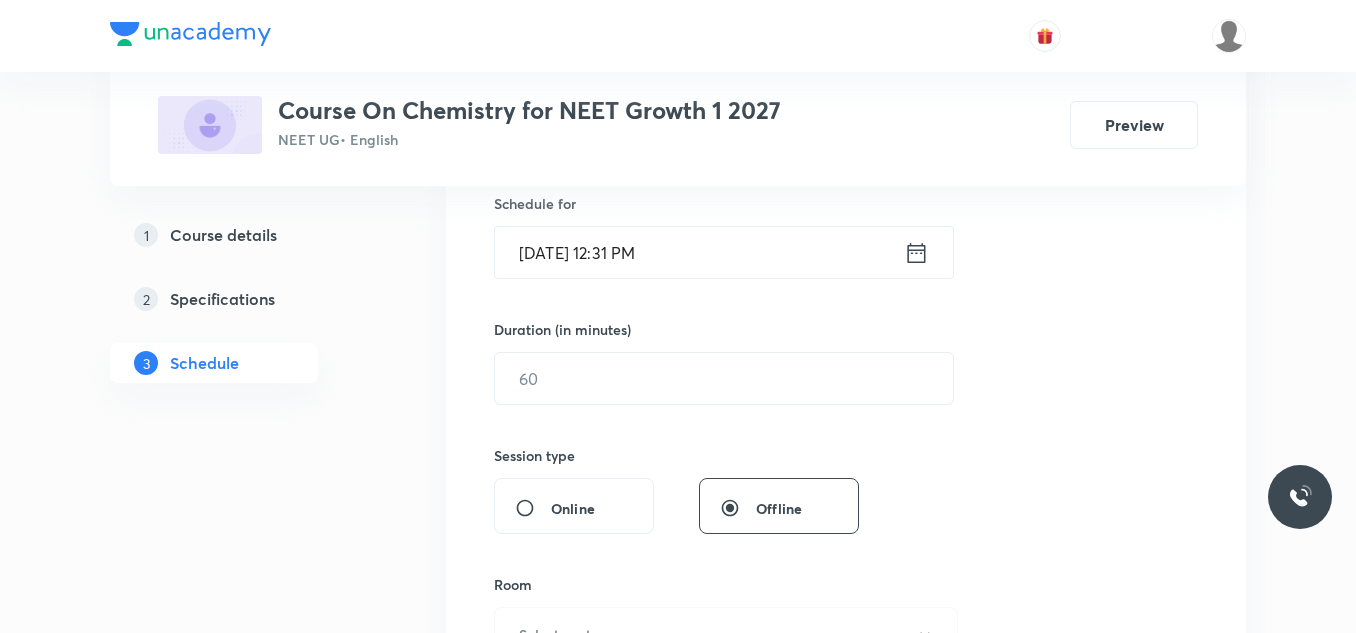 click 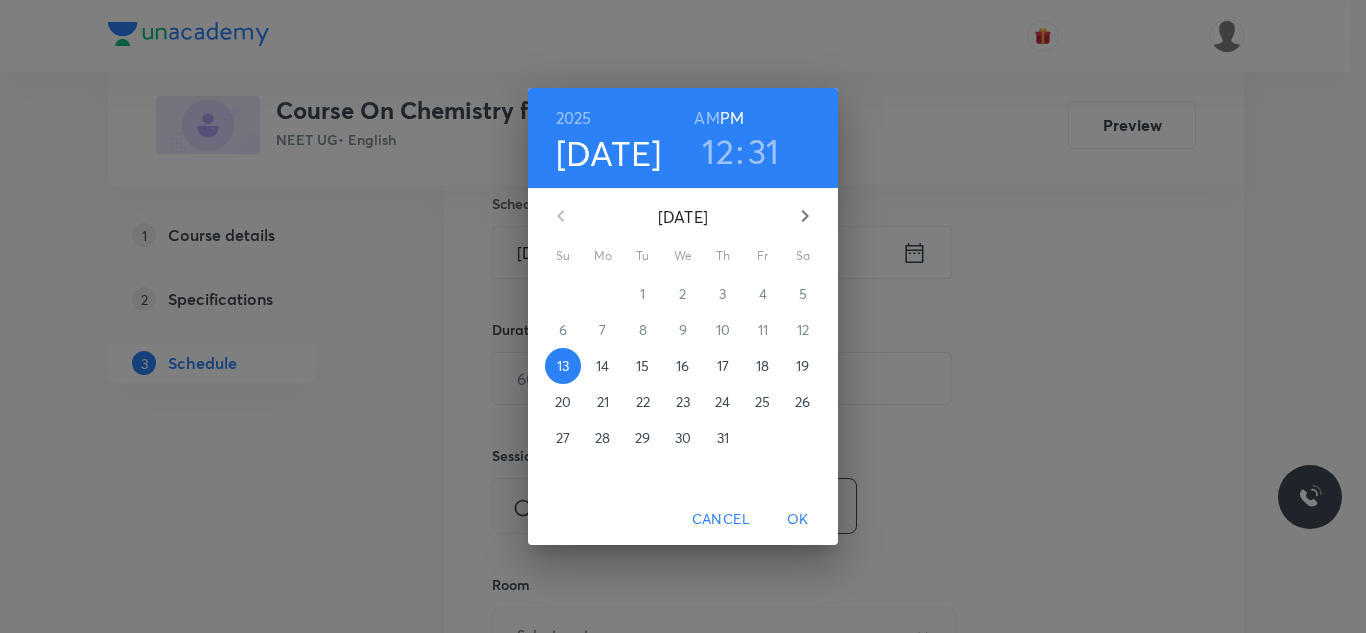 click on "14" at bounding box center [602, 366] 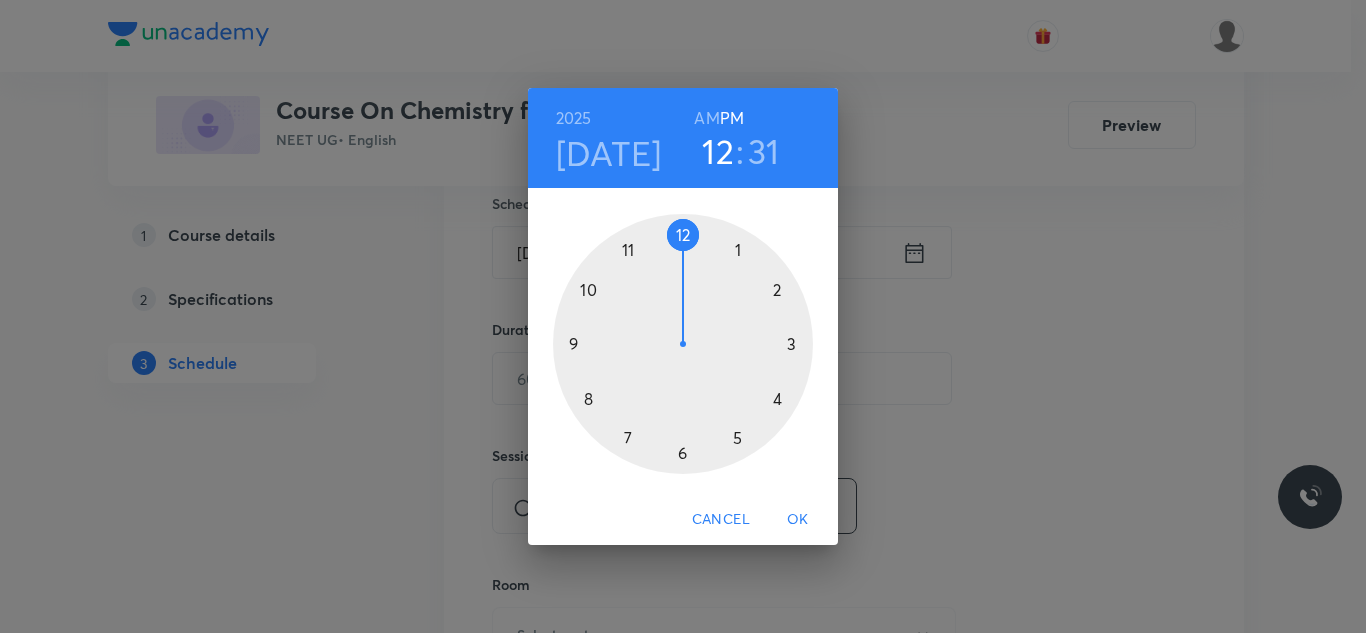 click at bounding box center [683, 344] 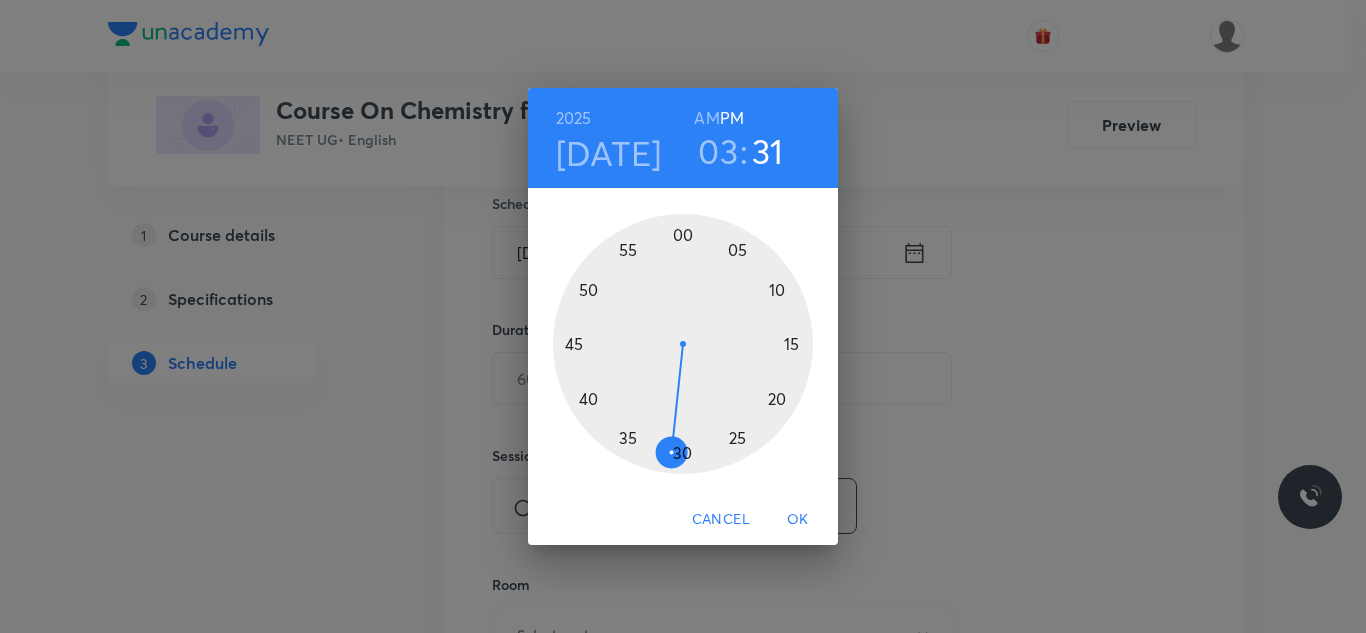 click at bounding box center [683, 344] 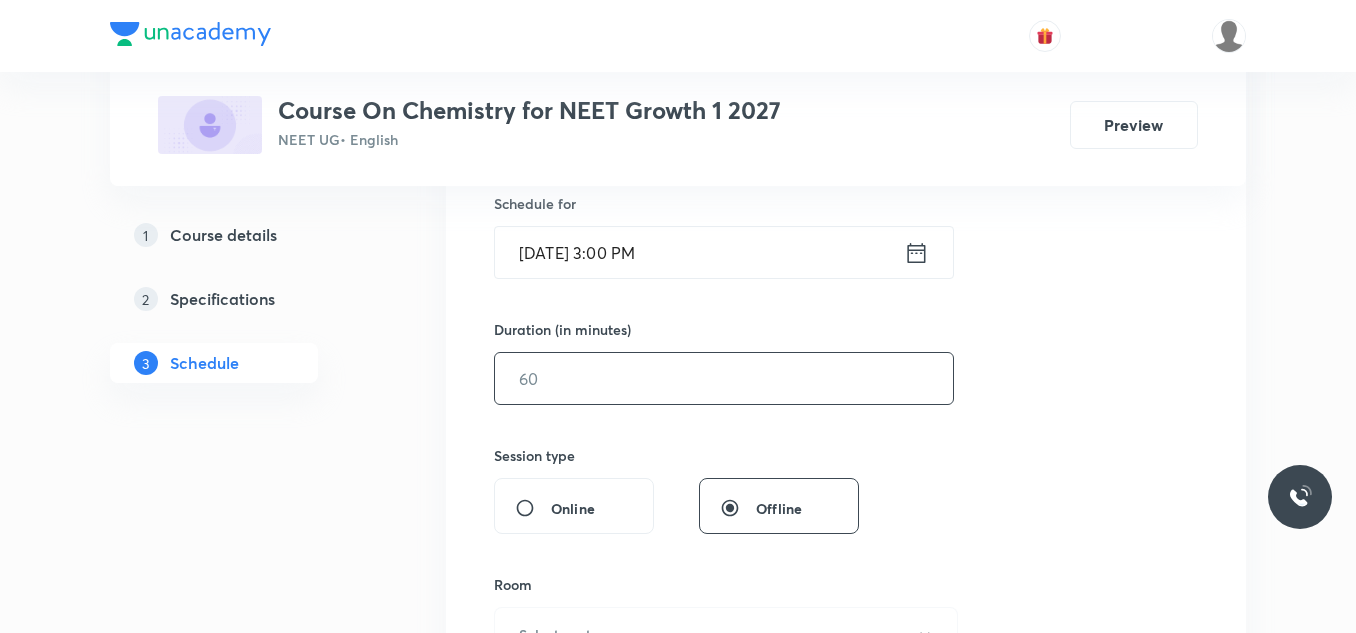 click at bounding box center [724, 378] 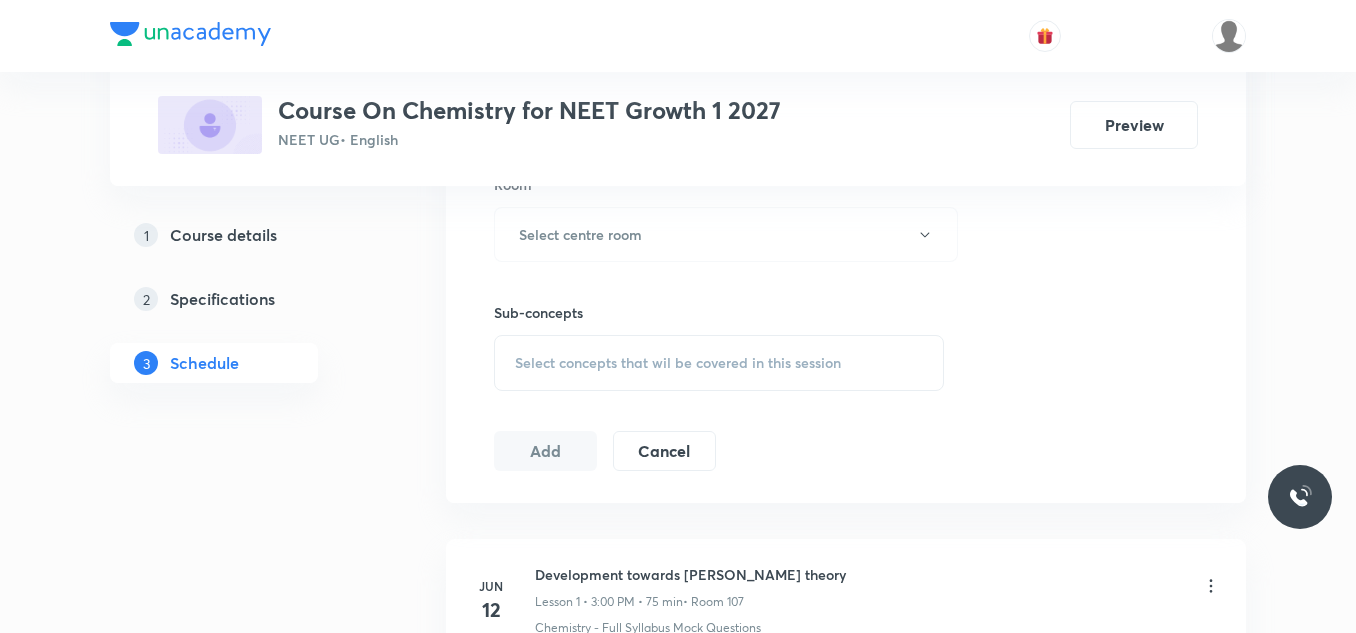 scroll, scrollTop: 800, scrollLeft: 0, axis: vertical 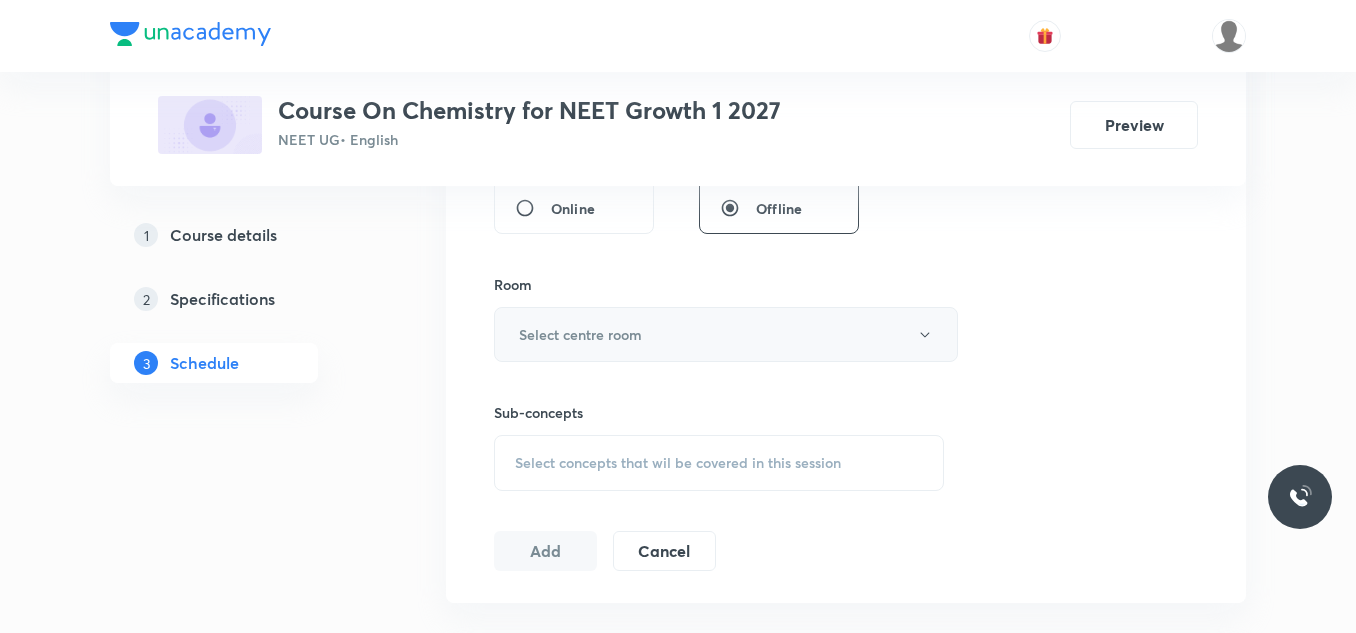 type on "75" 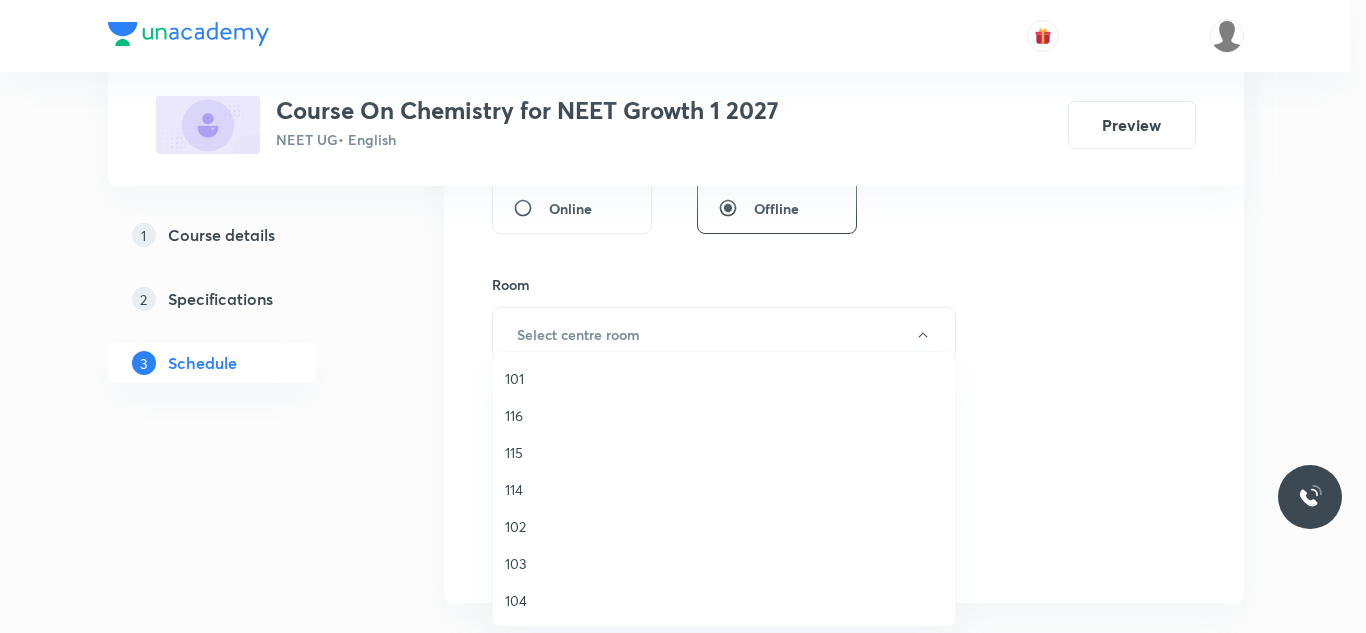 click on "101" at bounding box center (724, 378) 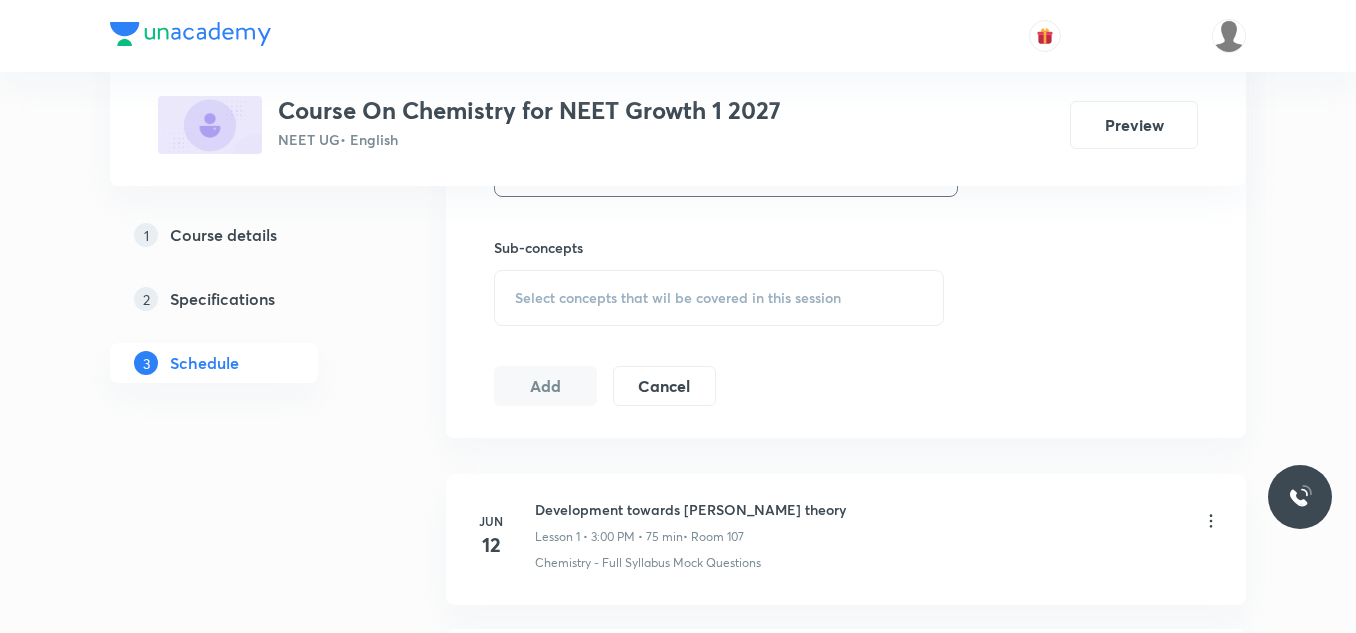 scroll, scrollTop: 1000, scrollLeft: 0, axis: vertical 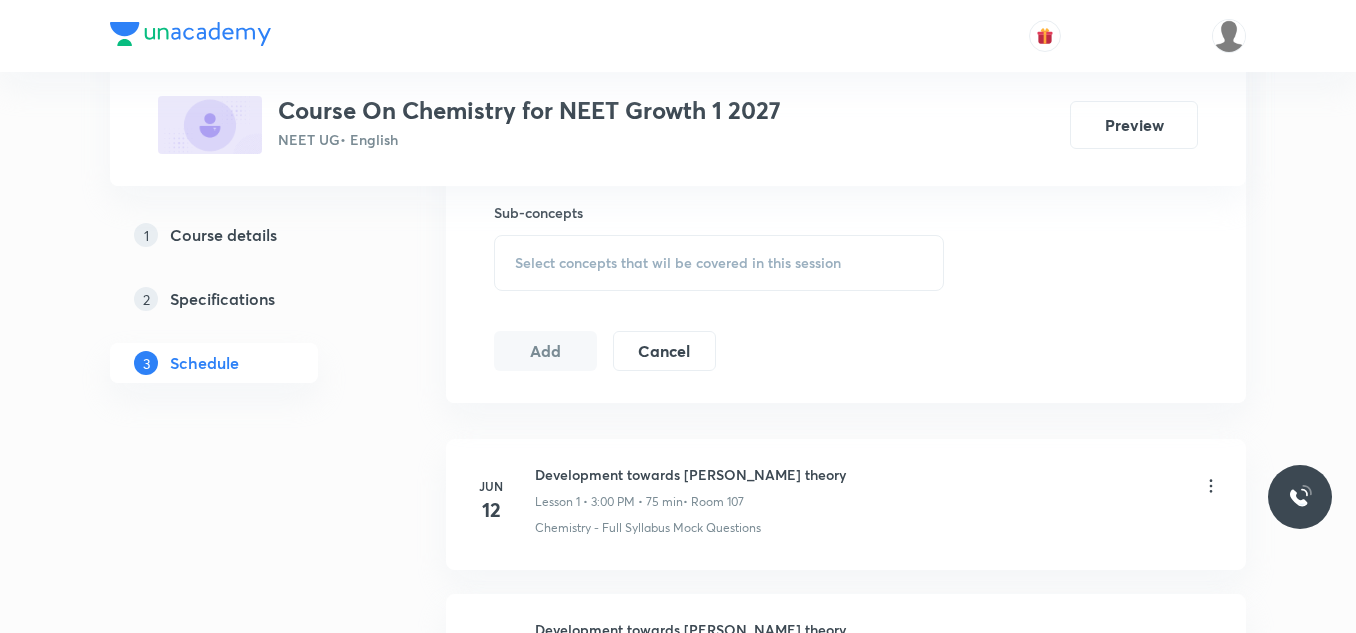 click on "Select concepts that wil be covered in this session" at bounding box center (719, 263) 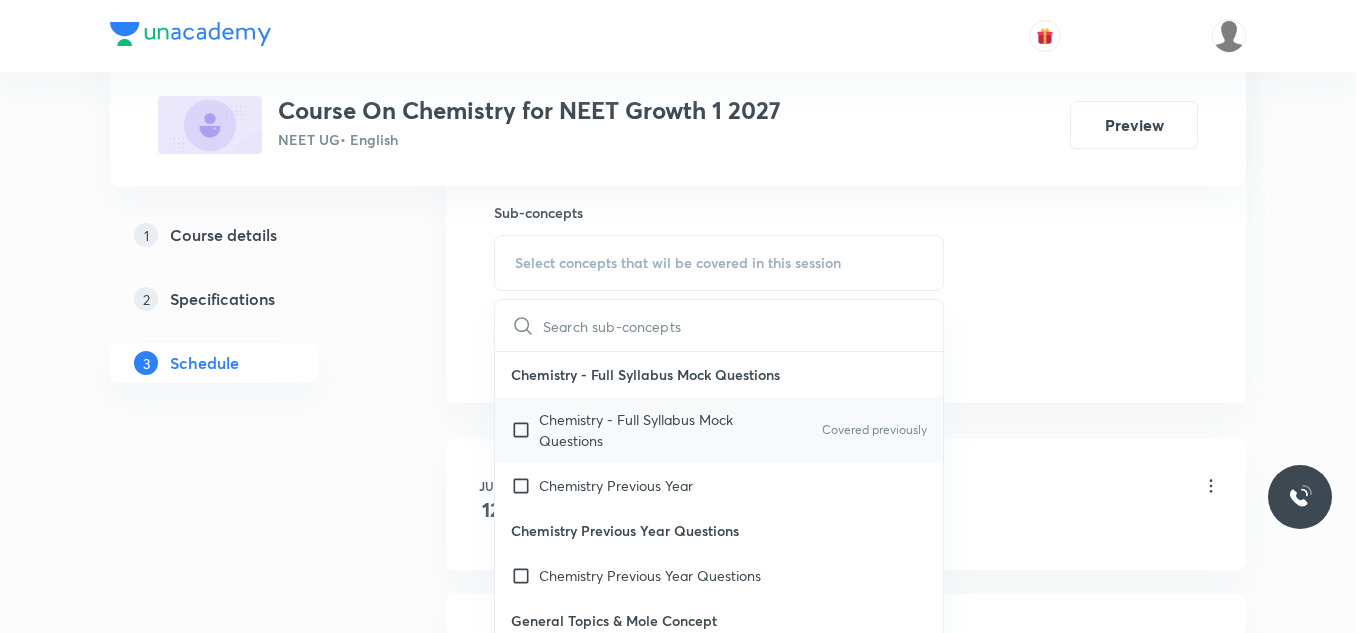 click at bounding box center [525, 430] 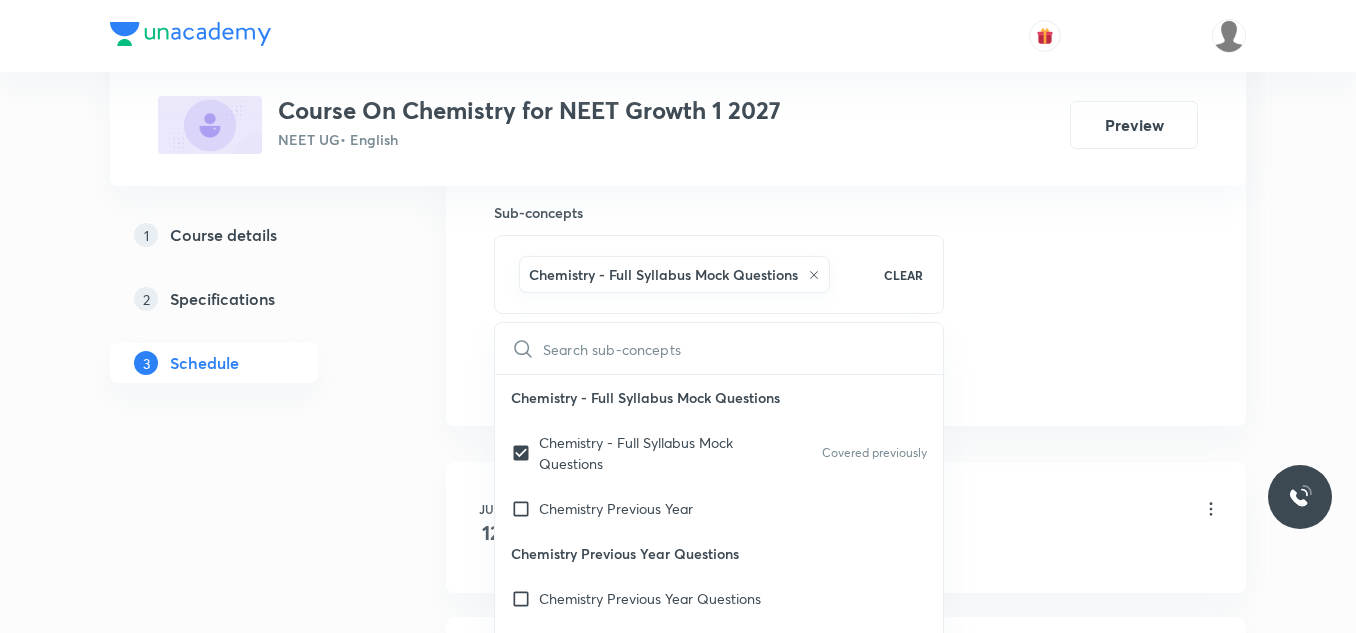 click on "Plus Courses Course On Chemistry for NEET Growth 1 2027 NEET UG  • English Preview 1 Course details 2 Specifications 3 Schedule Schedule 24  classes Session  25 Live class Session title 32/99 Some Basic Concepts of Chemistry ​ Schedule for Jul 14, 2025, 3:00 PM ​ Duration (in minutes) 75 ​   Session type Online Offline Room 101 Sub-concepts Chemistry - Full Syllabus Mock Questions CLEAR ​ Chemistry - Full Syllabus Mock Questions Chemistry - Full Syllabus Mock Questions Covered previously Chemistry Previous Year Chemistry Previous Year Questions Chemistry Previous Year Questions General Topics & Mole Concept Basic Concepts Mole – Basic Introduction Percentage Composition Stoichiometry Principle of Atom Conservation (POAC) Relation between Stoichiometric Quantities Application of Mole Concept: Gravimetric Analysis Electronic Configuration Of Atoms (Hund's rule)  Quantum Numbers (Magnetic Quantum no.) Quantum Numbers(Pauli's Exclusion law) Mean Molar Mass or Molecular Mass Mechanism of Corrosion Wave" at bounding box center (678, 1711) 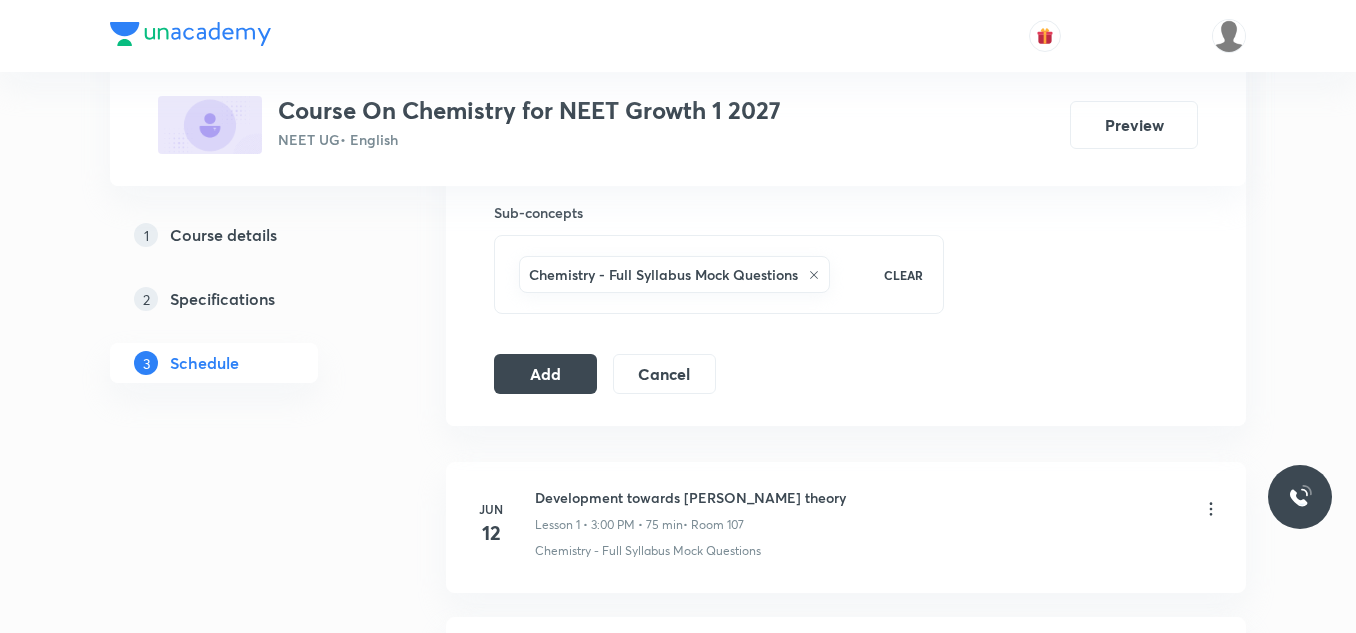 click on "Session  25 Live class Session title 32/99 Some Basic Concepts of Chemistry ​ Schedule for Jul 14, 2025, 3:00 PM ​ Duration (in minutes) 75 ​   Session type Online Offline Room 101 Sub-concepts Chemistry - Full Syllabus Mock Questions CLEAR Add Cancel" at bounding box center [846, -87] 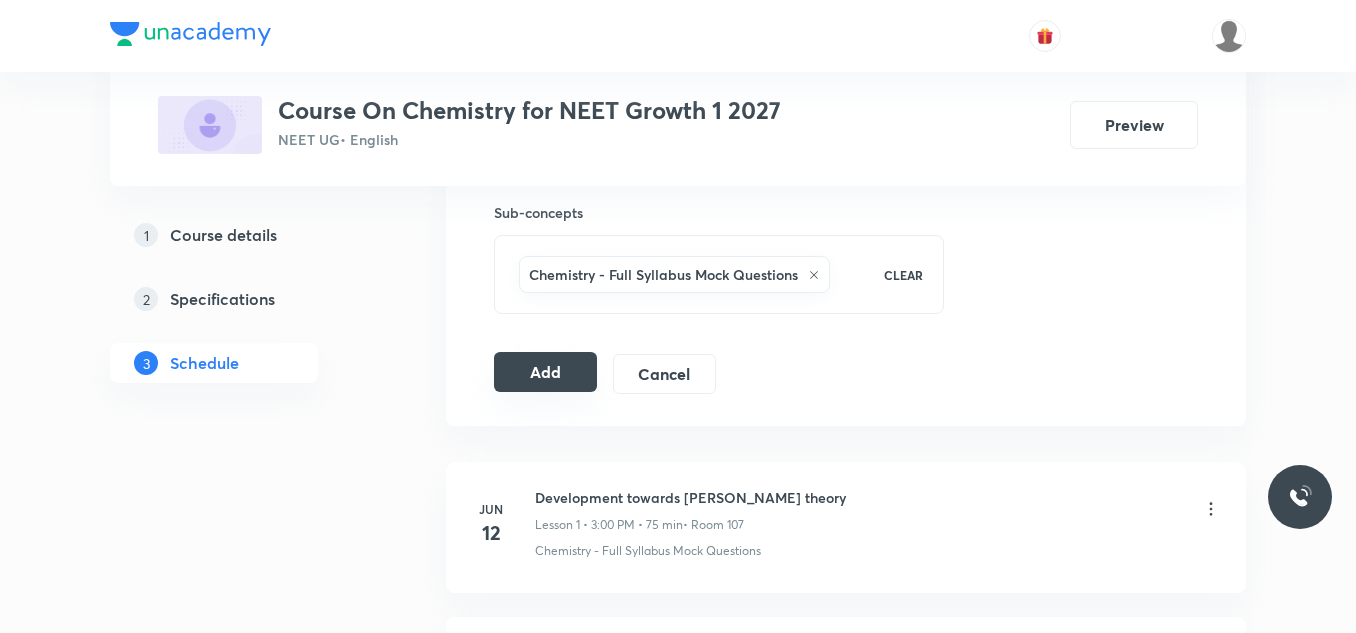 click on "Add" at bounding box center [545, 372] 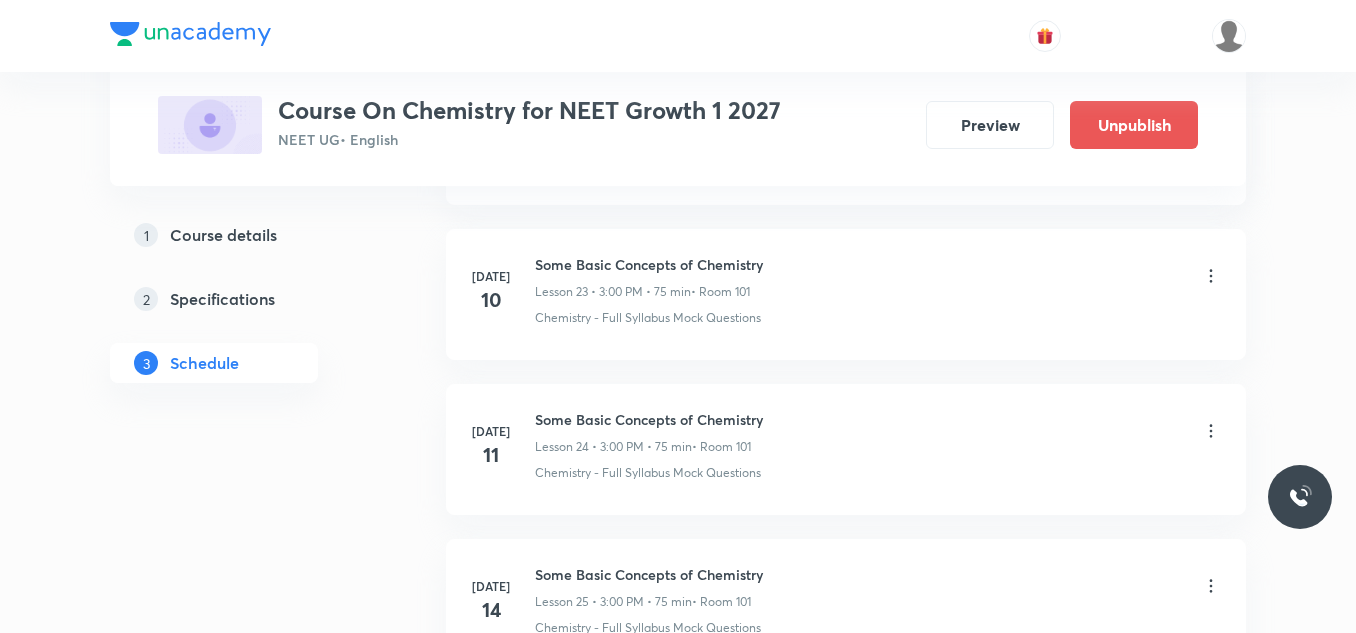 scroll, scrollTop: 3926, scrollLeft: 0, axis: vertical 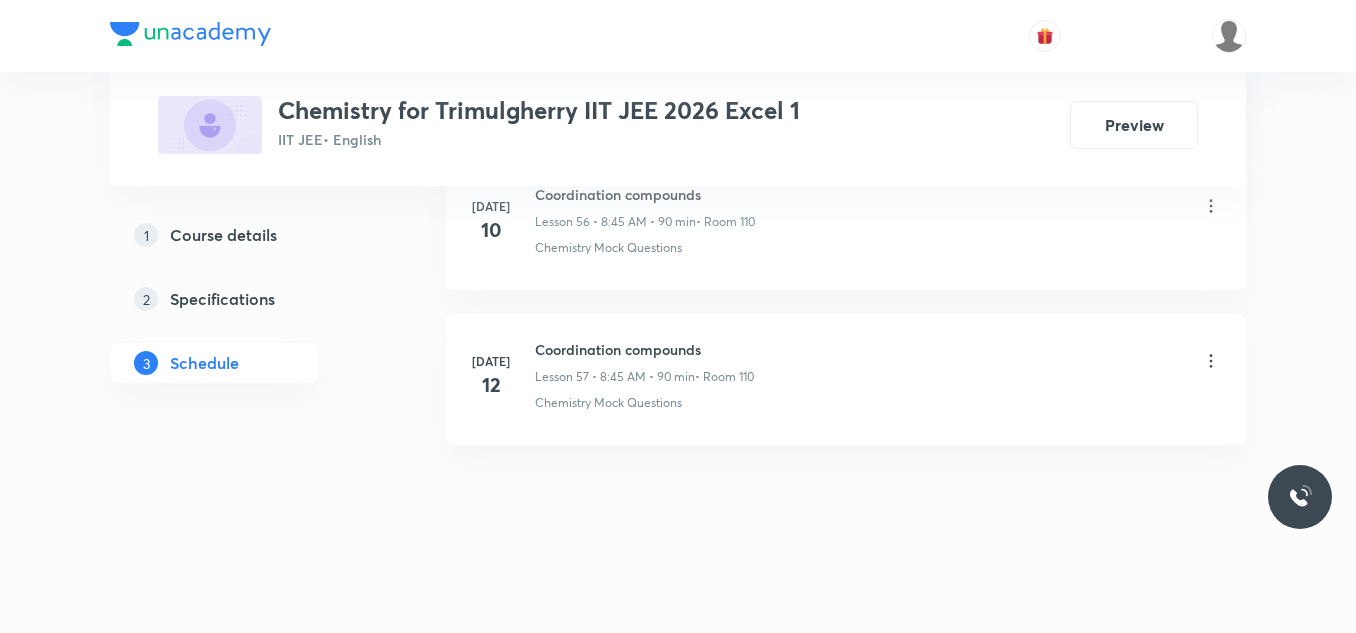 click on "Coordination compounds" at bounding box center [644, 349] 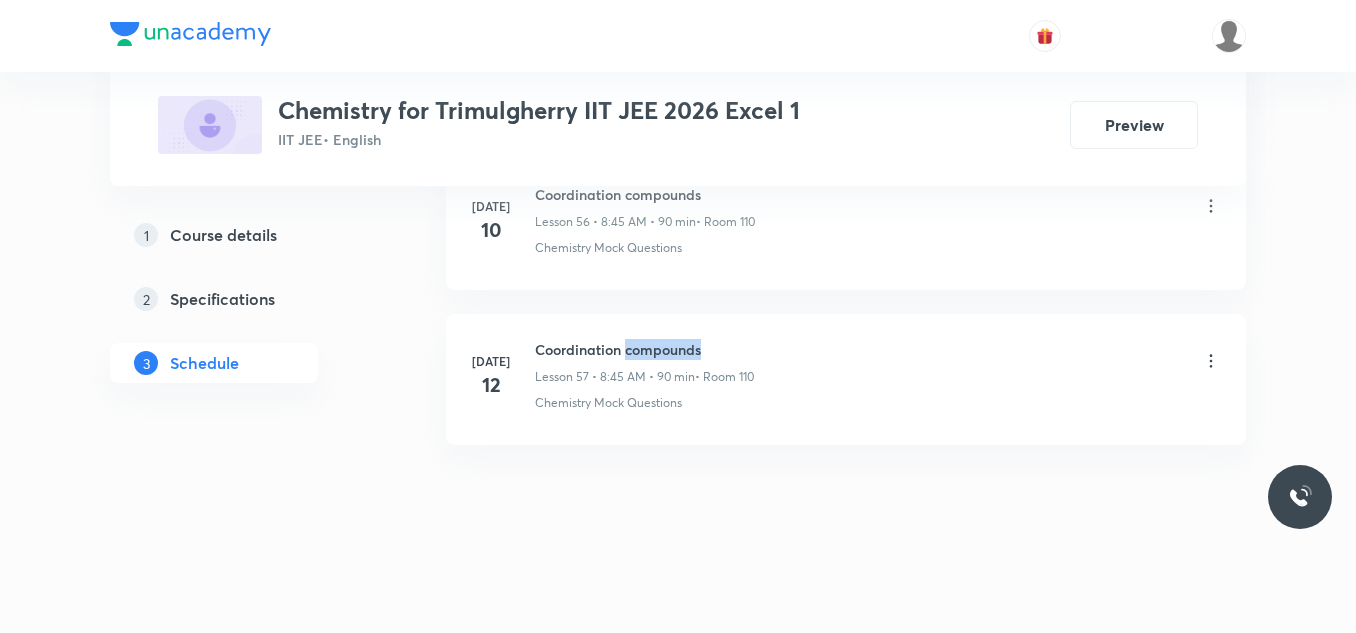 click on "Coordination compounds" at bounding box center [644, 349] 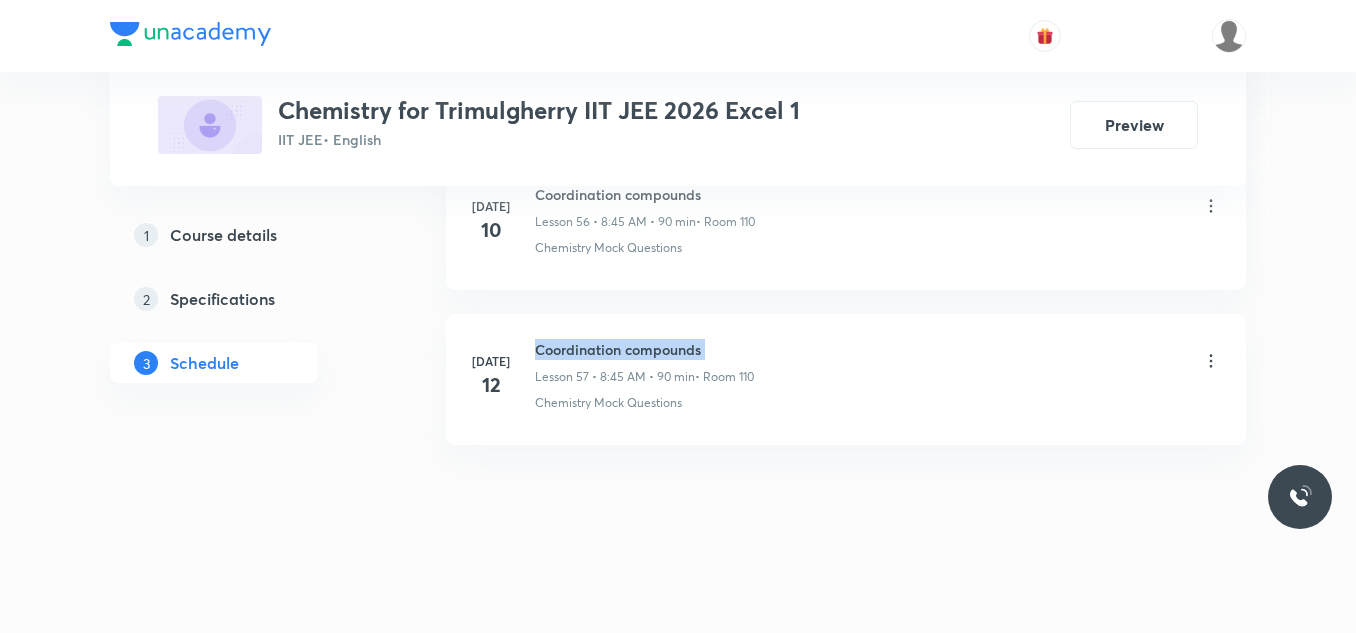 click on "Coordination compounds" at bounding box center [644, 349] 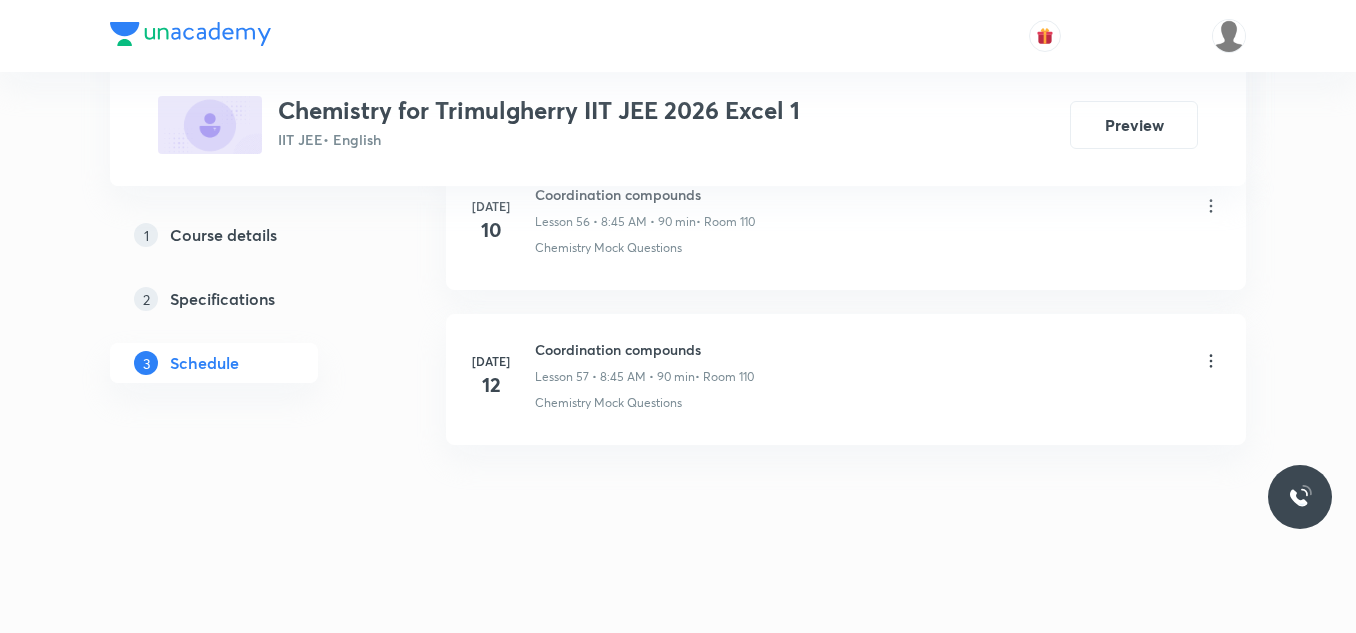 scroll, scrollTop: 0, scrollLeft: 0, axis: both 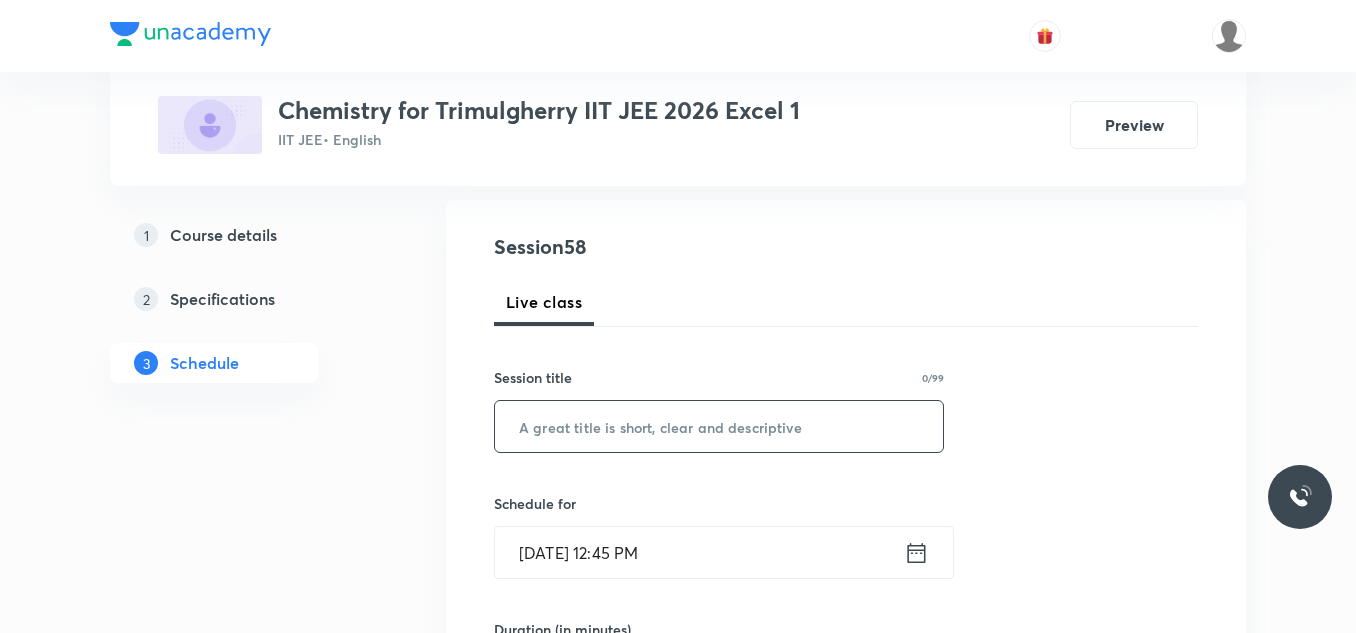 click at bounding box center (719, 426) 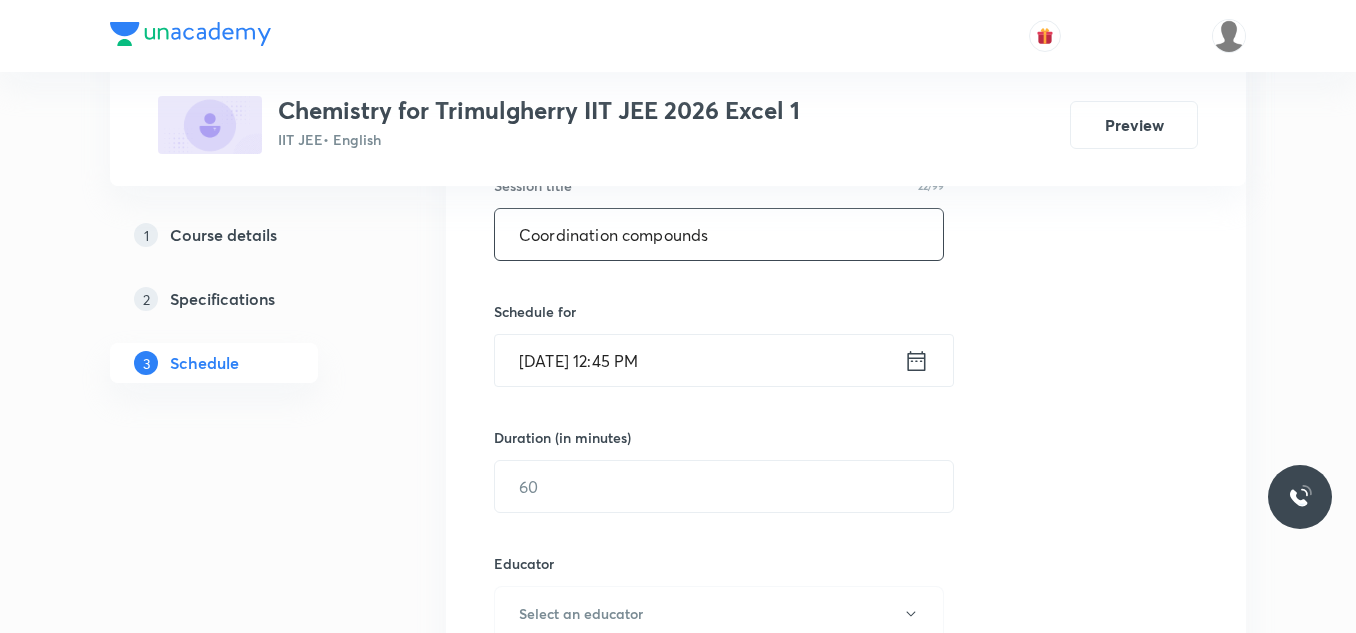 scroll, scrollTop: 400, scrollLeft: 0, axis: vertical 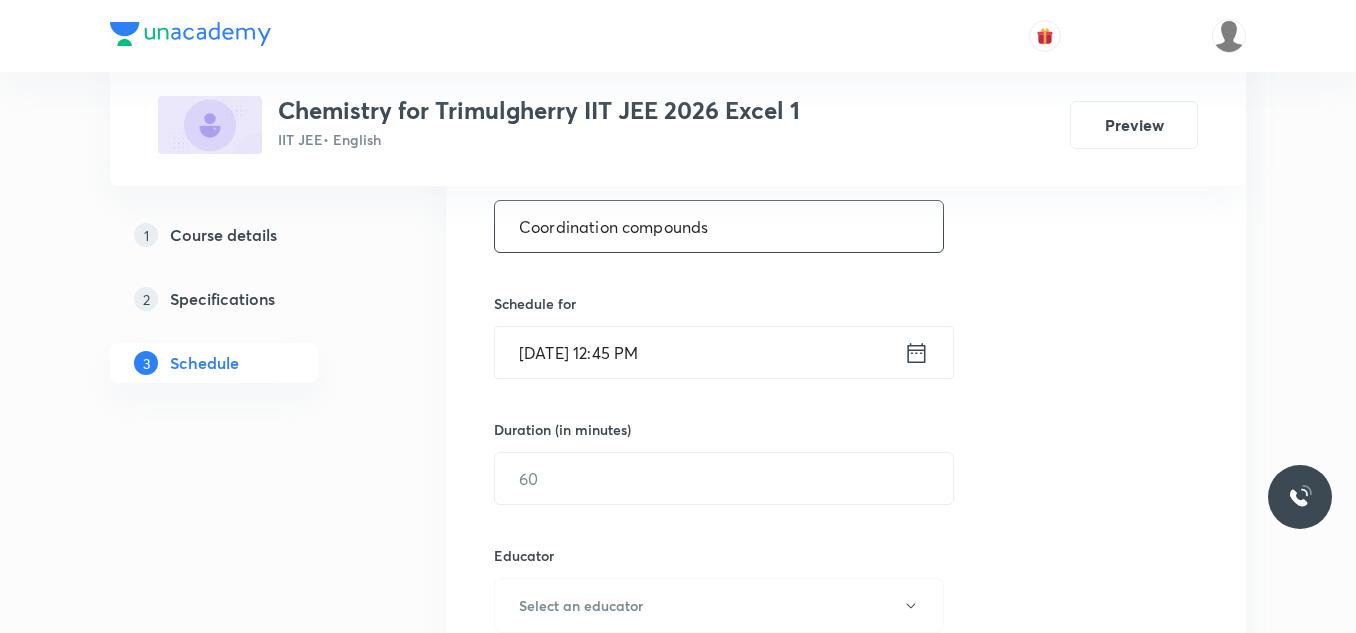 type on "Coordination compounds" 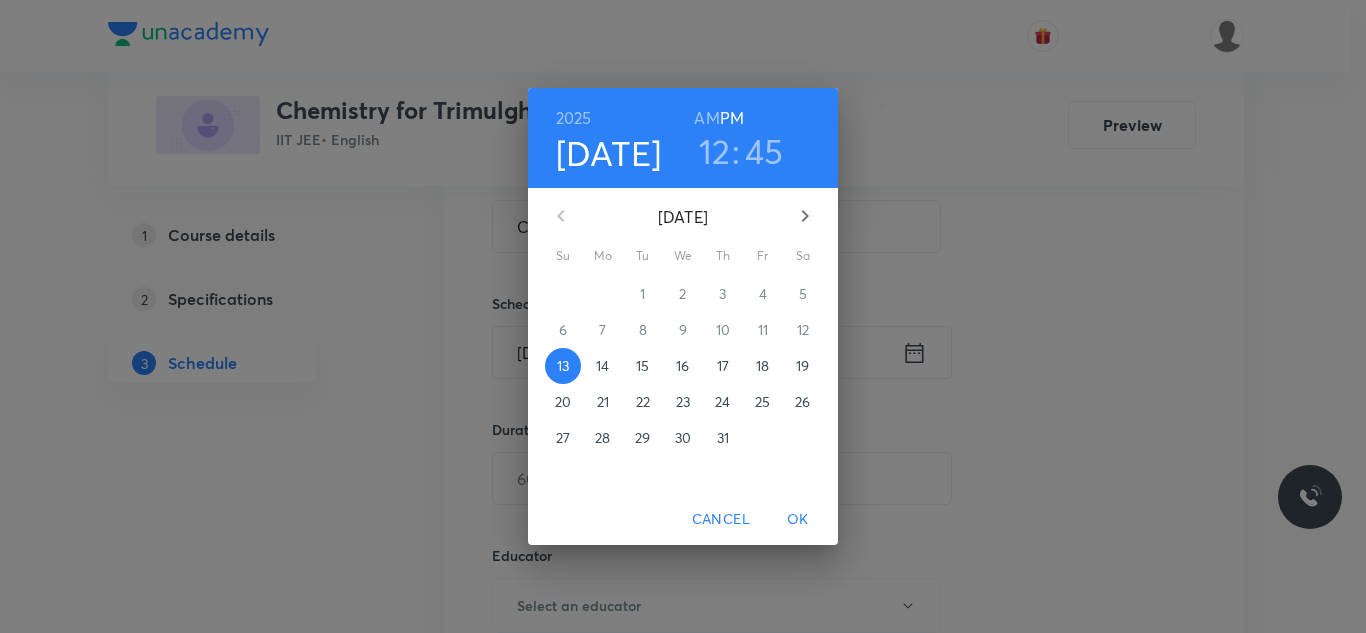 click on "14" at bounding box center (602, 366) 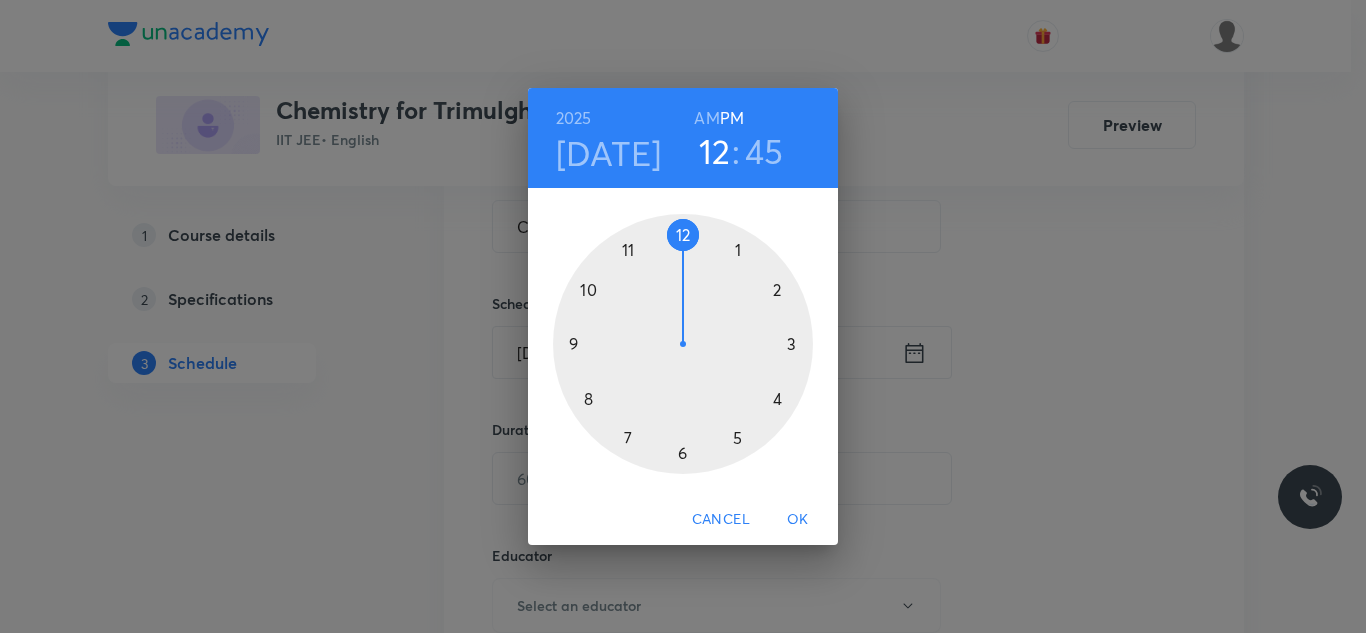 click on "AM" at bounding box center (706, 118) 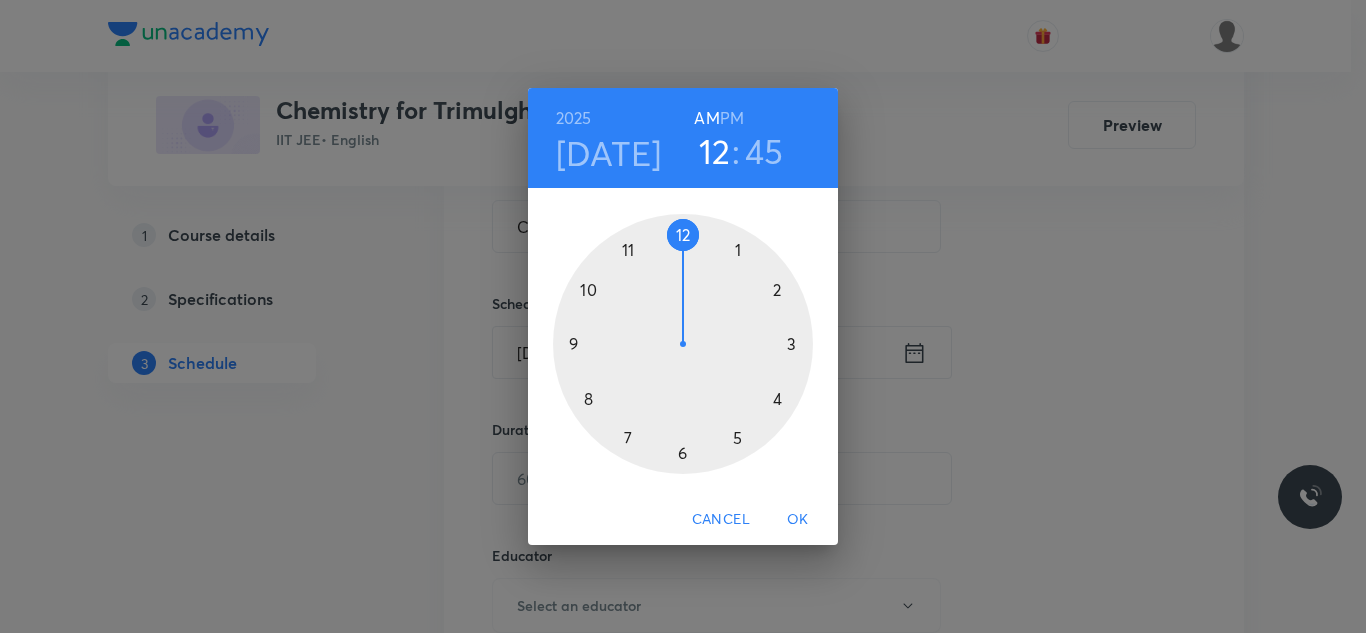 click at bounding box center (683, 344) 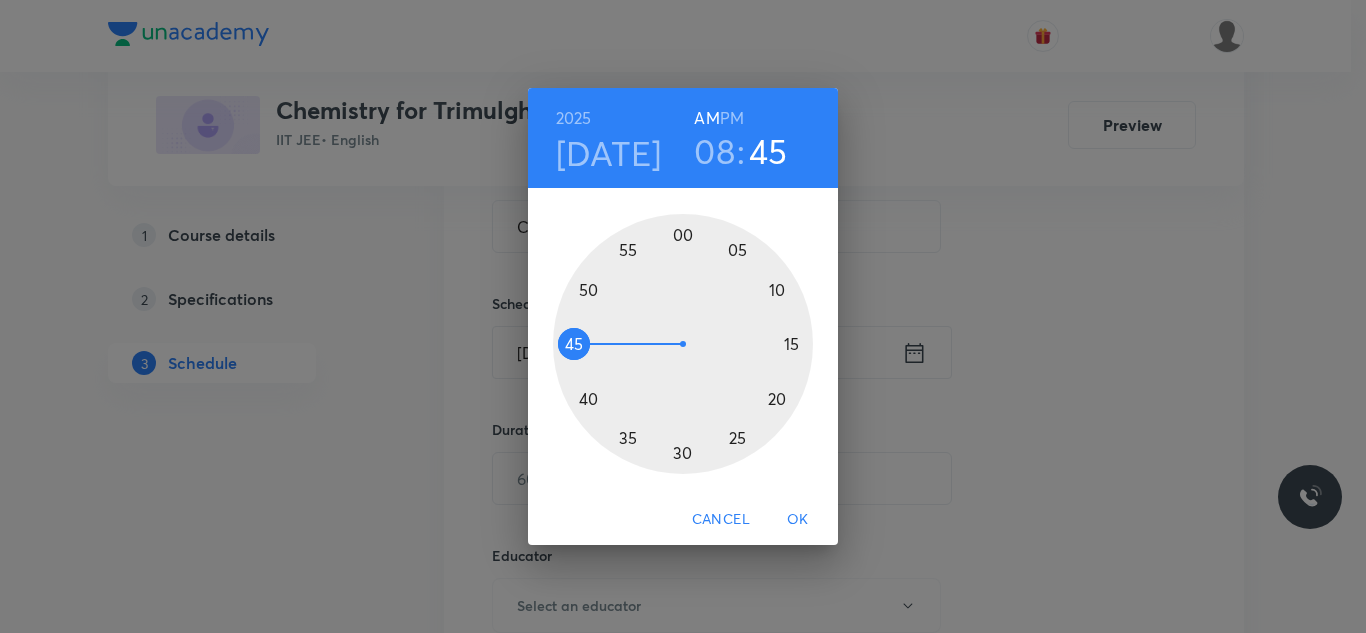 click at bounding box center (683, 344) 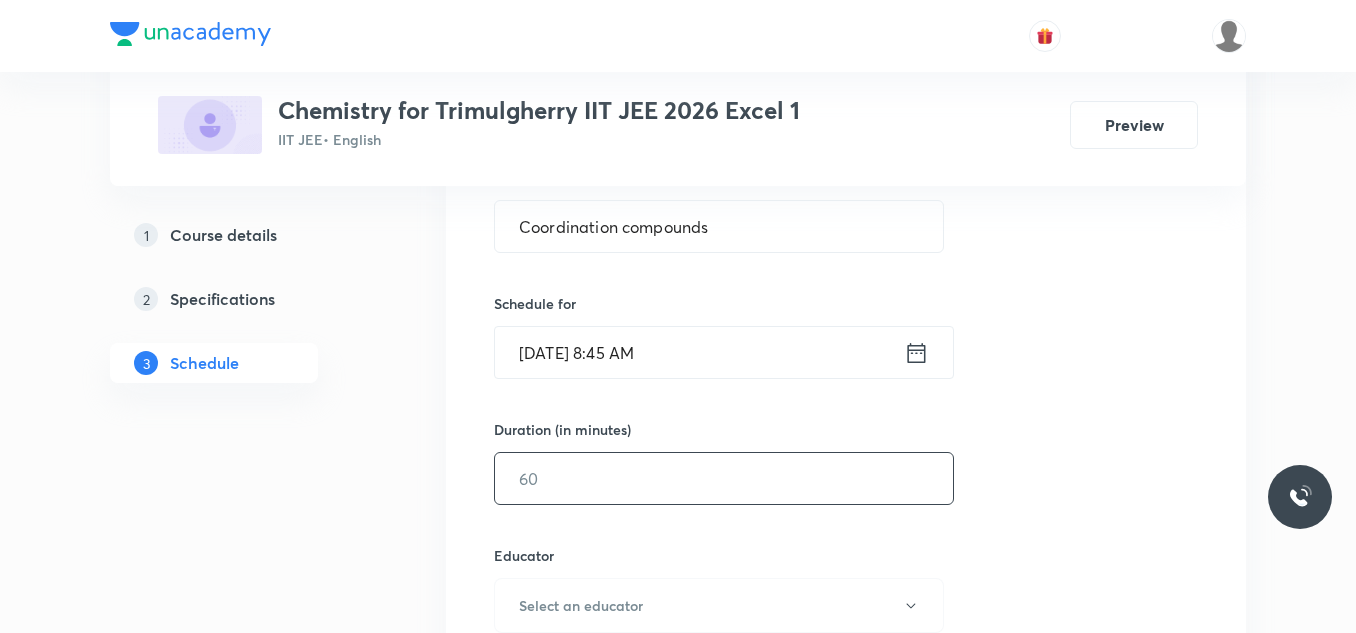 click at bounding box center [724, 478] 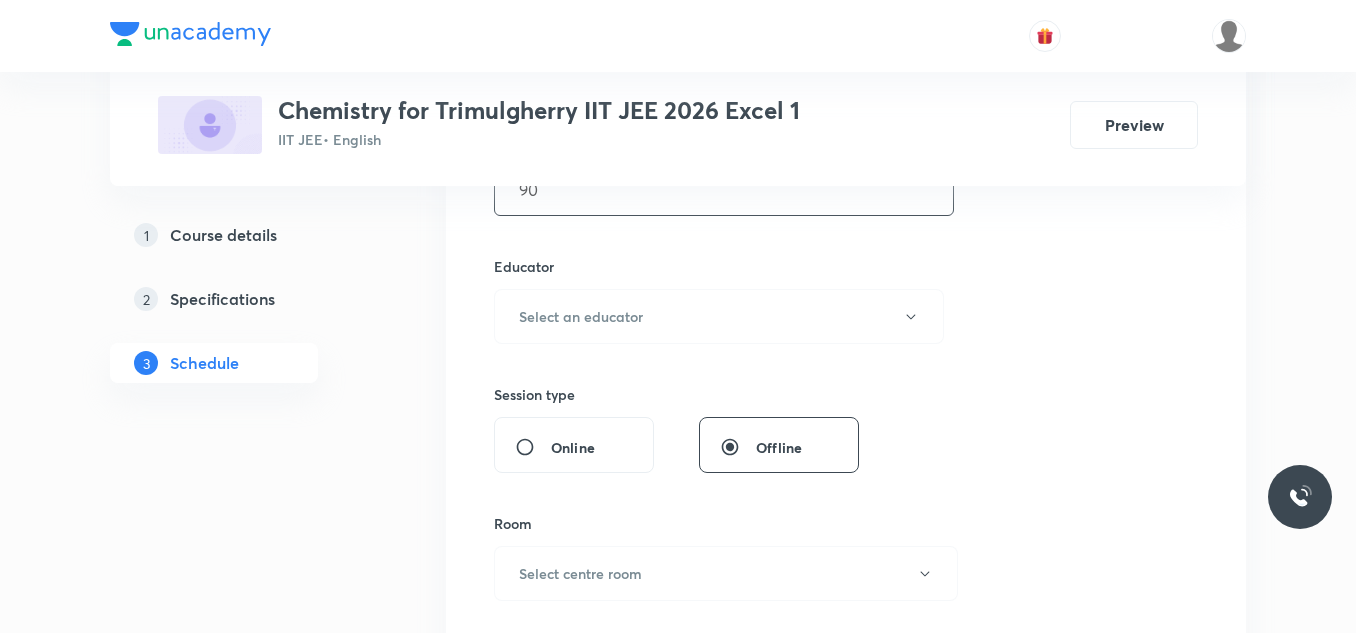 scroll, scrollTop: 700, scrollLeft: 0, axis: vertical 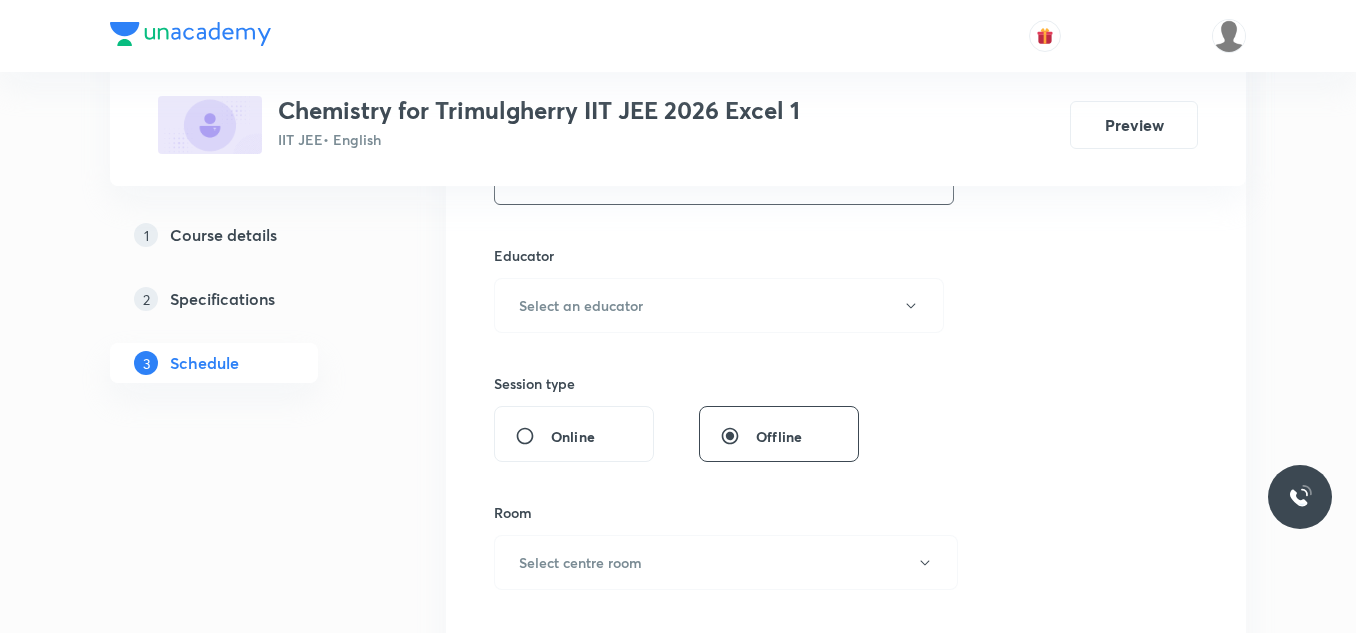 type on "90" 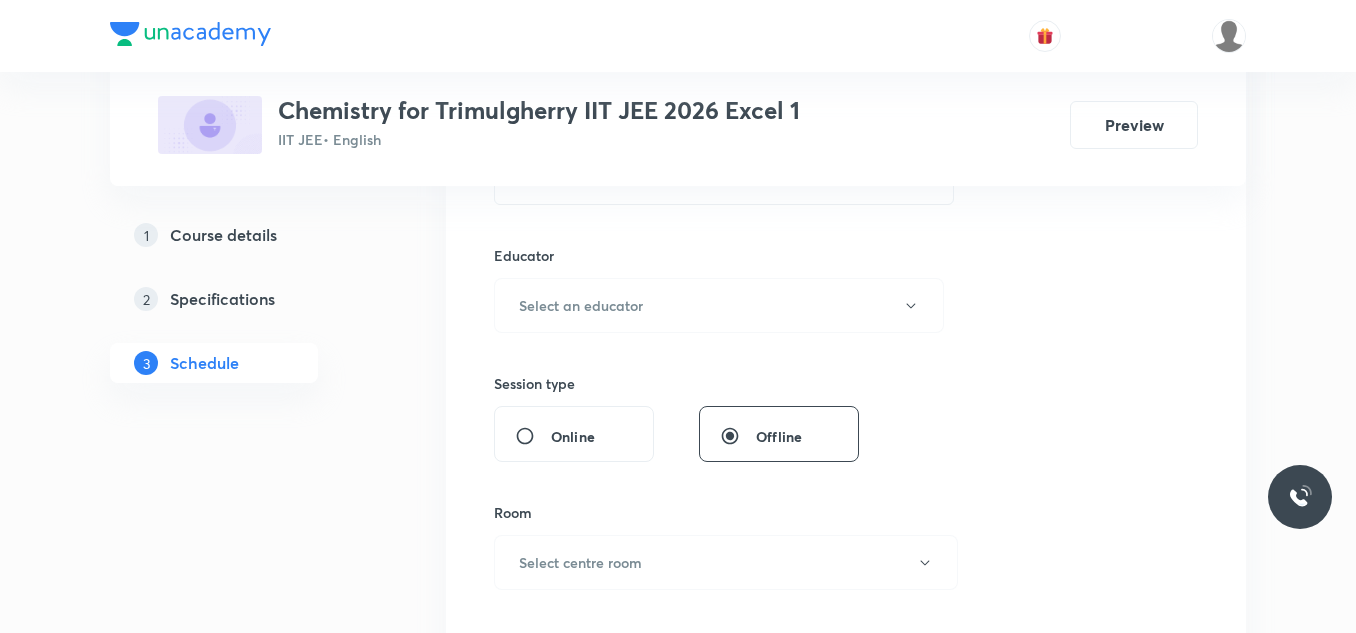 click on "Session  58 Live class Session title 22/99 Coordination compounds ​ Schedule for Jul 14, 2025, 8:45 AM ​ Duration (in minutes) 90 ​ Educator Select an educator   Session type Online Offline Room Select centre room Sub-concepts Select concepts that wil be covered in this session Add Cancel" at bounding box center (846, 265) 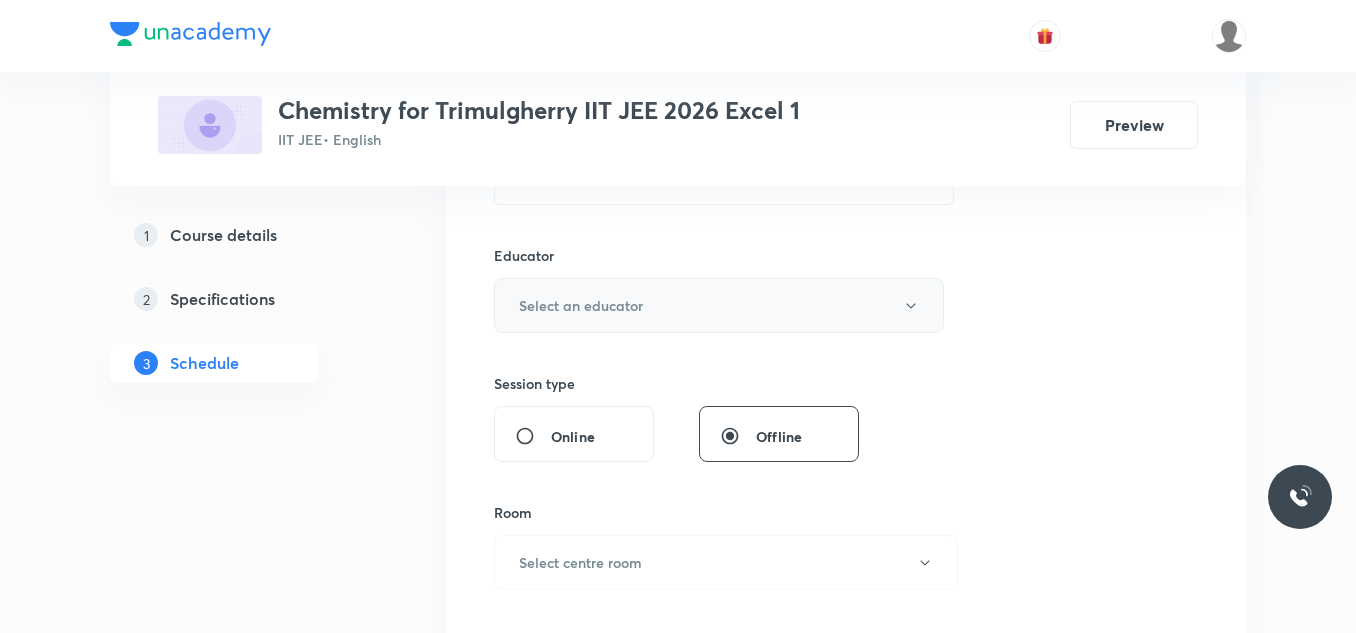 click on "Select an educator" at bounding box center (581, 305) 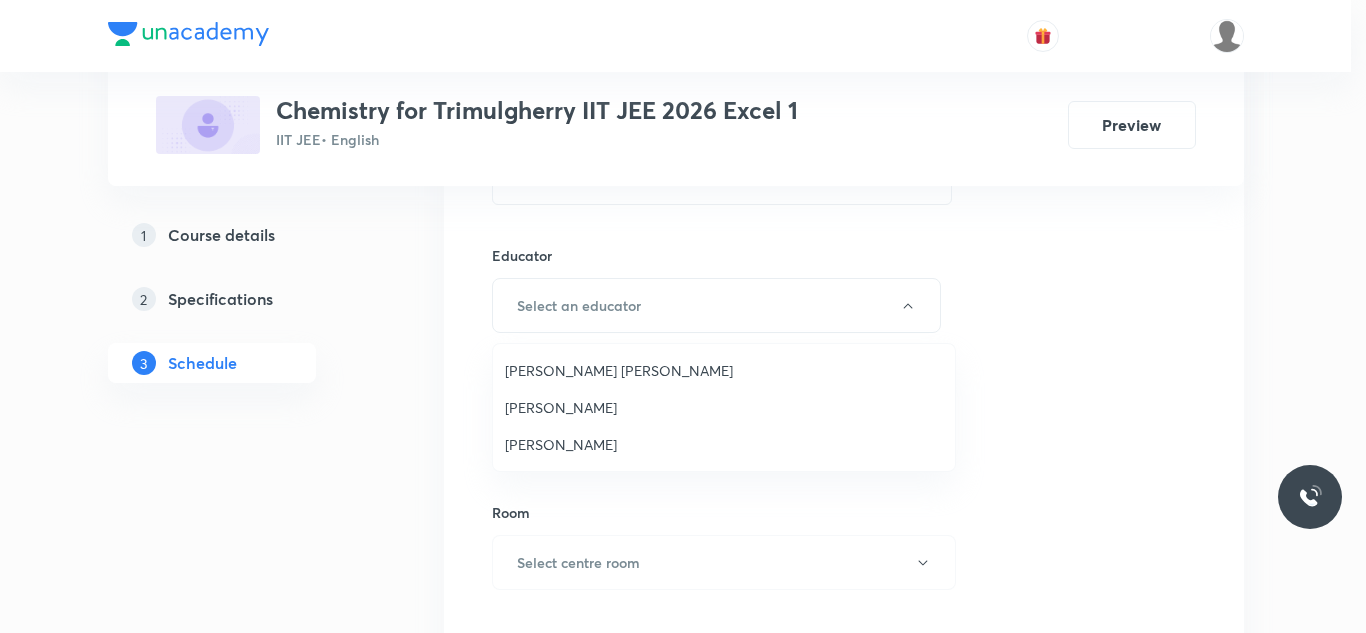 click on "Mekala Santhosh Kumar" at bounding box center (724, 370) 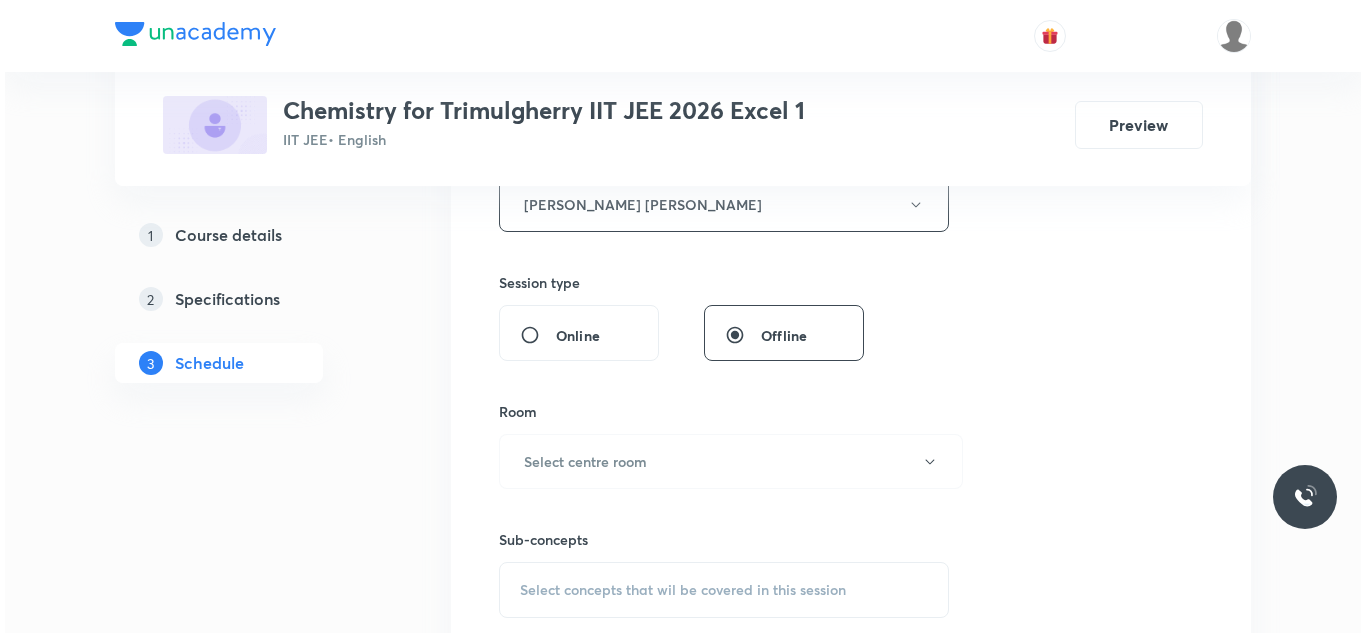 scroll, scrollTop: 900, scrollLeft: 0, axis: vertical 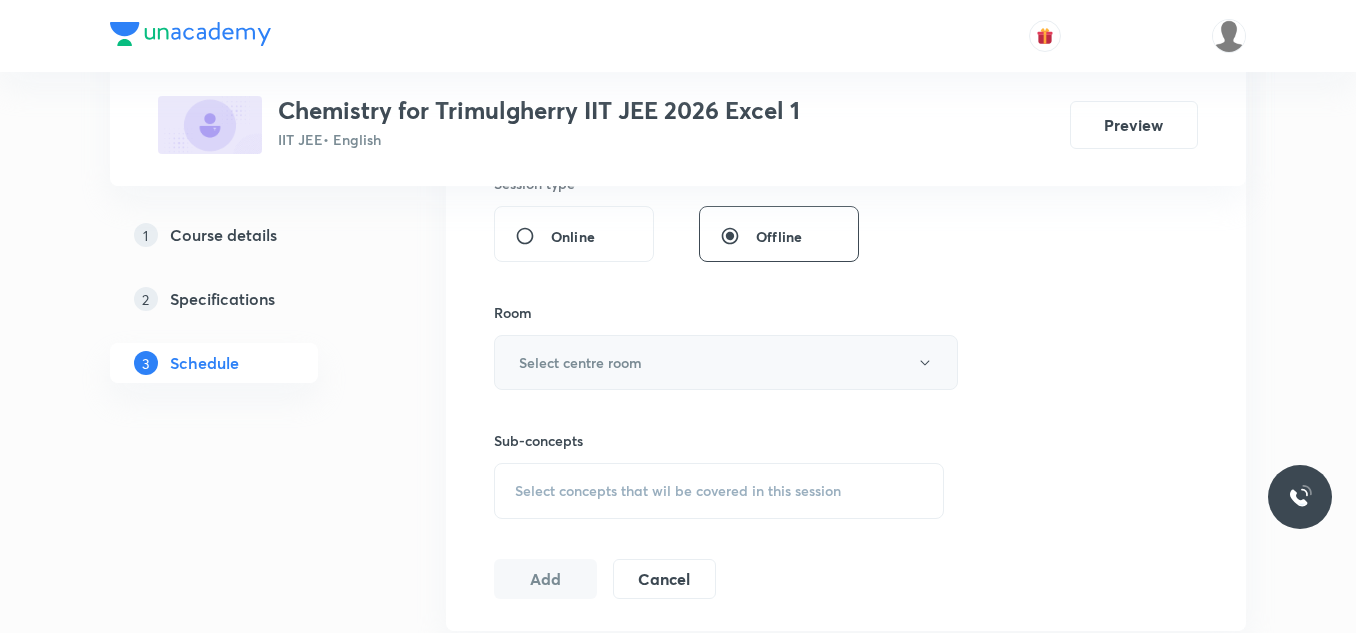 click on "Select centre room" at bounding box center [580, 362] 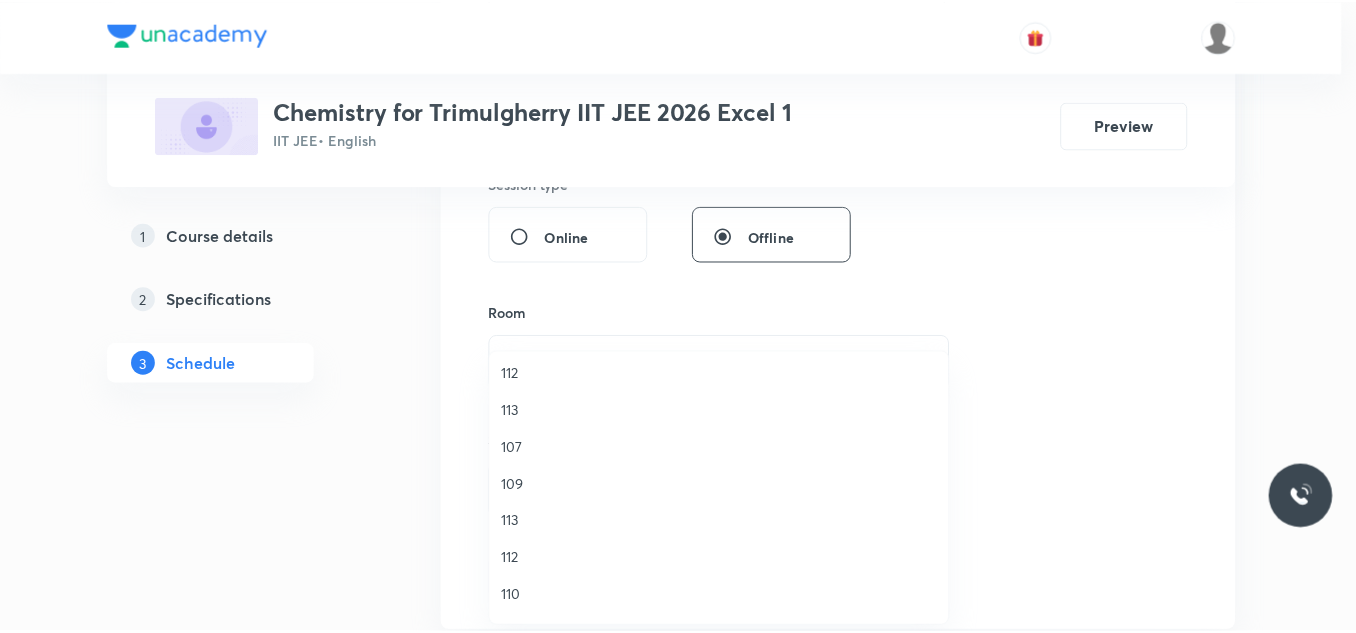 scroll, scrollTop: 371, scrollLeft: 0, axis: vertical 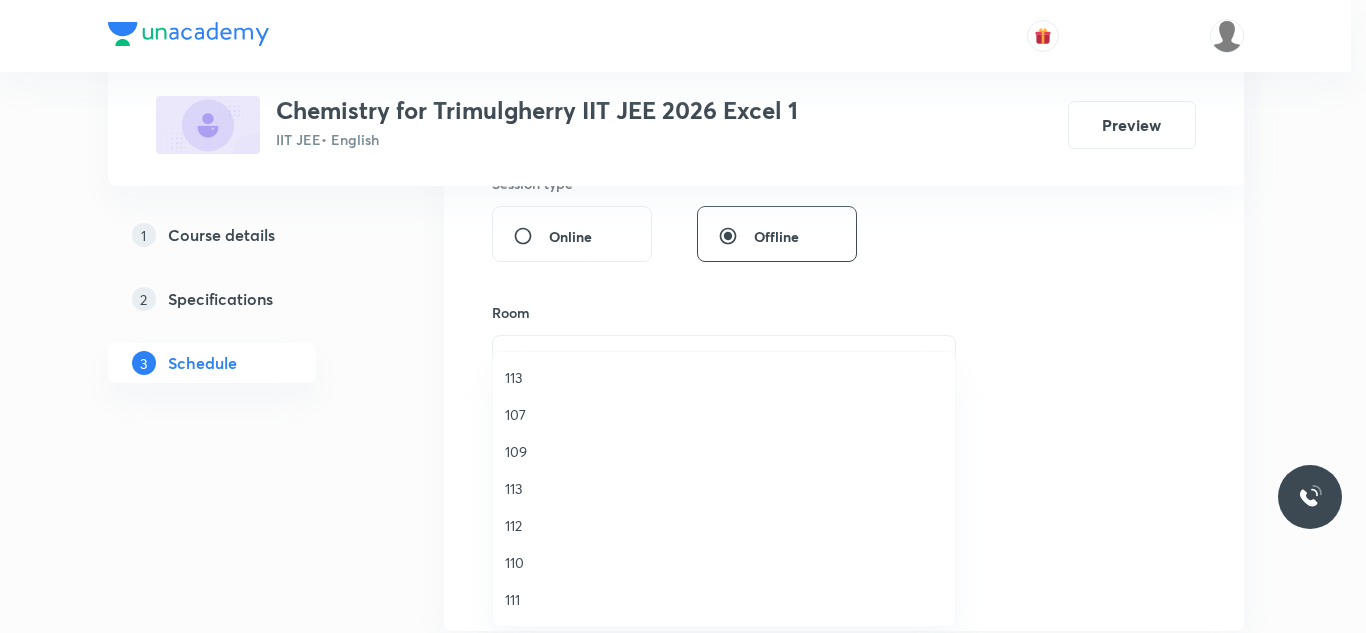 click on "110" at bounding box center (724, 562) 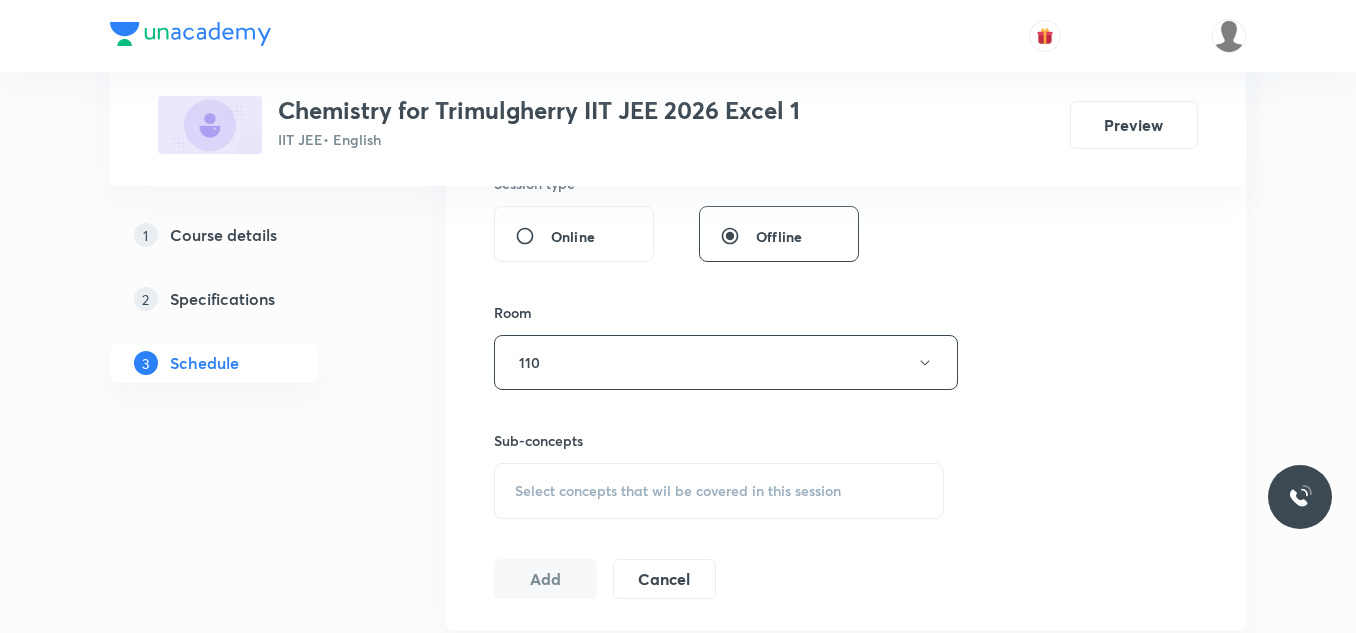 scroll, scrollTop: 1100, scrollLeft: 0, axis: vertical 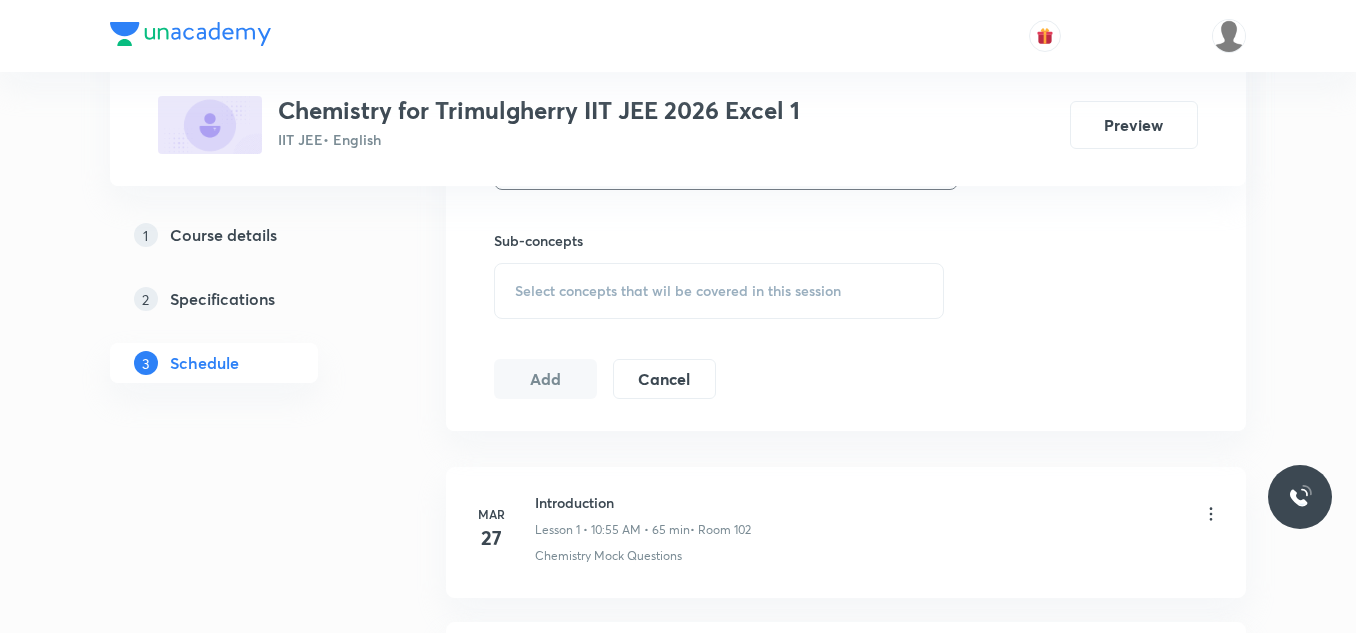click on "Select concepts that wil be covered in this session" at bounding box center [719, 291] 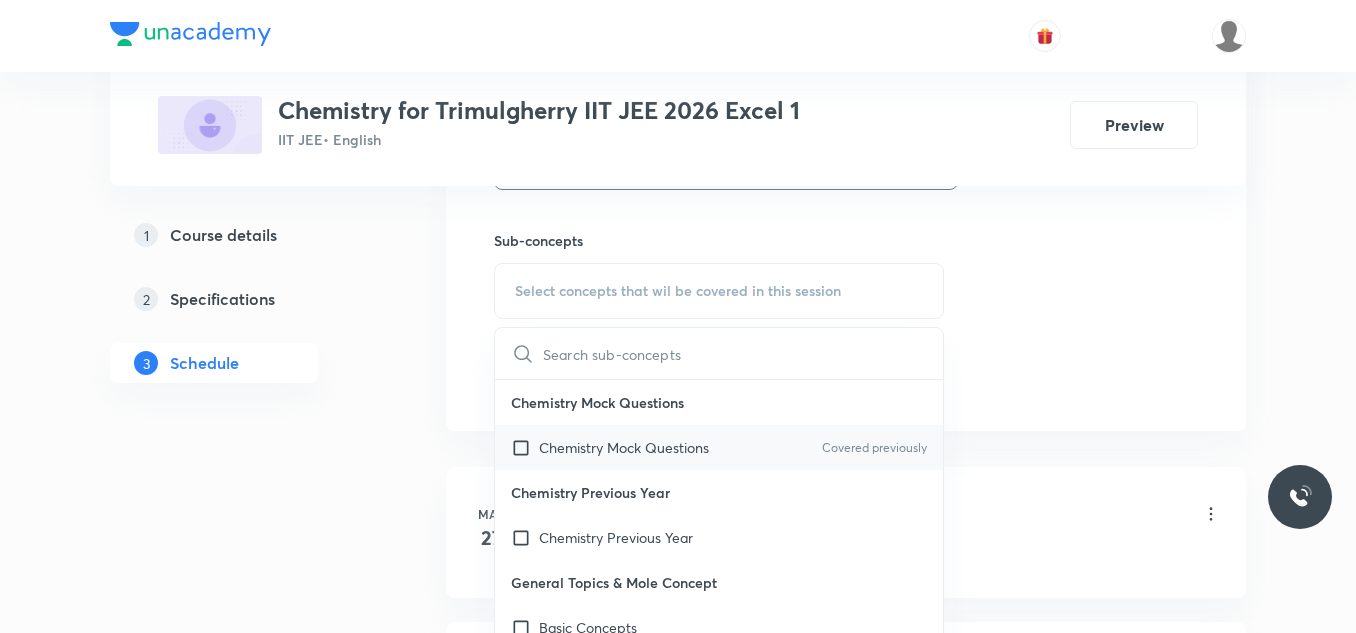 click at bounding box center [525, 447] 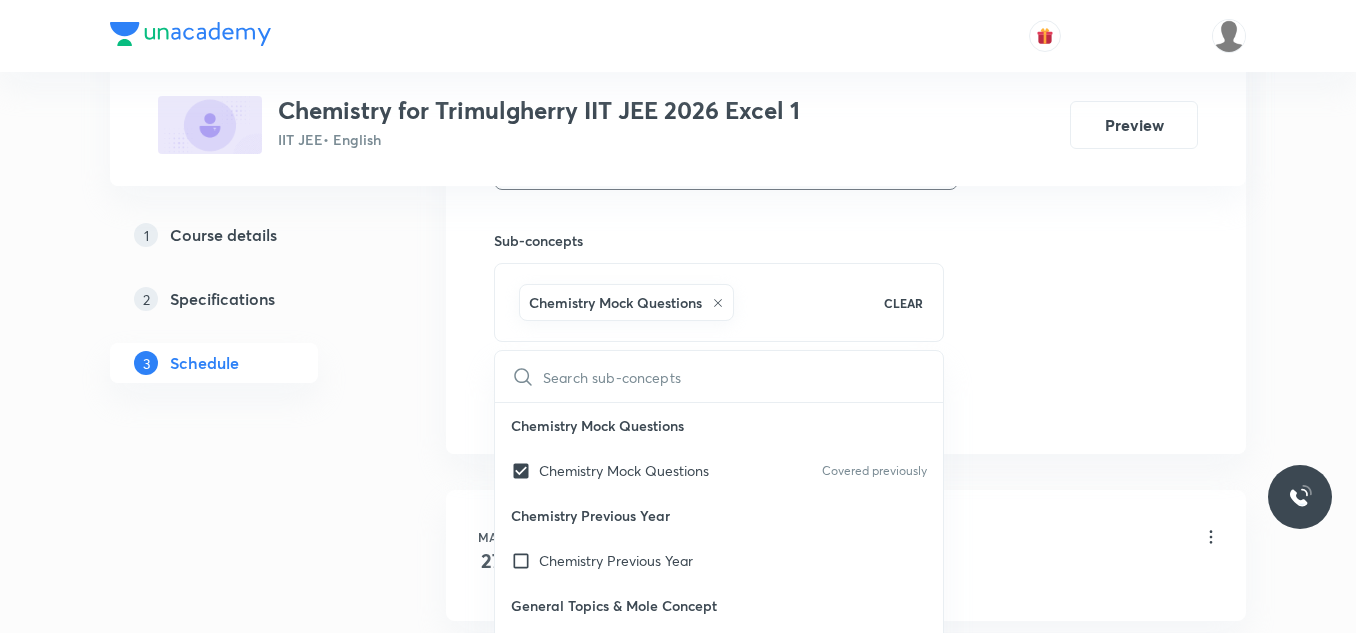 click on "Plus Courses Chemistry for Trimulgherry IIT JEE 2026 Excel 1 IIT JEE  • English Preview 1 Course details 2 Specifications 3 Schedule Schedule 57  classes Session  58 Live class Session title 22/99 Coordination compounds ​ Schedule for Jul 14, 2025, 8:45 AM ​ Duration (in minutes) 90 ​ Educator Mekala Santhosh Kumar   Session type Online Offline Room 110 Sub-concepts Chemistry Mock Questions CLEAR ​ Chemistry Mock Questions Chemistry Mock Questions Covered previously Chemistry Previous Year Chemistry Previous Year General Topics & Mole Concept Basic Concepts Basic Introduction Percentage Composition Stoichiometry Principle of Atom Conservation (POAC) Relation between Stoichiometric Quantities Application of Mole Concept: Gravimetric Analysis Different Laws Formula and Composition Concentration Terms Some basic concepts of Chemistry Atomic Structure Discovery Of Electron Some Prerequisites of Physics Discovery Of Protons And Neutrons Atomic Models and Theories  Nature of Waves Photoelectric Effect Add" at bounding box center [678, 4232] 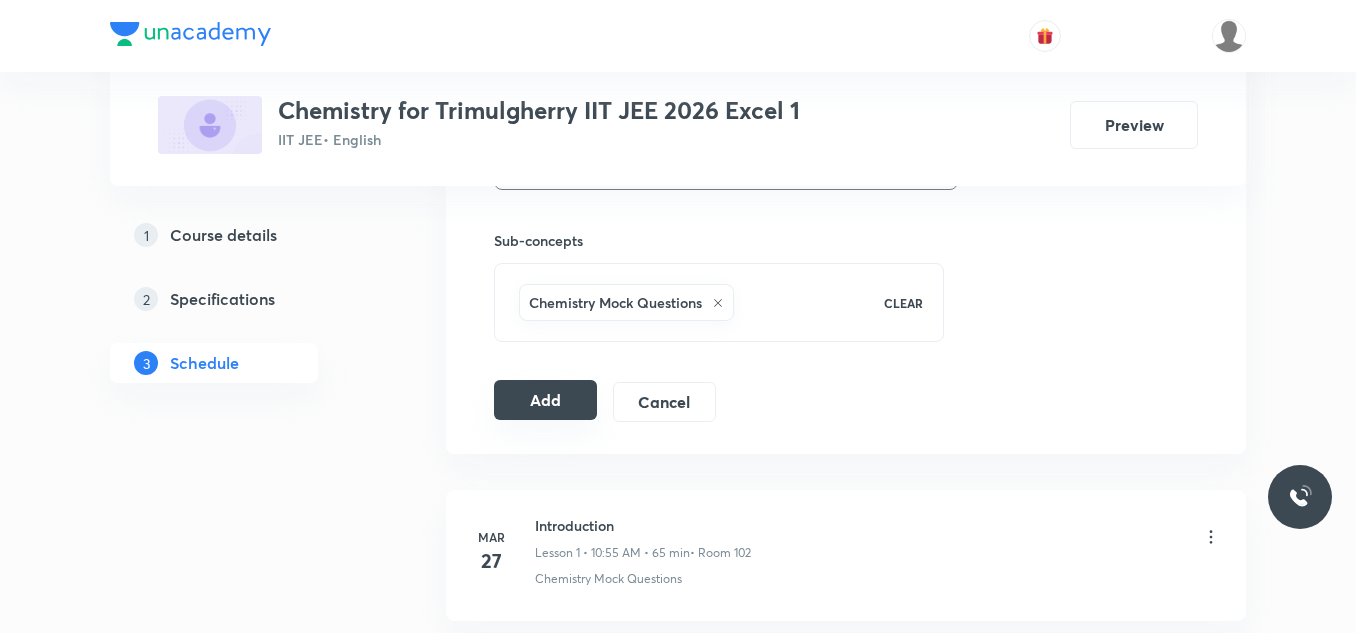 click on "Add" at bounding box center [545, 400] 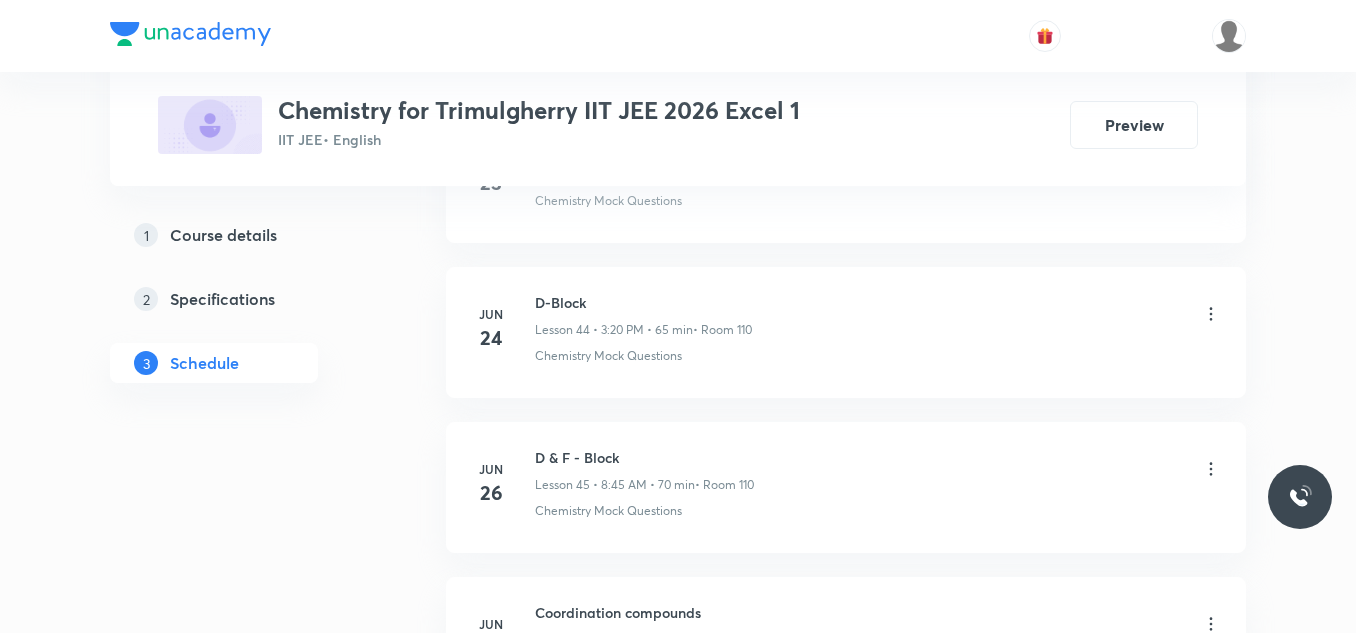 scroll, scrollTop: 8886, scrollLeft: 0, axis: vertical 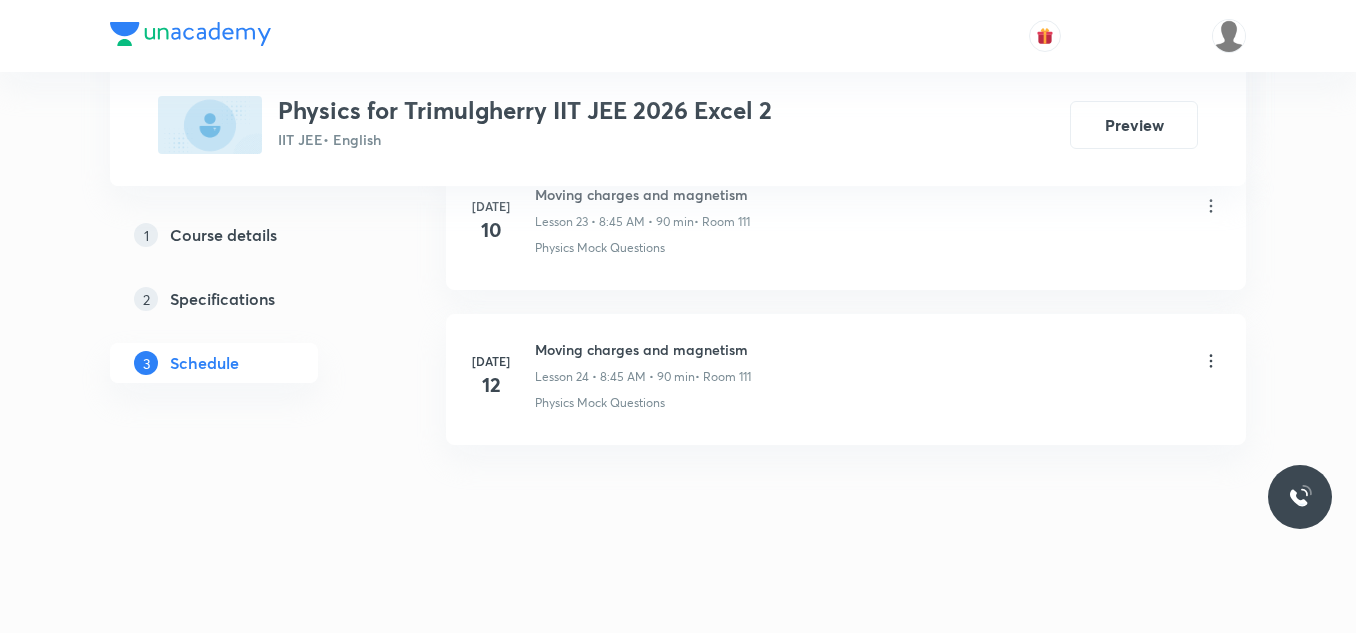 click on "Moving charges and magnetism" at bounding box center [643, 349] 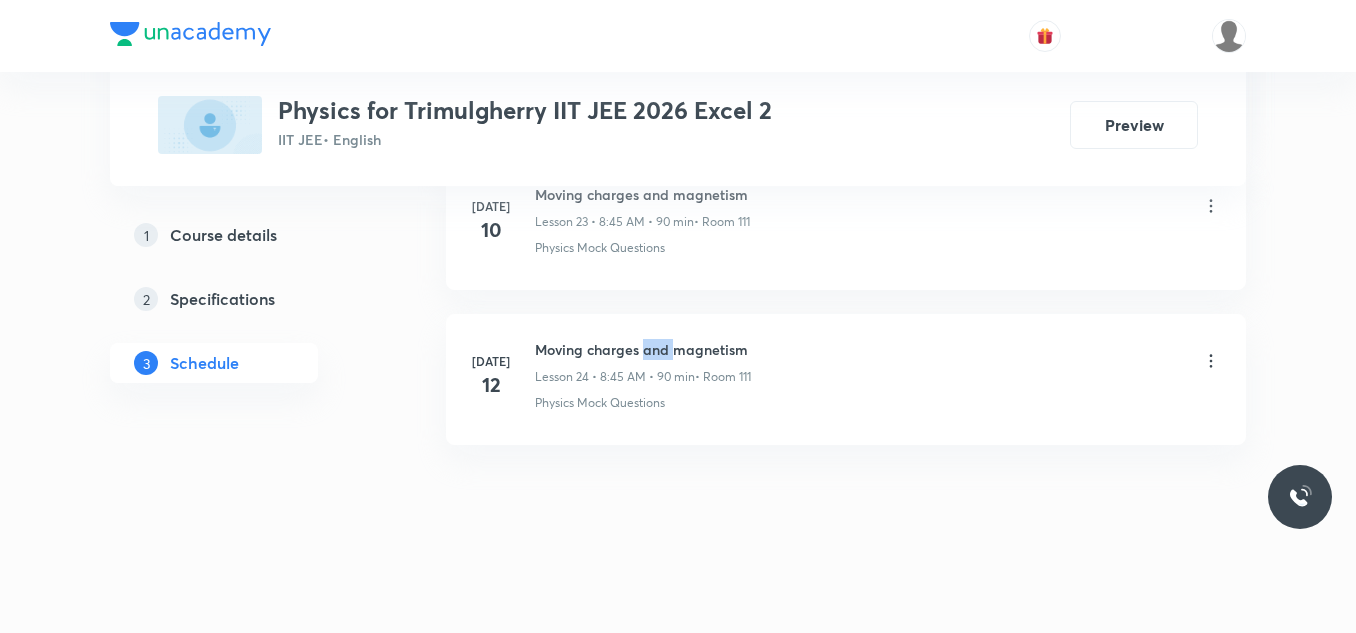 click on "Moving charges and magnetism" at bounding box center [643, 349] 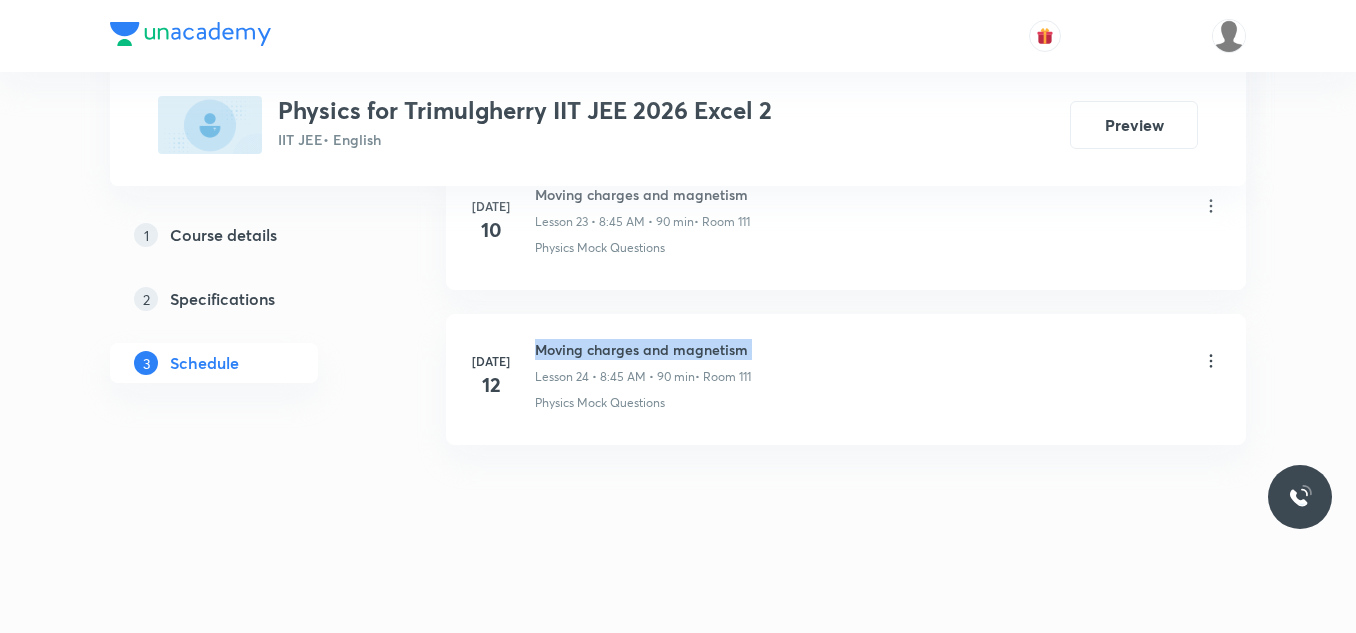 click on "Moving charges and magnetism" at bounding box center [643, 349] 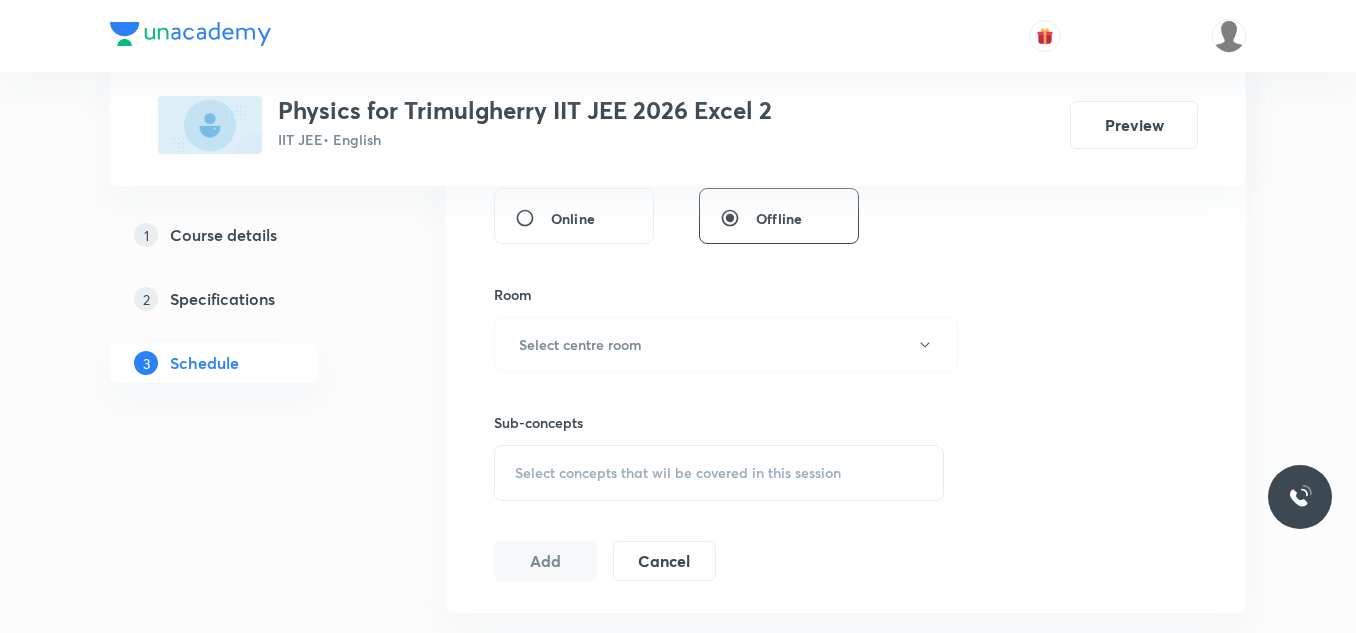 scroll, scrollTop: 218, scrollLeft: 0, axis: vertical 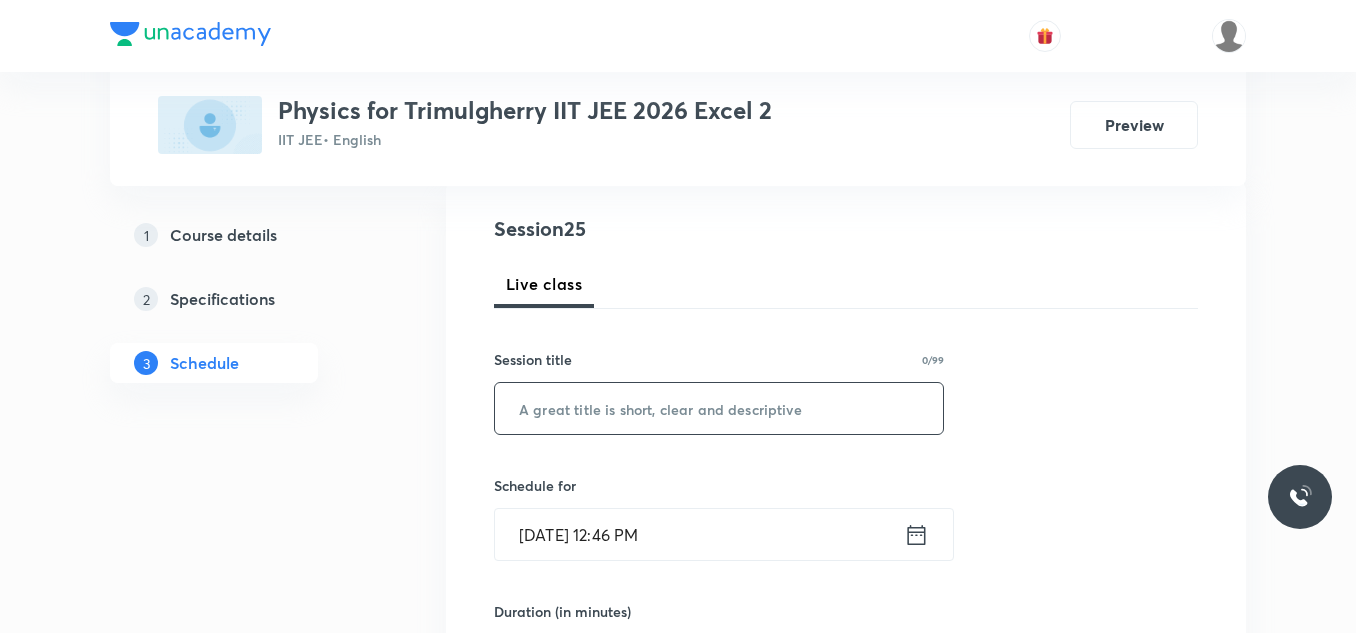 click at bounding box center [719, 408] 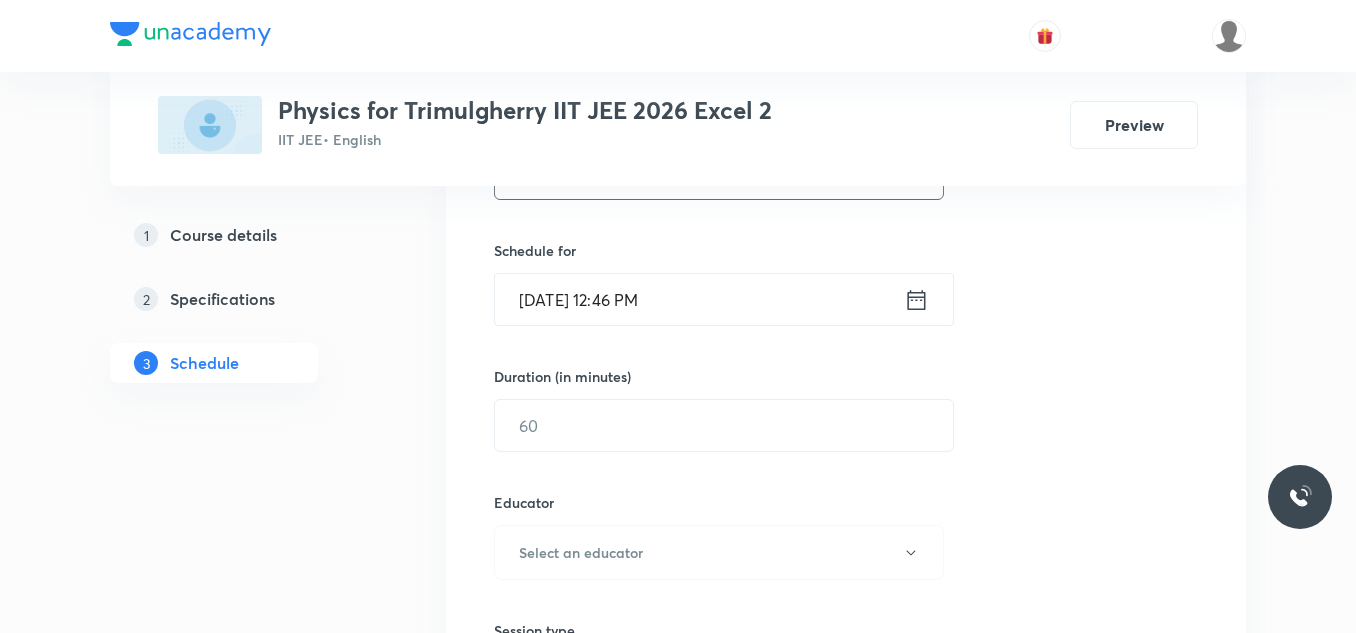 scroll, scrollTop: 418, scrollLeft: 0, axis: vertical 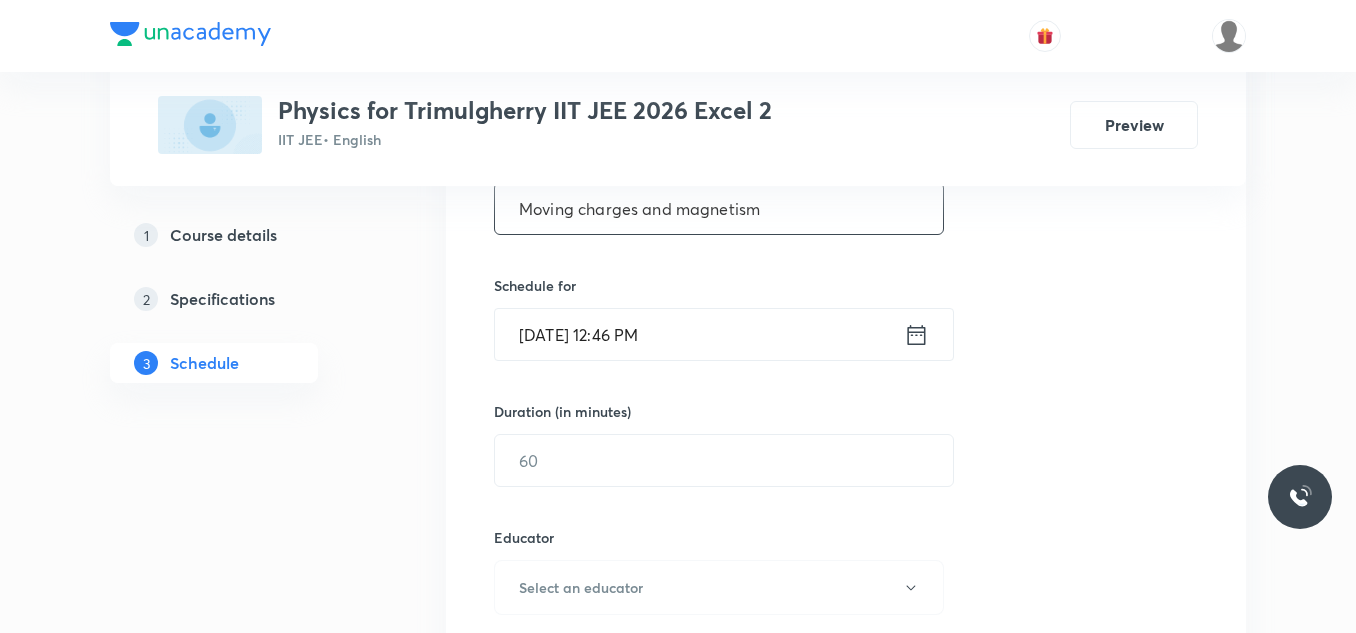 type on "Moving charges and magnetism" 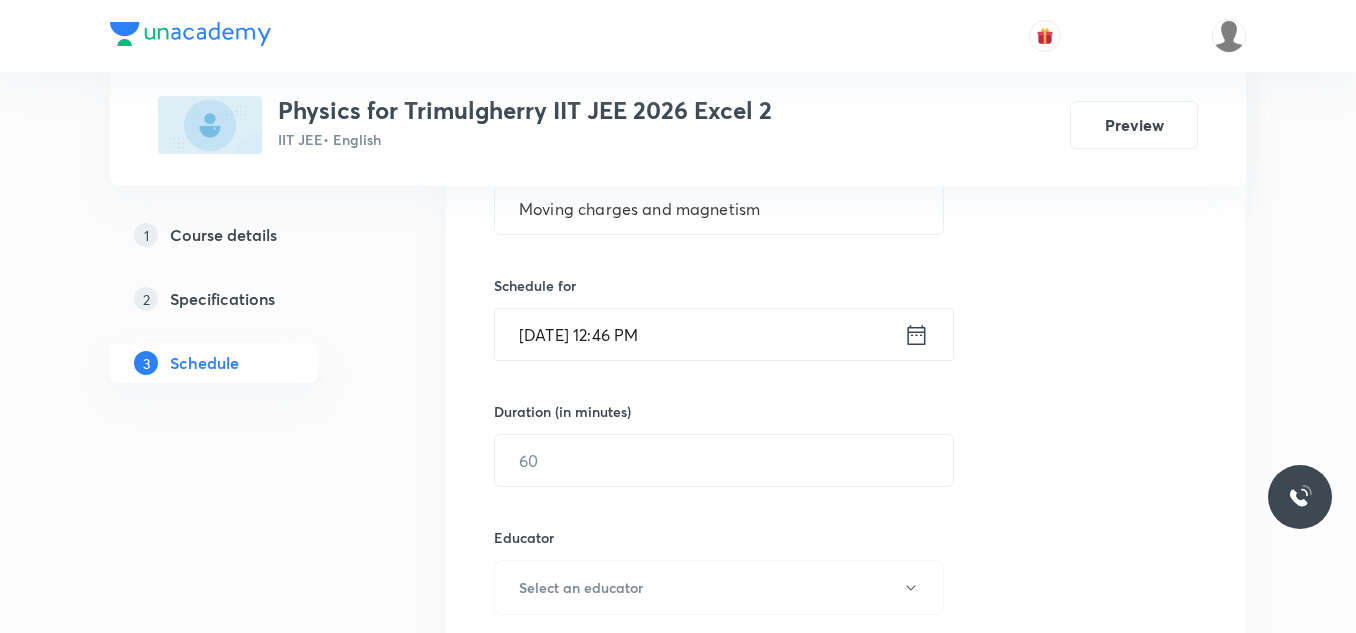 click 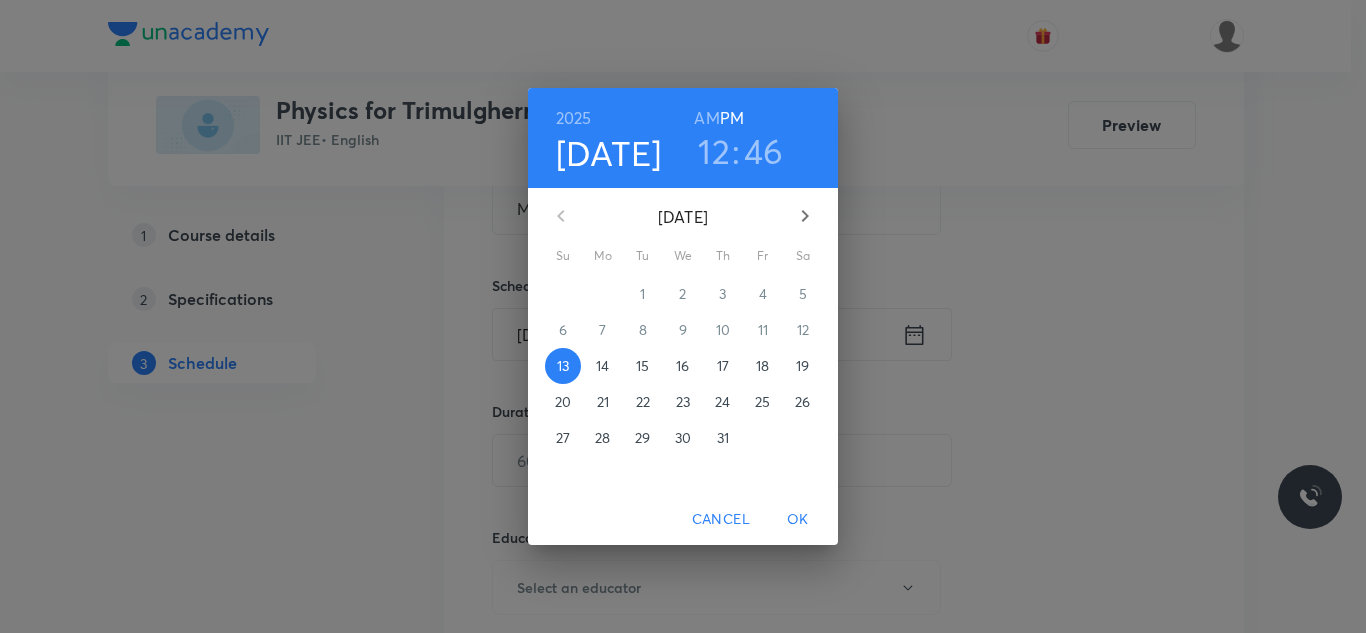 click on "14" at bounding box center (602, 366) 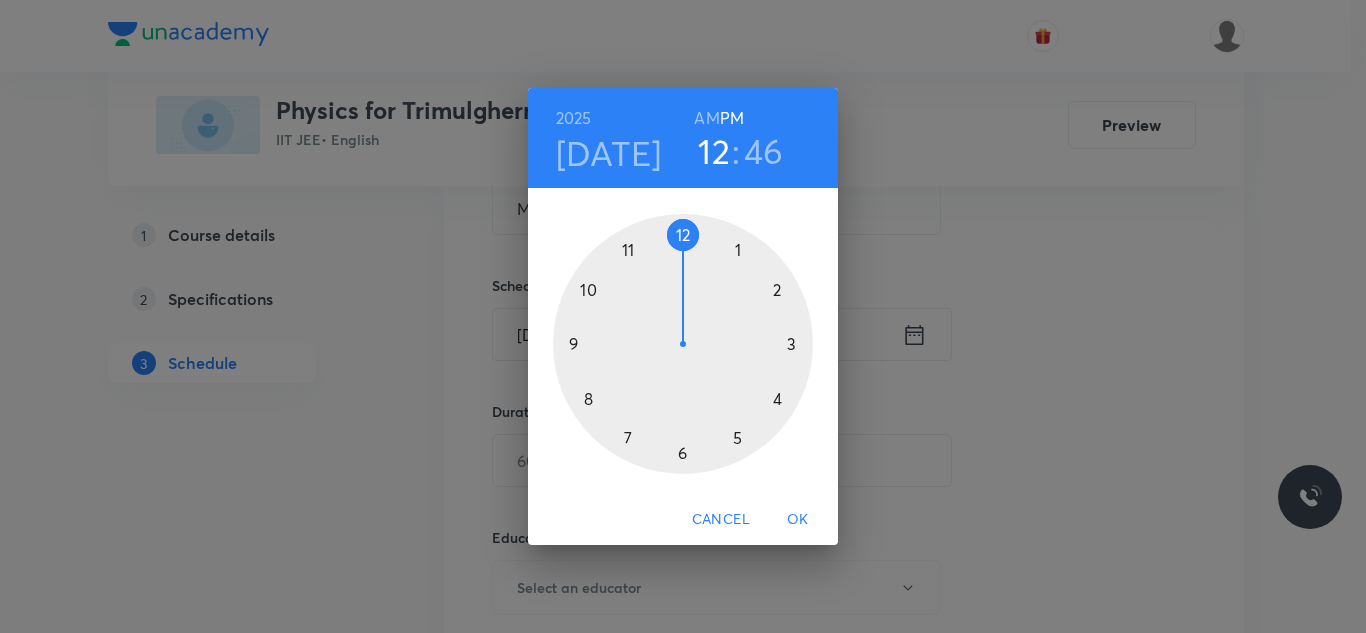 click on "AM" at bounding box center (706, 118) 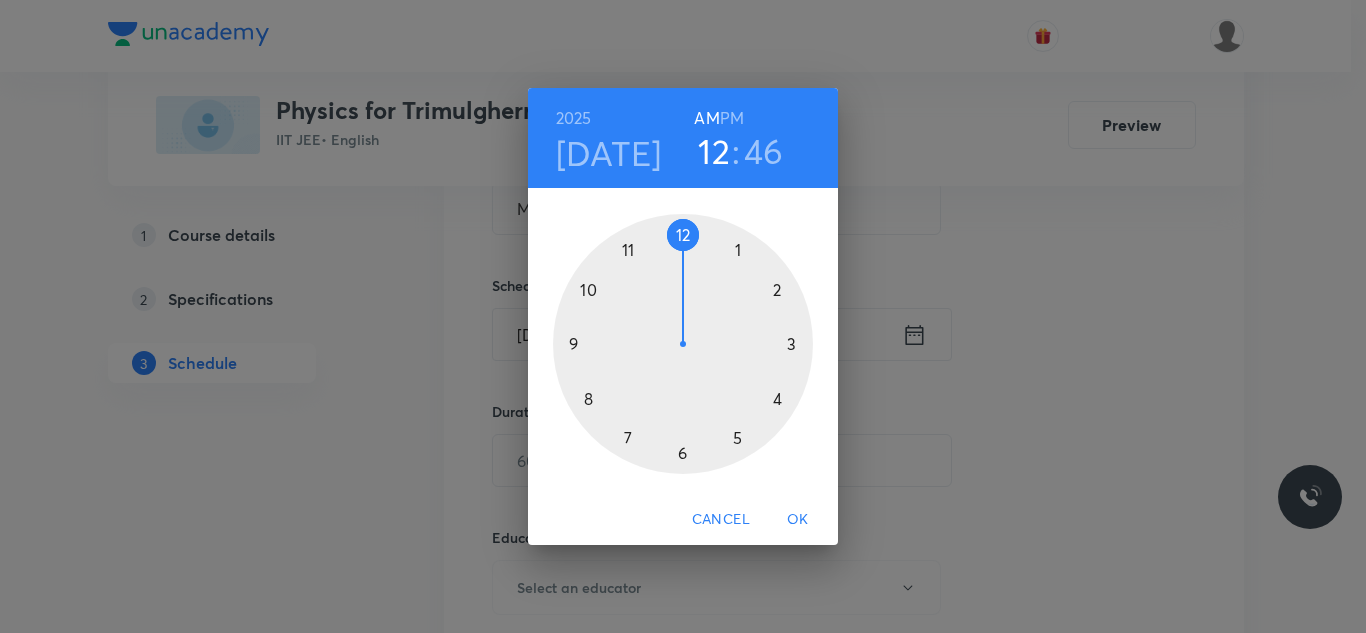 click at bounding box center (683, 344) 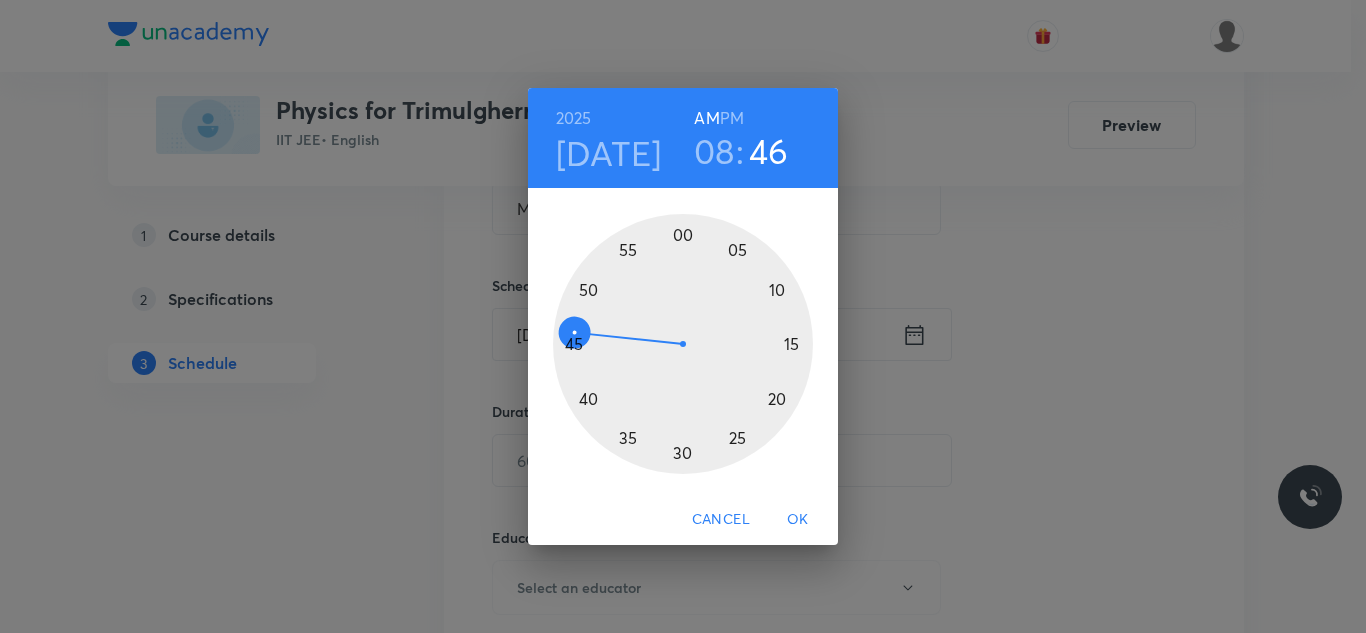 click at bounding box center [683, 344] 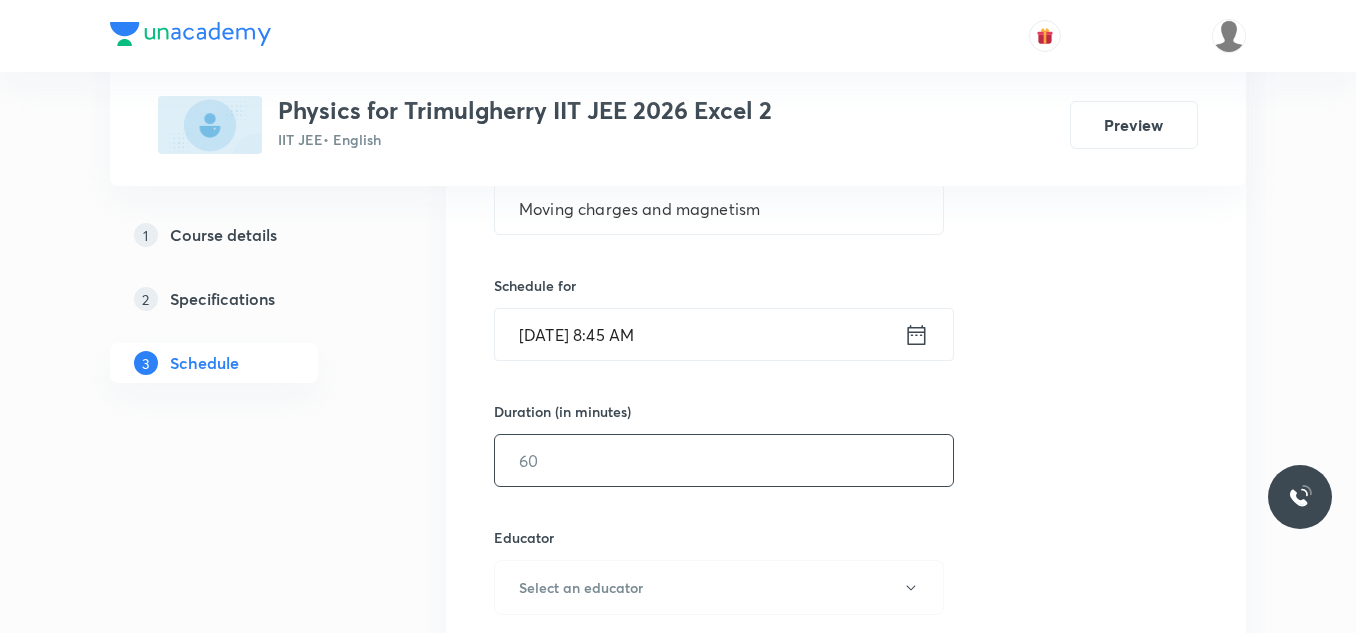 click at bounding box center [724, 460] 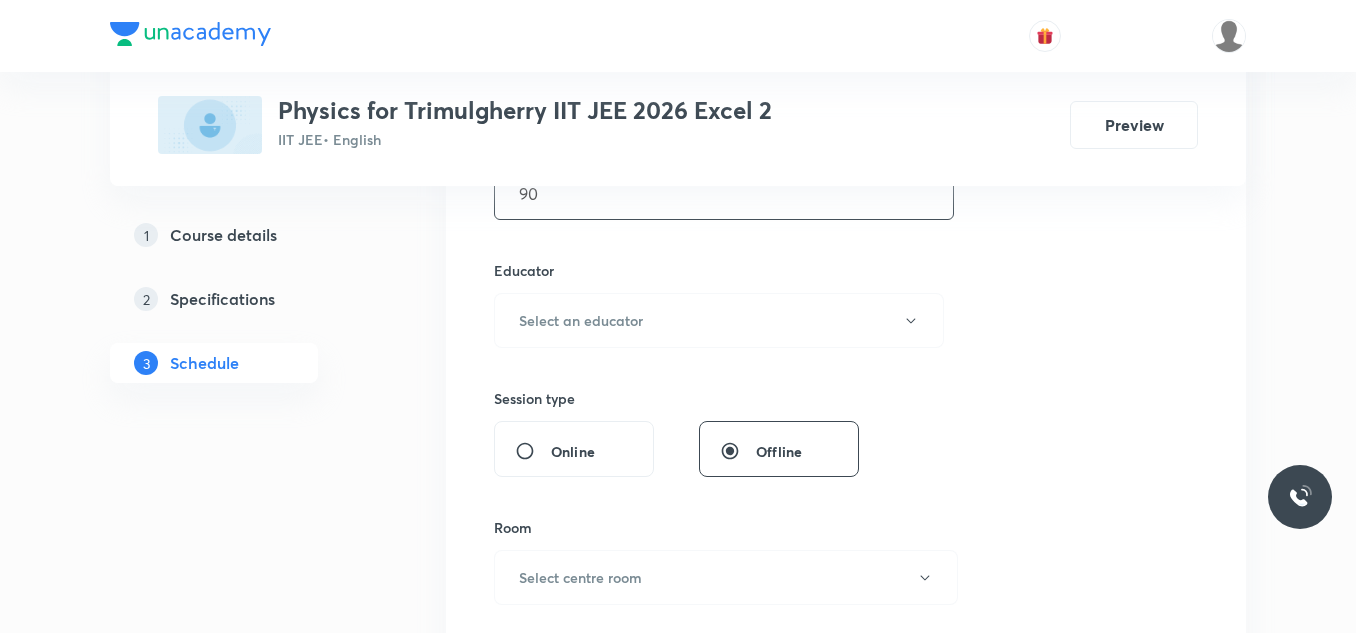 scroll, scrollTop: 718, scrollLeft: 0, axis: vertical 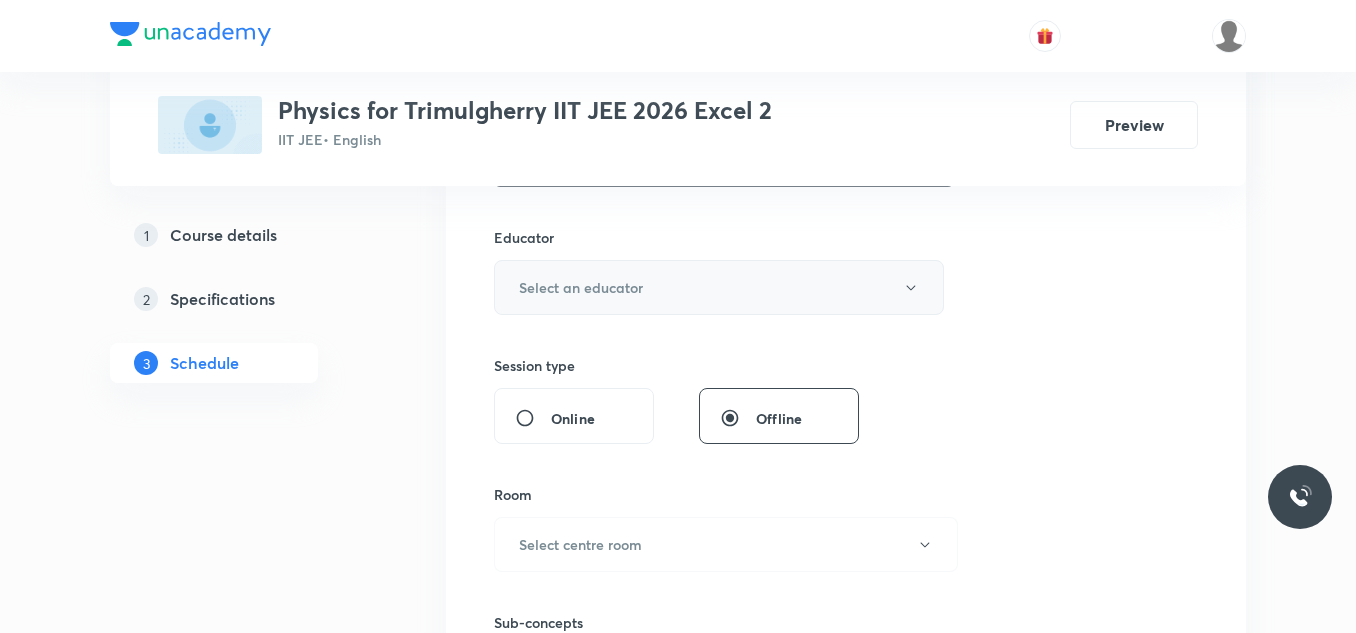 type on "90" 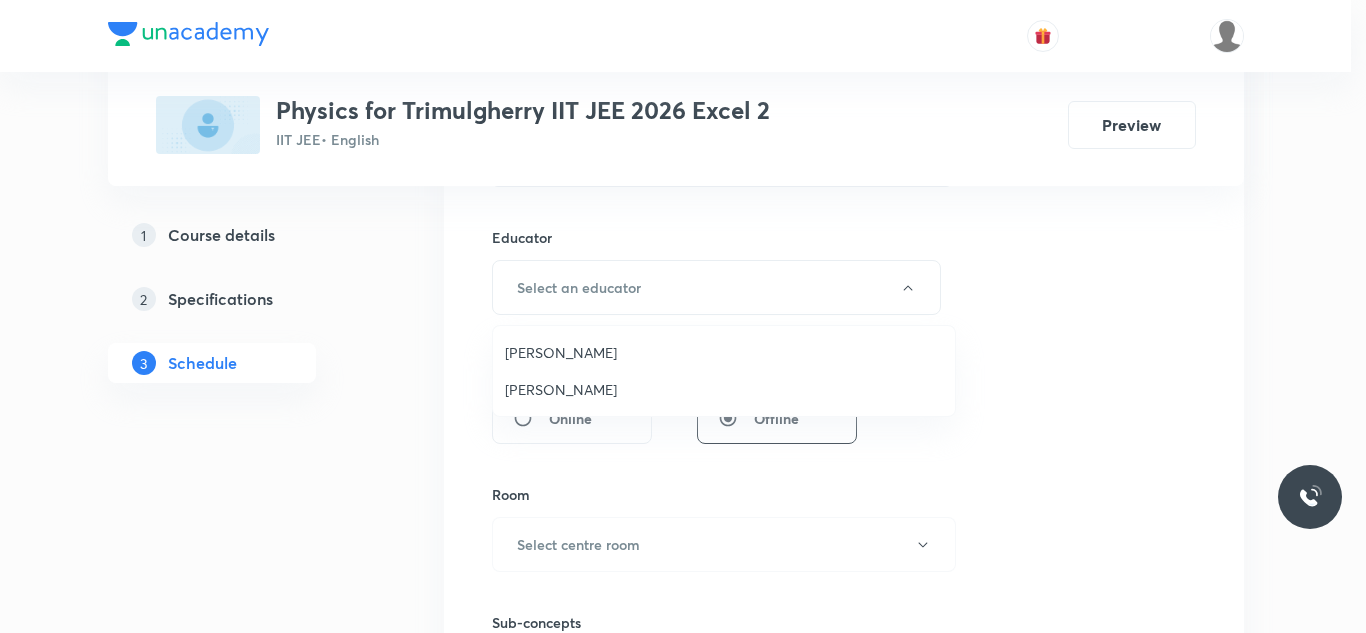 click on "Rajesh Vuddavolu" at bounding box center (724, 352) 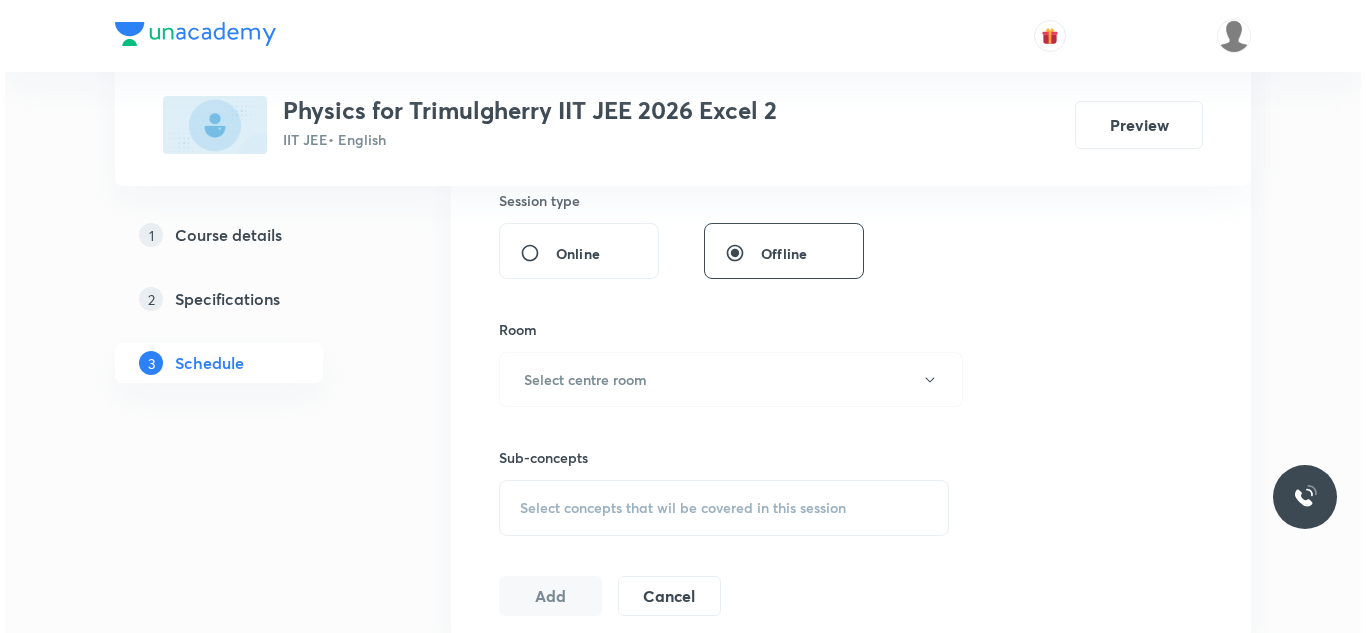 scroll, scrollTop: 918, scrollLeft: 0, axis: vertical 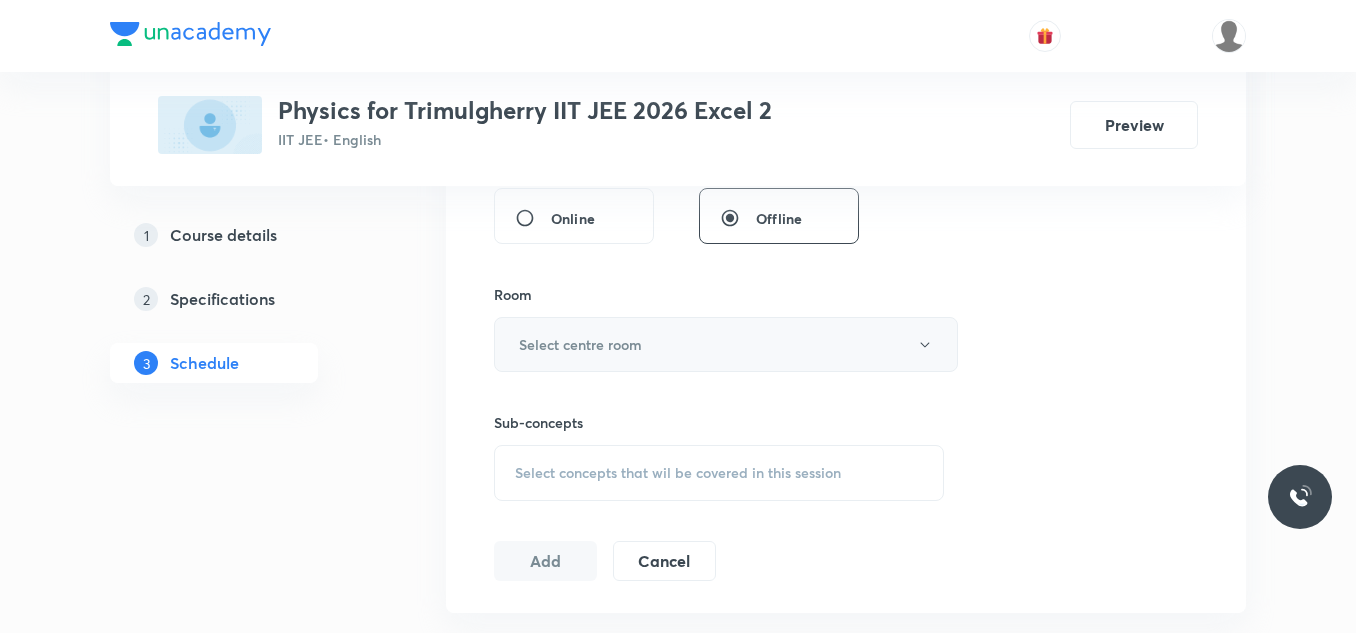 click on "Select centre room" at bounding box center (726, 344) 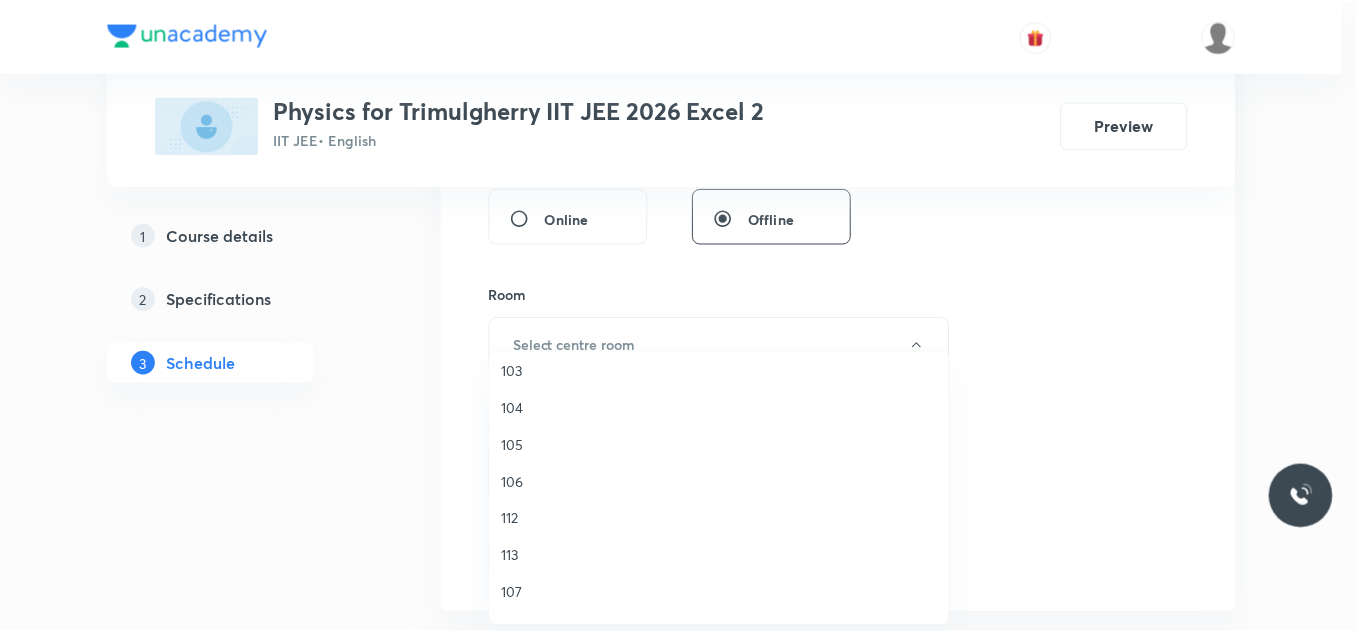 scroll, scrollTop: 371, scrollLeft: 0, axis: vertical 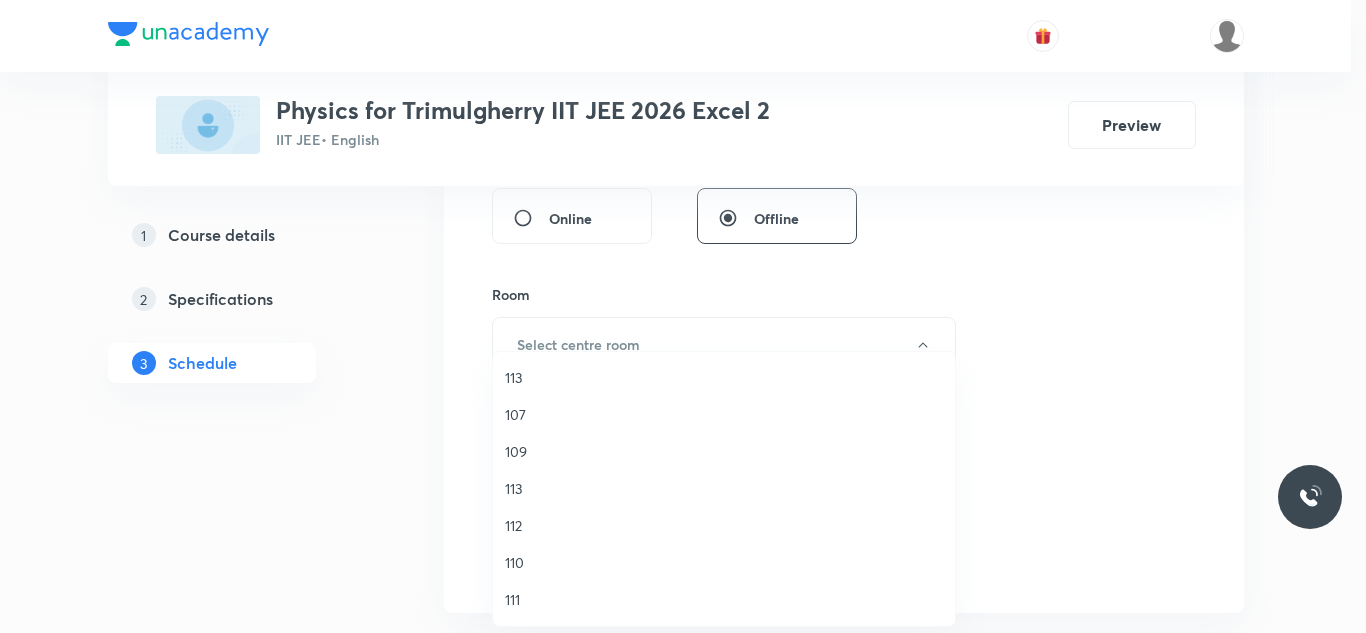 click on "111" at bounding box center [724, 599] 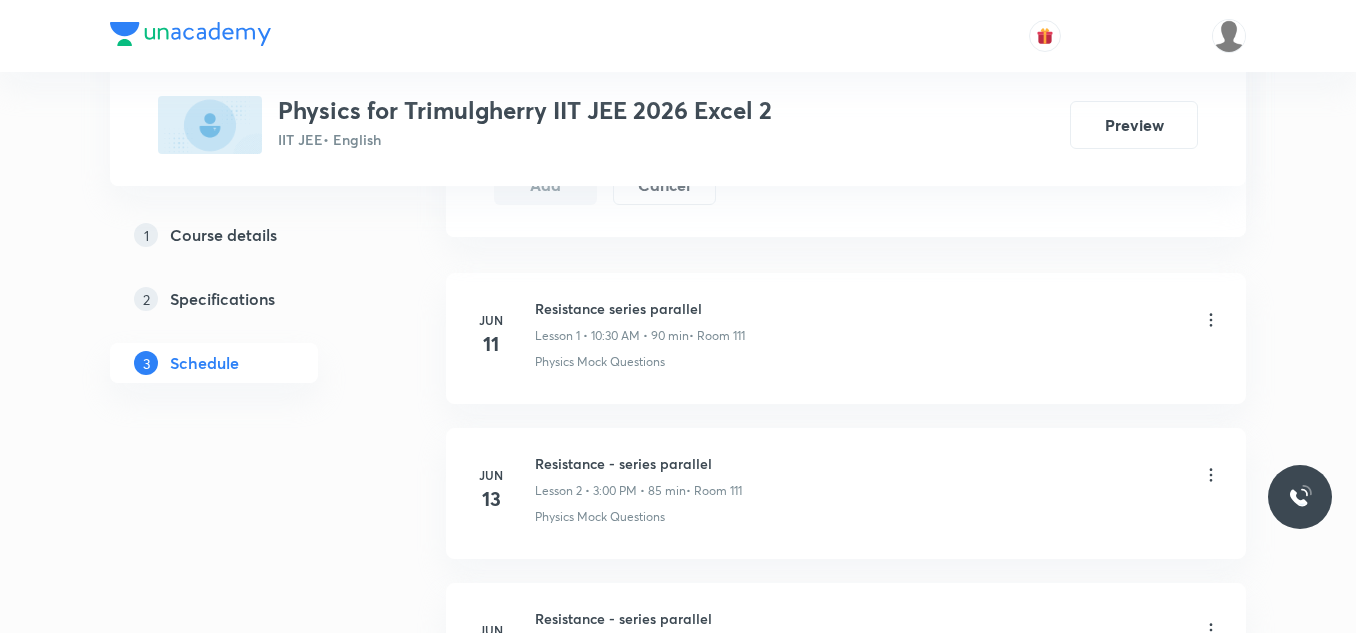 scroll, scrollTop: 1118, scrollLeft: 0, axis: vertical 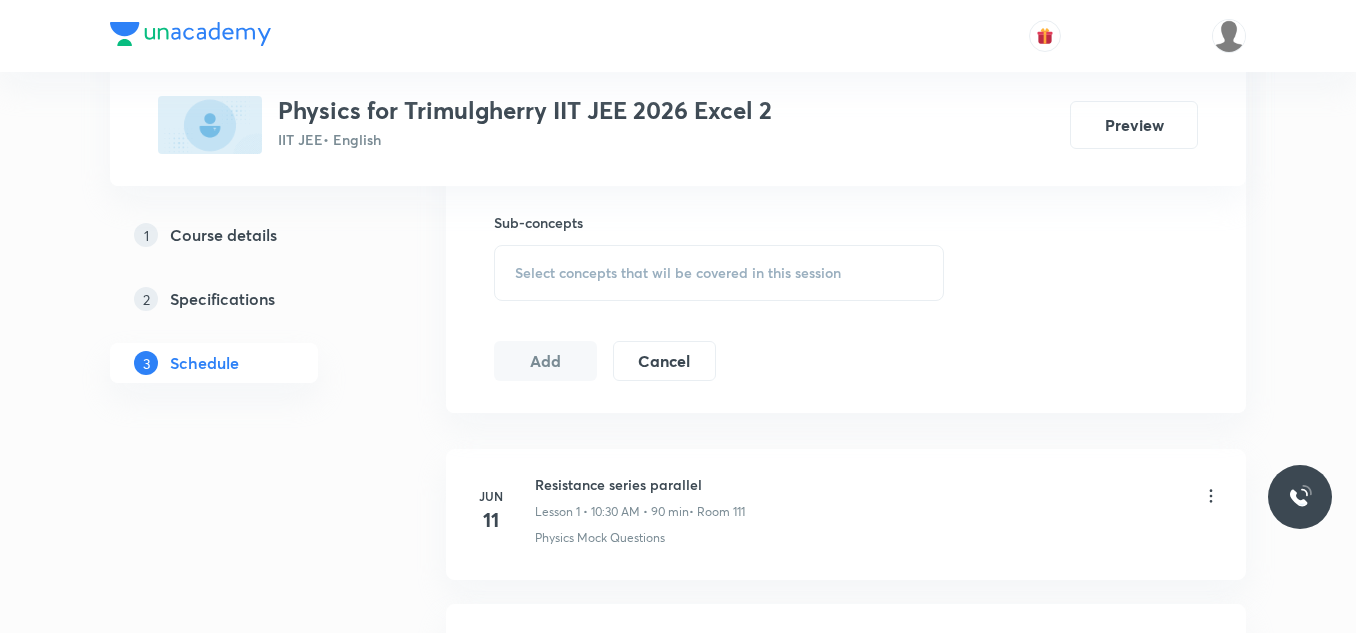 click on "Select concepts that wil be covered in this session" at bounding box center (678, 273) 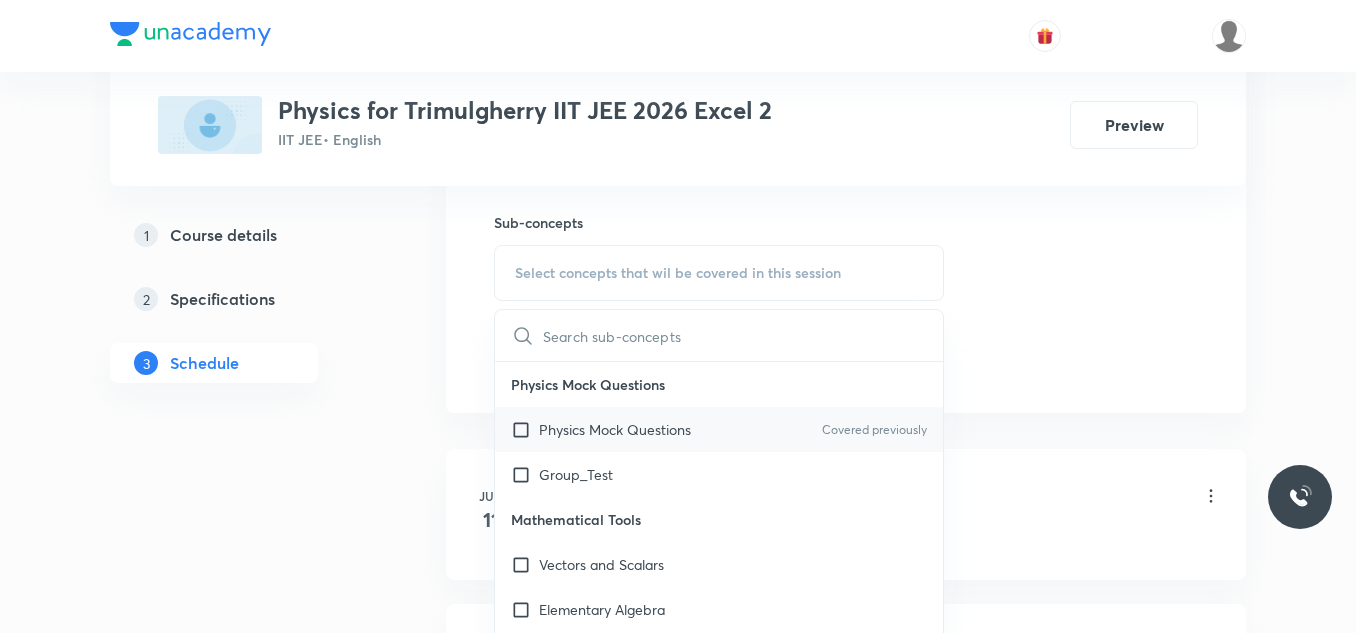 click at bounding box center (525, 429) 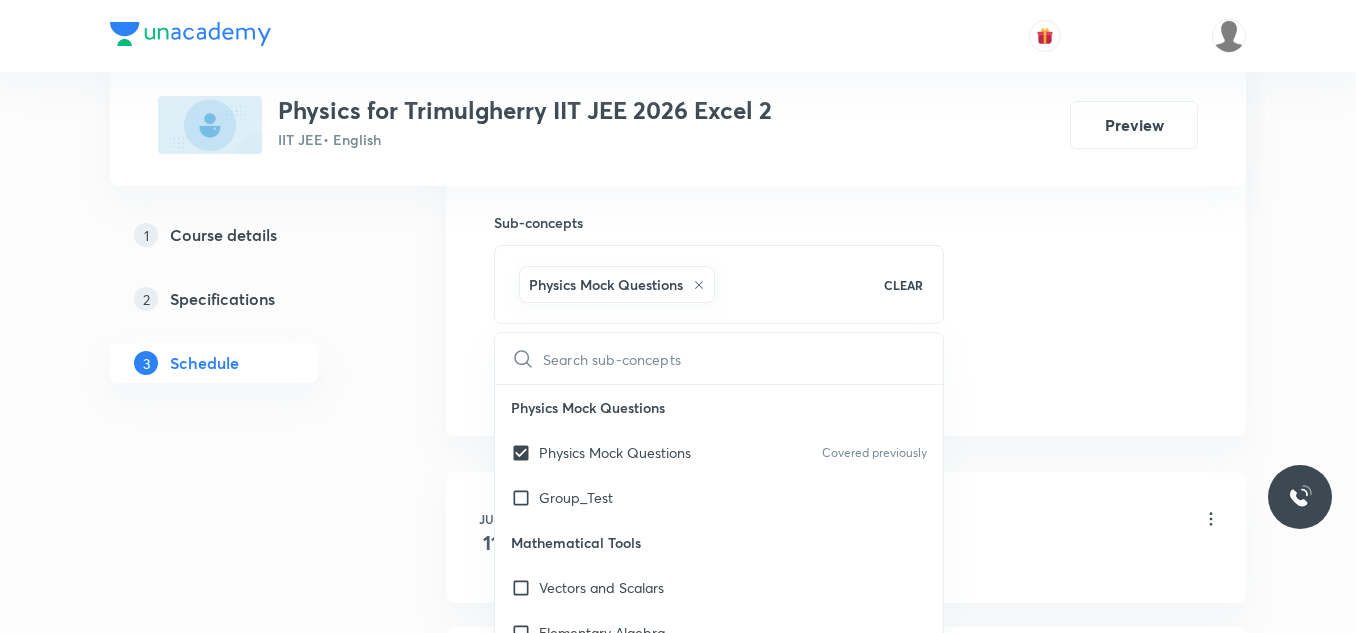 click on "Plus Courses Physics for Trimulgherry IIT JEE 2026 Excel 2 IIT JEE  • English Preview 1 Course details 2 Specifications 3 Schedule Schedule 24  classes Session  25 Live class Session title 28/99 Moving charges and magnetism ​ Schedule for Jul 14, 2025, 8:45 AM ​ Duration (in minutes) 90 ​ Educator Rajesh Vuddavolu   Session type Online Offline Room 111 Sub-concepts Physics Mock Questions CLEAR ​ Physics Mock Questions Physics Mock Questions Covered previously Group_Test Mathematical Tools Vectors and Scalars  Elementary Algebra Basic Trigonometry Addition of Vectors 2D and 3D Geometry Representation of Vector  Components of a Vector Functions Unit Vectors Differentiation Integration Rectangular Components of a Vector in Three Dimensions Position Vector Use of Differentiation & Integration in One Dimensional Motion Displacement Vector Derivatives of Equations of Motion by Calculus Vectors Product of Two Vectors Differentiation: Basic Formula and Rule Definite Integration and Area Under The Curve Work" at bounding box center [678, 1657] 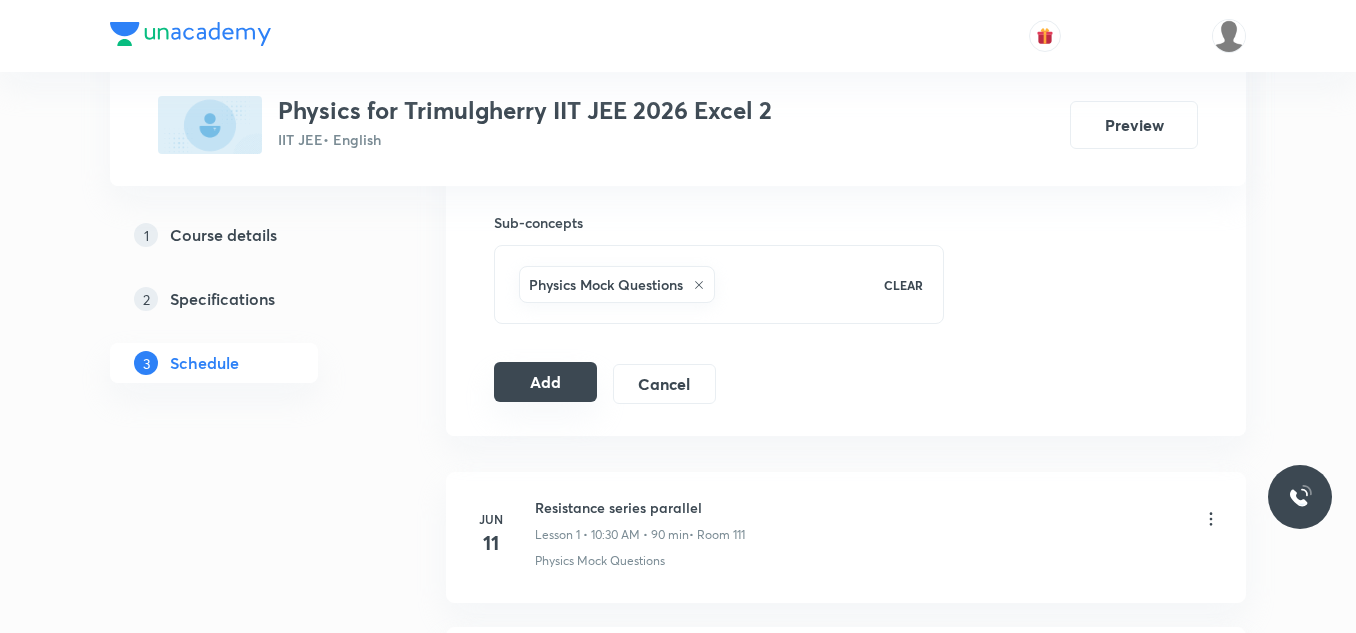 click on "Add" at bounding box center (545, 382) 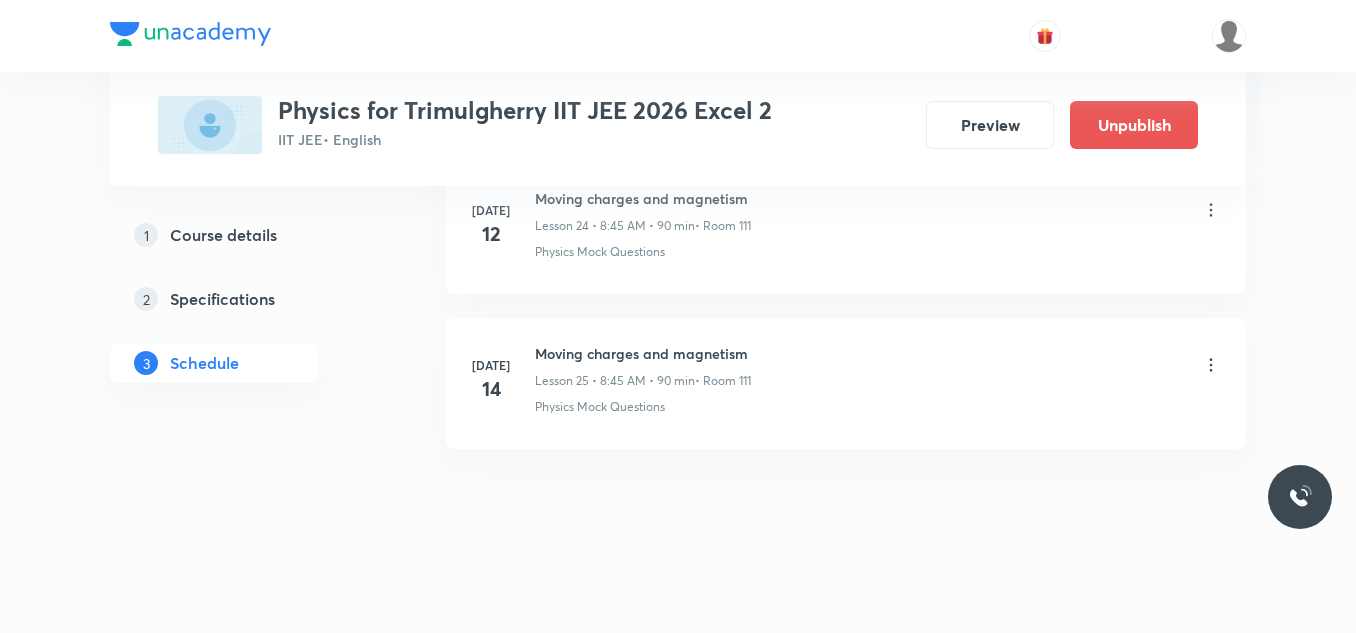 scroll, scrollTop: 3926, scrollLeft: 0, axis: vertical 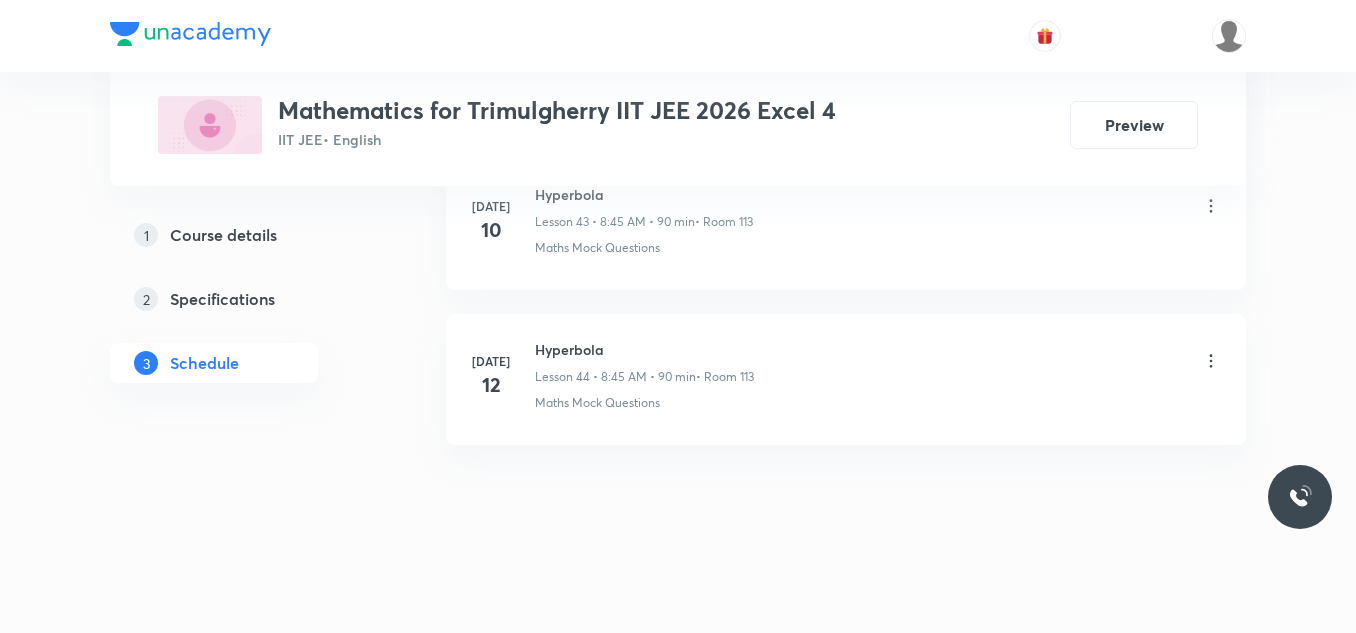 click on "Hyperbola" at bounding box center (644, 349) 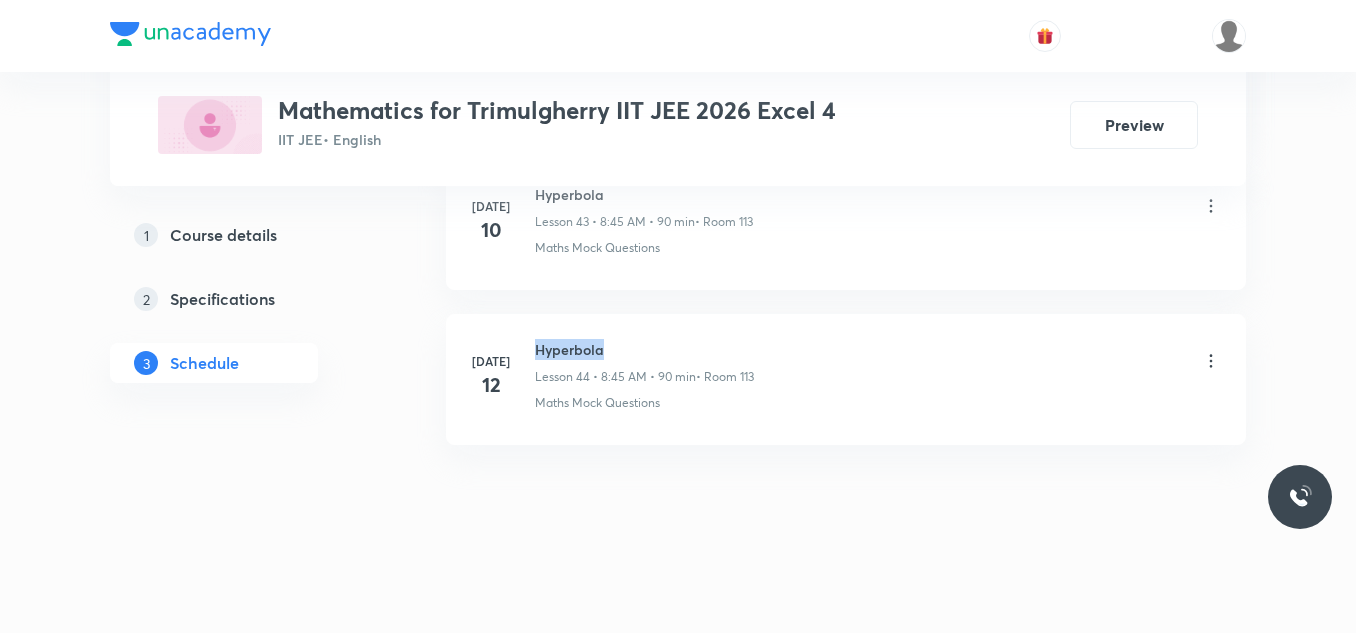 click on "Hyperbola" at bounding box center (644, 349) 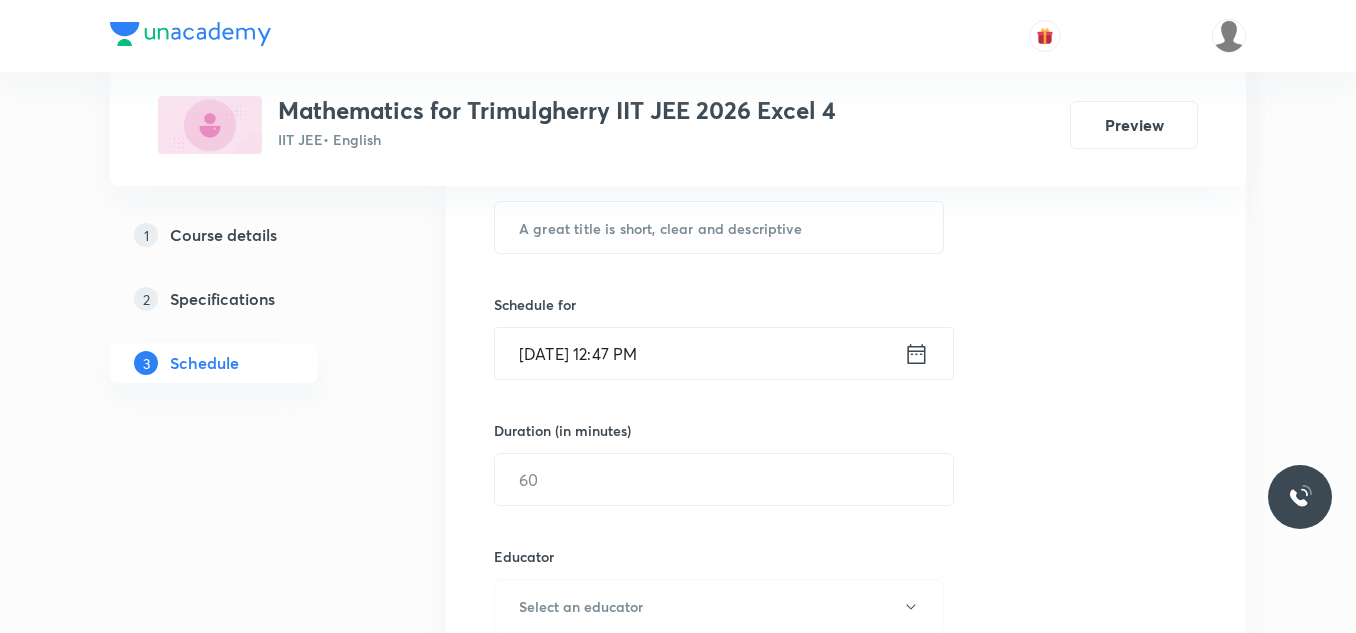 scroll, scrollTop: 400, scrollLeft: 0, axis: vertical 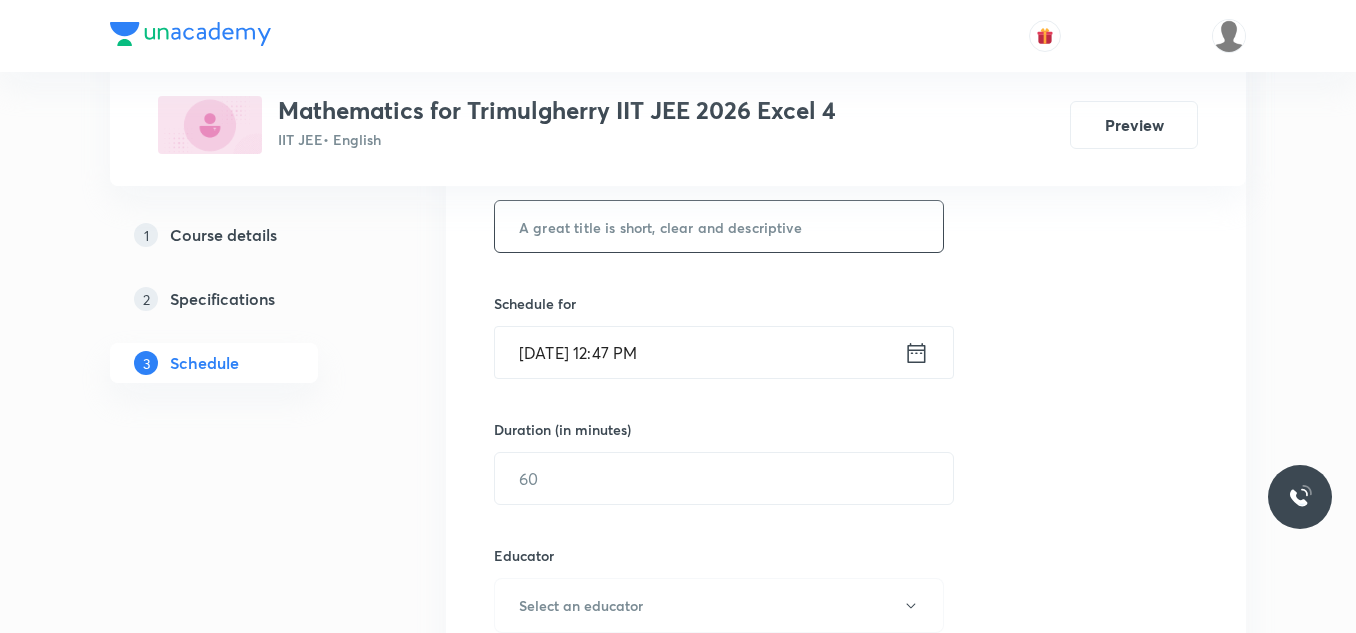 click at bounding box center [719, 226] 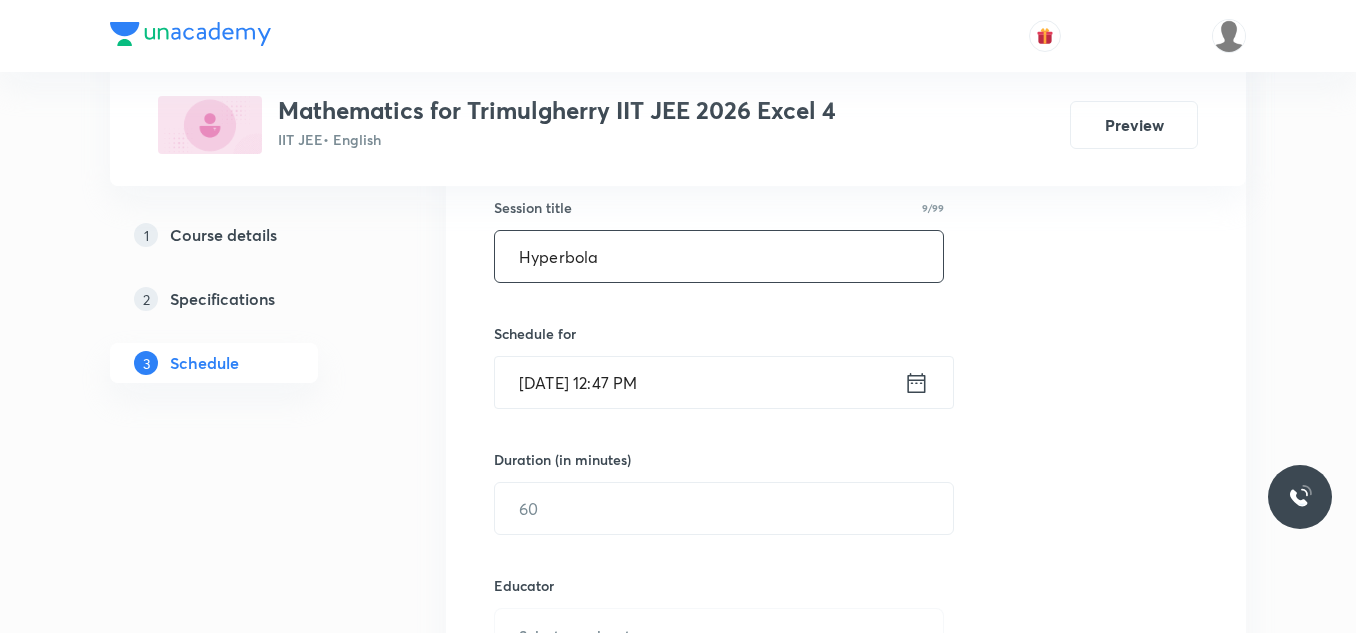 scroll, scrollTop: 400, scrollLeft: 0, axis: vertical 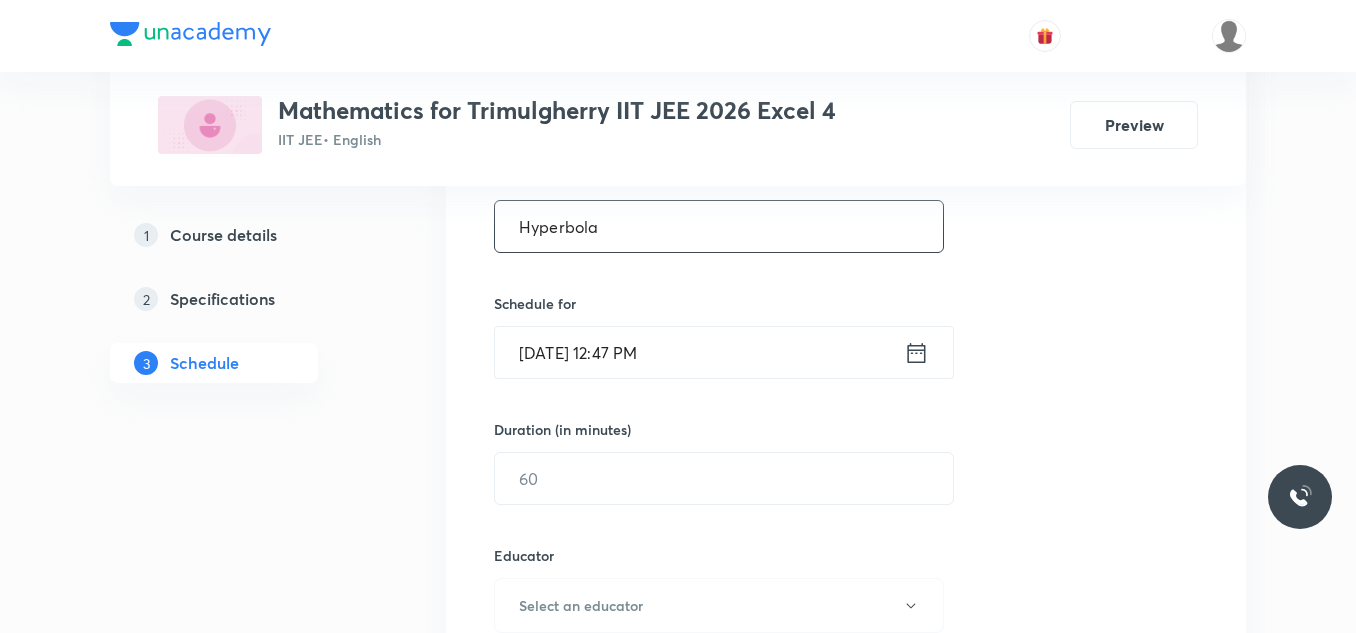 type on "Hyperbola" 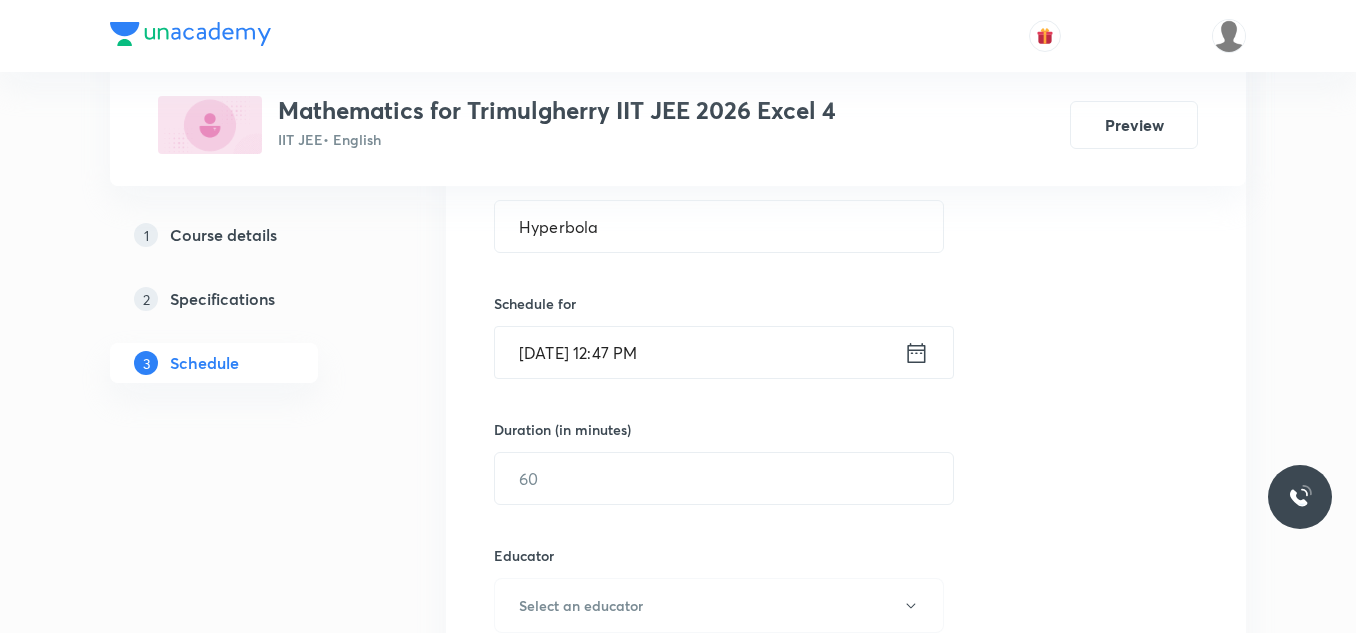 click 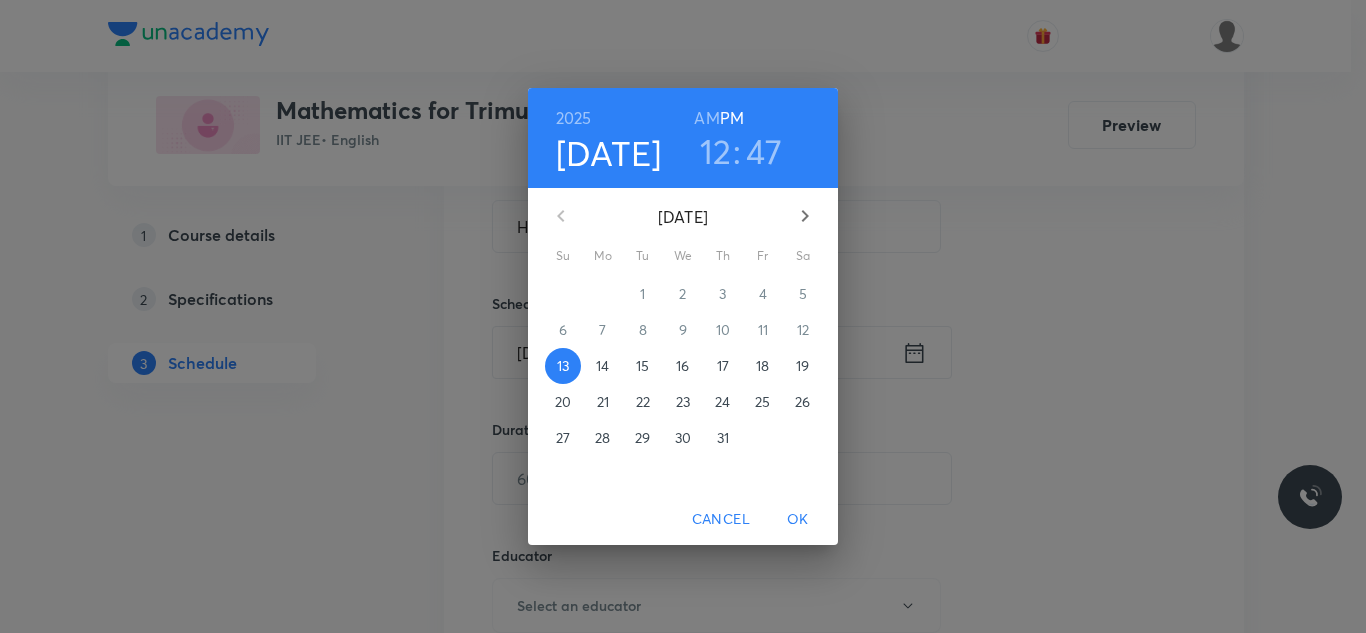 click on "14" at bounding box center (602, 366) 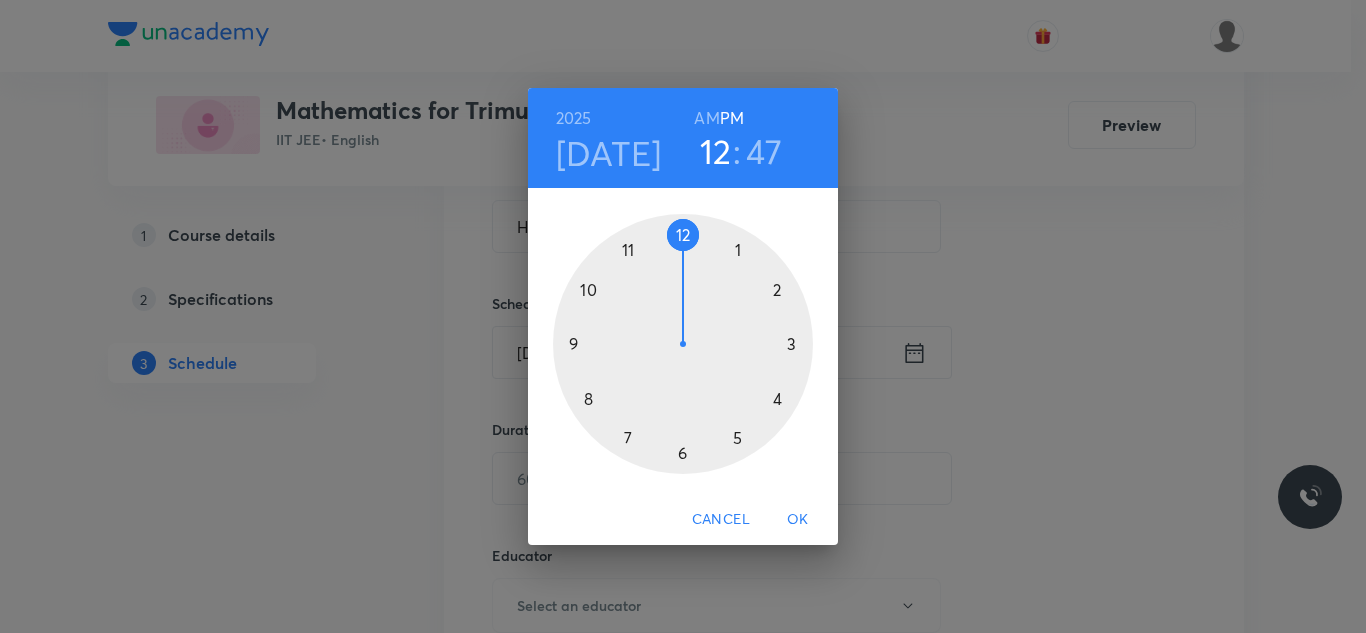 click on "AM" at bounding box center [706, 118] 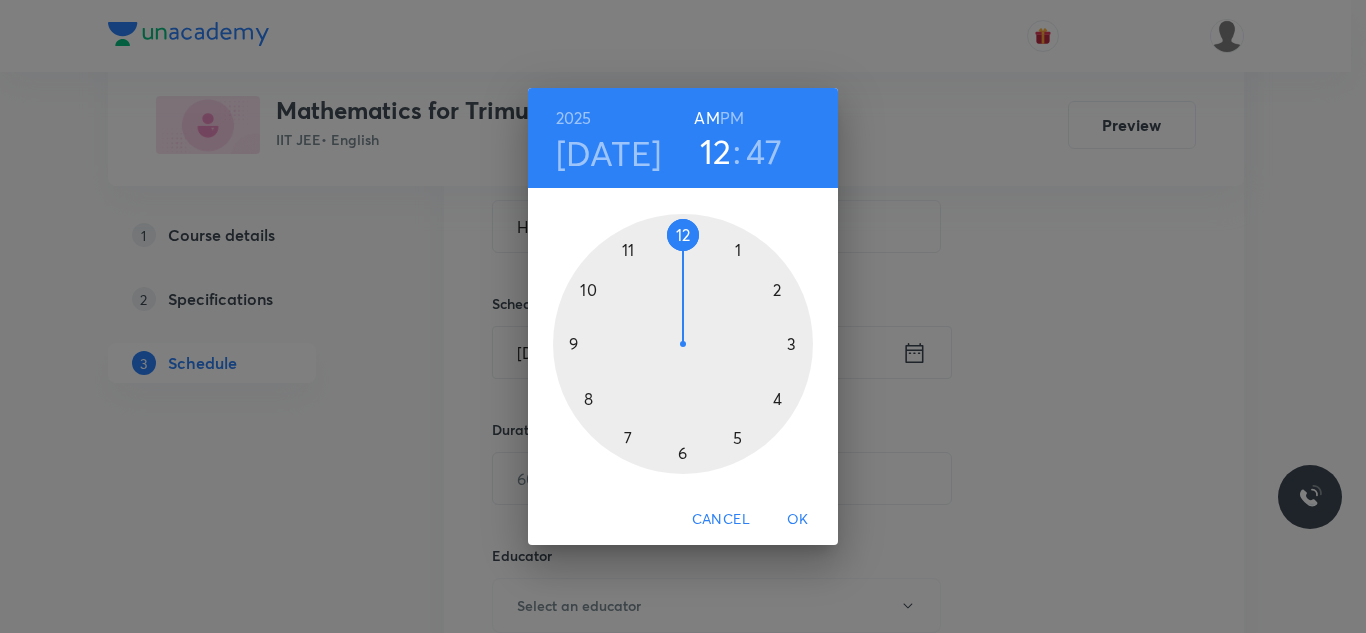 click at bounding box center [683, 344] 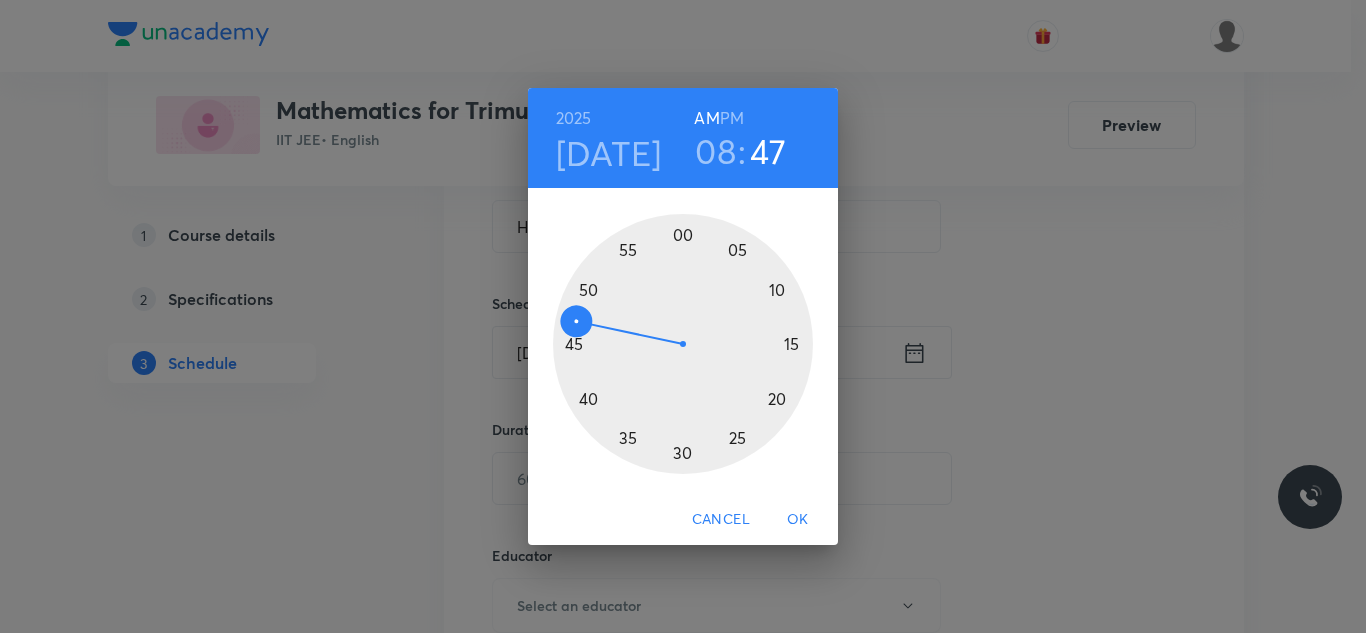click at bounding box center (683, 344) 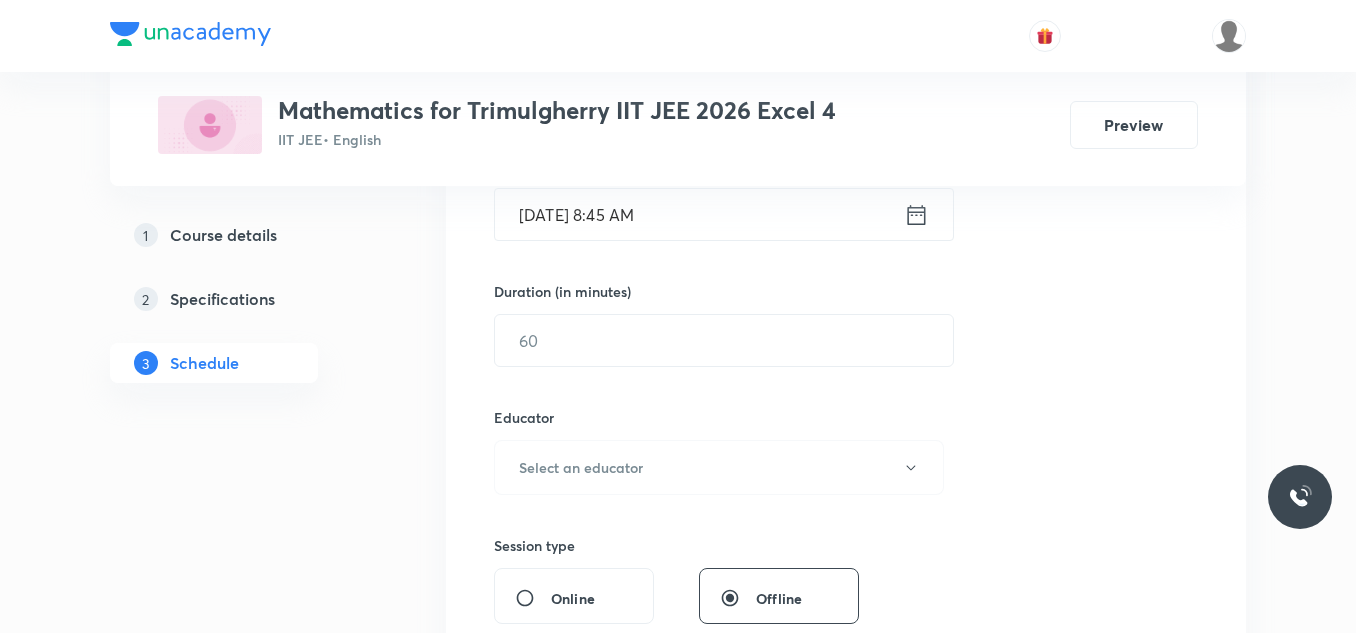 scroll, scrollTop: 600, scrollLeft: 0, axis: vertical 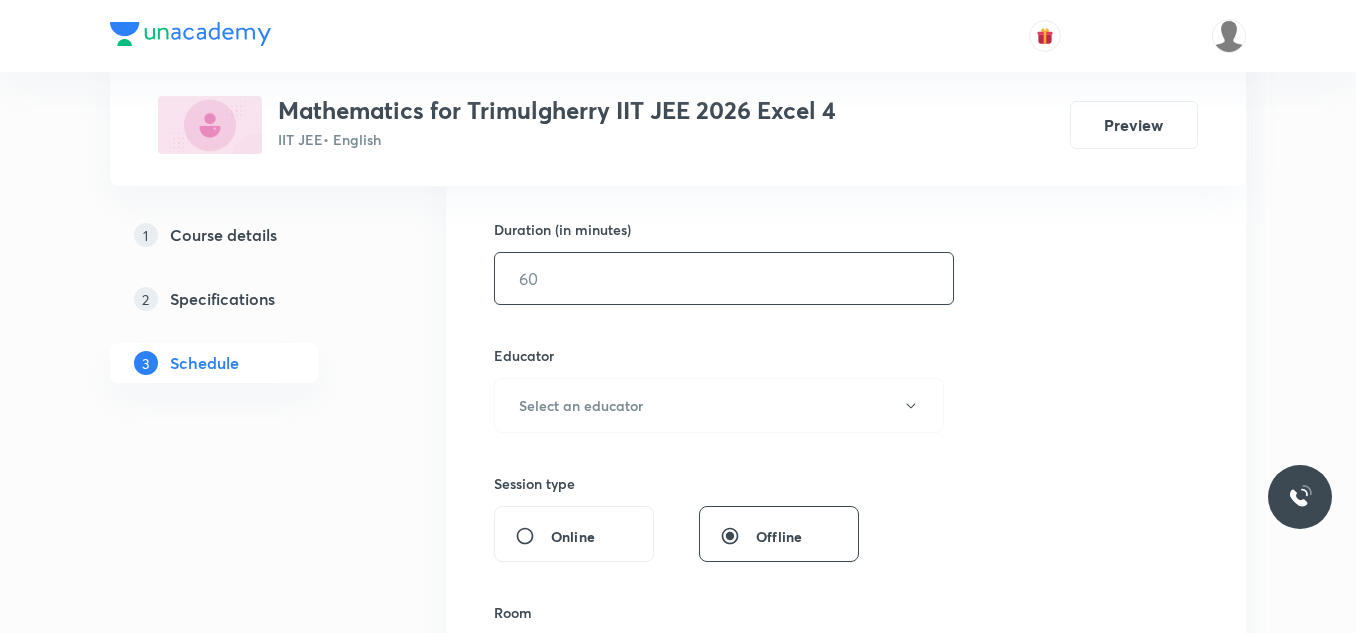 click at bounding box center [724, 278] 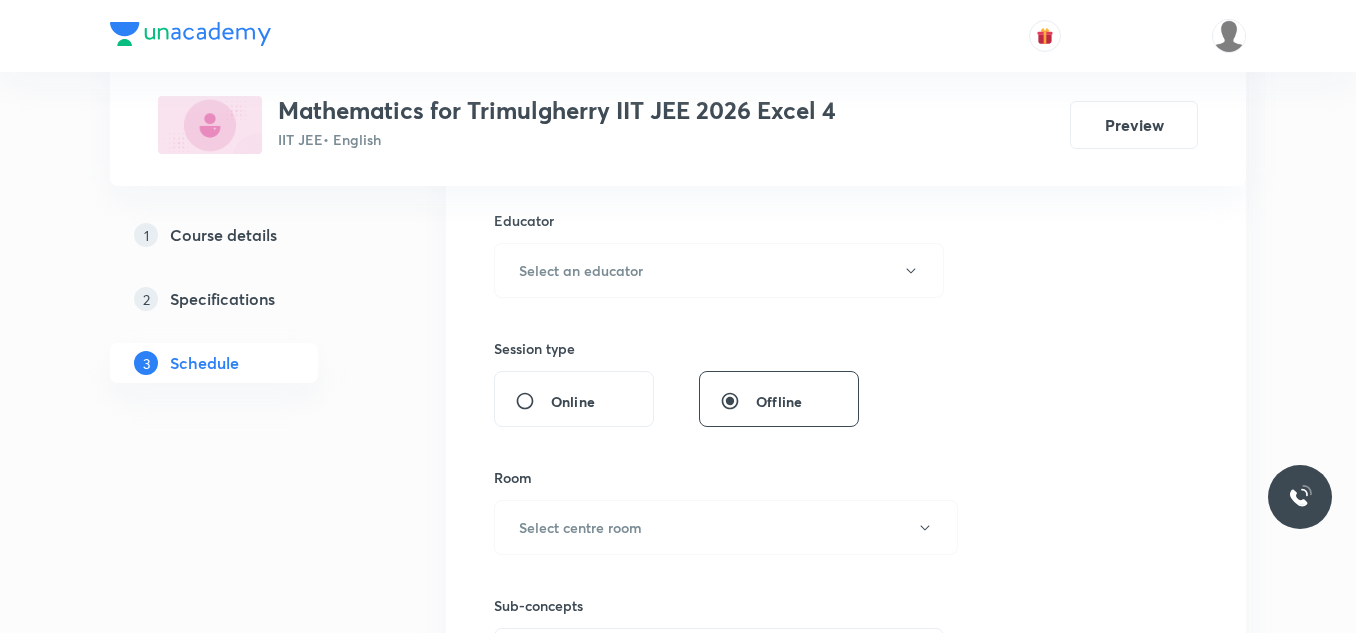 scroll, scrollTop: 700, scrollLeft: 0, axis: vertical 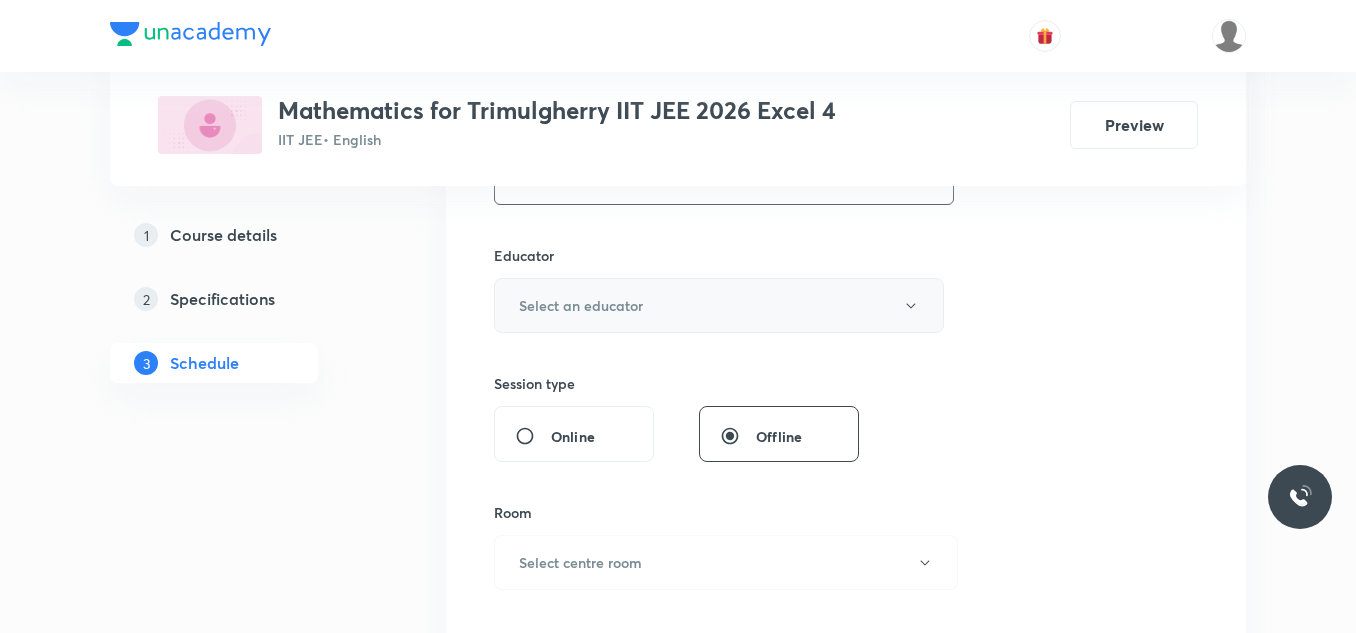 type on "90" 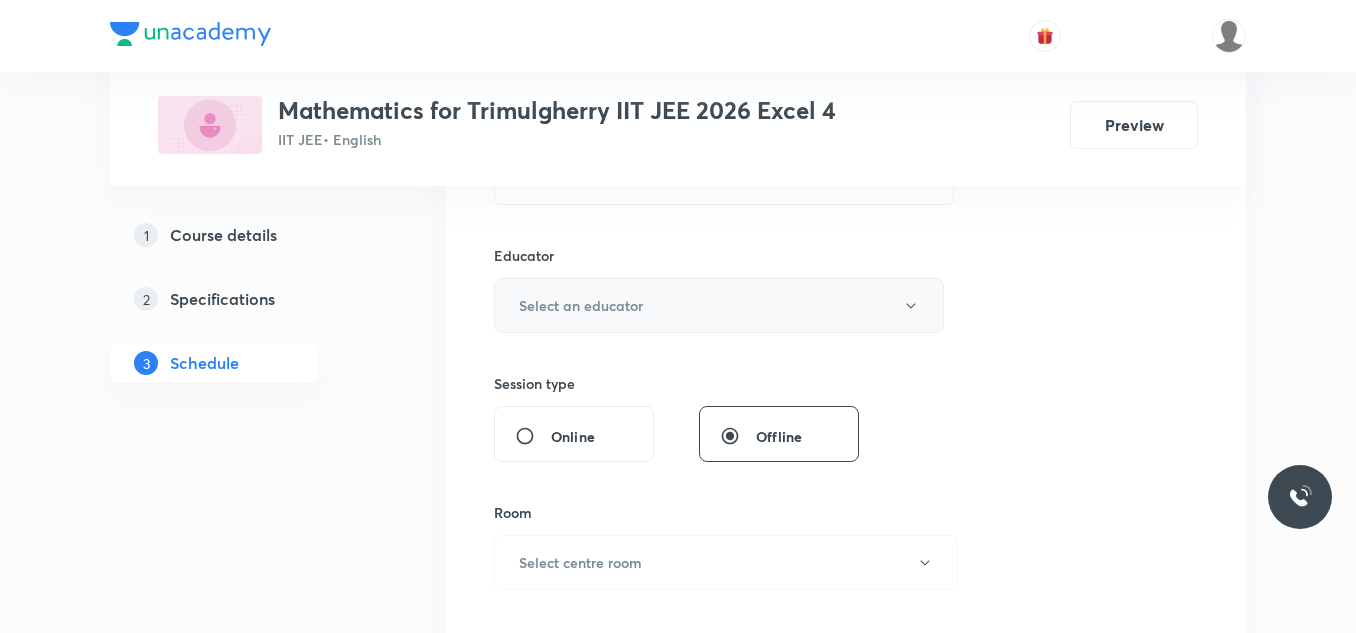 click on "Select an educator" at bounding box center [581, 305] 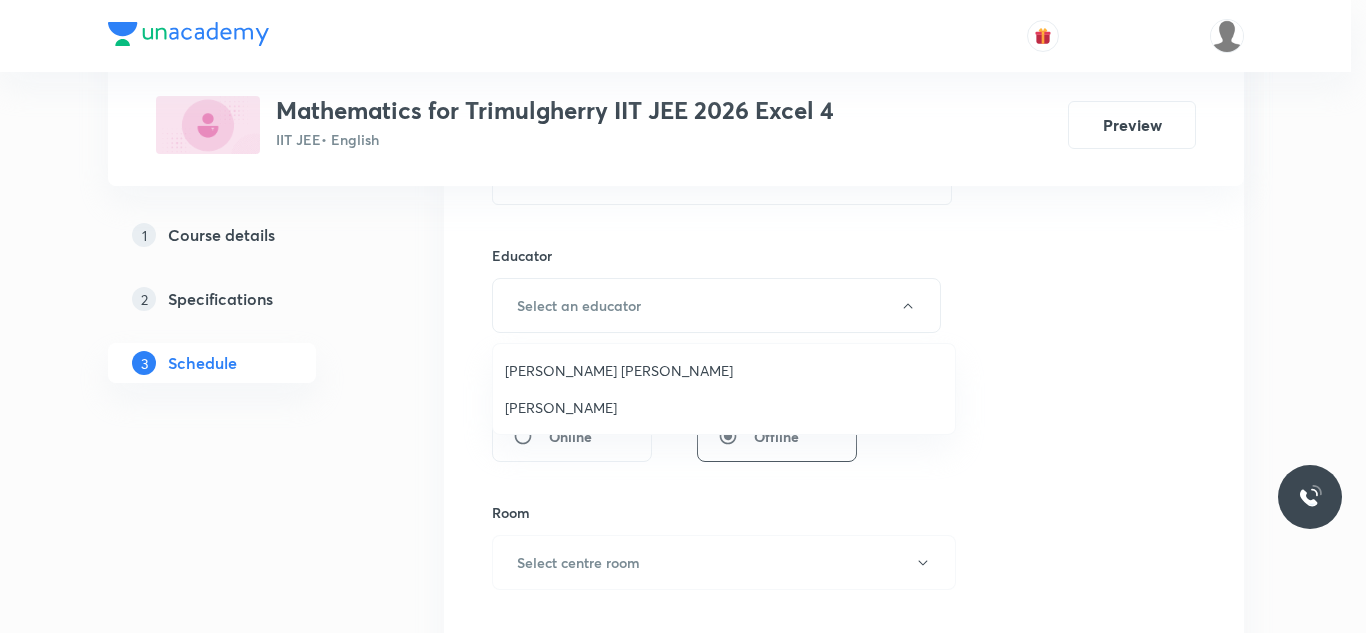 click on "Rajesh Kumar Nagdive" at bounding box center [724, 370] 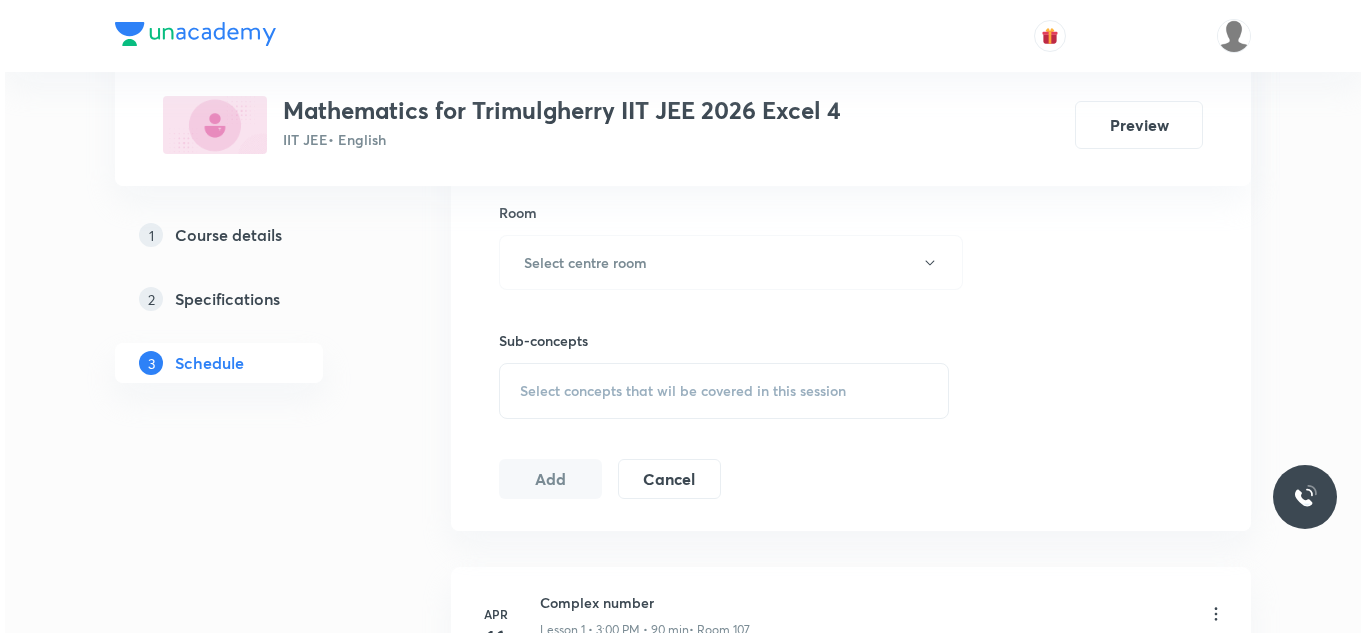 scroll, scrollTop: 900, scrollLeft: 0, axis: vertical 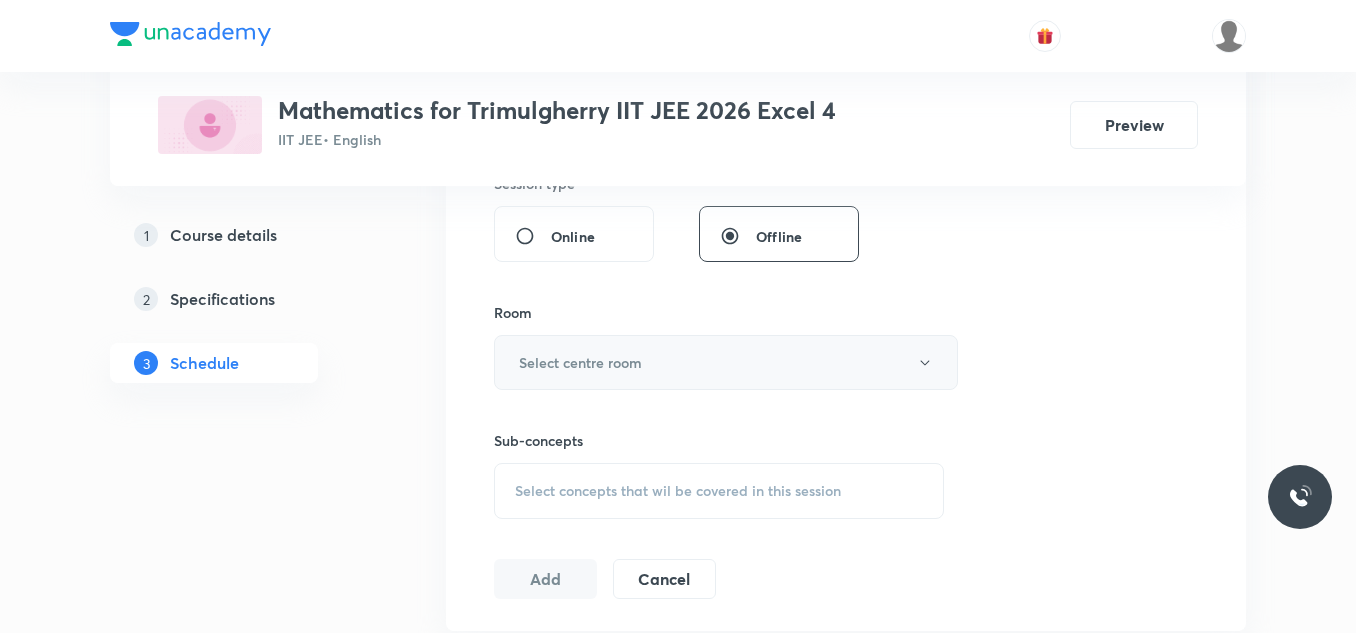 click on "Select centre room" at bounding box center (580, 362) 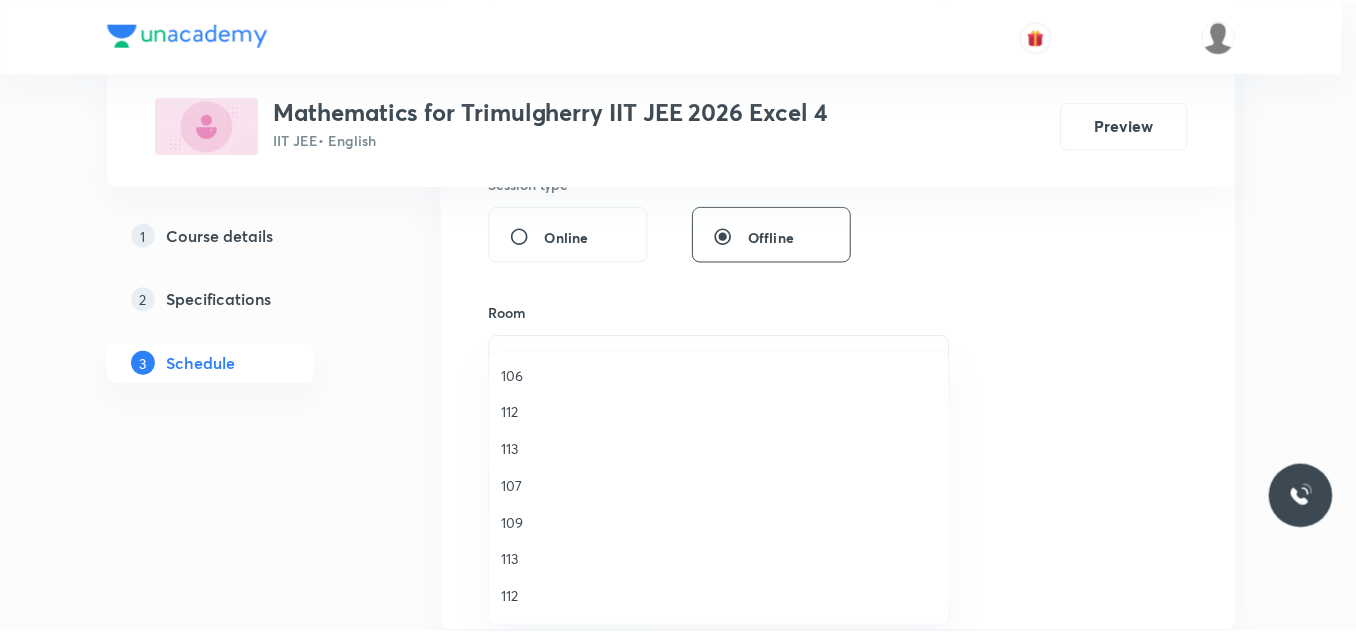 scroll, scrollTop: 300, scrollLeft: 0, axis: vertical 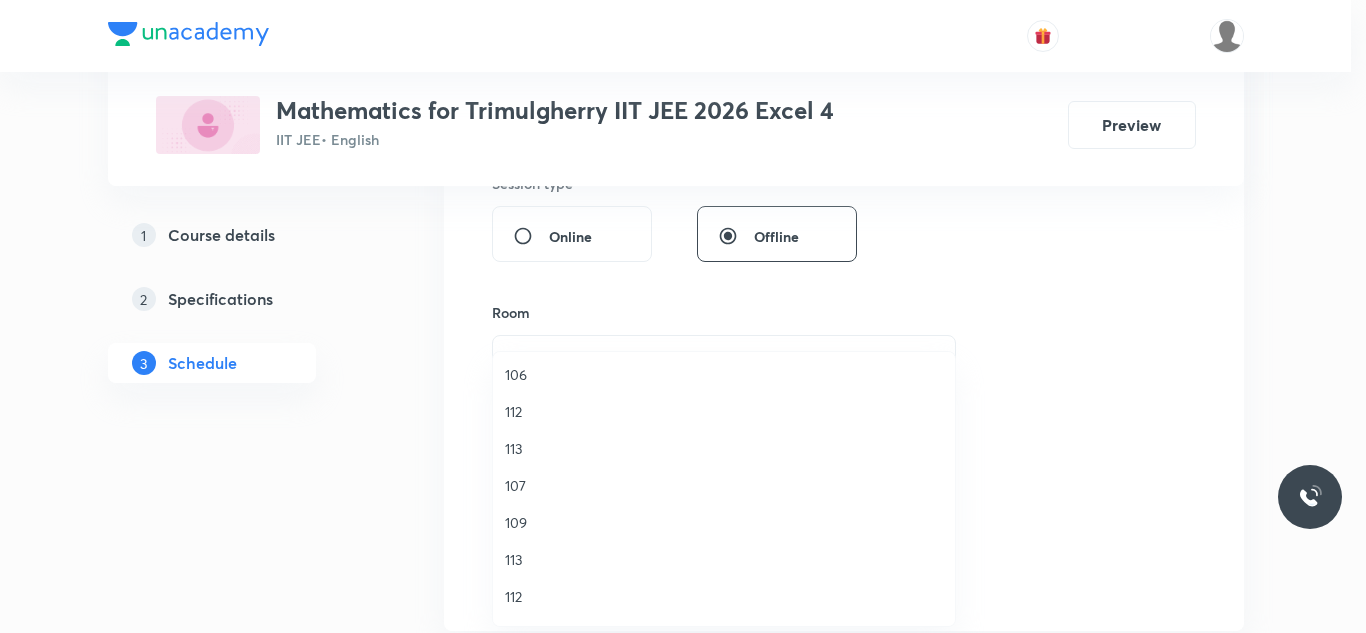 click on "113" at bounding box center (724, 448) 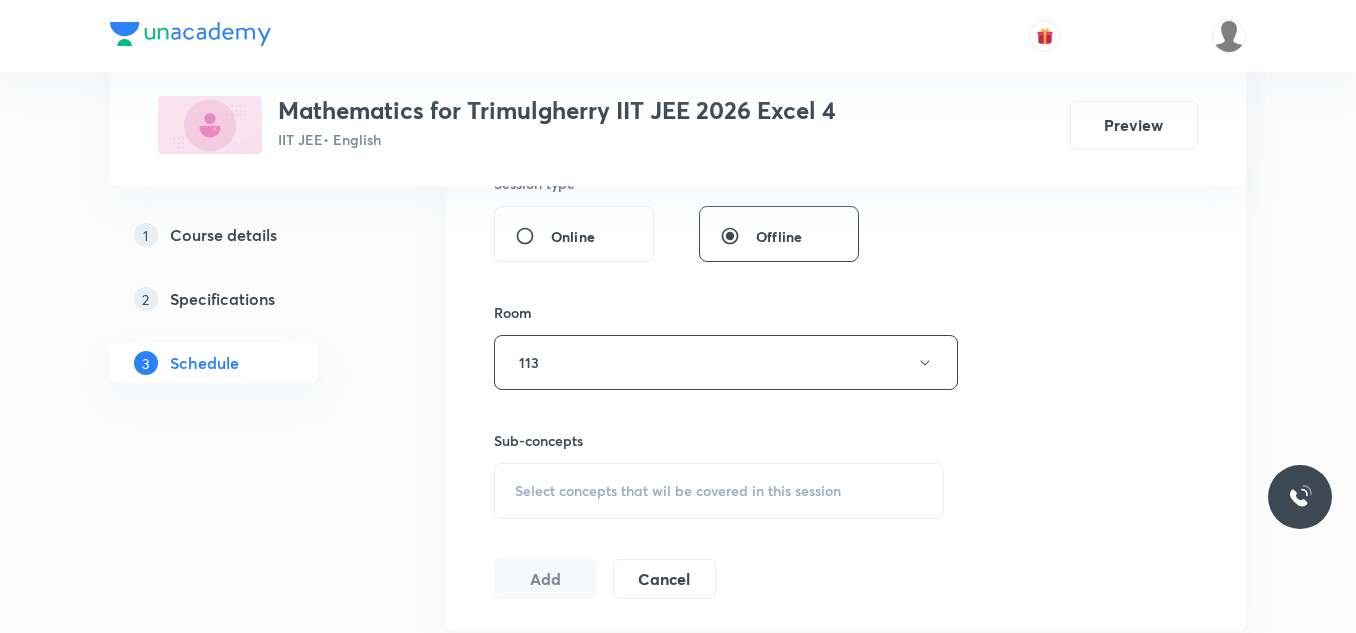 scroll, scrollTop: 1000, scrollLeft: 0, axis: vertical 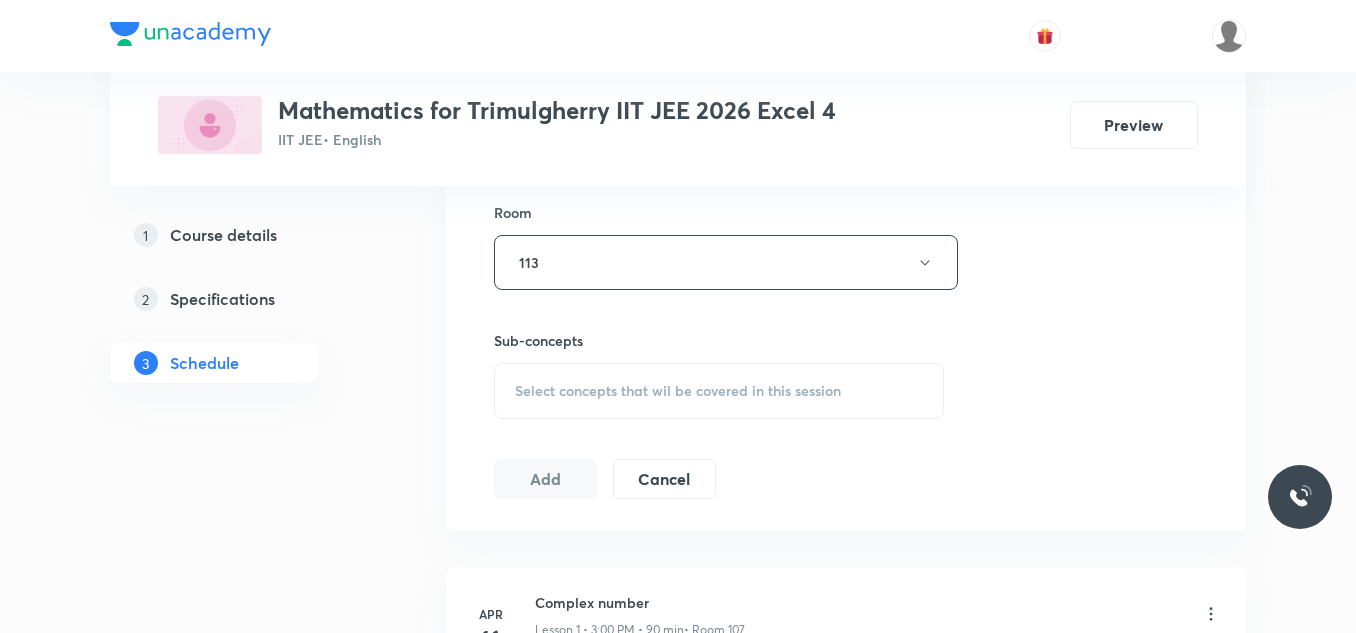 click on "Select concepts that wil be covered in this session" at bounding box center [678, 391] 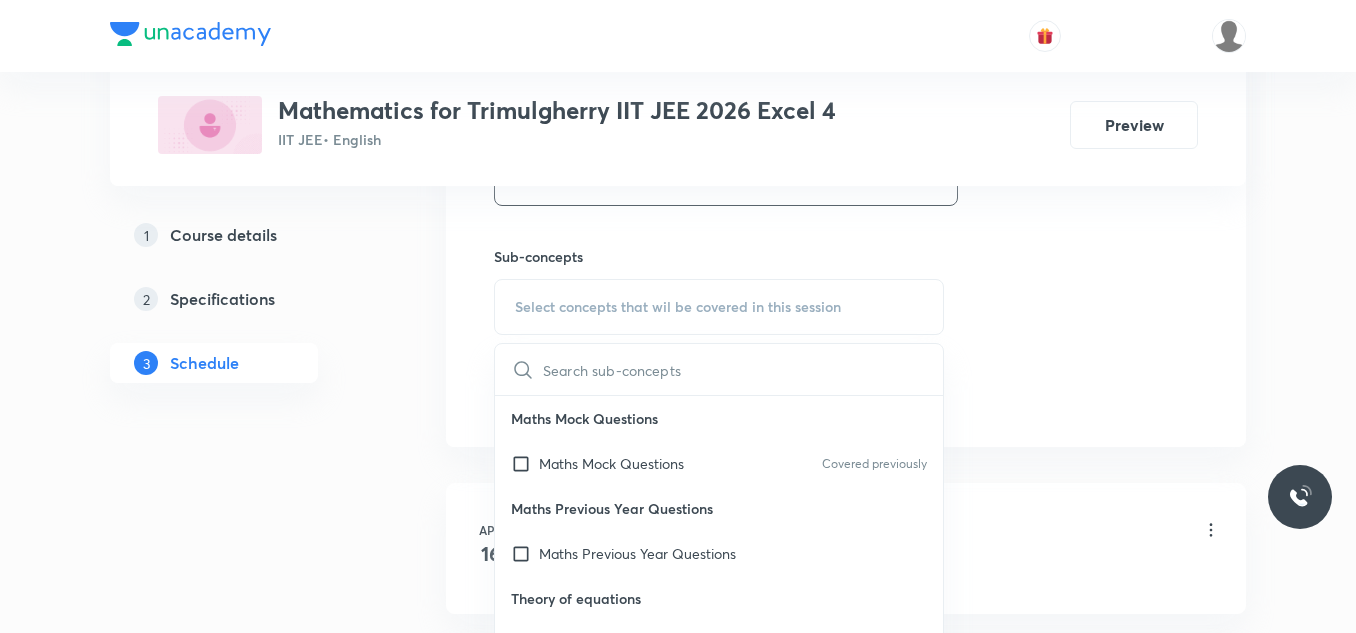 scroll, scrollTop: 1200, scrollLeft: 0, axis: vertical 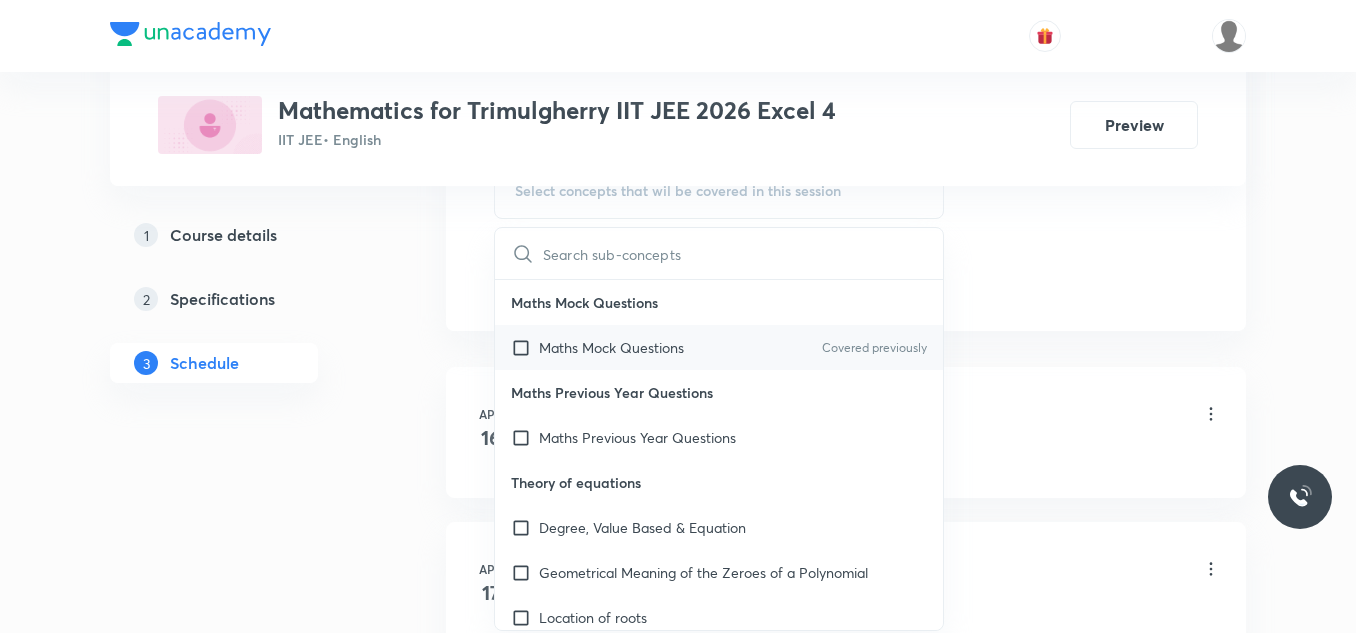 click at bounding box center [525, 347] 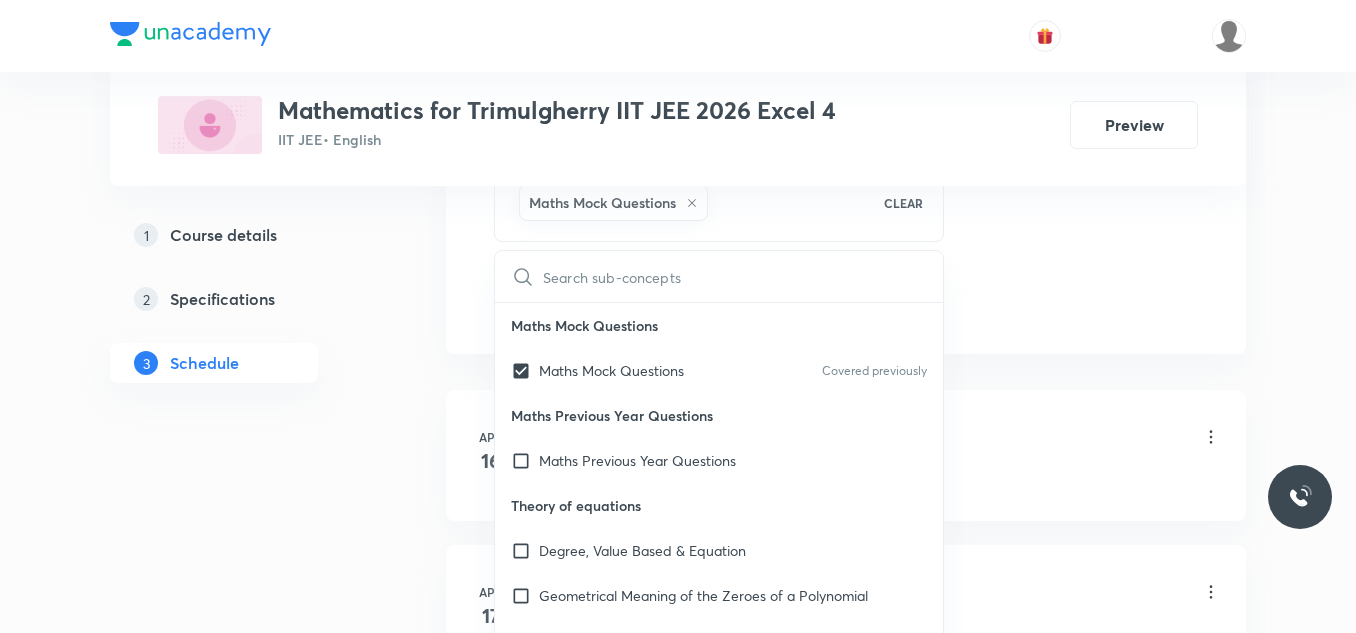 click on "Schedule 44  classes Session  45 Live class Session title 9/99 Hyperbola ​ Schedule for Jul 14, 2025, 8:45 AM ​ Duration (in minutes) 90 ​ Educator Rajesh Kumar Nagdive   Session type Online Offline Room 113 Sub-concepts Maths Mock Questions CLEAR ​ Maths Mock Questions Maths Mock Questions Covered previously Maths Previous Year Questions Maths Previous Year Questions Theory of equations Degree, Value Based & Equation Geometrical Meaning of the Zeroes of a Polynomial Location of roots Geometrical meaning of Roots of an equation Points in solving an equation Graph of Quadratic Expression & its Analysis Range of Quadratic Equation Remainder and factor theorems Identity Quadratic equations Common Roots Location of Roots General Equation of Second Degree in Variable x and y Theory of Equations Relation Between Roots and Coefficients Nature of Roots: Real, Imaginary, and Integer Quadratic with Complex Co-efficient Quadratic Inequality Pseudo Quadratic Equation: Quadratic in any Function Complex Numbers Add" at bounding box center (846, 3238) 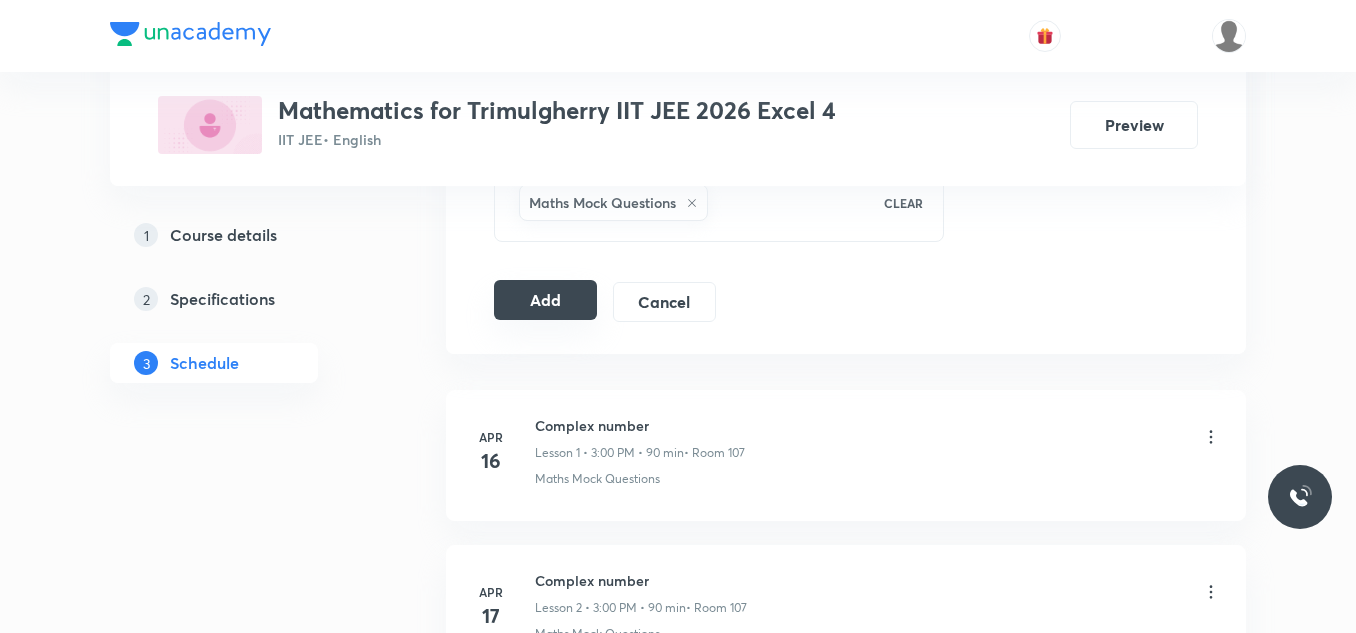 click on "Add" at bounding box center (545, 300) 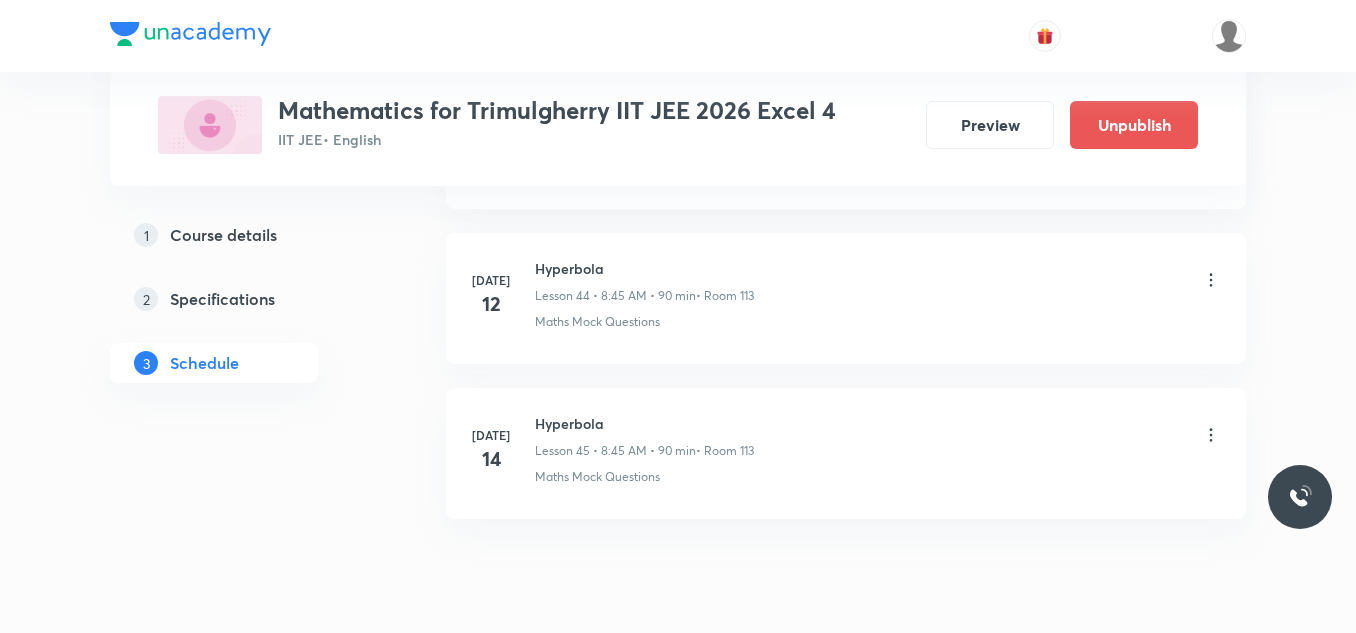 scroll, scrollTop: 7026, scrollLeft: 0, axis: vertical 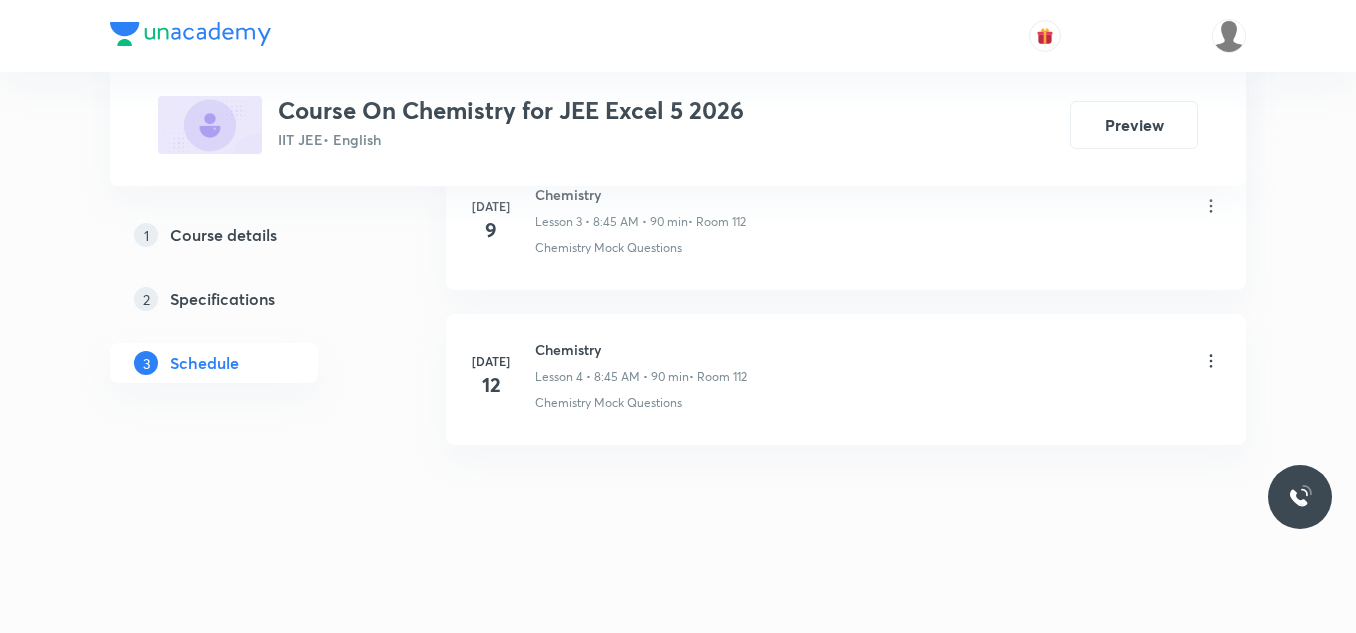 click on "Chemistry" at bounding box center [641, 349] 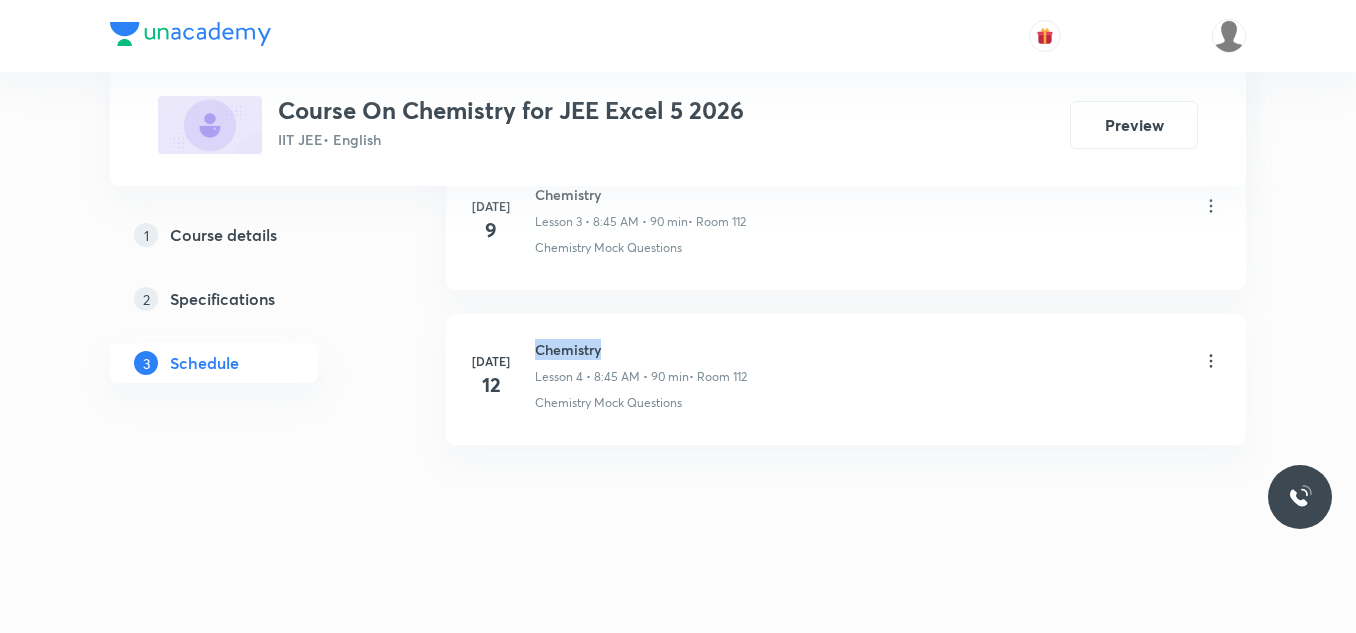click on "Chemistry" at bounding box center (641, 349) 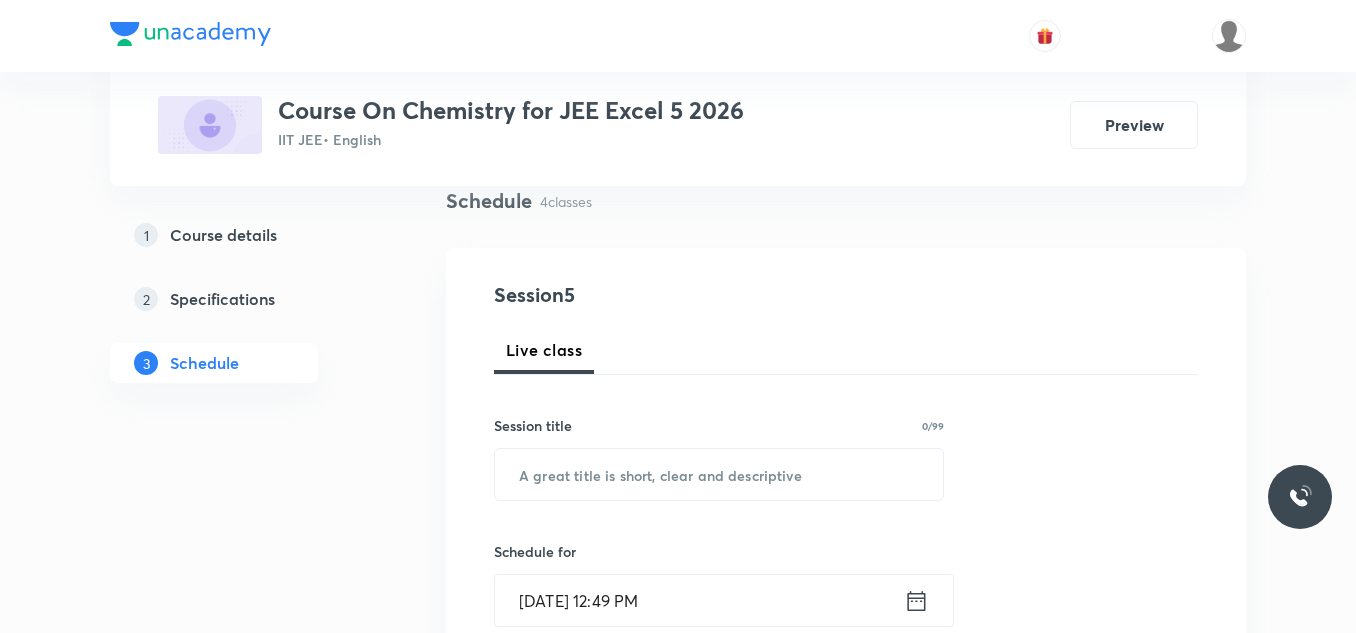 scroll, scrollTop: 0, scrollLeft: 0, axis: both 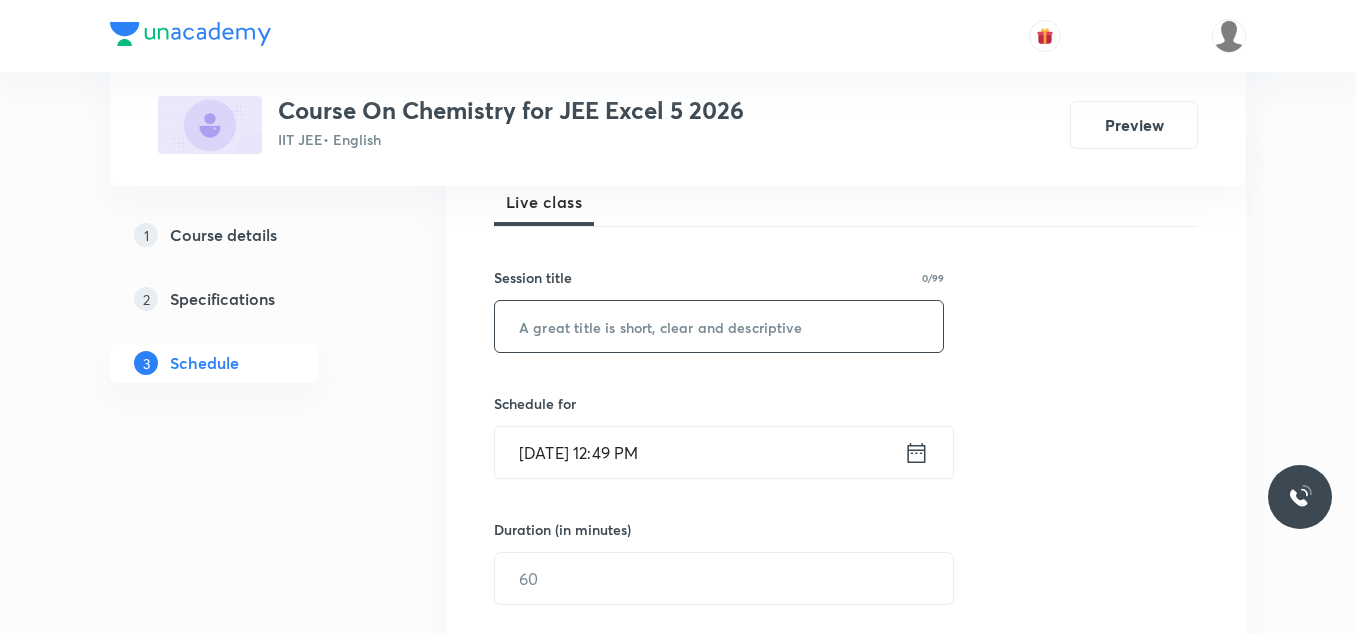 click at bounding box center (719, 326) 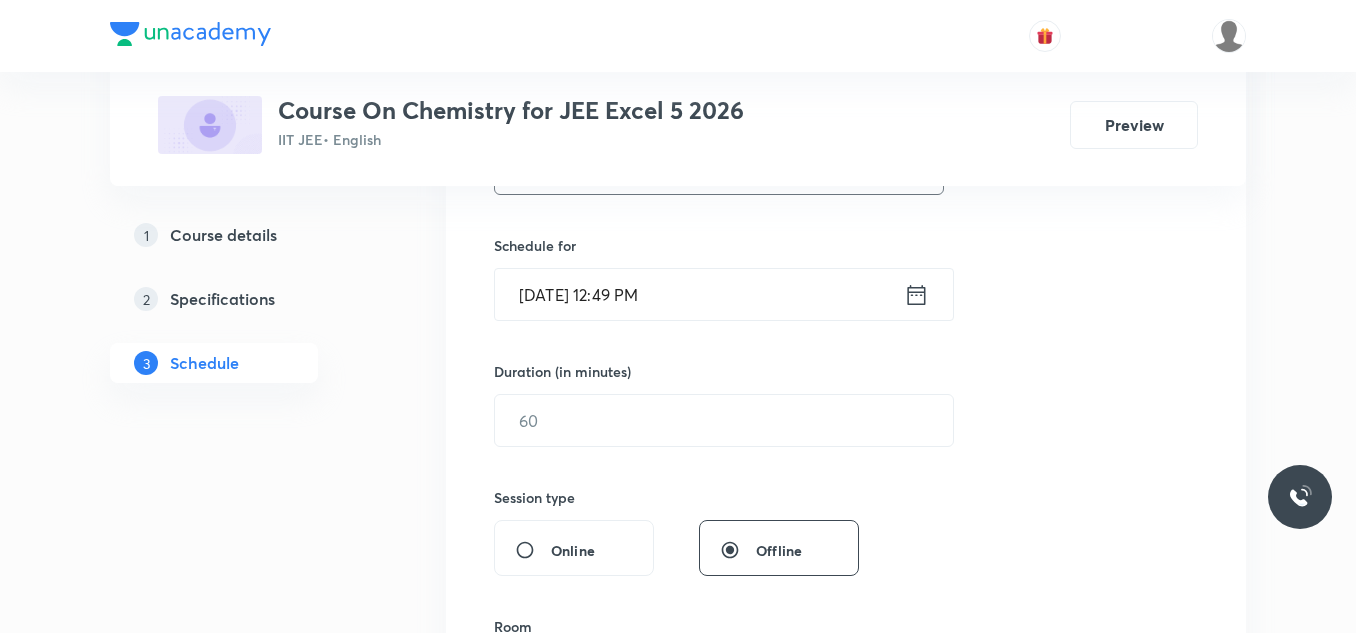 scroll, scrollTop: 500, scrollLeft: 0, axis: vertical 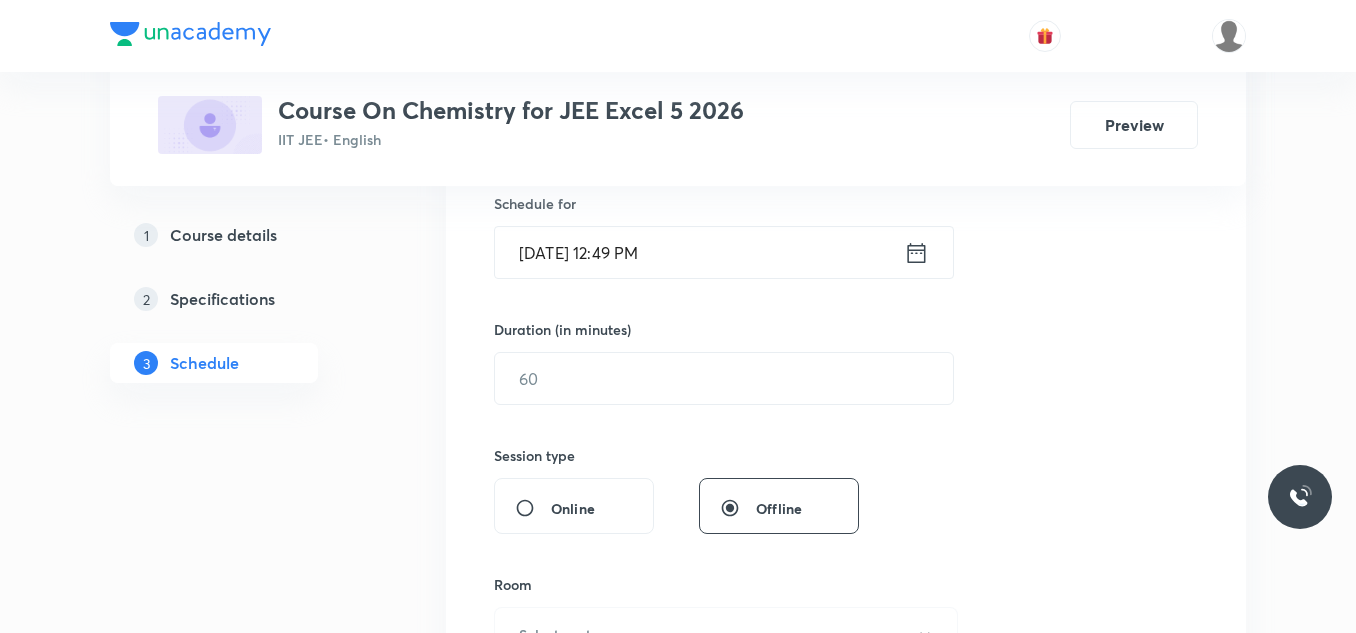 type on "Chemistry" 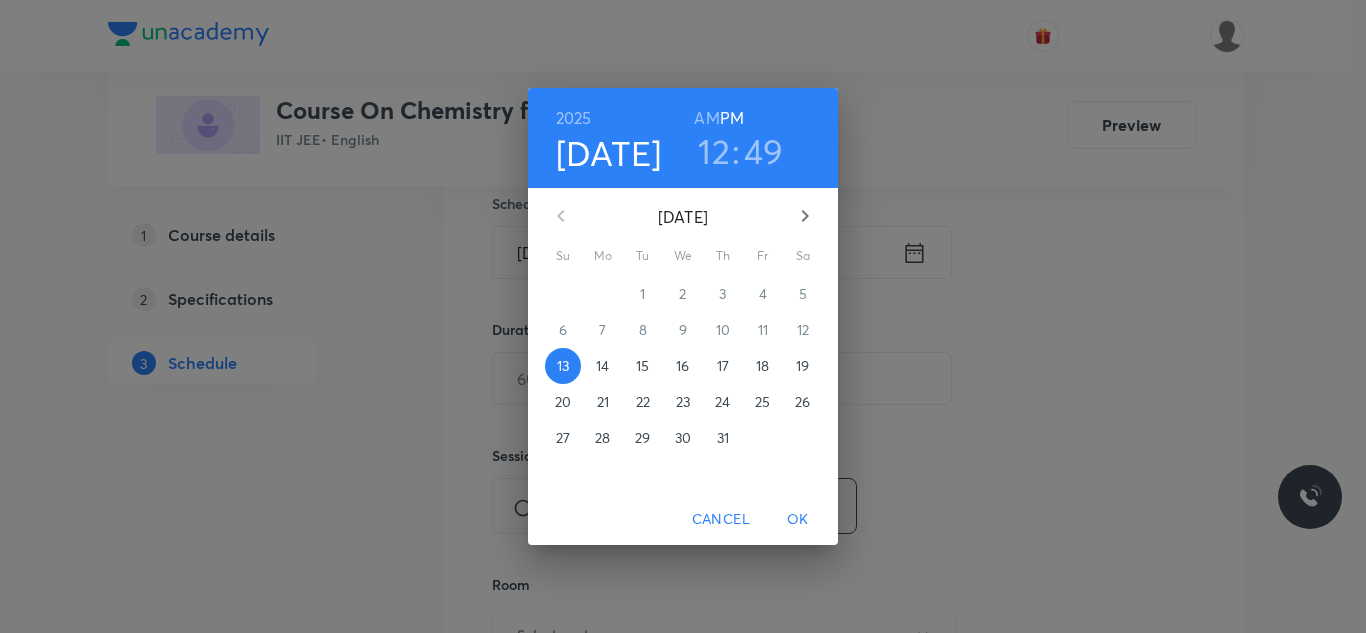click on "14" at bounding box center (602, 366) 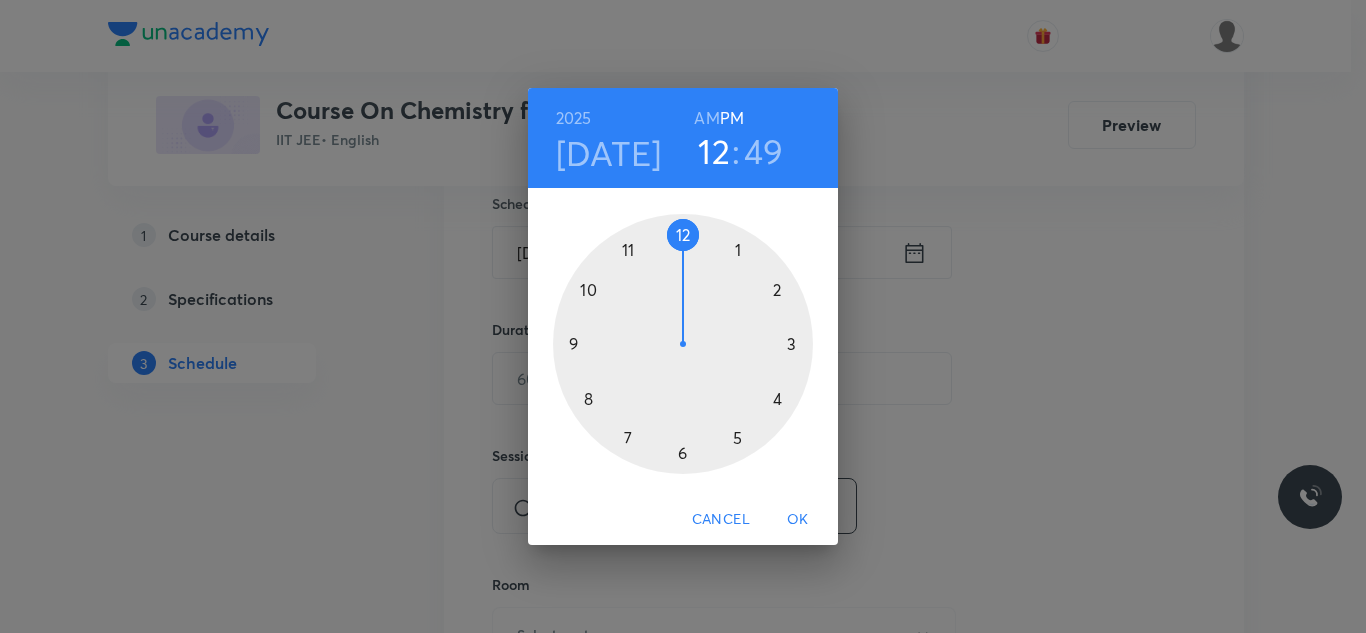 click on "AM" at bounding box center [706, 118] 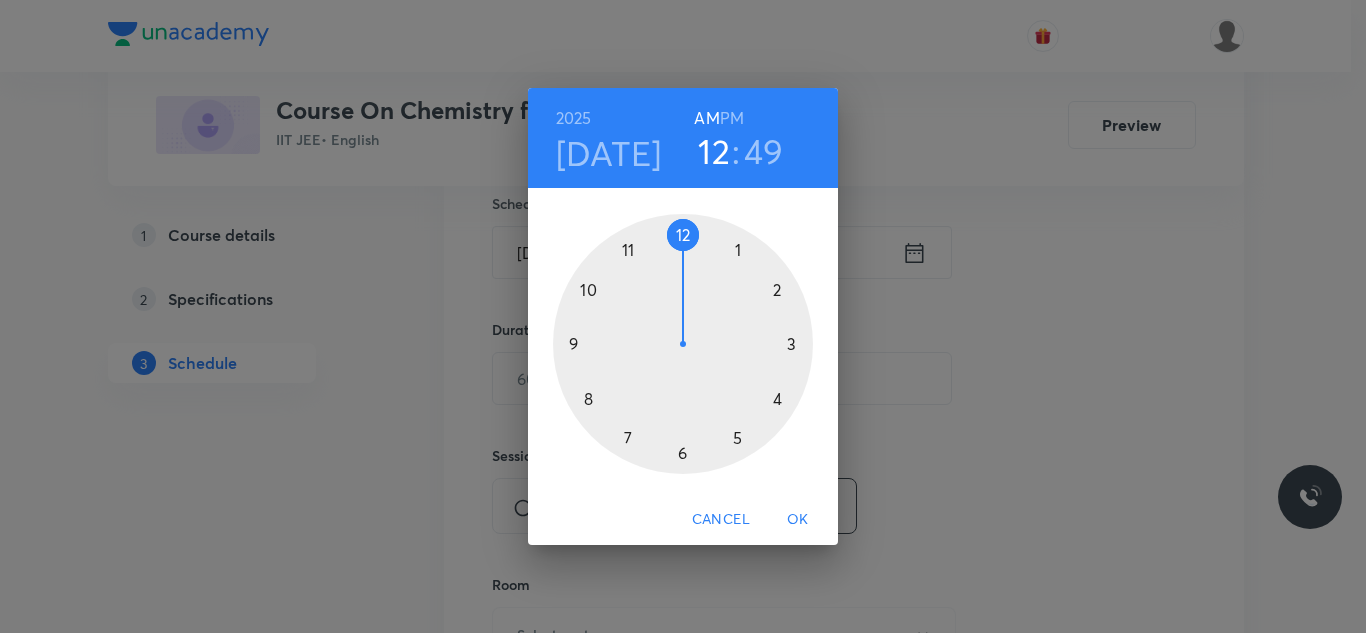click at bounding box center (683, 344) 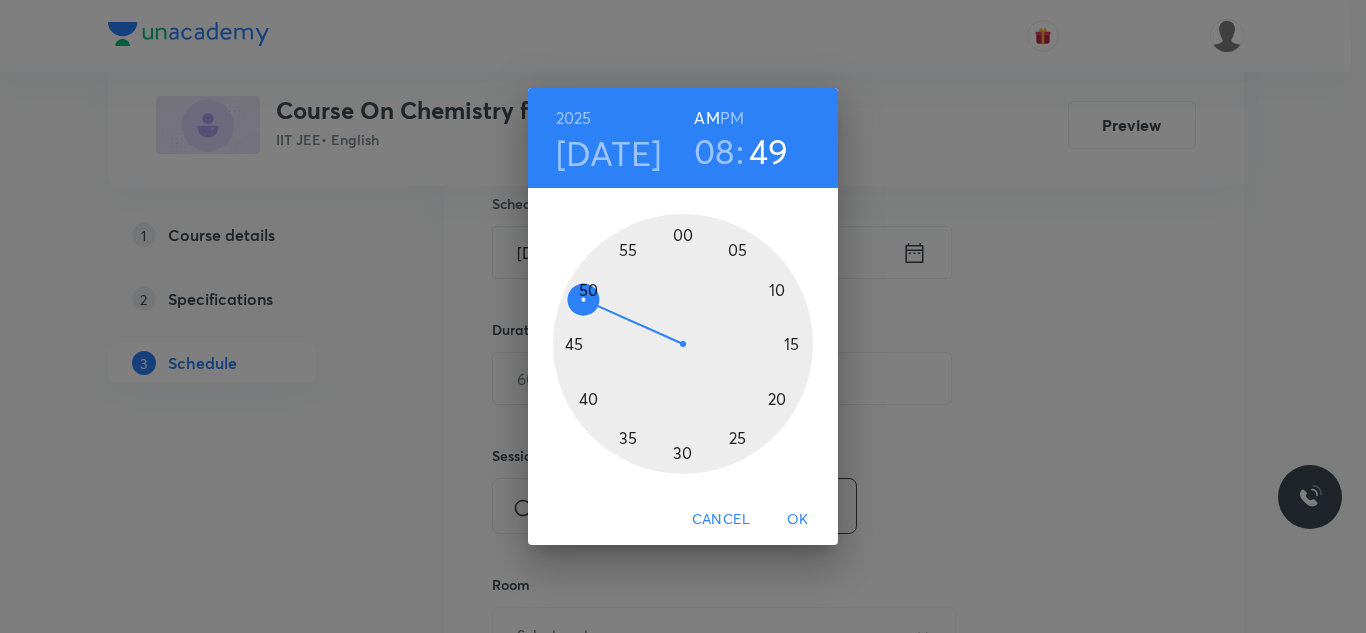 click at bounding box center [683, 344] 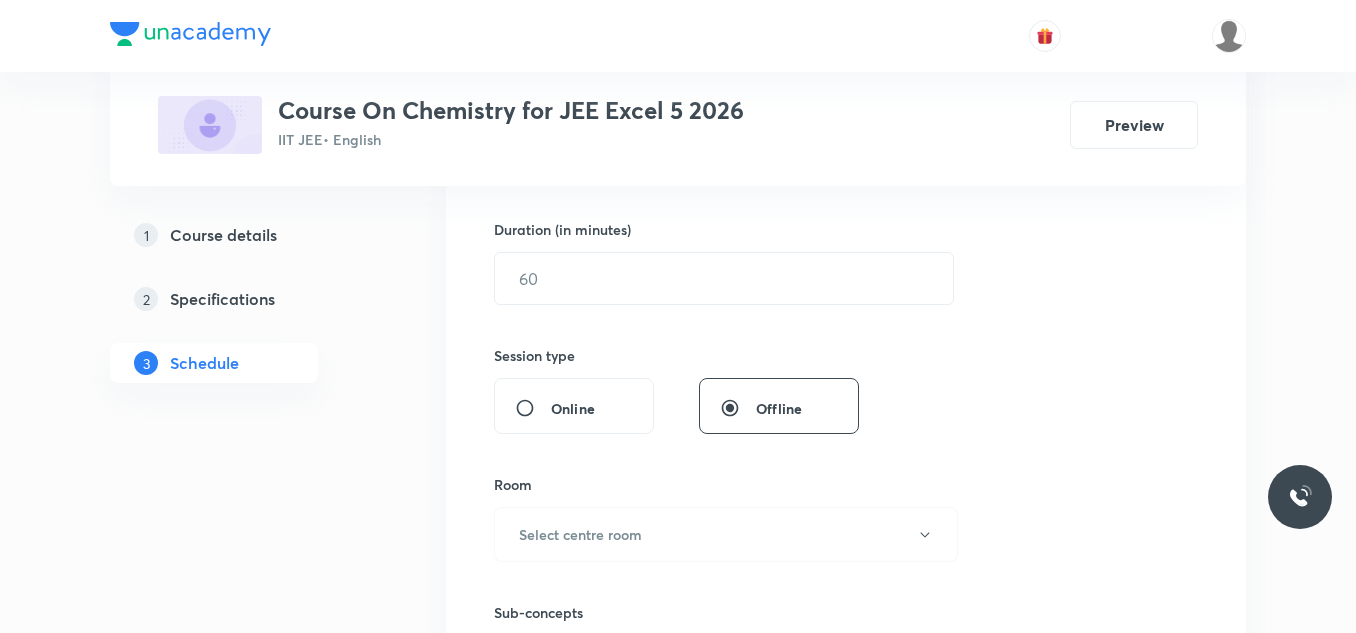 scroll, scrollTop: 400, scrollLeft: 0, axis: vertical 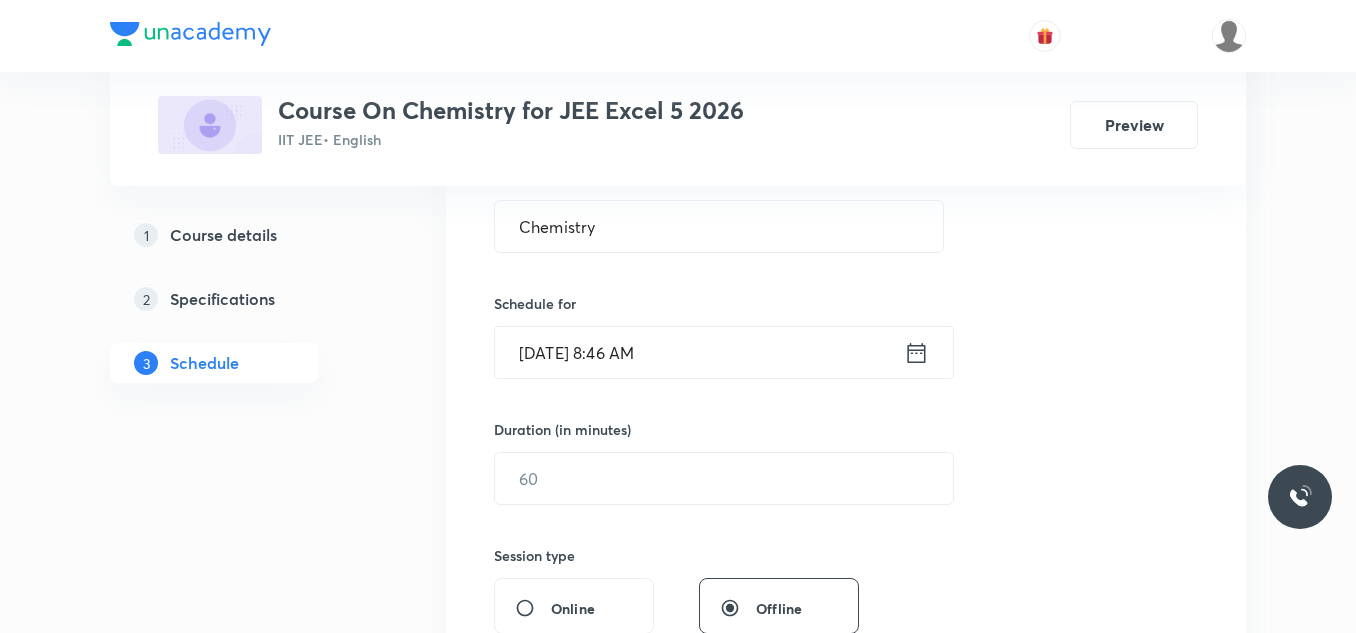 click on "Jul 14, 2025, 8:46 AM ​" at bounding box center (724, 352) 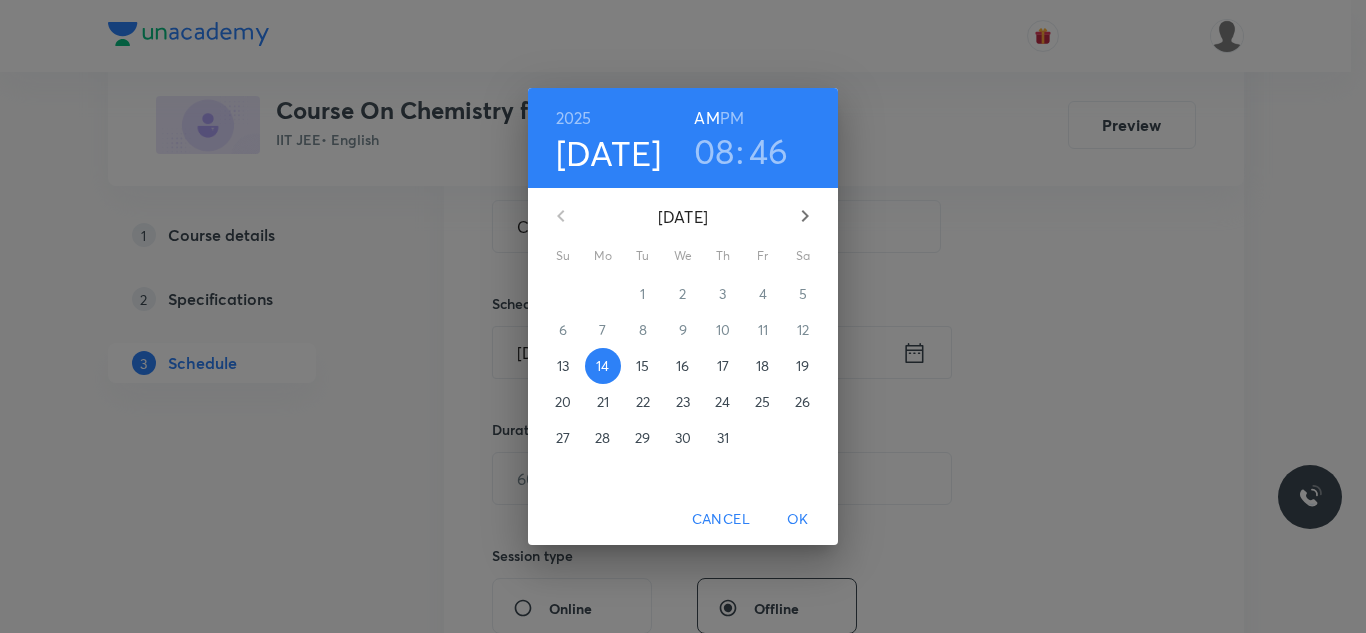 click on "46" at bounding box center (769, 151) 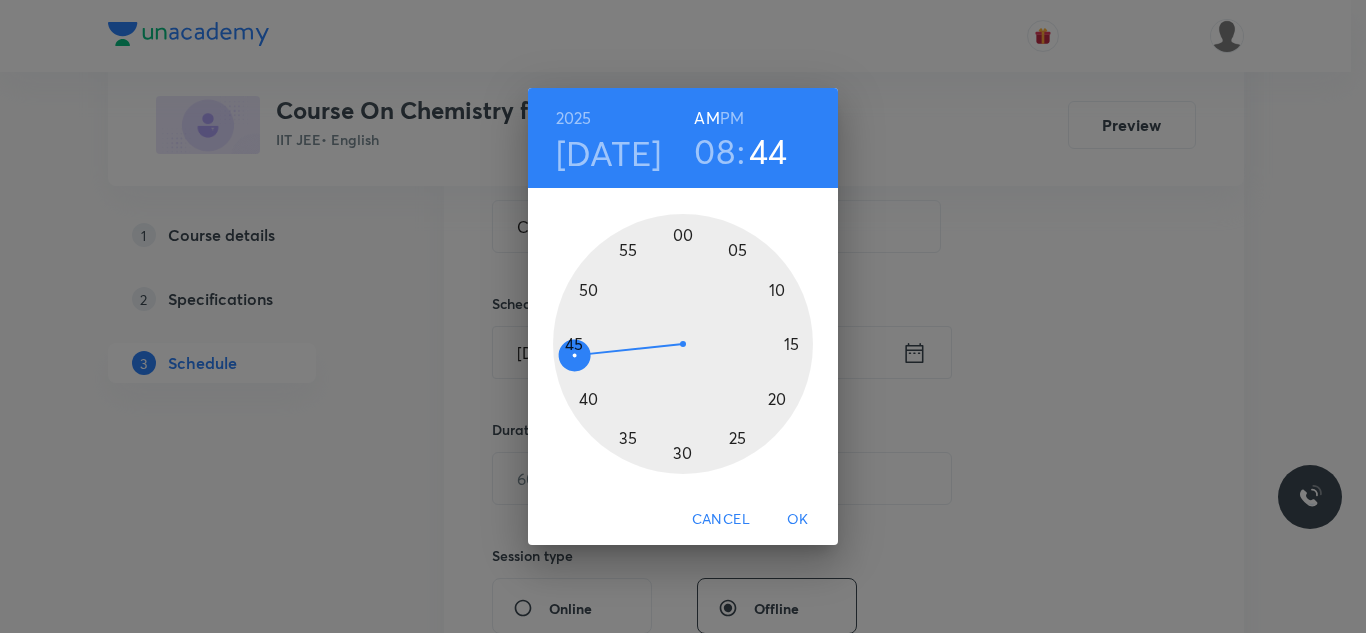 drag, startPoint x: 569, startPoint y: 339, endPoint x: 569, endPoint y: 355, distance: 16 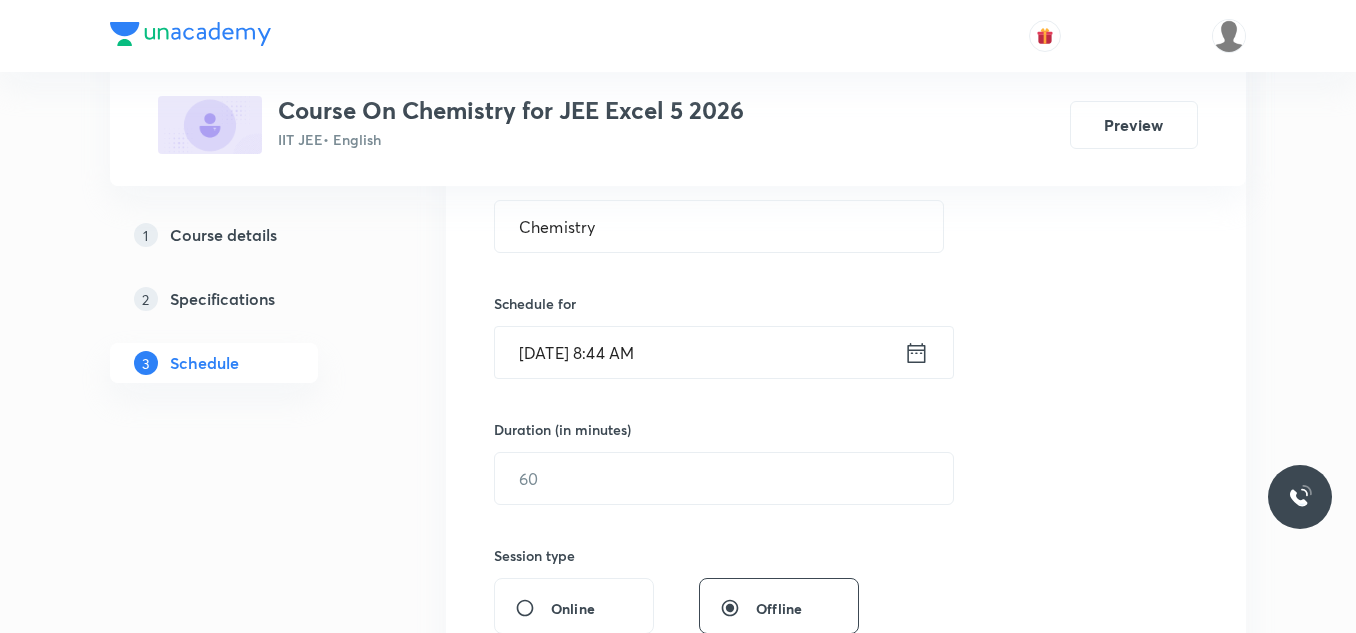 click on "Jul 14, 2025, 8:44 AM" at bounding box center (699, 352) 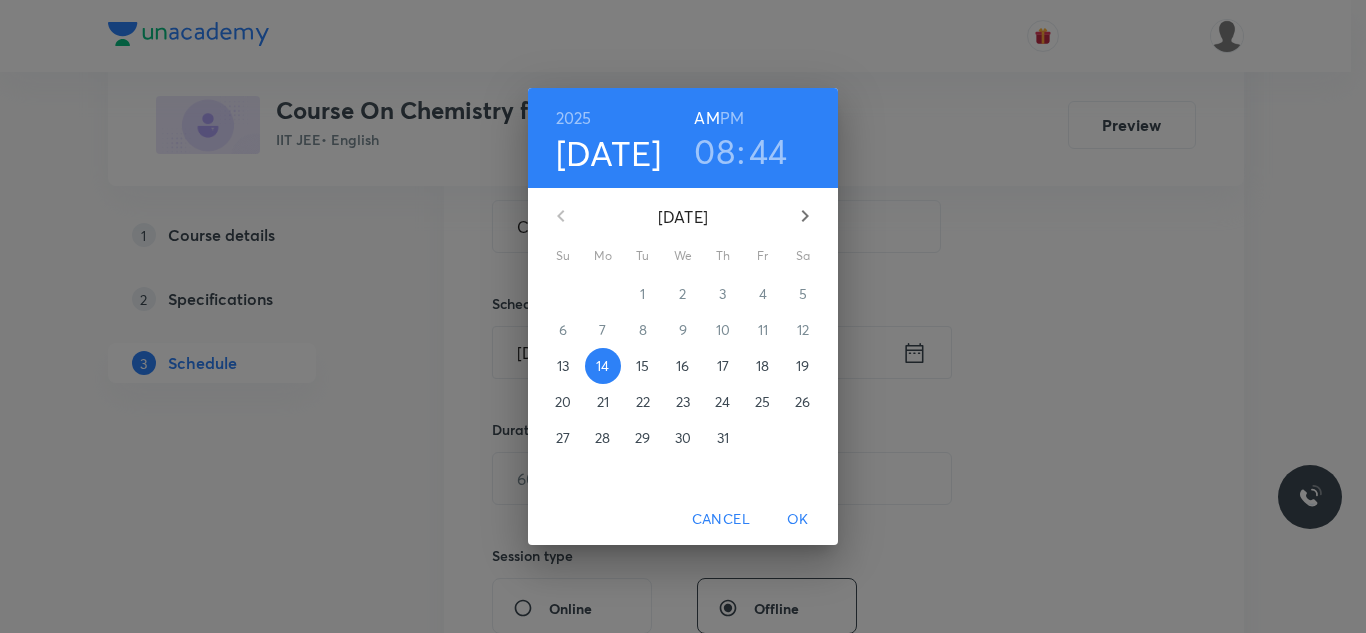 click on "44" at bounding box center (768, 151) 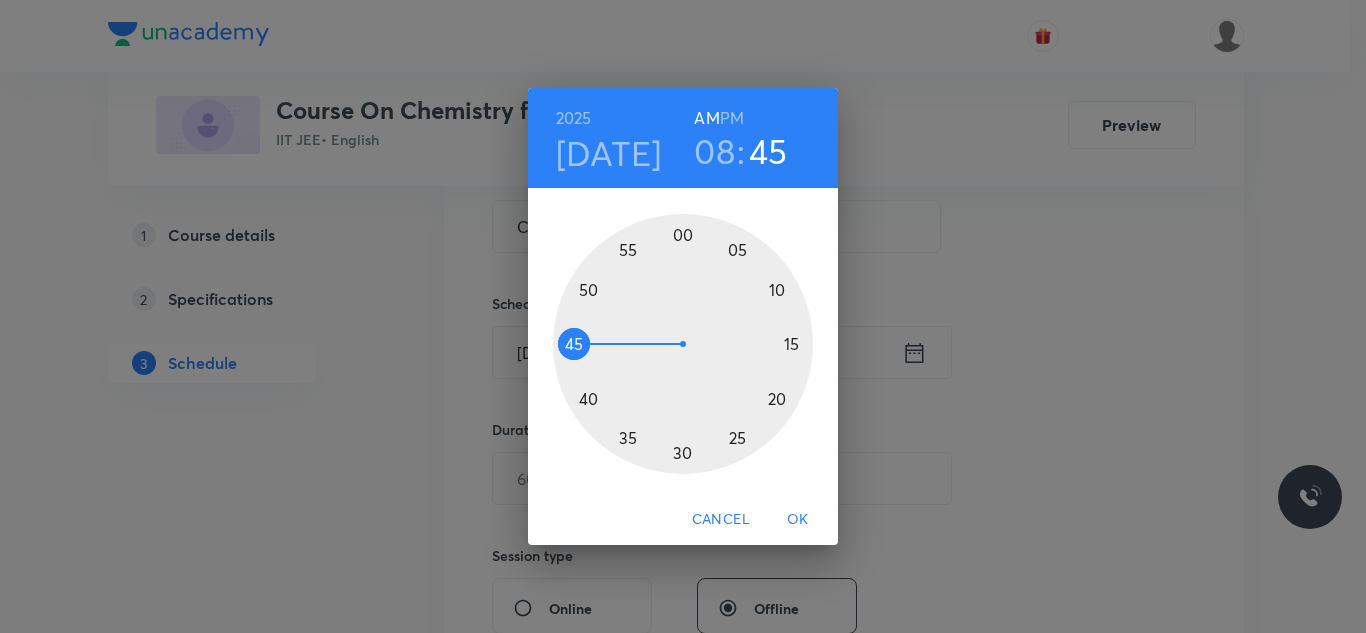 drag, startPoint x: 576, startPoint y: 360, endPoint x: 574, endPoint y: 344, distance: 16.124516 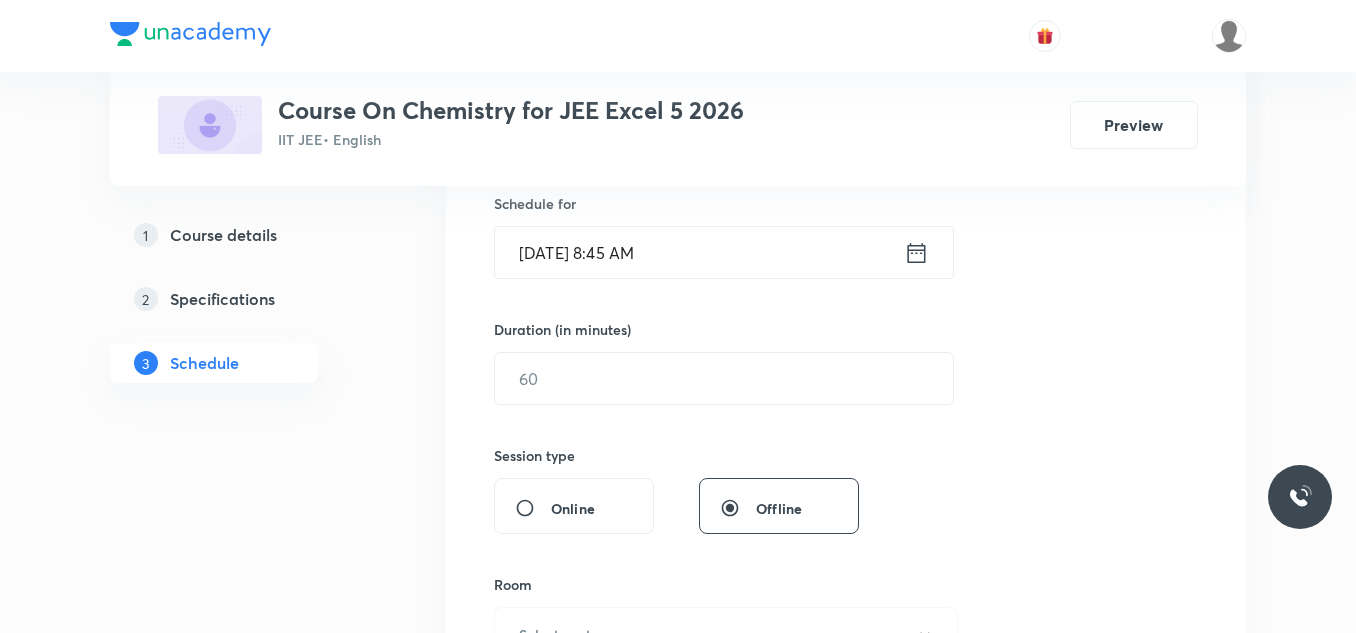scroll, scrollTop: 600, scrollLeft: 0, axis: vertical 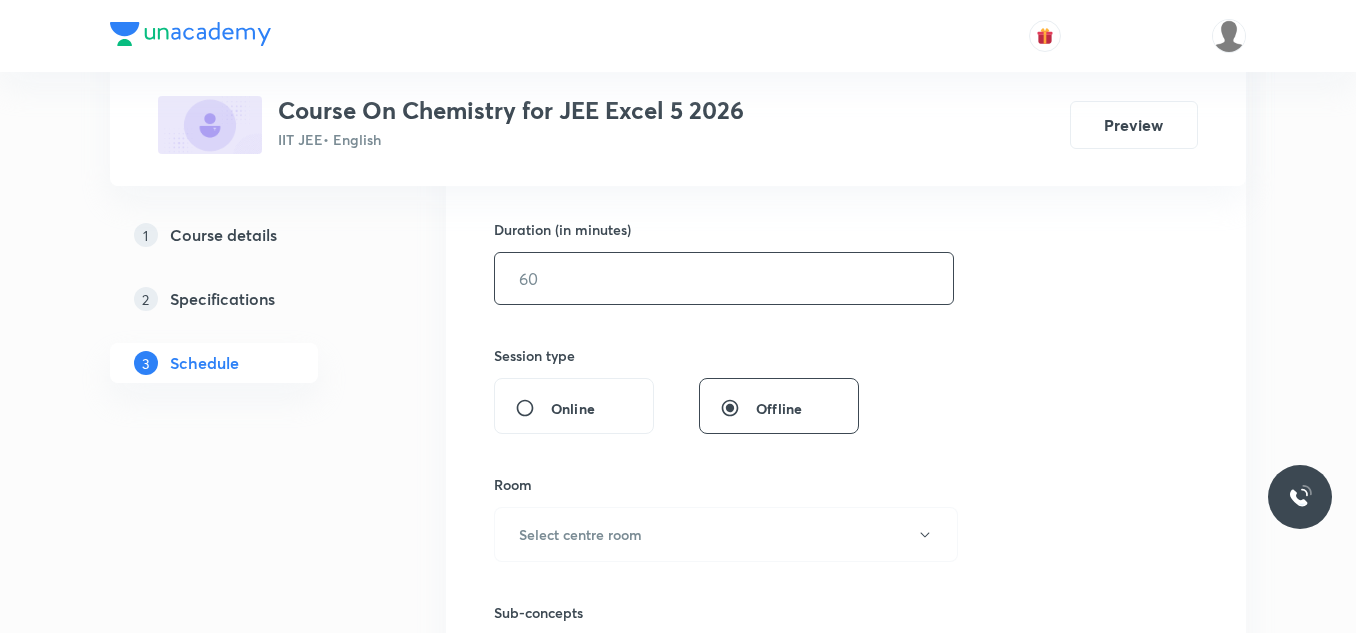 click at bounding box center [724, 278] 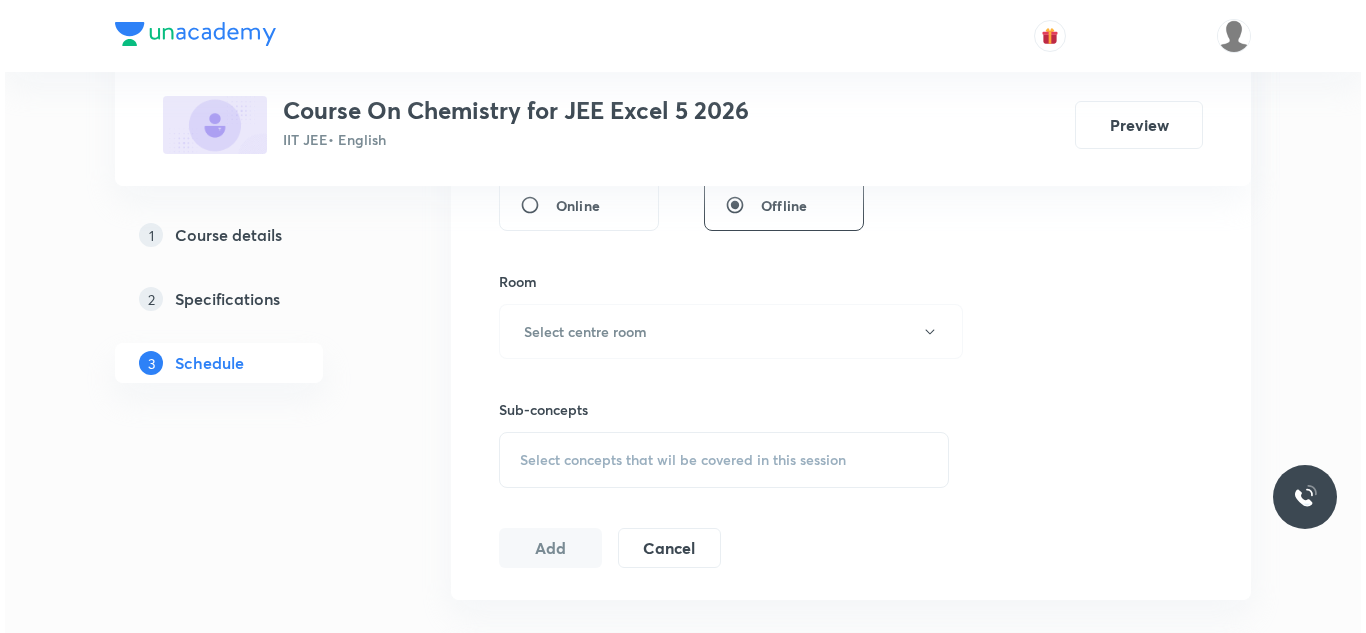 scroll, scrollTop: 900, scrollLeft: 0, axis: vertical 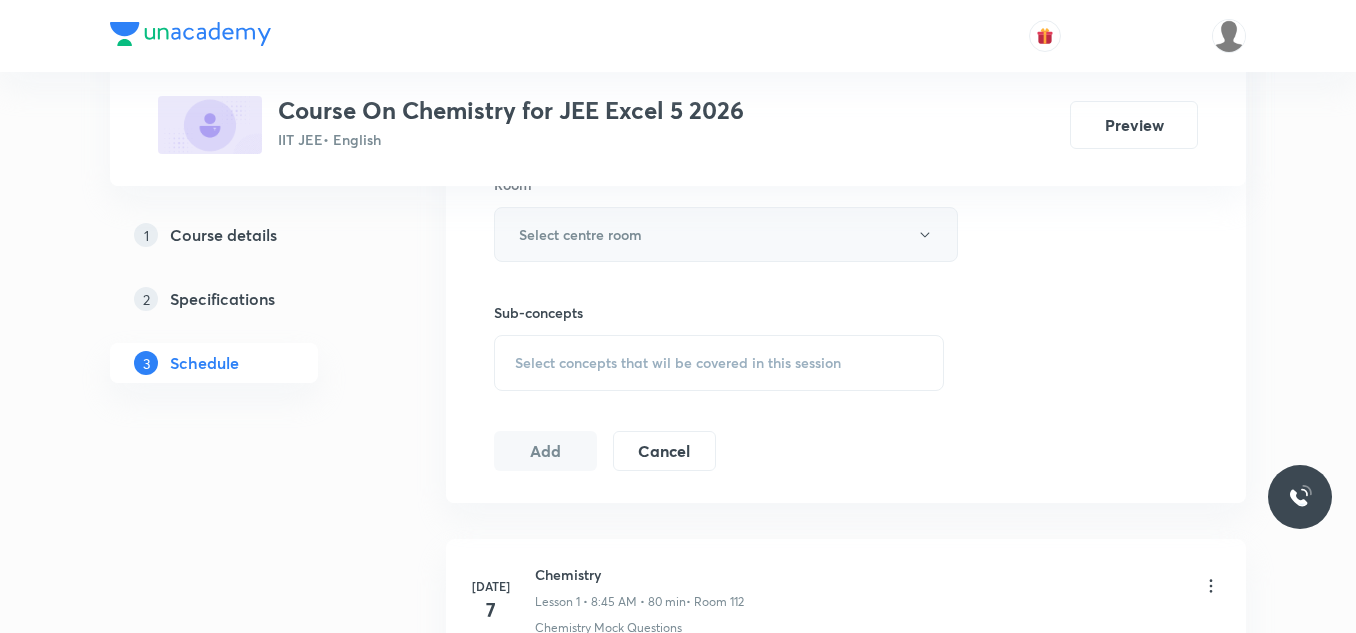 type on "90" 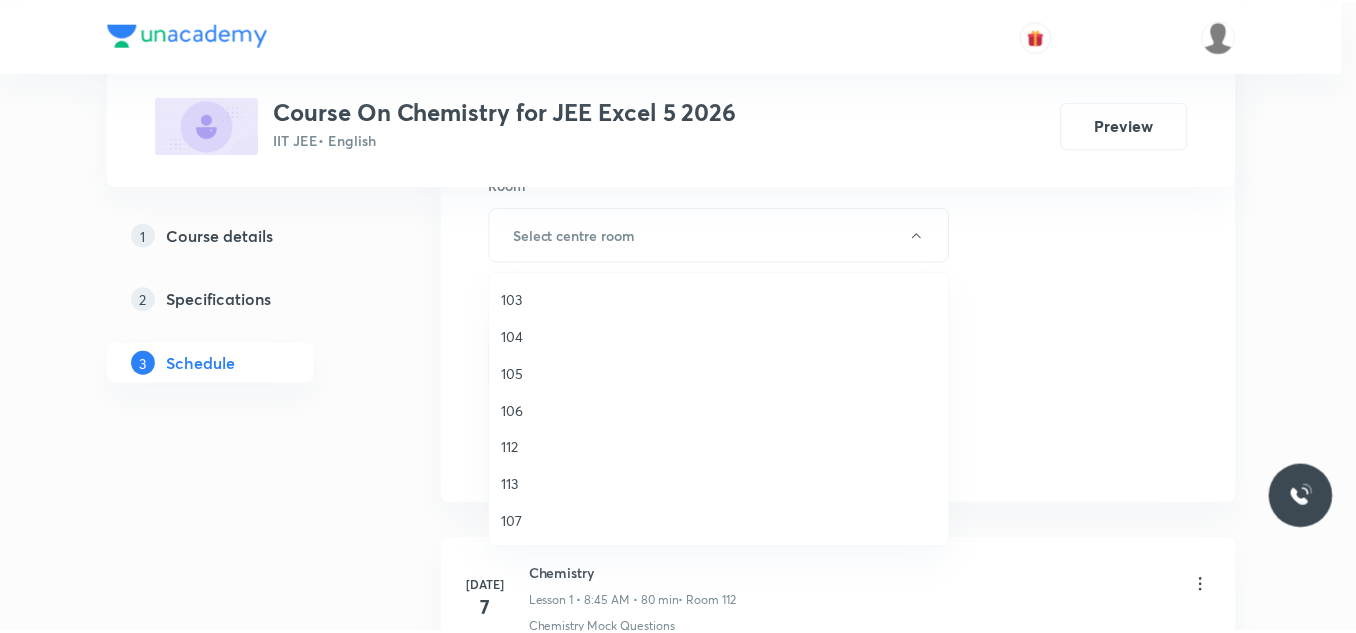 scroll, scrollTop: 200, scrollLeft: 0, axis: vertical 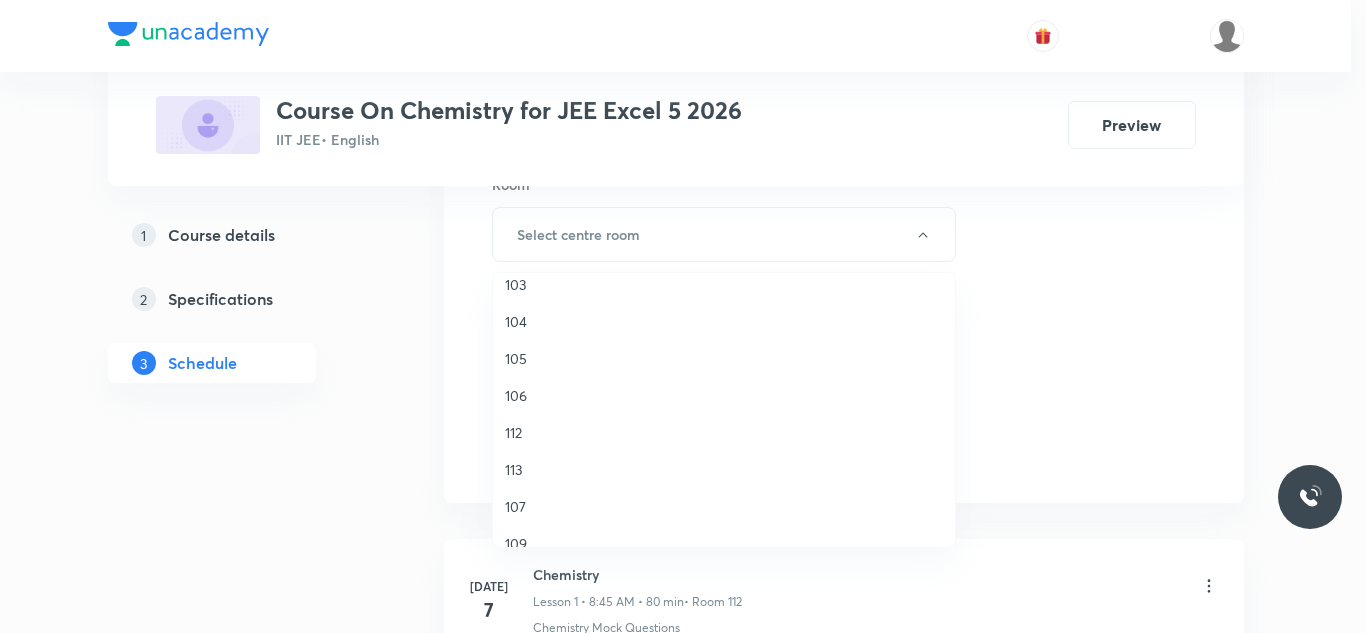 click on "112" at bounding box center [724, 432] 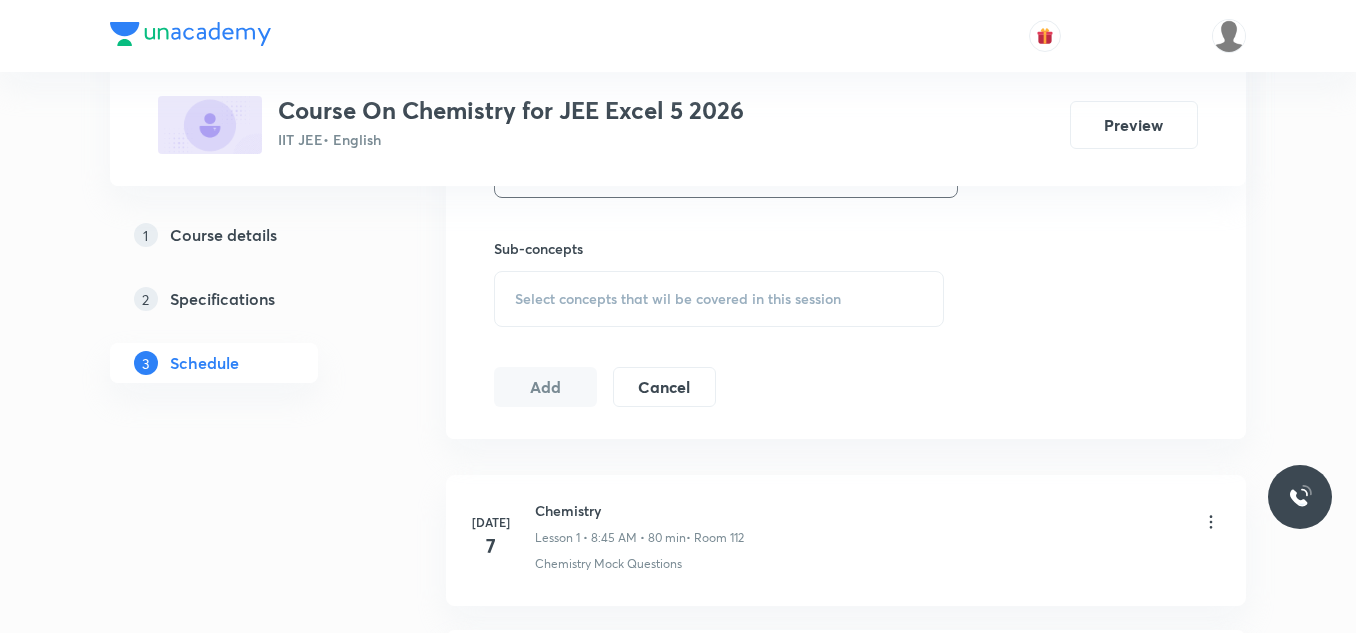 scroll, scrollTop: 1000, scrollLeft: 0, axis: vertical 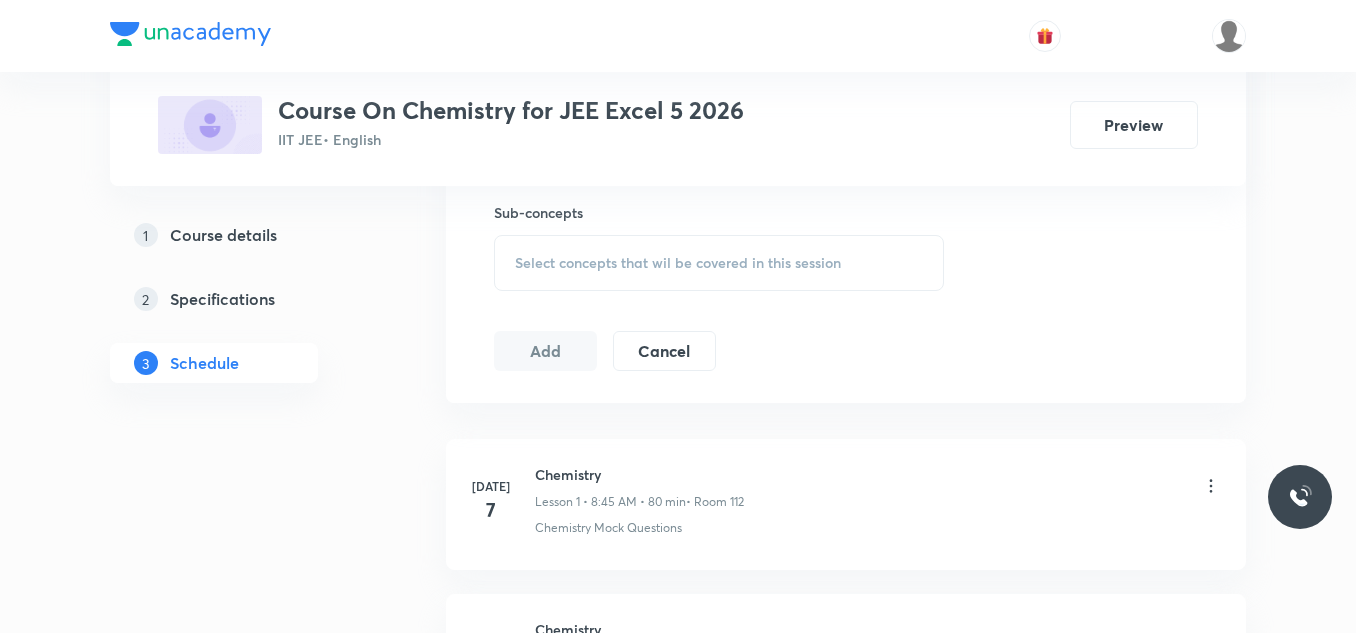 click on "Select concepts that wil be covered in this session" at bounding box center (719, 263) 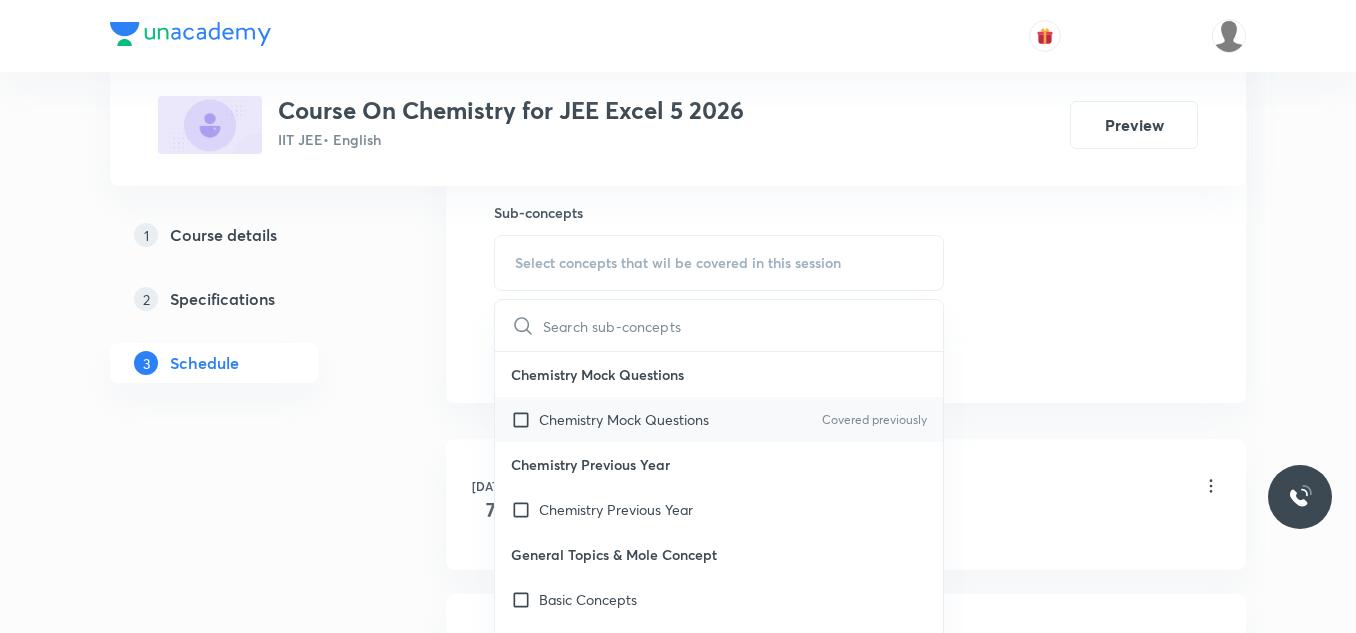 click at bounding box center (525, 419) 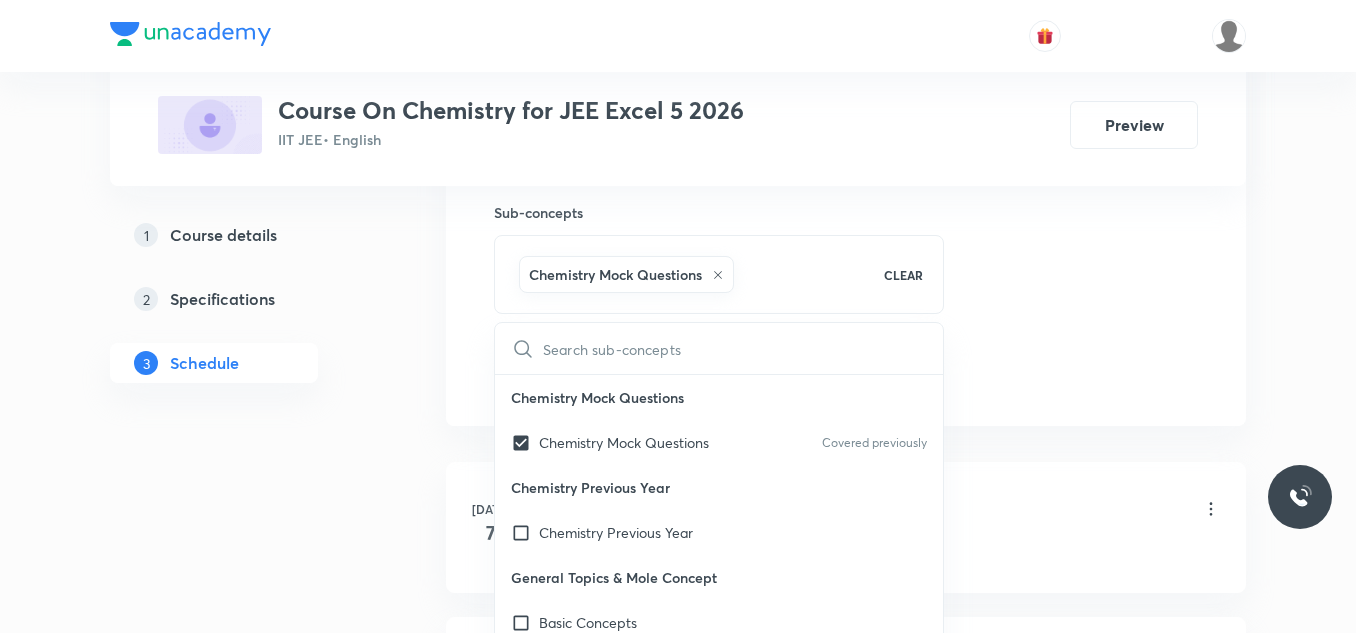 click on "Plus Courses Course On Chemistry for JEE Excel 5 2026 IIT JEE  • English Preview 1 Course details 2 Specifications 3 Schedule Schedule 4  classes Session  5 Live class Session title 9/99 Chemistry ​ Schedule for Jul 14, 2025, 8:45 AM ​ Duration (in minutes) 90 ​   Session type Online Offline Room 112 Sub-concepts Chemistry Mock Questions CLEAR ​ Chemistry Mock Questions Chemistry Mock Questions Covered previously Chemistry Previous Year Chemistry Previous Year General Topics & Mole Concept Basic Concepts Basic Introduction Percentage Composition Stoichiometry Principle of Atom Conservation (POAC) Relation between Stoichiometric Quantities Application of Mole Concept: Gravimetric Analysis Different Laws Formula and Composition Concentration Terms Some basic concepts of Chemistry Atomic Structure Discovery Of Electron Some Prerequisites of Physics Discovery Of Protons And Neutrons Atomic Models and Theories  Representation Of Atom With Electrons And Neutrons Nature of Waves Planck’S Quantum Theory 7" at bounding box center [678, 161] 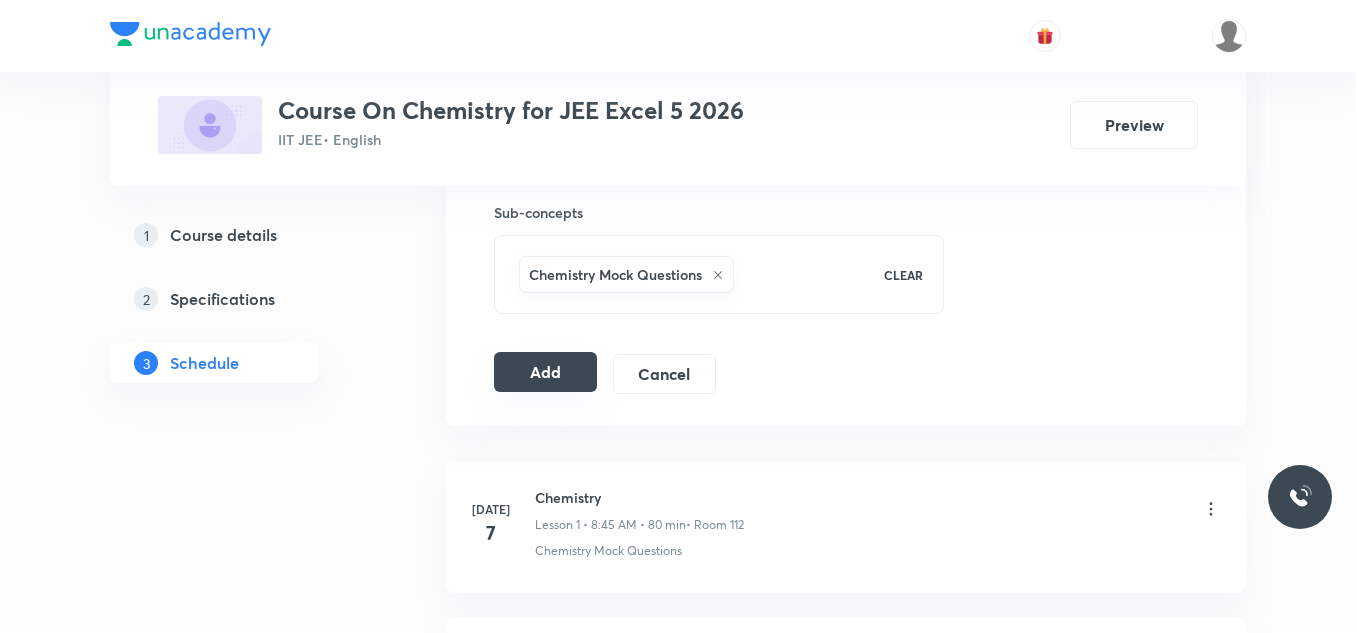 click on "Add" at bounding box center [545, 372] 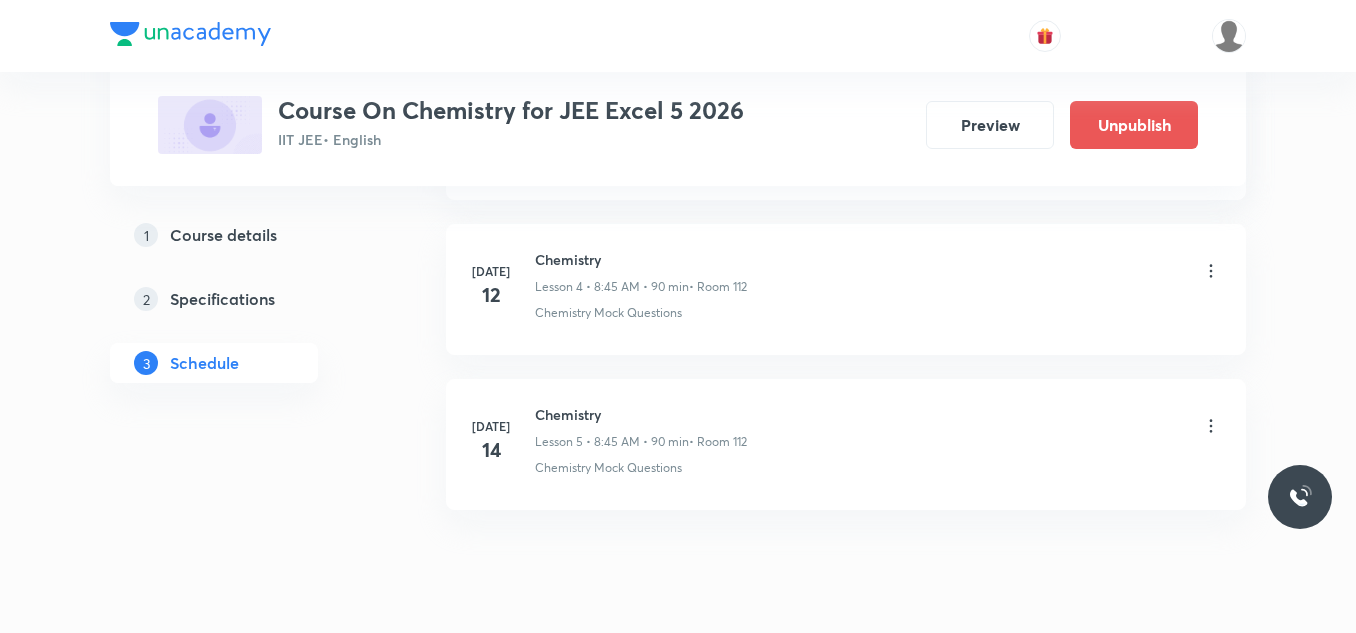 scroll, scrollTop: 826, scrollLeft: 0, axis: vertical 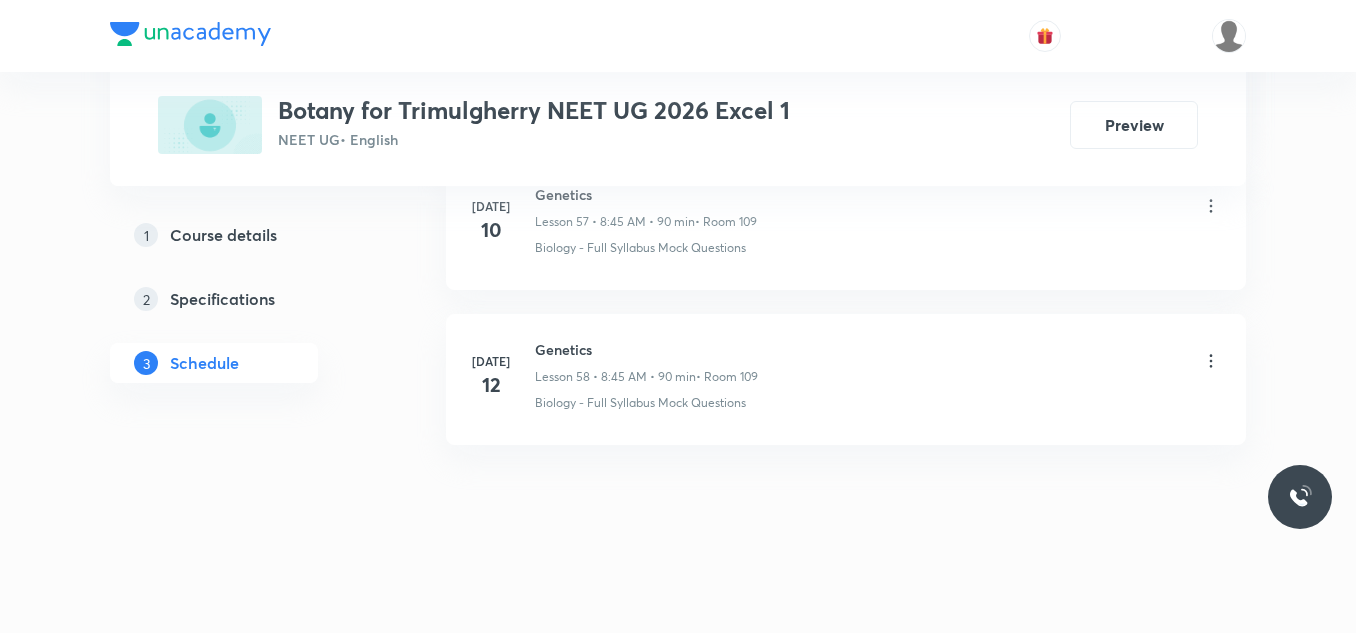 click on "Genetics" at bounding box center (646, 349) 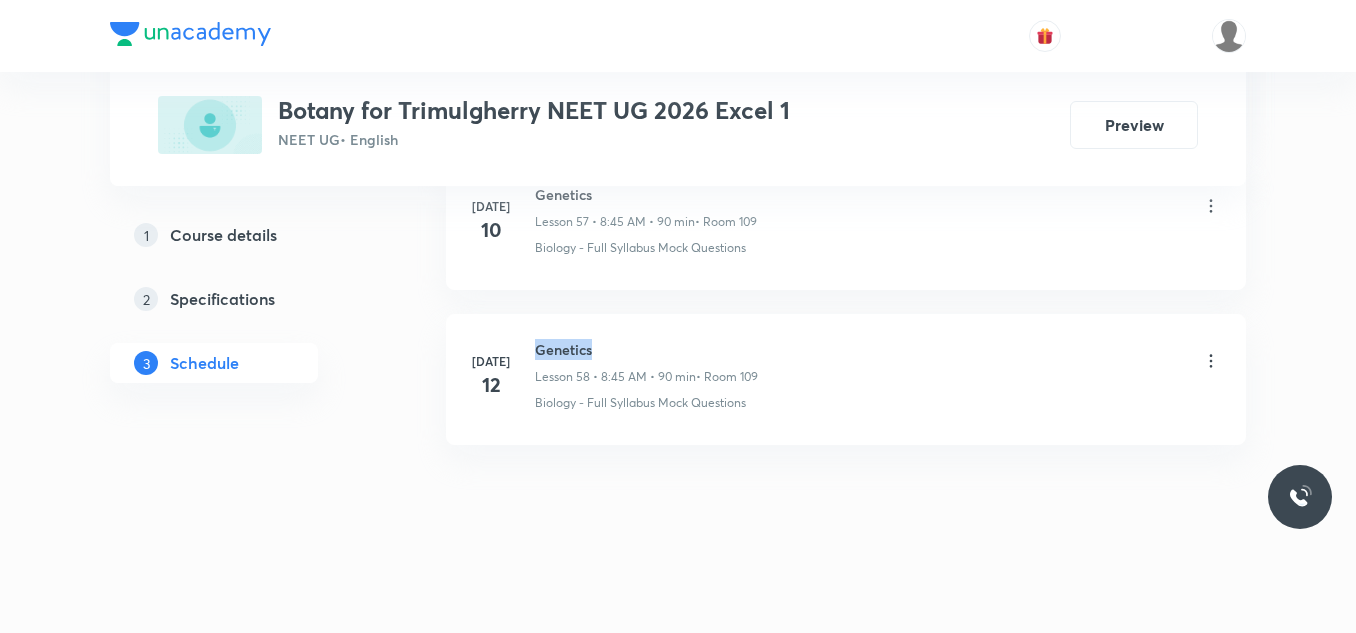 click on "Genetics" at bounding box center [646, 349] 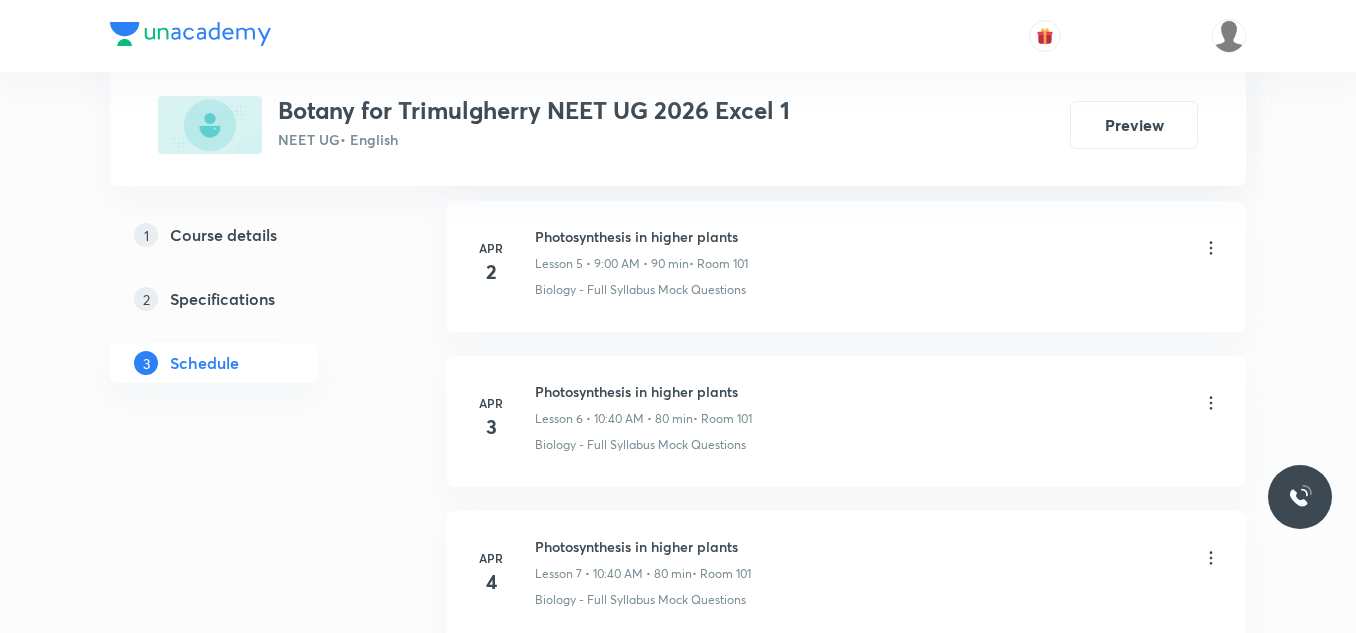 scroll, scrollTop: 201, scrollLeft: 0, axis: vertical 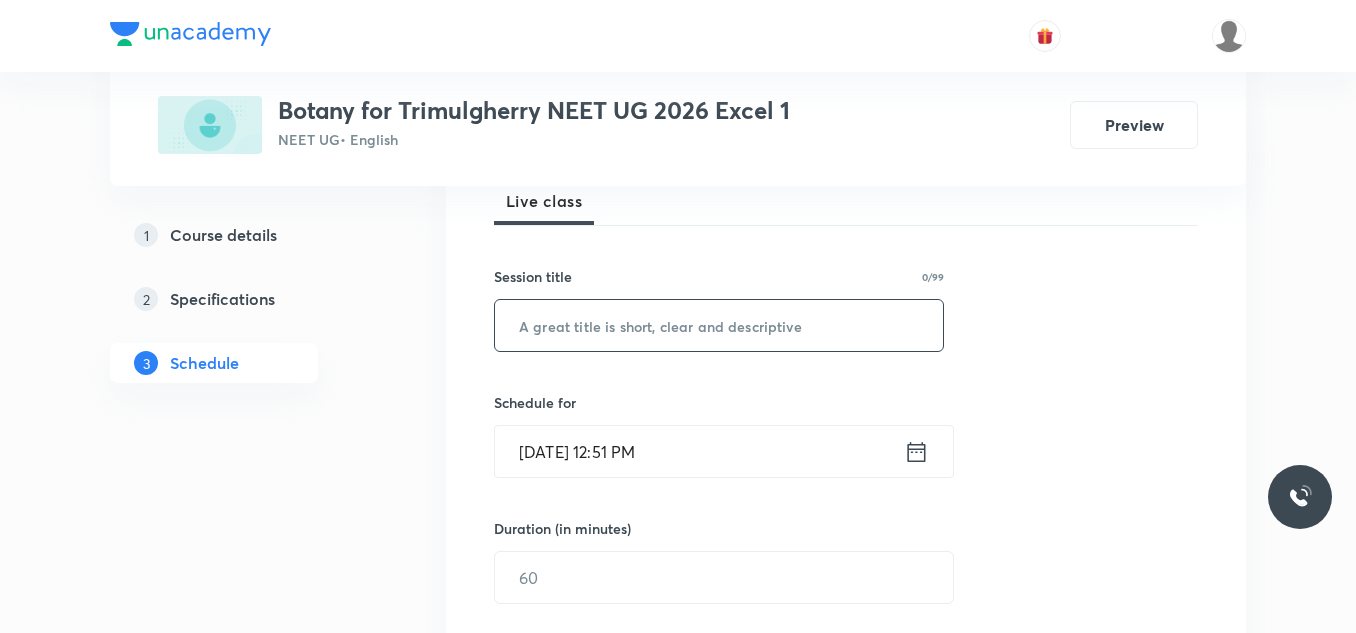 click at bounding box center [719, 325] 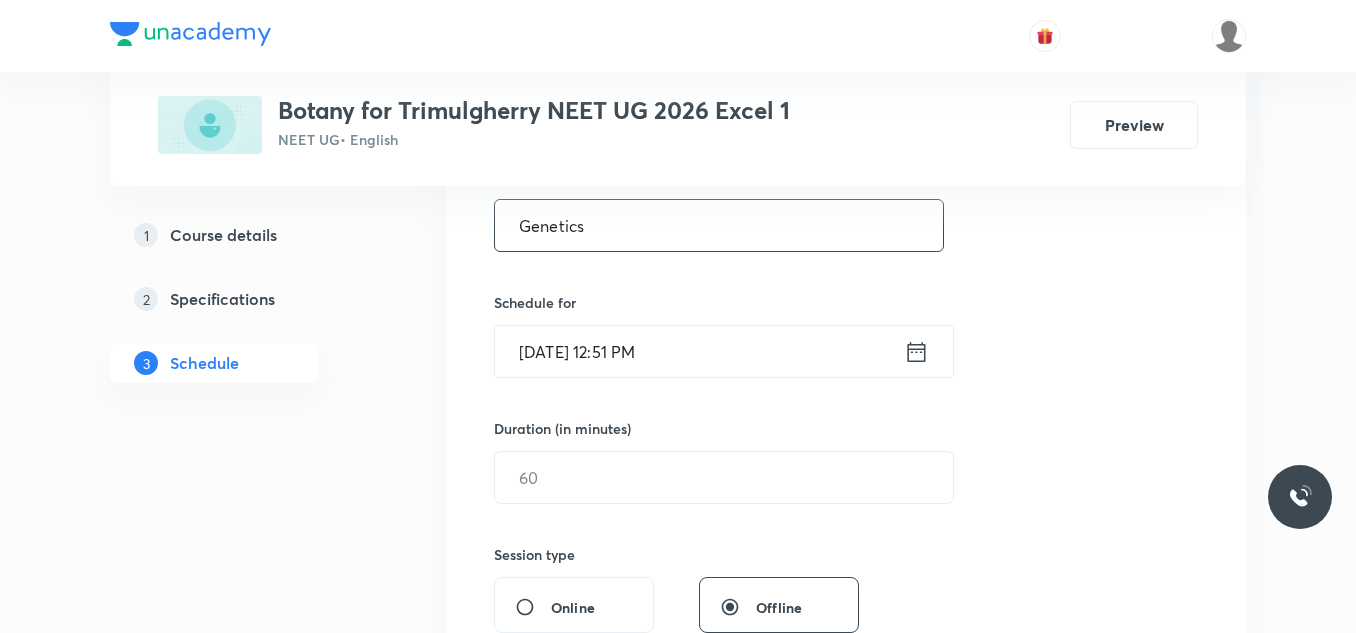 scroll, scrollTop: 501, scrollLeft: 0, axis: vertical 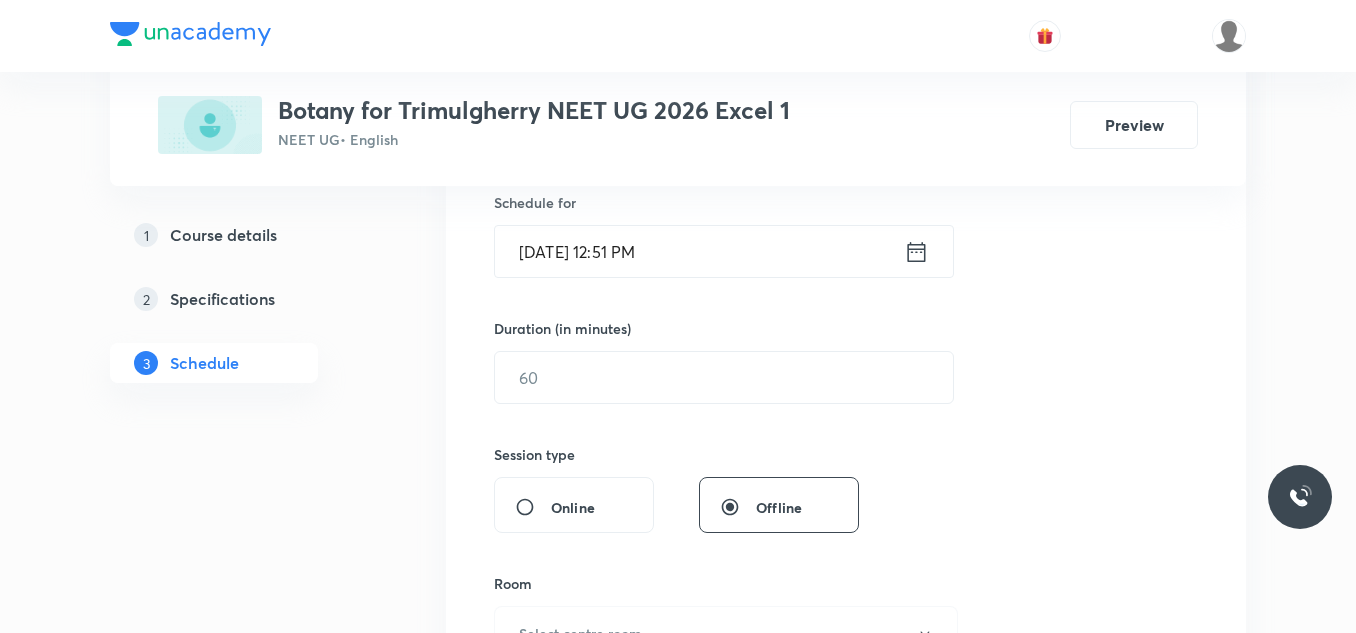 type on "Genetics" 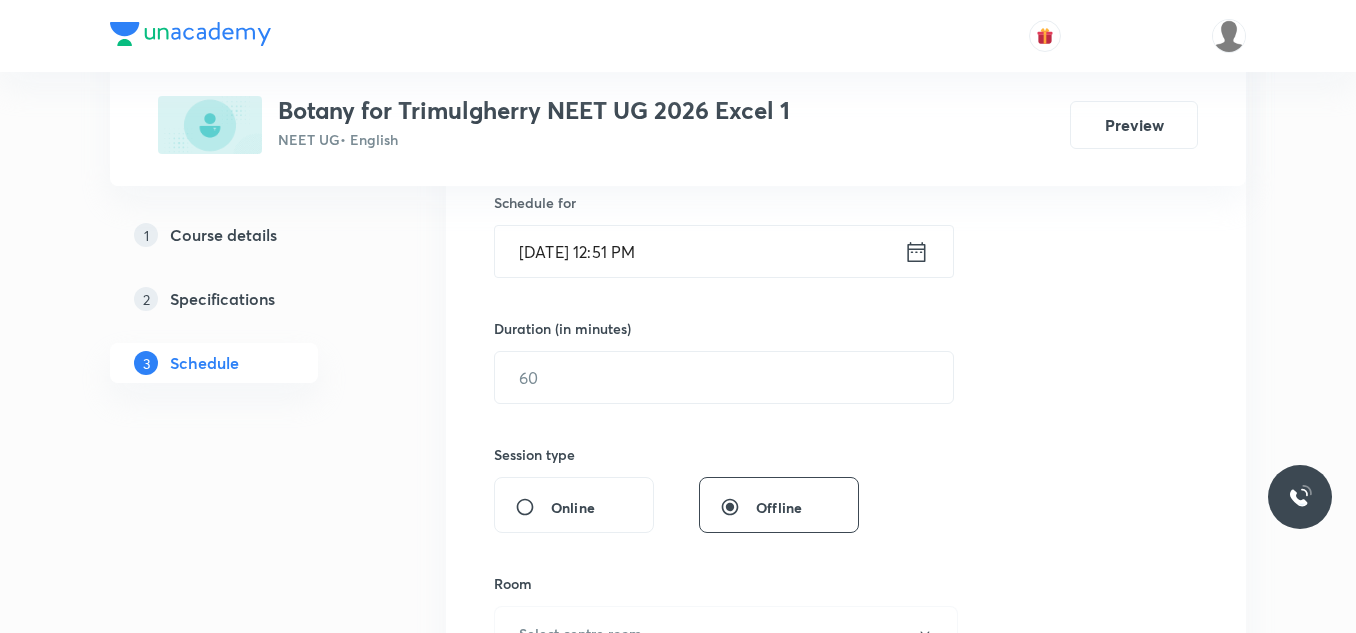 click 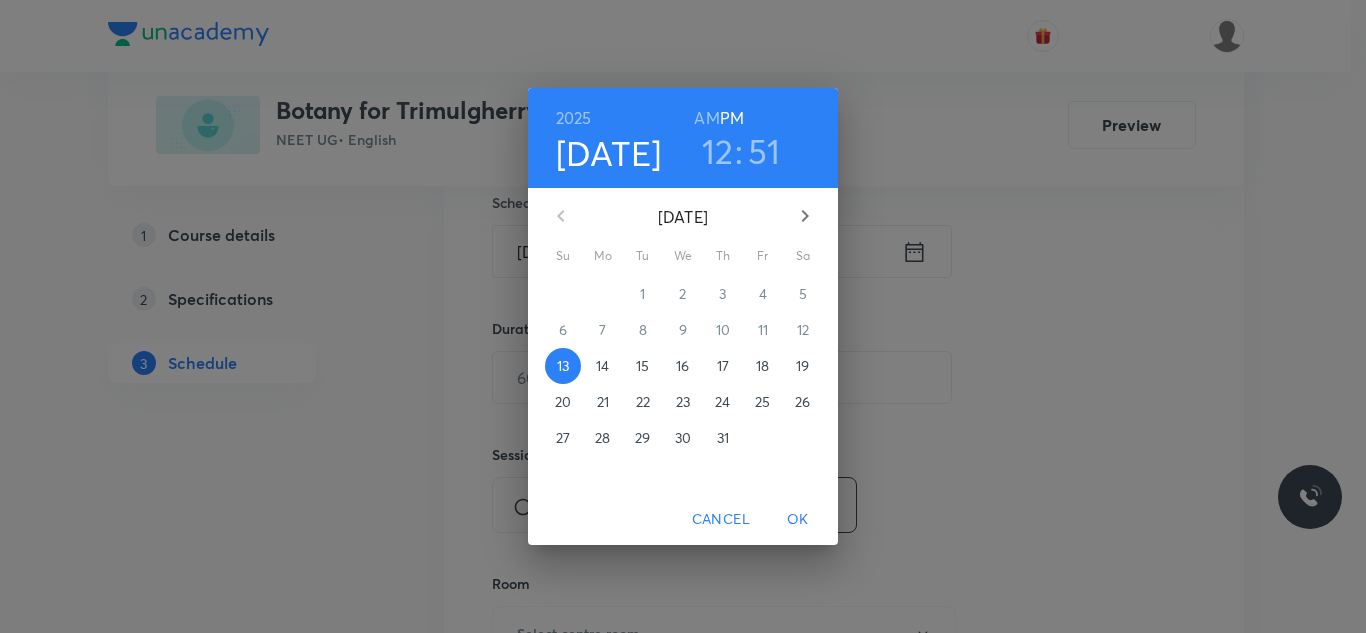click on "14" at bounding box center (602, 366) 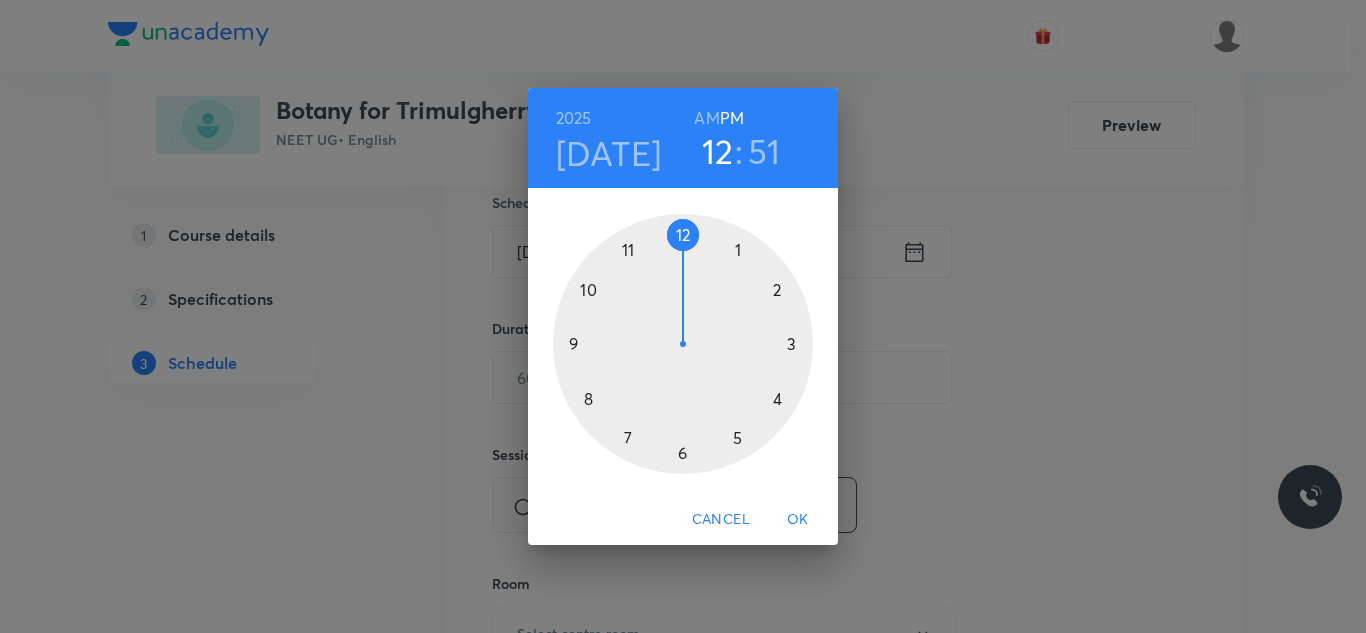 click on "AM" at bounding box center [706, 118] 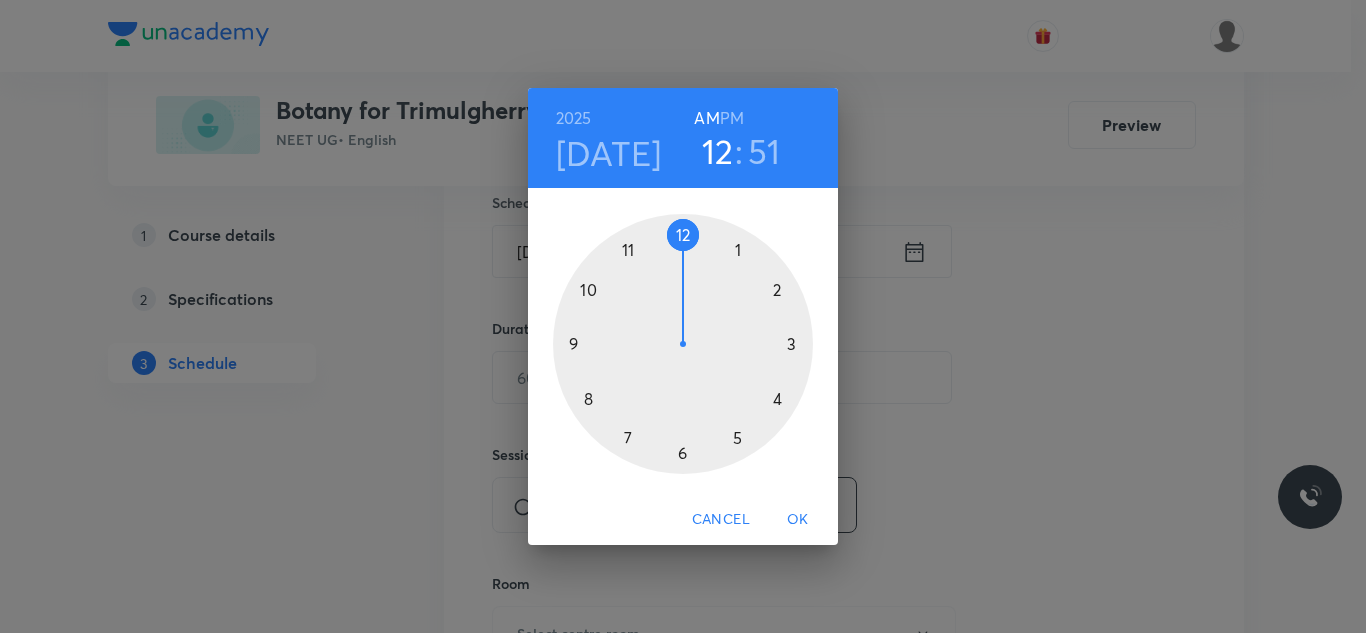 click at bounding box center (683, 344) 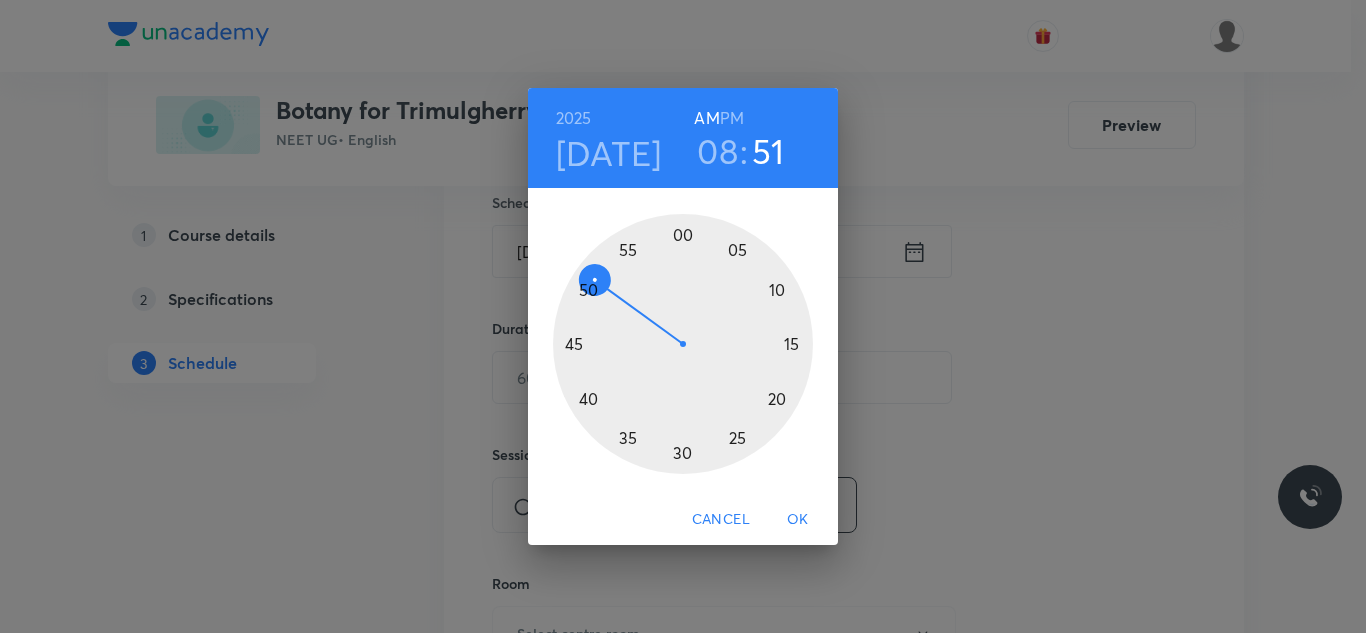 click at bounding box center [683, 344] 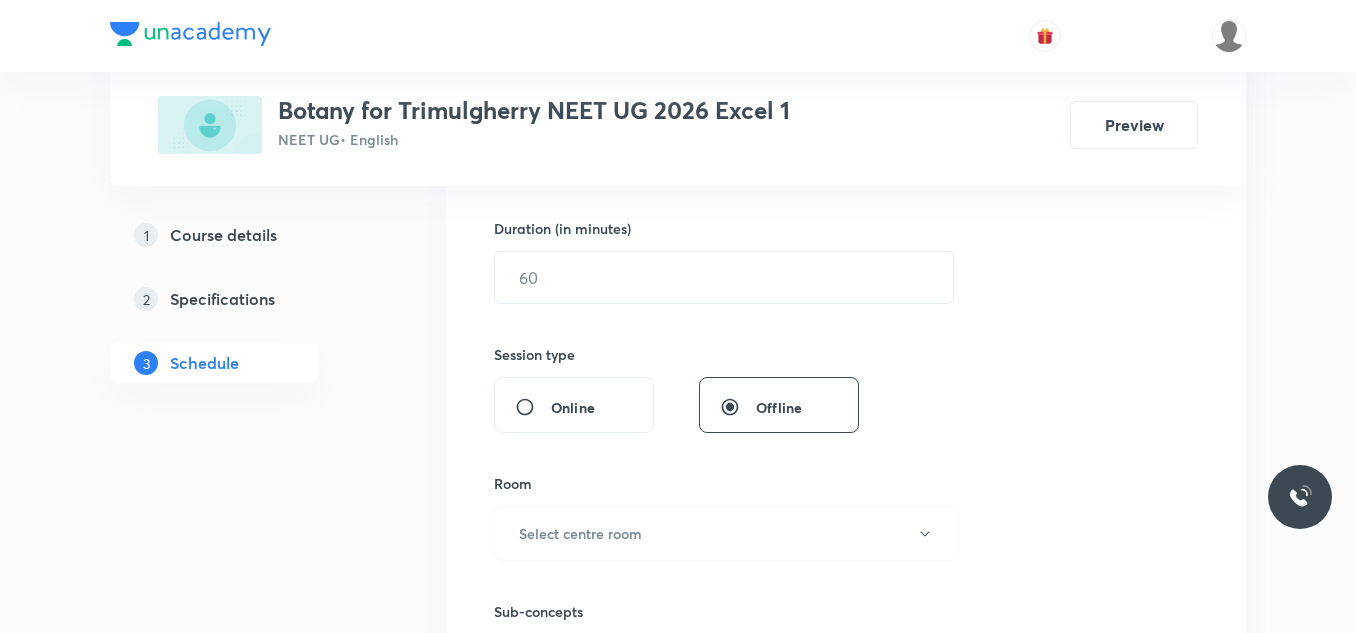 scroll, scrollTop: 501, scrollLeft: 0, axis: vertical 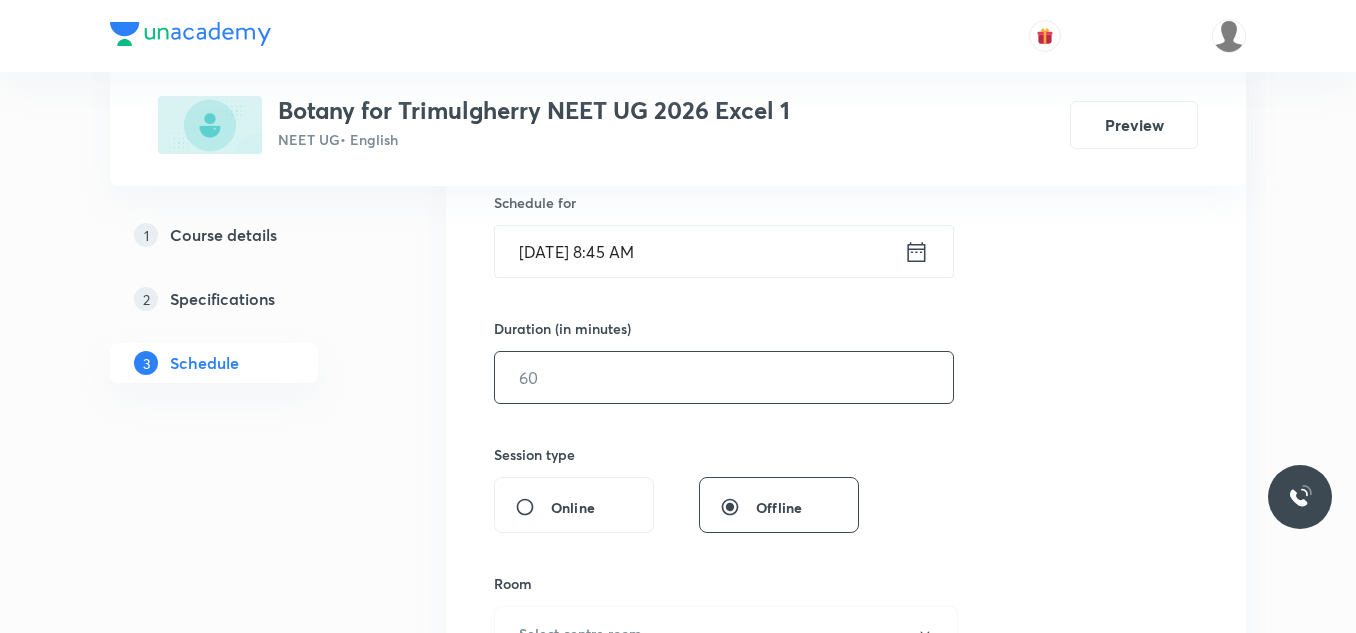click at bounding box center (724, 377) 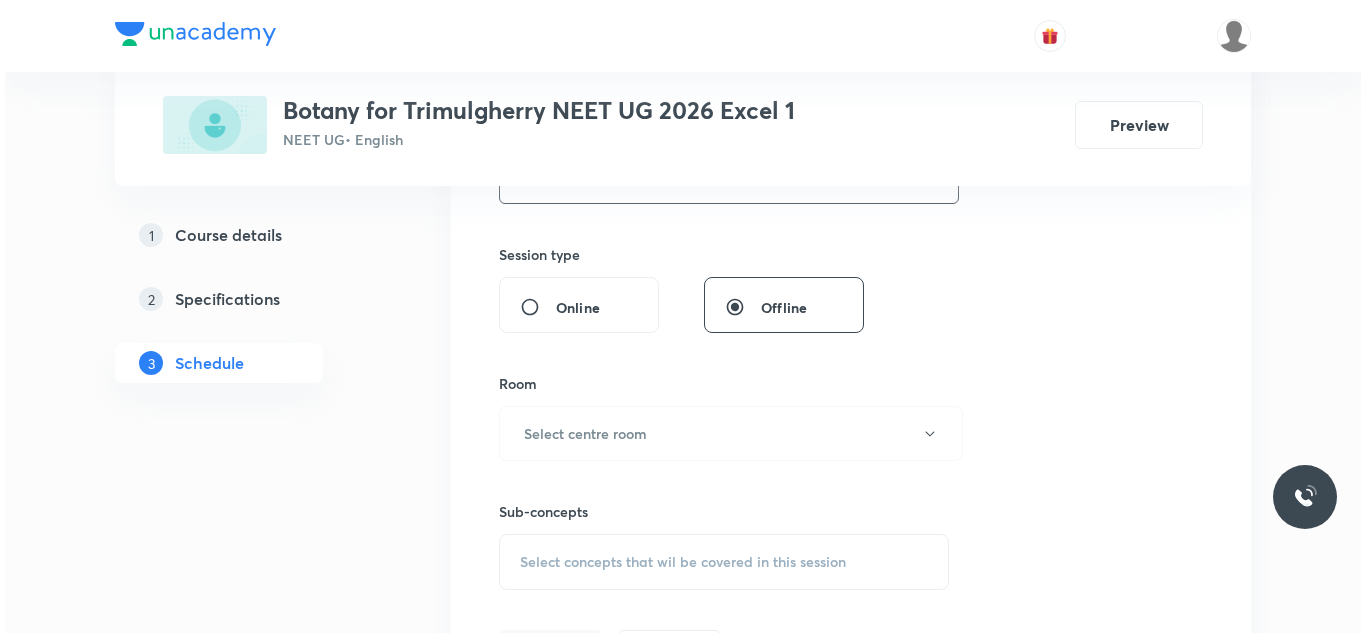 scroll, scrollTop: 801, scrollLeft: 0, axis: vertical 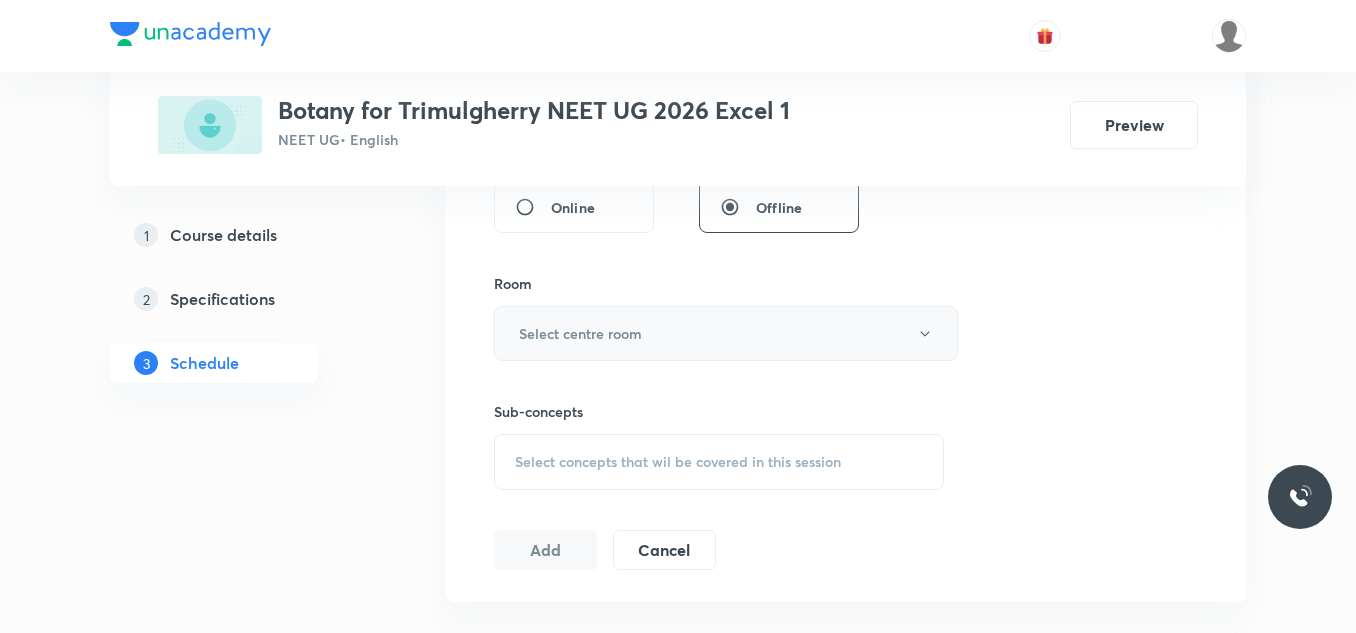 type on "90" 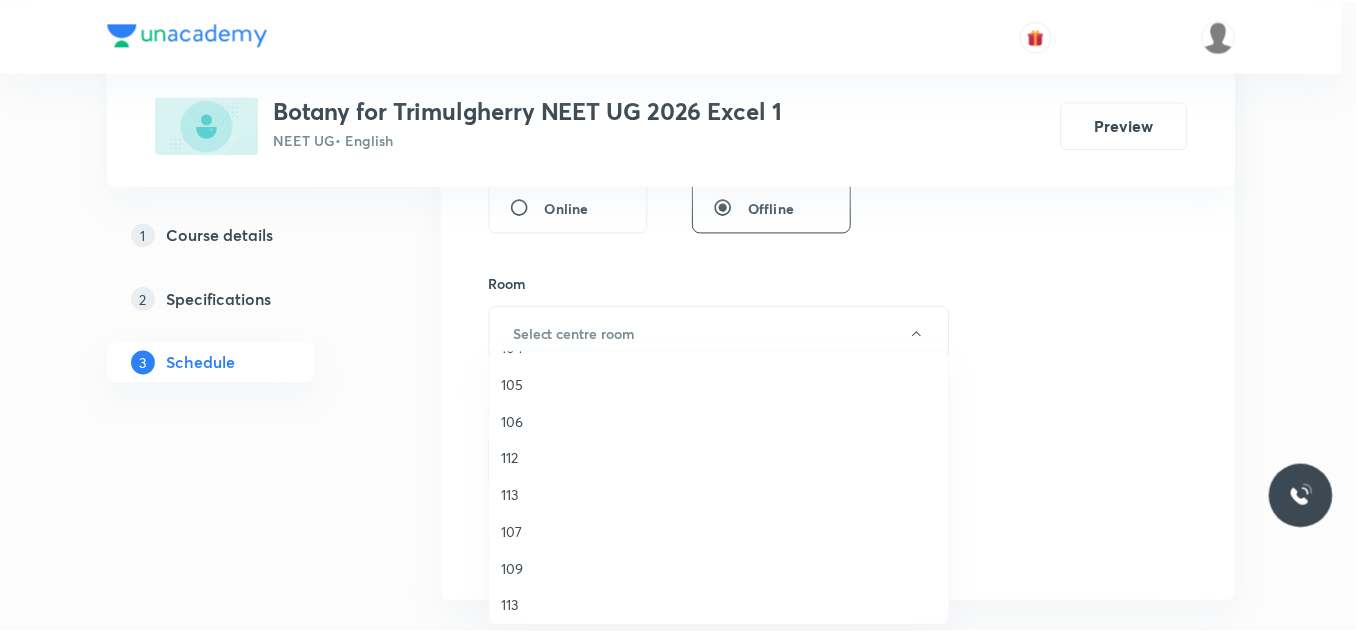scroll, scrollTop: 371, scrollLeft: 0, axis: vertical 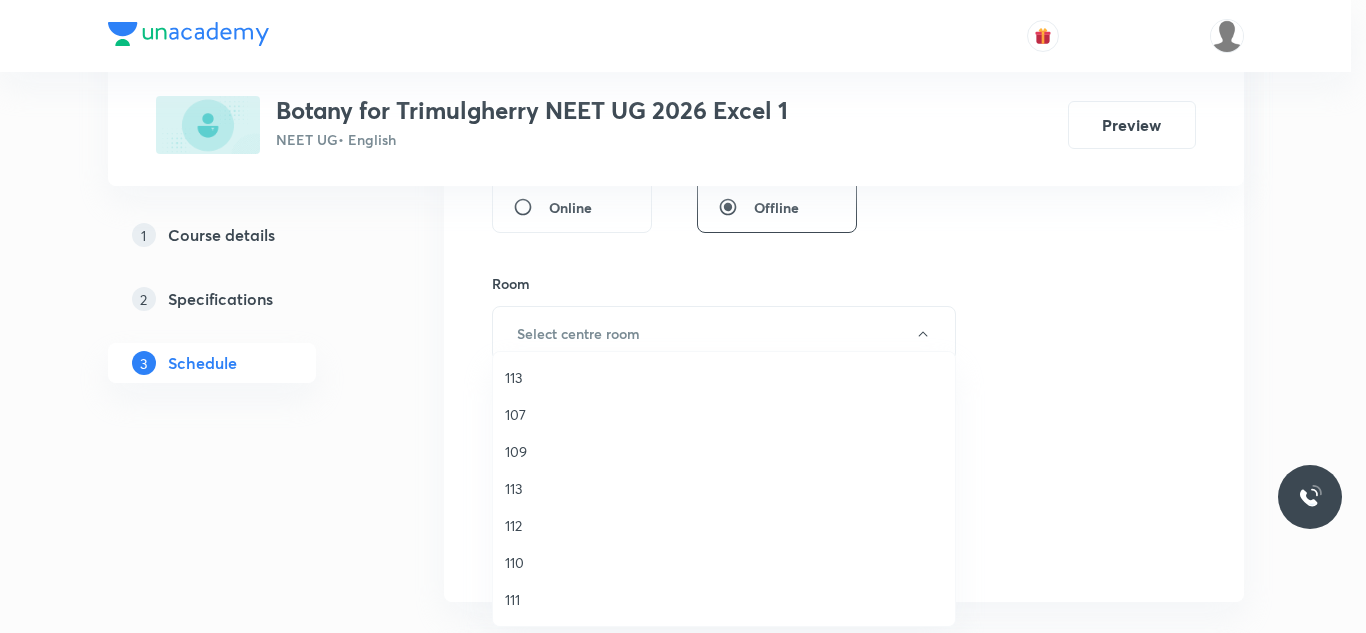 click on "109" at bounding box center [724, 451] 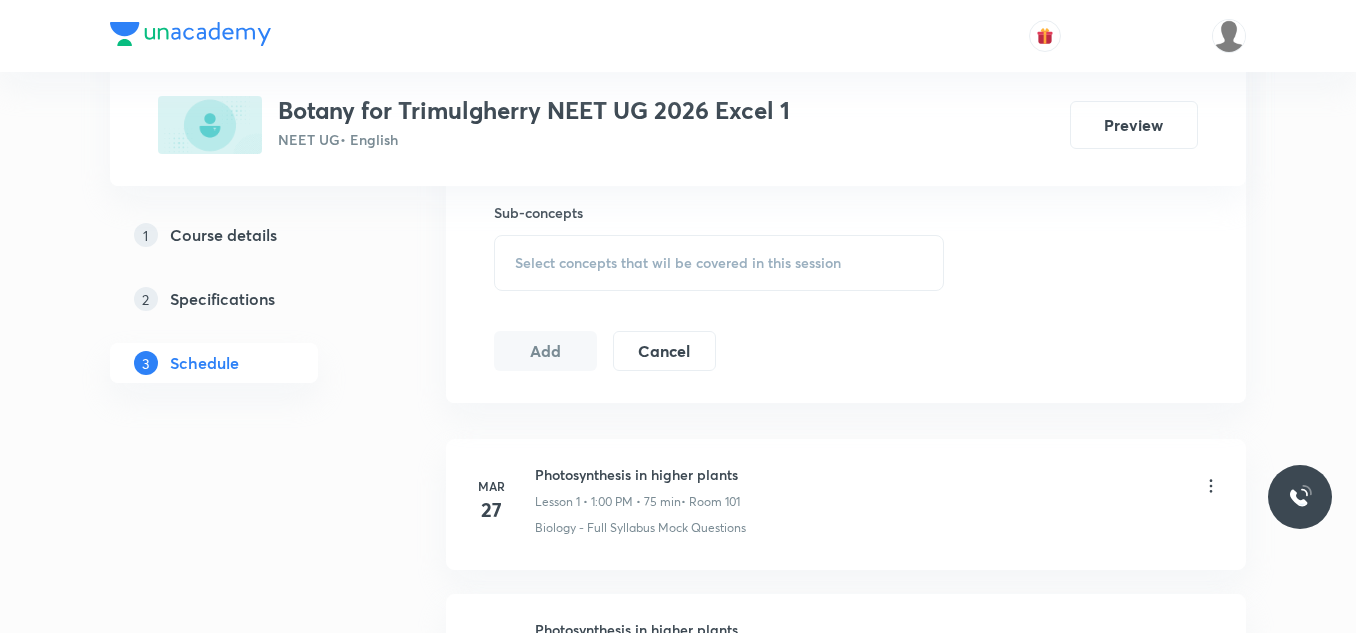 scroll, scrollTop: 1001, scrollLeft: 0, axis: vertical 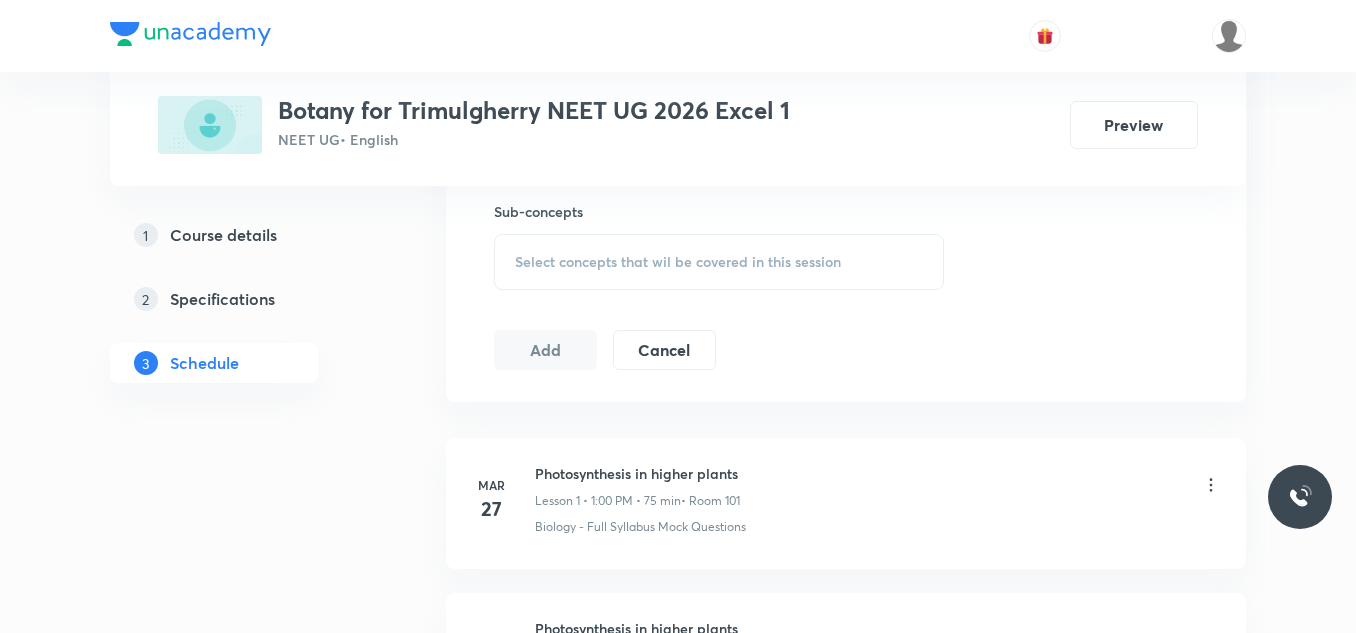 click on "Select concepts that wil be covered in this session" at bounding box center (719, 262) 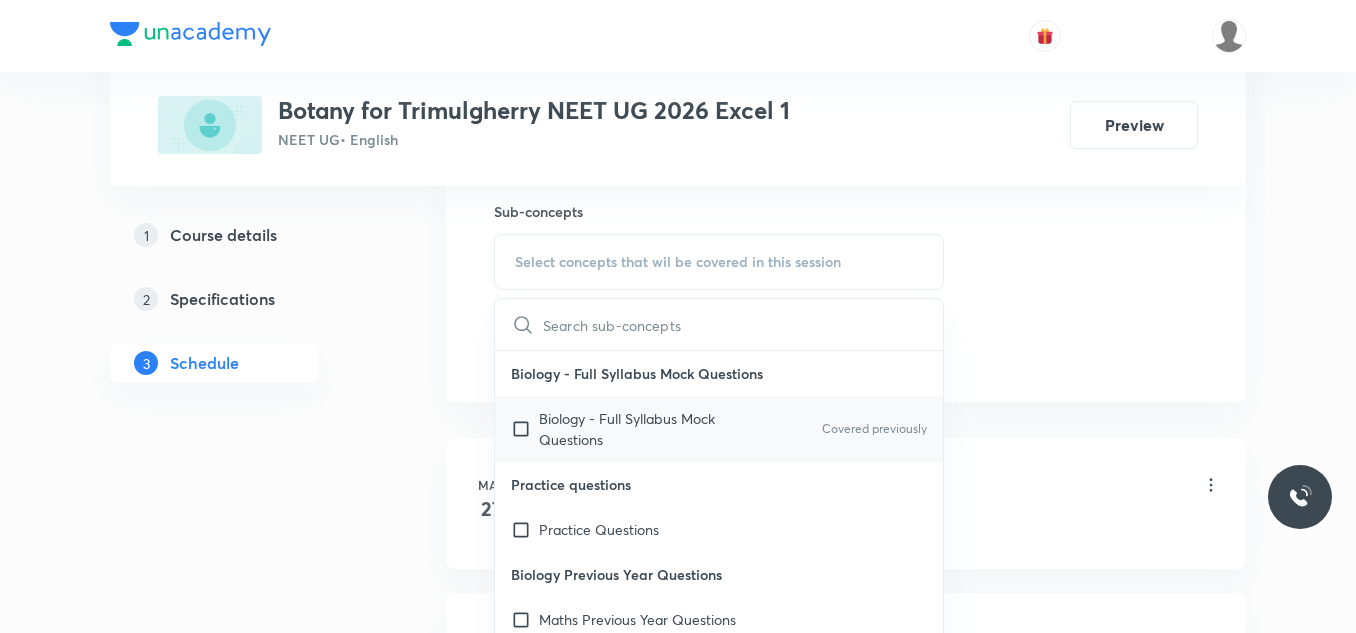 click at bounding box center [525, 429] 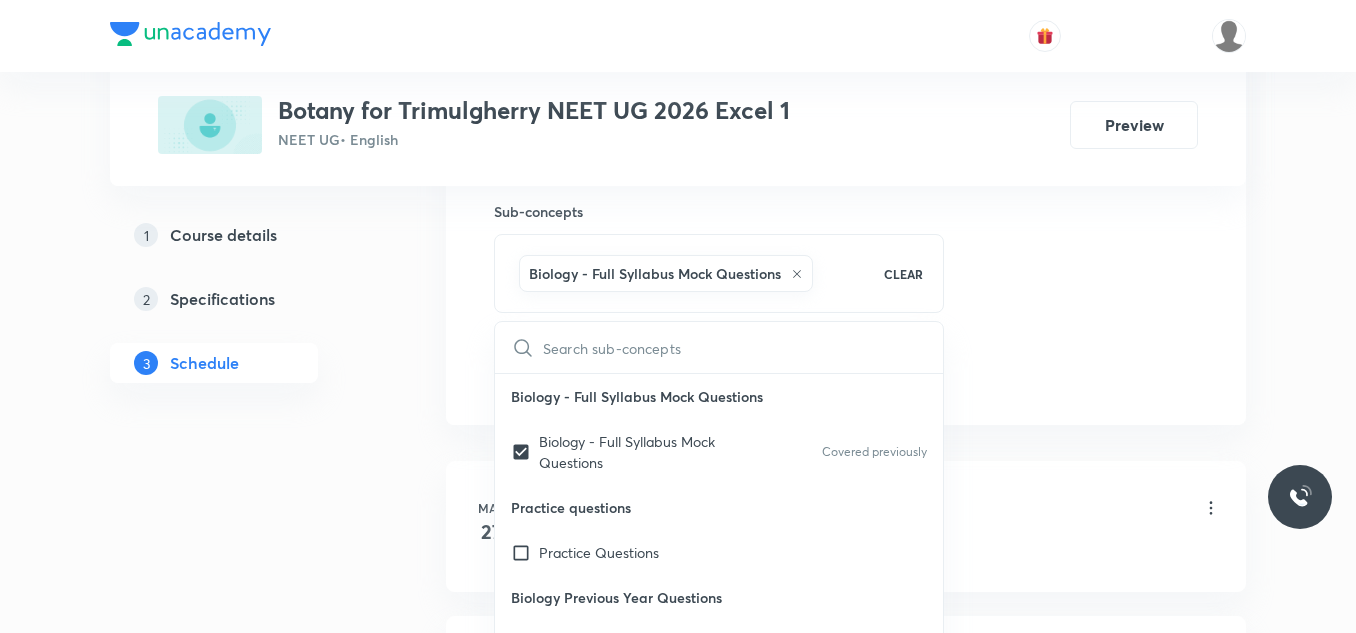 click on "Plus Courses Botany for Trimulgherry NEET UG 2026 Excel 1 NEET UG  • English Preview 1 Course details 2 Specifications 3 Schedule Schedule 58  classes Session  59 Live class Session title 8/99 Genetics ​ Schedule for Jul 14, 2025, 8:45 AM ​ Duration (in minutes) 90 ​   Session type Online Offline Room 109 Sub-concepts Biology - Full Syllabus Mock Questions CLEAR ​ Biology - Full Syllabus Mock Questions Biology - Full Syllabus Mock Questions Covered previously Practice questions Practice Questions Biology Previous Year Questions Maths Previous Year Questions Living World What Is Living? Diversity In The Living World Systematics Types Of Taxonomy Fundamental Components Of Taxonomy Taxonomic Categories Taxonomical Aids The Three Domains Of Life Biological Nomenclature  Biological Classification System Of Classification Kingdom Monera Kingdom Protista Kingdom Fungi Kingdom Plantae Kingdom Animalia Linchens Mycorrhiza Virus Prions Viroids Plant Kingdom Algae Bryophytes Pteridophytes Gymnosperms Root Stem" at bounding box center [678, 4345] 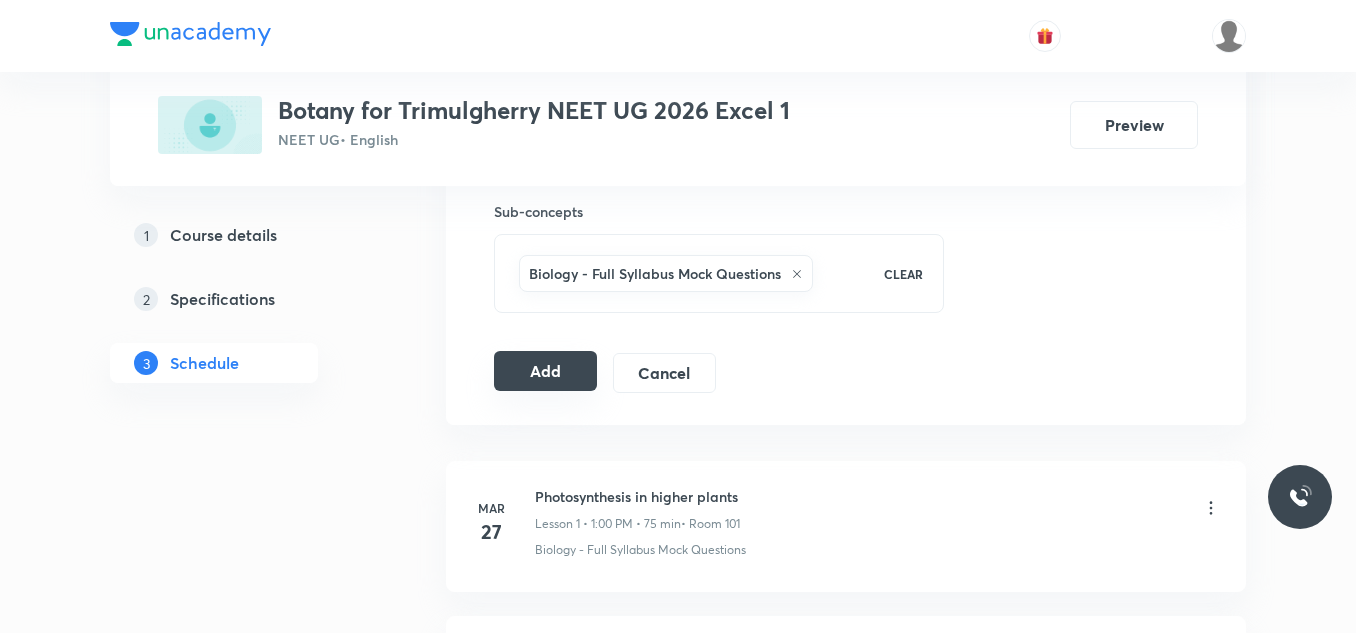 click on "Add" at bounding box center (545, 371) 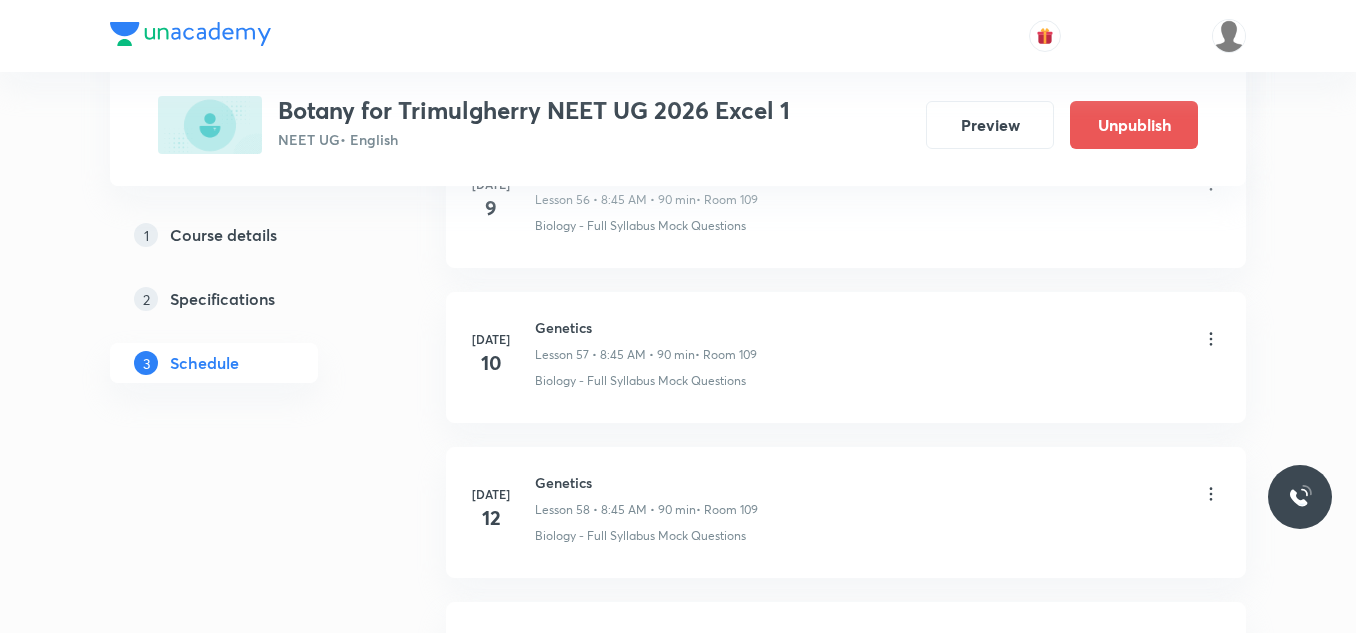 scroll, scrollTop: 9196, scrollLeft: 0, axis: vertical 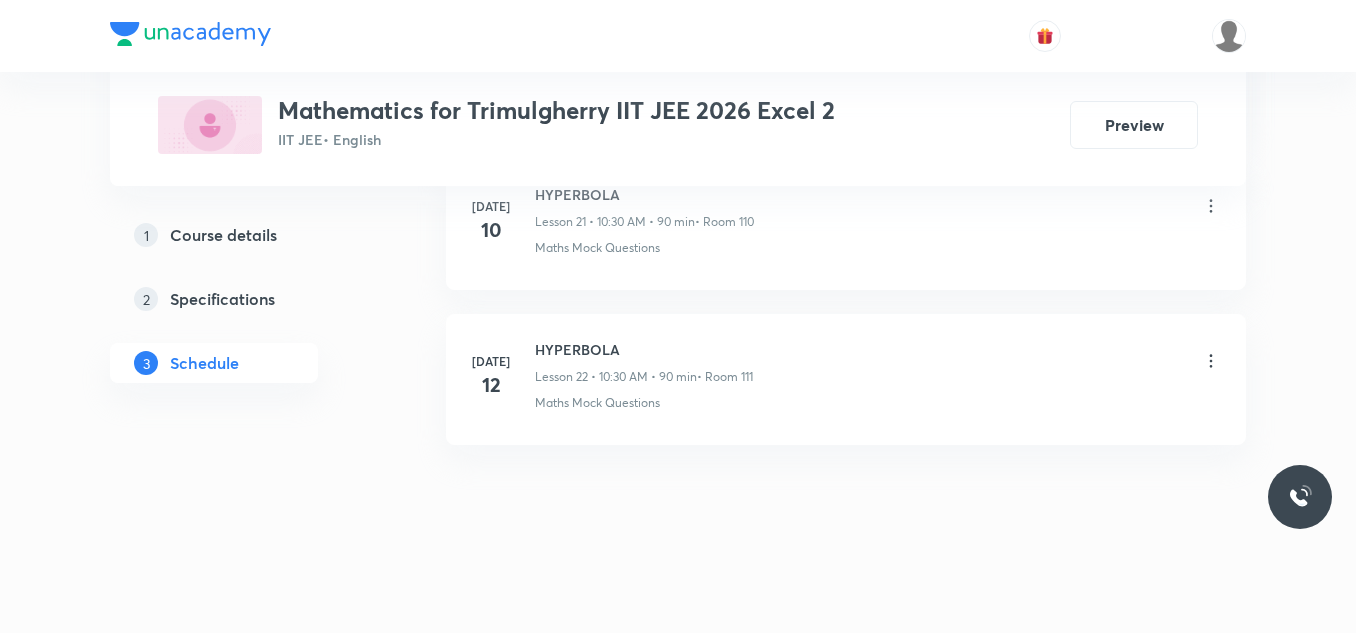 click on "HYPERBOLA" at bounding box center [644, 349] 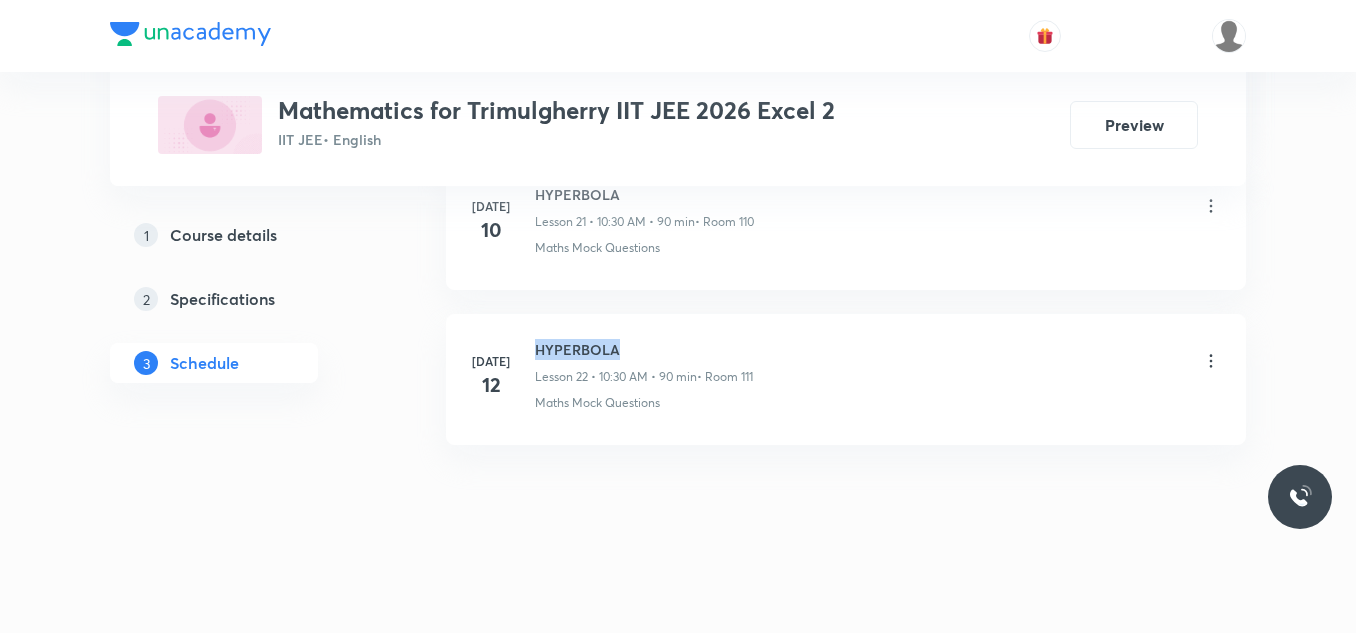 click on "HYPERBOLA" at bounding box center (644, 349) 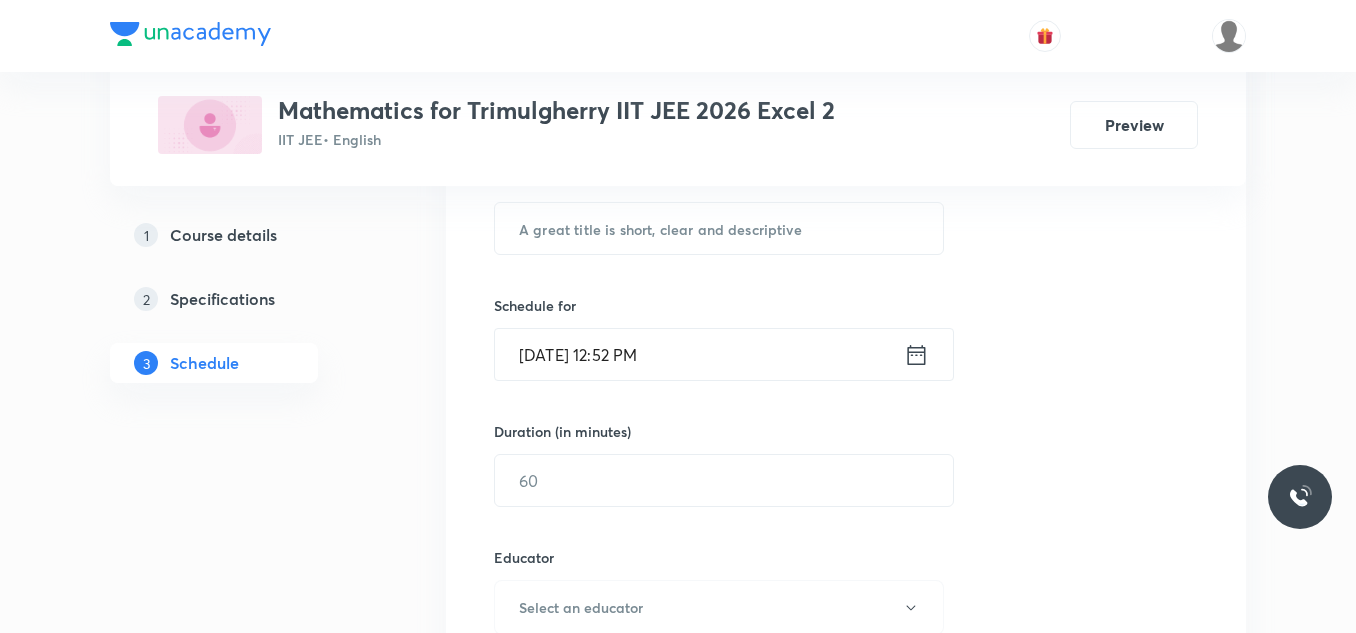 scroll, scrollTop: 208, scrollLeft: 0, axis: vertical 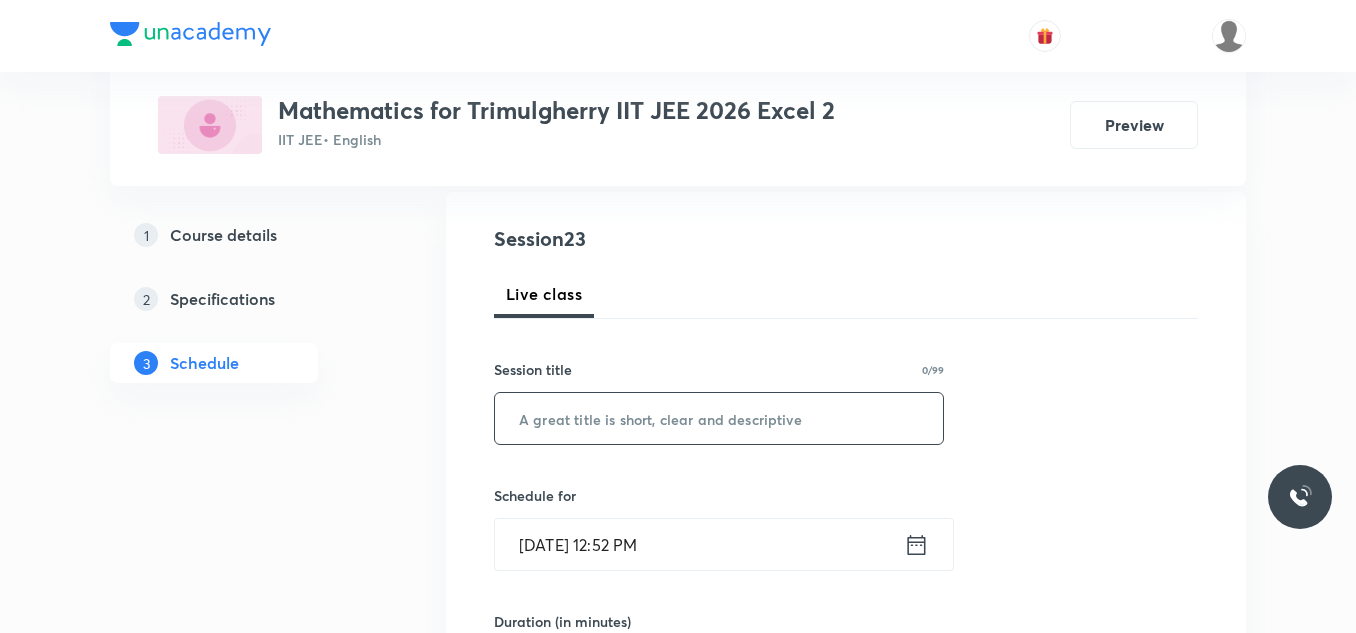 click at bounding box center [719, 418] 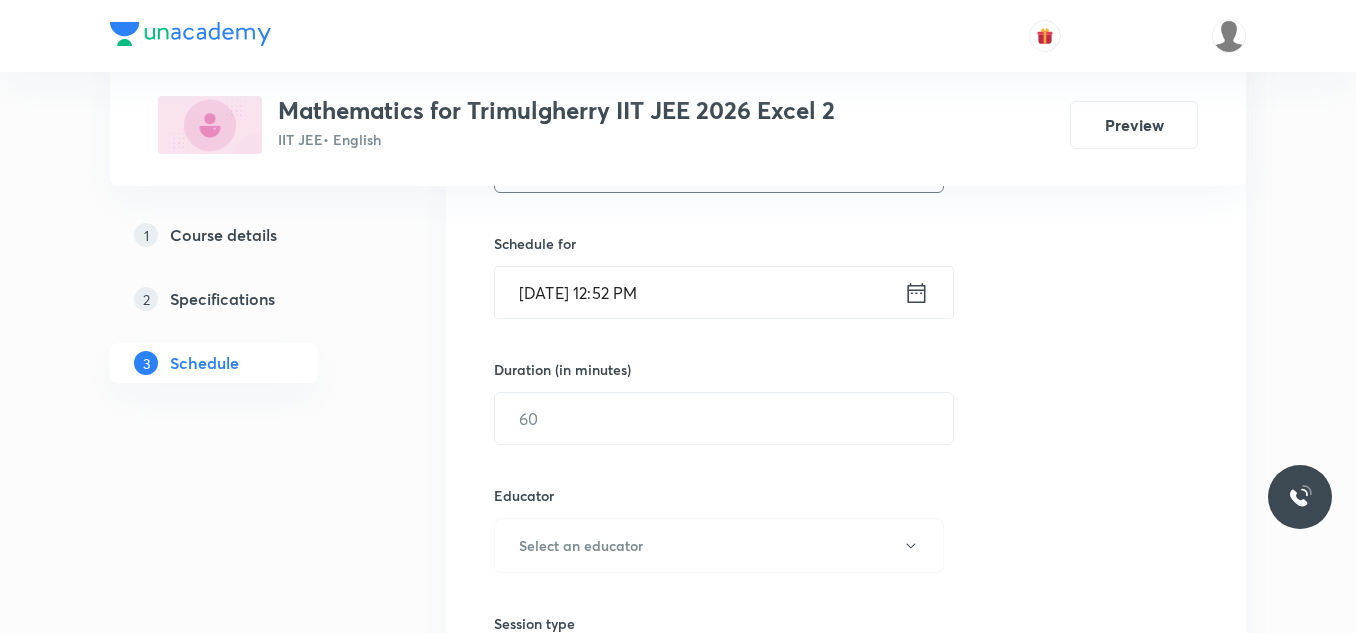 scroll, scrollTop: 508, scrollLeft: 0, axis: vertical 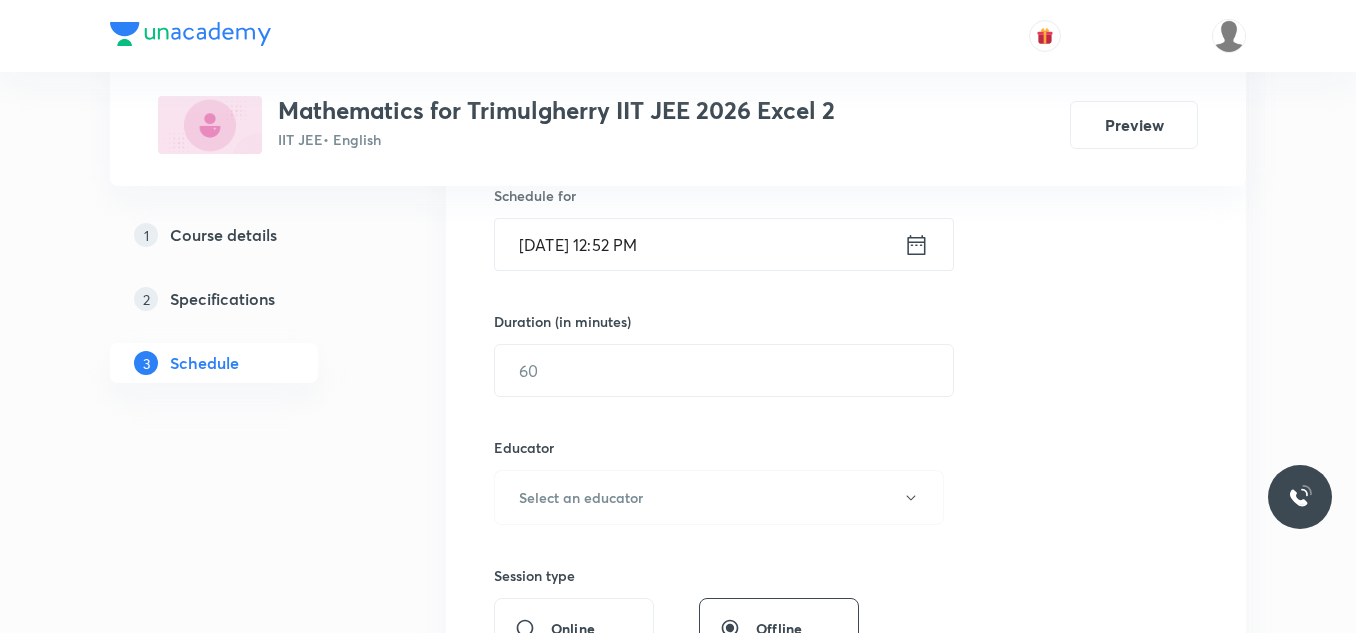 type on "HYPERBOLA" 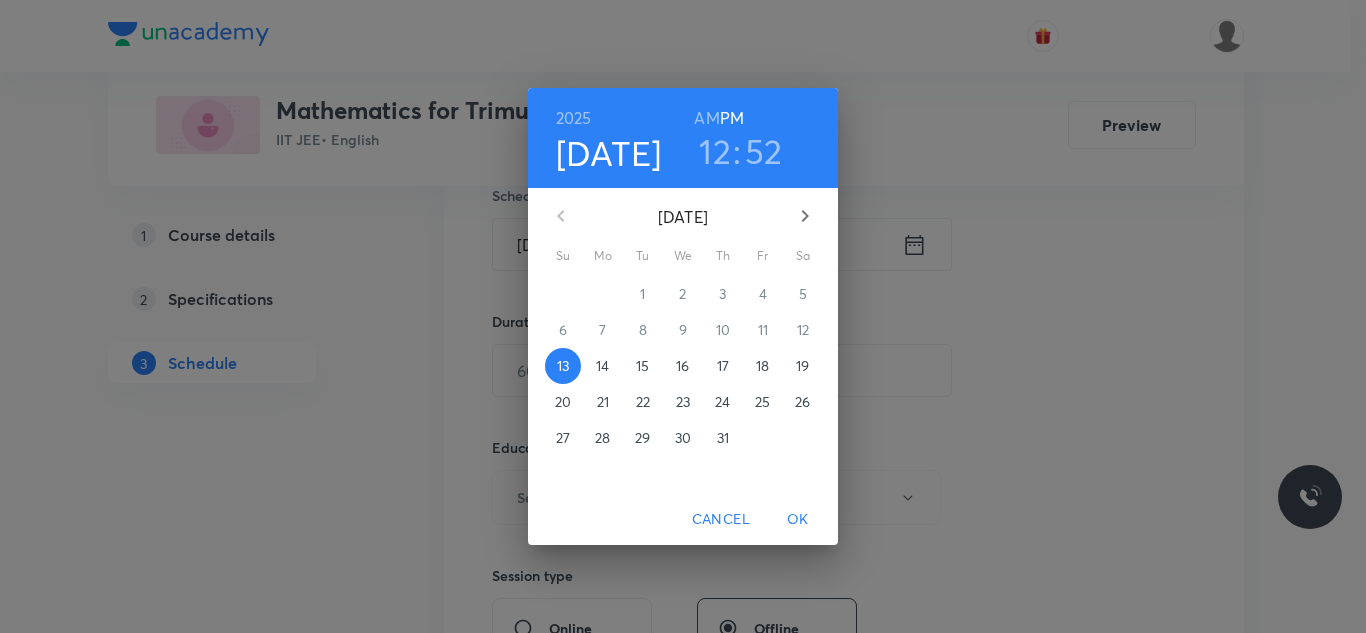 click on "14" at bounding box center [603, 366] 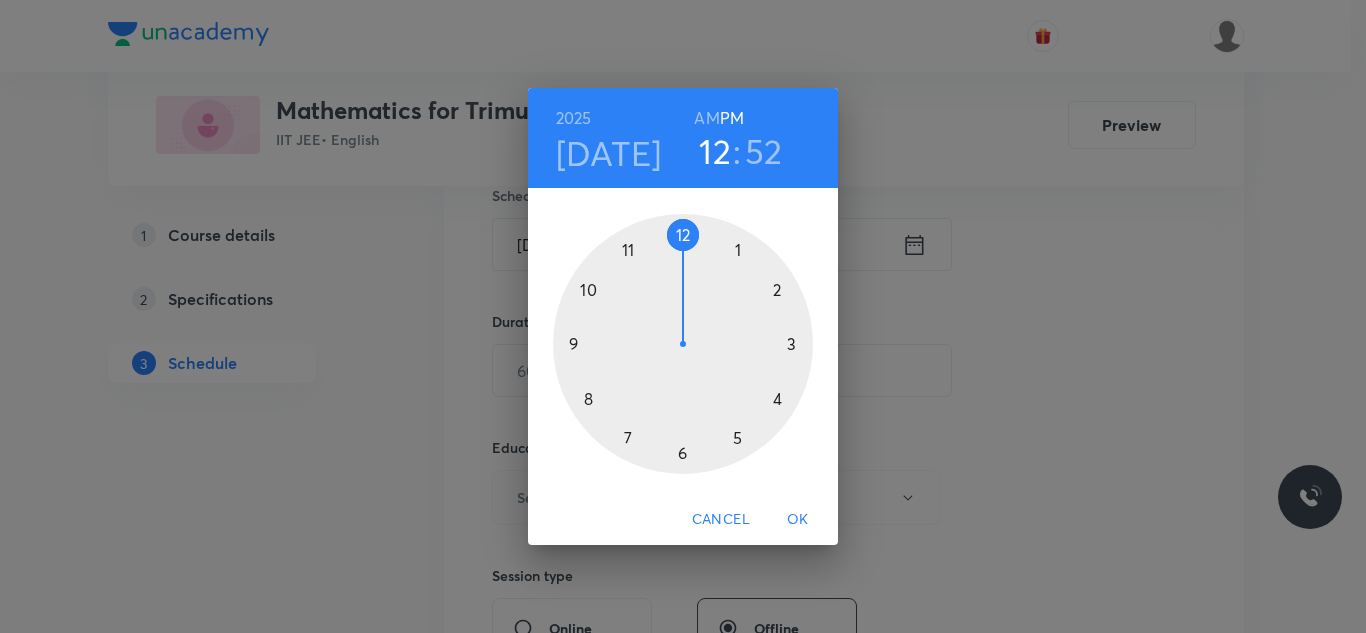 click on "AM" at bounding box center (706, 118) 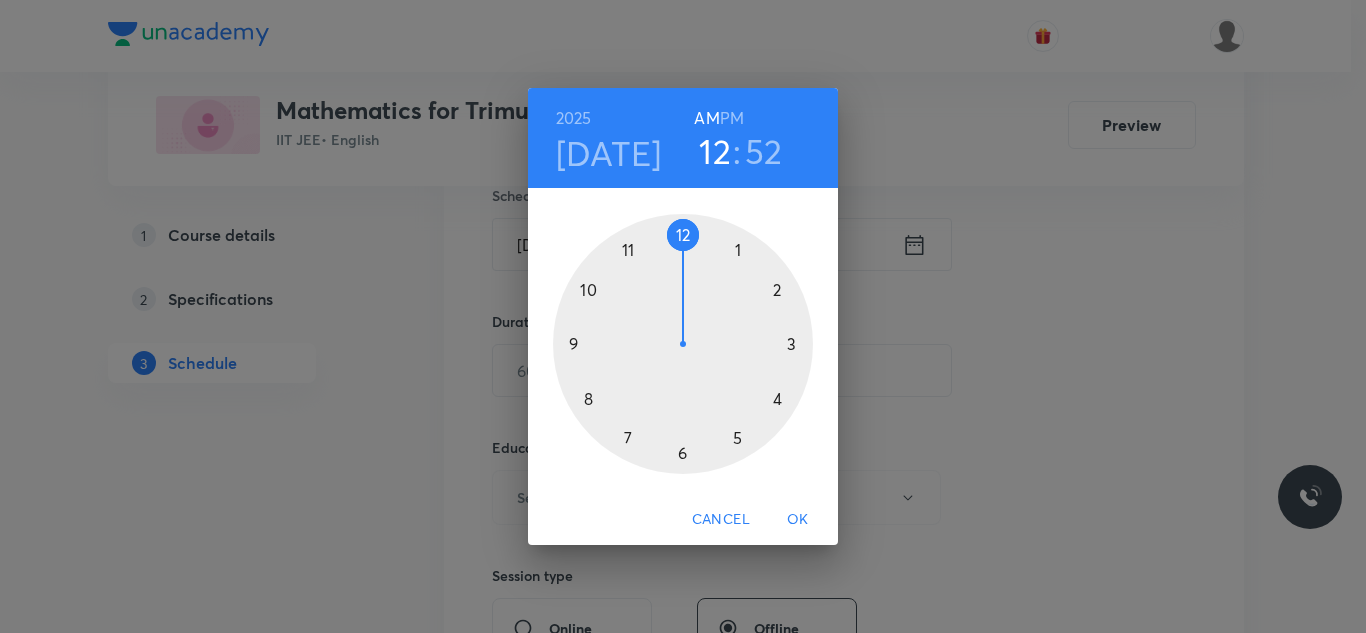 click at bounding box center [683, 344] 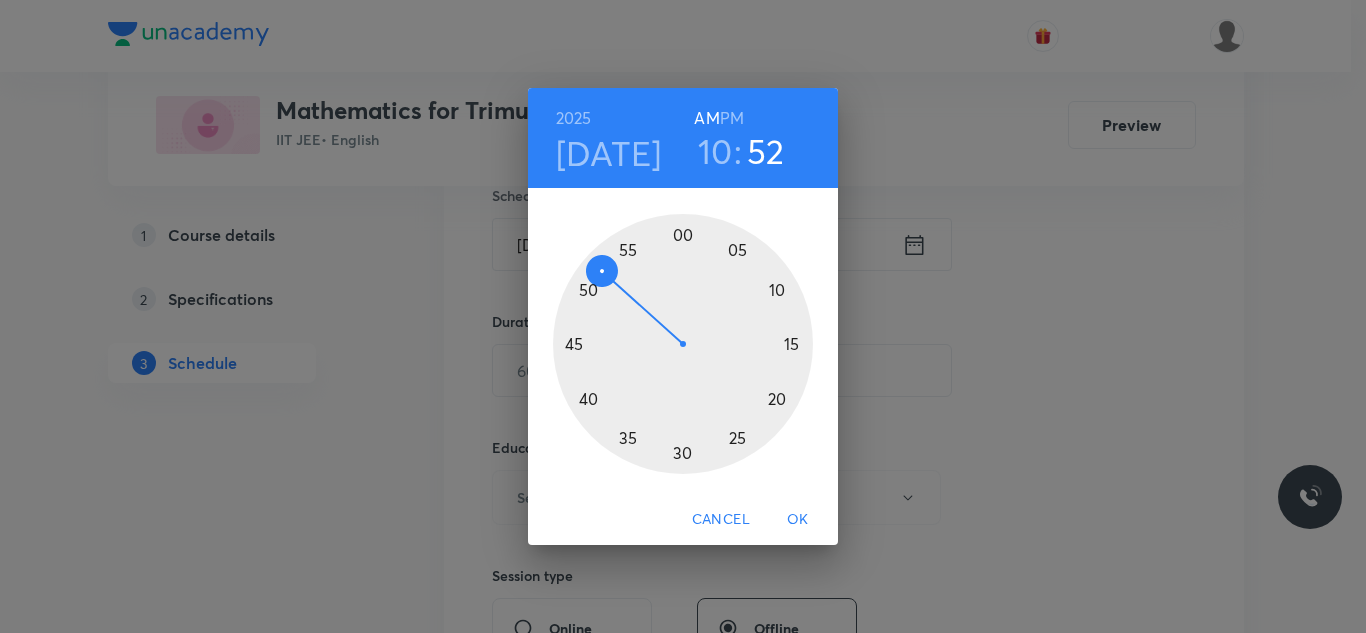 click at bounding box center [683, 344] 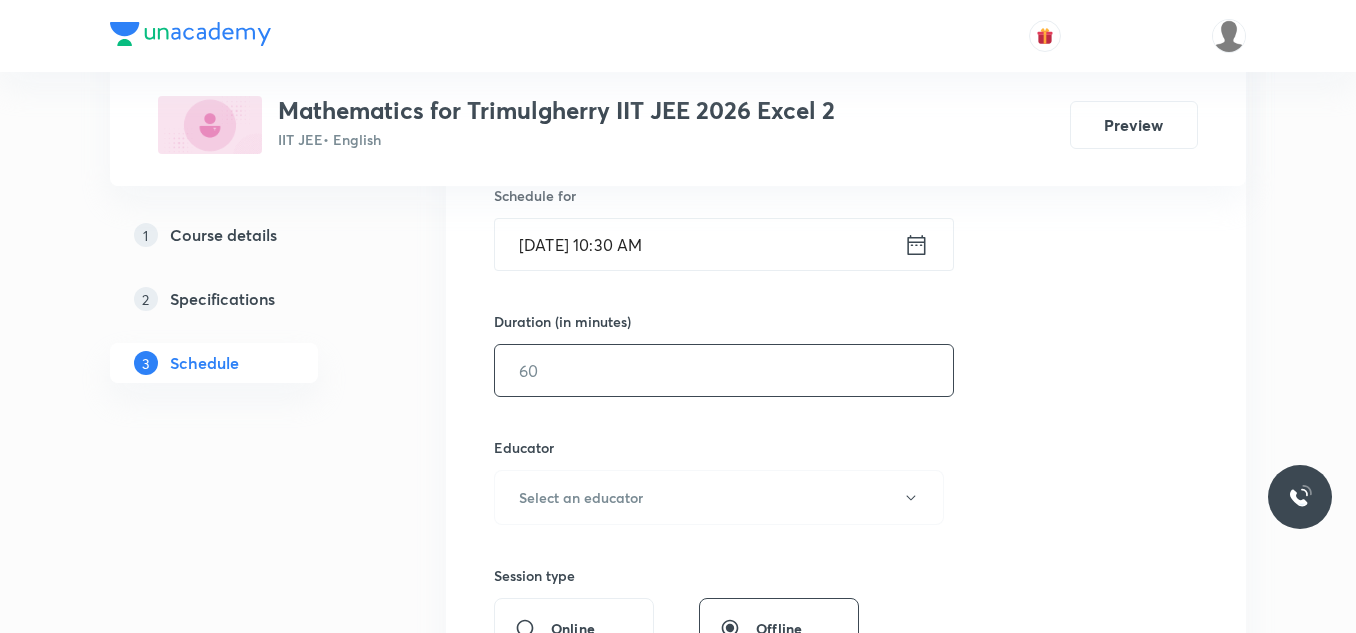 click at bounding box center [724, 370] 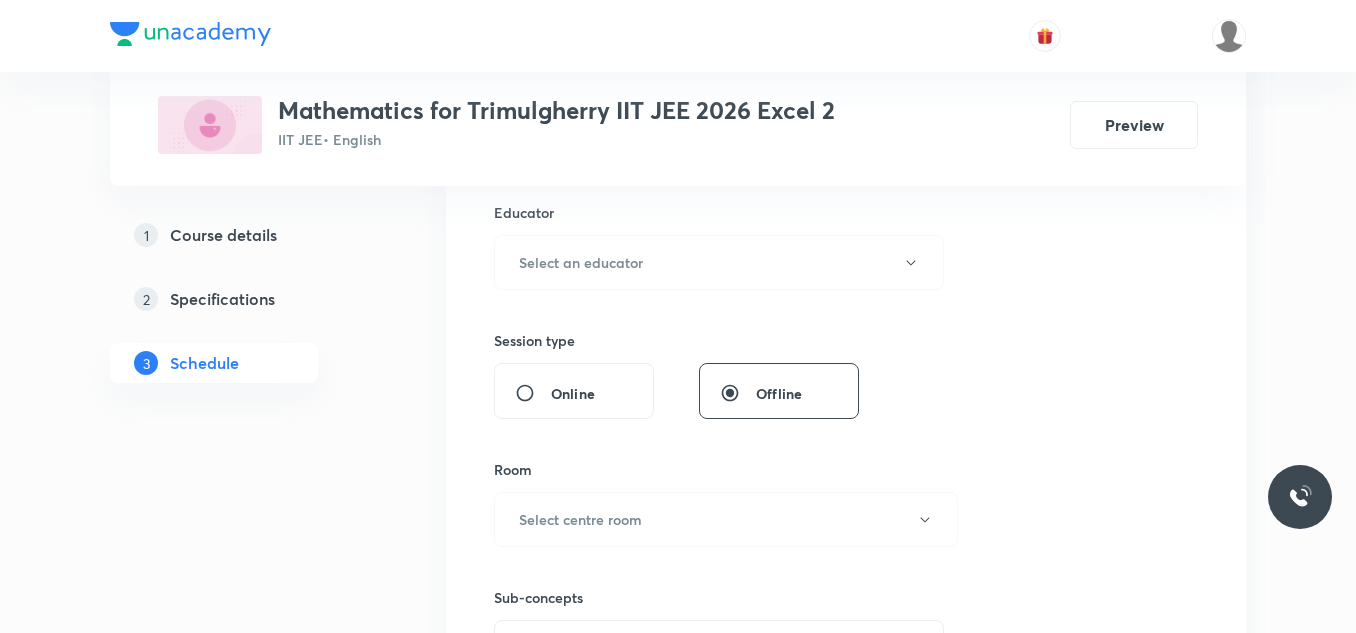 scroll, scrollTop: 708, scrollLeft: 0, axis: vertical 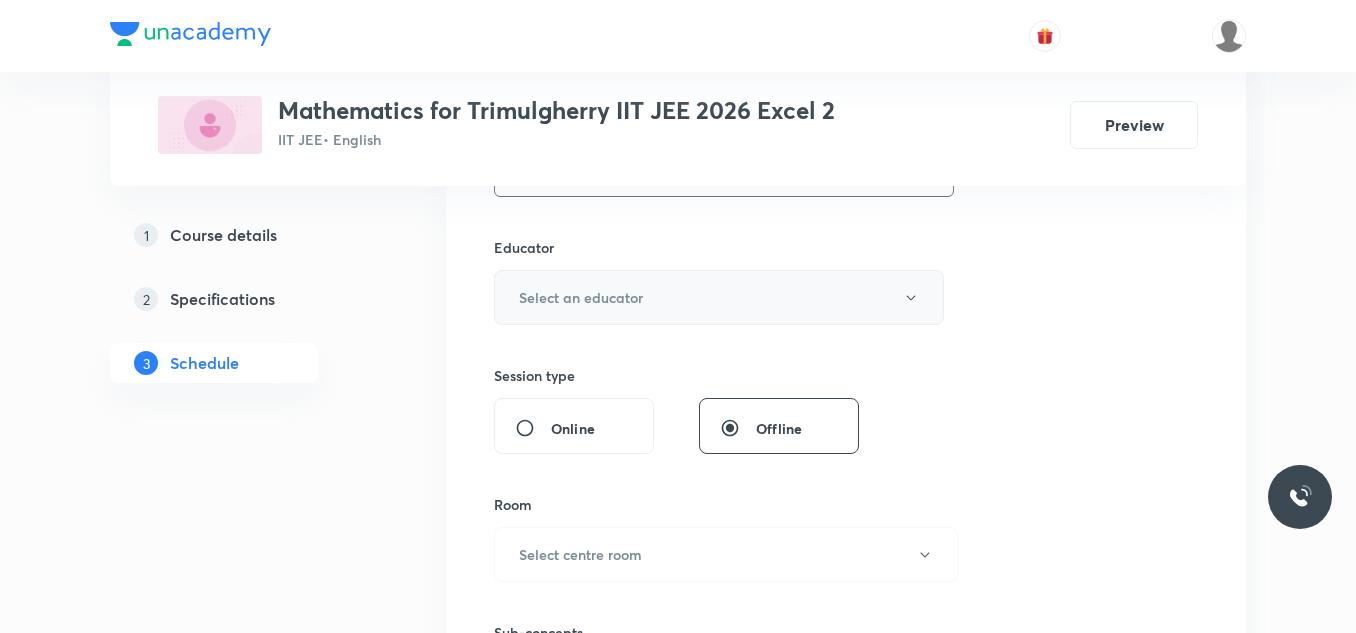 type on "90" 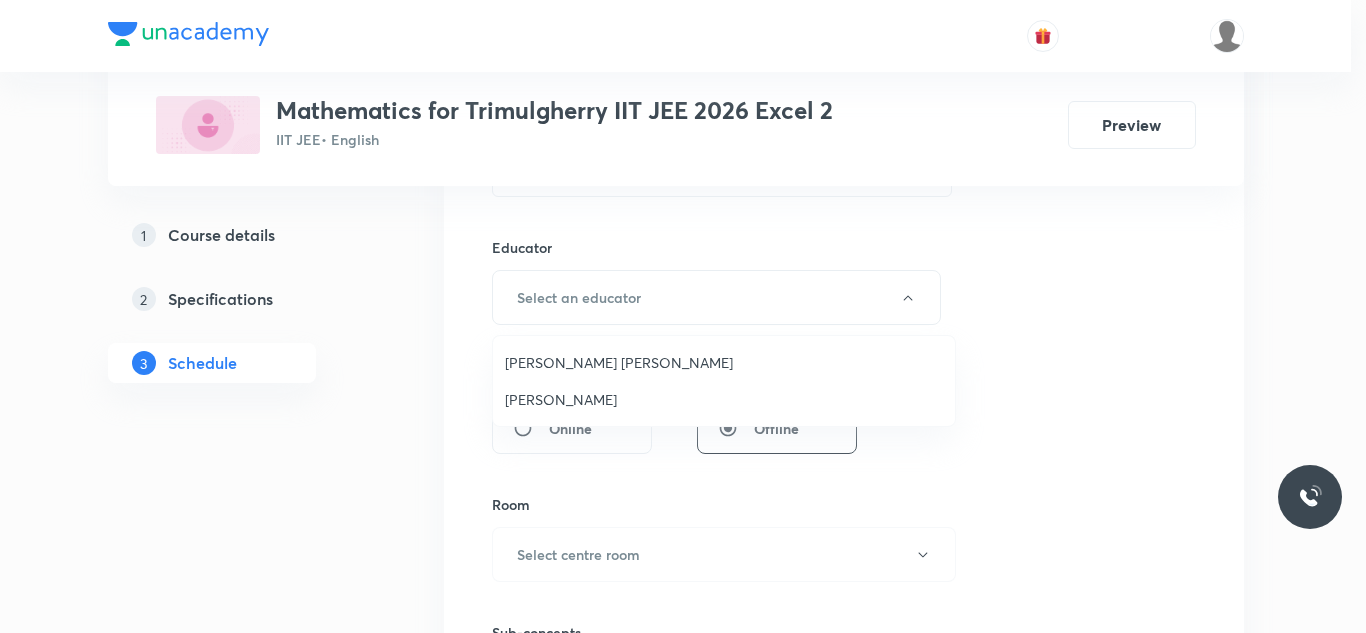 click on "Ravindar Bejugam" at bounding box center [724, 399] 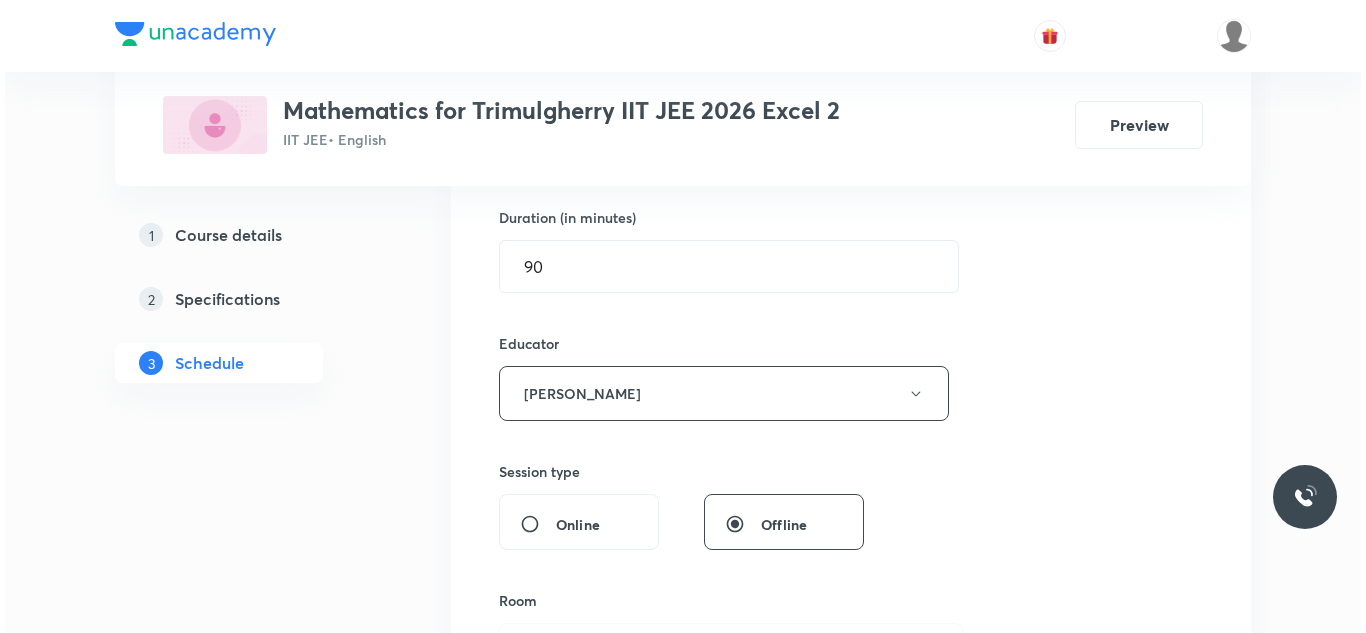 scroll, scrollTop: 1008, scrollLeft: 0, axis: vertical 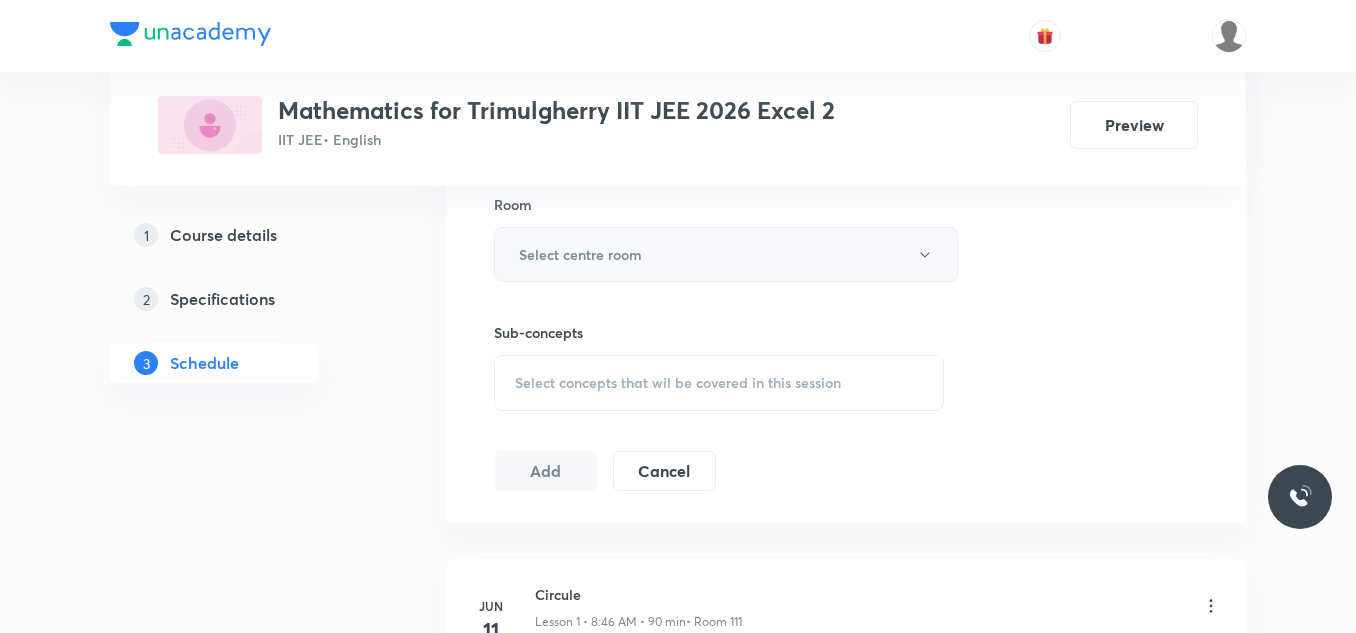 click on "Select centre room" at bounding box center (580, 254) 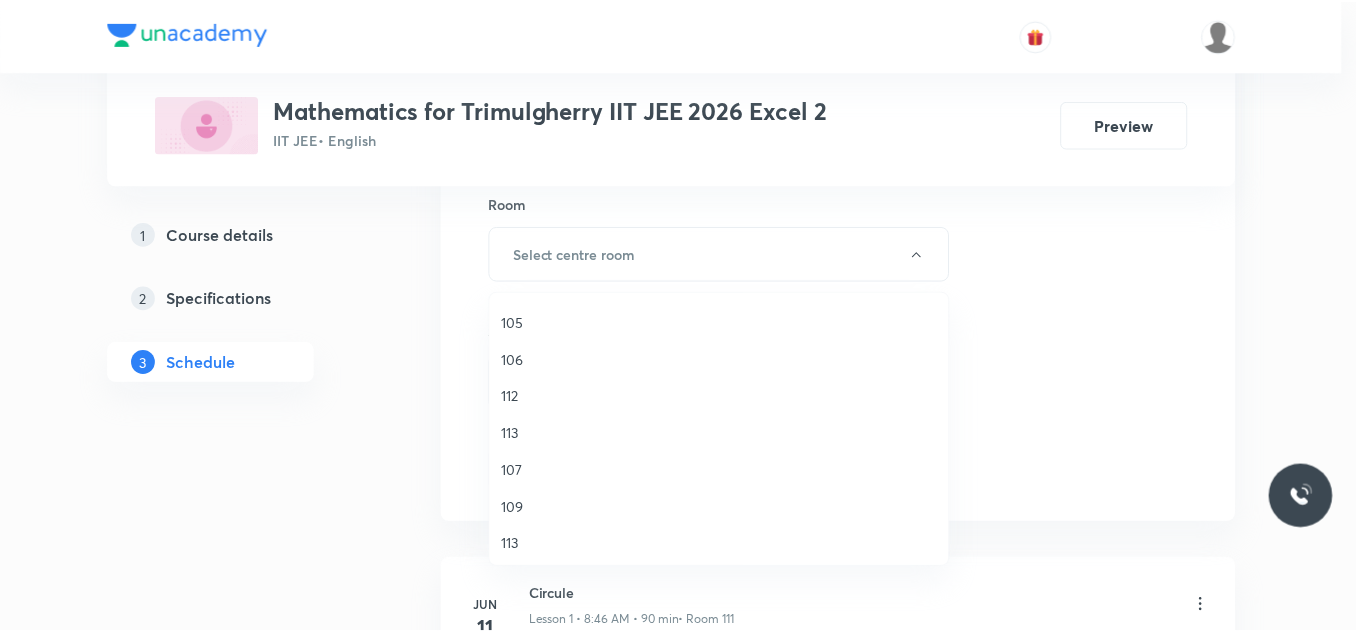 scroll, scrollTop: 371, scrollLeft: 0, axis: vertical 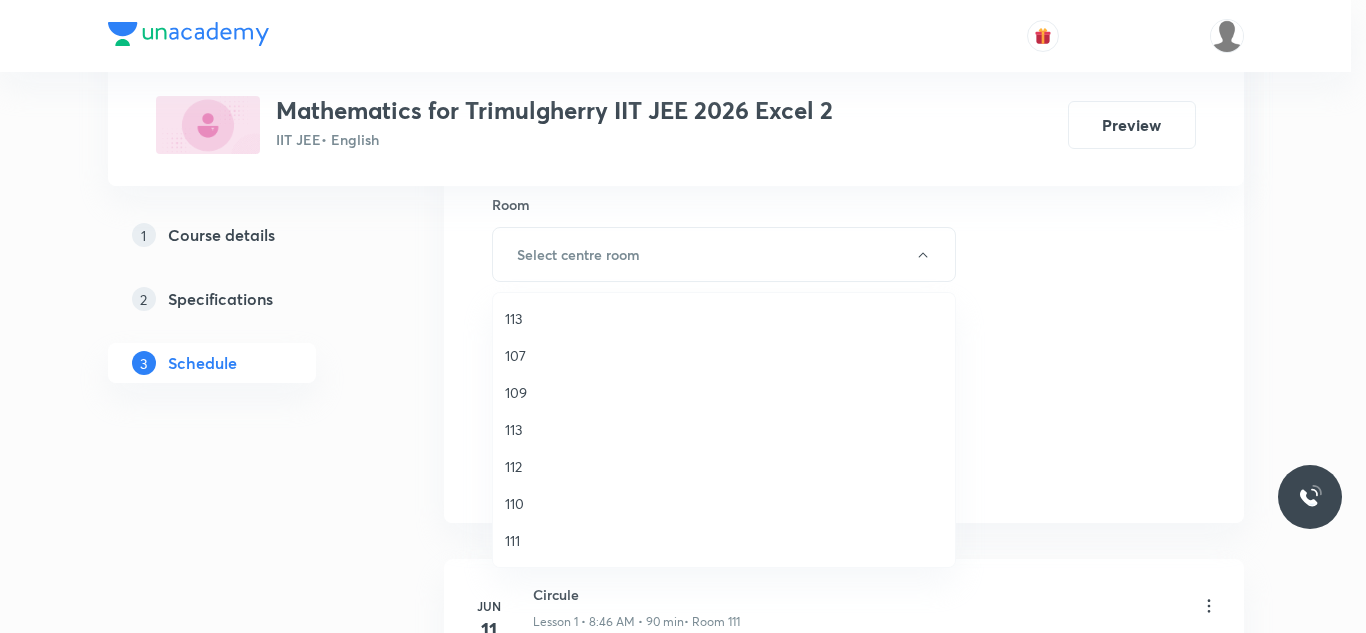 click on "111" at bounding box center (724, 540) 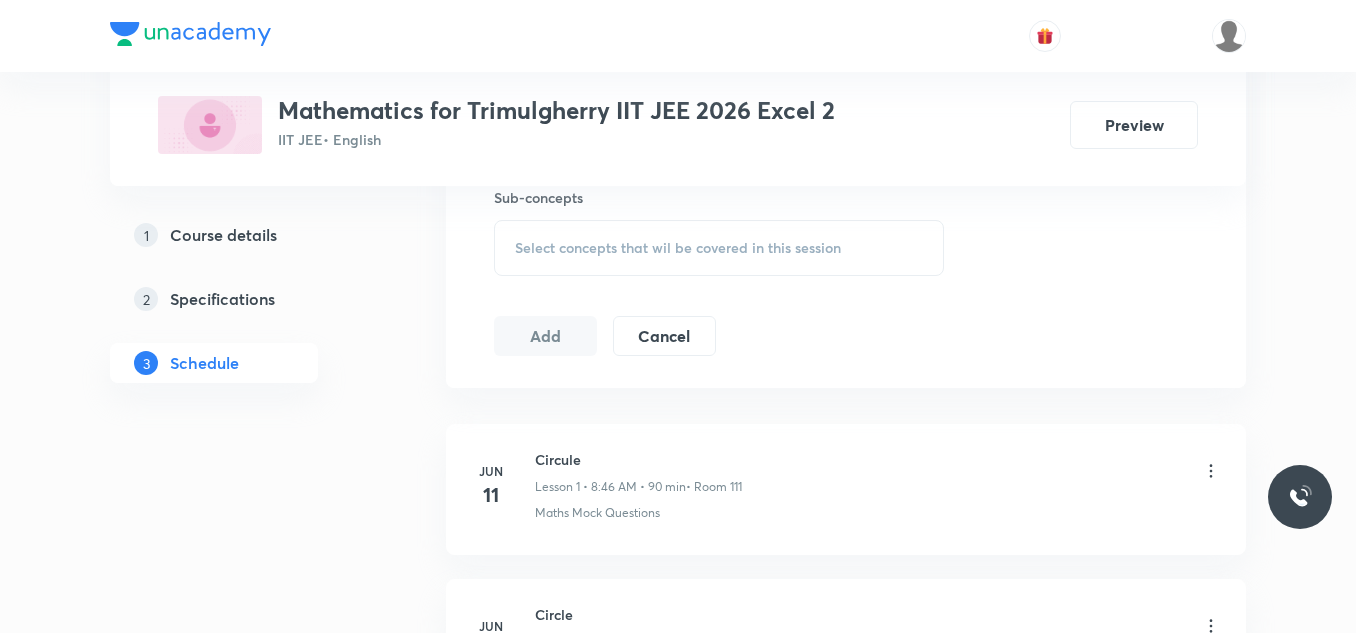 scroll, scrollTop: 1108, scrollLeft: 0, axis: vertical 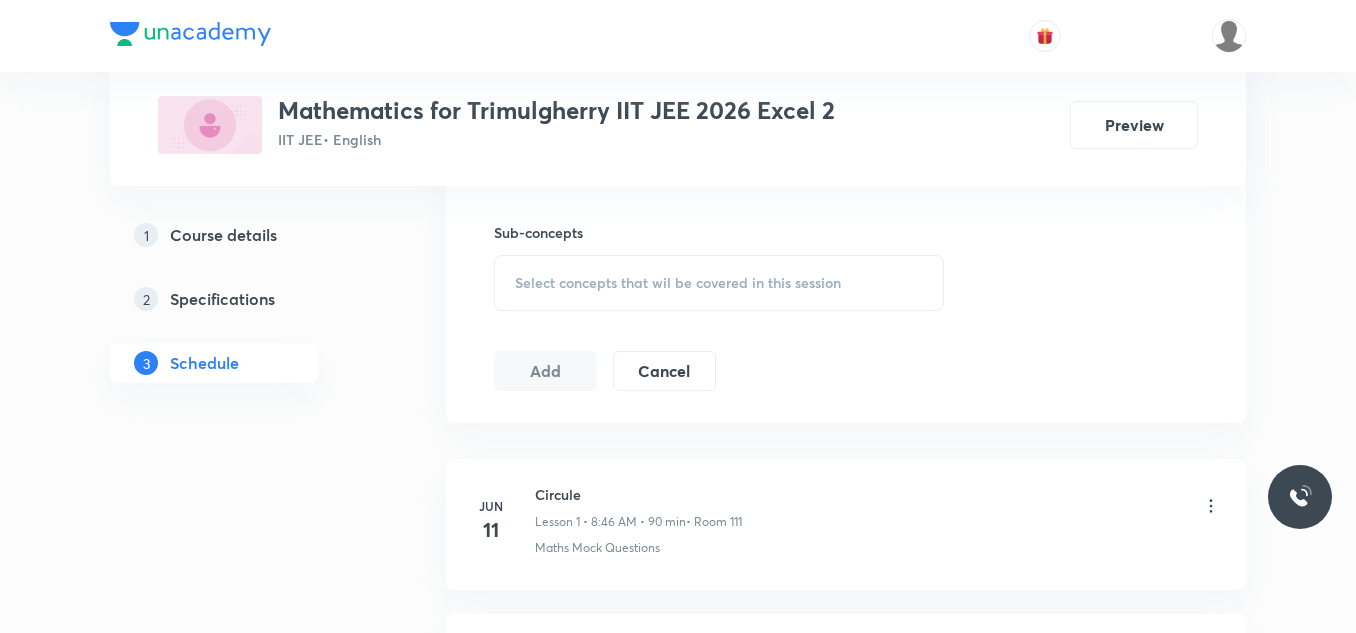 click on "Select concepts that wil be covered in this session" at bounding box center [719, 283] 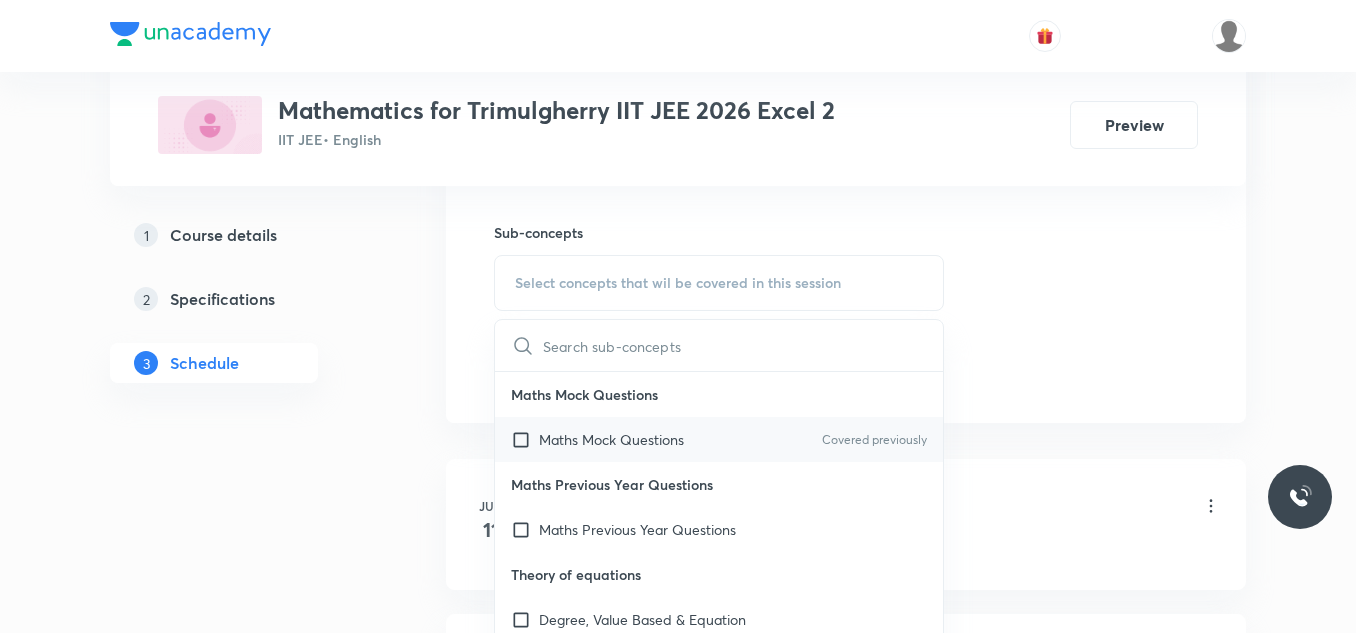 click at bounding box center [525, 439] 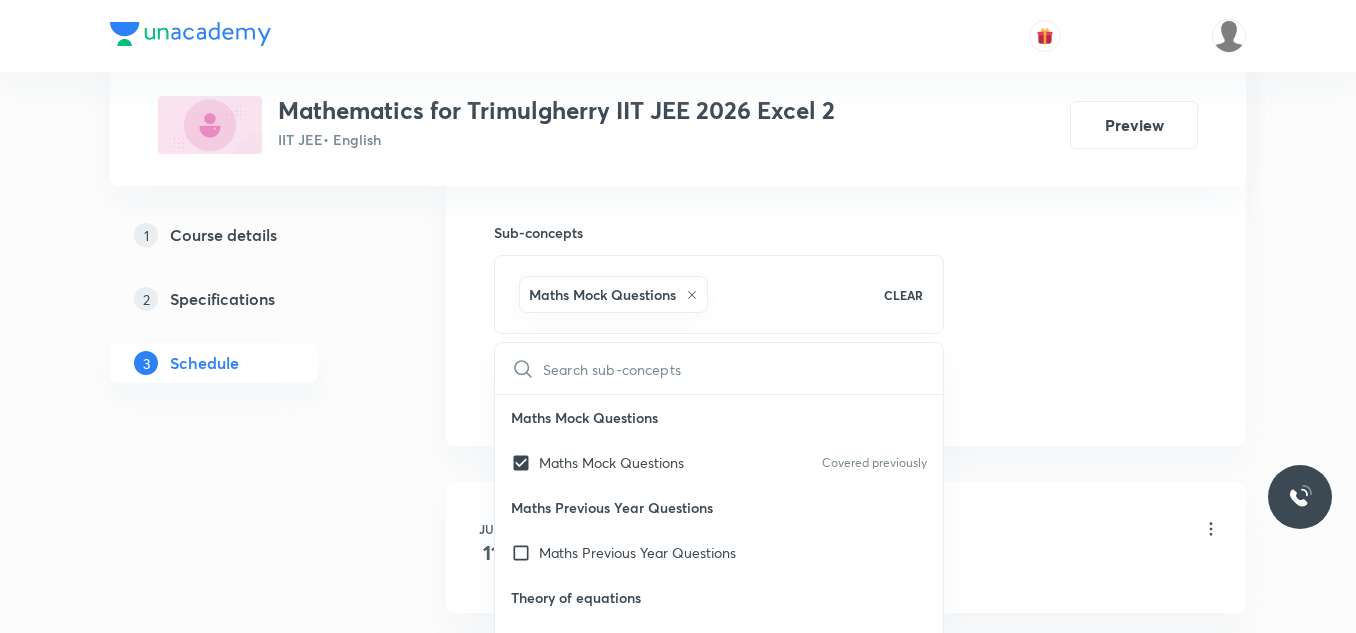 click on "Plus Courses Mathematics for Trimulgherry IIT JEE 2026 Excel 2 IIT JEE  • English Preview 1 Course details 2 Specifications 3 Schedule Schedule 22  classes Session  23 Live class Session title 9/99 HYPERBOLA ​ Schedule for Jul 14, 2025, 10:30 AM ​ Duration (in minutes) 90 ​ Educator Ravindar Bejugam   Session type Online Offline Room 111 Sub-concepts Maths Mock Questions CLEAR ​ Maths Mock Questions Maths Mock Questions Covered previously Maths Previous Year Questions Maths Previous Year Questions Theory of equations Degree, Value Based & Equation Geometrical Meaning of the Zeroes of a Polynomial Location of roots Geometrical meaning of Roots of an equation Points in solving an equation Graph of Quadratic Expression & its Analysis Range of Quadratic Equation Remainder and factor theorems Identity Quadratic equations Common Roots Location of Roots General Equation of Second Degree in Variable x and y Theory of Equations Relation Between Roots and Coefficients Quadratic with Complex Co-efficient Mode" at bounding box center [678, 1512] 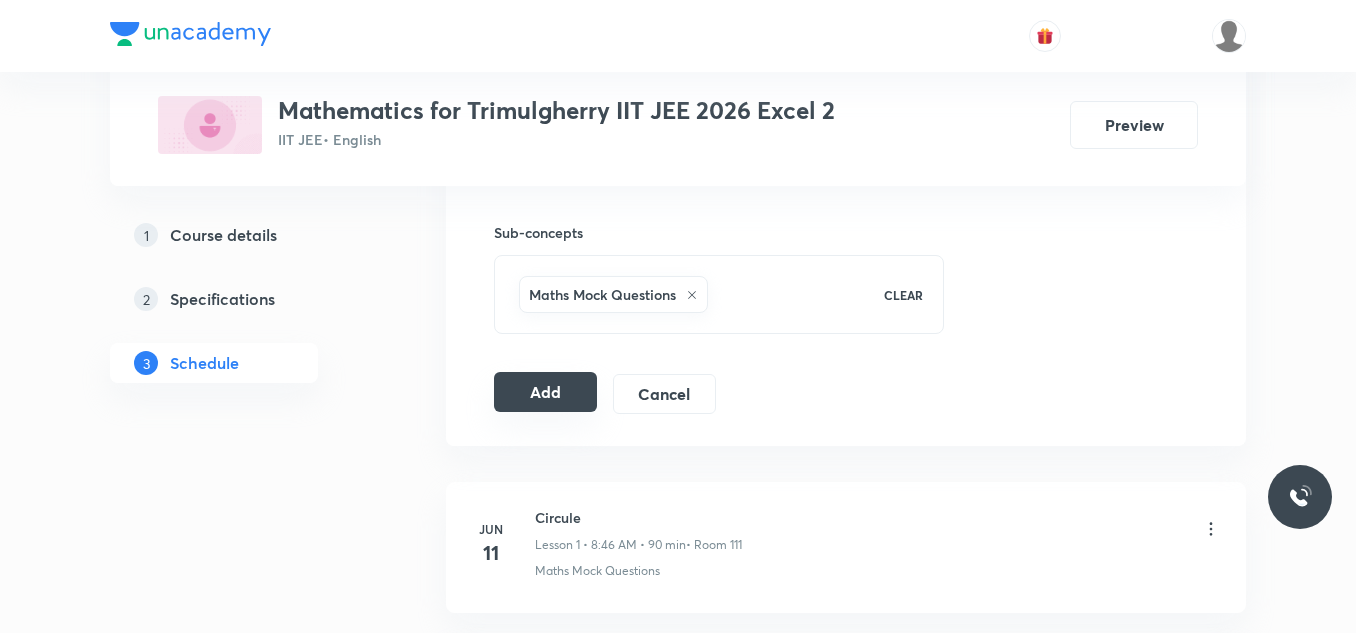 click on "Add" at bounding box center [545, 392] 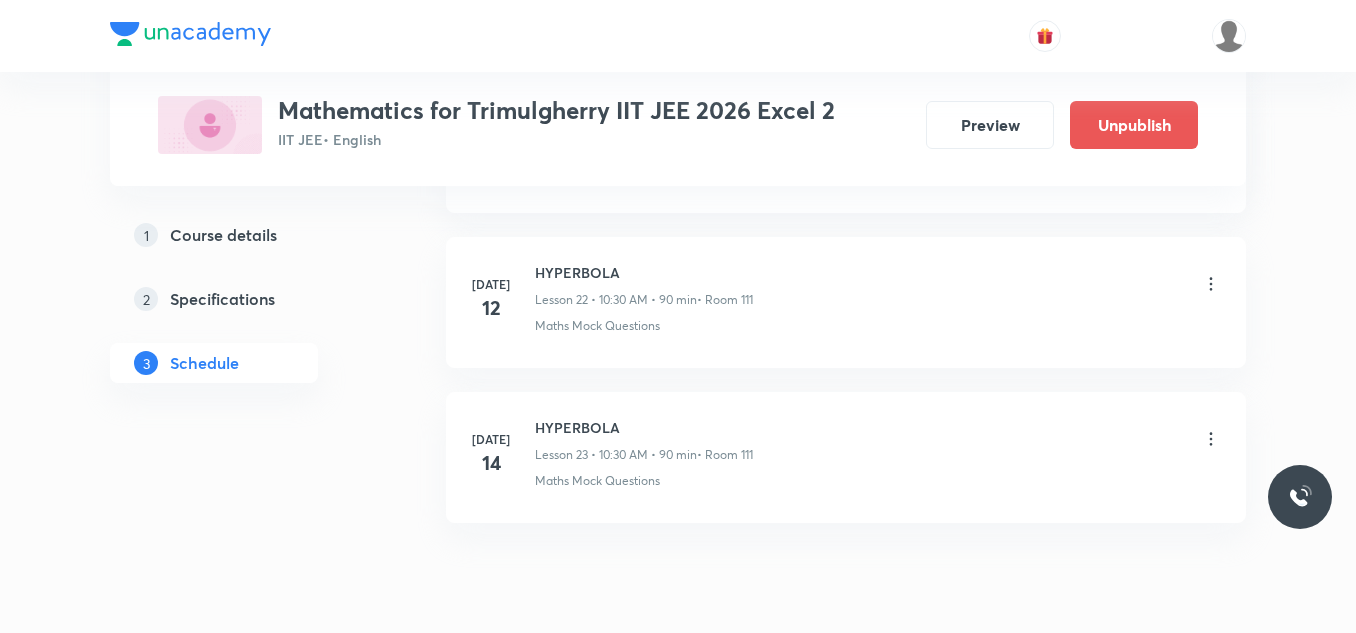 scroll, scrollTop: 3616, scrollLeft: 0, axis: vertical 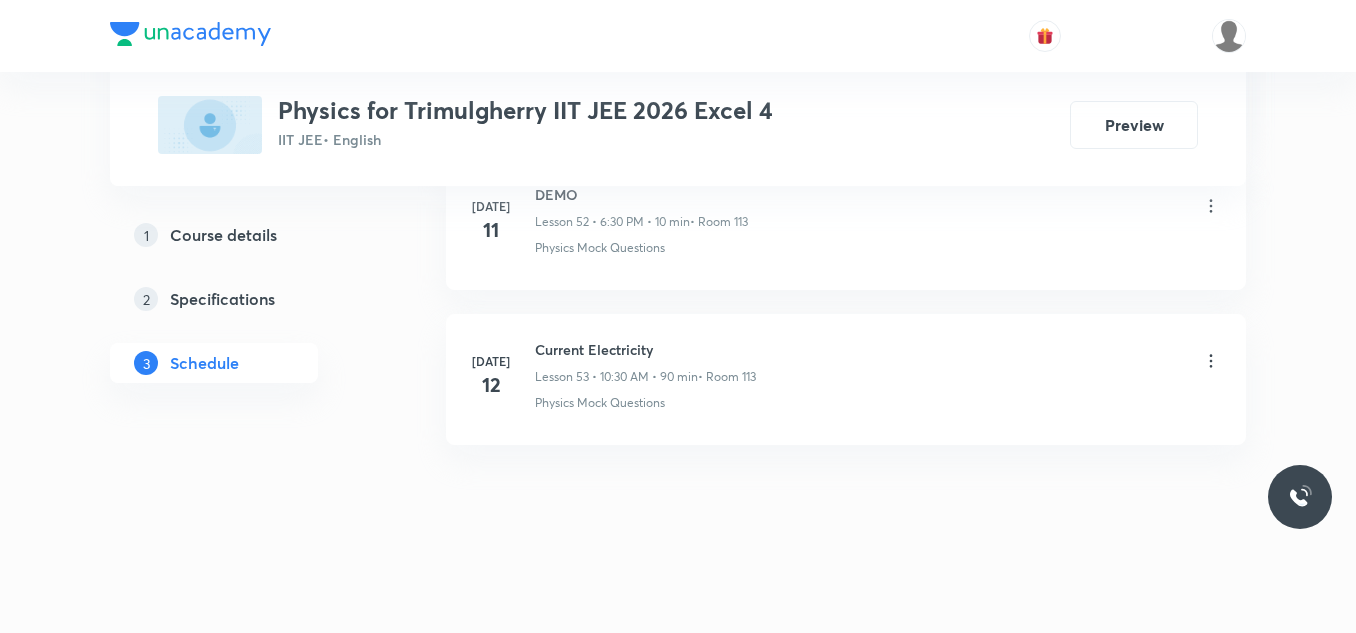 click on "Current Electricity" at bounding box center [645, 349] 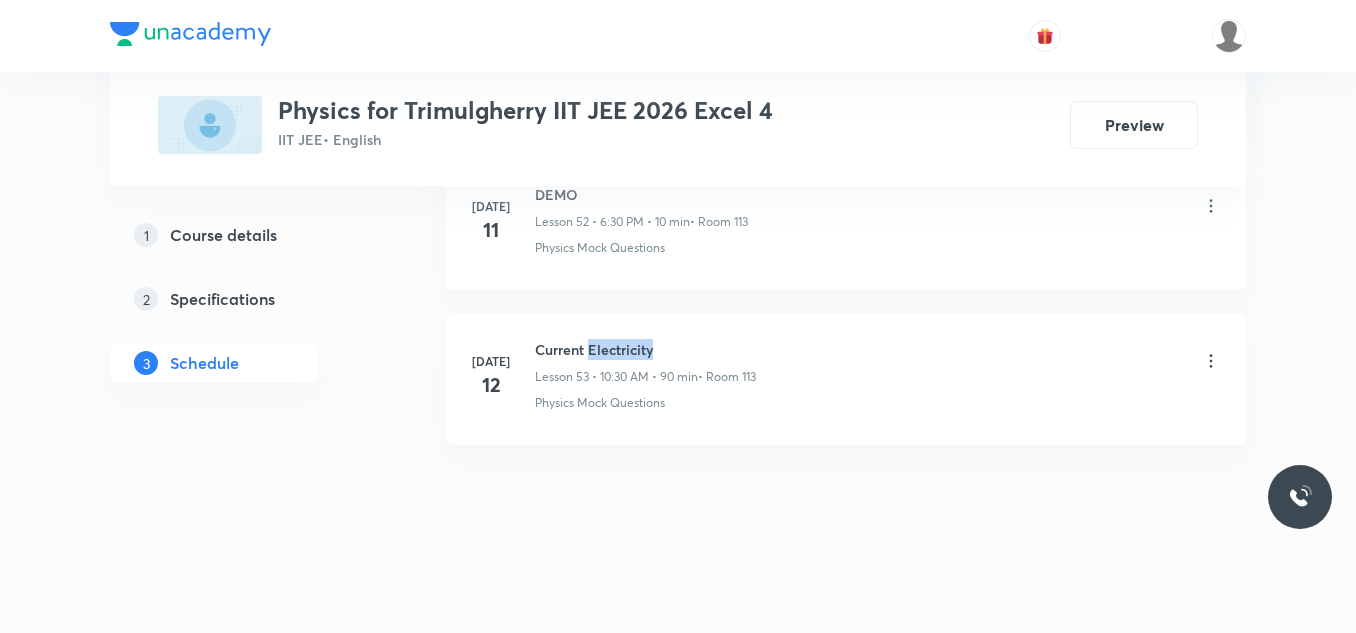 click on "Current Electricity" at bounding box center (645, 349) 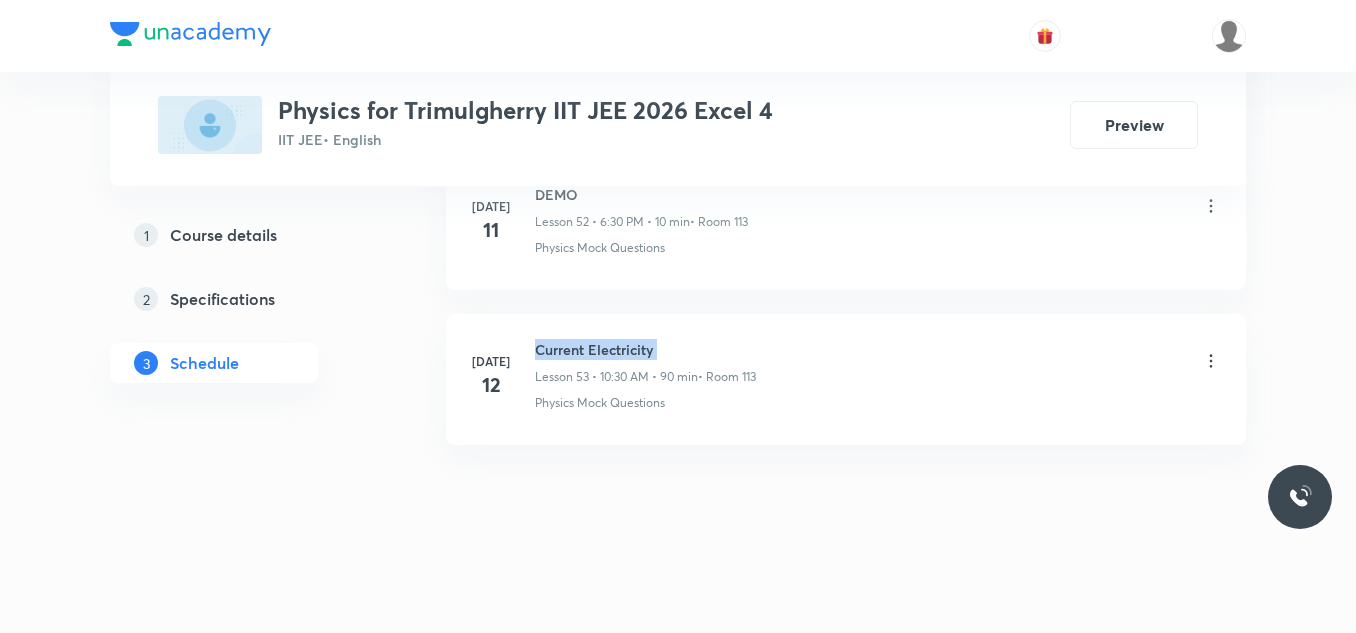 click on "Current Electricity" at bounding box center (645, 349) 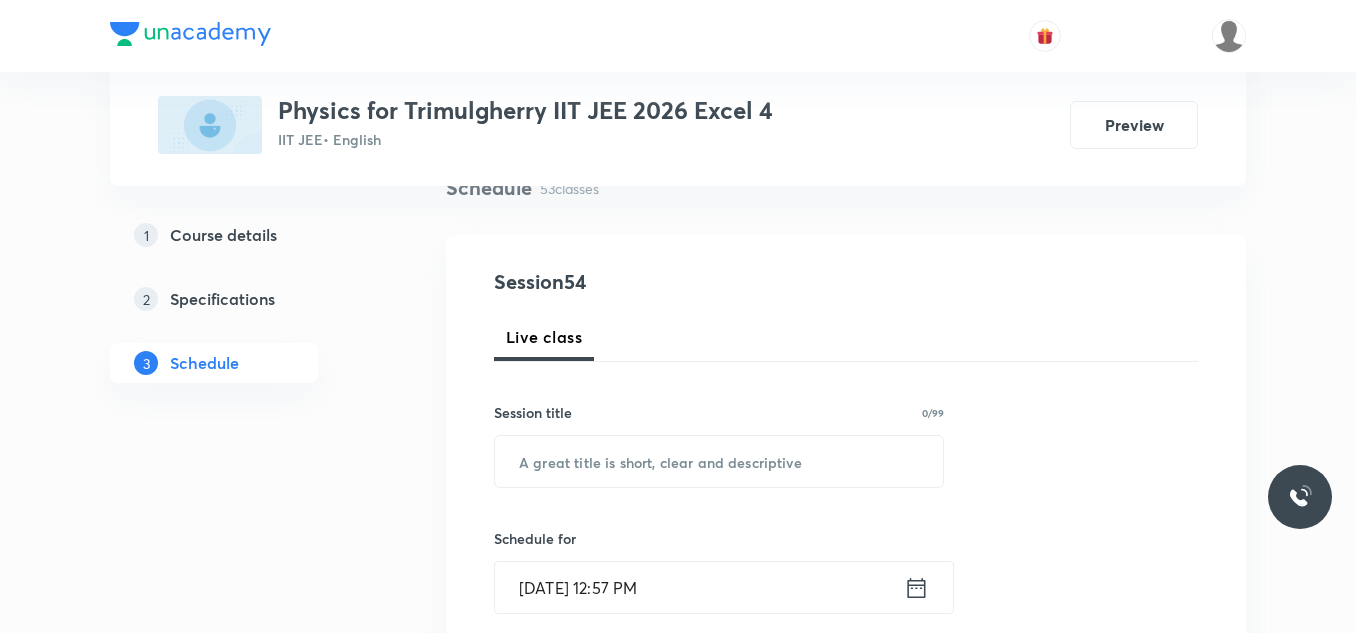 scroll, scrollTop: 285, scrollLeft: 0, axis: vertical 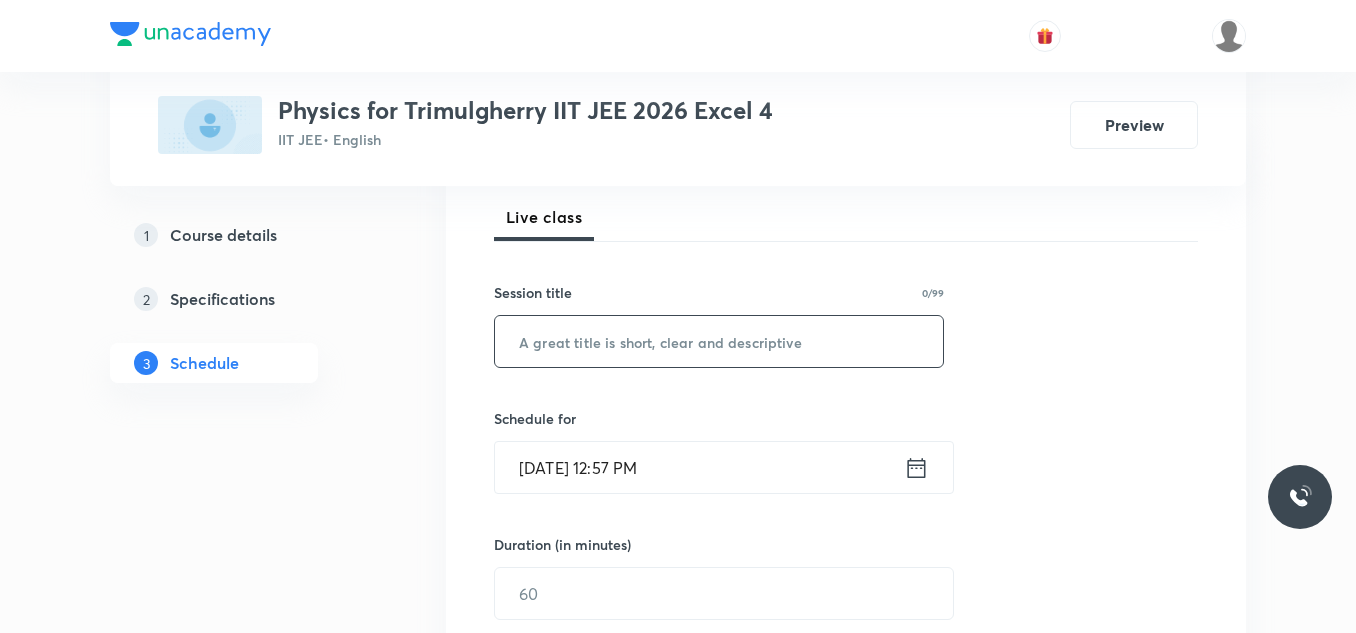 click at bounding box center (719, 341) 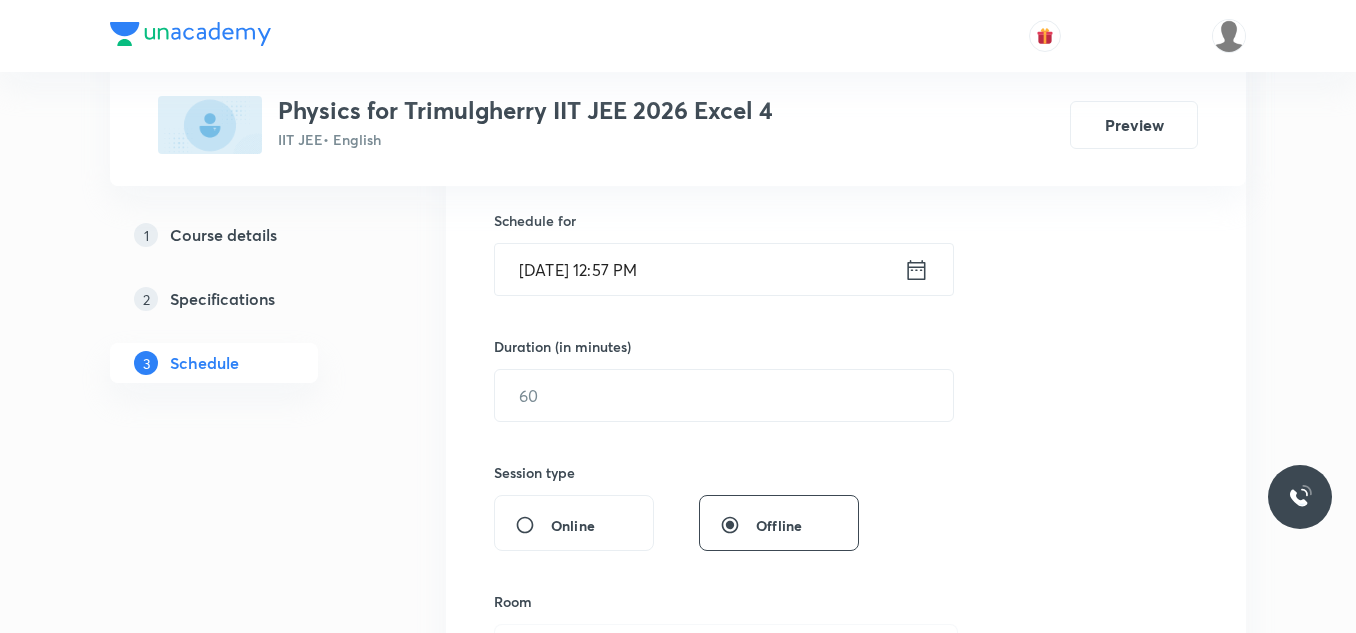 scroll, scrollTop: 485, scrollLeft: 0, axis: vertical 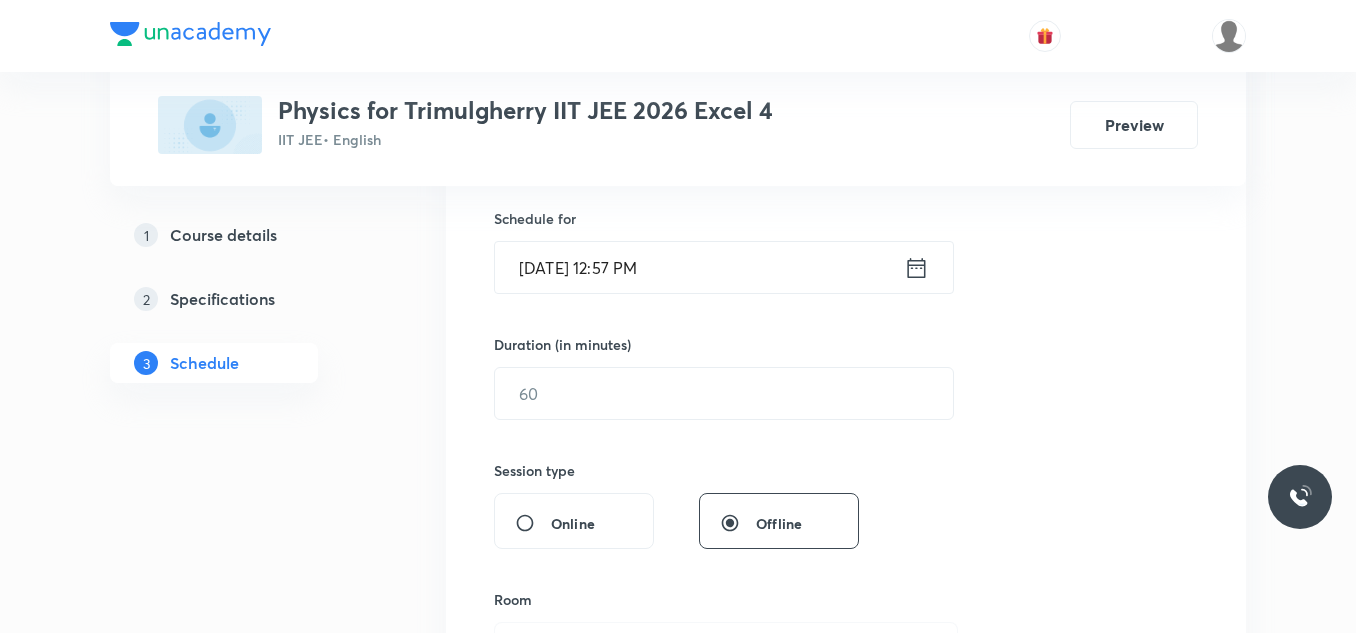 type on "Current Electricity" 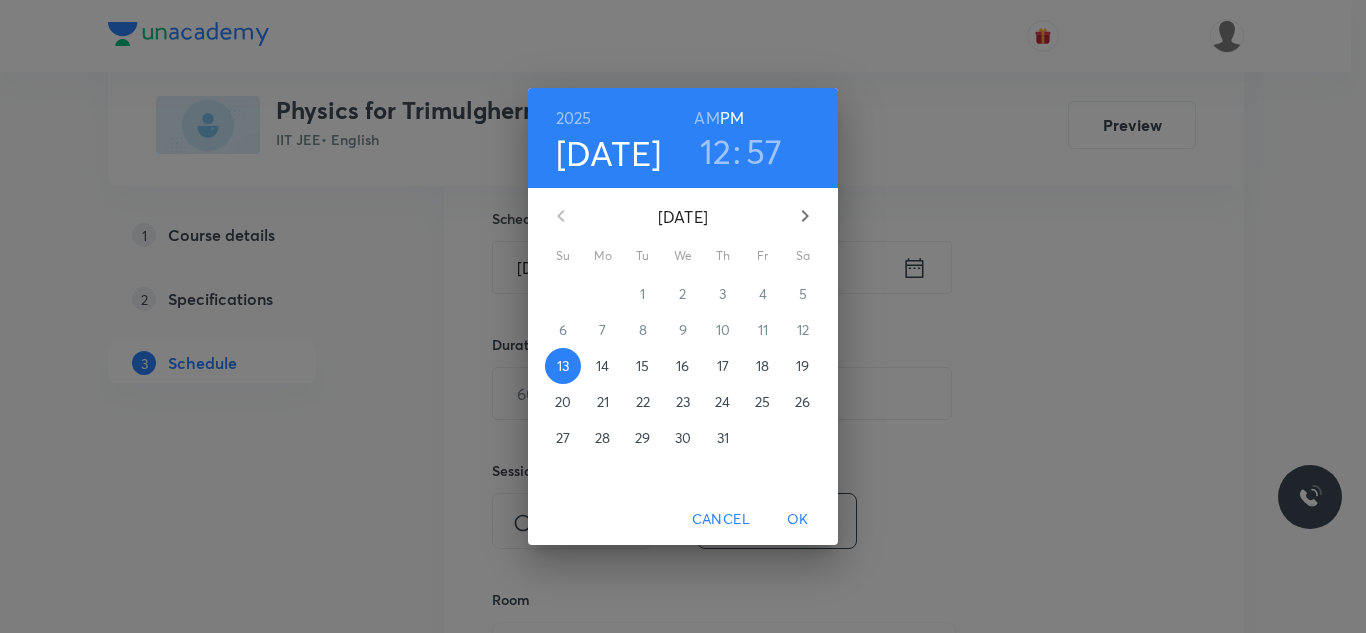 click on "14" at bounding box center [602, 366] 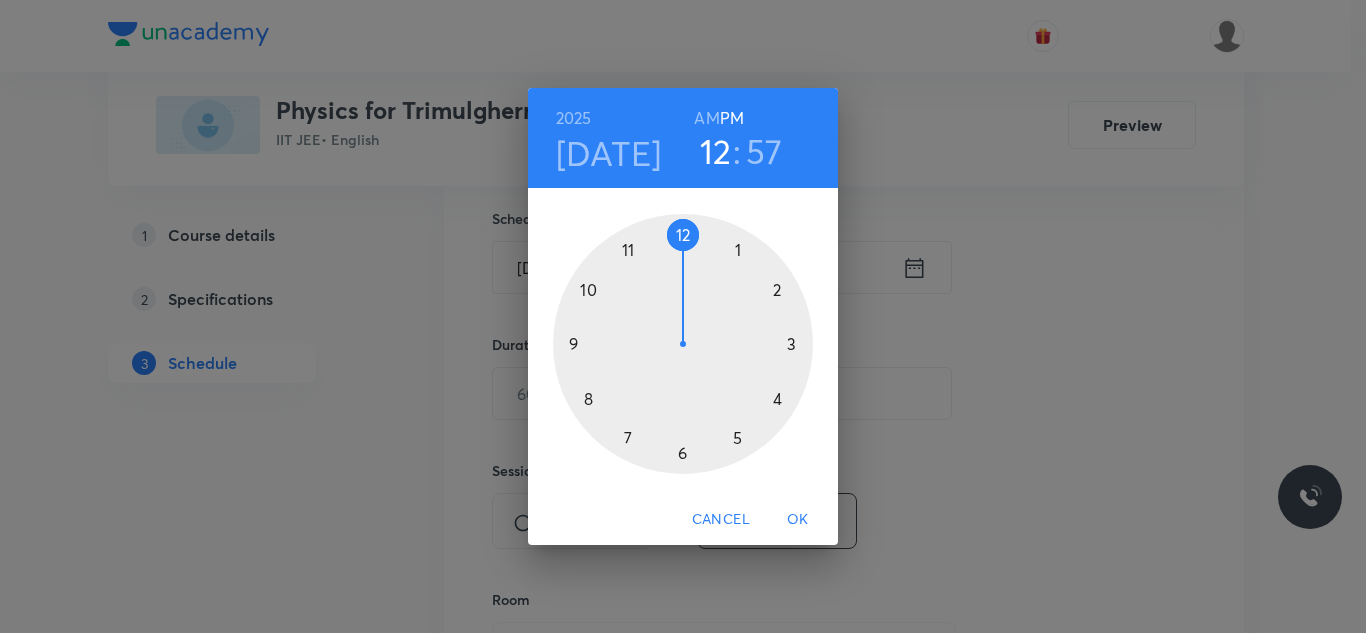 click on "AM" at bounding box center [706, 118] 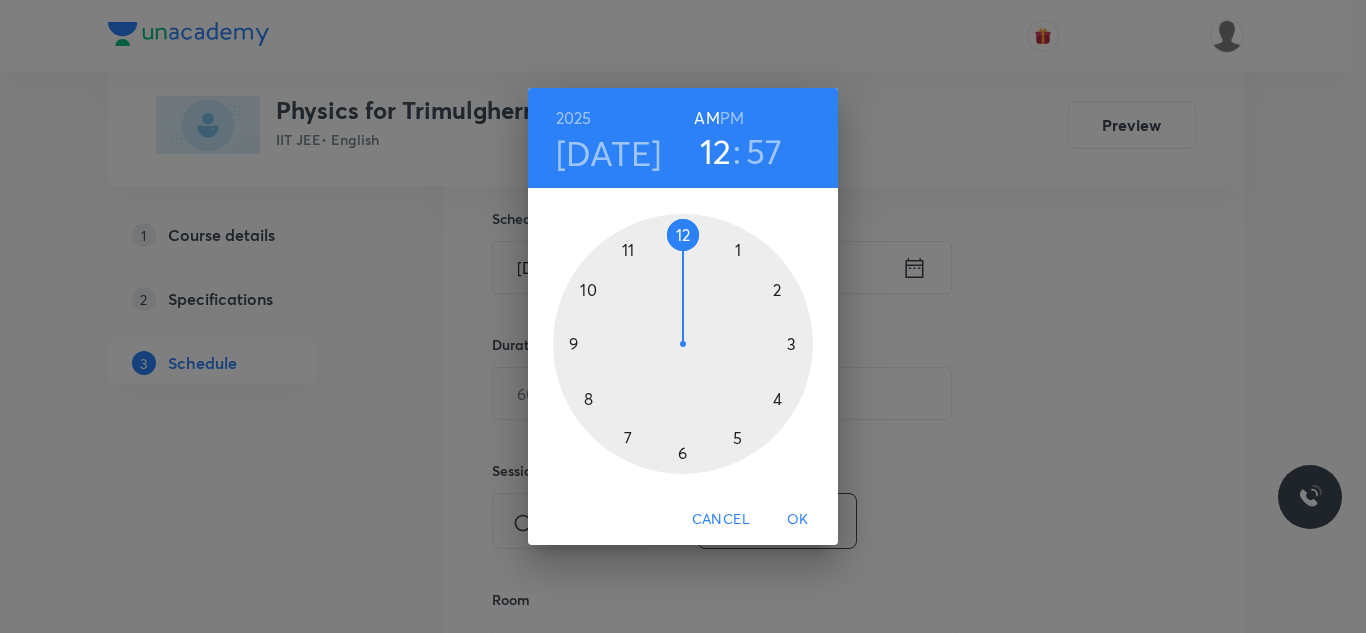 click at bounding box center [683, 344] 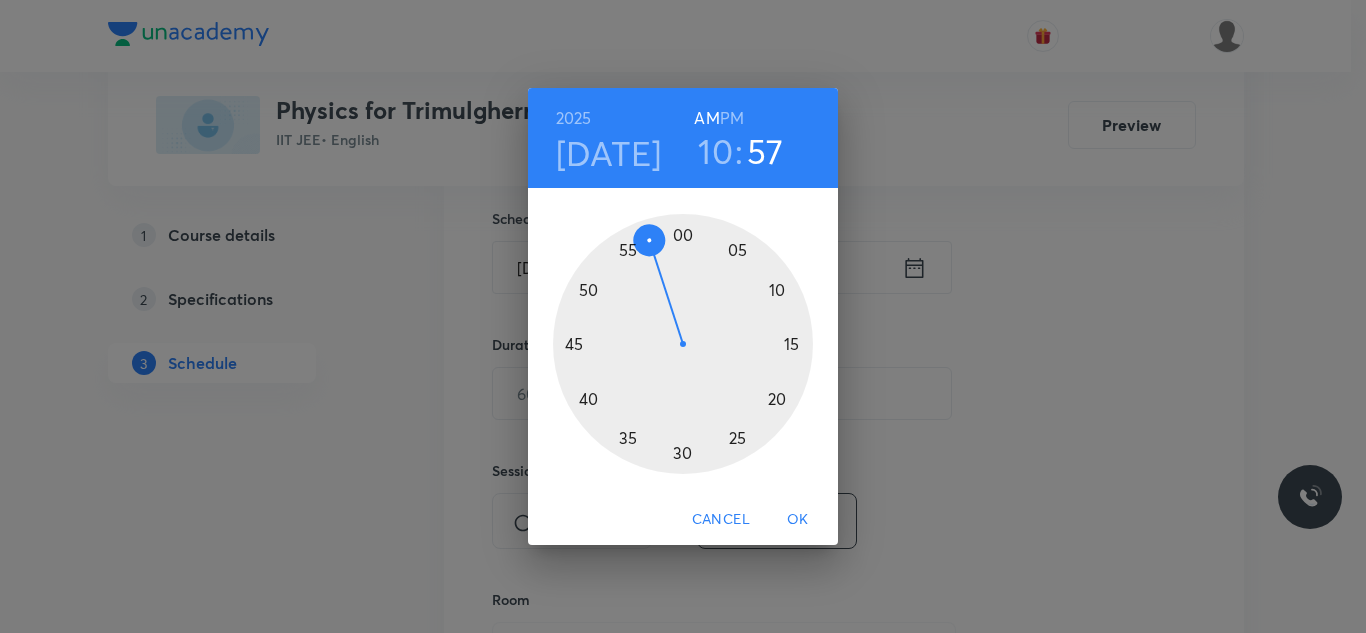 click at bounding box center (683, 344) 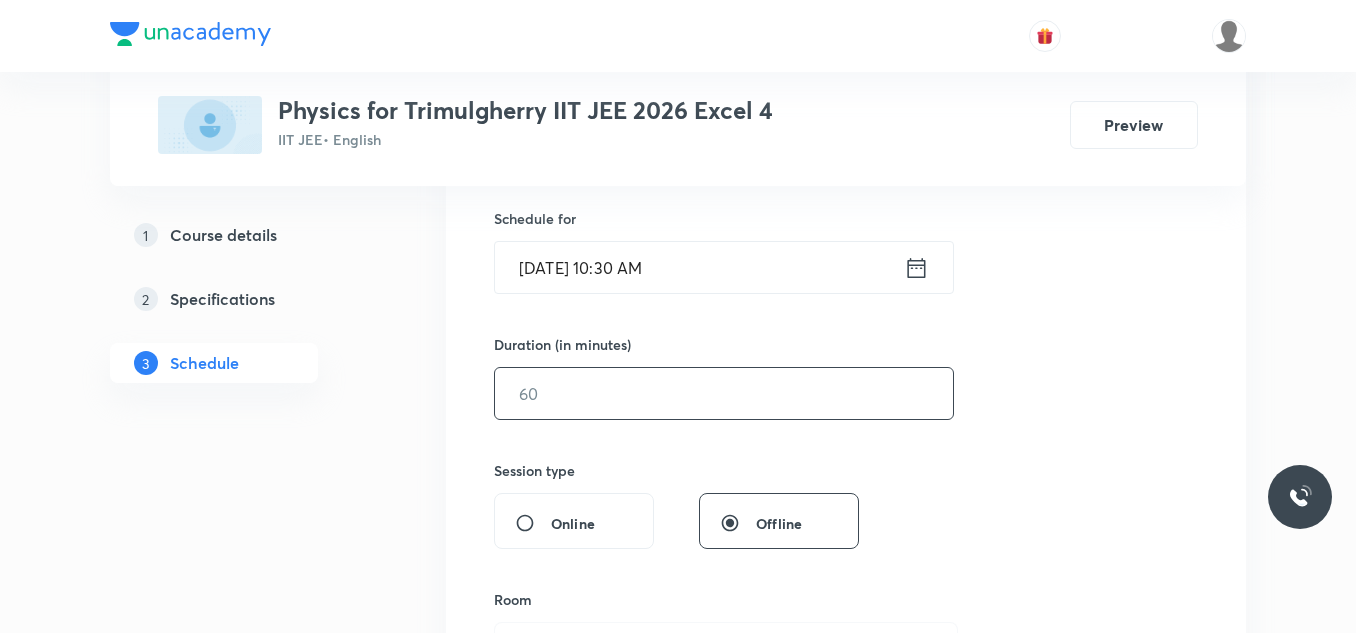 click at bounding box center (724, 393) 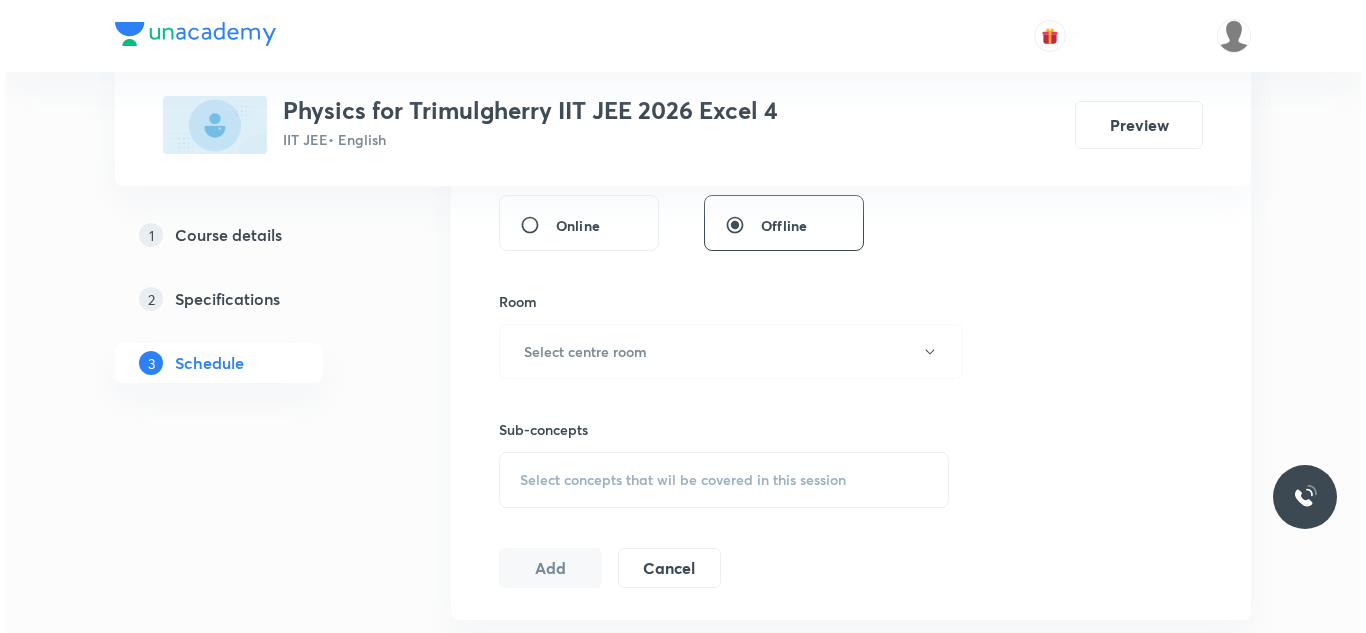scroll, scrollTop: 785, scrollLeft: 0, axis: vertical 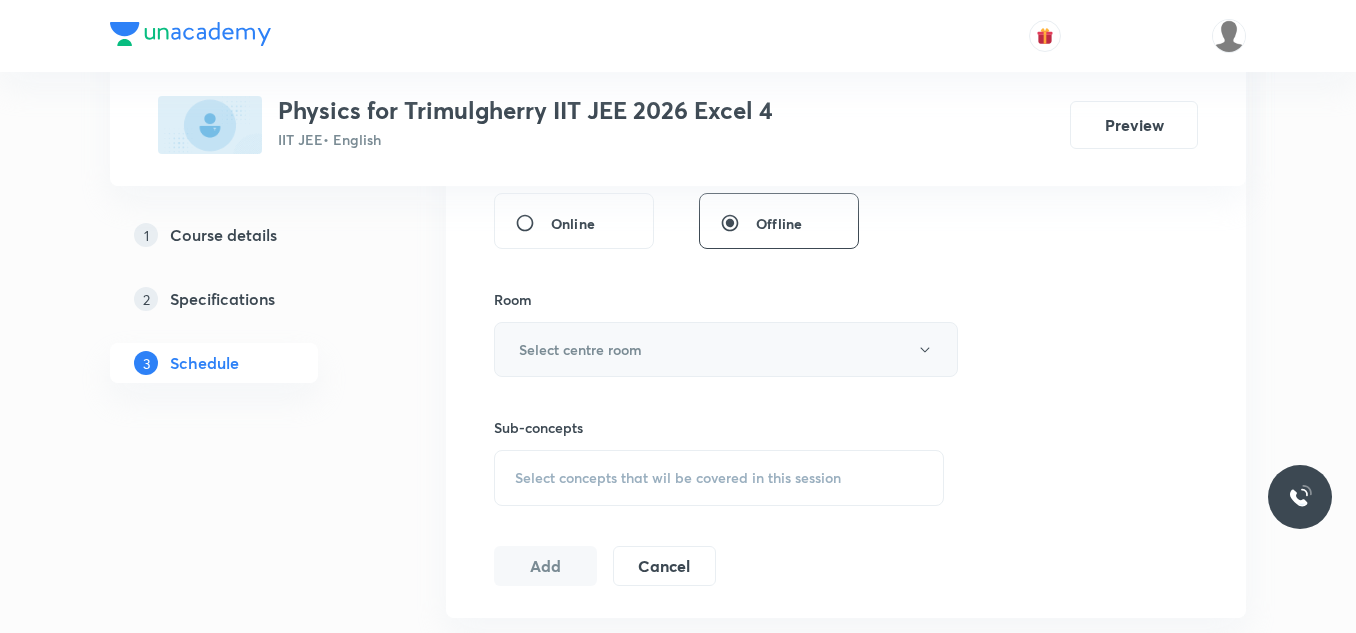 type on "90" 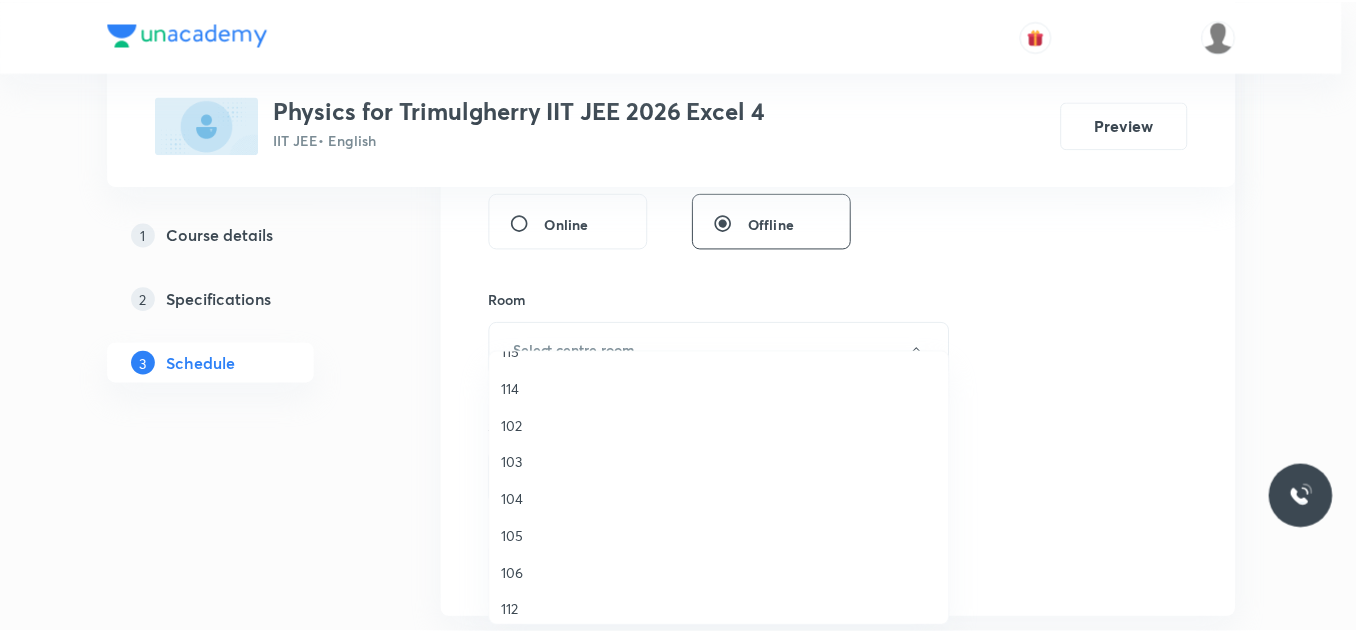 scroll, scrollTop: 200, scrollLeft: 0, axis: vertical 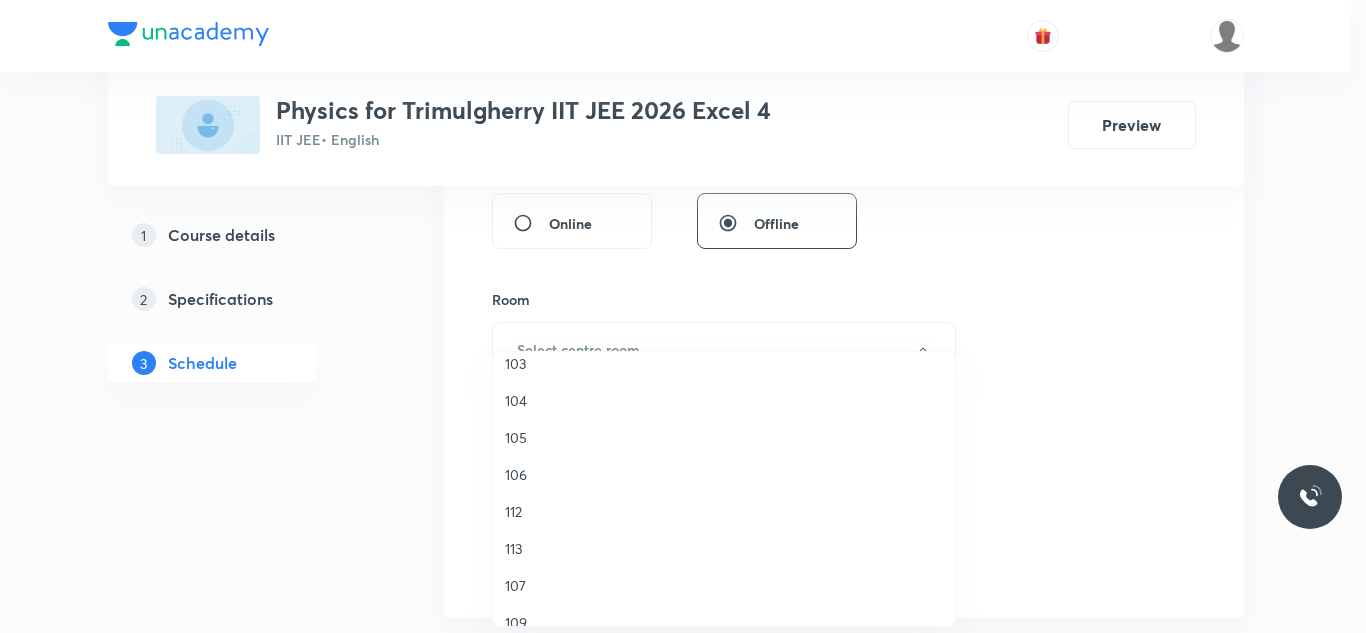 click on "113" at bounding box center [724, 548] 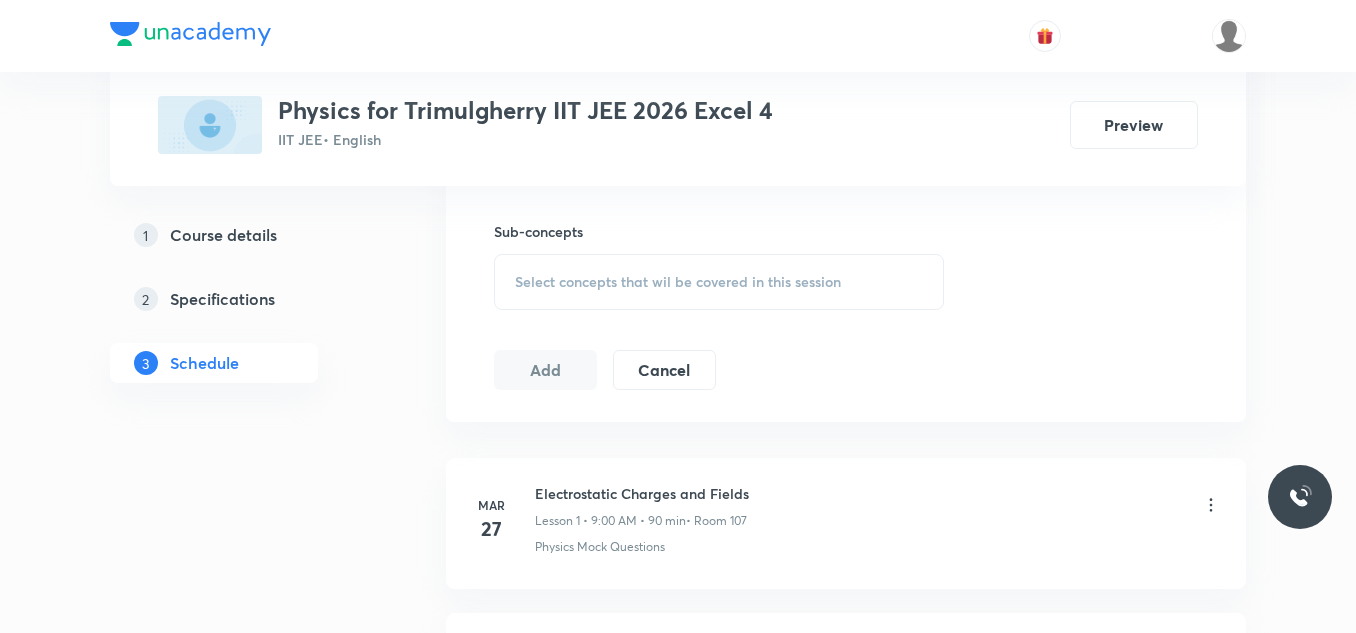 scroll, scrollTop: 985, scrollLeft: 0, axis: vertical 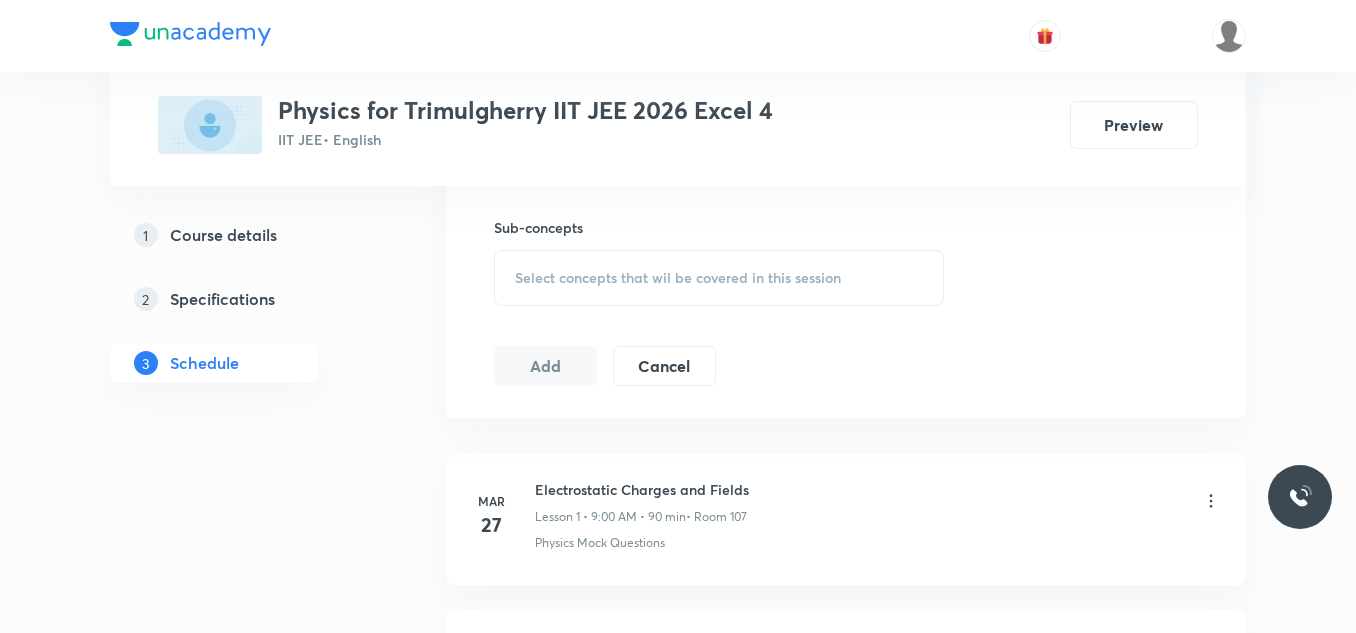 click on "Select concepts that wil be covered in this session" at bounding box center [719, 278] 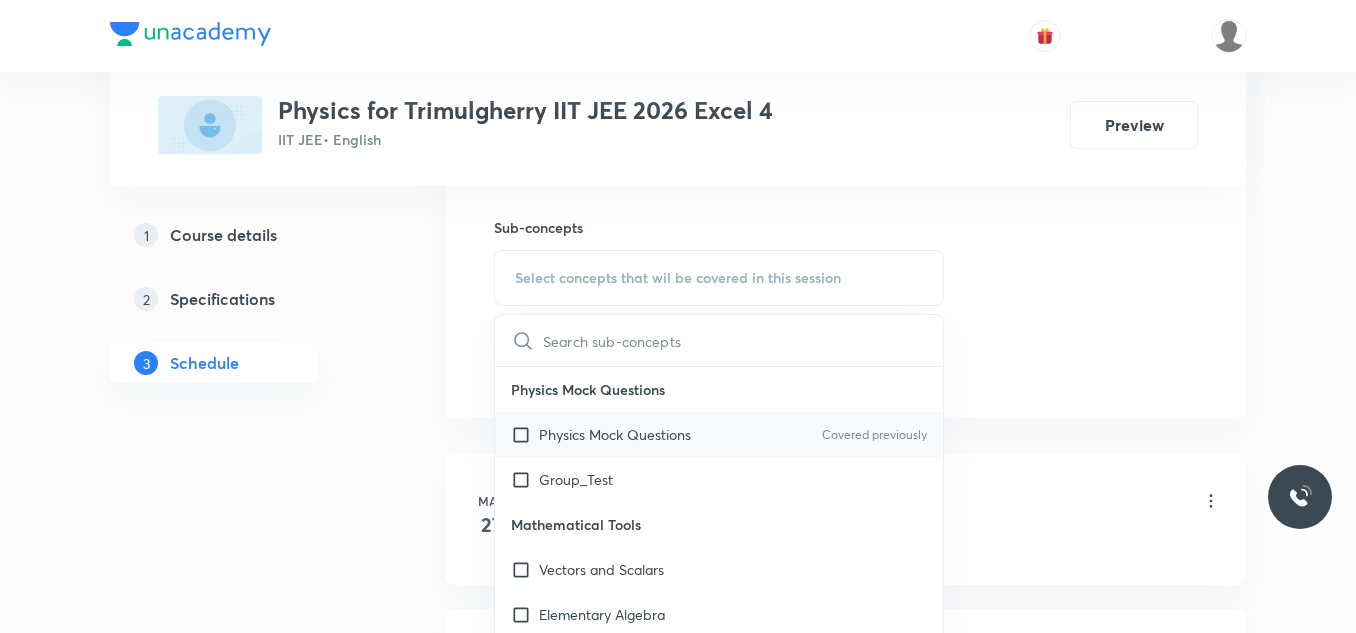 click at bounding box center (525, 434) 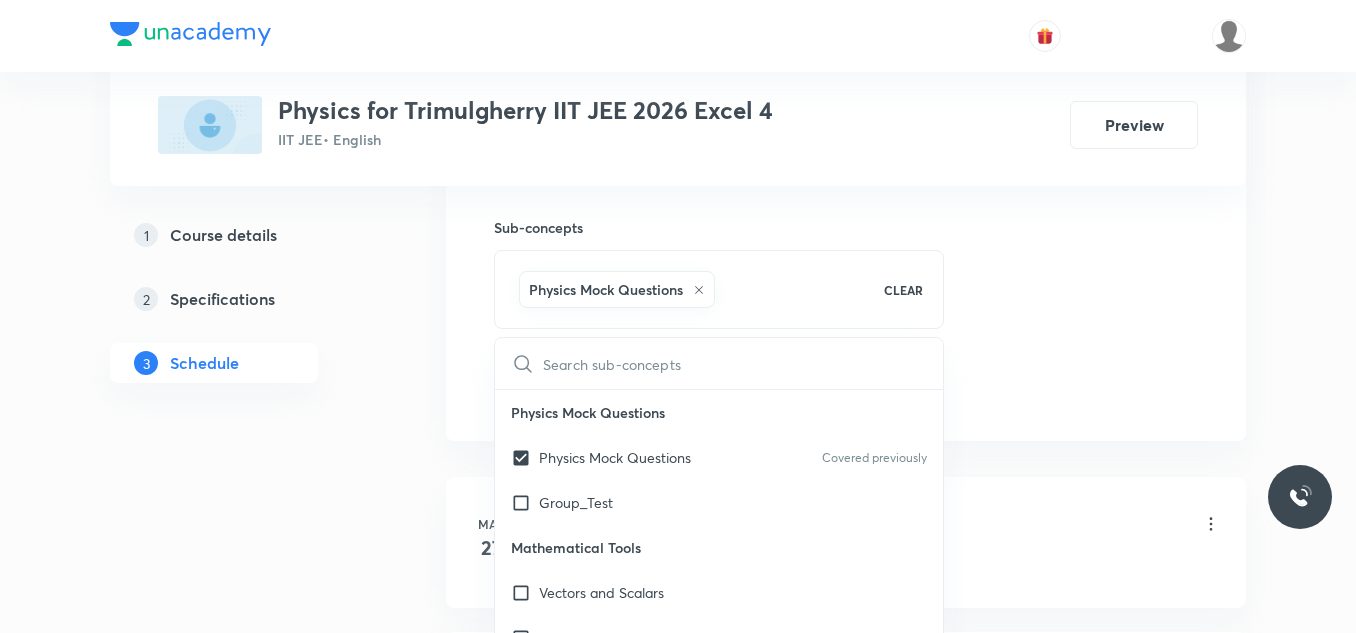 click on "Plus Courses Physics for Trimulgherry IIT JEE 2026 Excel 4 IIT JEE  • English Preview 1 Course details 2 Specifications 3 Schedule Schedule 53  classes Session  54 Live class Session title 19/99 Current Electricity ​ Schedule for Jul 14, 2025, 10:30 AM ​ Duration (in minutes) 90 ​   Session type Online Offline Room 113 Sub-concepts Physics Mock Questions CLEAR ​ Physics Mock Questions Physics Mock Questions Covered previously Group_Test Mathematical Tools Vectors and Scalars  Elementary Algebra Basic Trigonometry Addition of Vectors 2D and 3D Geometry Representation of Vector  Components of a Vector Functions Unit Vectors Differentiation Integration Rectangular Components of a Vector in Three Dimensions Position Vector Use of Differentiation & Integration in One Dimensional Motion Displacement Vector Derivatives of Equations of Motion by Calculus Vectors Product of Two Vectors Differentiation: Basic Formula and Rule Definite Integration and Area Under The Curve Maxima and Minima Chain Rule Units Add" at bounding box center (678, 3973) 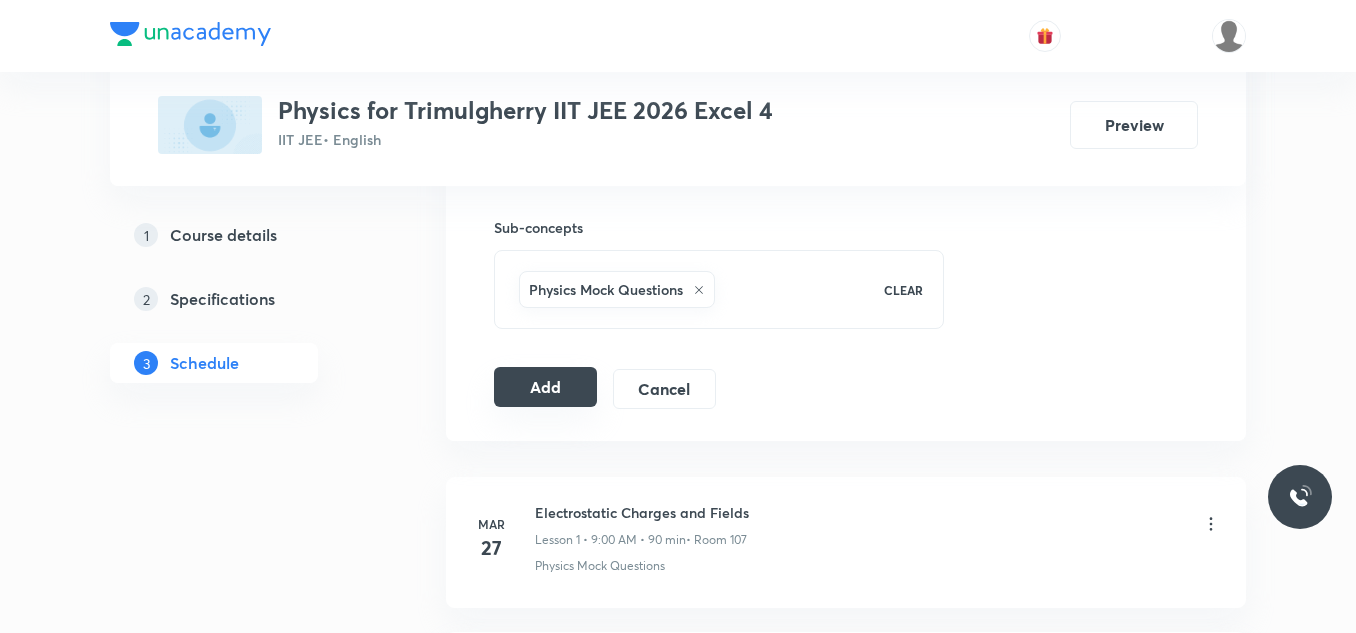 click on "Add" at bounding box center (545, 387) 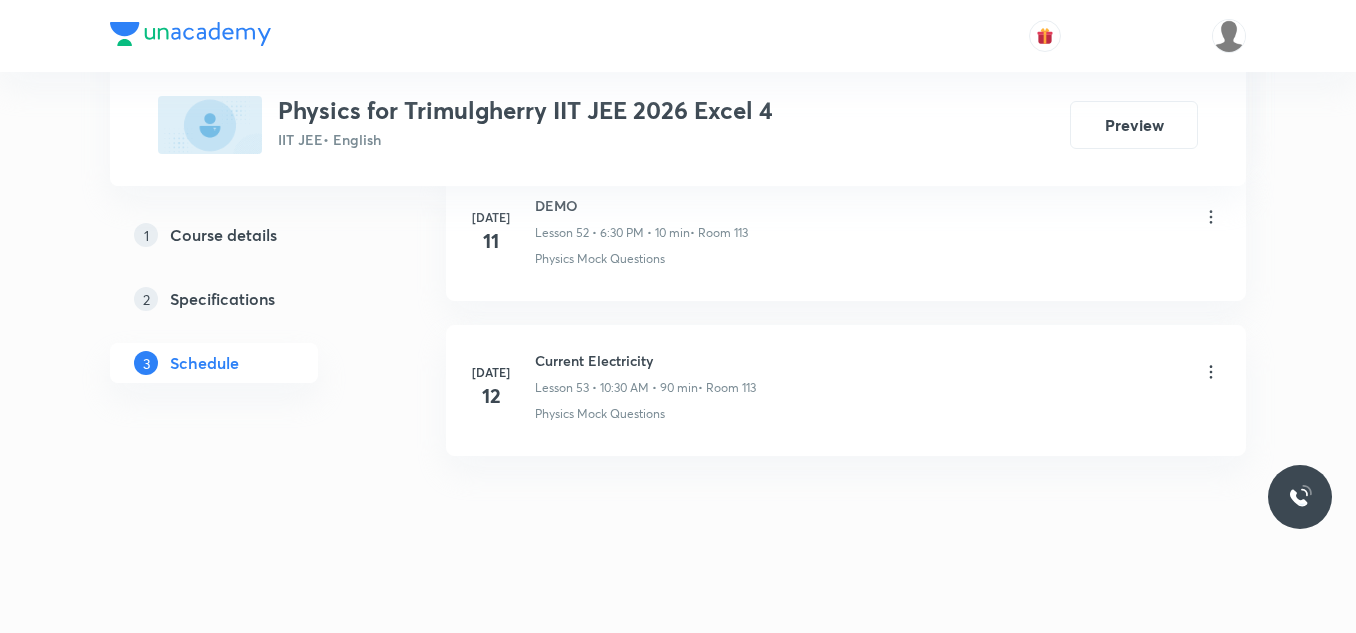 scroll, scrollTop: 9208, scrollLeft: 0, axis: vertical 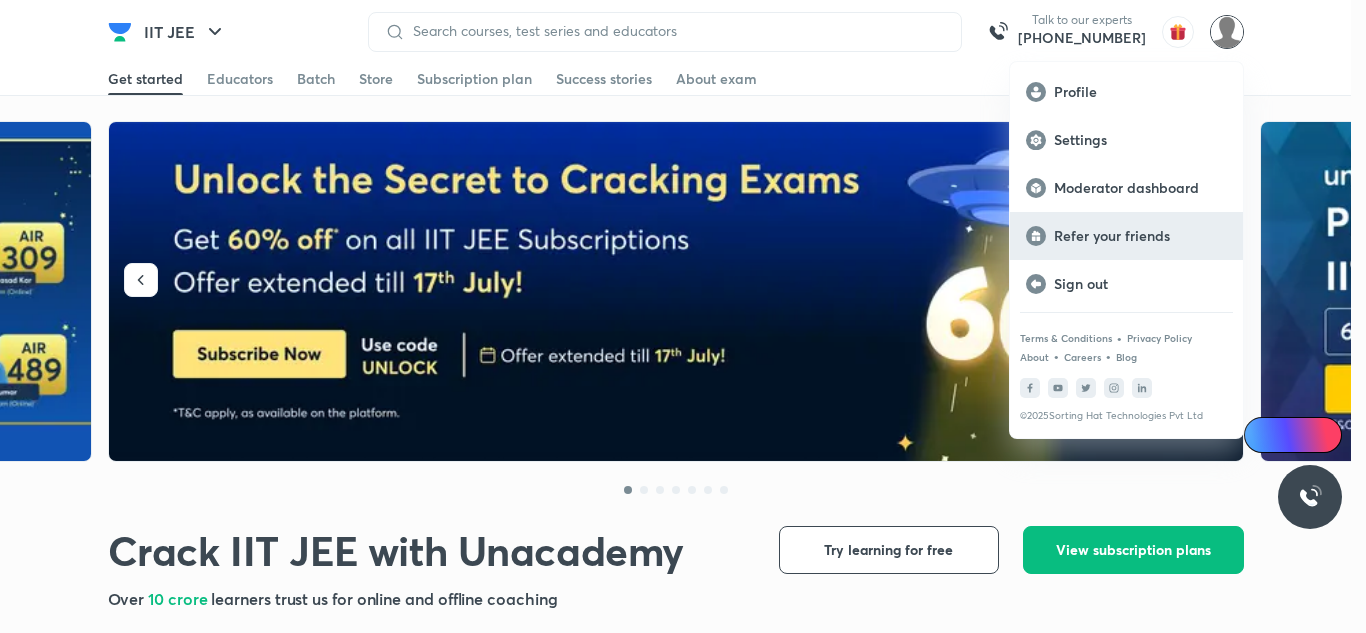 click on "Refer your friends" at bounding box center [1140, 236] 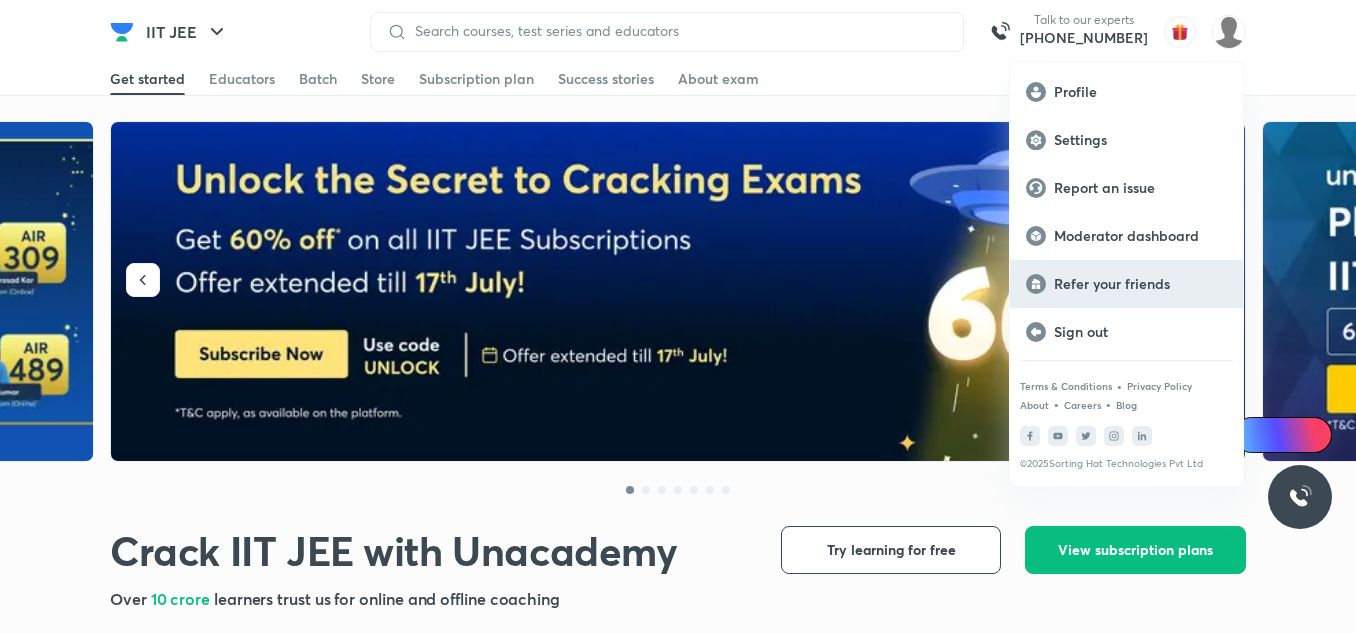 scroll, scrollTop: 0, scrollLeft: 0, axis: both 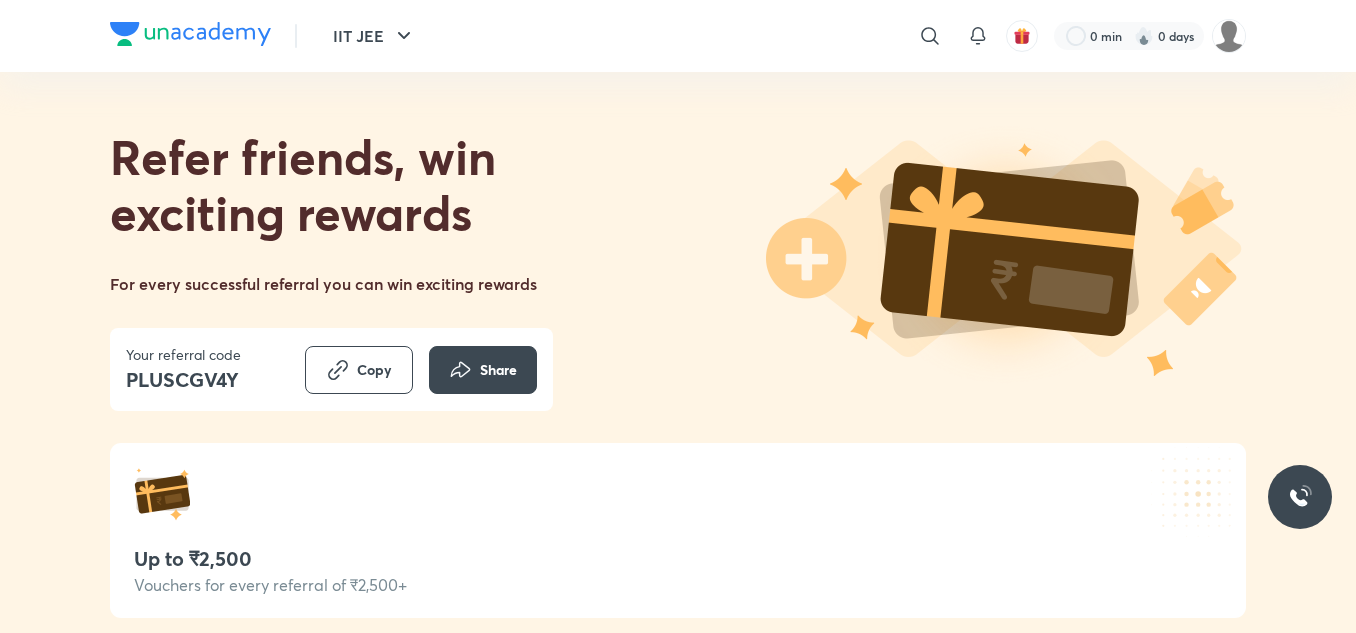 click at bounding box center [1229, 36] 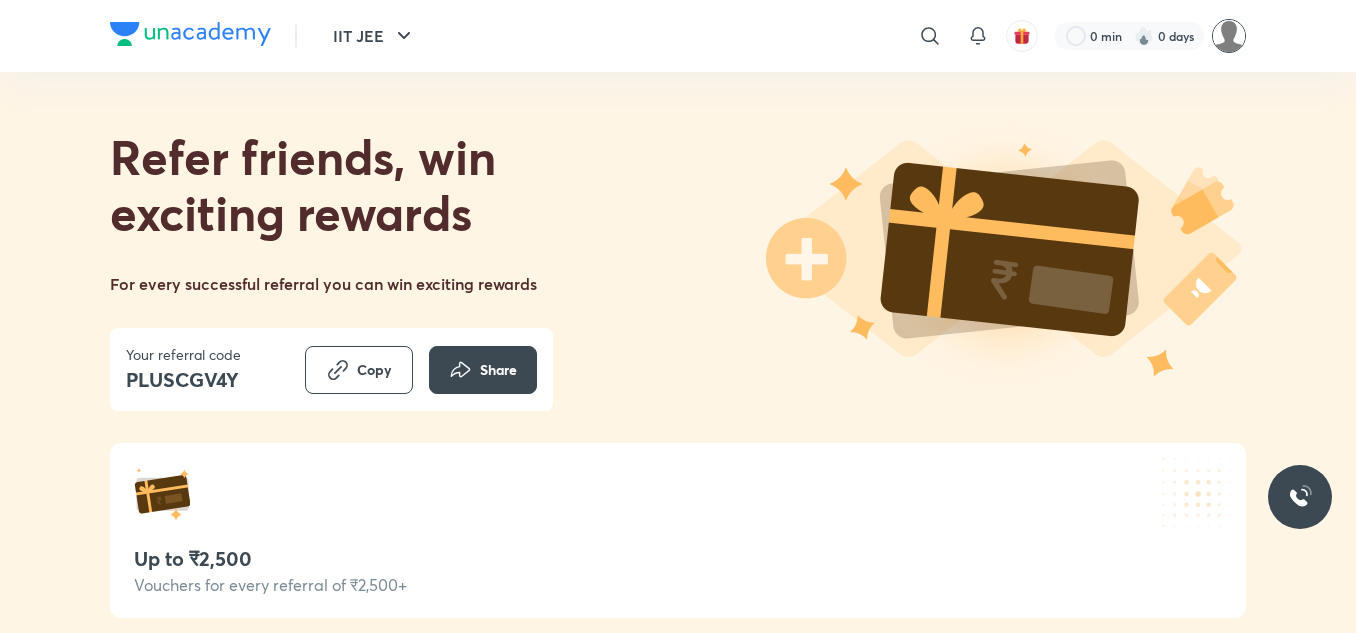 click at bounding box center [1229, 36] 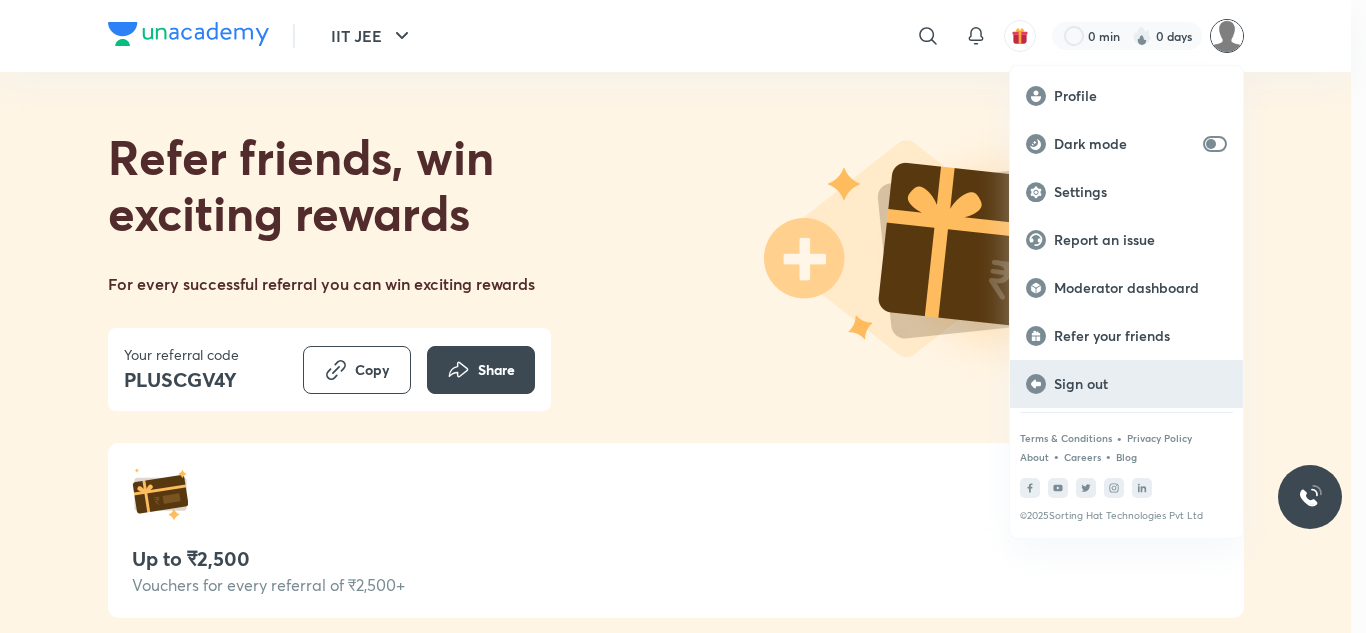 click on "Sign out" at bounding box center [1140, 384] 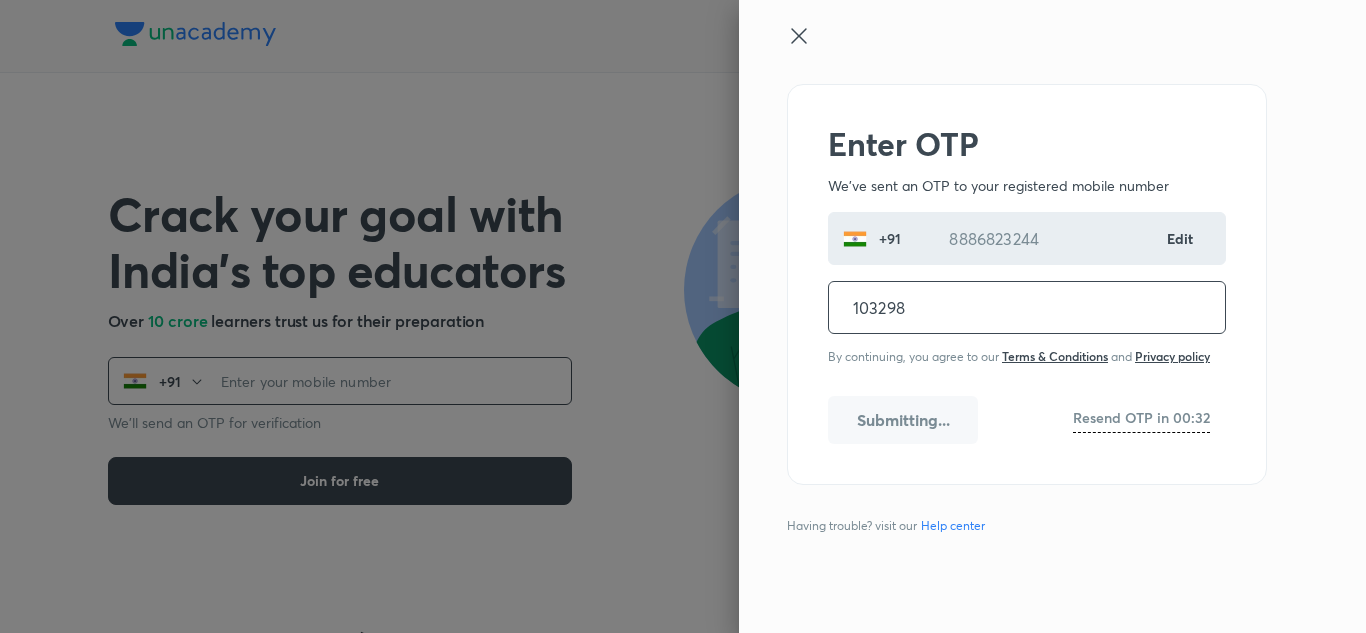 scroll, scrollTop: 0, scrollLeft: 0, axis: both 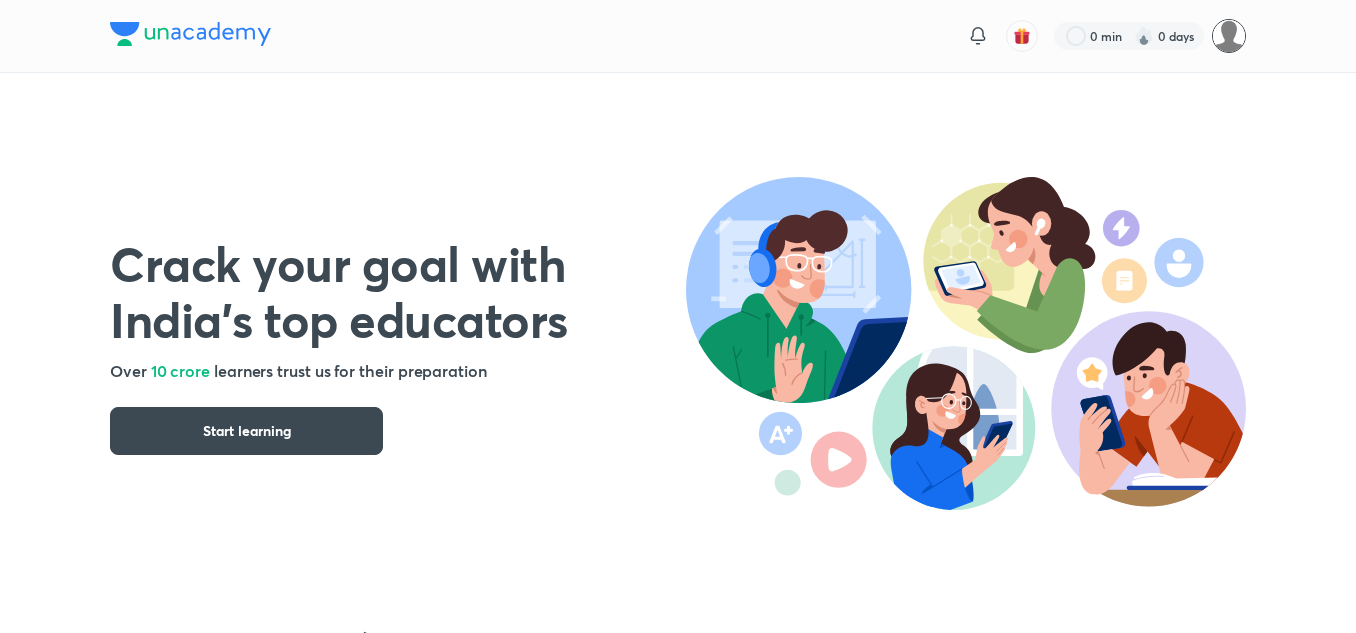 click at bounding box center (1229, 36) 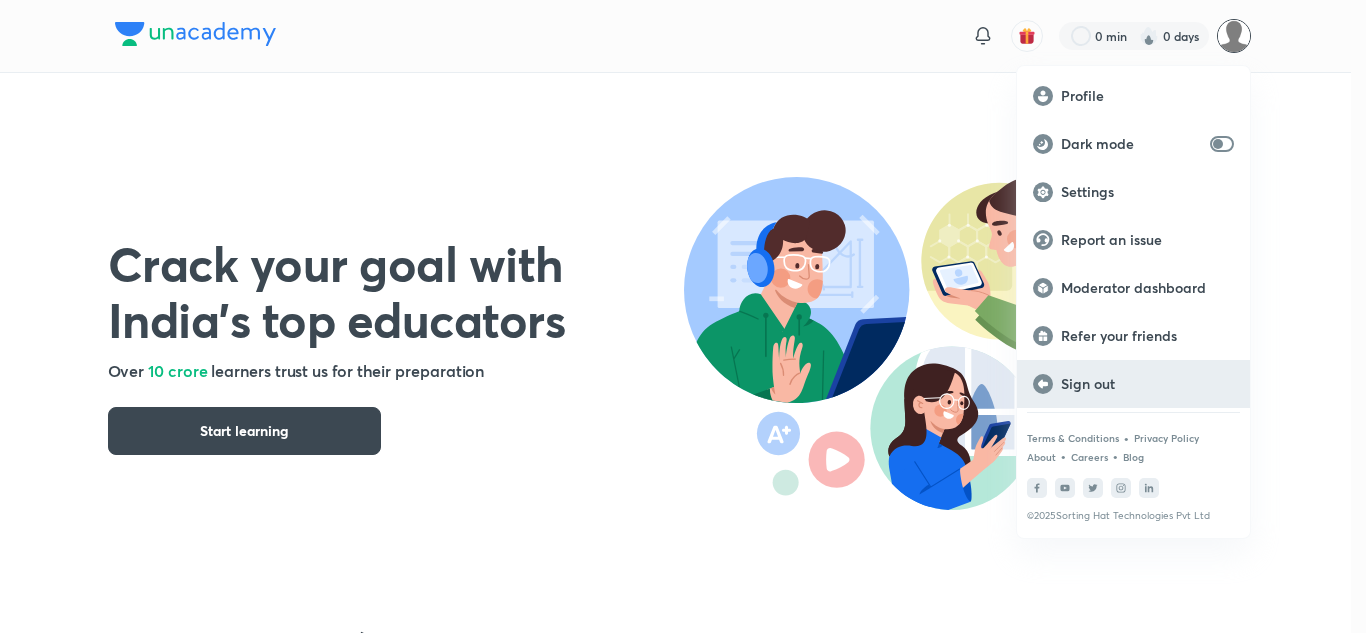 click on "Sign out" at bounding box center [1147, 384] 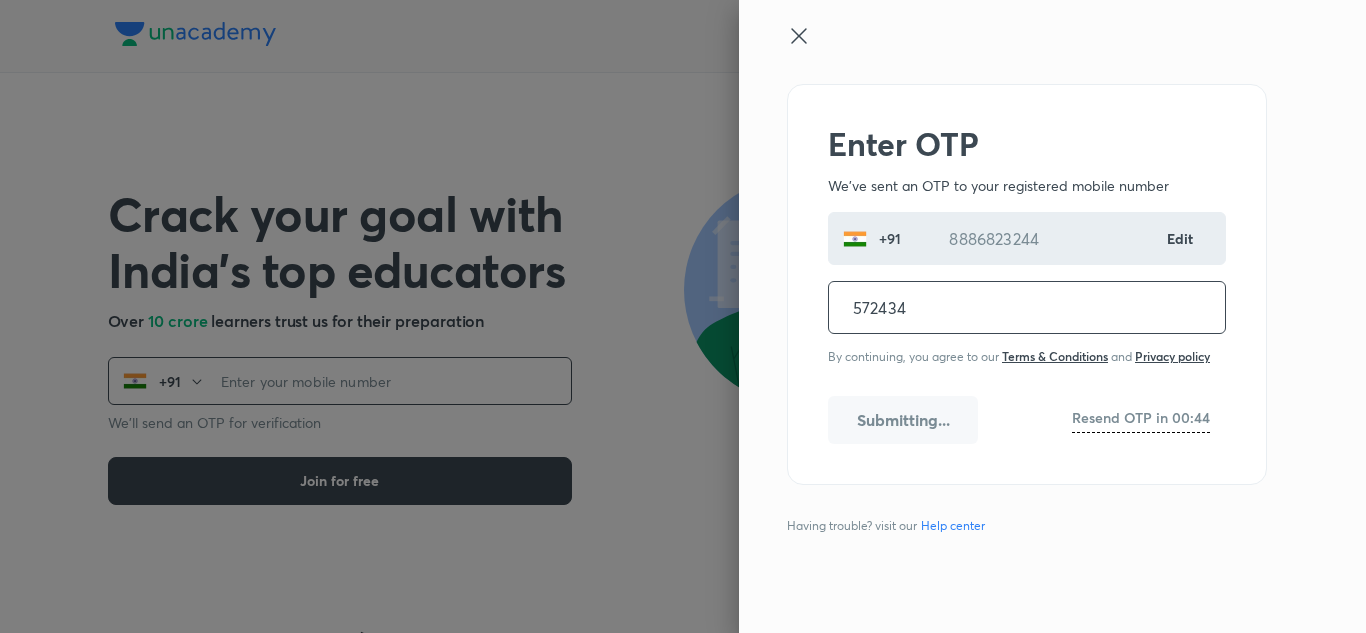 scroll, scrollTop: 0, scrollLeft: 0, axis: both 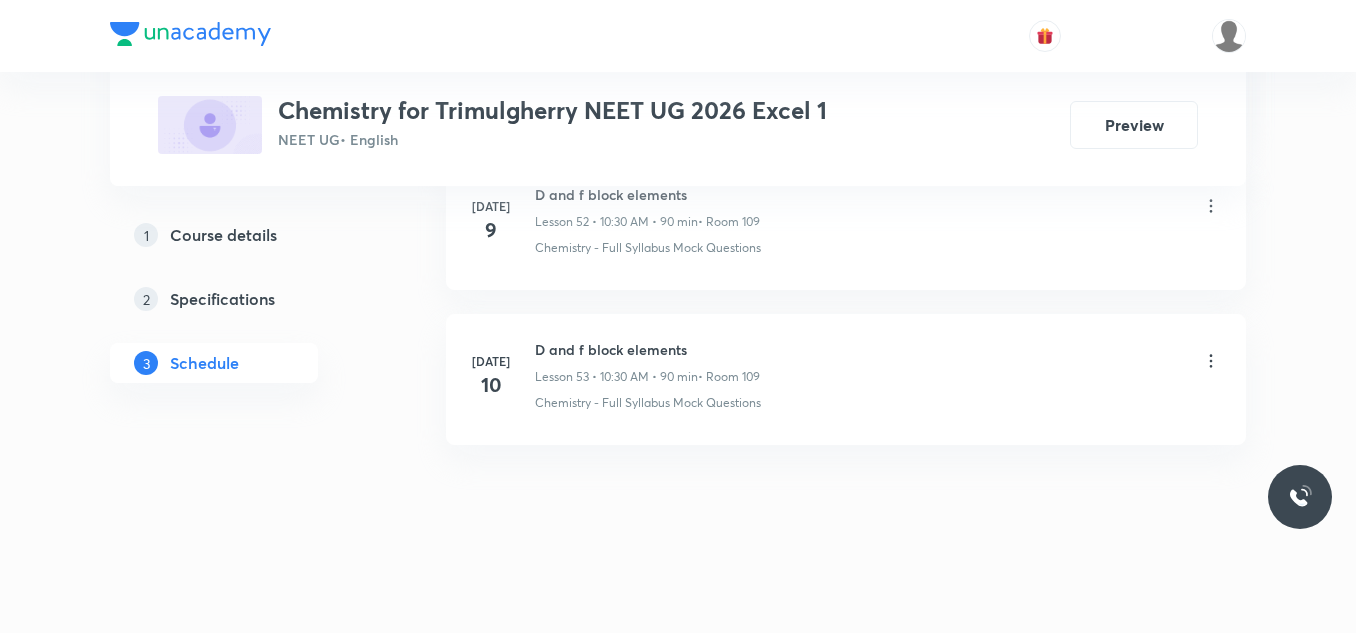 click on "D and f block elements" at bounding box center (647, 349) 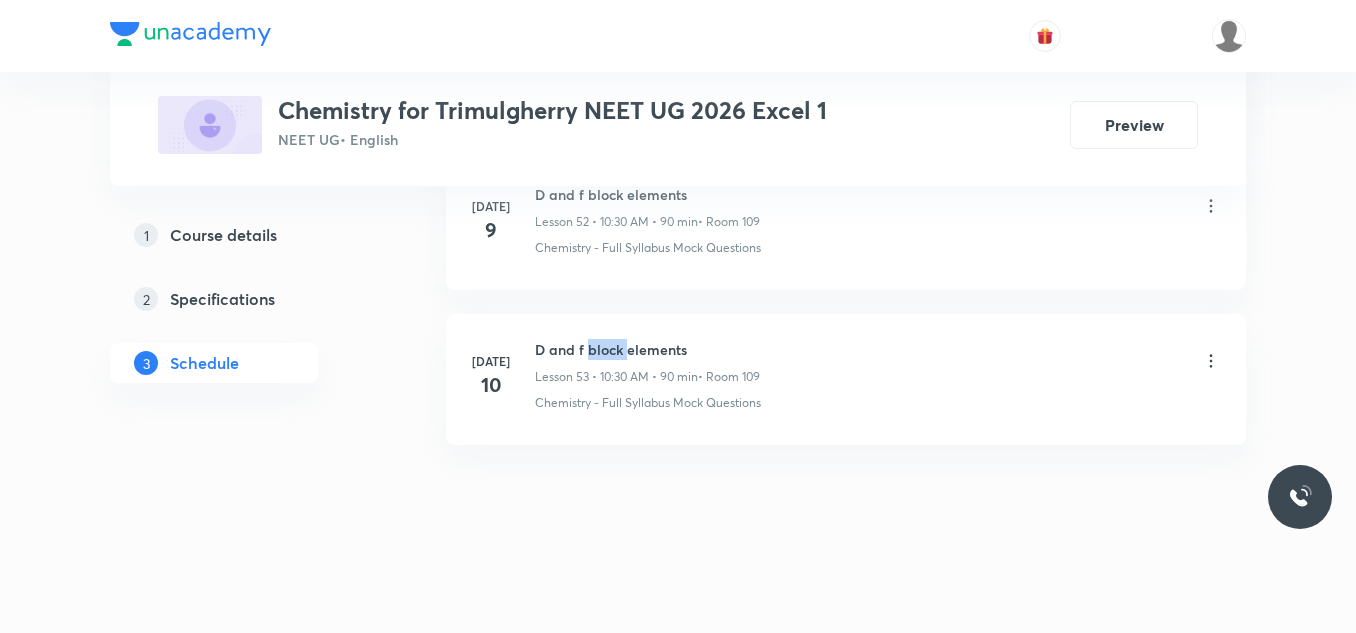 click on "D and f block elements" at bounding box center (647, 349) 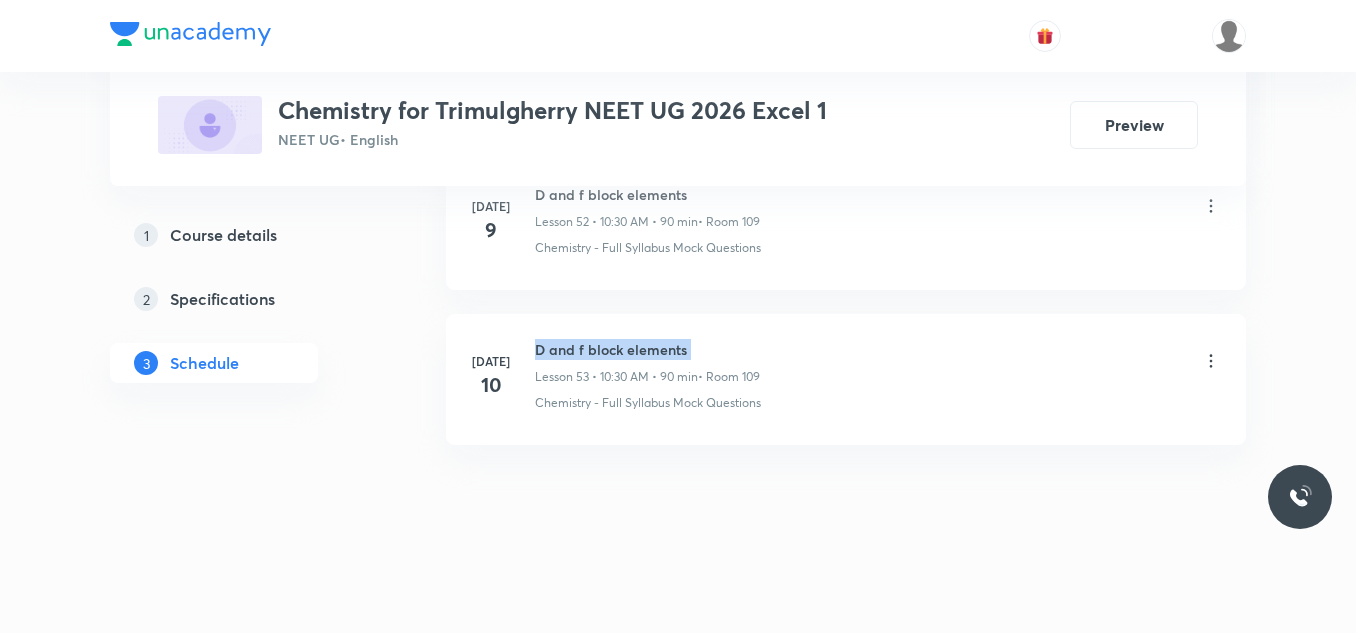 click on "D and f block elements" at bounding box center [647, 349] 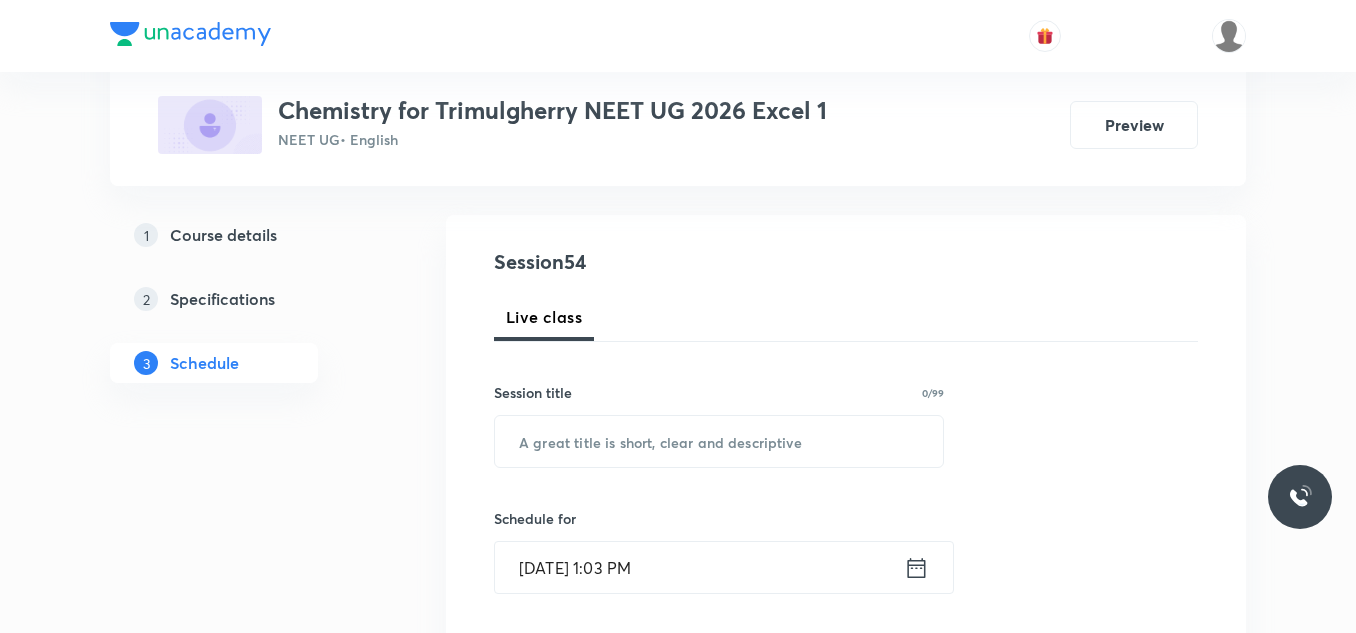 scroll, scrollTop: 285, scrollLeft: 0, axis: vertical 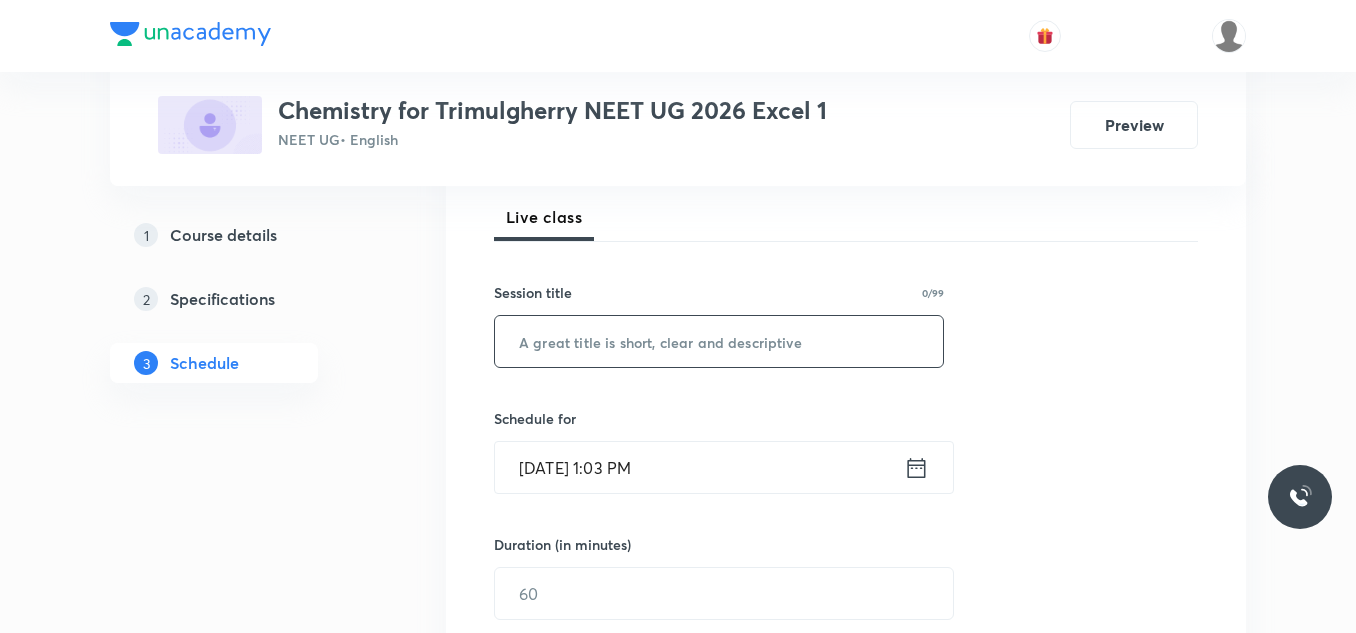 click at bounding box center [719, 341] 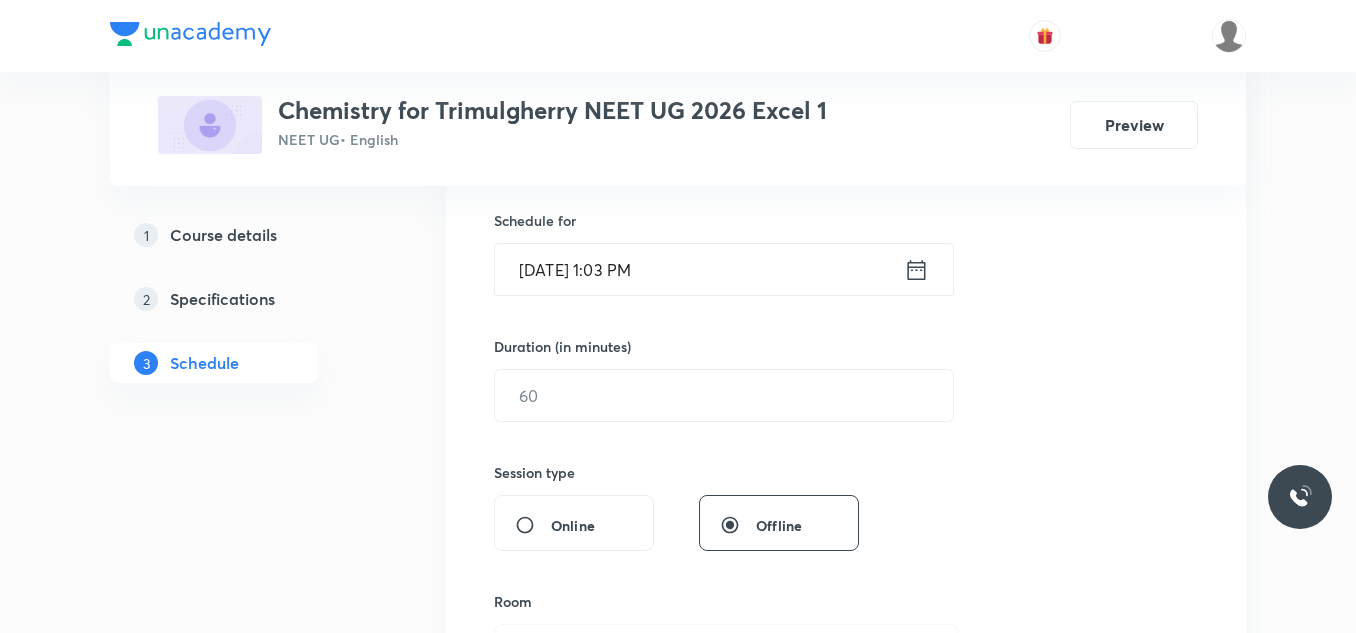 scroll, scrollTop: 485, scrollLeft: 0, axis: vertical 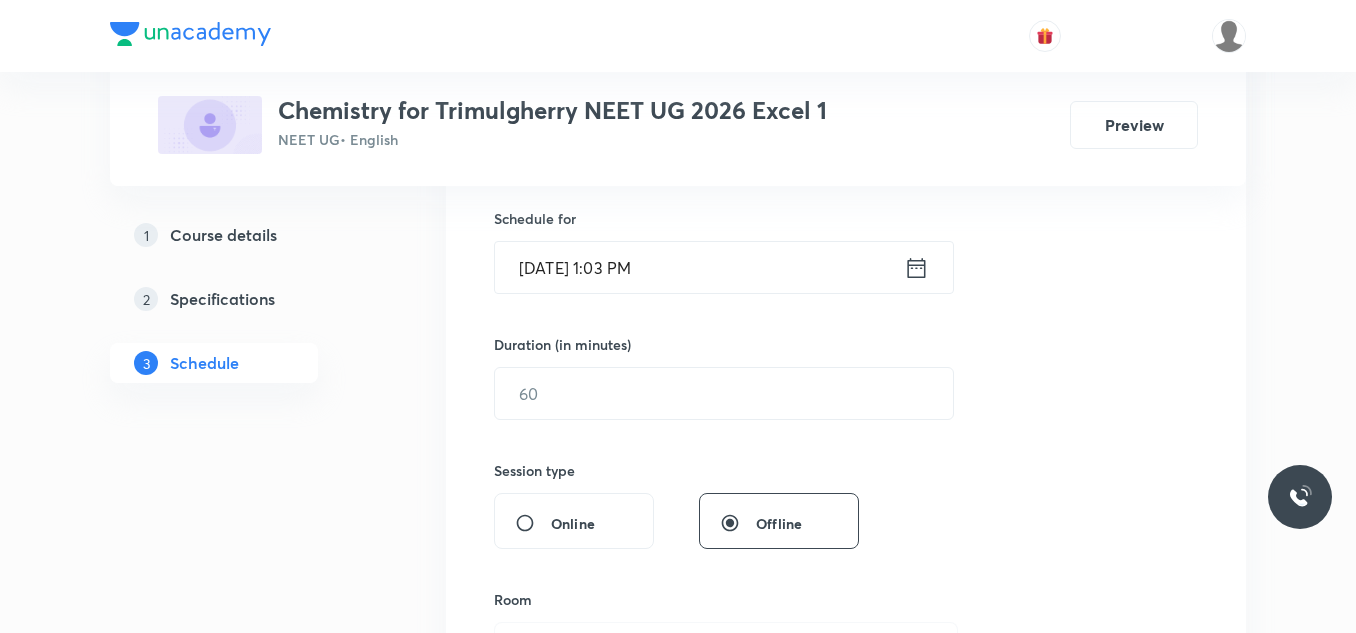 type on "D and f block elements" 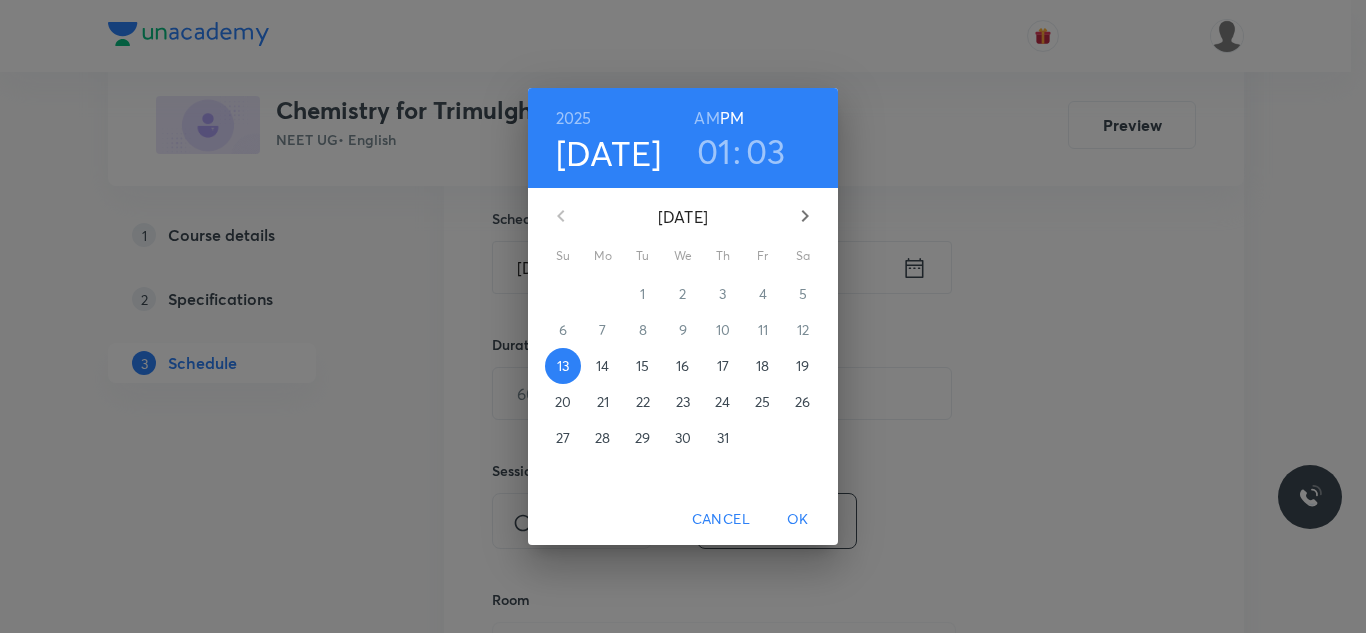 click on "14" at bounding box center (602, 366) 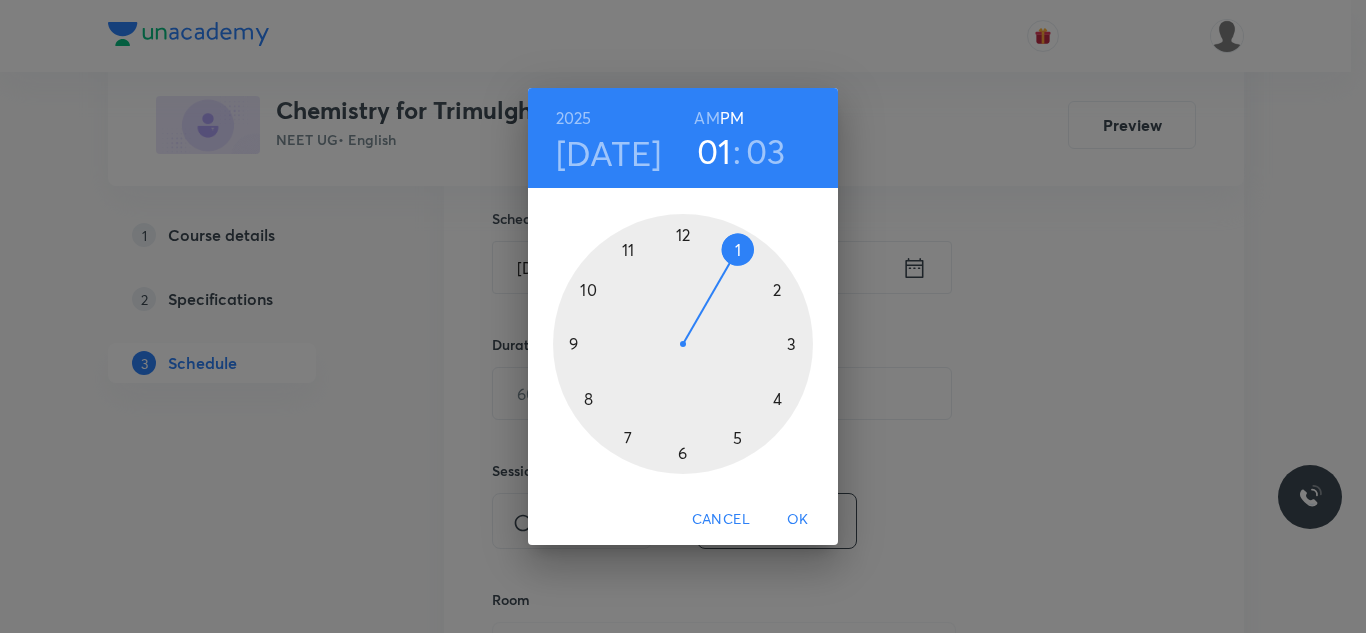 click on "AM" at bounding box center [706, 118] 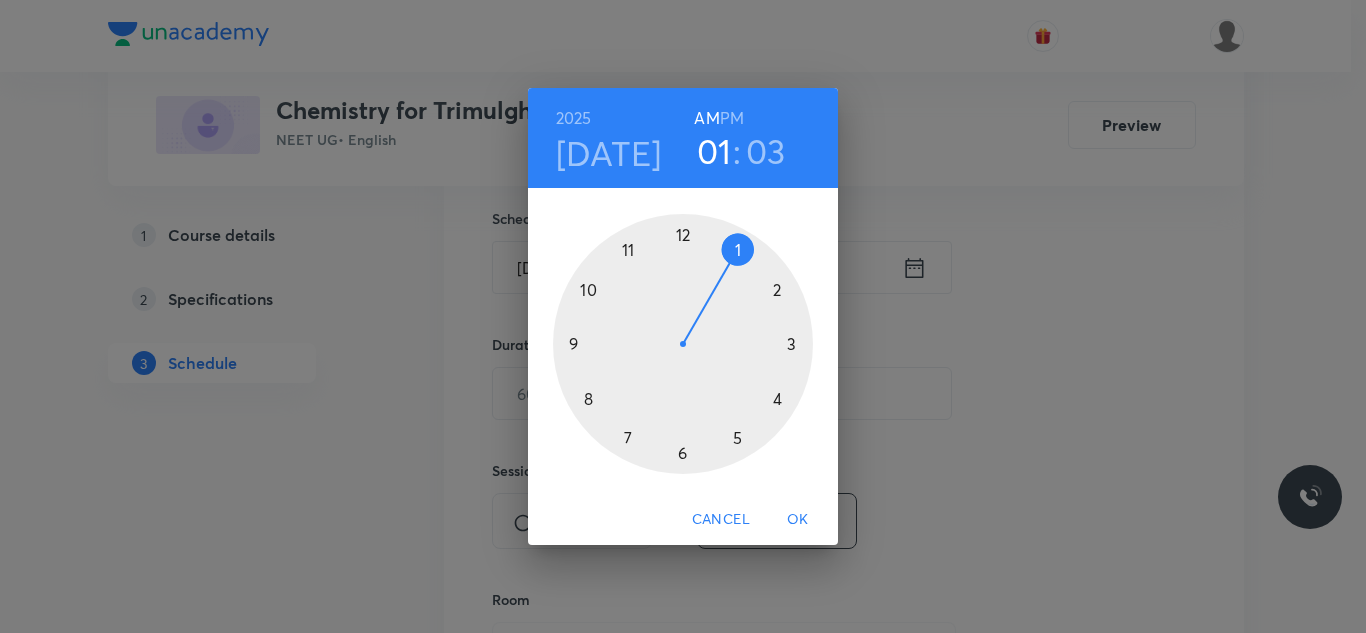 click at bounding box center [683, 344] 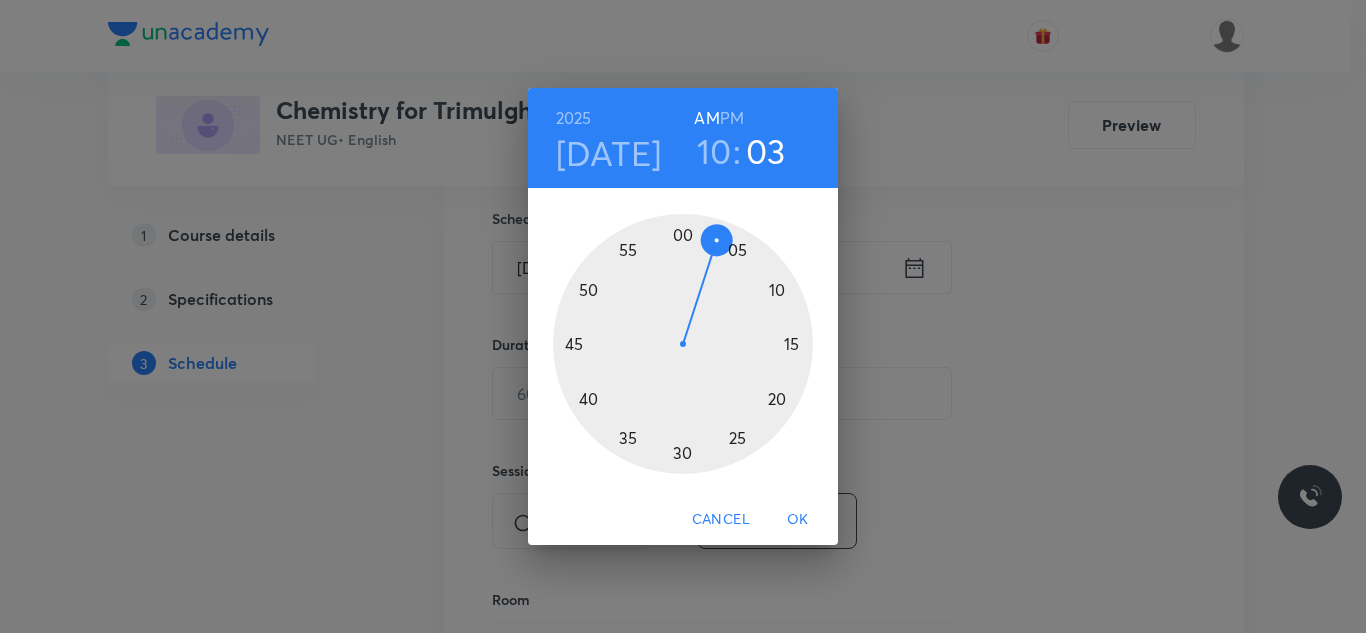 click at bounding box center [683, 344] 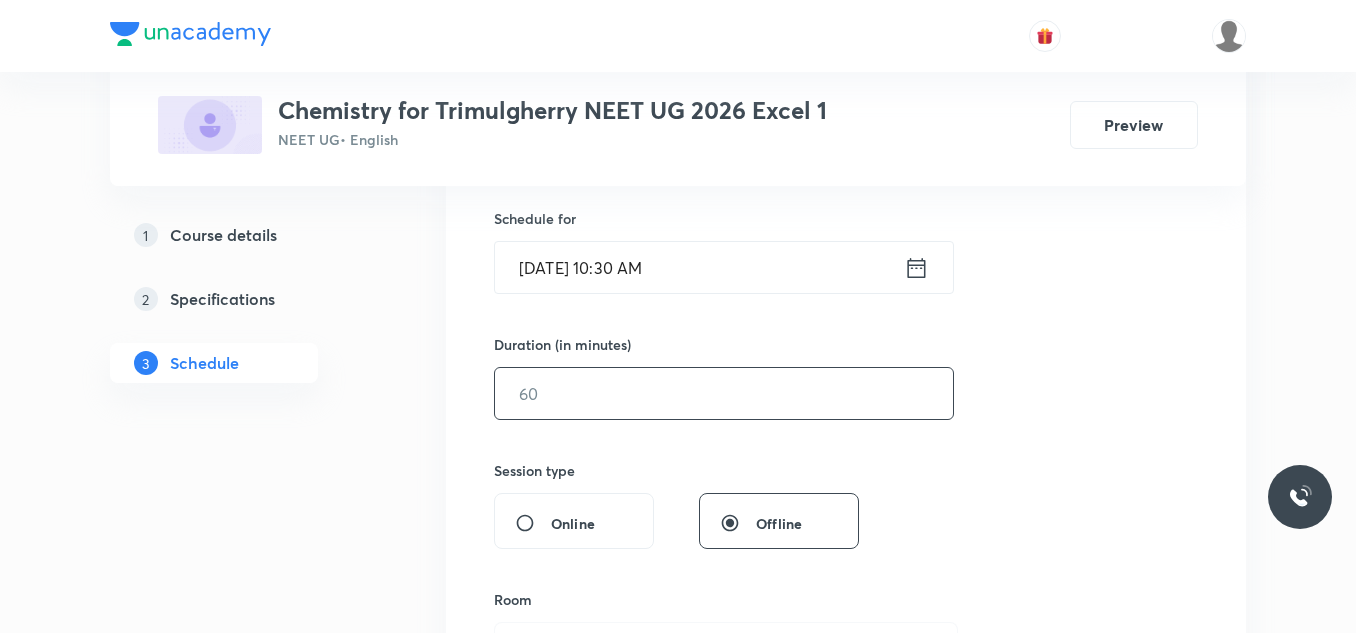 click at bounding box center [724, 393] 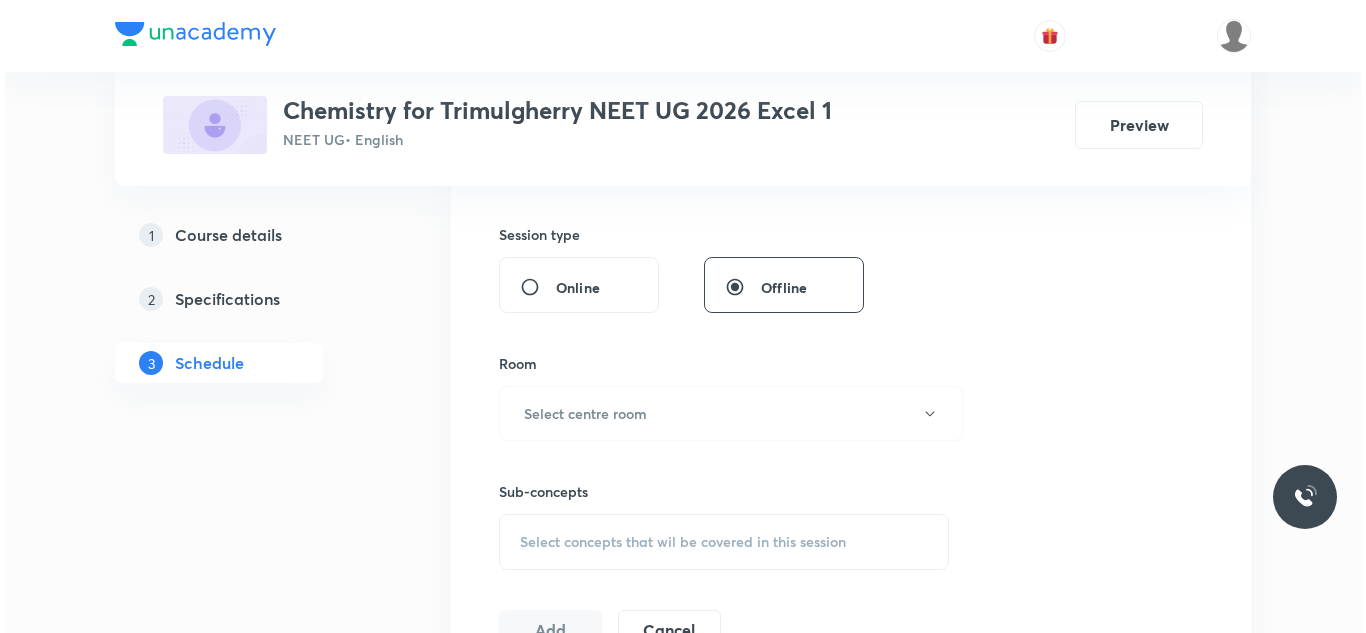 scroll, scrollTop: 785, scrollLeft: 0, axis: vertical 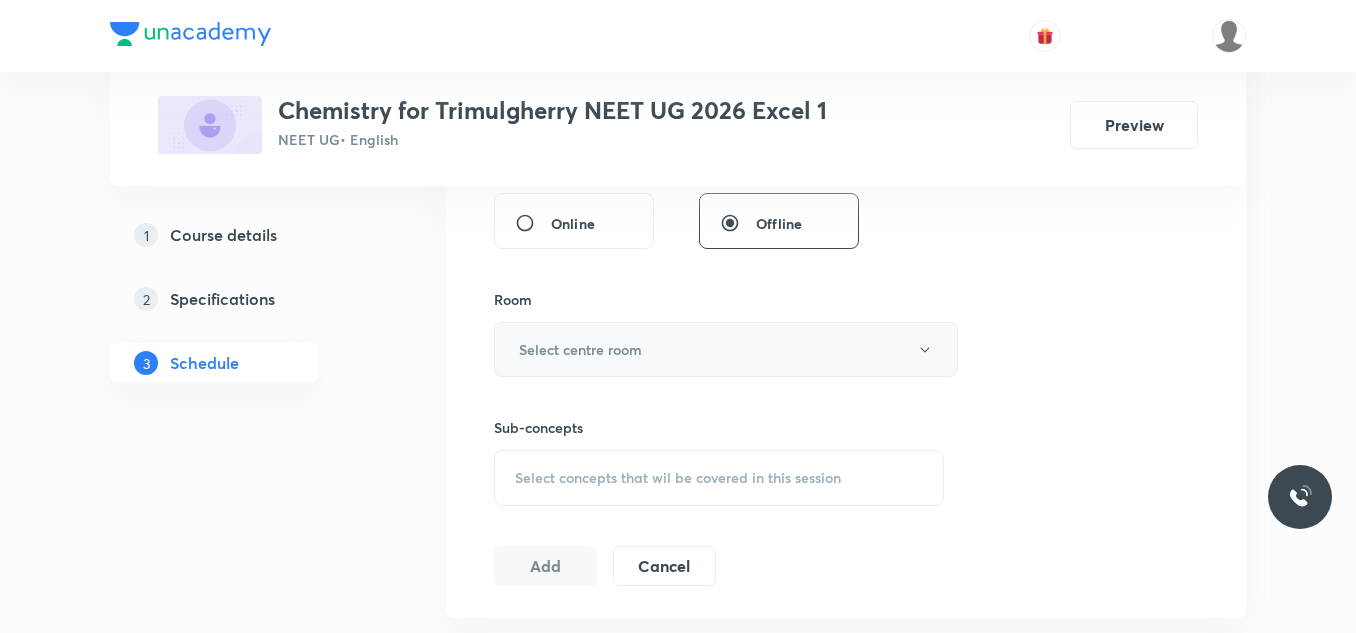 type on "90" 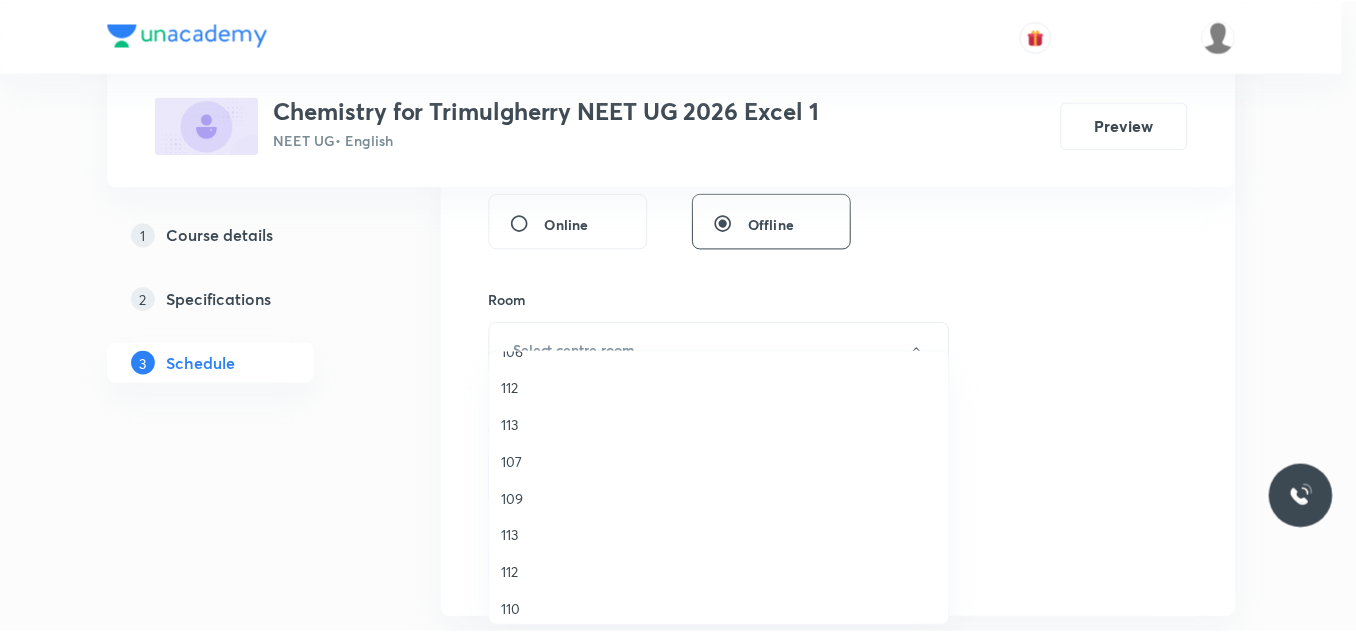 scroll, scrollTop: 371, scrollLeft: 0, axis: vertical 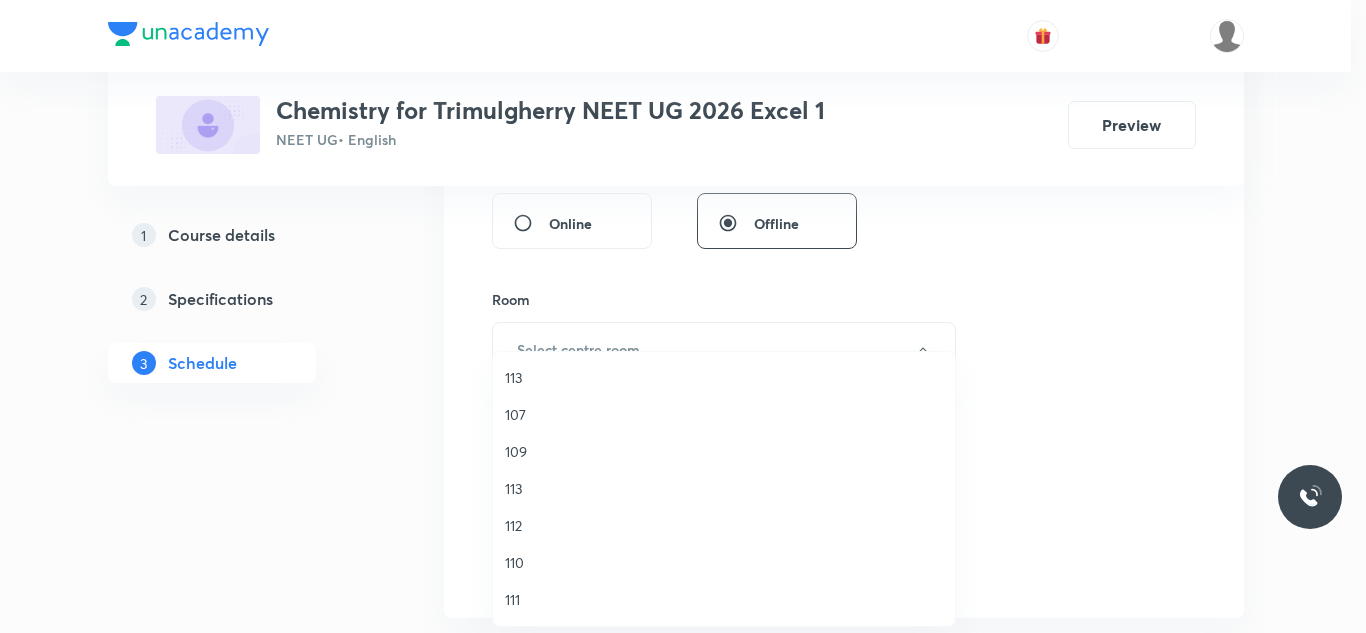 click on "109" at bounding box center [724, 451] 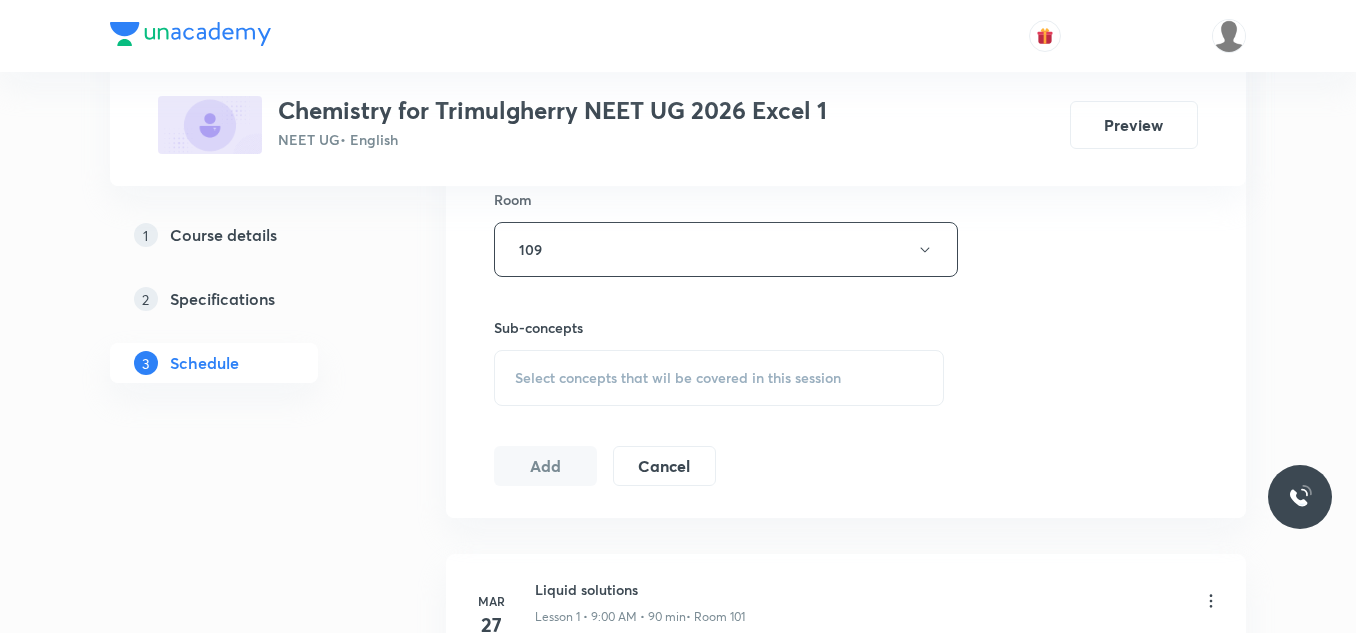 scroll, scrollTop: 985, scrollLeft: 0, axis: vertical 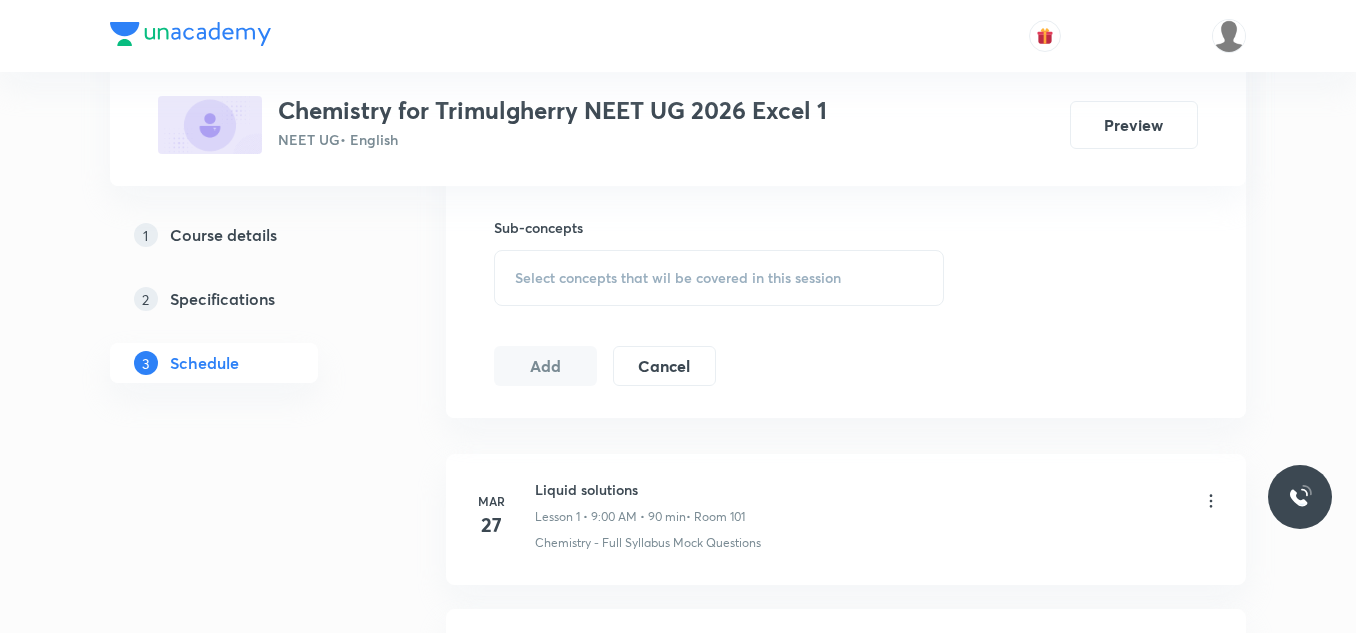 click on "Select concepts that wil be covered in this session" at bounding box center (678, 278) 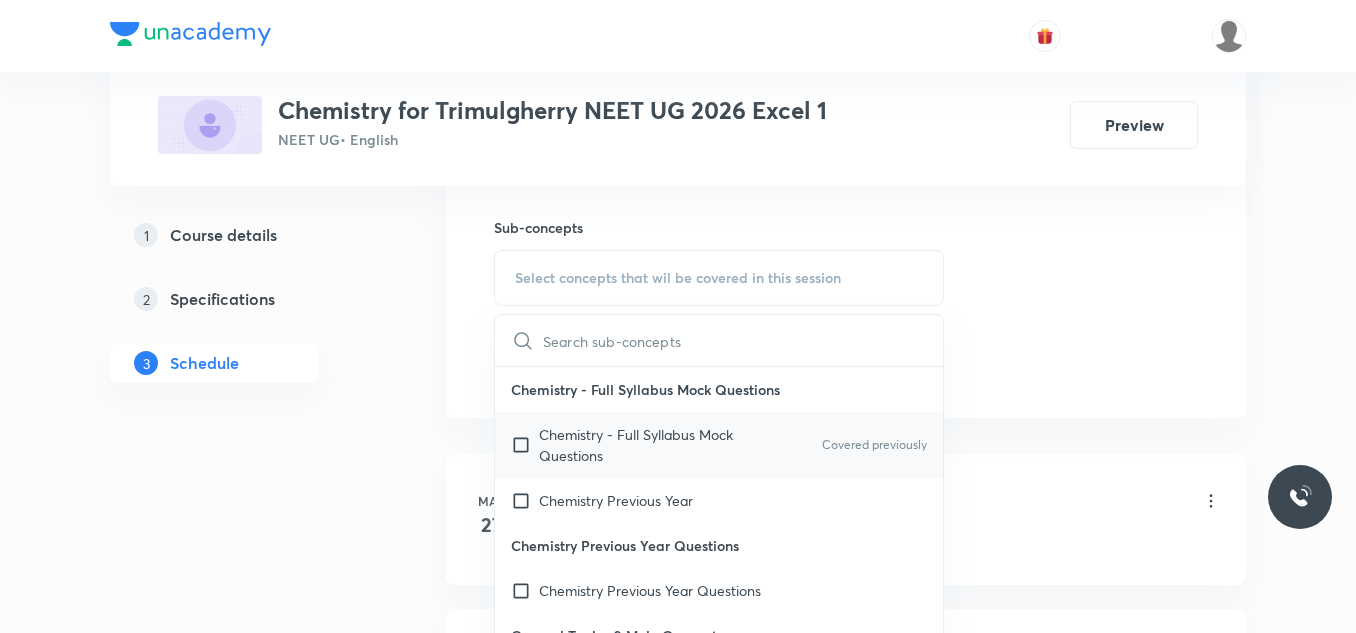 click at bounding box center [525, 445] 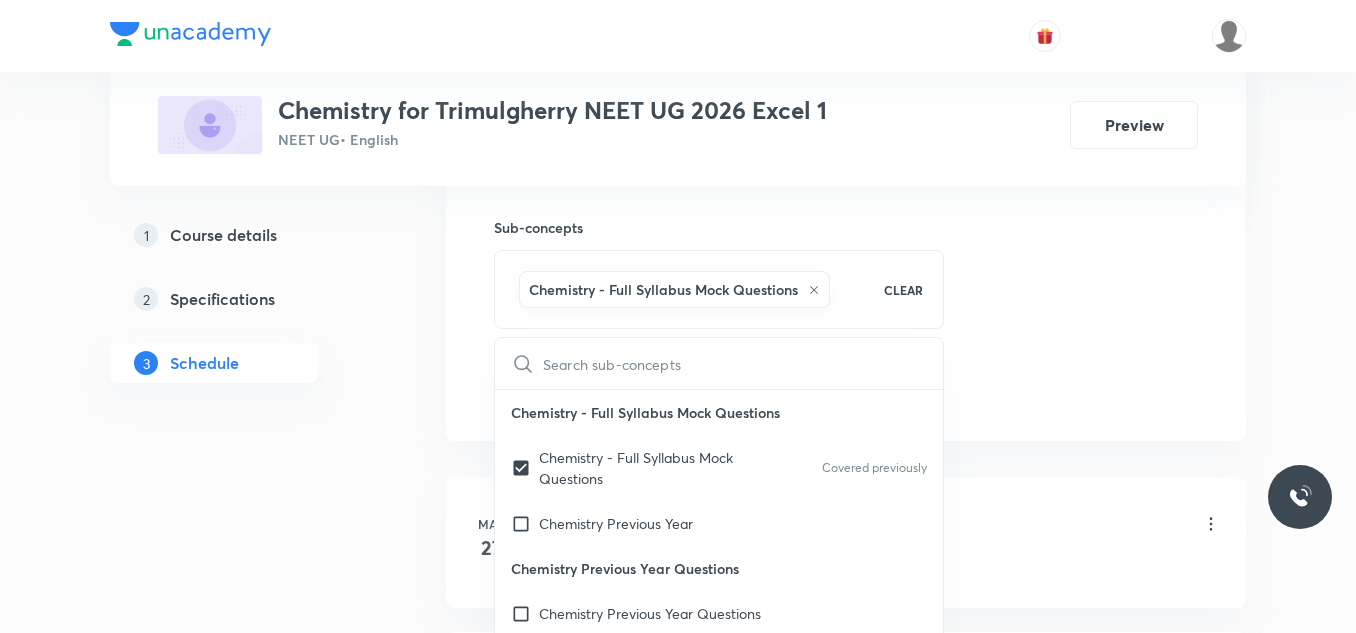 click on "Plus Courses Chemistry for Trimulgherry NEET UG 2026 Excel 1 NEET UG  • English Preview 1 Course details 2 Specifications 3 Schedule Schedule 53  classes Session  54 Live class Session title 22/99 D and f block elements ​ Schedule for Jul 14, 2025, 10:30 AM ​ Duration (in minutes) 90 ​   Session type Online Offline Room 109 Sub-concepts Chemistry - Full Syllabus Mock Questions CLEAR ​ Chemistry - Full Syllabus Mock Questions Chemistry - Full Syllabus Mock Questions Covered previously Chemistry Previous Year Chemistry Previous Year Questions Chemistry Previous Year Questions General Topics & Mole Concept Basic Concepts Mole – Basic Introduction Percentage Composition Stoichiometry Principle of Atom Conservation (POAC) Relation between Stoichiometric Quantities Application of Mole Concept: Gravimetric Analysis Electronic Configuration Of Atoms (Hund's rule)  Quantum Numbers (Magnetic Quantum no.) Quantum Numbers(Pauli's Exclusion law) Mean Molar Mass or Molecular Mass Mechanism of Corrosion Spectrum" at bounding box center [678, 3973] 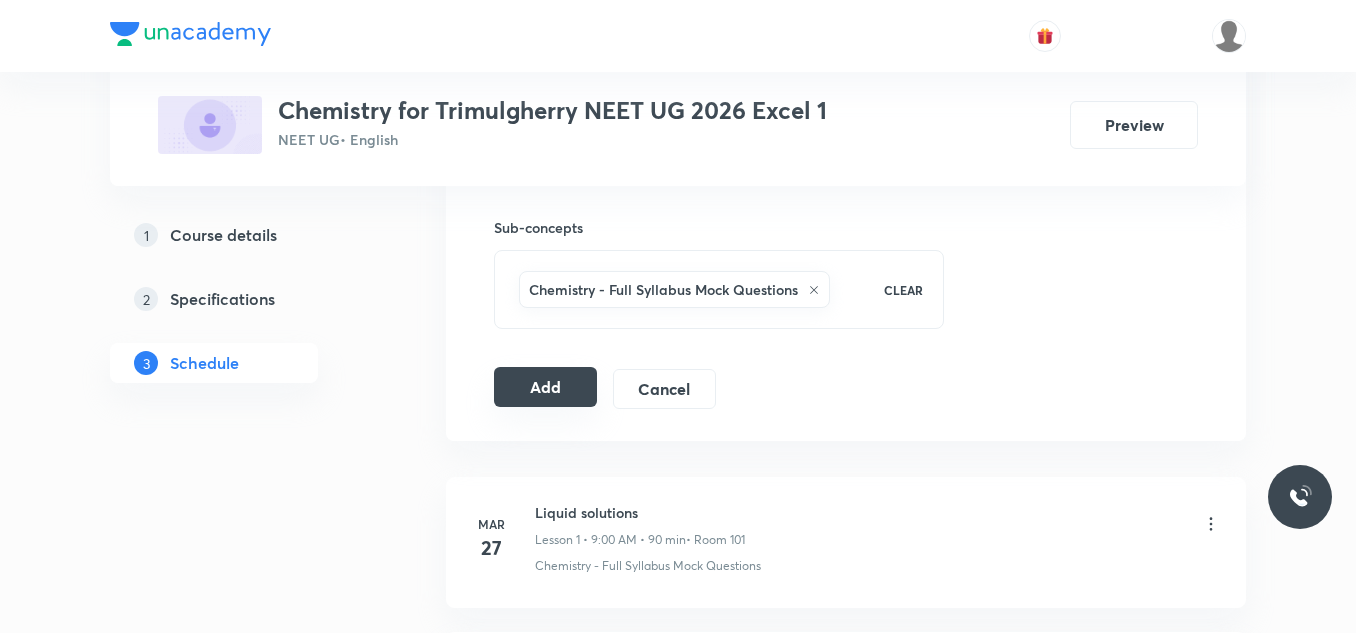 click on "Add" at bounding box center (545, 387) 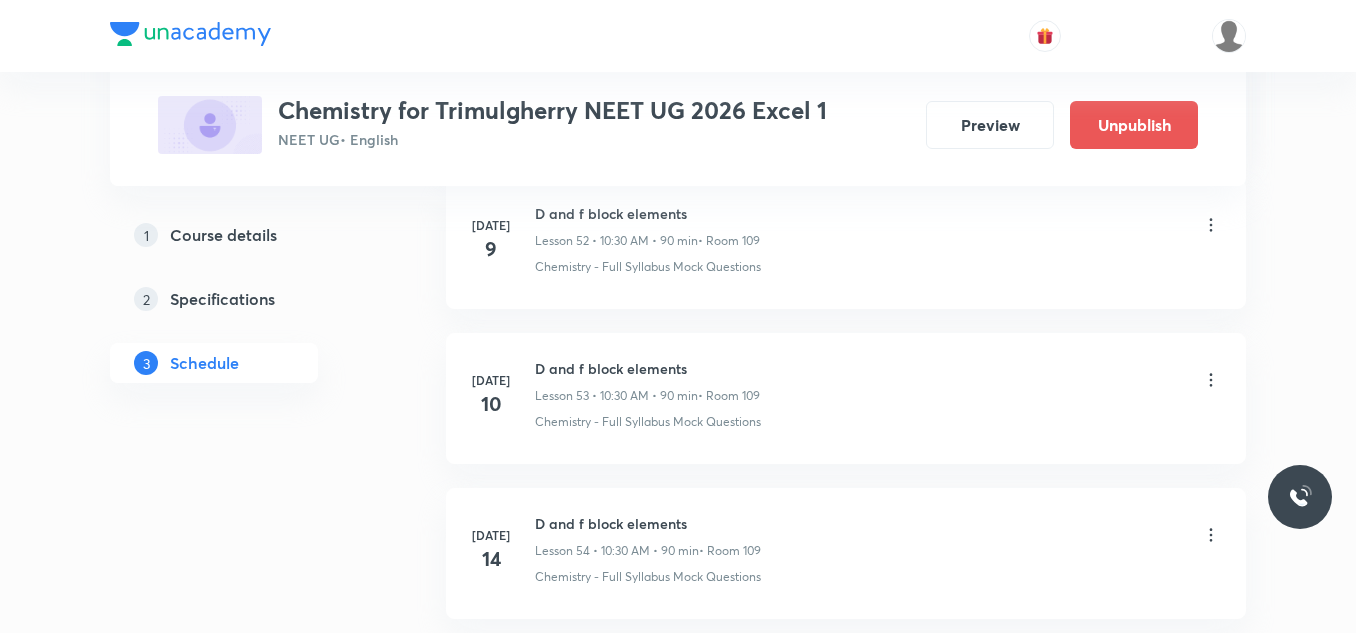 scroll, scrollTop: 8421, scrollLeft: 0, axis: vertical 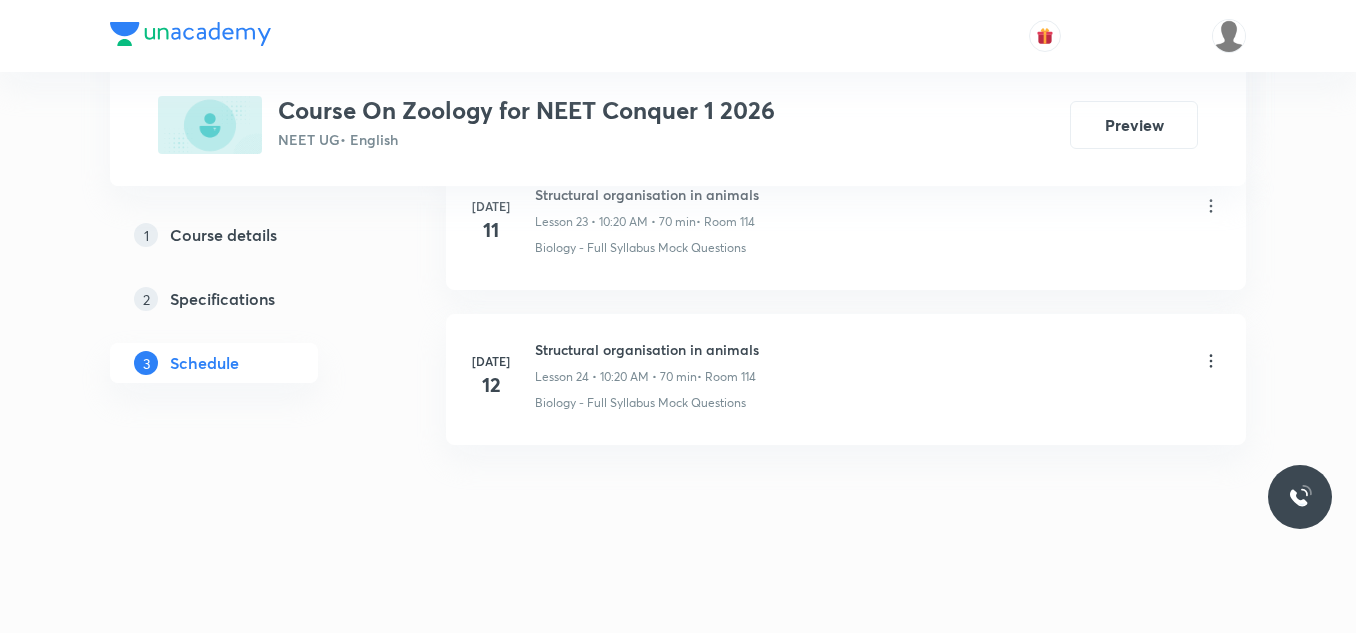 click on "Structural organisation in animals" at bounding box center (647, 349) 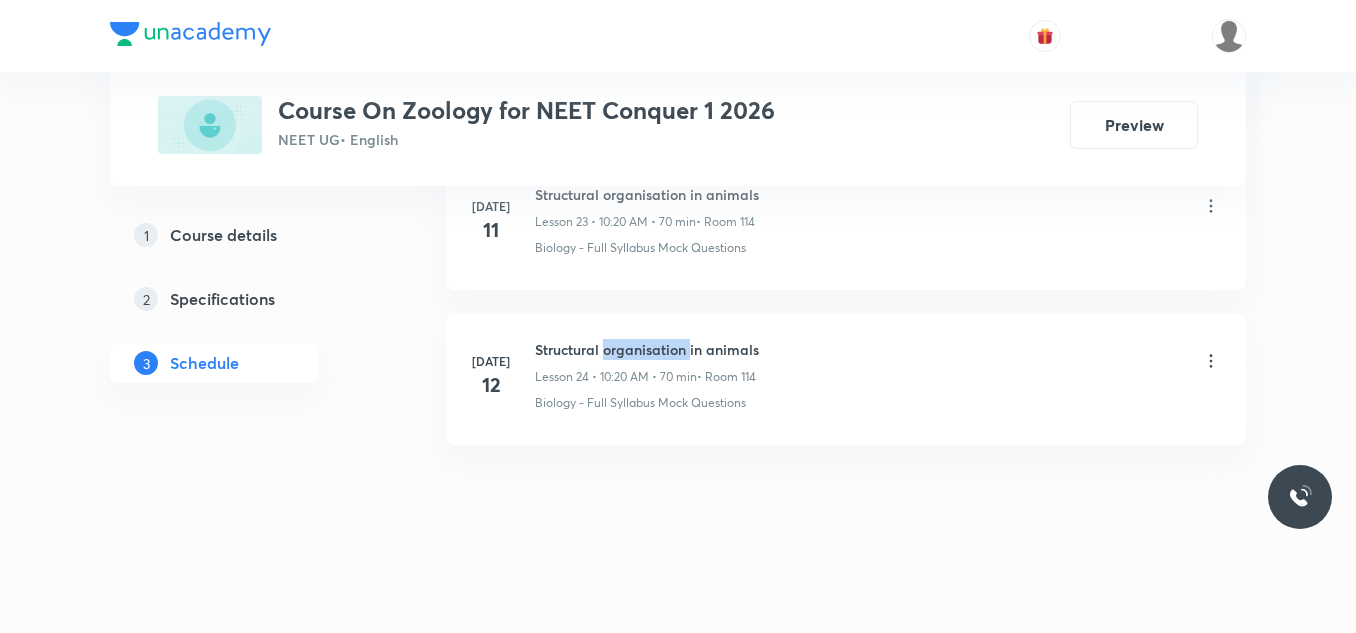 click on "Structural organisation in animals" at bounding box center [647, 349] 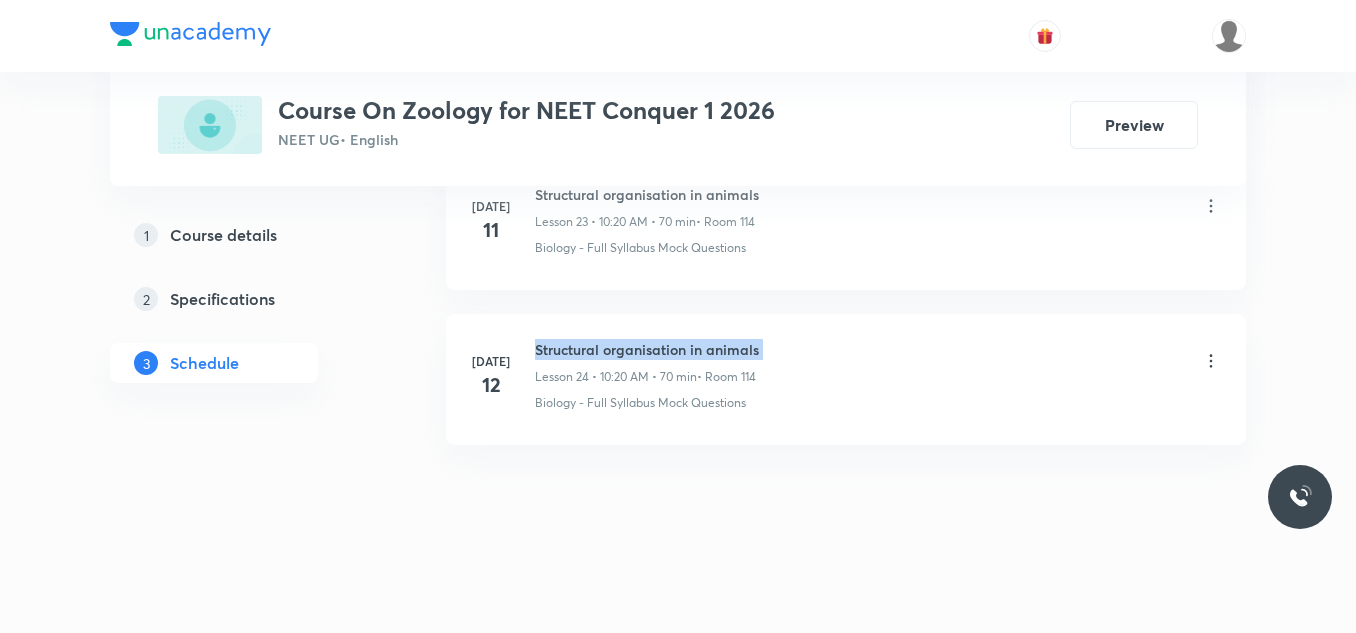 click on "Structural organisation in animals" at bounding box center [647, 349] 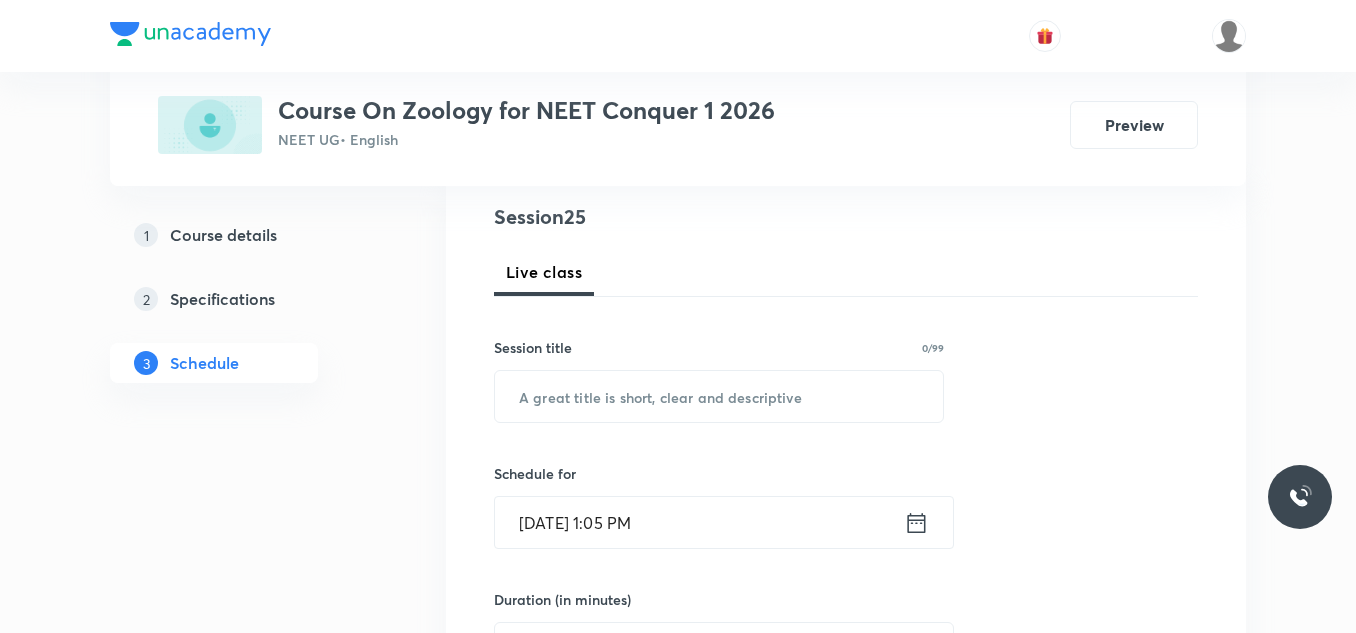 scroll, scrollTop: 300, scrollLeft: 0, axis: vertical 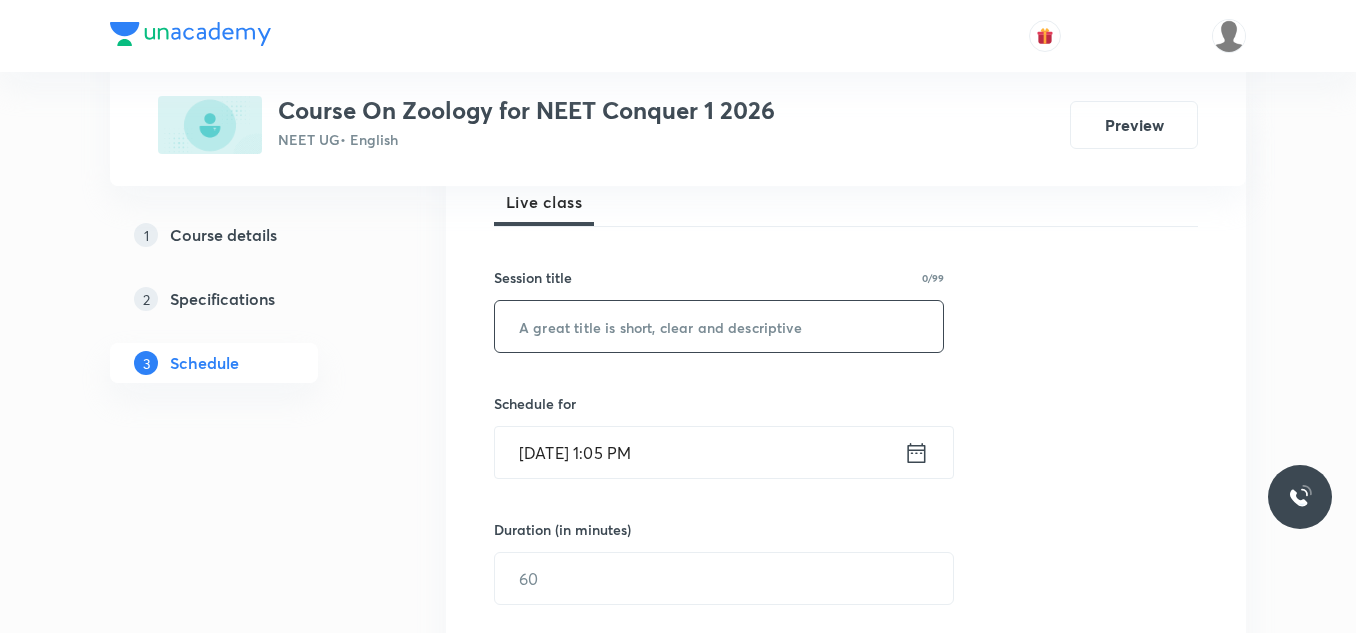 click at bounding box center (719, 326) 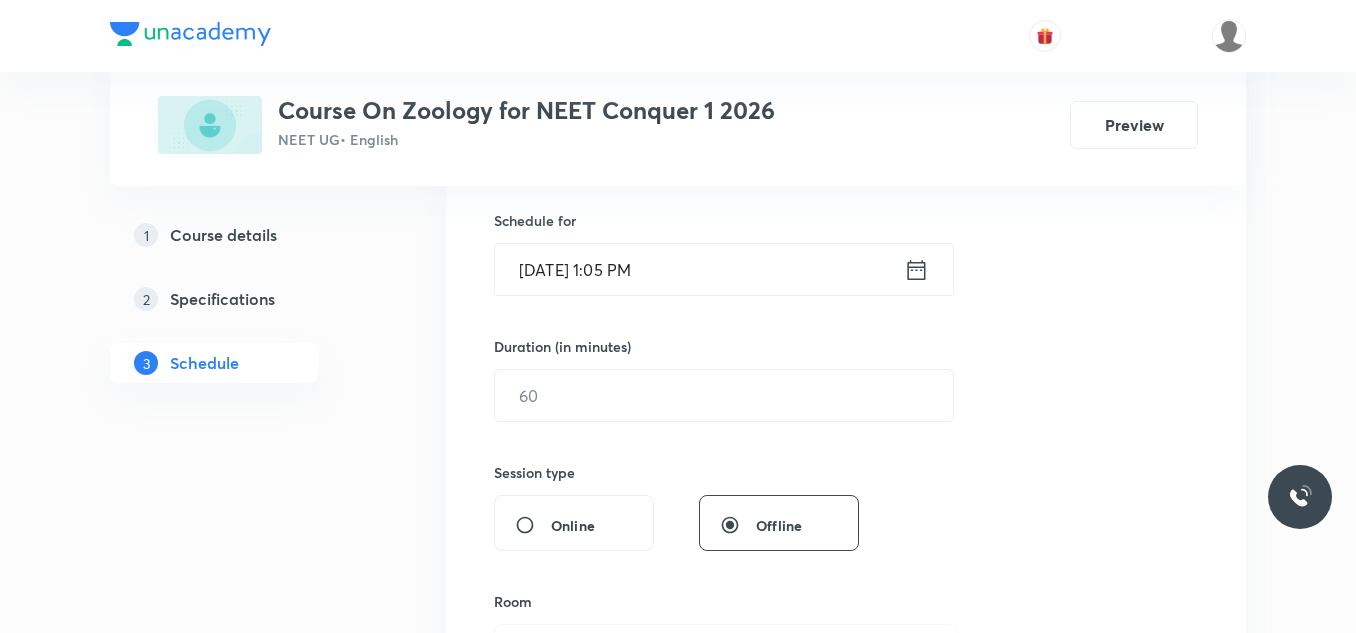 scroll, scrollTop: 500, scrollLeft: 0, axis: vertical 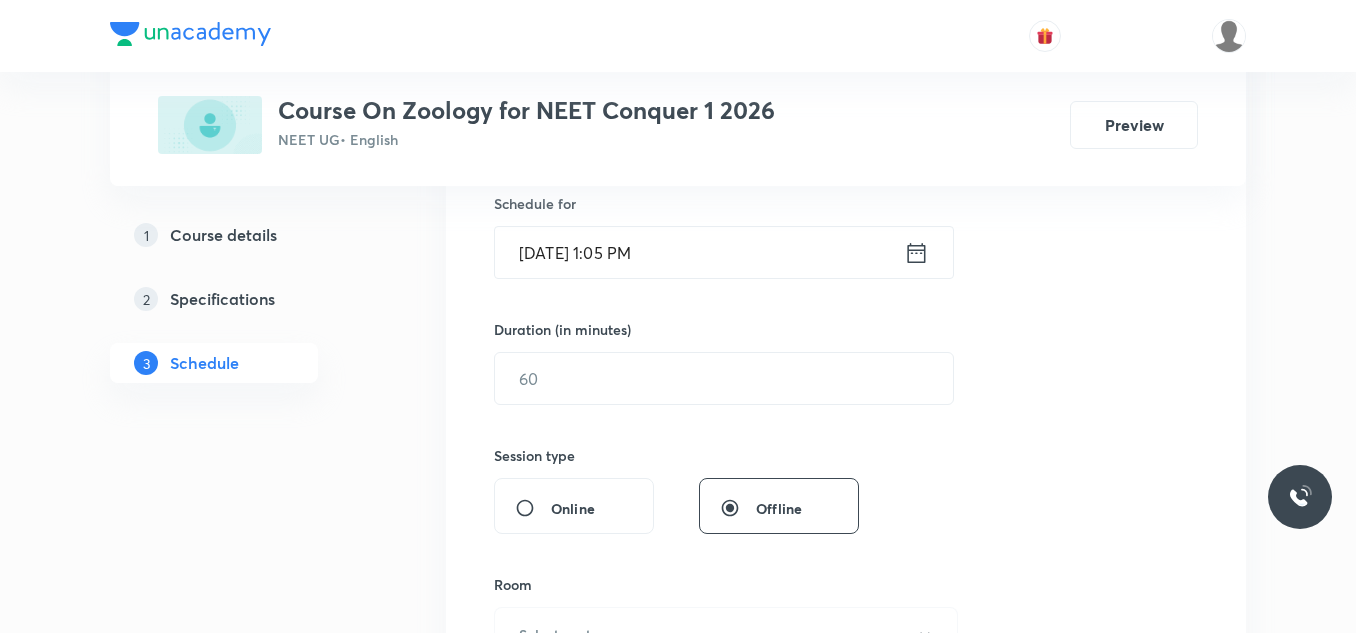 type on "Structural organisation in animals" 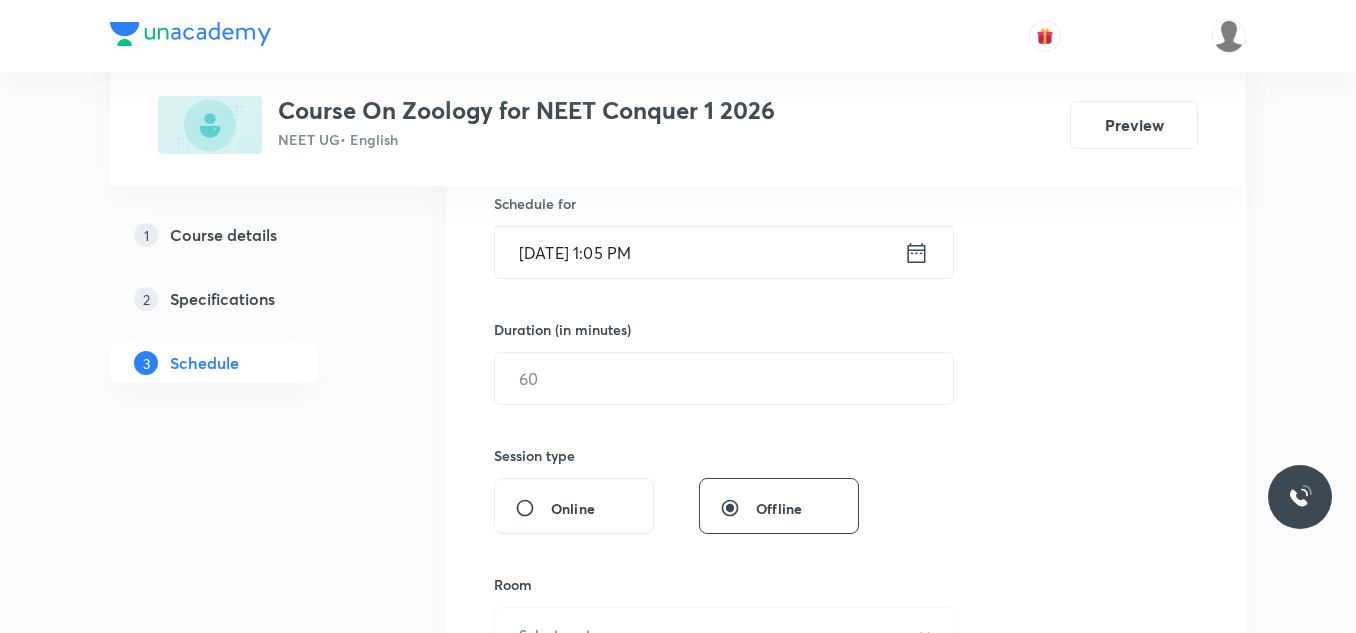 click 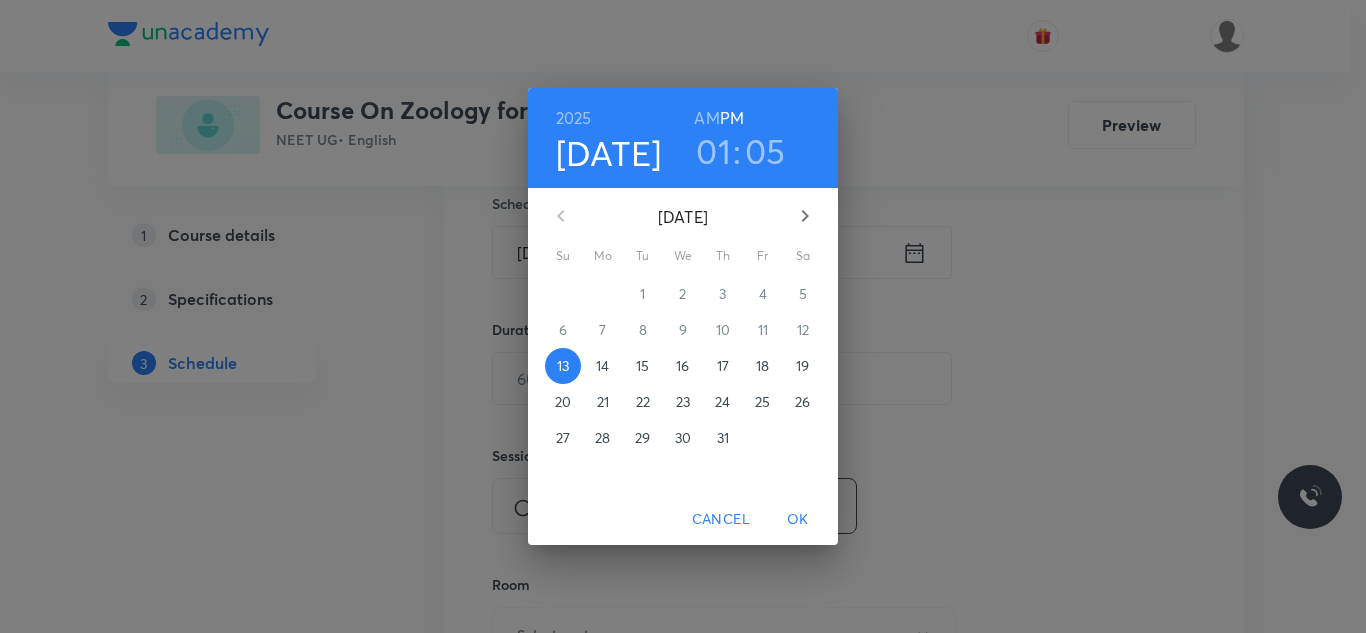 click on "2025 Jul 13 01 : 05 AM PM July 2025 Su Mo Tu We Th Fr Sa 29 30 1 2 3 4 5 6 7 8 9 10 11 12 13 14 15 16 17 18 19 20 21 22 23 24 25 26 27 28 29 30 31 1 2 Cancel OK" at bounding box center (683, 316) 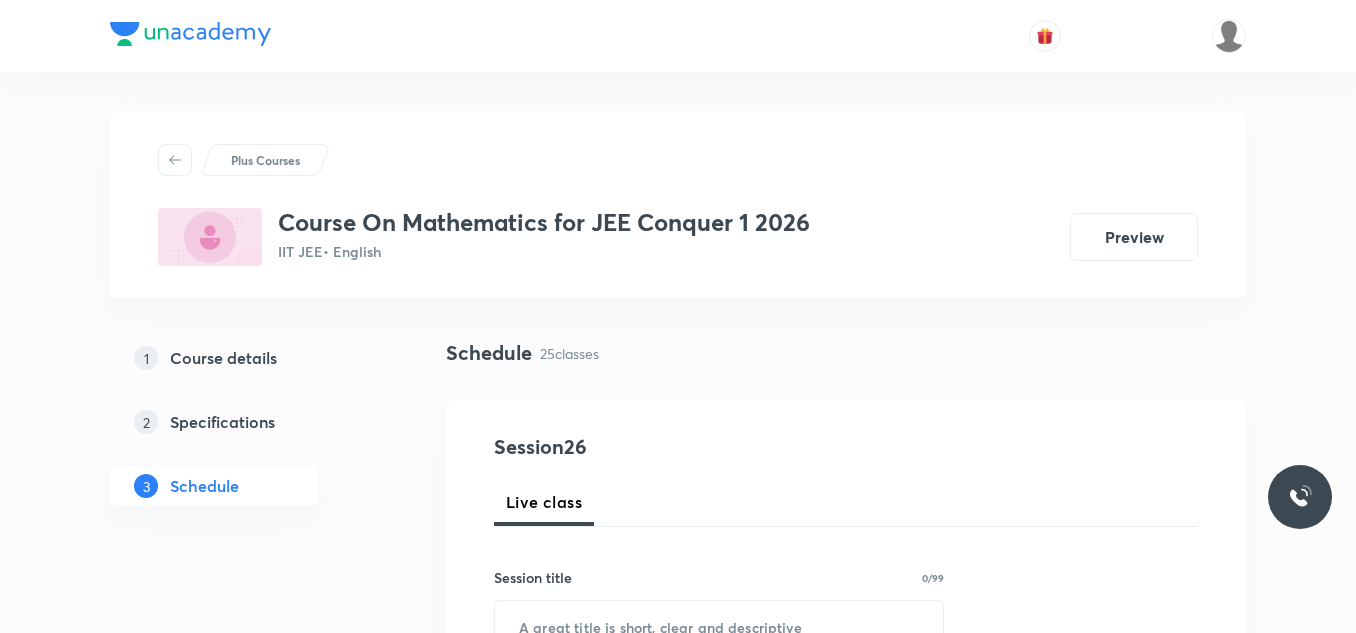 scroll, scrollTop: 4845, scrollLeft: 0, axis: vertical 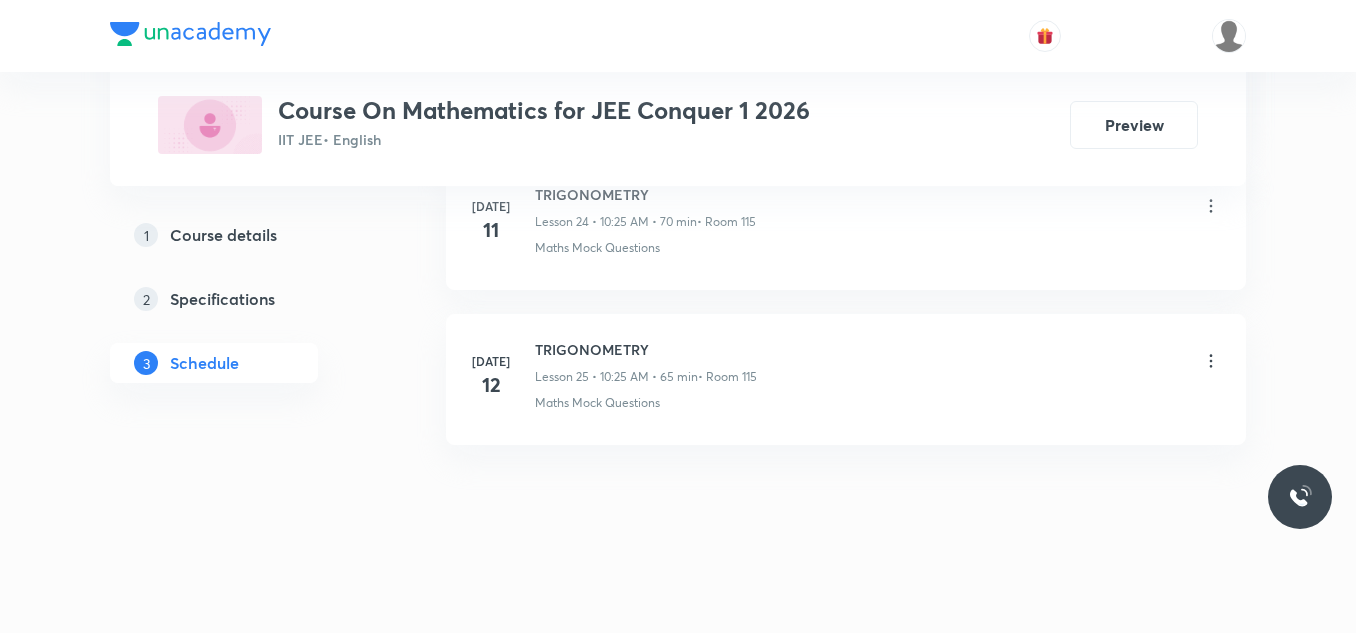 click on "TRIGONOMETRY" at bounding box center [646, 349] 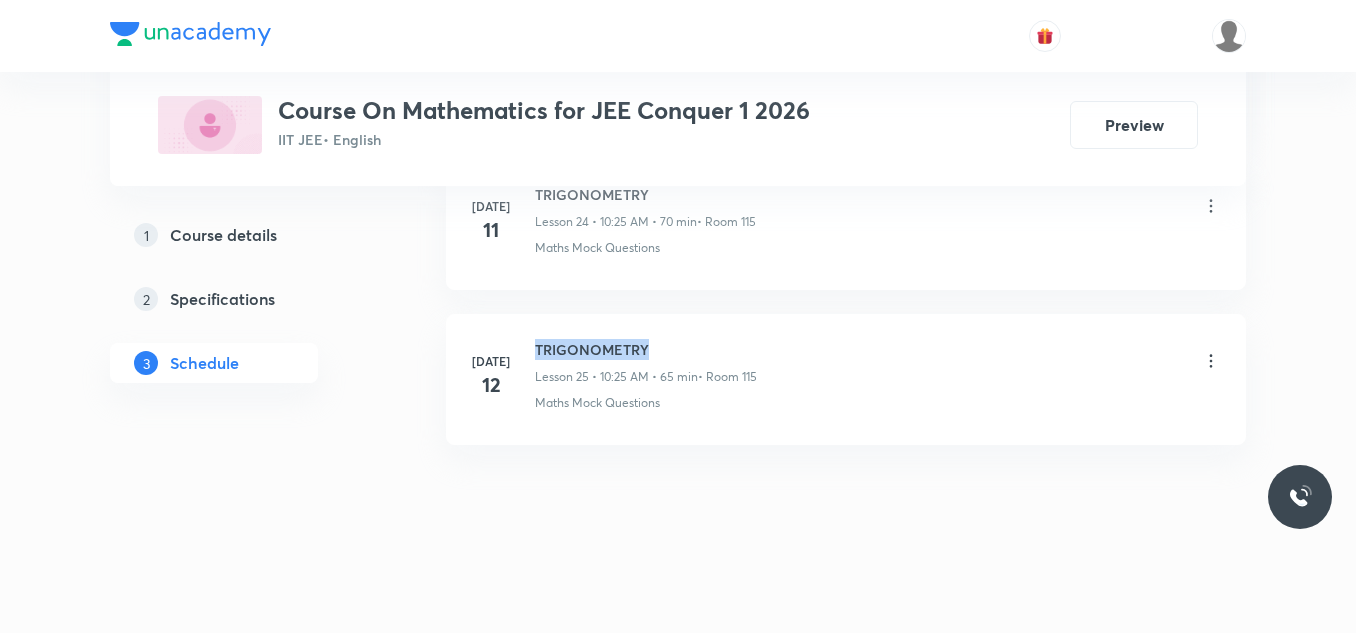 click on "TRIGONOMETRY" at bounding box center (646, 349) 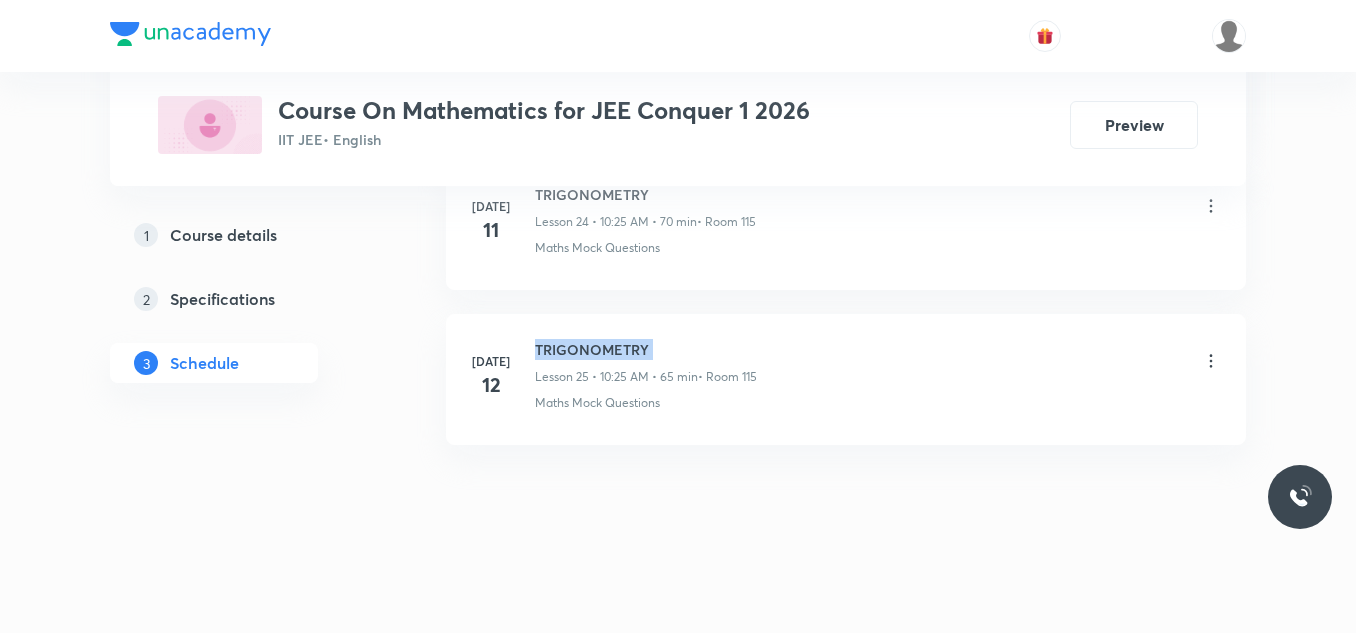 click on "TRIGONOMETRY" at bounding box center (646, 349) 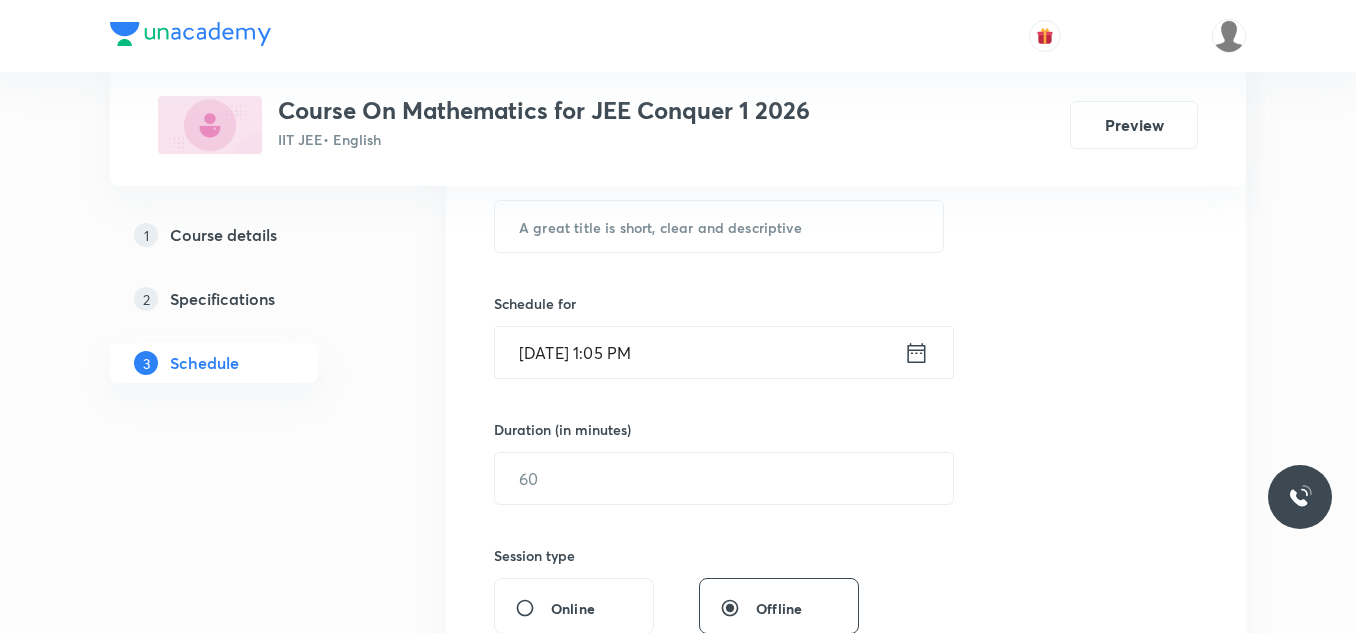 scroll, scrollTop: 200, scrollLeft: 0, axis: vertical 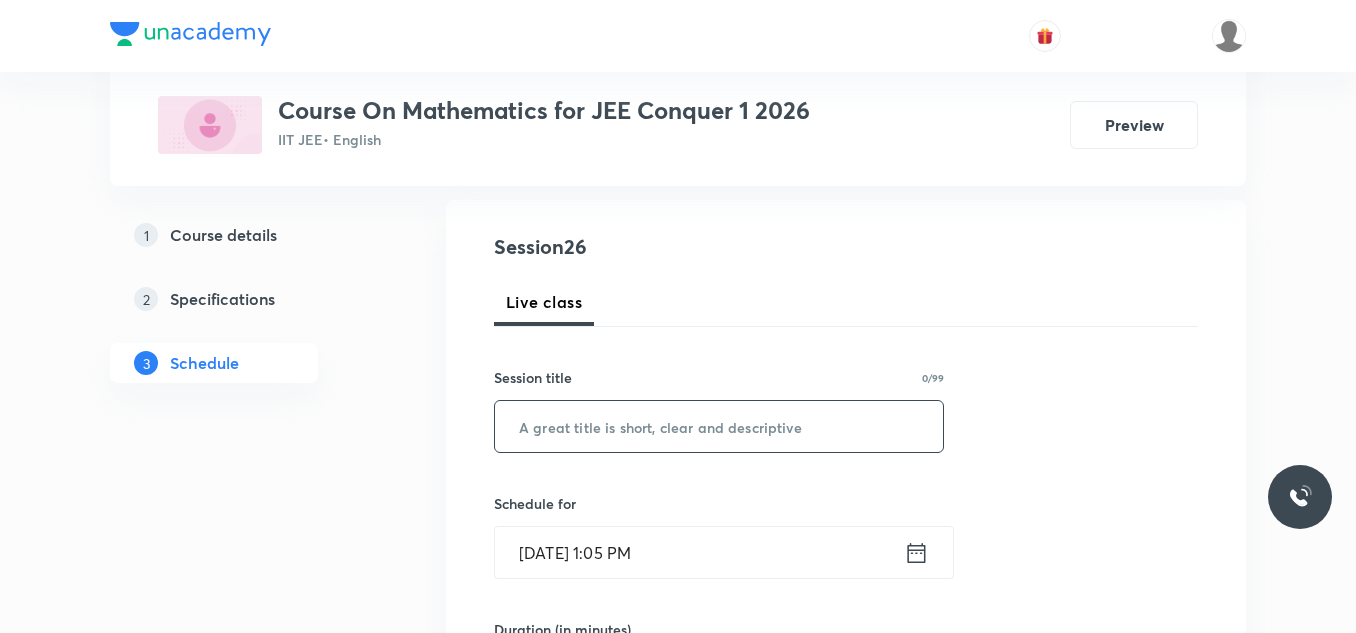 click at bounding box center [719, 426] 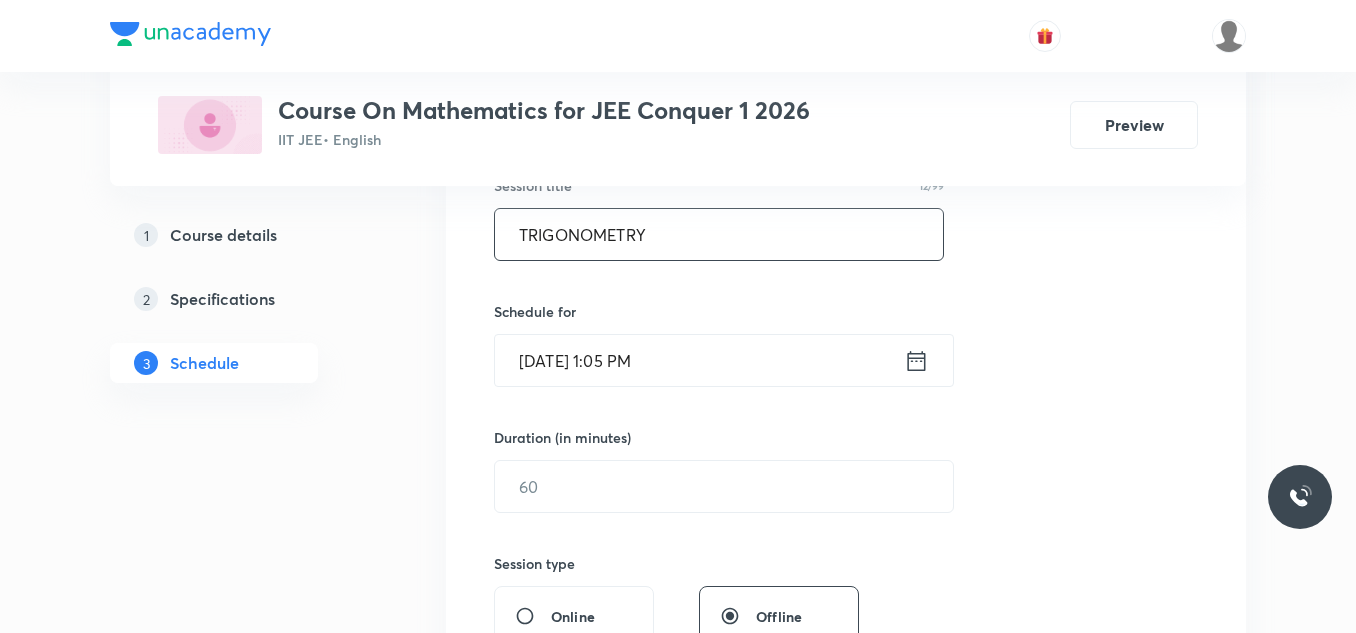 scroll, scrollTop: 400, scrollLeft: 0, axis: vertical 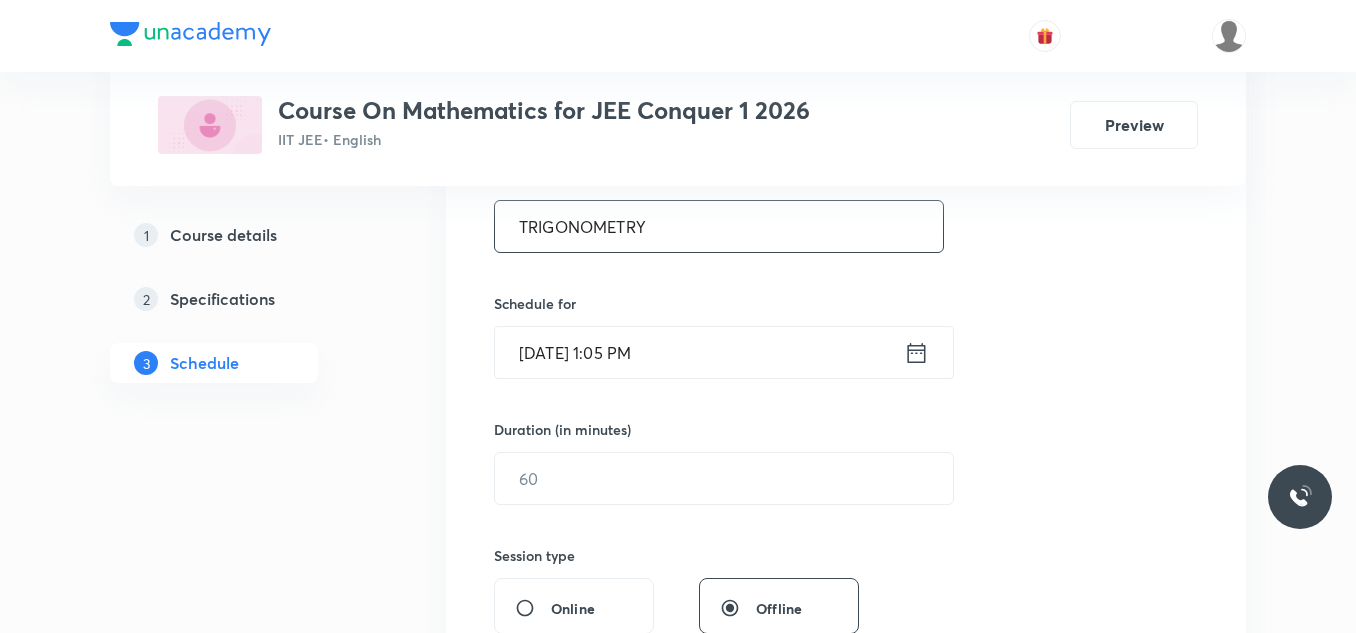 type on "TRIGONOMETRY" 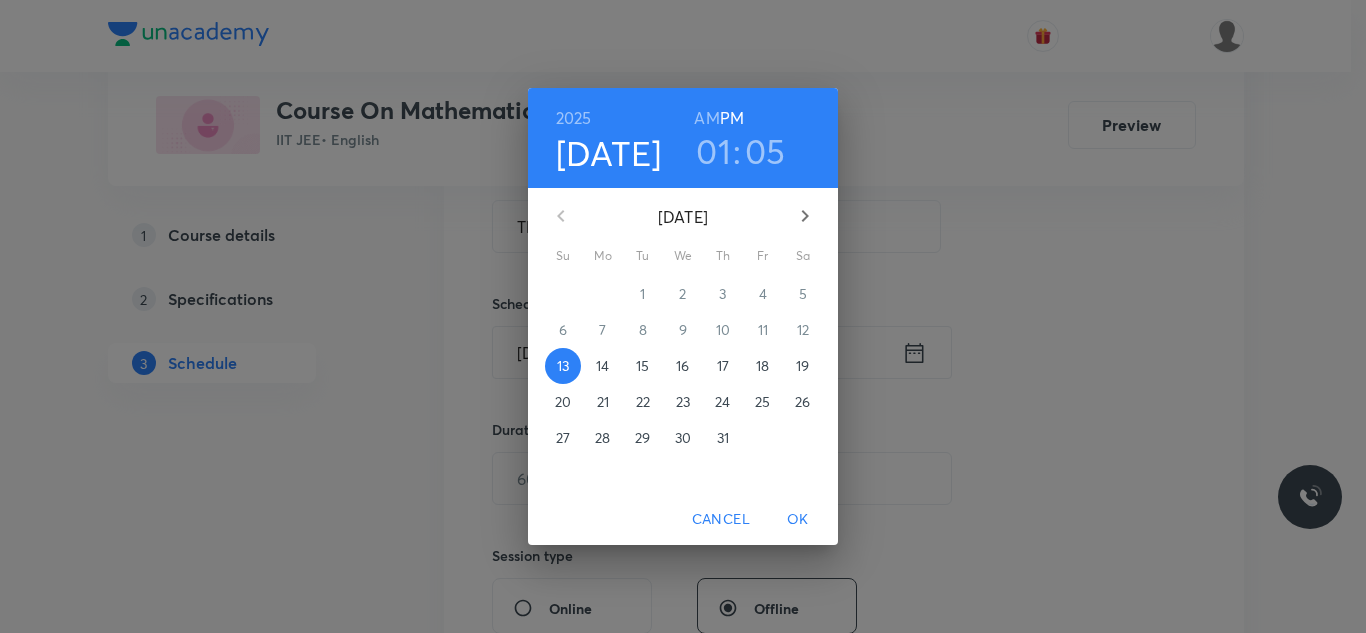 click on "14" at bounding box center (602, 366) 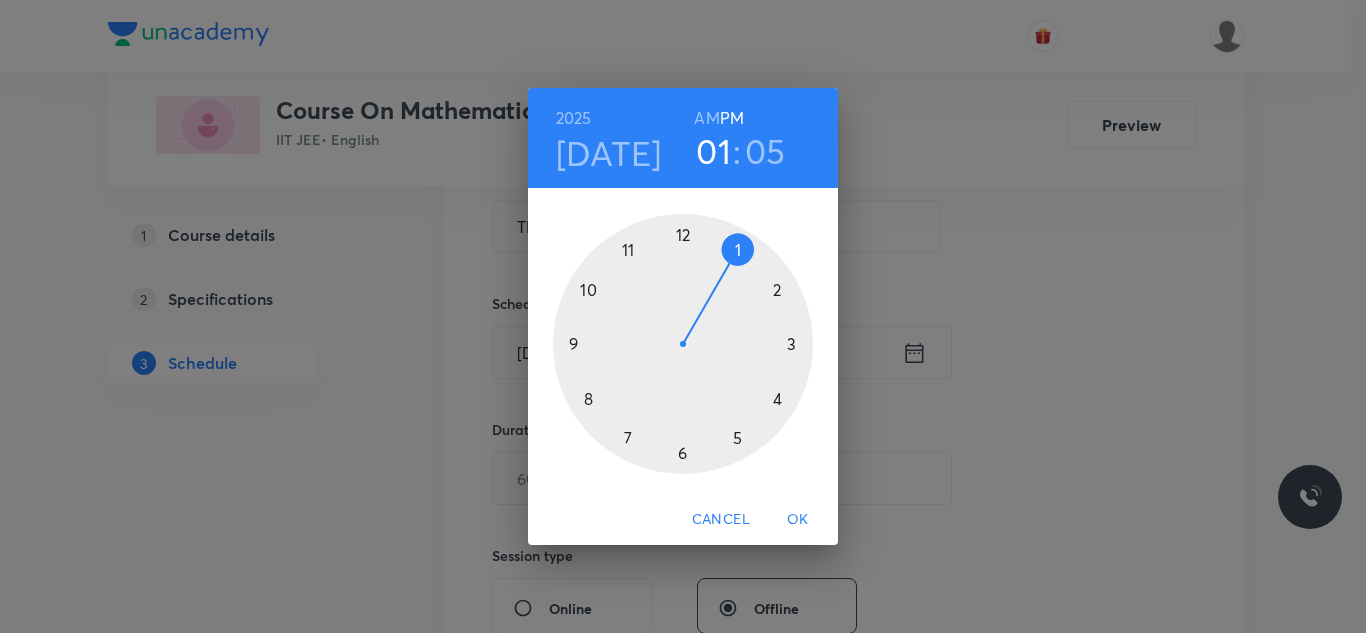 click on "2025 Jul 14 01 : 05 AM PM" at bounding box center [683, 138] 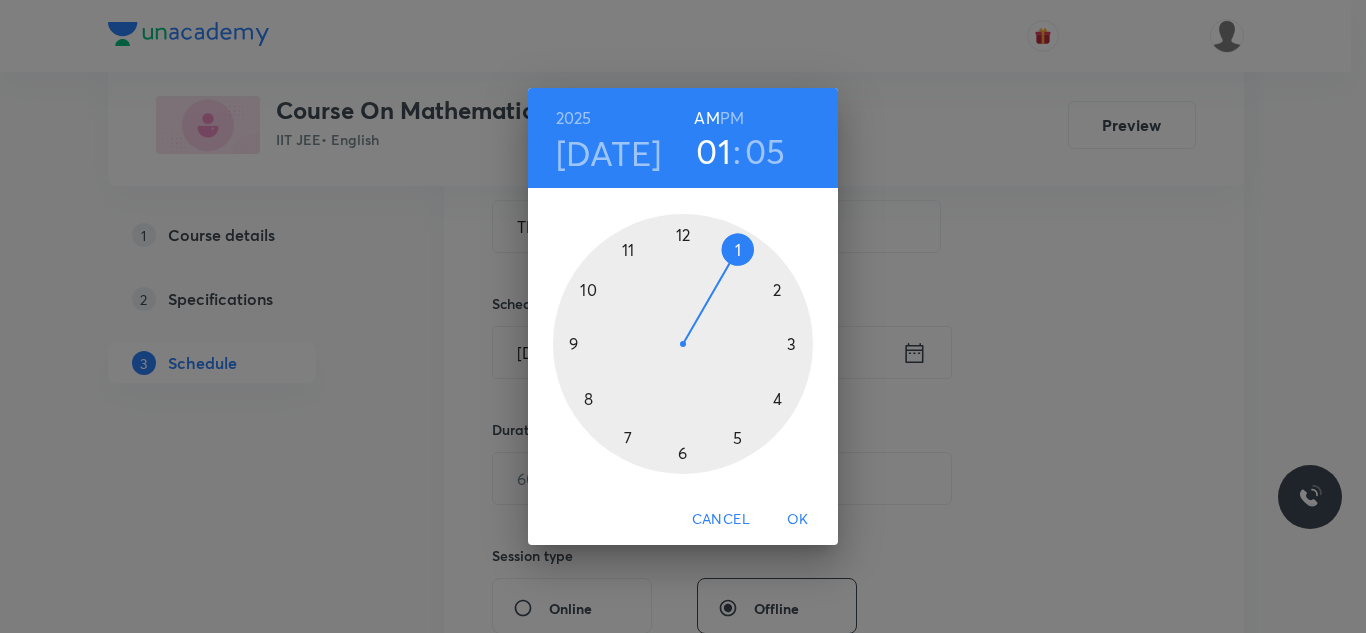 click at bounding box center [683, 344] 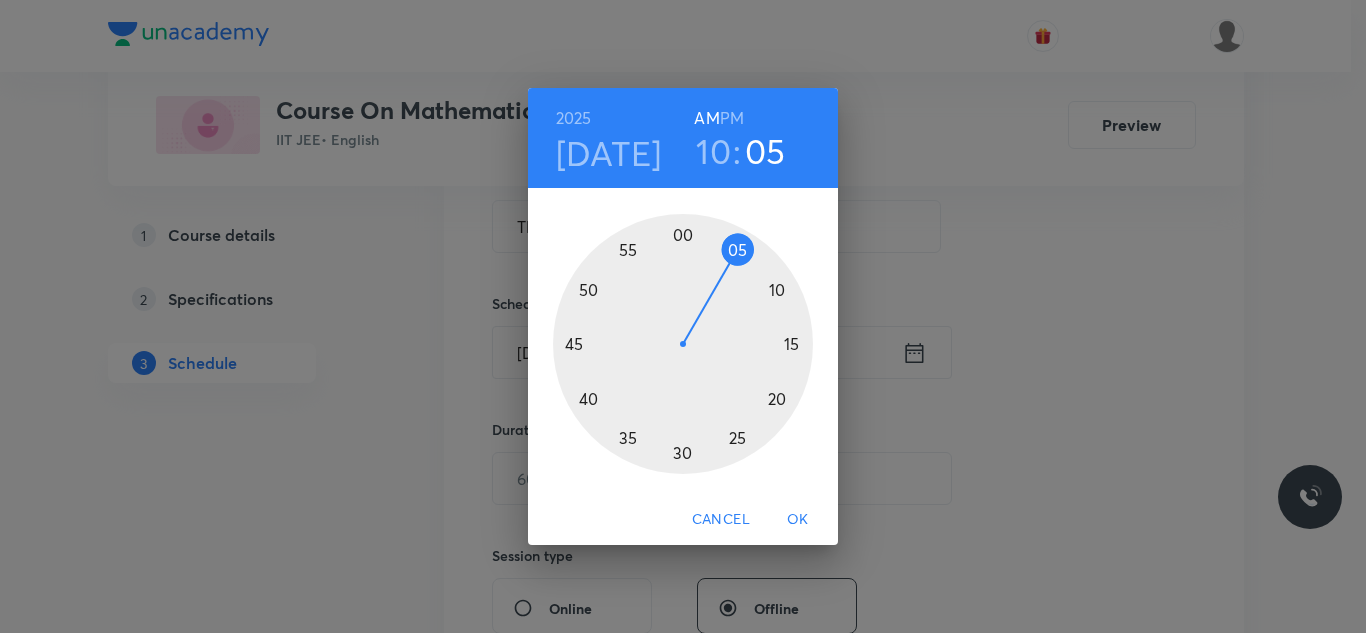 click at bounding box center [683, 344] 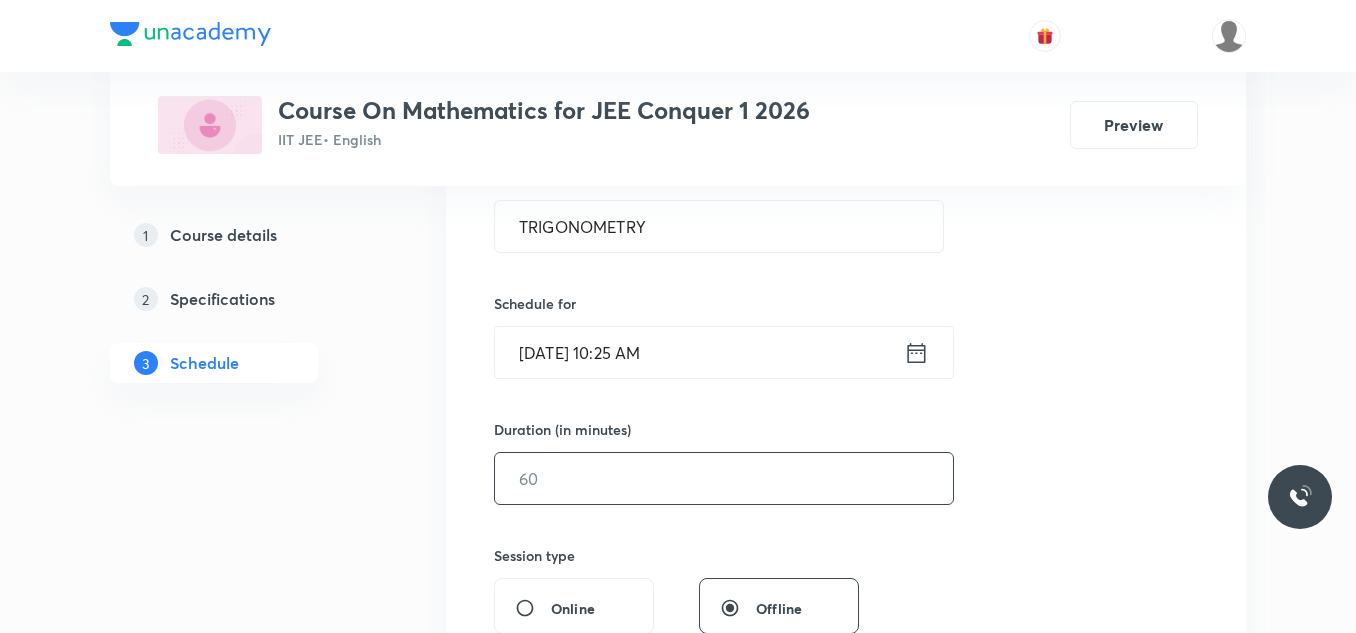 click at bounding box center (724, 478) 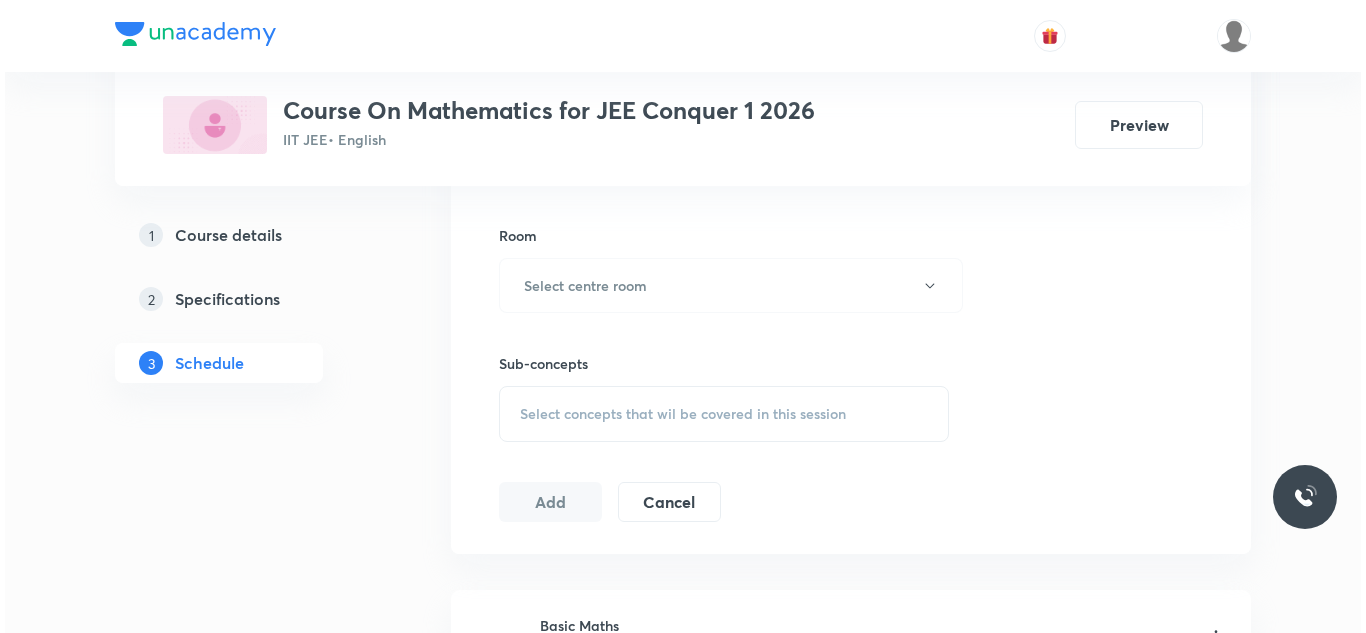 scroll, scrollTop: 800, scrollLeft: 0, axis: vertical 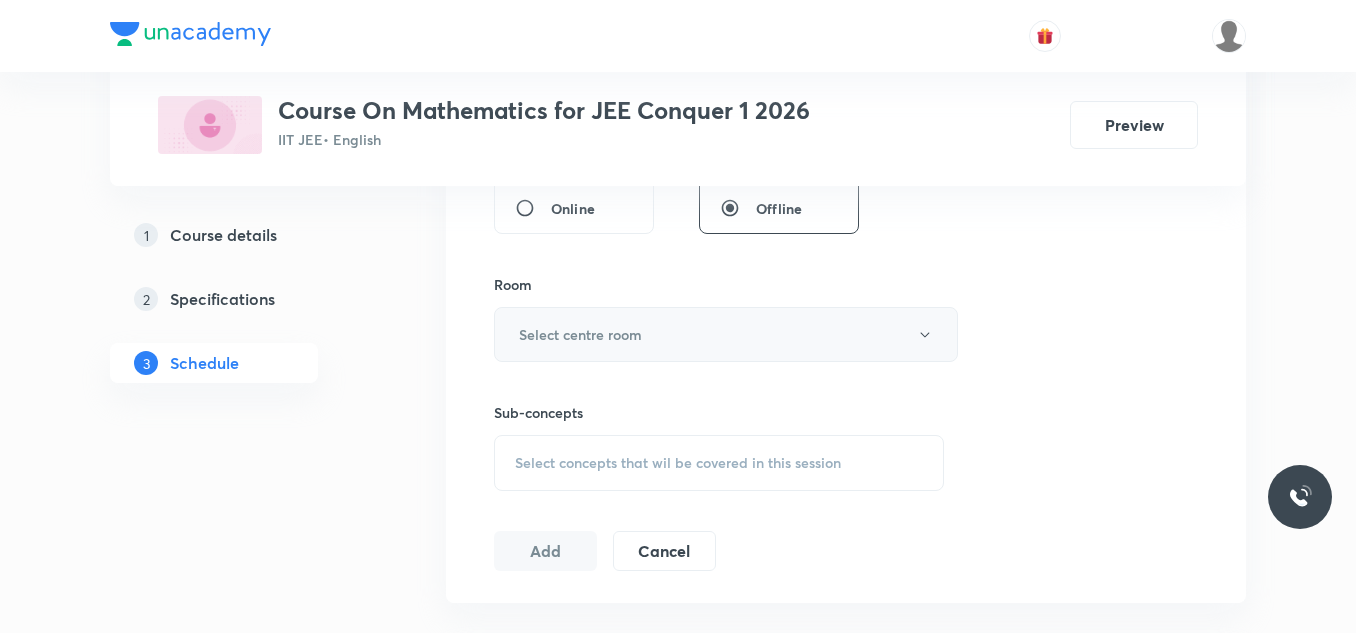 type on "65" 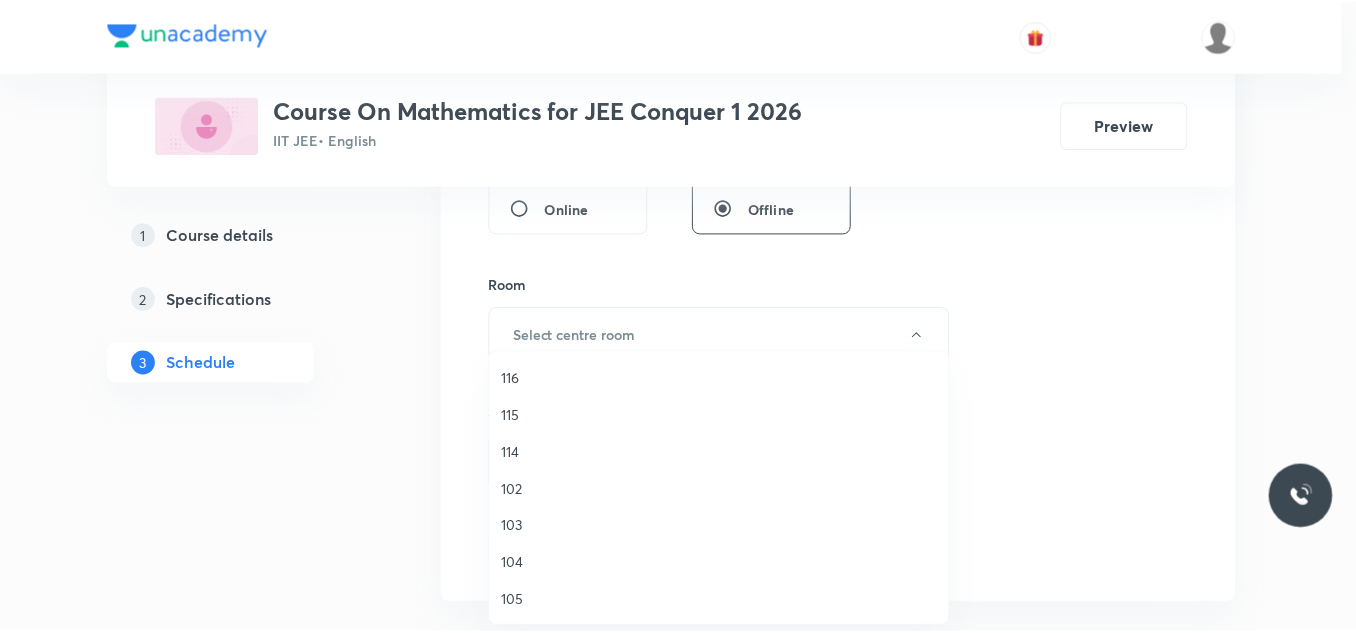 scroll, scrollTop: 0, scrollLeft: 0, axis: both 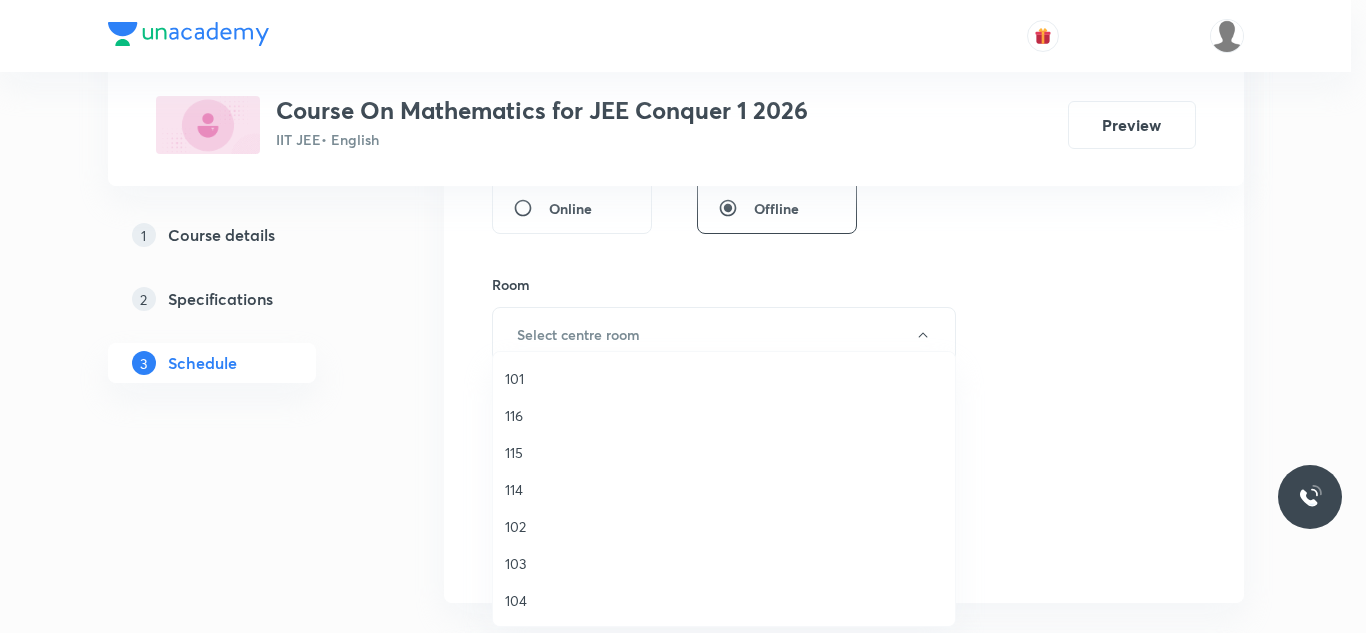 click on "115" at bounding box center [724, 452] 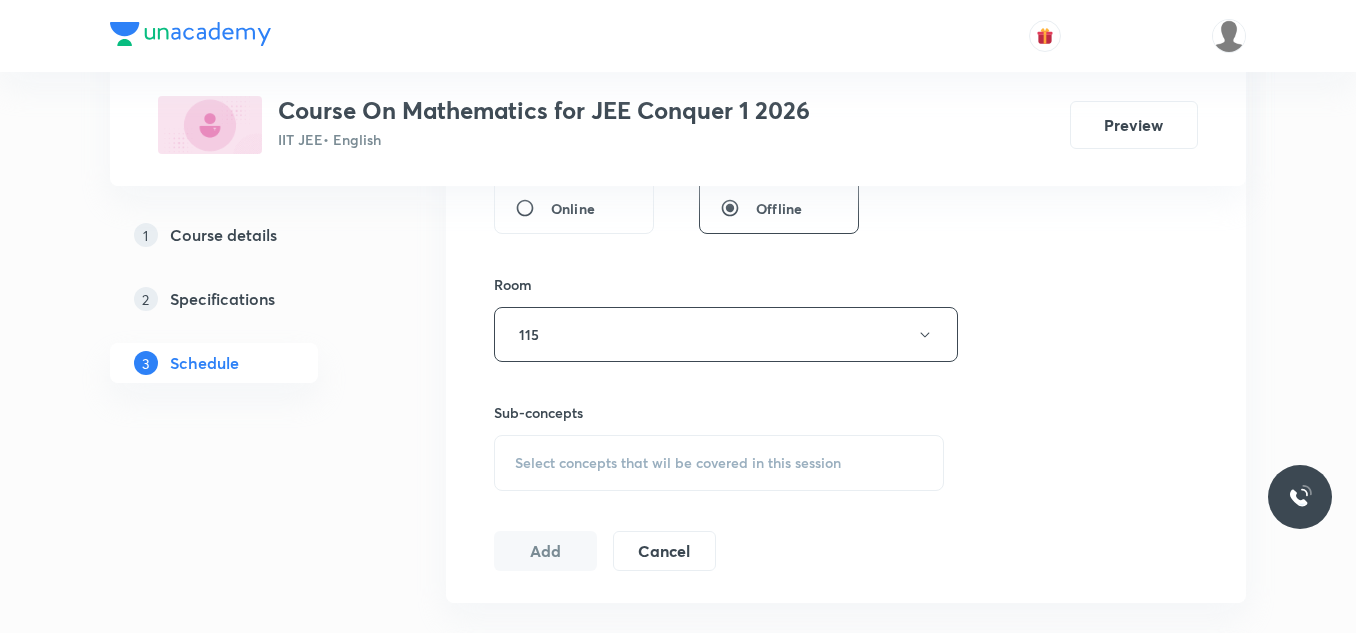 scroll, scrollTop: 900, scrollLeft: 0, axis: vertical 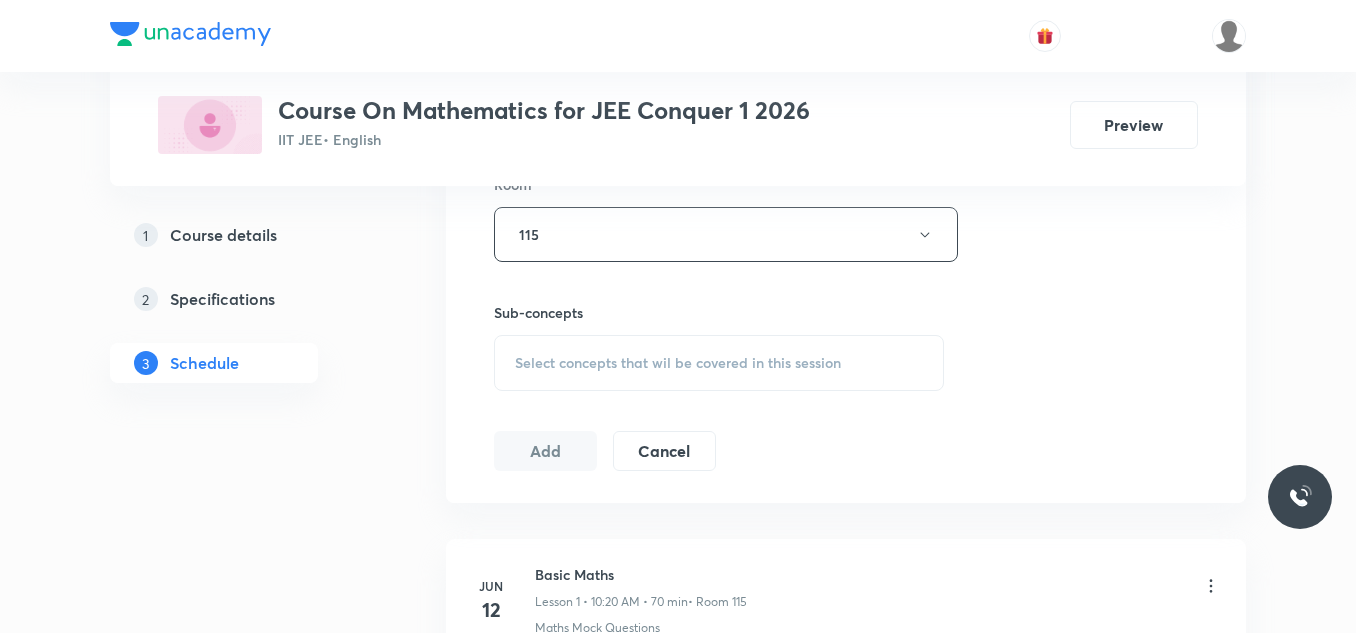 click on "Select concepts that wil be covered in this session" at bounding box center (678, 363) 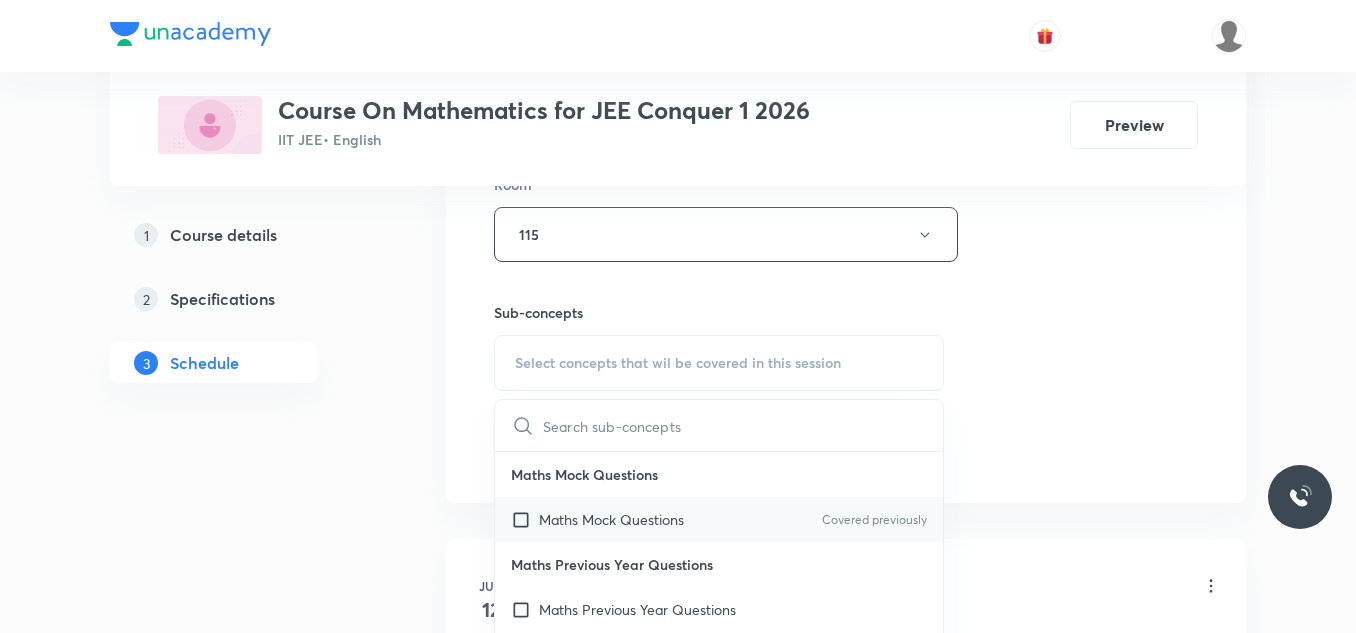 click at bounding box center [525, 519] 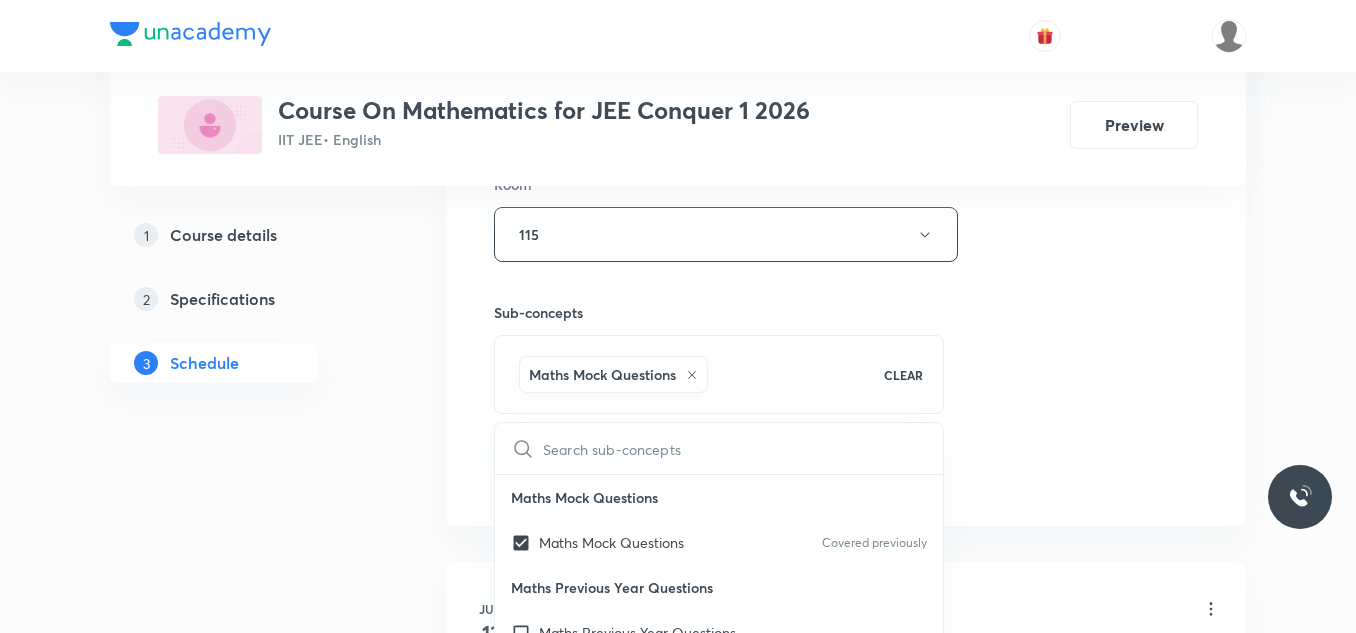 click on "Plus Courses Course On Mathematics for JEE Conquer 1 2026 IIT JEE  • English Preview 1 Course details 2 Specifications 3 Schedule Schedule 25  classes Session  26 Live class Session title 12/99 TRIGONOMETRY ​ Schedule for Jul 14, 2025, 10:25 AM ​ Duration (in minutes) 65 ​   Session type Online Offline Room 115 Sub-concepts Maths Mock Questions CLEAR ​ Maths Mock Questions Maths Mock Questions Covered previously Maths Previous Year Questions Maths Previous Year Questions Theory of equations Degree, Value Based & Equation Geometrical Meaning of the Zeroes of a Polynomial Location of roots Geometrical meaning of Roots of an equation Points in solving an equation Graph of Quadratic Expression & its Analysis Range of Quadratic Equation Remainder and factor theorems Identity Quadratic equations Common Roots Location of Roots General Equation of Second Degree in Variable x and y Theory of Equations Relation Between Roots and Coefficients Nature of Roots: Real, Imaginary, and Integer Quadratic Inequality 1" at bounding box center (678, 1888) 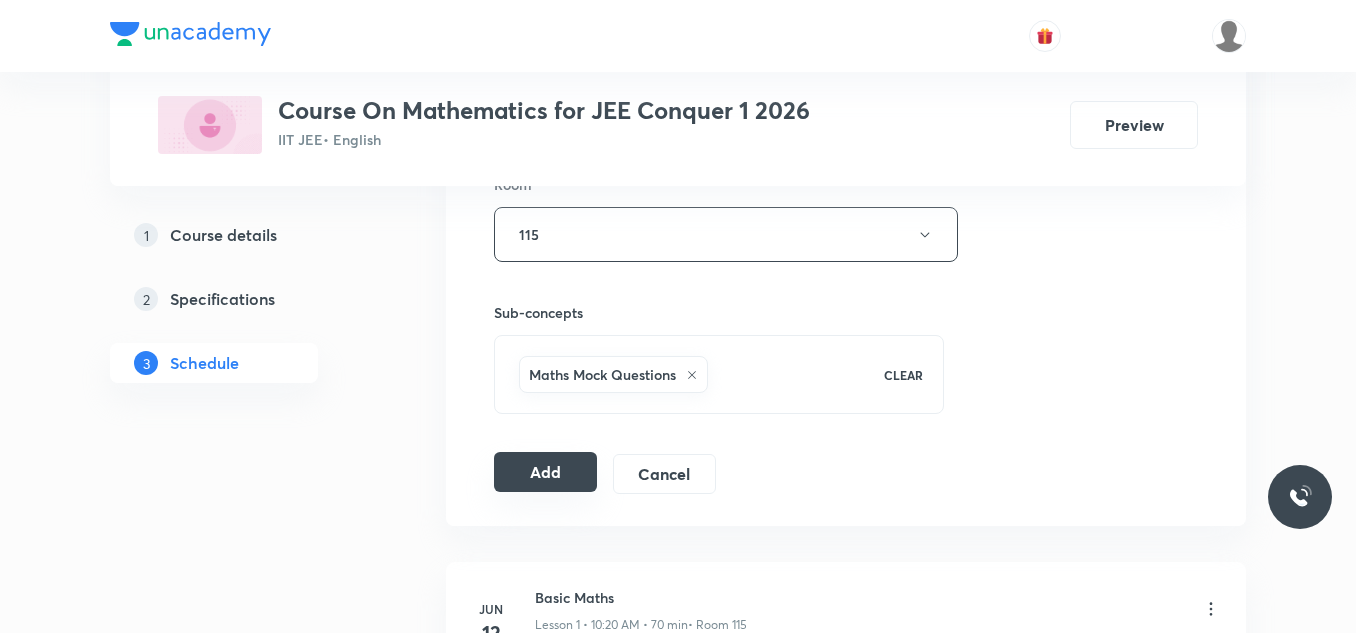 click on "Add" at bounding box center [545, 472] 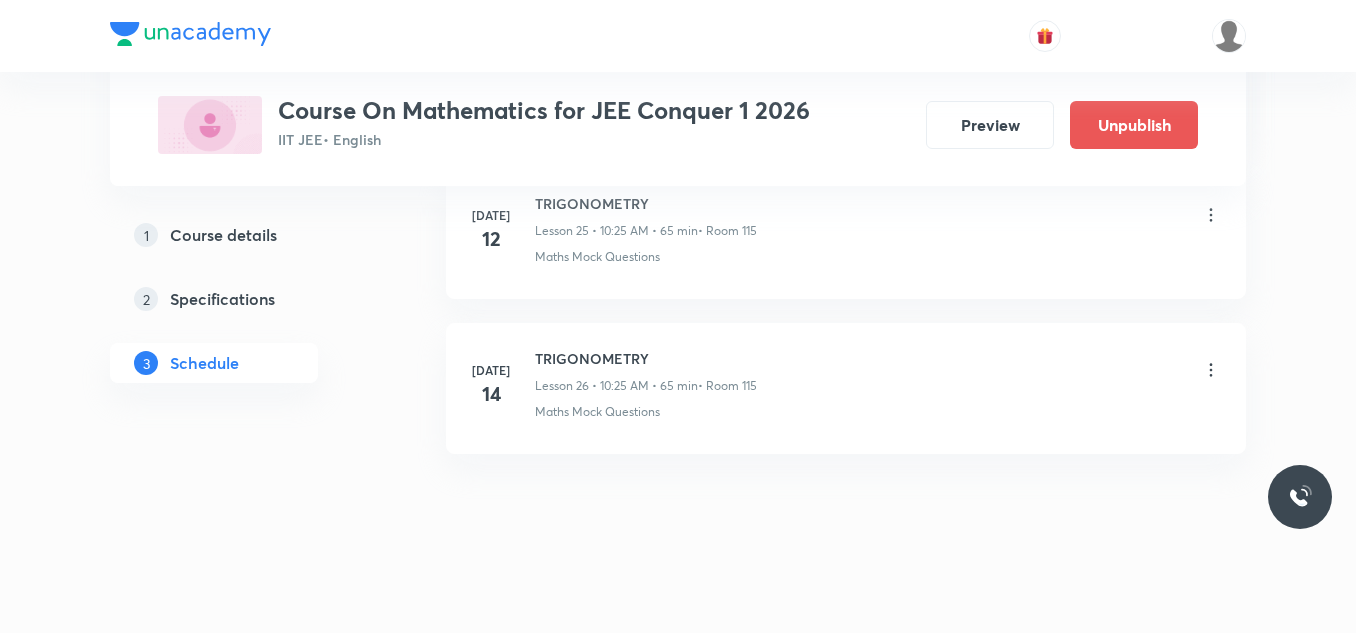 scroll, scrollTop: 4081, scrollLeft: 0, axis: vertical 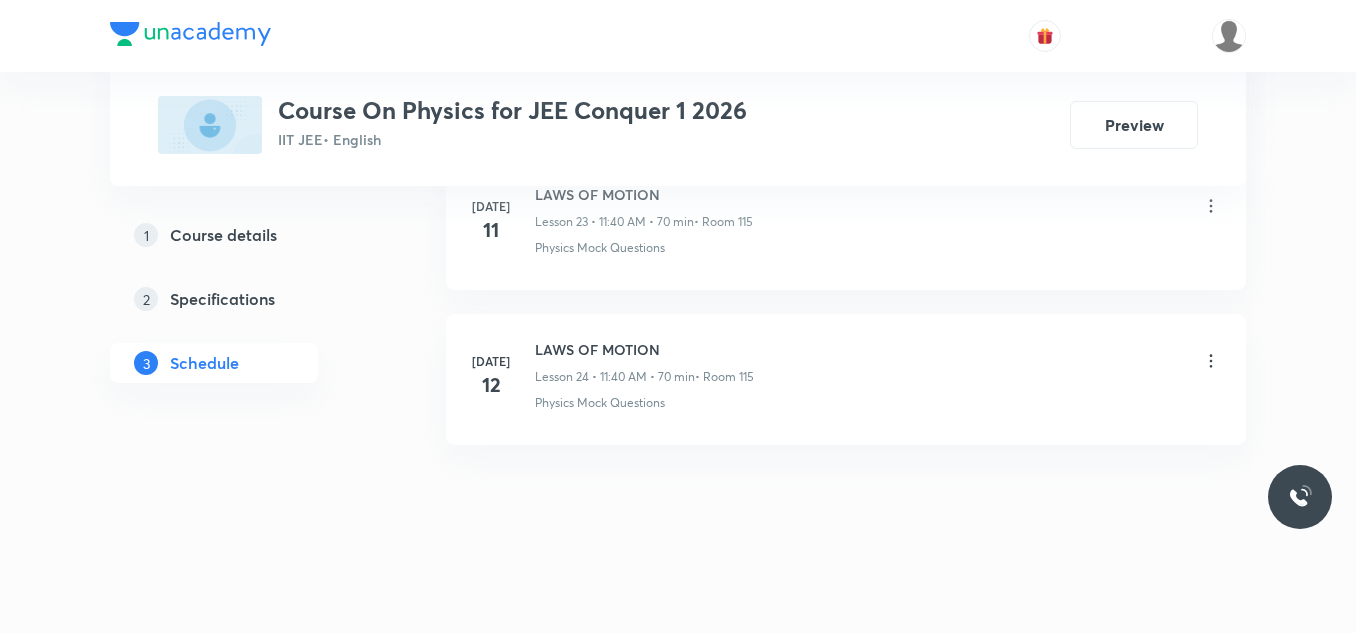 click on "LAWS OF MOTION" at bounding box center [644, 349] 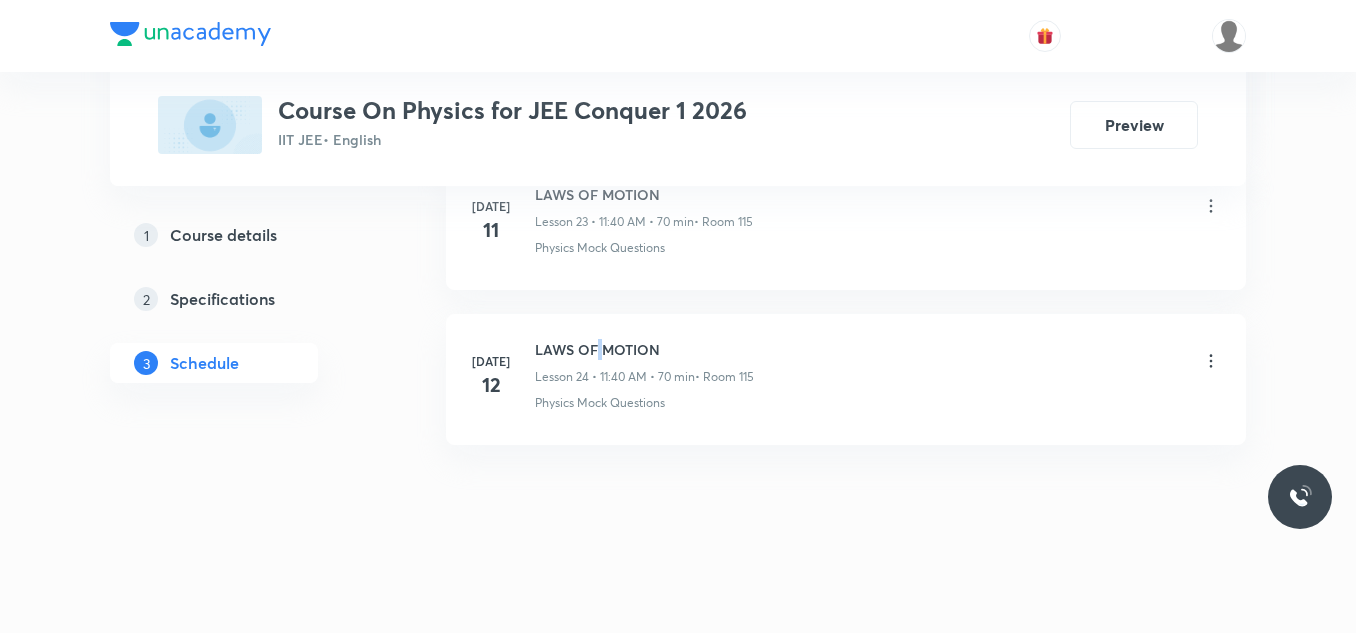 click on "LAWS OF MOTION" at bounding box center [644, 349] 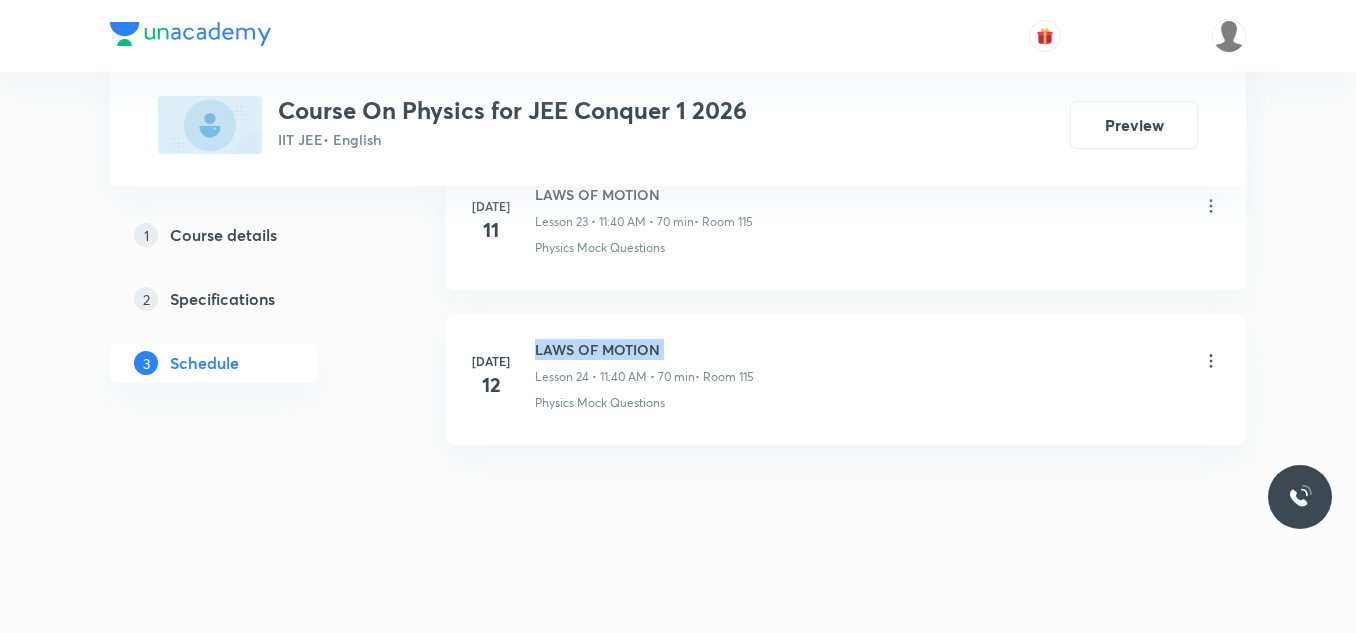 click on "LAWS OF MOTION" at bounding box center [644, 349] 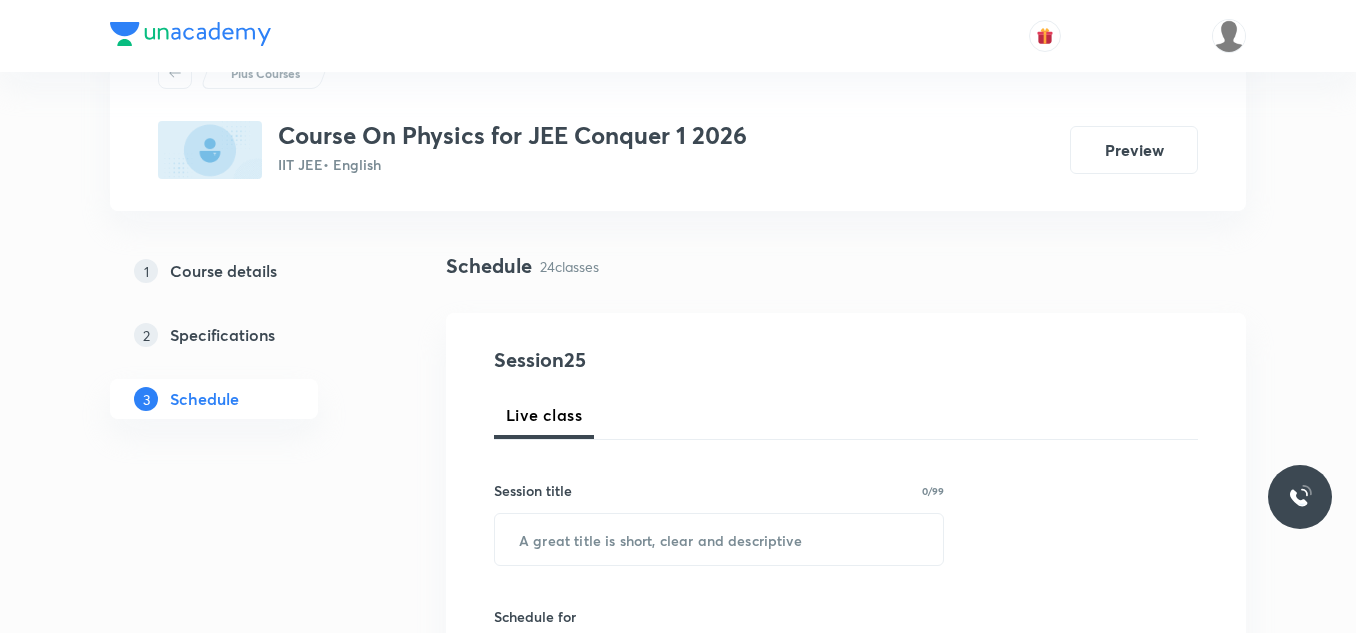 scroll, scrollTop: 300, scrollLeft: 0, axis: vertical 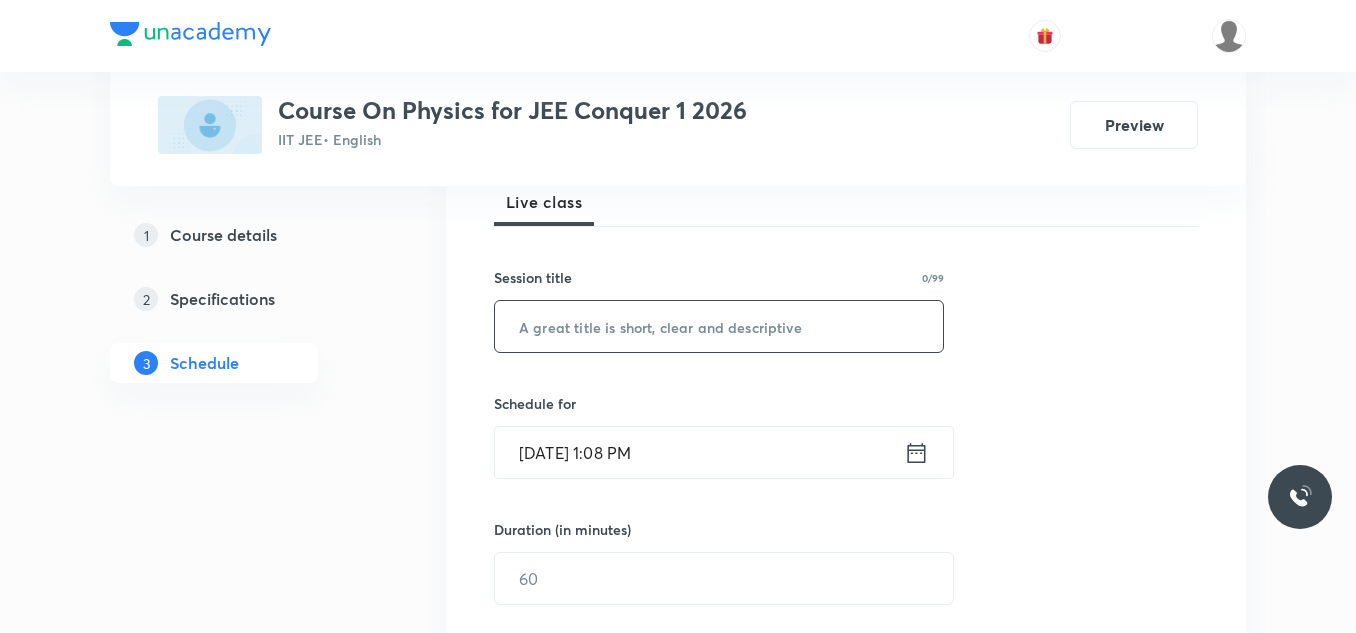 click at bounding box center [719, 326] 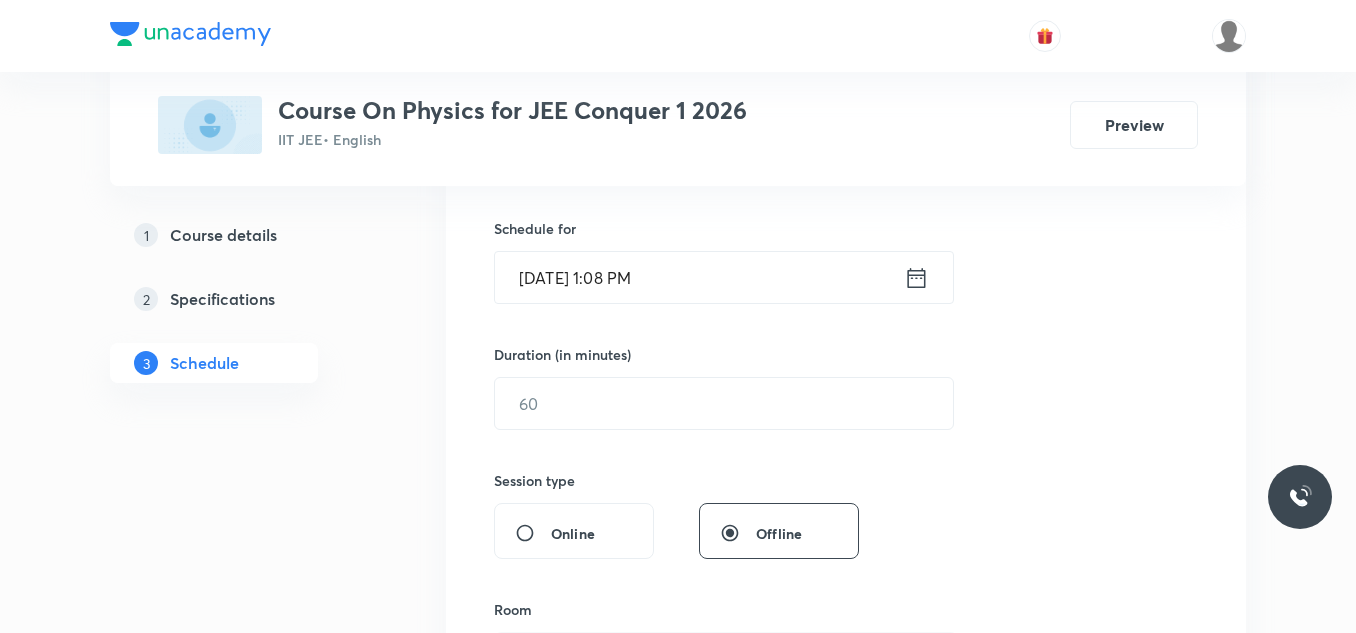 scroll, scrollTop: 500, scrollLeft: 0, axis: vertical 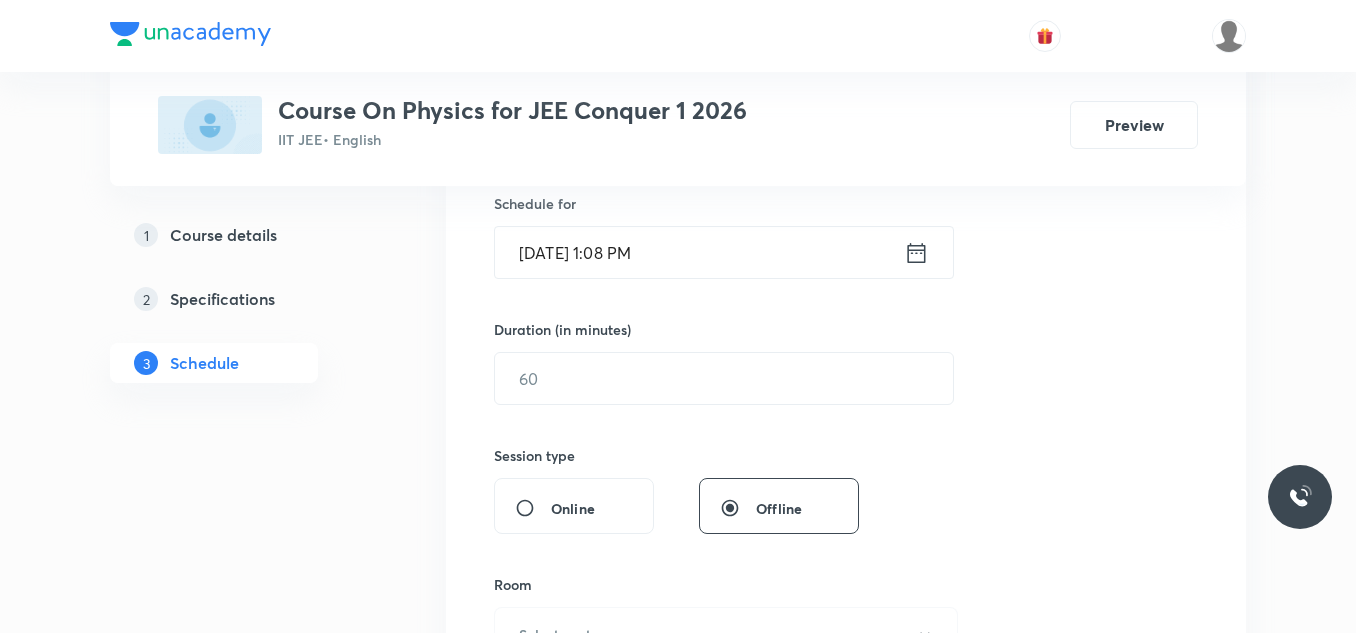 type on "LAWS OF MOTION" 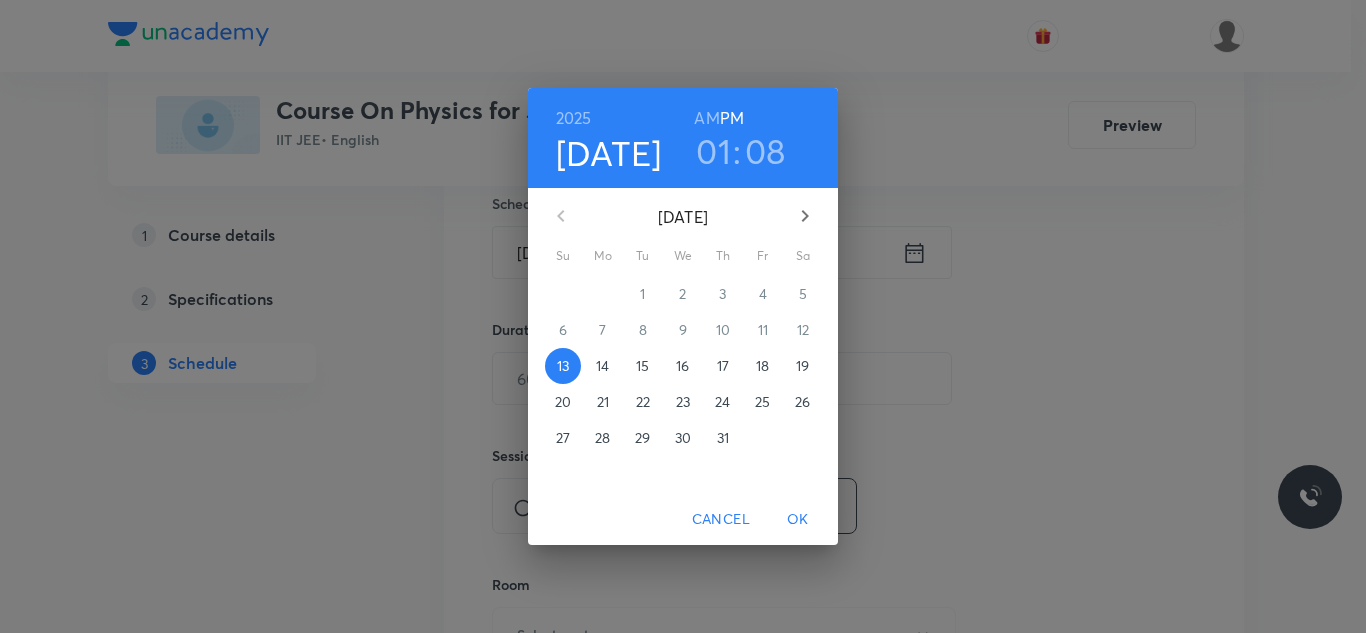 click on "14" at bounding box center [603, 366] 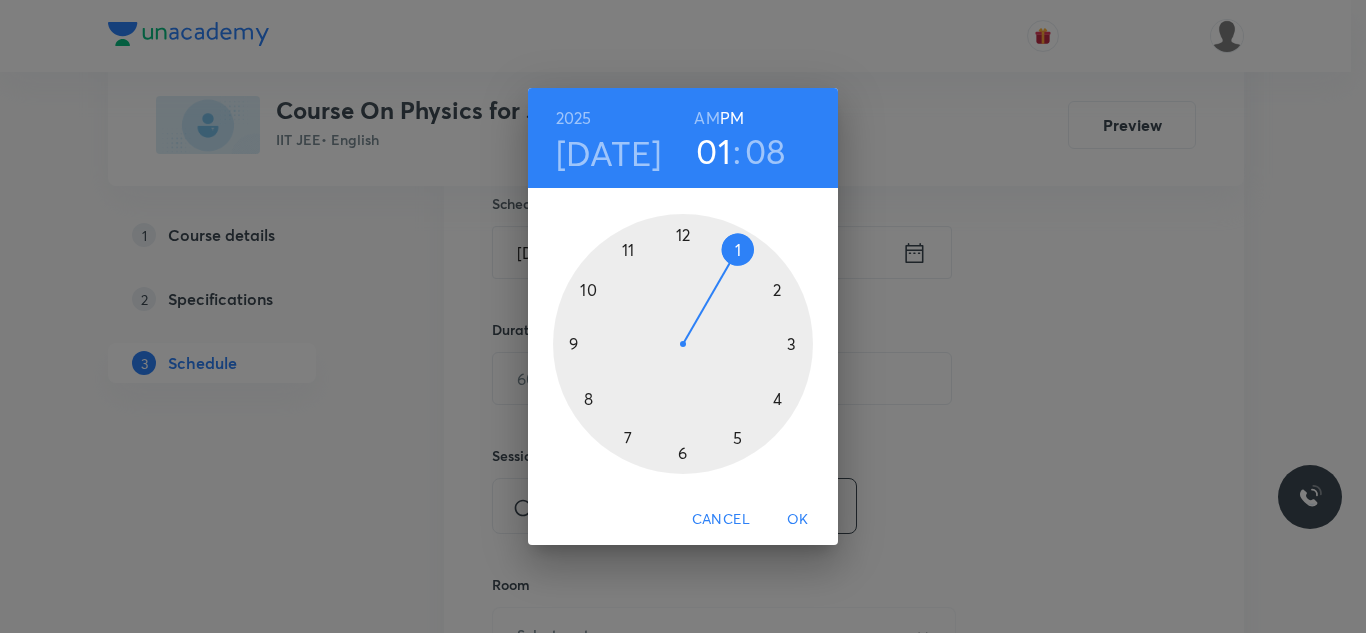 click on "AM" at bounding box center (706, 118) 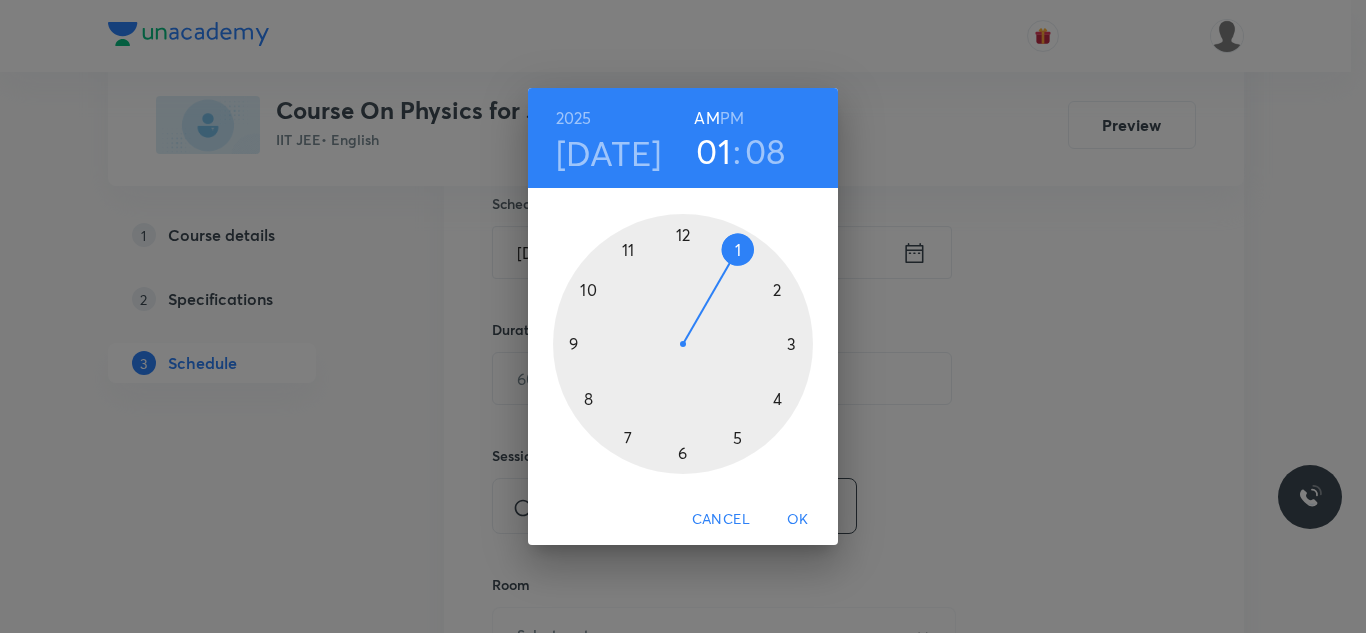 click at bounding box center (683, 344) 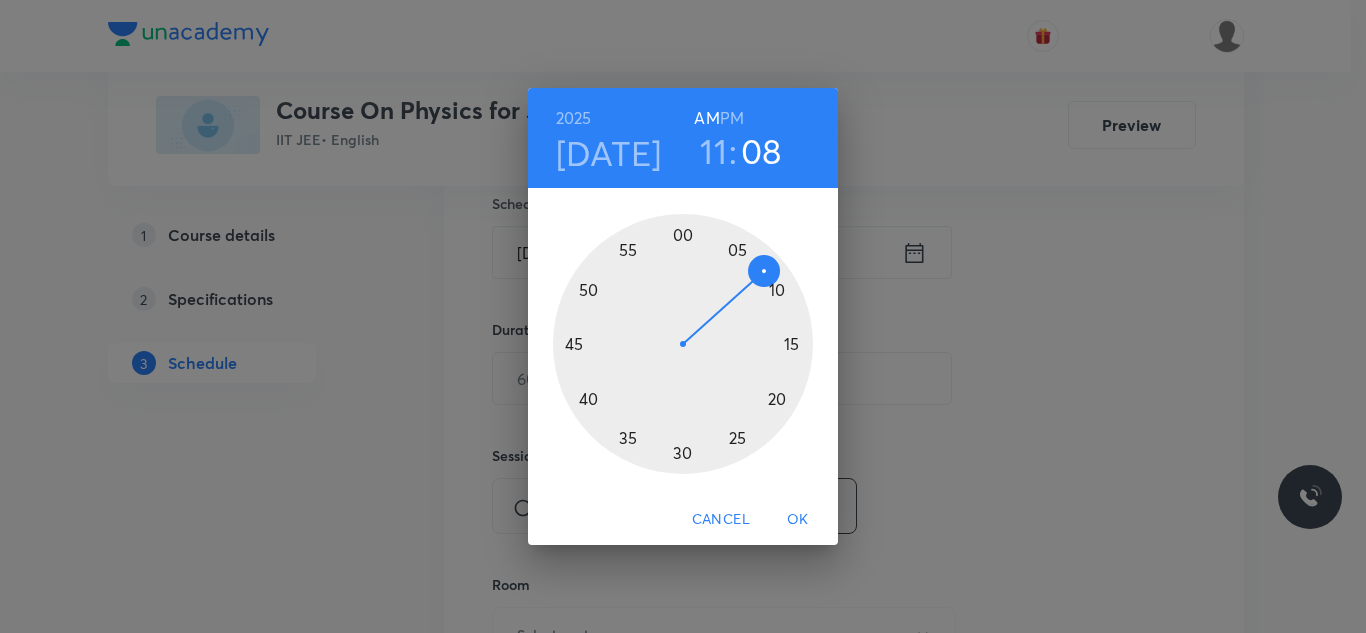 click at bounding box center (683, 344) 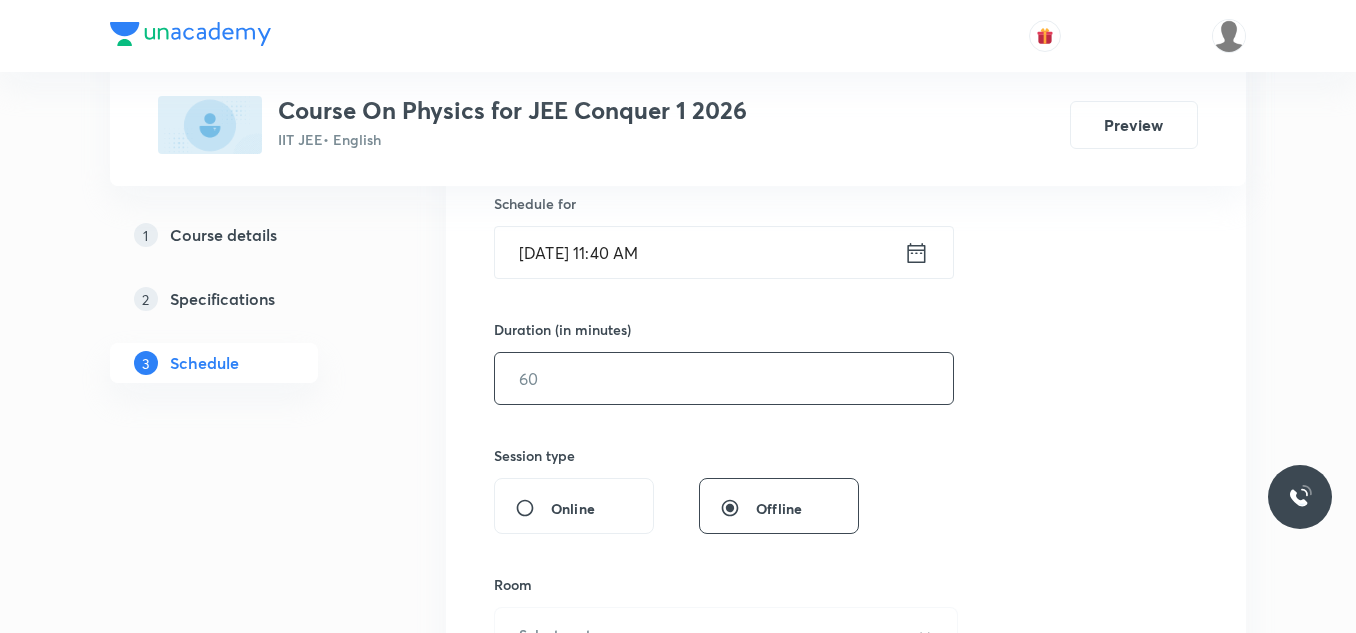 click at bounding box center (724, 378) 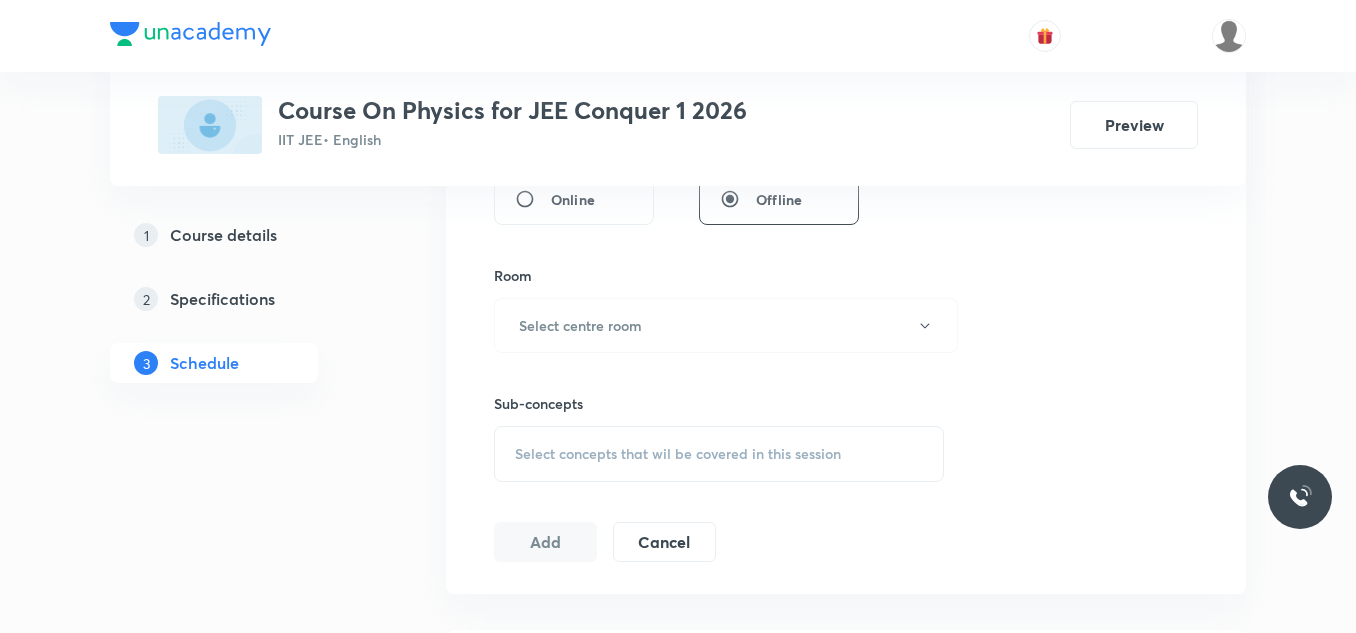 scroll, scrollTop: 800, scrollLeft: 0, axis: vertical 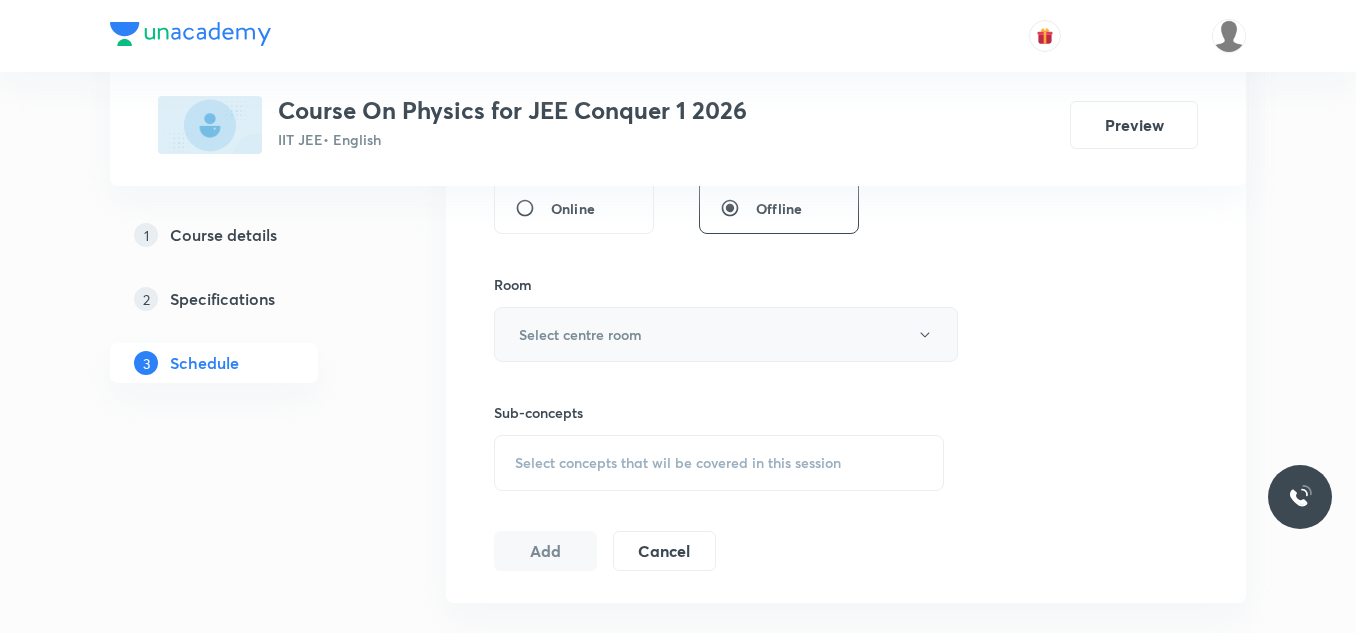 type on "70" 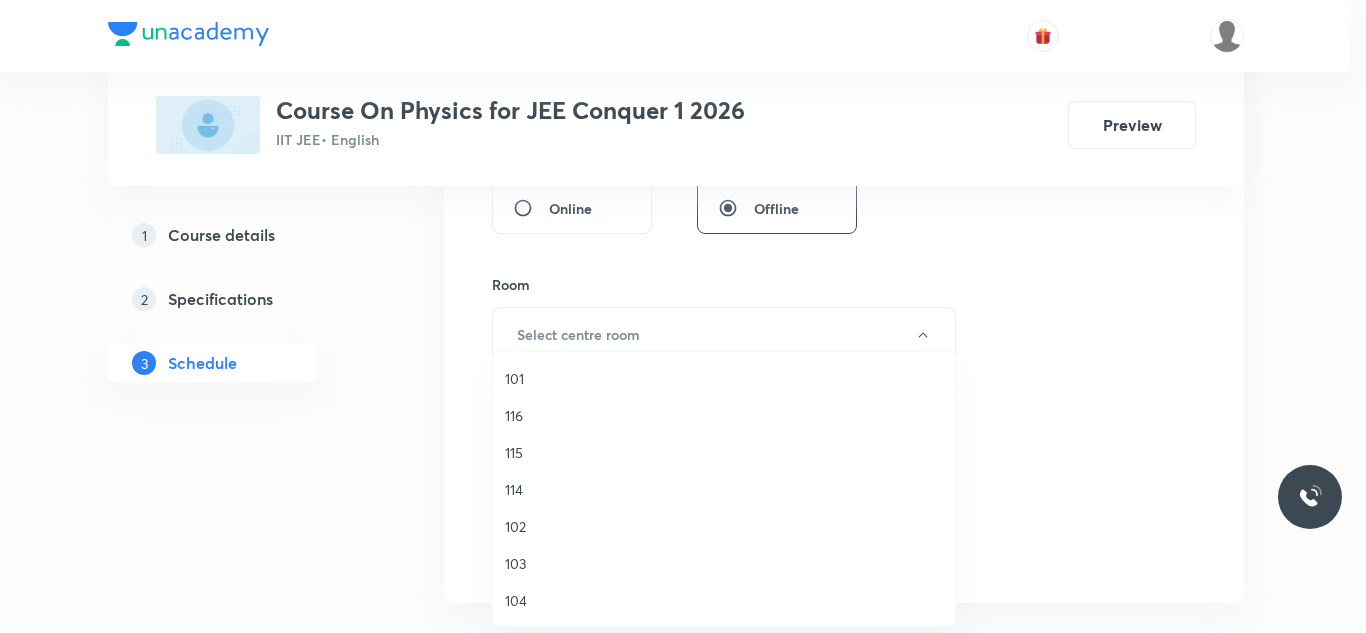 click on "115" at bounding box center (724, 452) 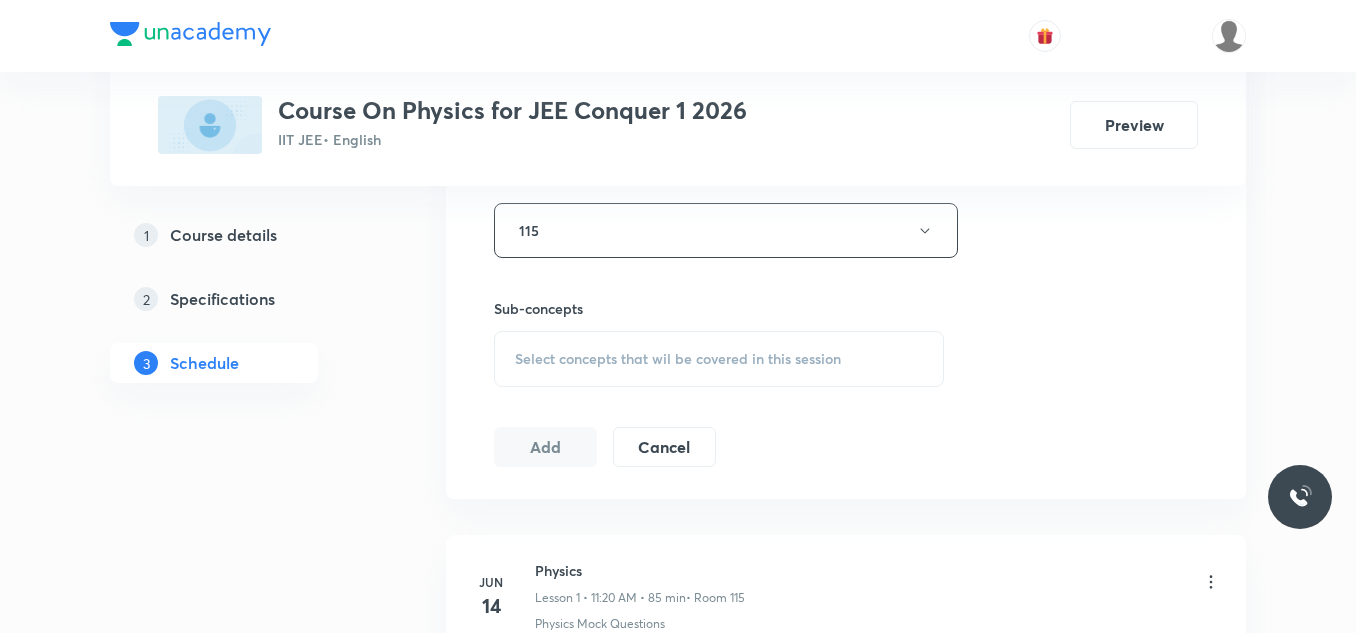 scroll, scrollTop: 1000, scrollLeft: 0, axis: vertical 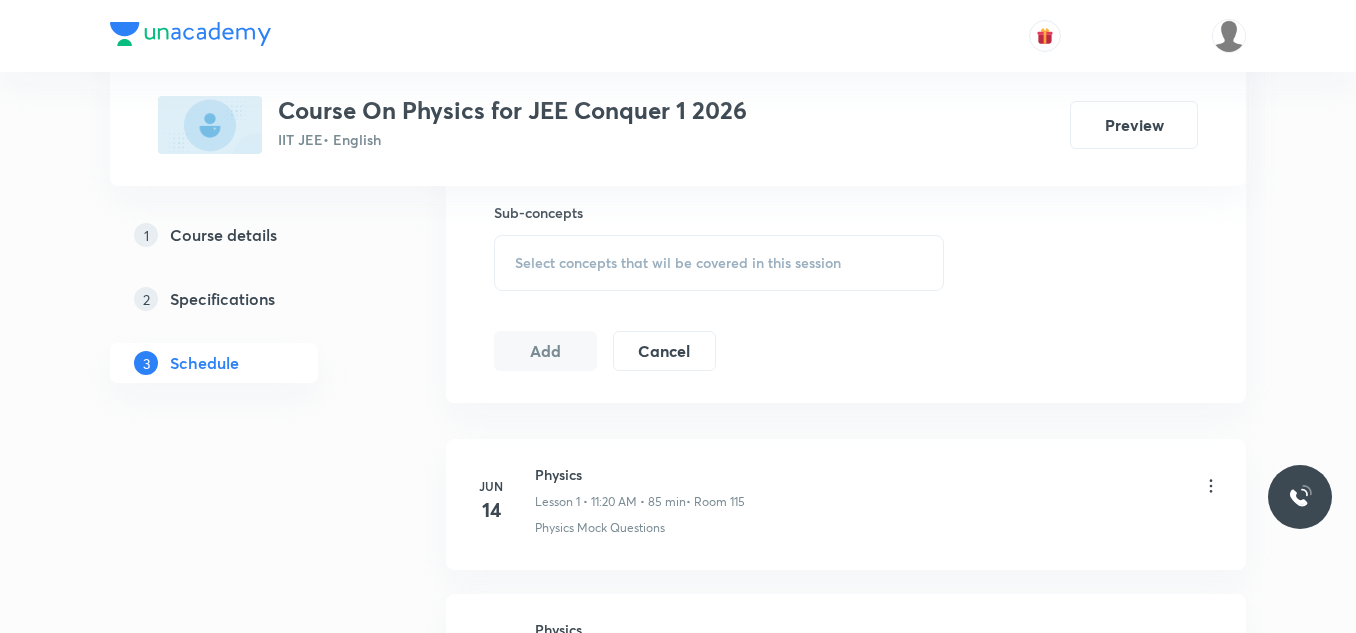 click on "Select concepts that wil be covered in this session" at bounding box center [678, 263] 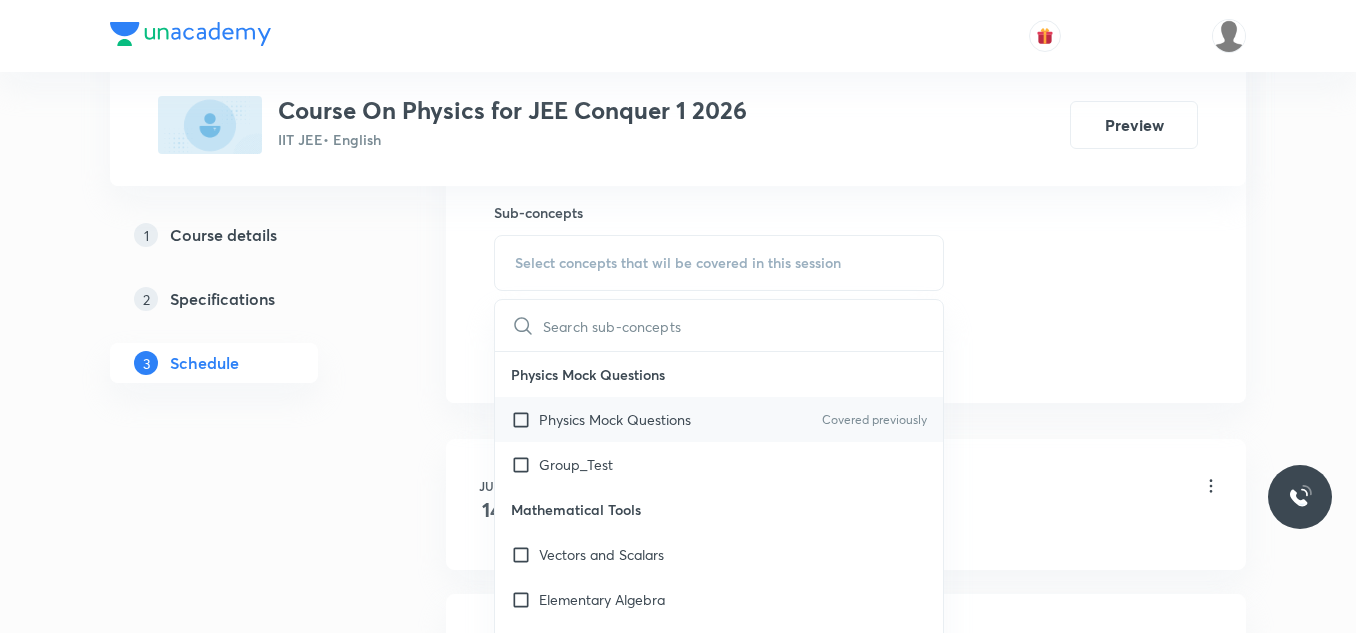 click at bounding box center [525, 419] 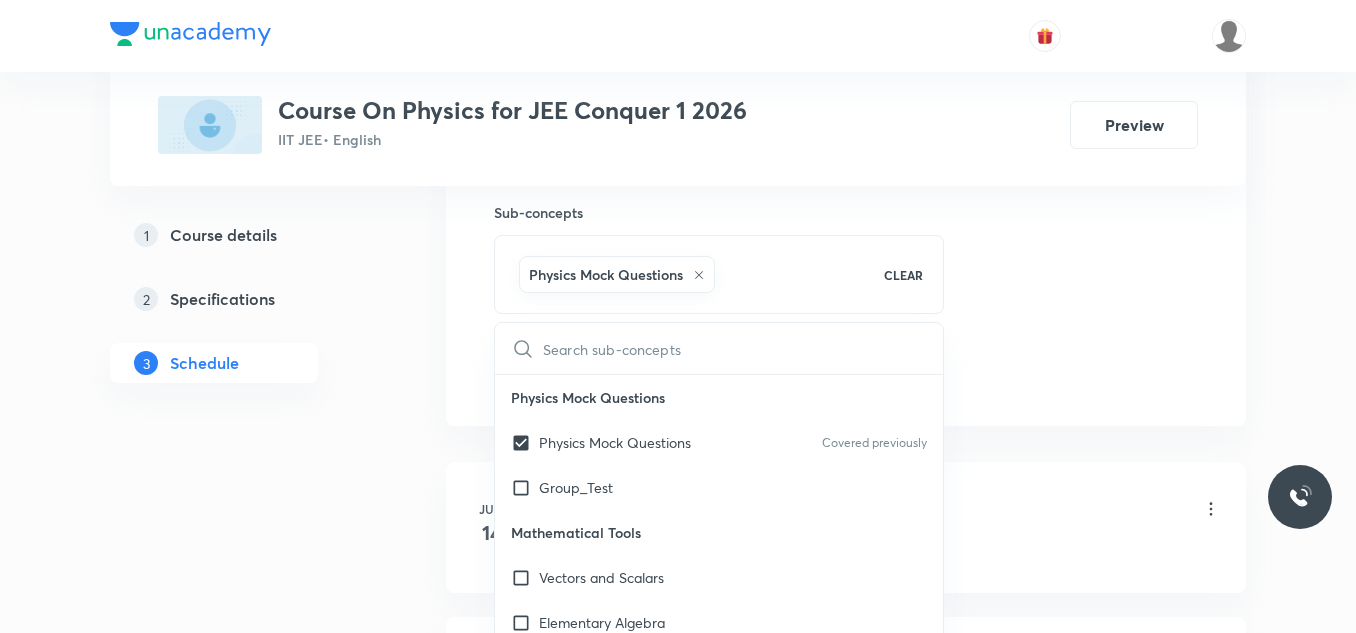 click on "Plus Courses Course On Physics for JEE Conquer 1 2026 IIT JEE  • English Preview 1 Course details 2 Specifications 3 Schedule Schedule 24  classes Session  25 Live class Session title 14/99 LAWS OF MOTION ​ Schedule for Jul 14, 2025, 11:40 AM ​ Duration (in minutes) 70 ​   Session type Online Offline Room 115 Sub-concepts Physics Mock Questions CLEAR ​ Physics Mock Questions Physics Mock Questions Covered previously Group_Test Mathematical Tools Vectors and Scalars  Elementary Algebra Basic Trigonometry Addition of Vectors 2D and 3D Geometry Representation of Vector  Components of a Vector Functions Unit Vectors Differentiation Integration Rectangular Components of a Vector in Three Dimensions Position Vector Use of Differentiation & Integration in One Dimensional Motion Displacement Vector Derivatives of Equations of Motion by Calculus Vectors Product of Two Vectors Differentiation: Basic Formula and Rule Definite Integration and Area Under The Curve Maxima and Minima Chain Rule Cross Product Units" at bounding box center (678, 1711) 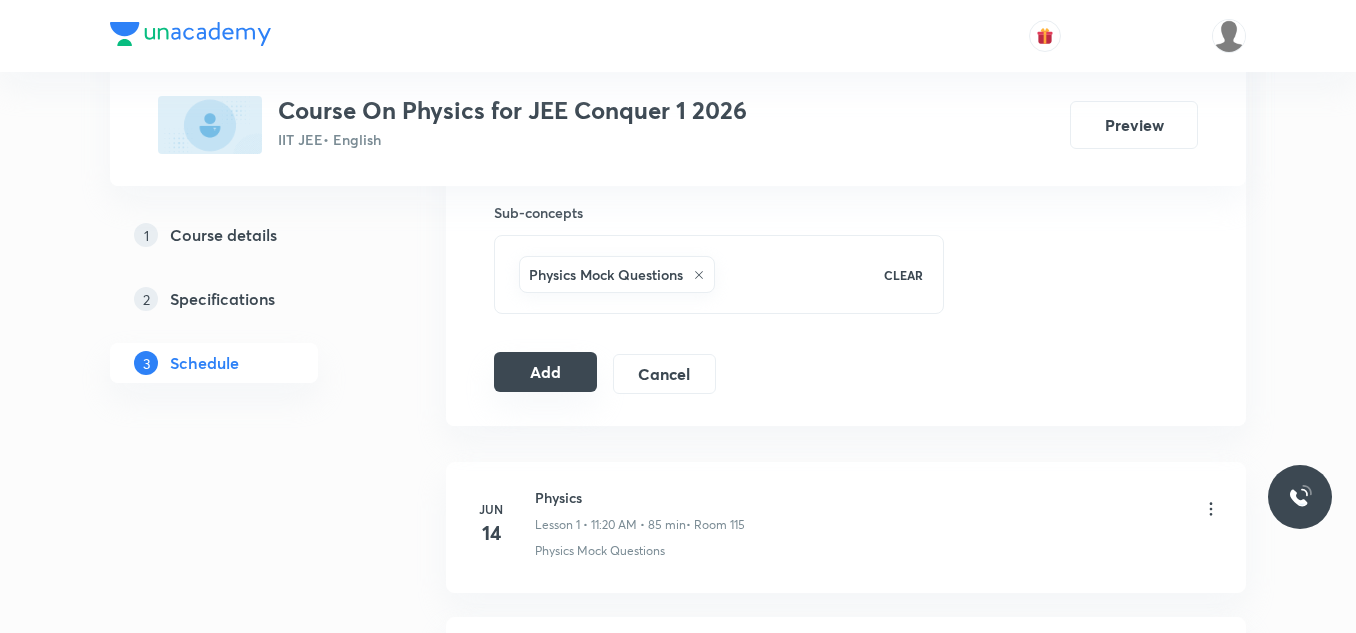 click on "Add" at bounding box center [545, 372] 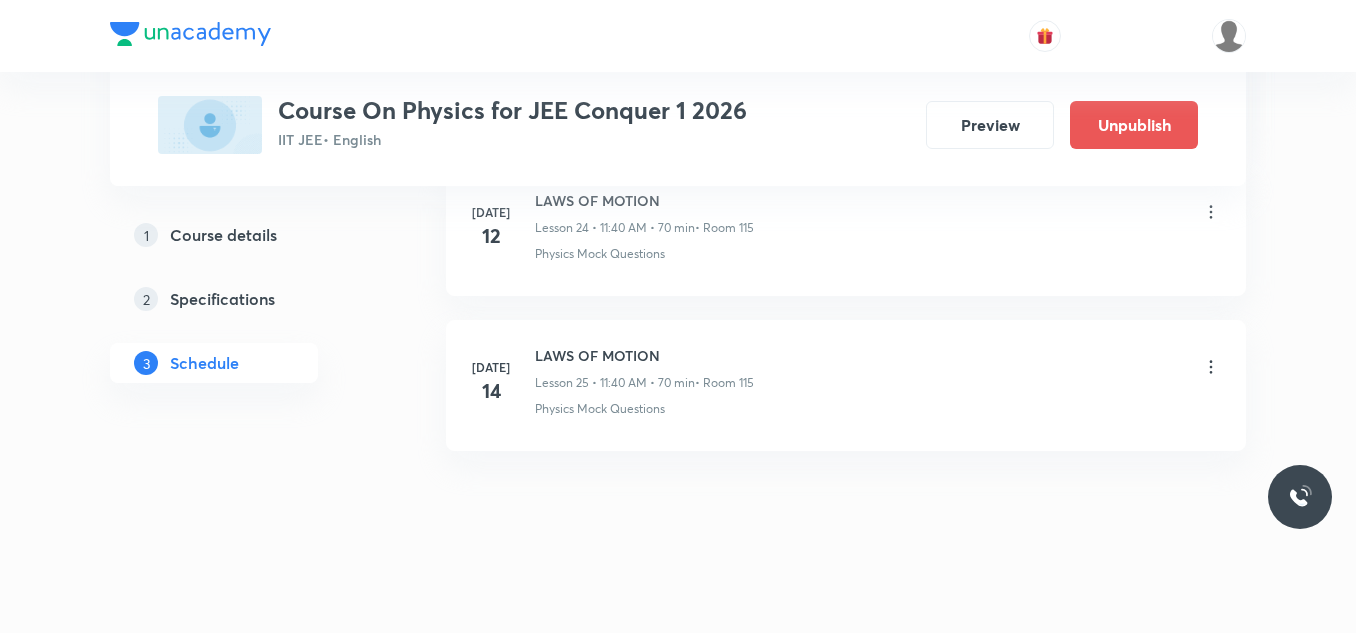 scroll, scrollTop: 3926, scrollLeft: 0, axis: vertical 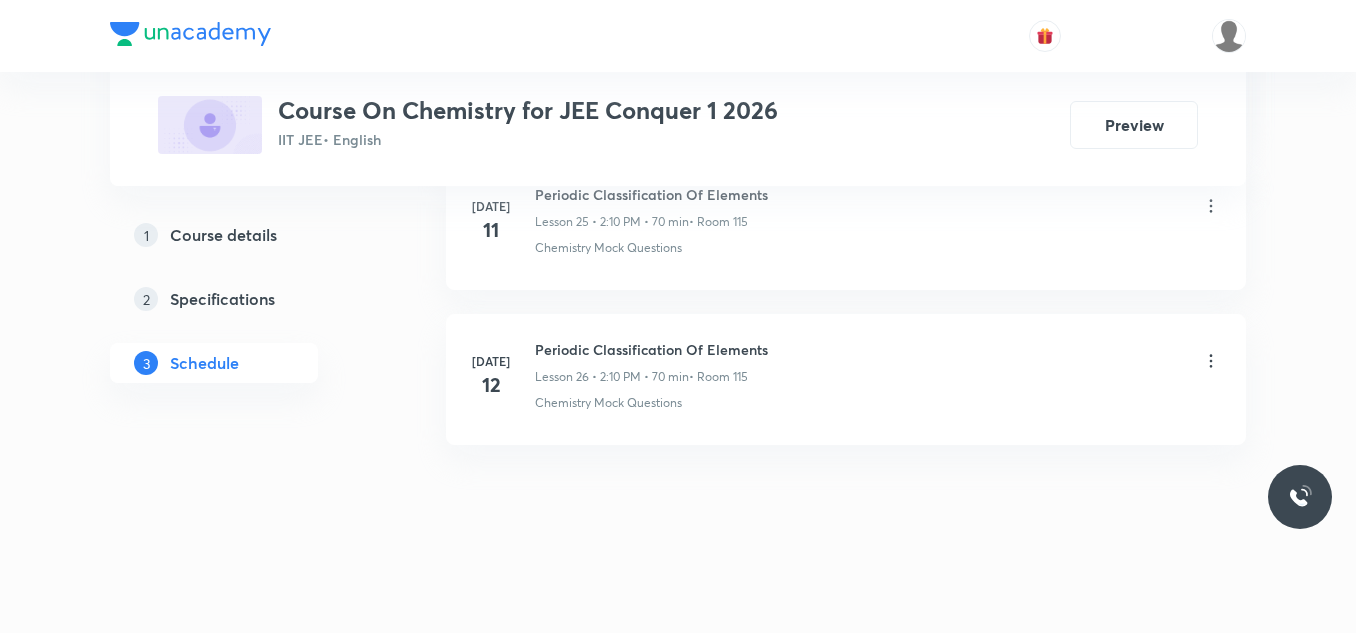 click on "Periodic Classification Of Elements" at bounding box center [651, 349] 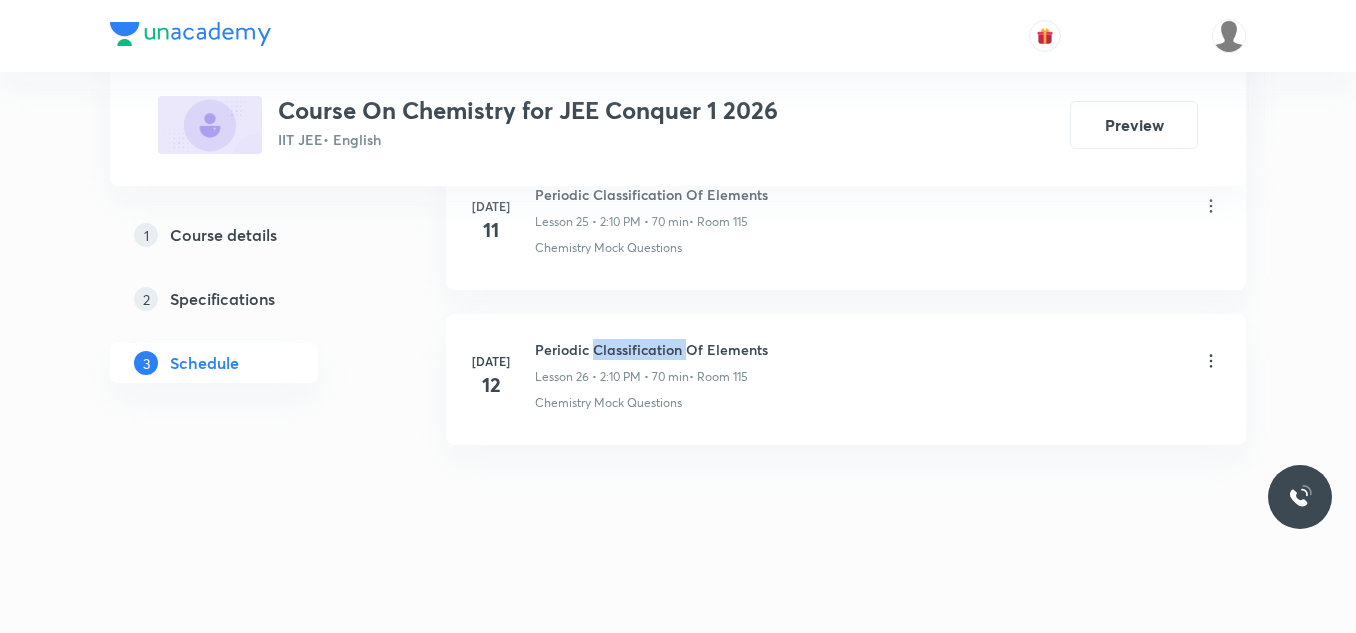 click on "Periodic Classification Of Elements" at bounding box center [651, 349] 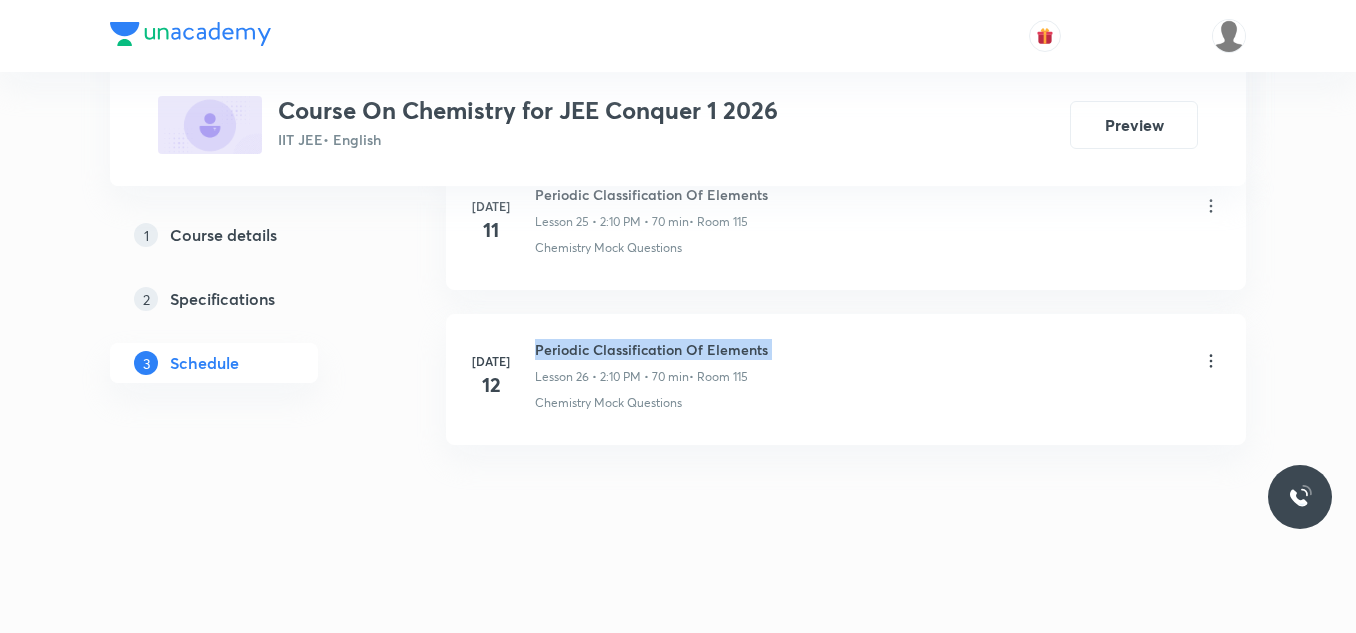 click on "Periodic Classification Of Elements" at bounding box center [651, 349] 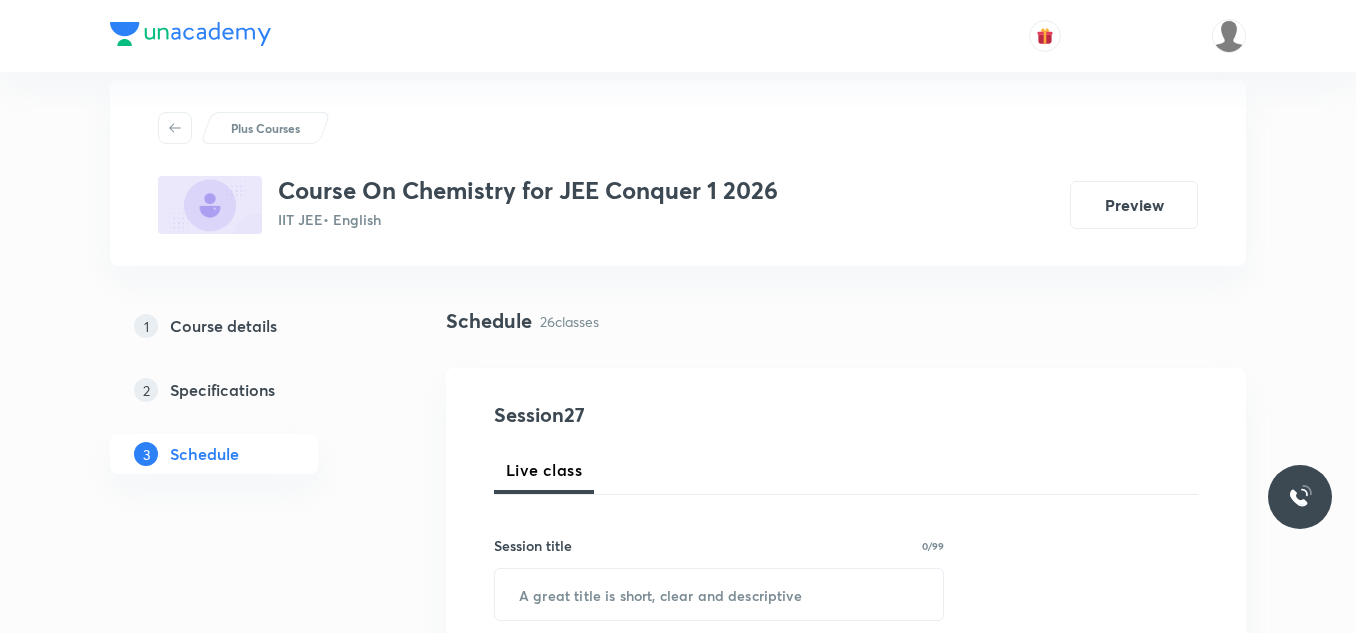 scroll, scrollTop: 0, scrollLeft: 0, axis: both 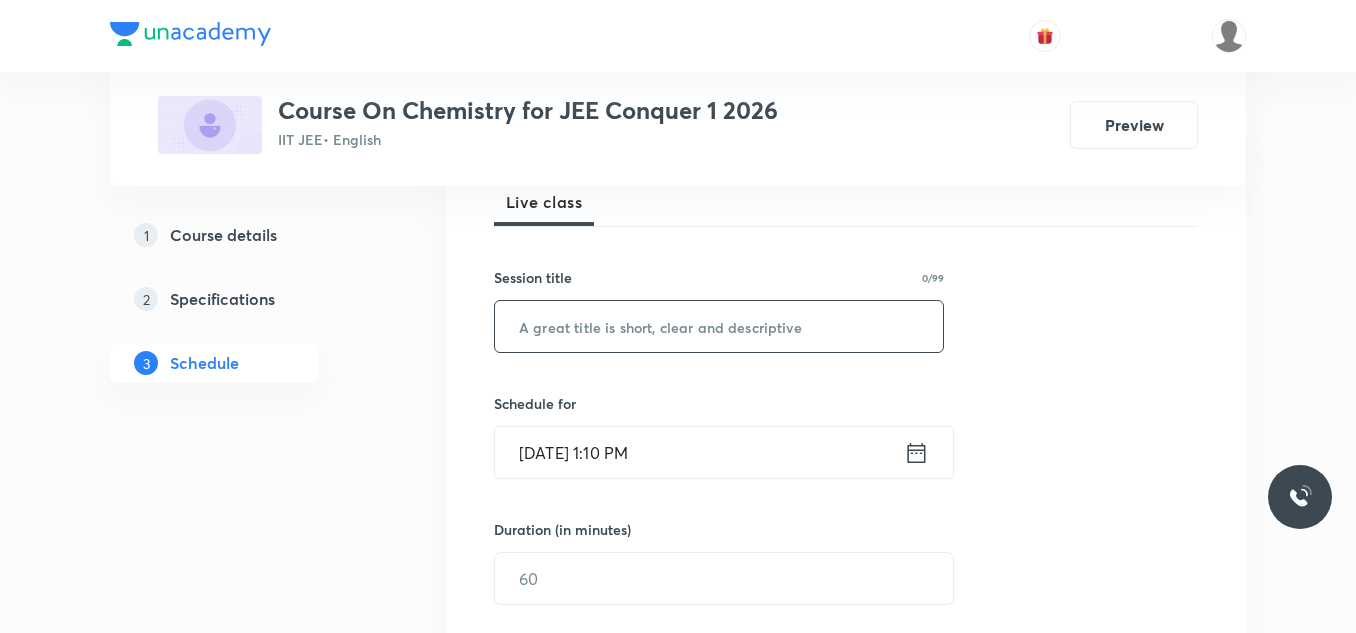 click at bounding box center [719, 326] 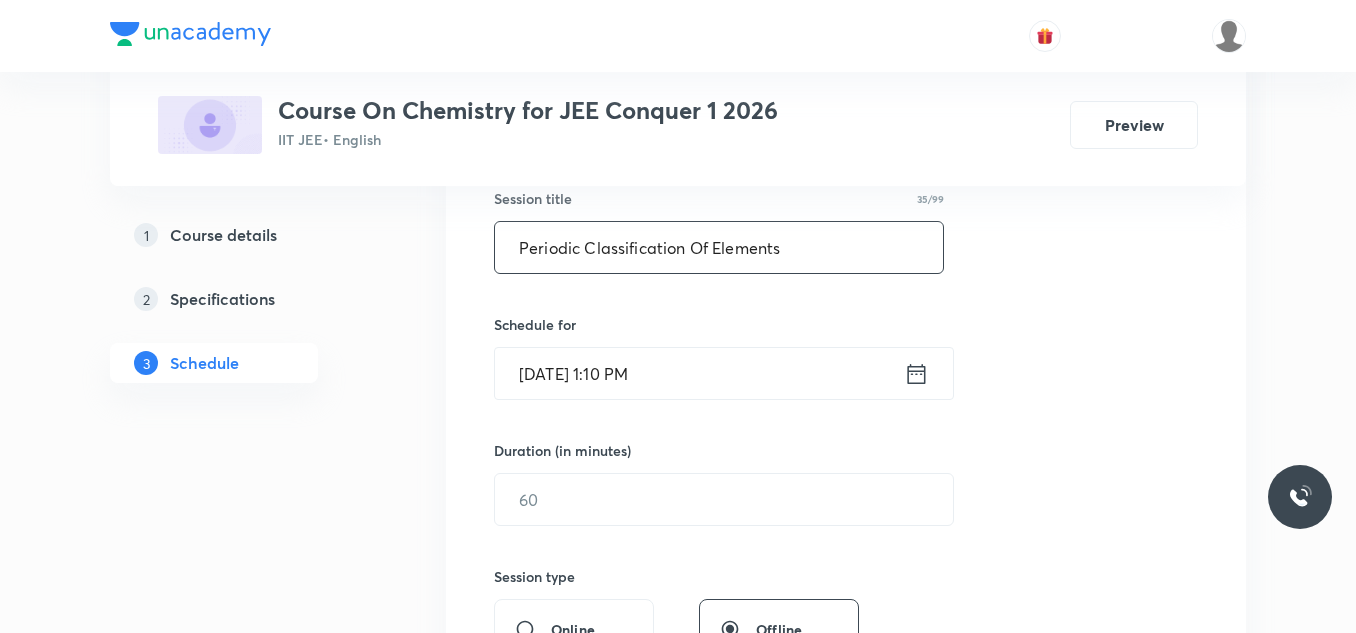 scroll, scrollTop: 500, scrollLeft: 0, axis: vertical 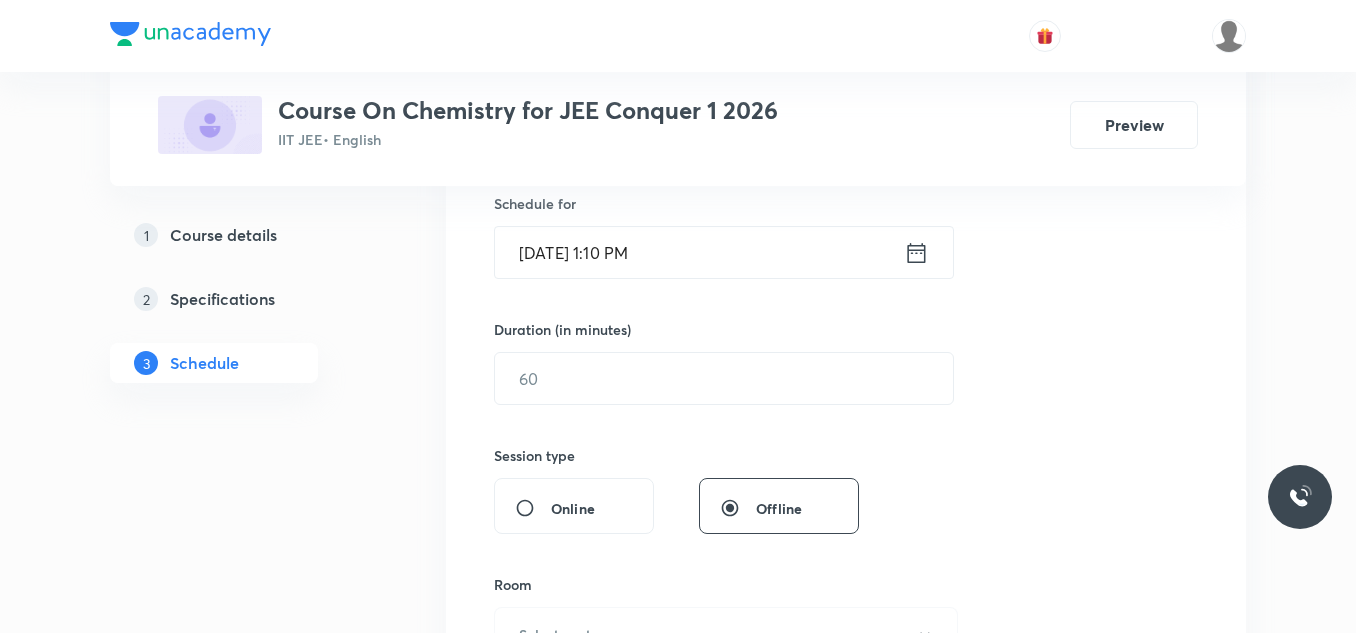 type on "Periodic Classification Of Elements" 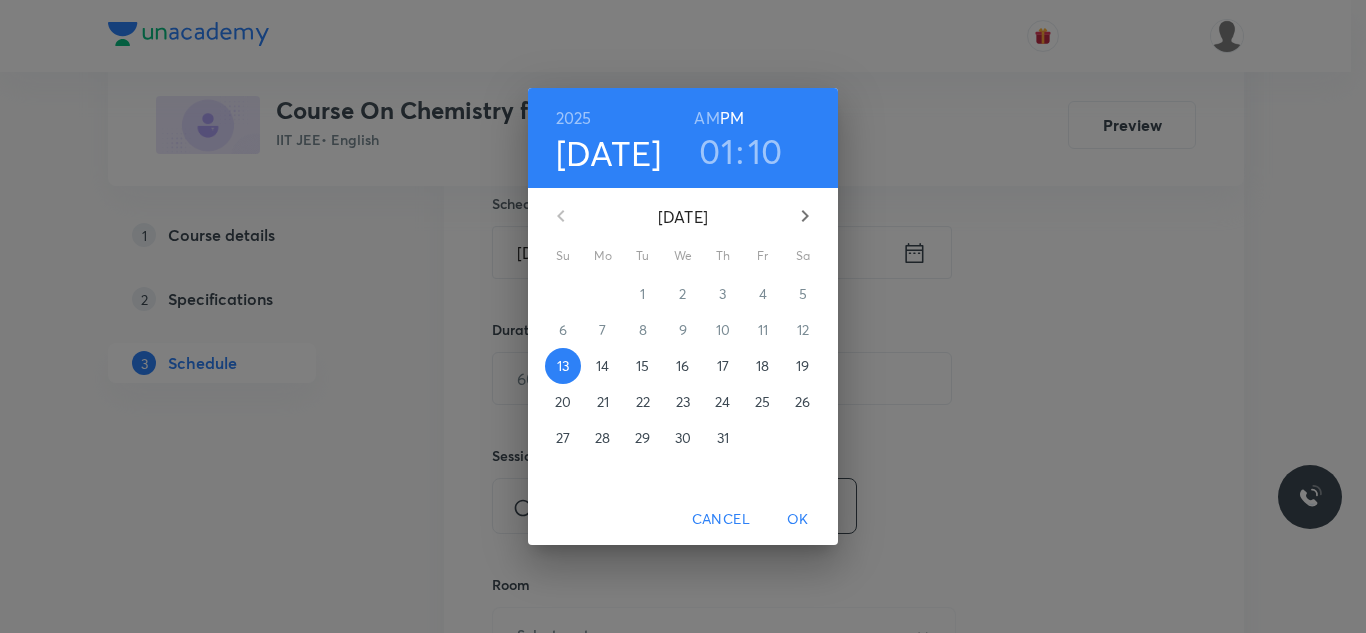 click on "14" at bounding box center (602, 366) 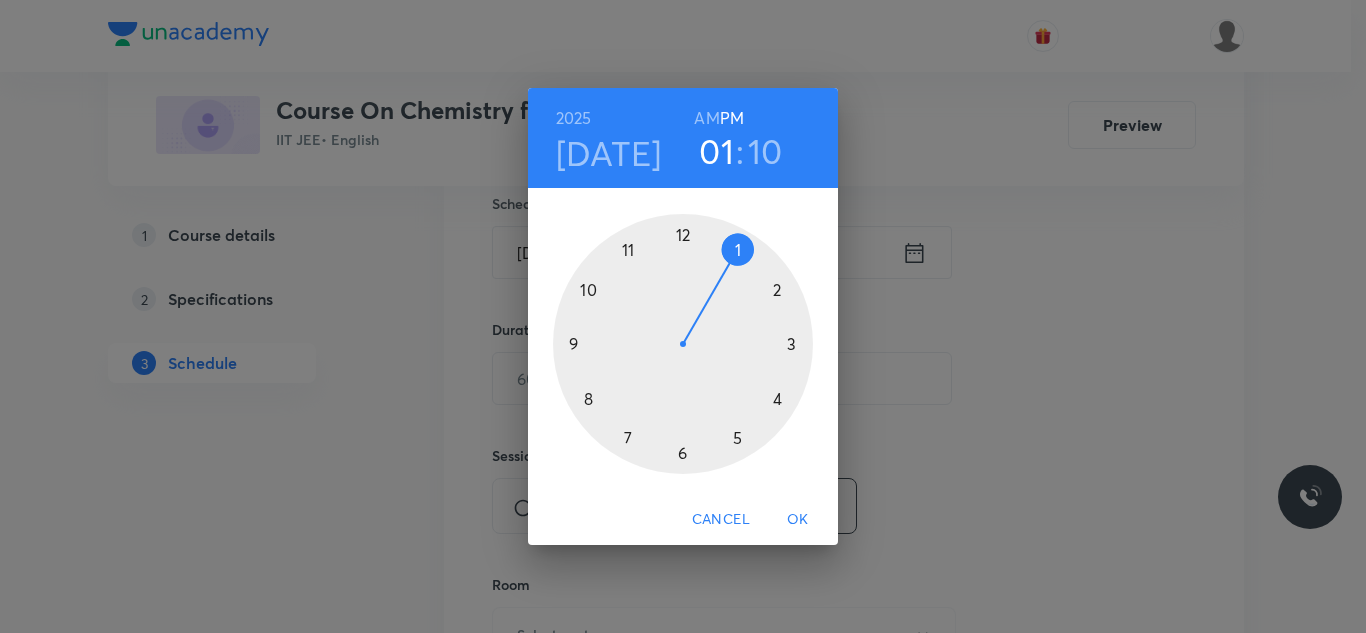 click on "AM" at bounding box center (706, 118) 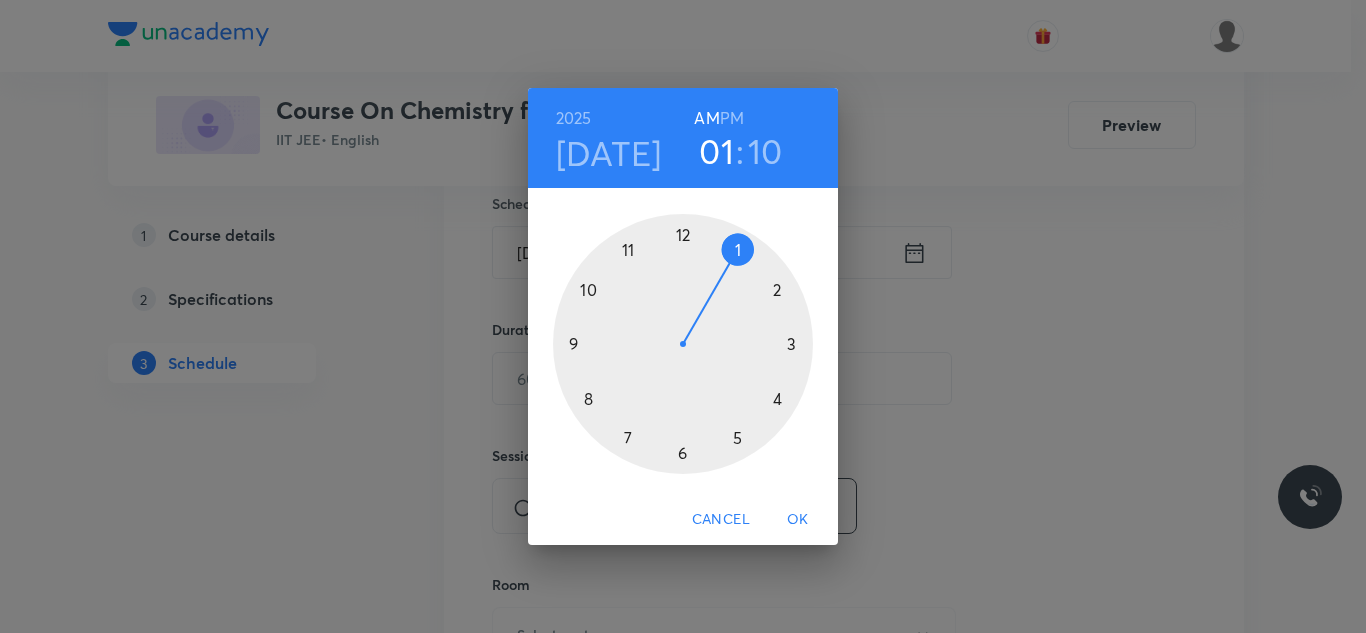 click at bounding box center [683, 344] 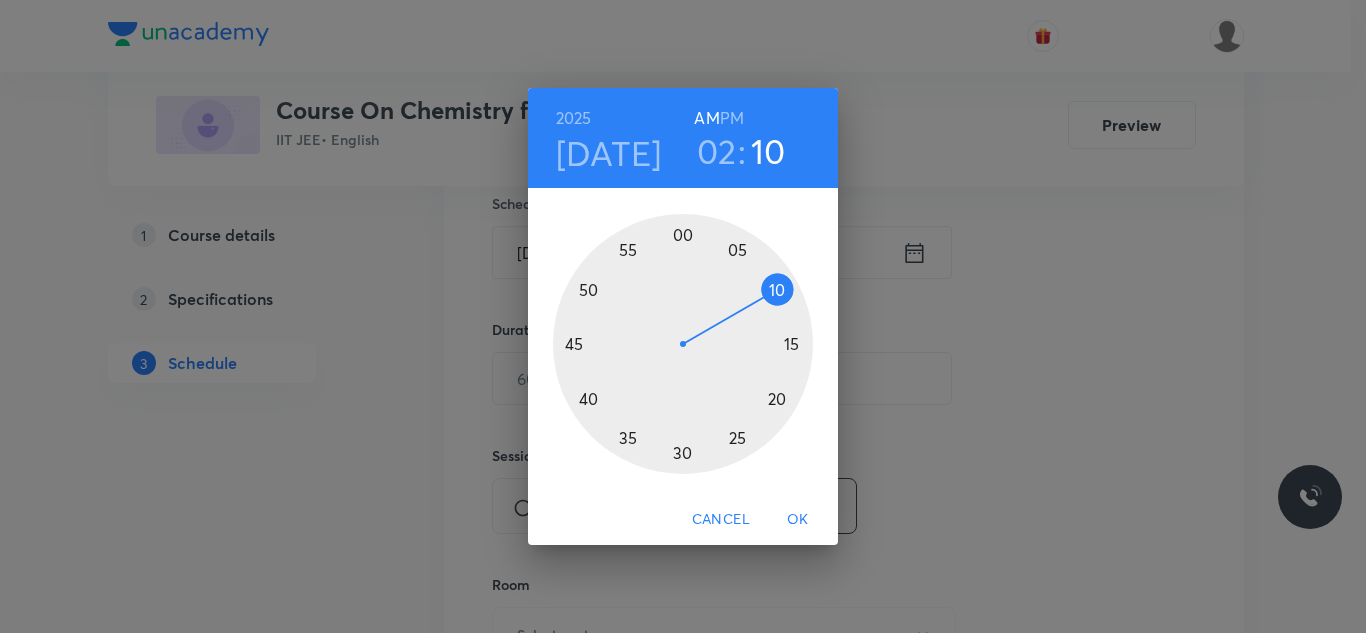 click on "PM" at bounding box center (732, 118) 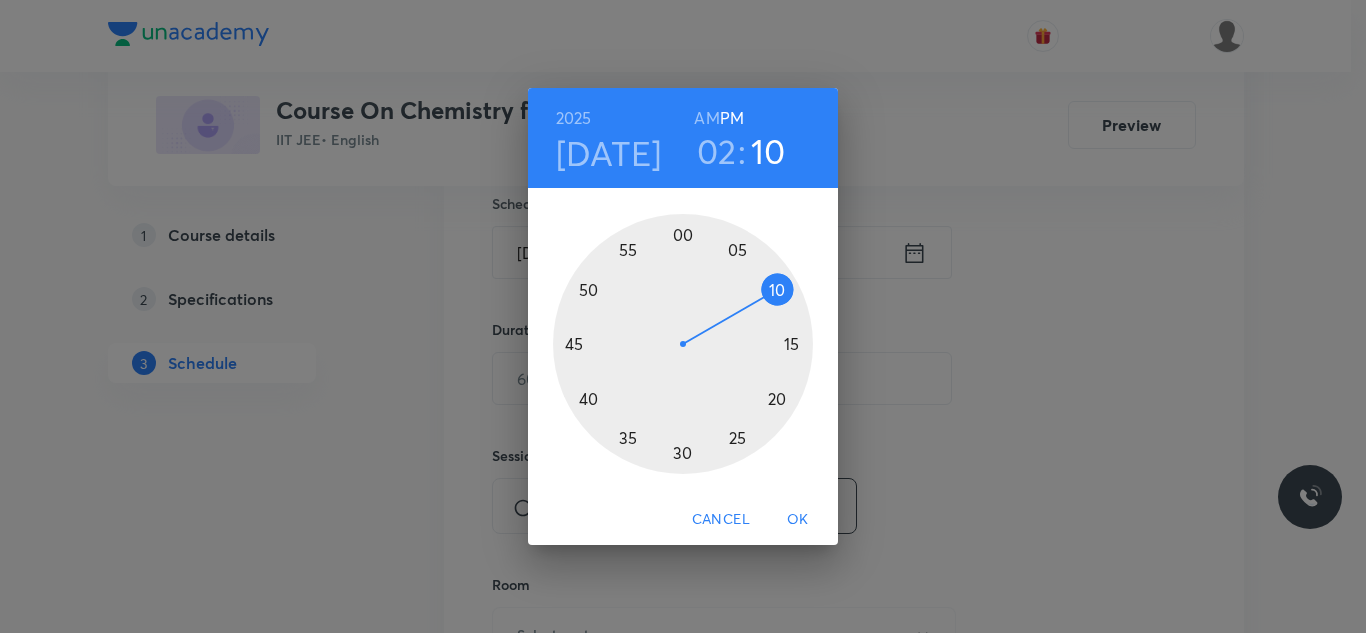 click on "02" at bounding box center [717, 151] 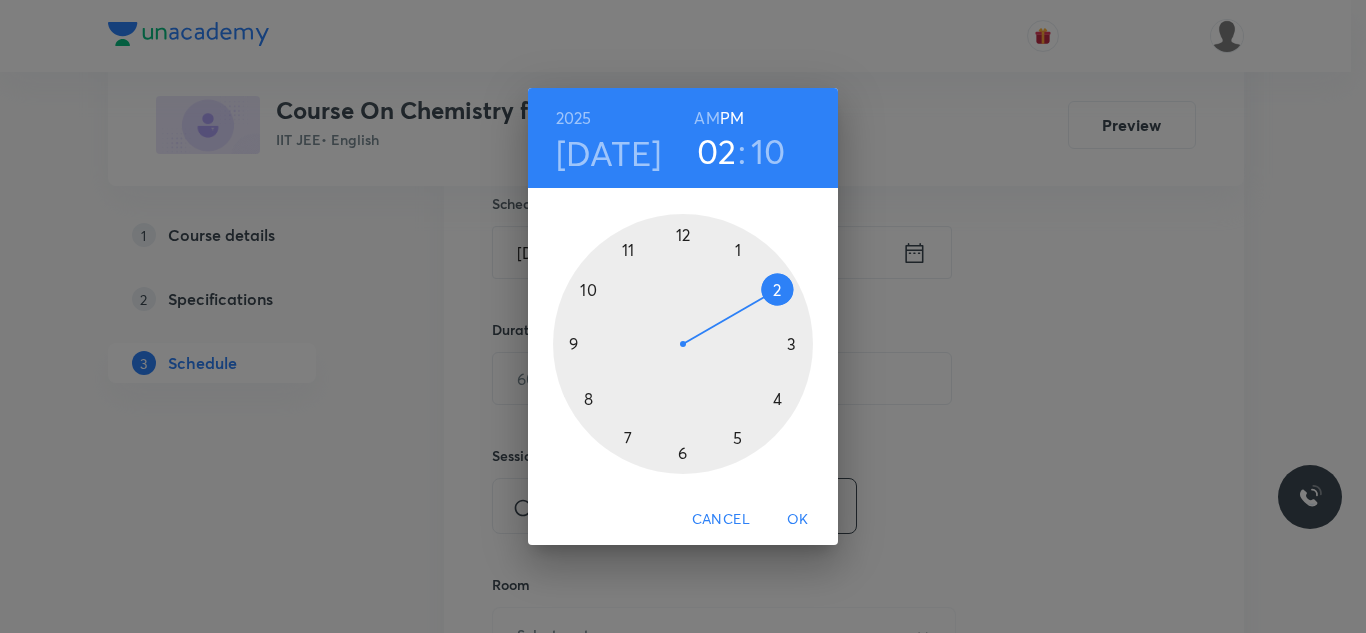 click at bounding box center [683, 344] 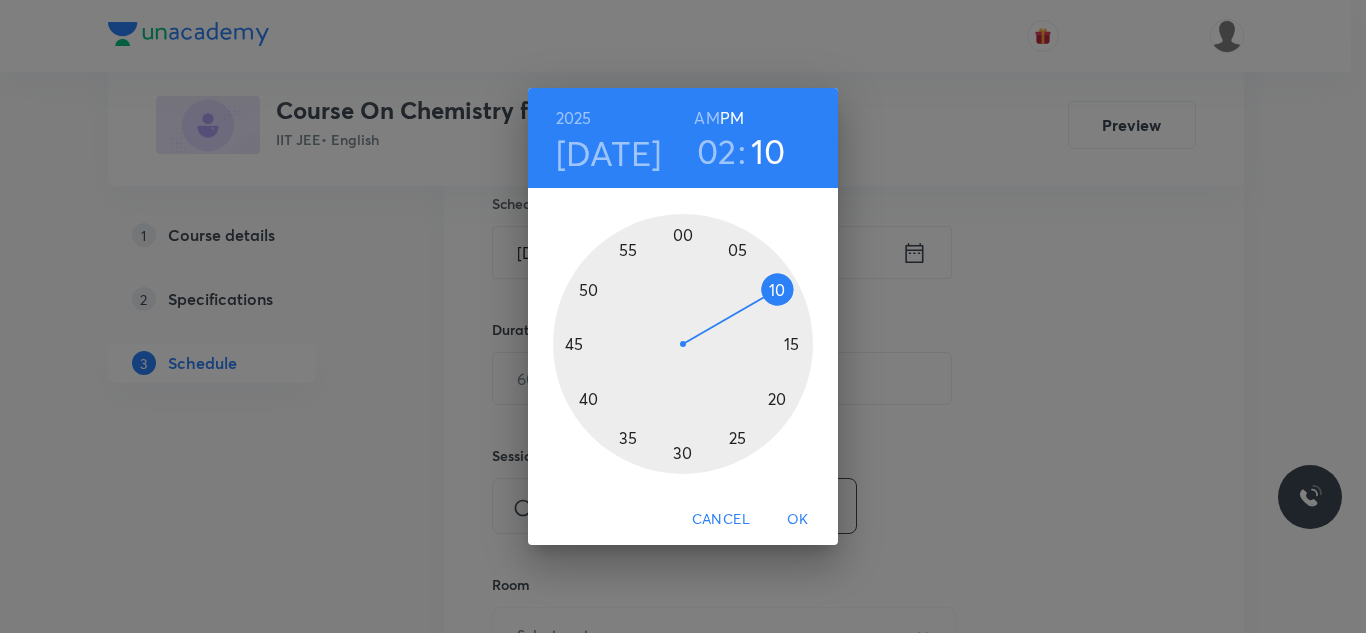 click at bounding box center [683, 344] 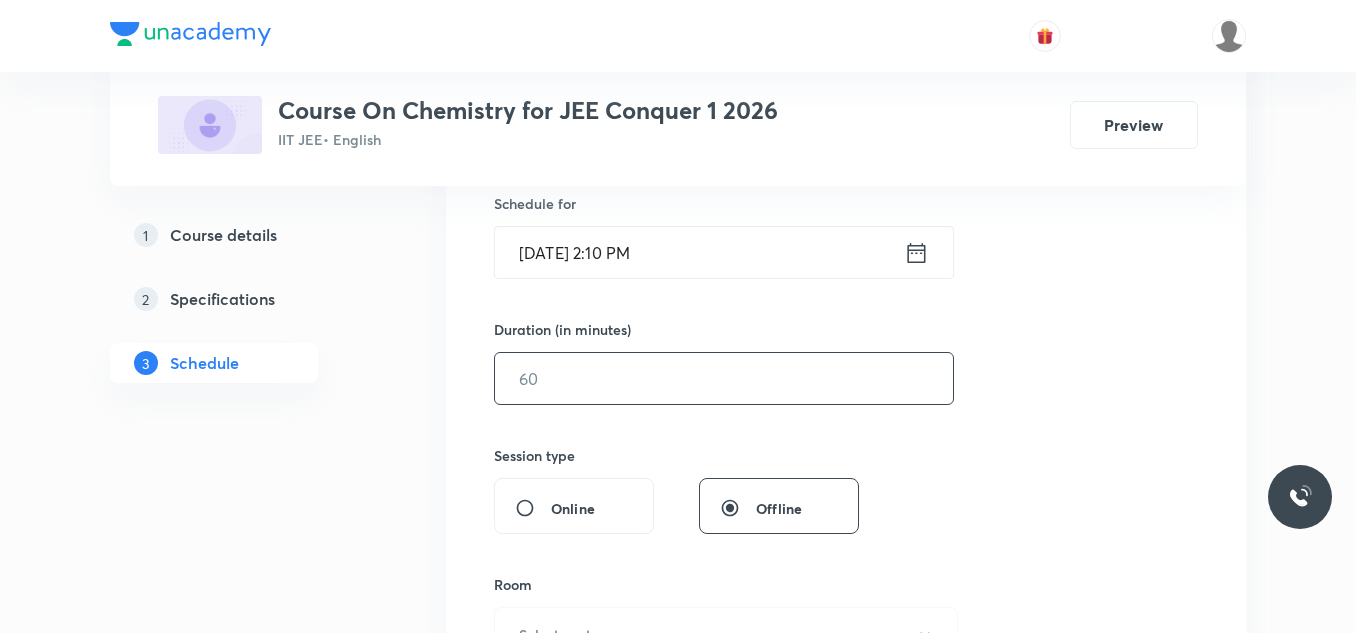 click at bounding box center (724, 378) 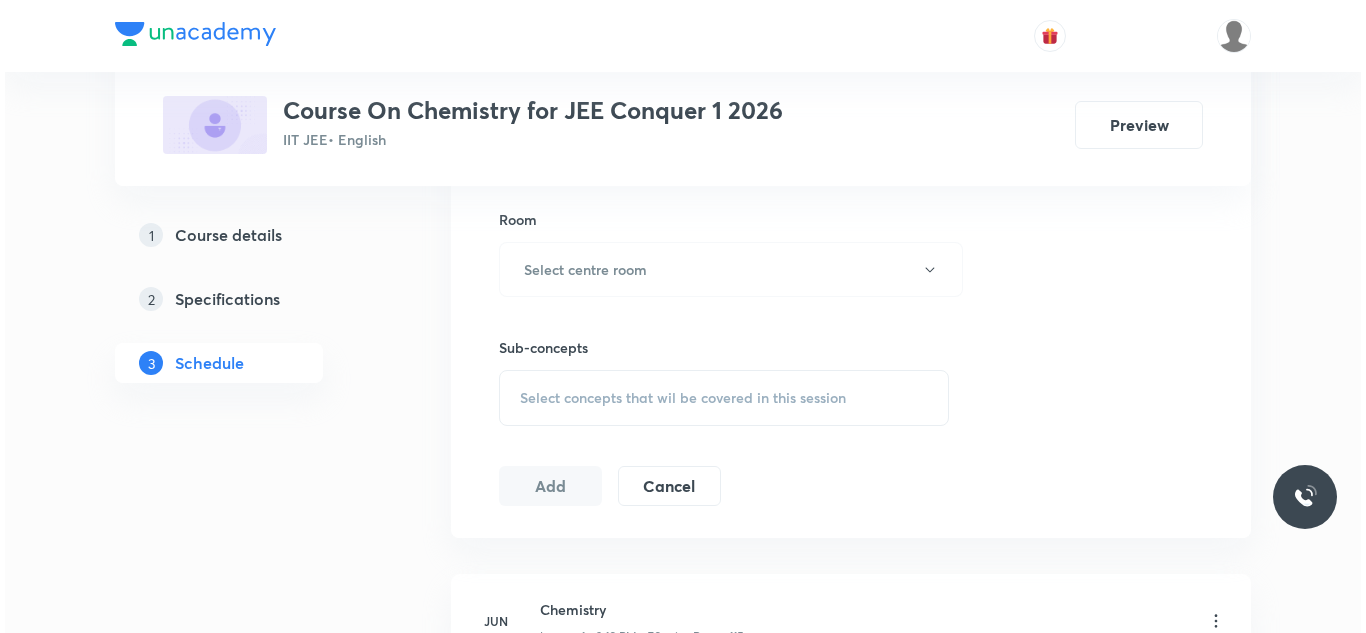 scroll, scrollTop: 900, scrollLeft: 0, axis: vertical 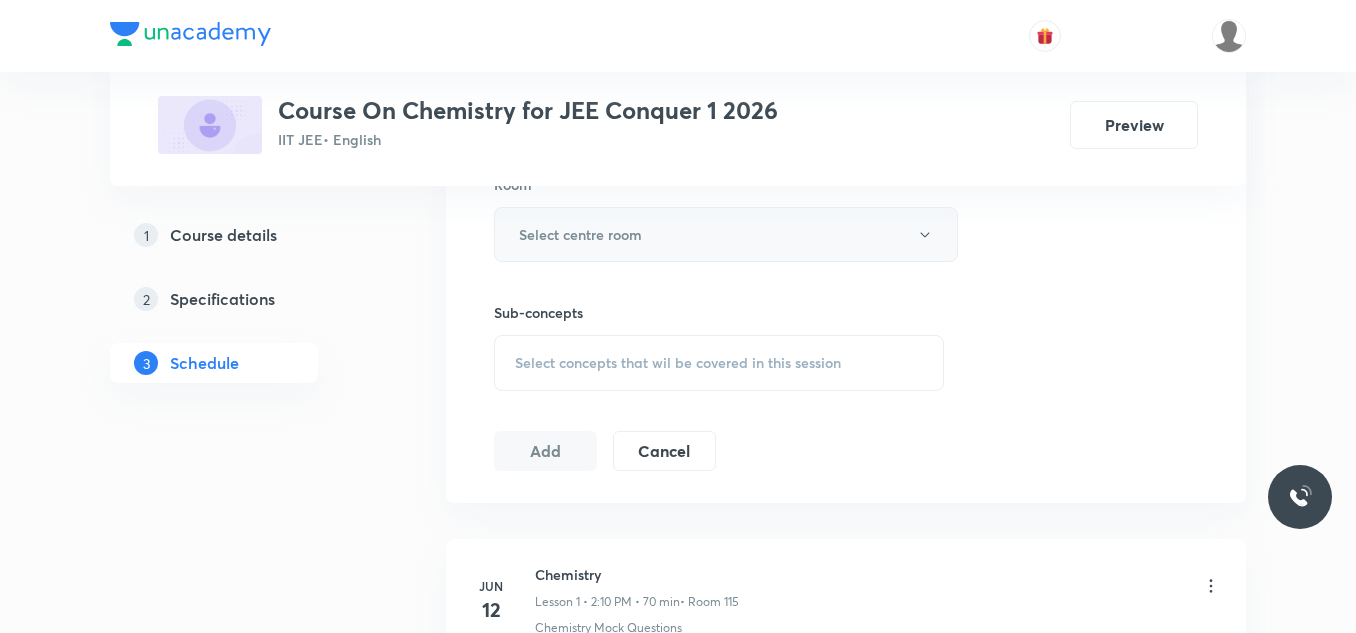 type on "70" 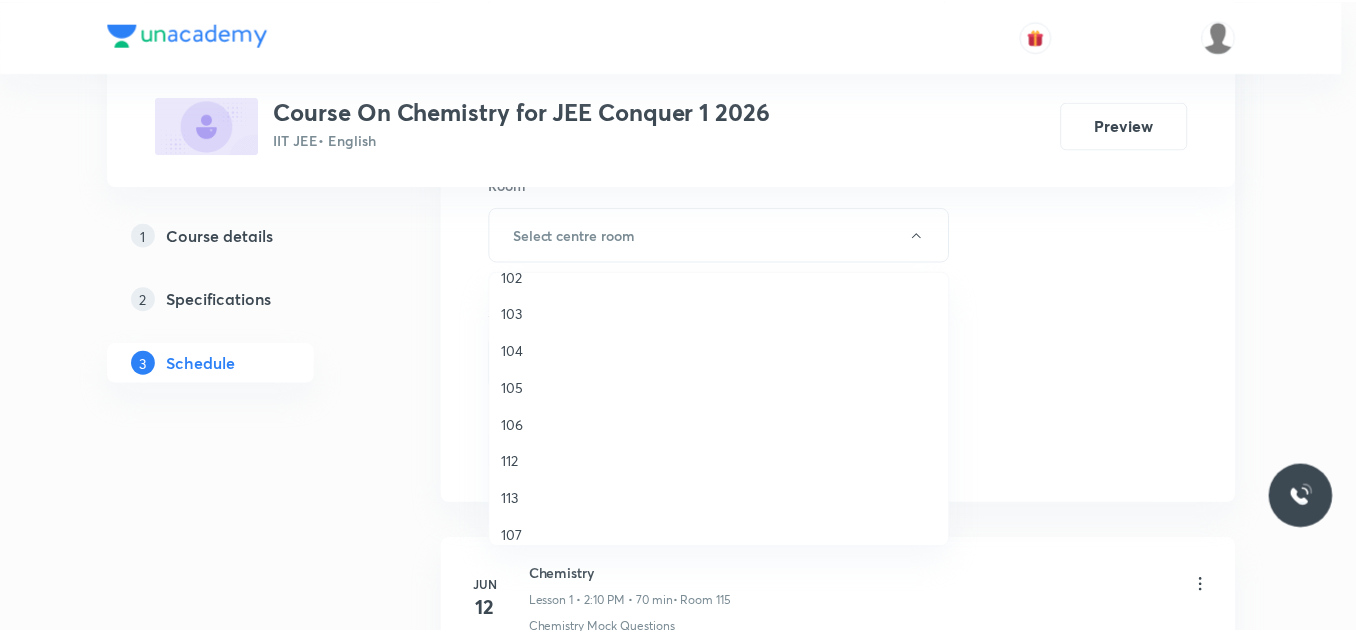 scroll, scrollTop: 0, scrollLeft: 0, axis: both 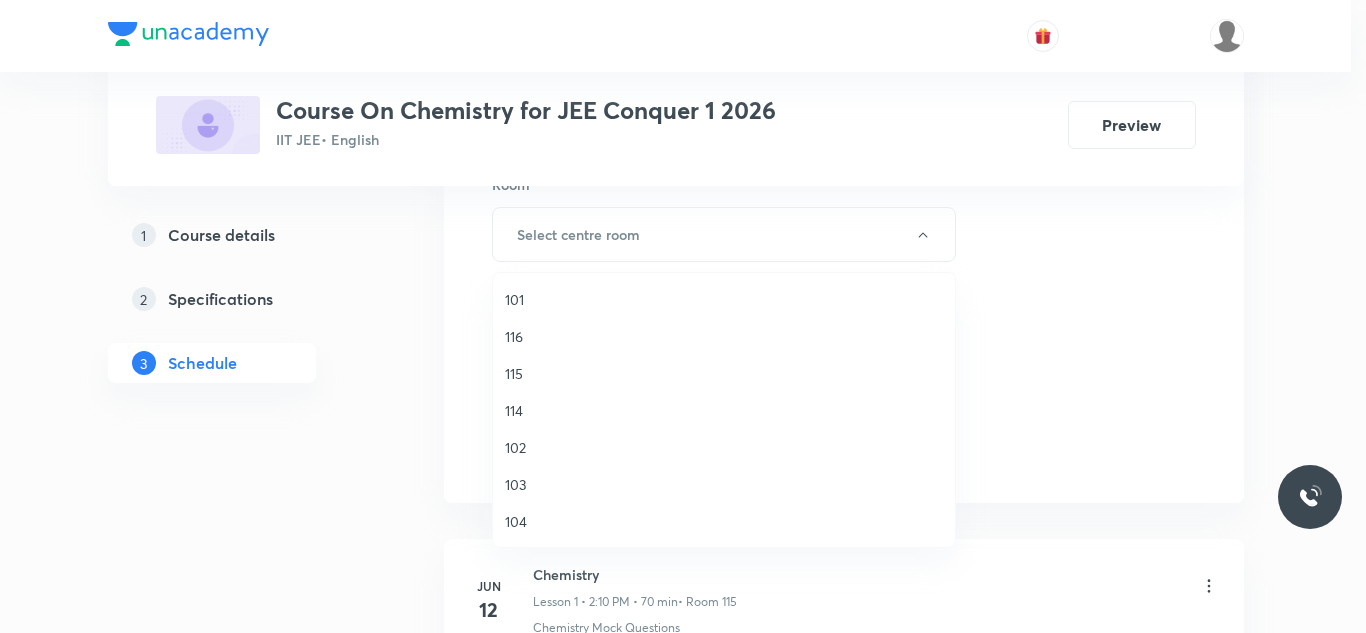 click on "115" at bounding box center [724, 373] 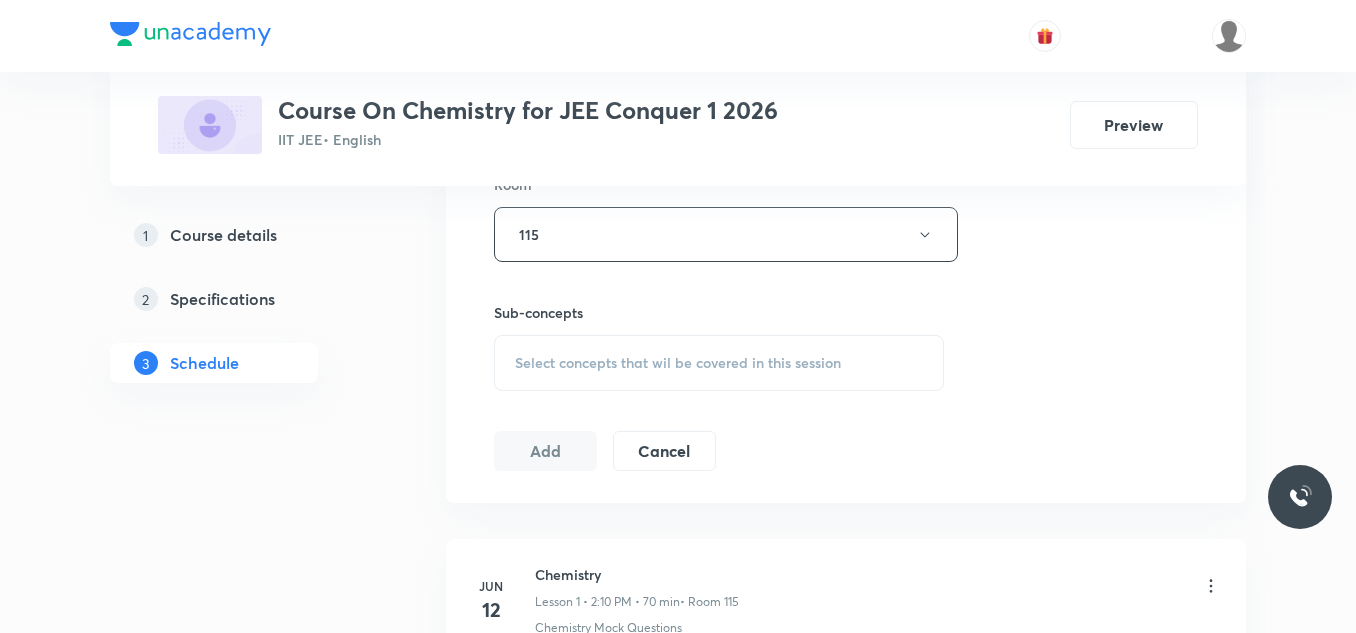scroll, scrollTop: 1000, scrollLeft: 0, axis: vertical 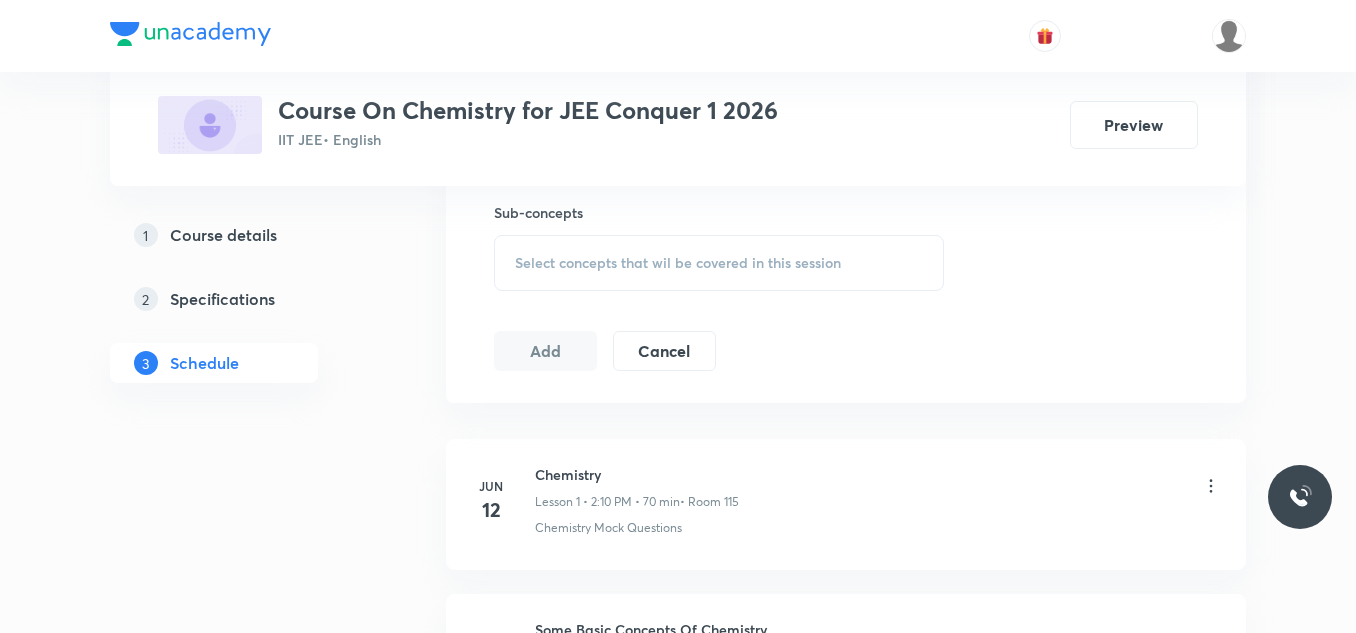 click on "Select concepts that wil be covered in this session" at bounding box center (719, 263) 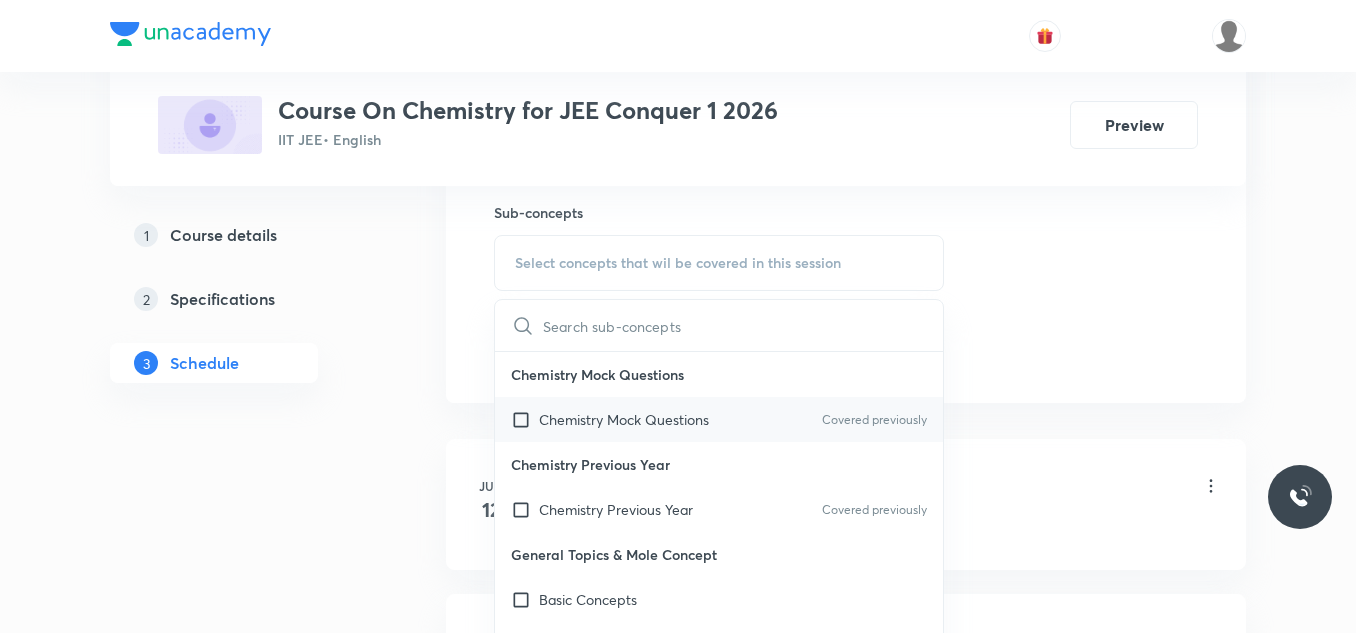 click at bounding box center (525, 419) 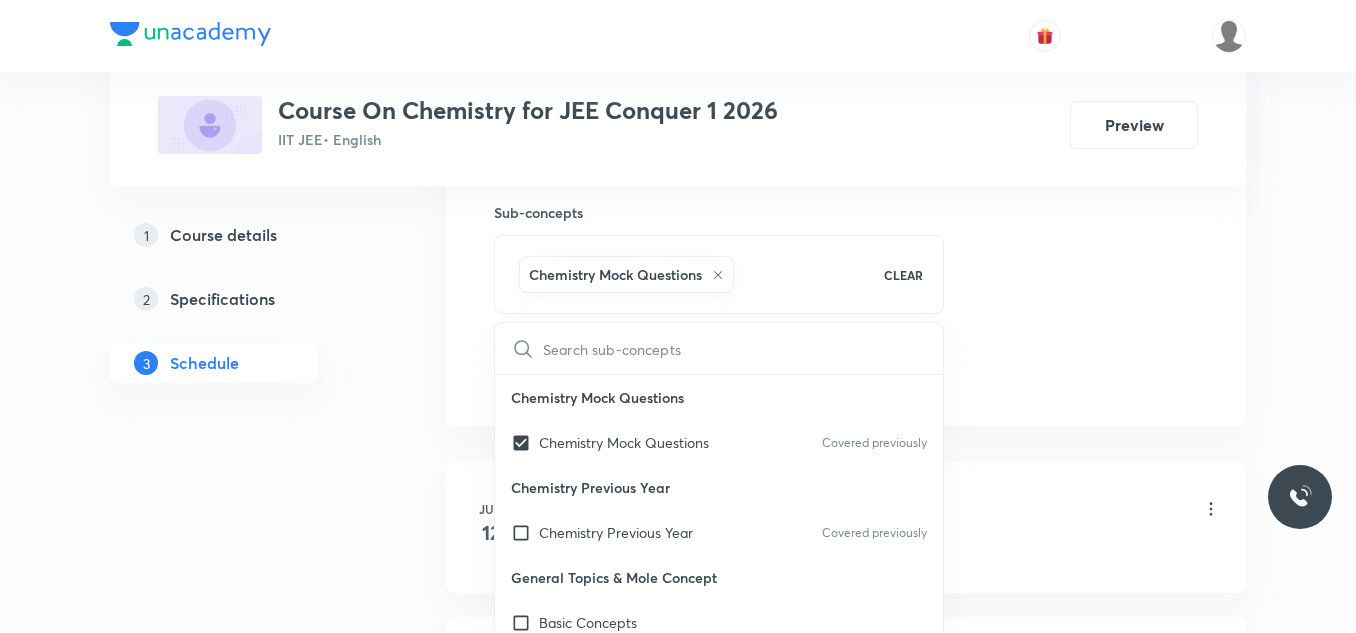 click on "Plus Courses Course On Chemistry for JEE Conquer 1 2026 IIT JEE  • English Preview 1 Course details 2 Specifications 3 Schedule Schedule 26  classes Session  27 Live class Session title 35/99 Periodic Classification Of Elements ​ Schedule for [DATE] 2:10 PM ​ Duration (in minutes) 70 ​   Session type Online Offline Room 115 Sub-concepts Chemistry Mock Questions CLEAR ​ Chemistry Mock Questions Chemistry Mock Questions Covered previously Chemistry Previous Year Chemistry Previous Year Covered previously General Topics & Mole Concept Basic Concepts Basic Introduction Percentage Composition Stoichiometry Principle of Atom Conservation (POAC) Relation between Stoichiometric Quantities Application of Mole Concept: Gravimetric Analysis Different Laws Formula and Composition Concentration Terms Some basic concepts of Chemistry Atomic Structure Discovery Of Electron Some Prerequisites of Physics Discovery Of Protons And Neutrons Atomic Models and Theories  Nature of Waves [PERSON_NAME] Quantum Theory 12" at bounding box center (678, 1866) 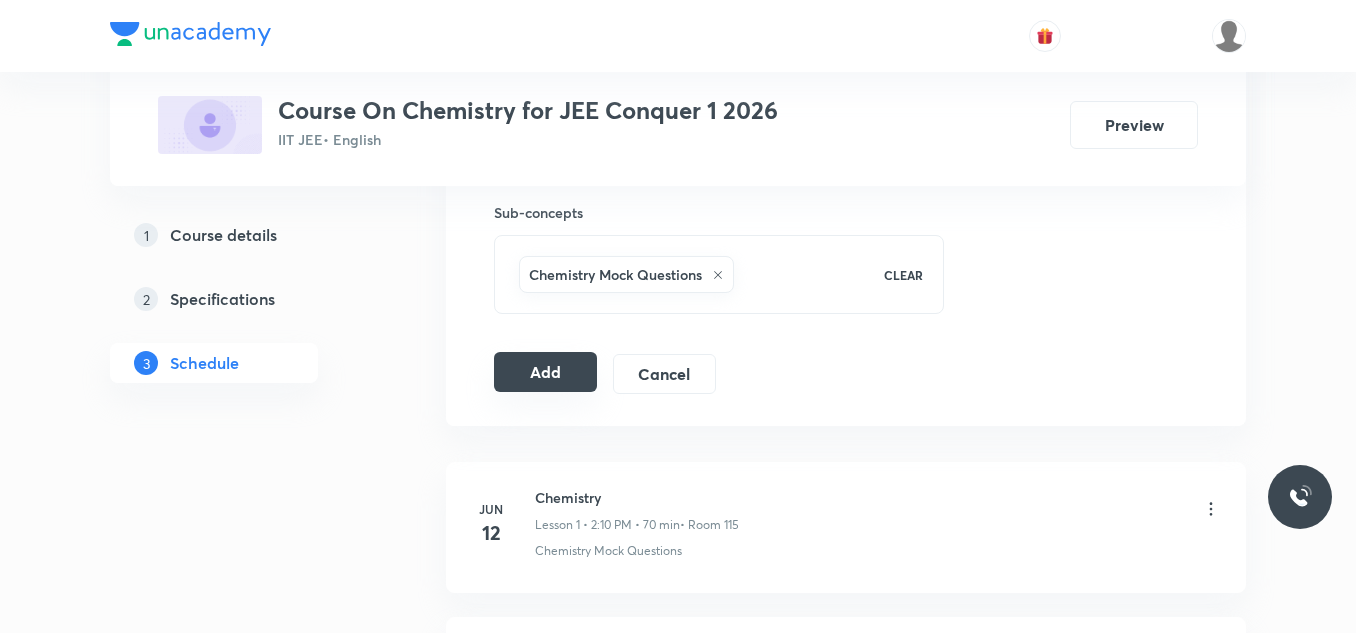 click on "Add" at bounding box center (545, 372) 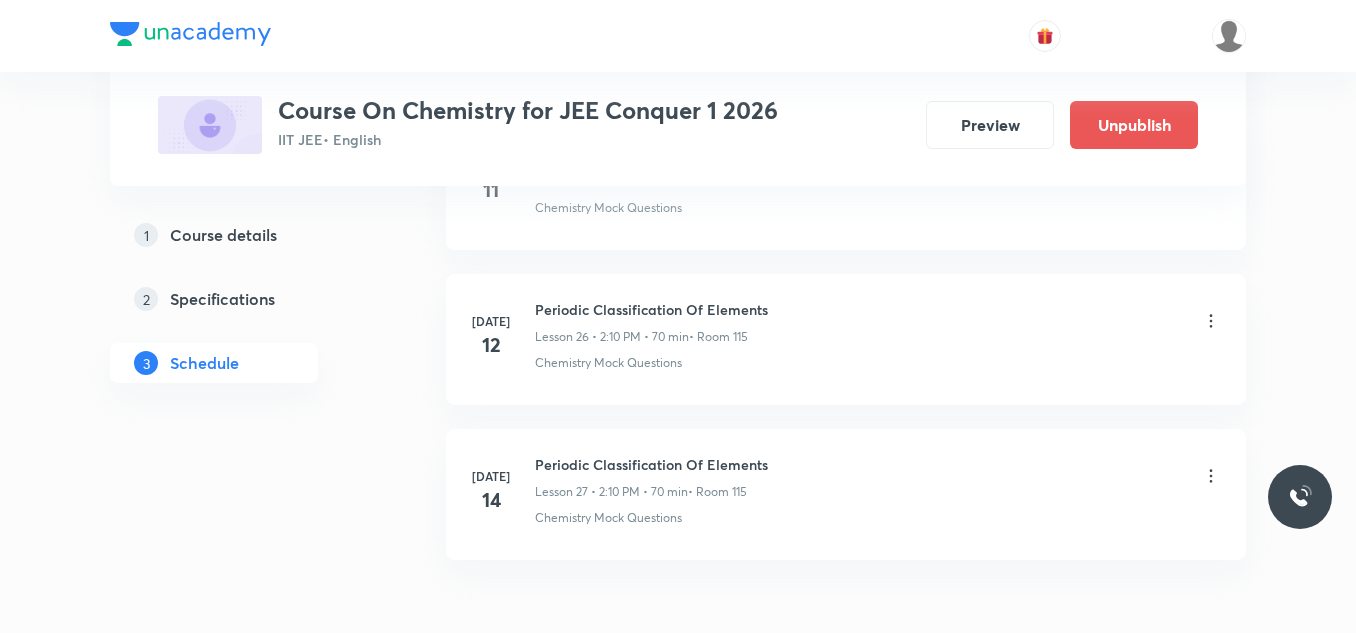 scroll, scrollTop: 4236, scrollLeft: 0, axis: vertical 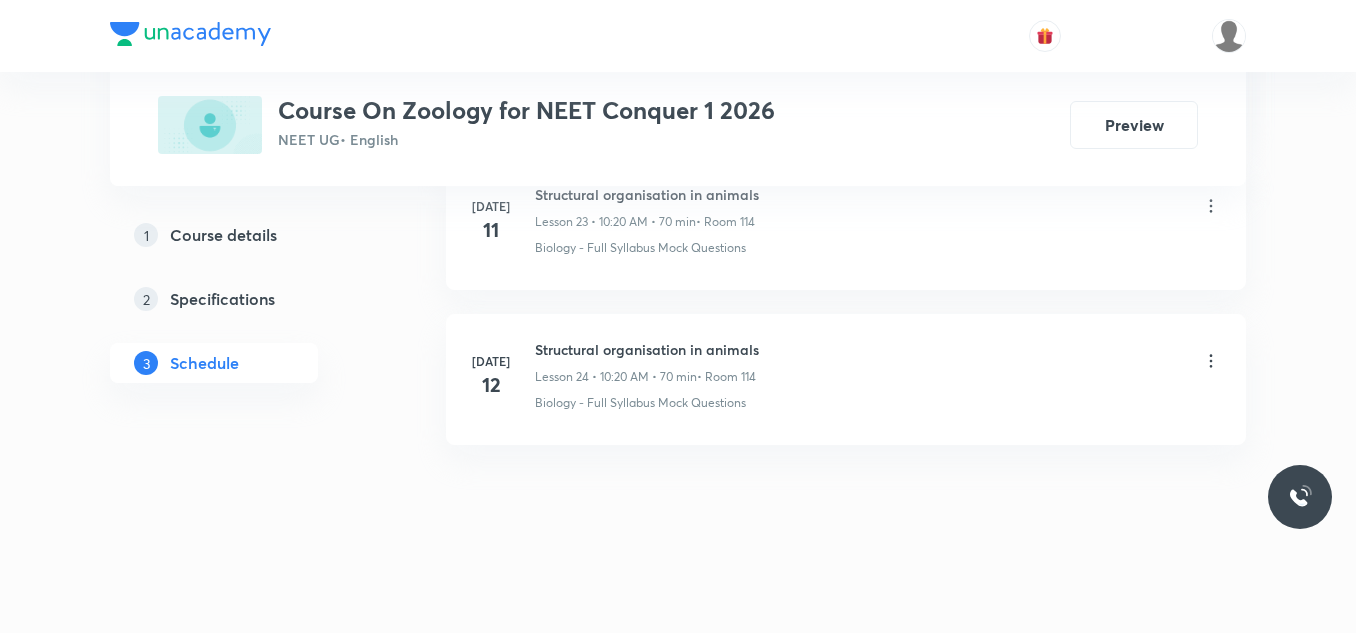 click on "Structural organisation in animals Lesson 24 • 10:20 AM • 70 min  • Room 114" at bounding box center [647, 362] 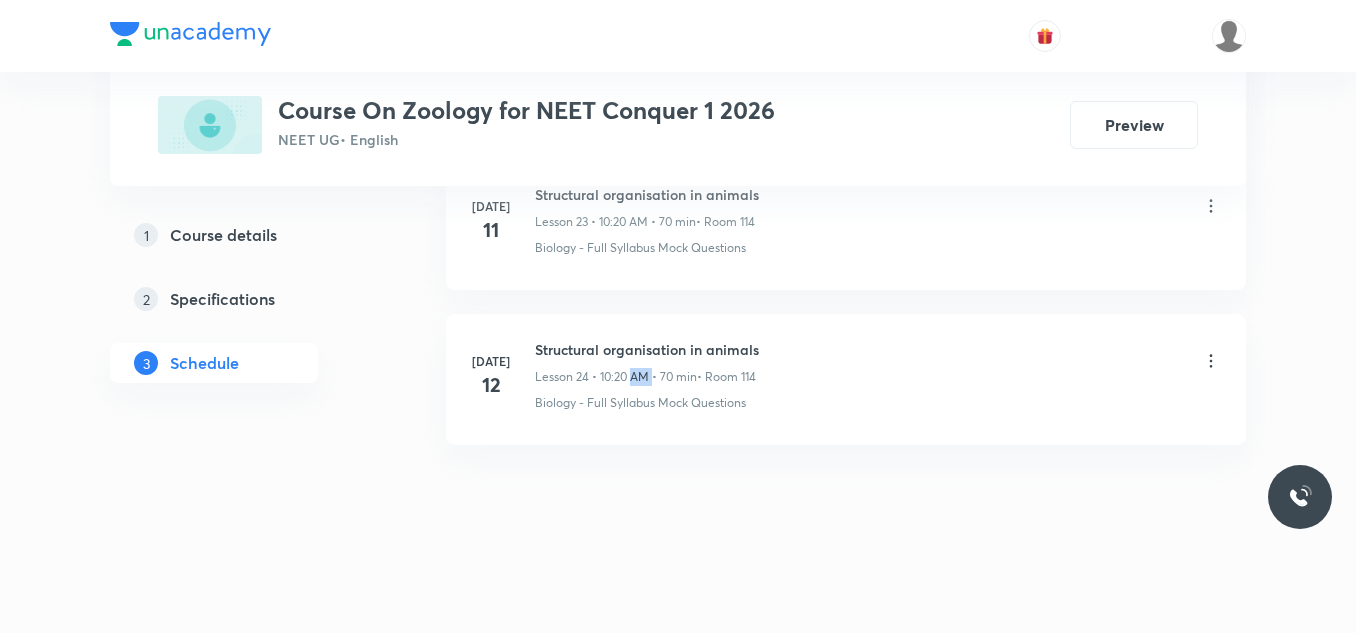 click on "Structural organisation in animals Lesson 24 • 10:20 AM • 70 min  • Room 114" at bounding box center (647, 362) 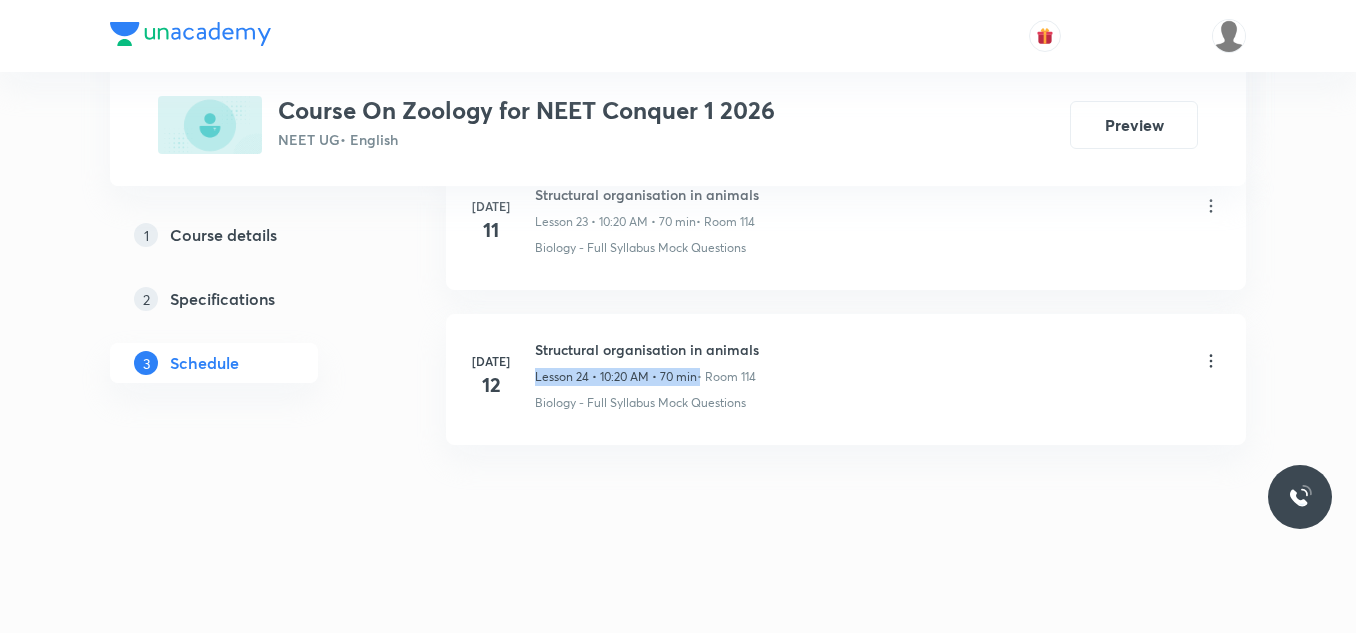 click on "Structural organisation in animals Lesson 24 • 10:20 AM • 70 min  • Room 114" at bounding box center (647, 362) 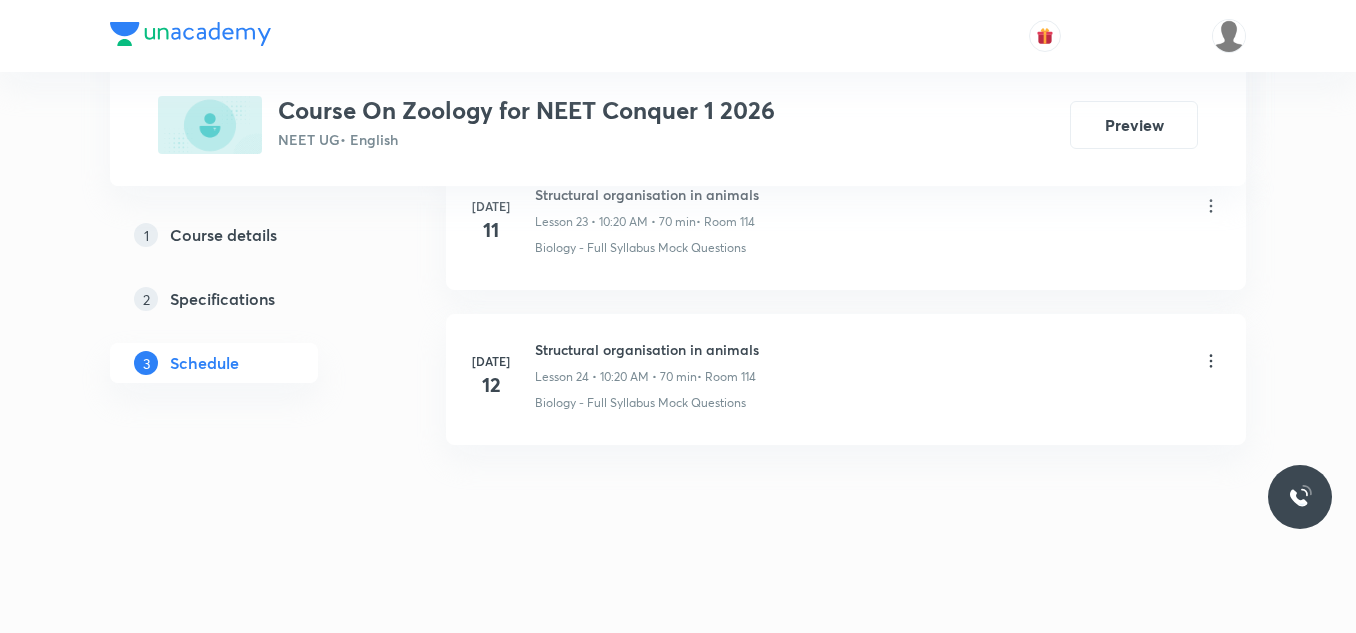 click on "Structural organisation in animals" at bounding box center (647, 349) 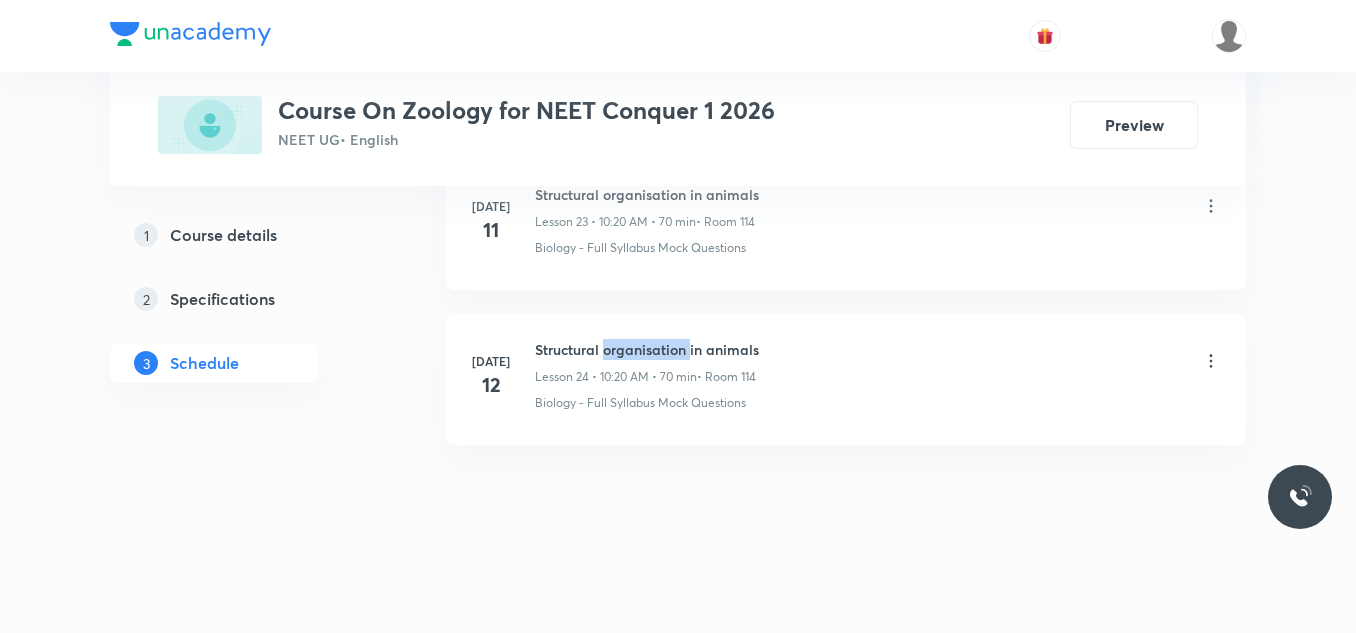 click on "Structural organisation in animals" at bounding box center (647, 349) 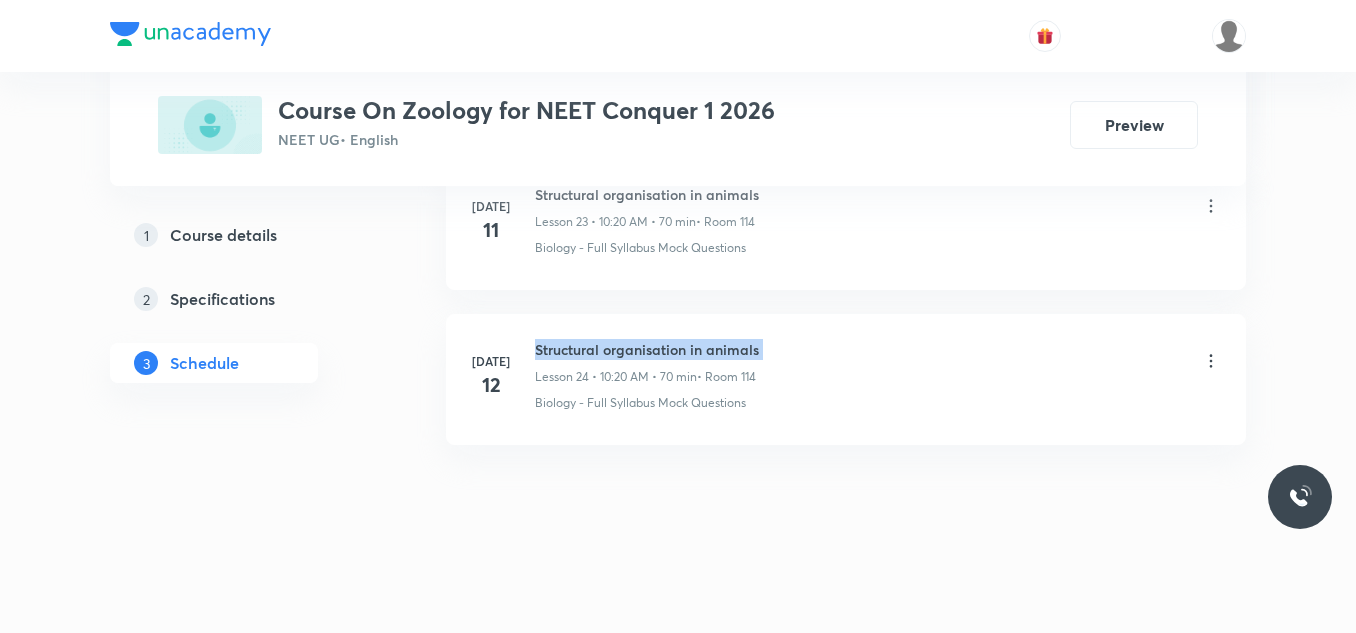 click on "Structural organisation in animals" at bounding box center (647, 349) 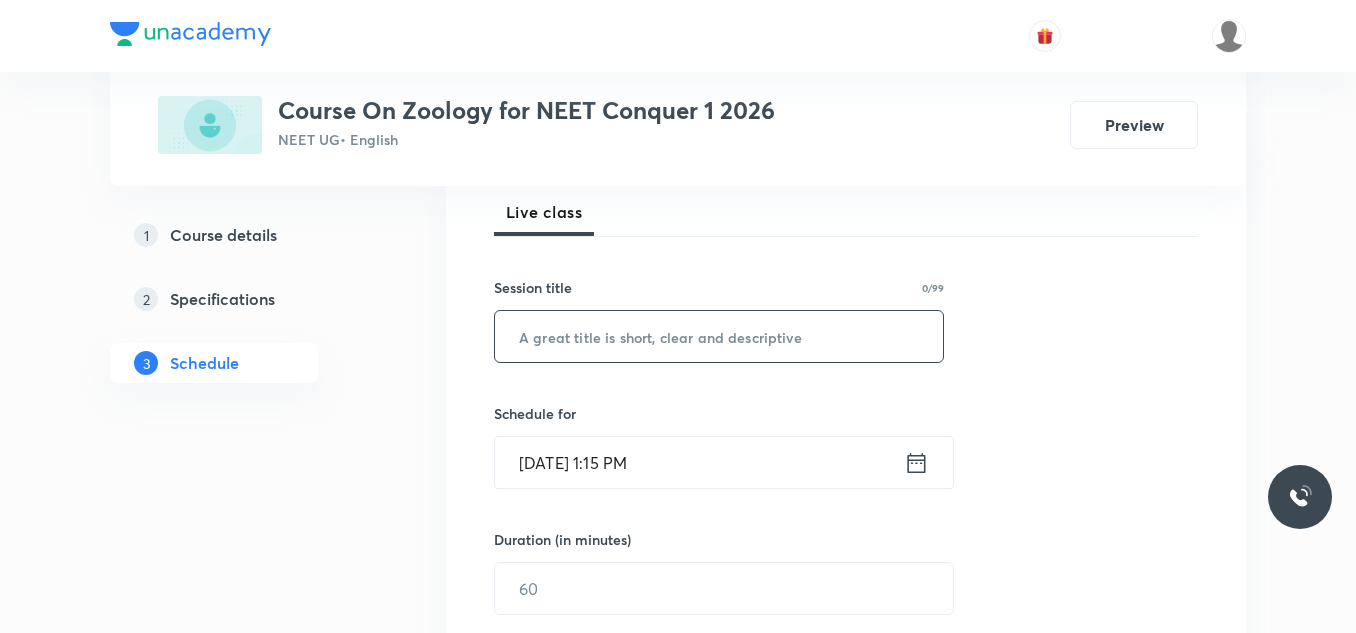 click at bounding box center [719, 336] 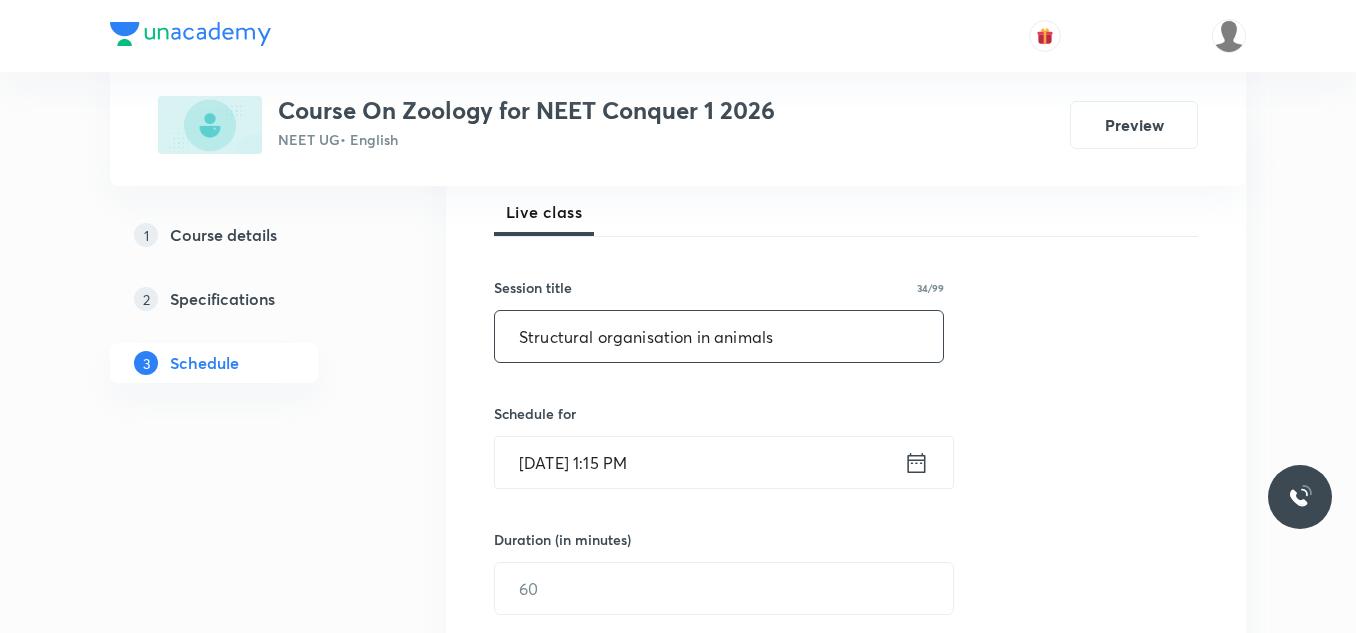 scroll, scrollTop: 490, scrollLeft: 0, axis: vertical 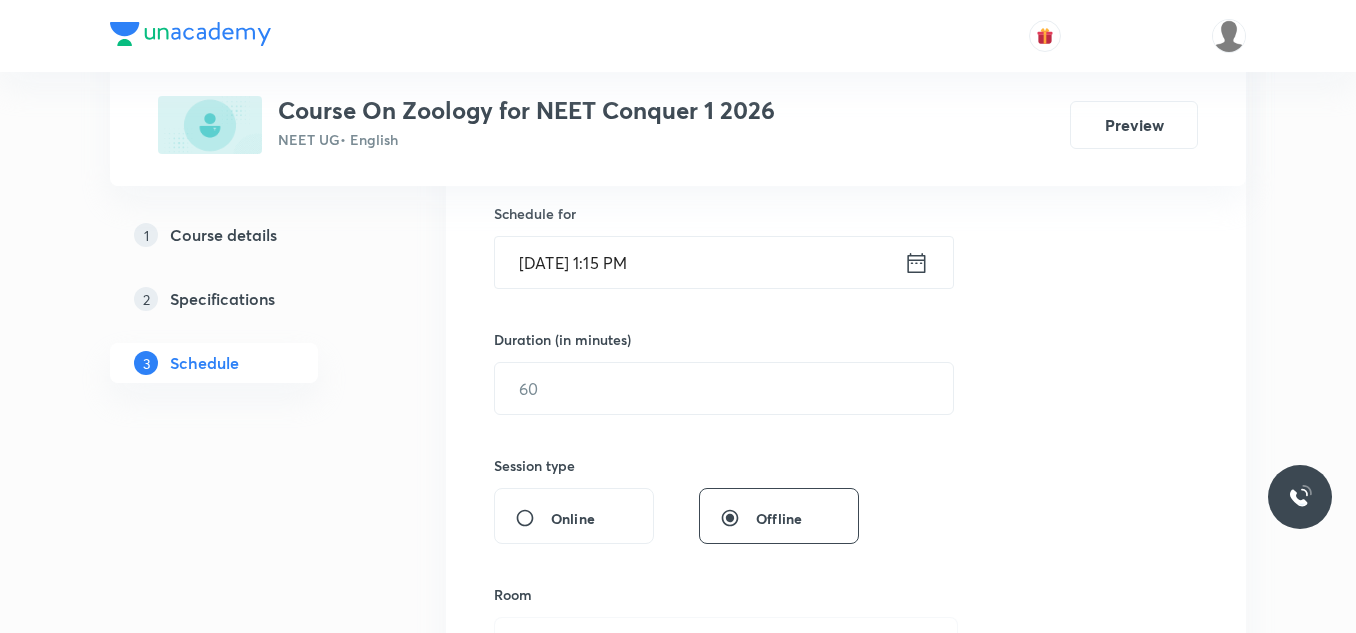 type on "Structural organisation in animals" 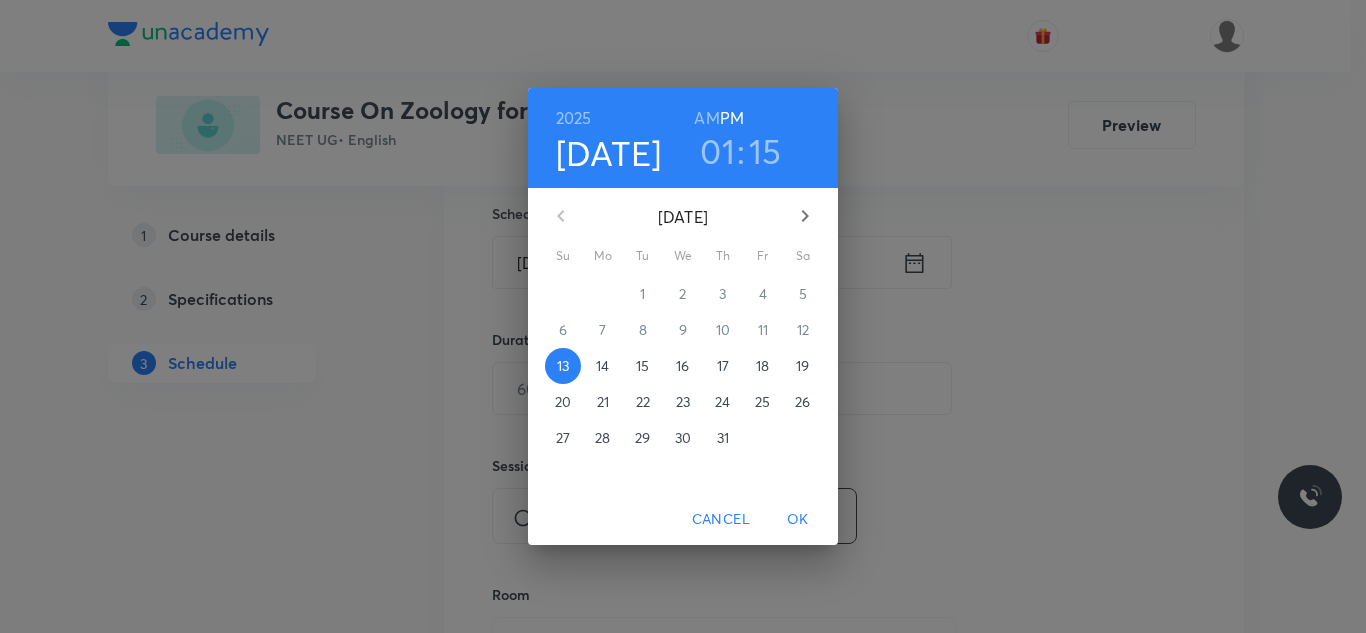 click on "14" at bounding box center [603, 366] 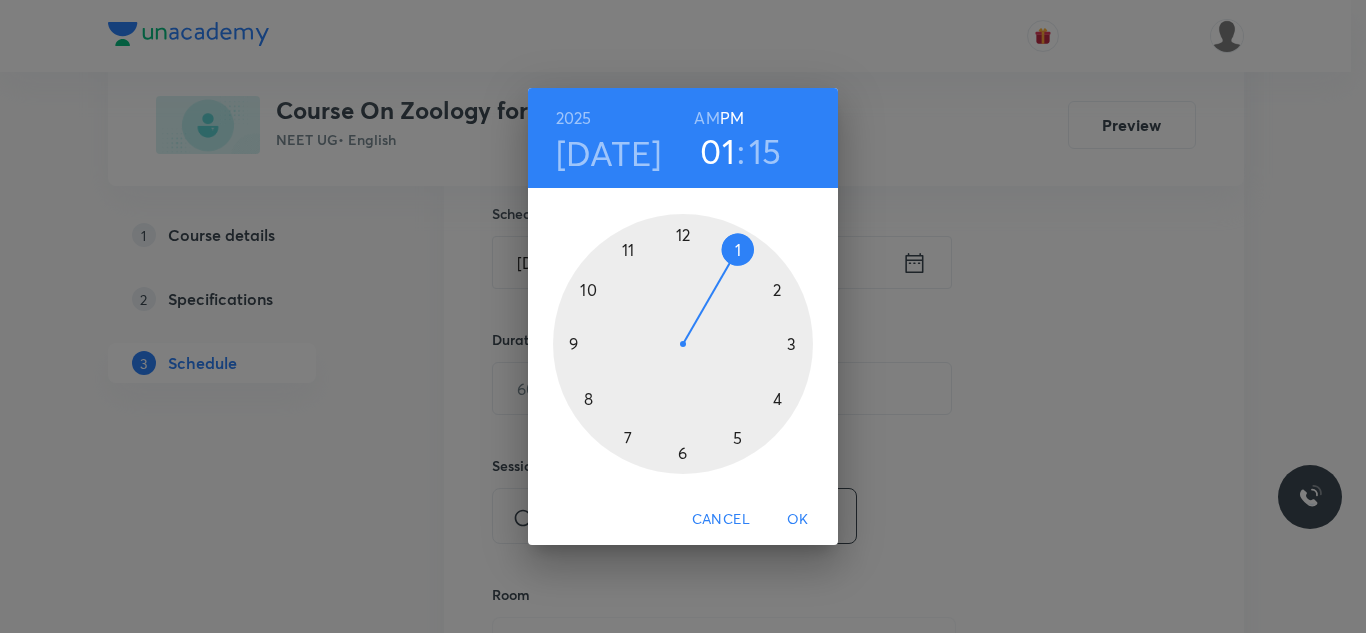click on "PM" at bounding box center [732, 118] 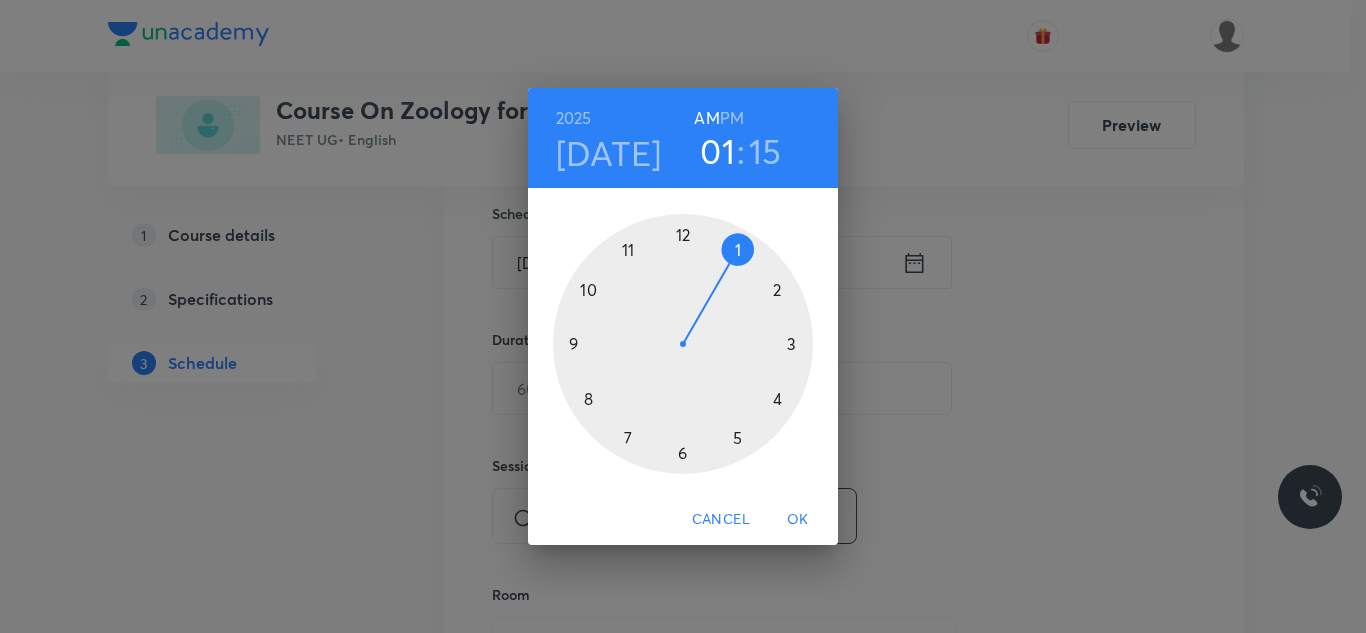 click at bounding box center [683, 344] 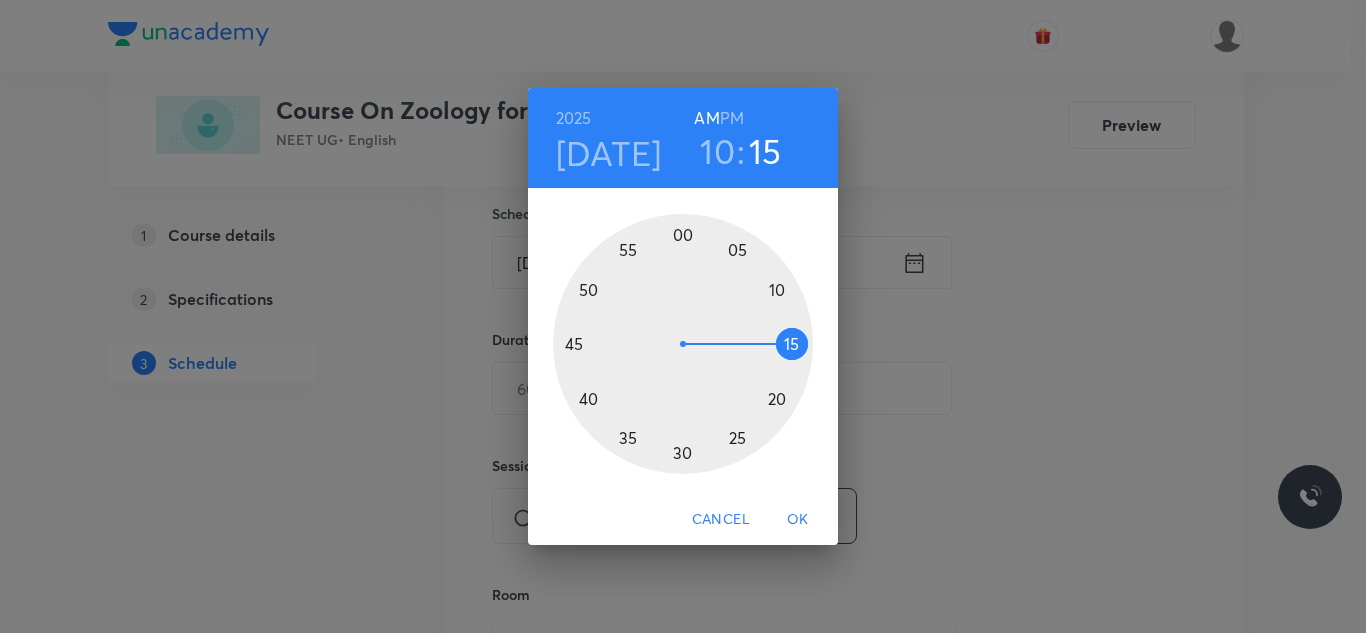 click at bounding box center (683, 344) 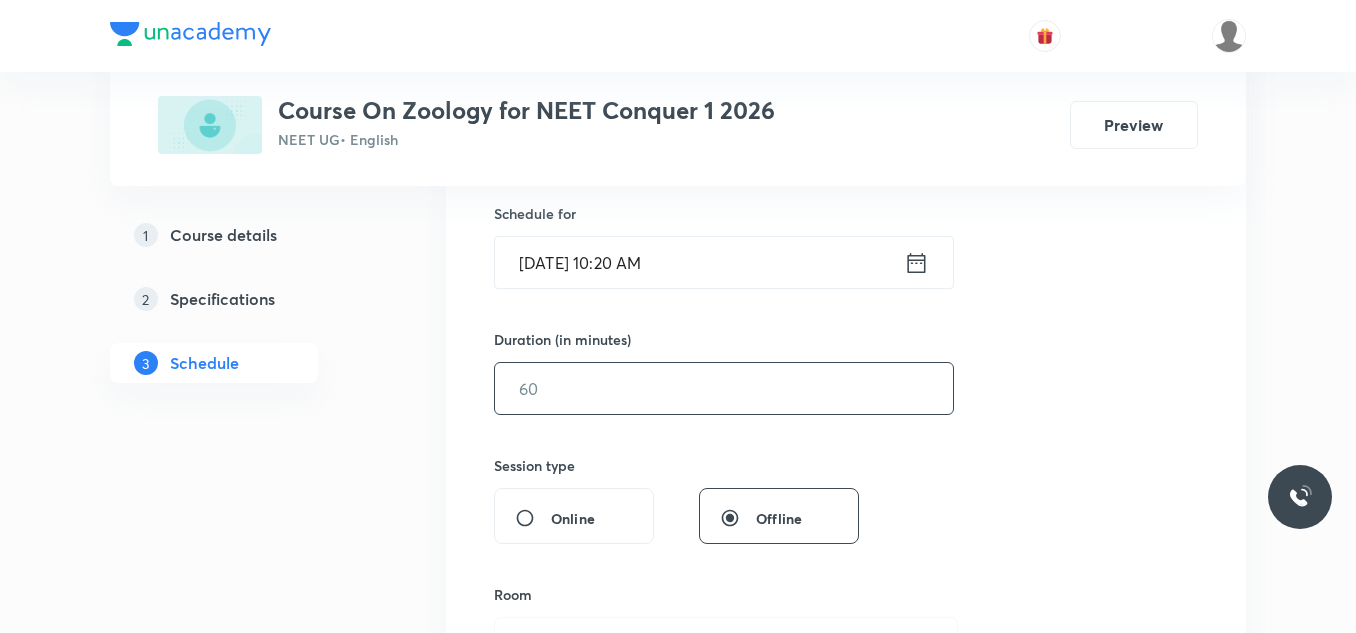 click at bounding box center (724, 388) 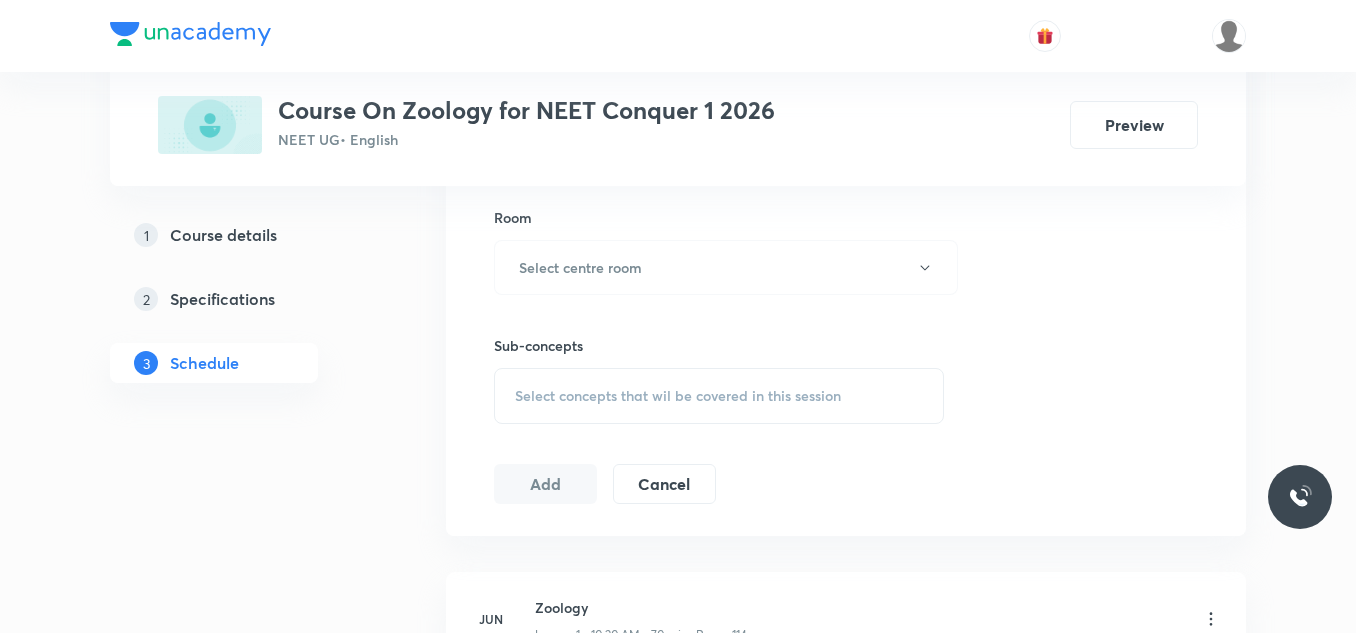 scroll, scrollTop: 890, scrollLeft: 0, axis: vertical 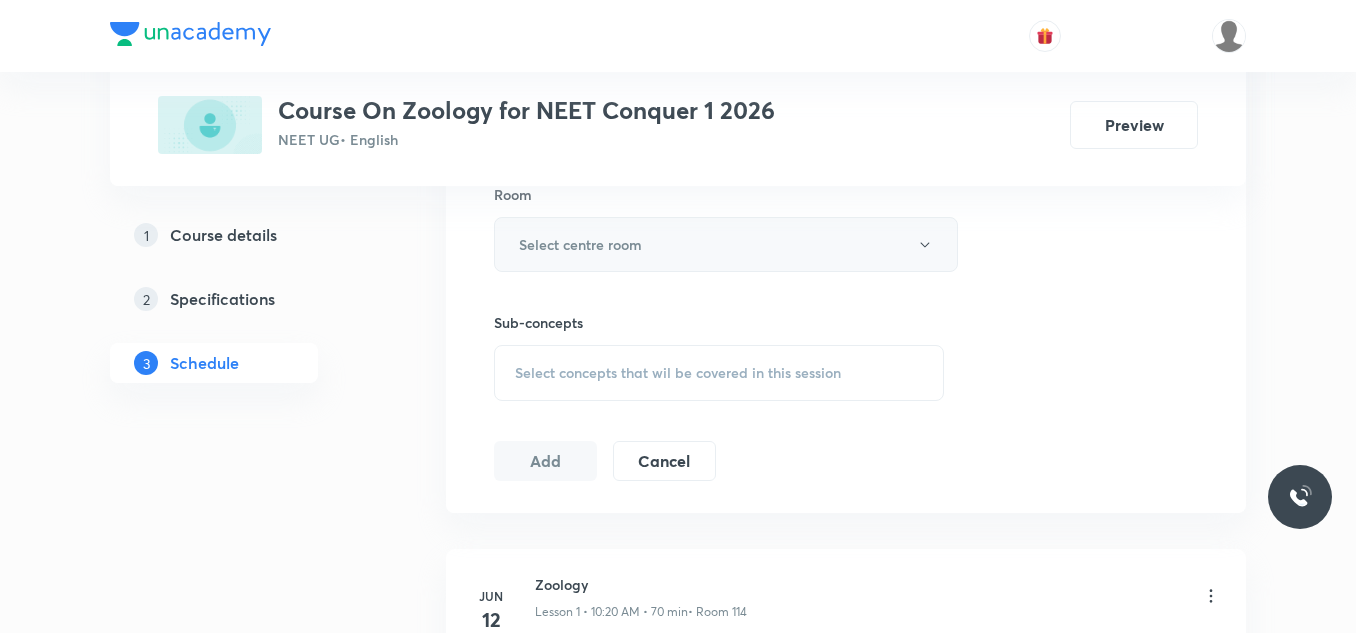 type on "70" 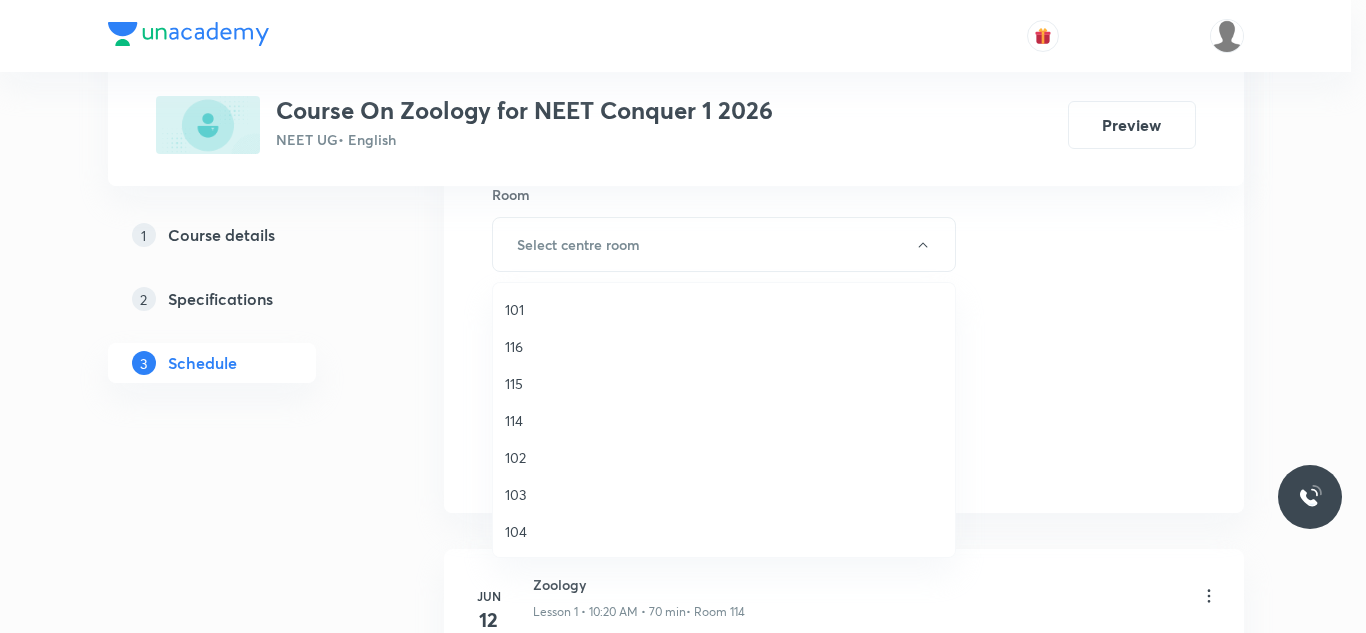 click on "114" at bounding box center [724, 420] 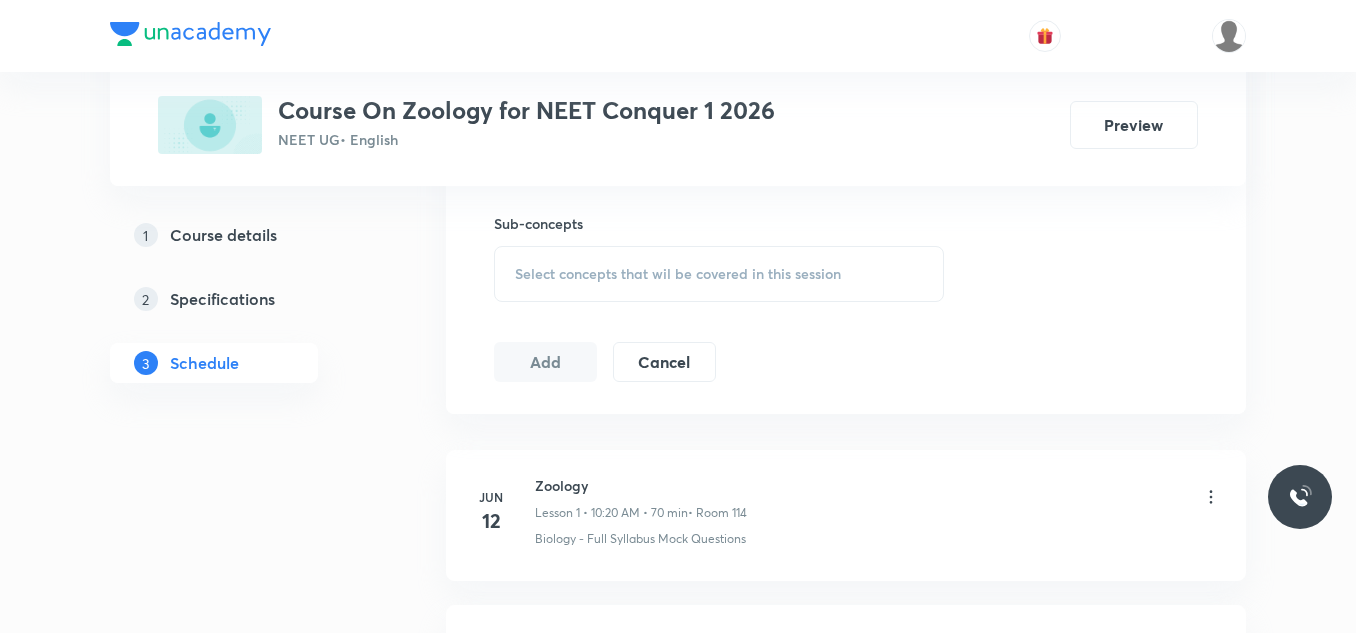 scroll, scrollTop: 990, scrollLeft: 0, axis: vertical 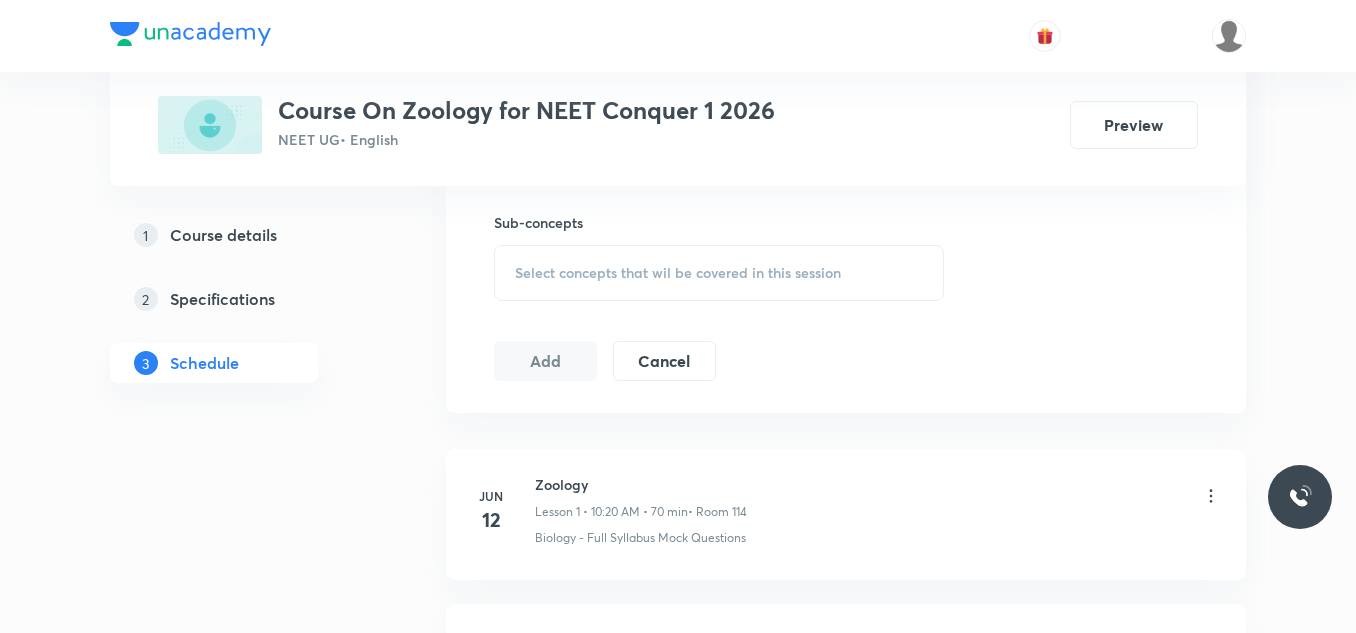 click on "Select concepts that wil be covered in this session" at bounding box center [719, 273] 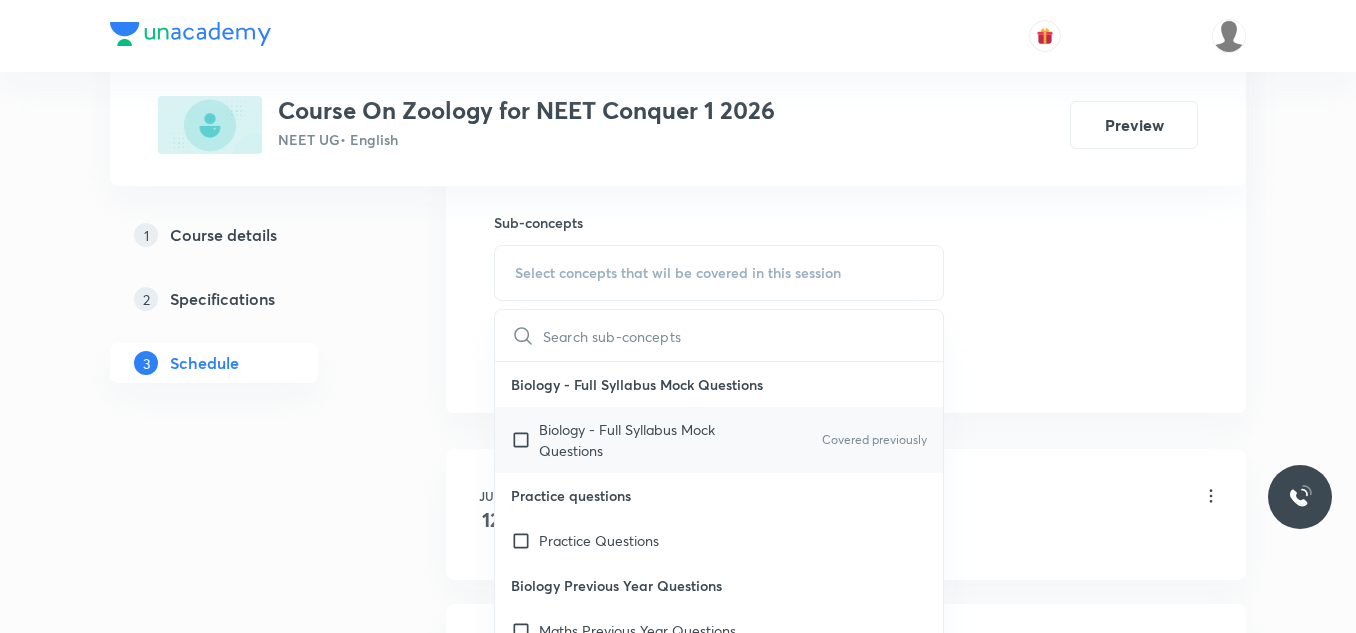 click at bounding box center (525, 440) 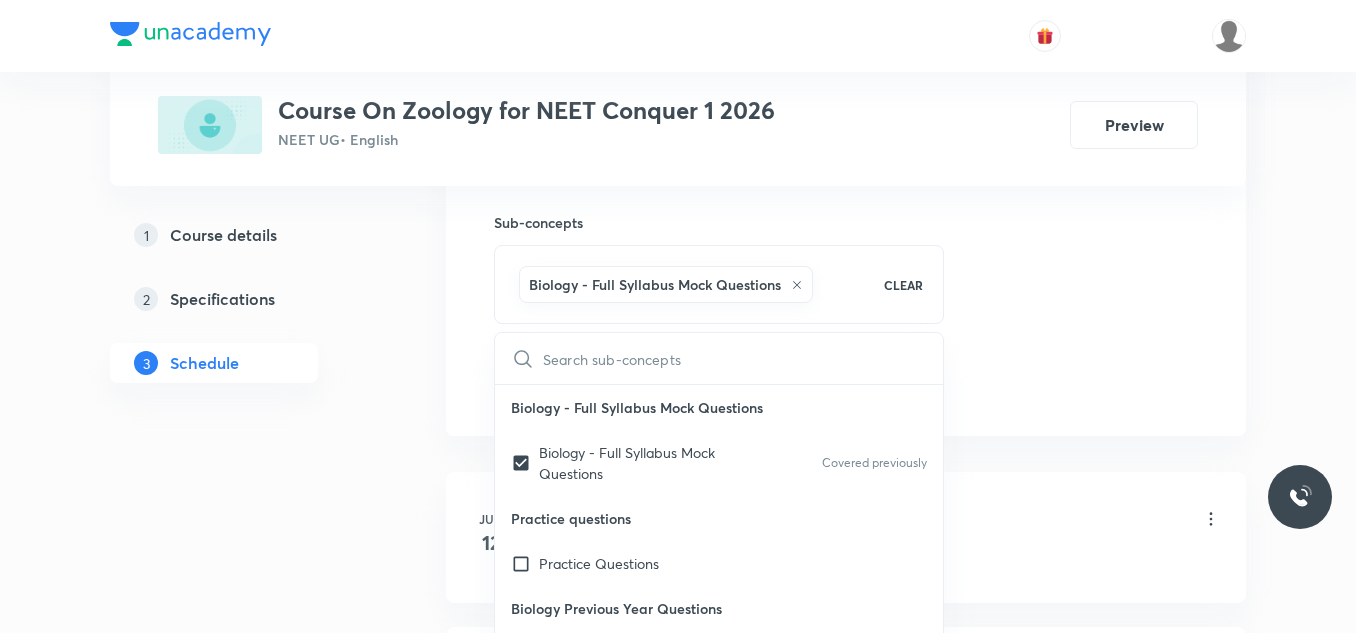click on "Plus Courses Course On Zoology for NEET Conquer 1 2026 NEET UG  • English Preview 1 Course details 2 Specifications 3 Schedule Schedule 24  classes Session  25 Live class Session title 34/99 Structural organisation in animals ​ Schedule for Jul 14, 2025, 10:20 AM ​ Duration (in minutes) 70 ​   Session type Online Offline Room 114 Sub-concepts Biology - Full Syllabus Mock Questions CLEAR ​ Biology - Full Syllabus Mock Questions Biology - Full Syllabus Mock Questions Covered previously Practice questions Practice Questions Biology Previous Year Questions Maths Previous Year Questions Living World What Is Living? Diversity In The Living World Systematics Types Of Taxonomy Fundamental Components Of Taxonomy Taxonomic Categories Taxonomical Aids The Three Domains Of Life Biological Nomenclature  Biological Classification System Of Classification Kingdom Monera Kingdom Protista Kingdom Fungi Kingdom Plantae Kingdom Animalia Linchens Mycorrhiza Virus Prions Viroids Plant Kingdom Algae Bryophytes Root Stem" at bounding box center (678, 1721) 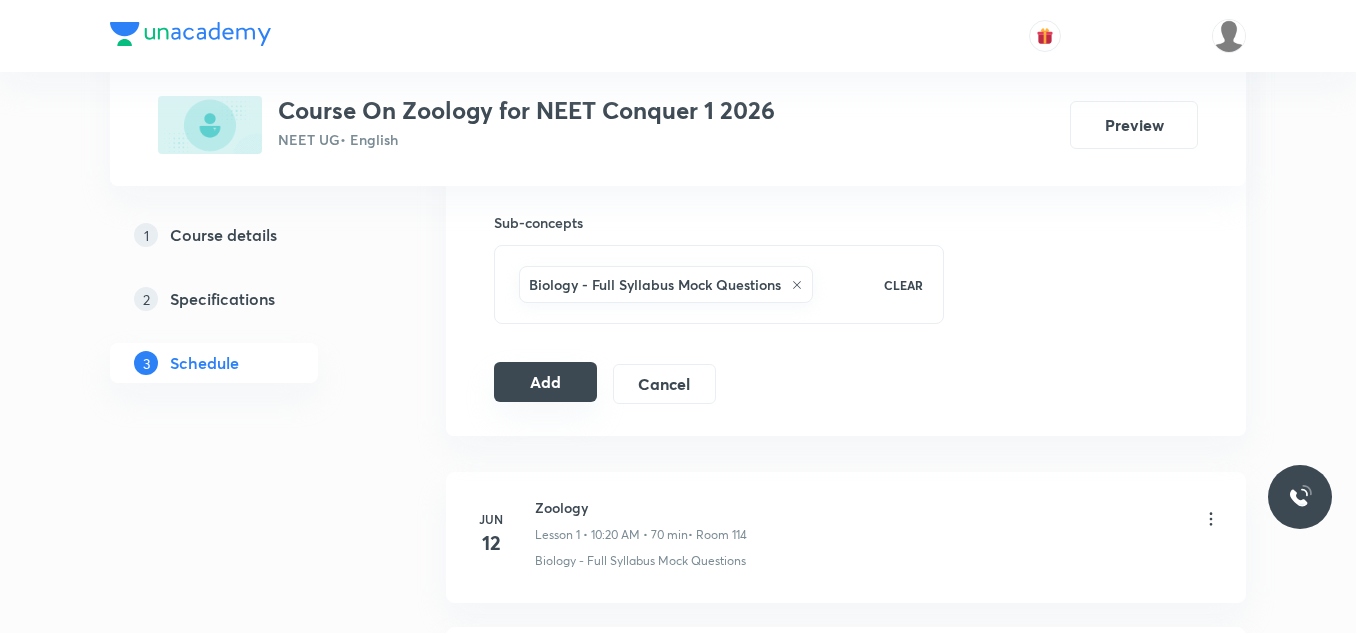 click on "Add" at bounding box center (545, 382) 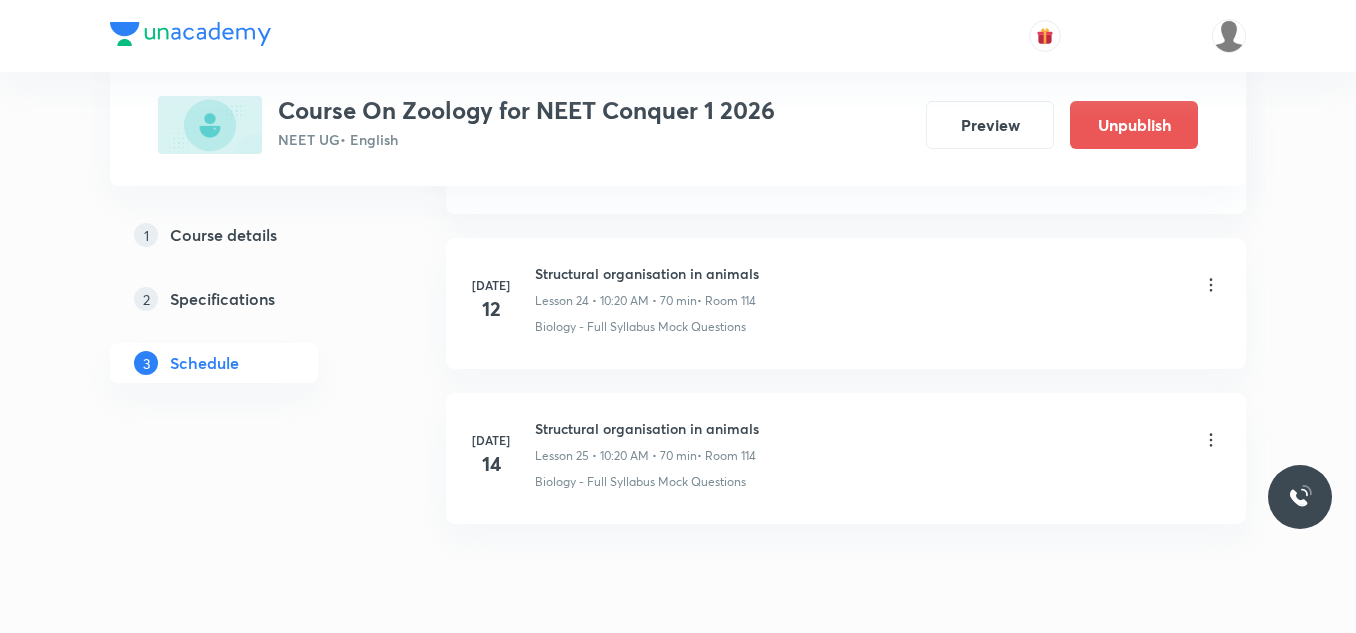 scroll, scrollTop: 3926, scrollLeft: 0, axis: vertical 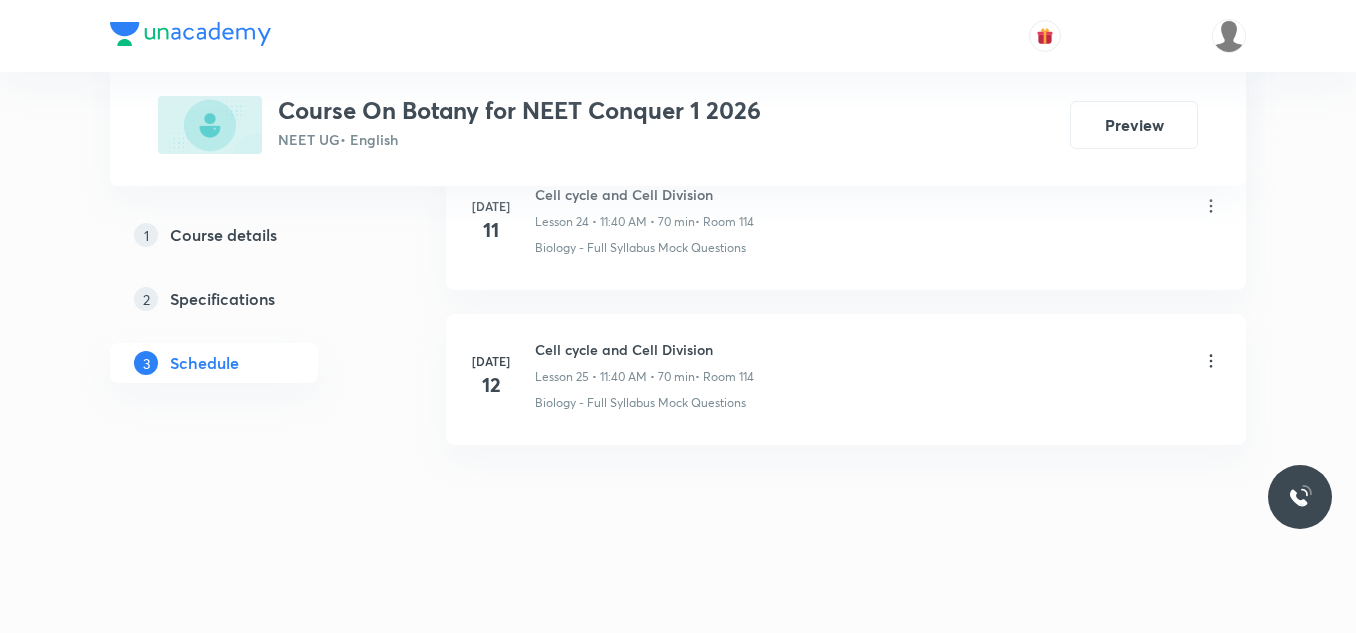 click on "Cell cycle and Cell Division" at bounding box center (644, 349) 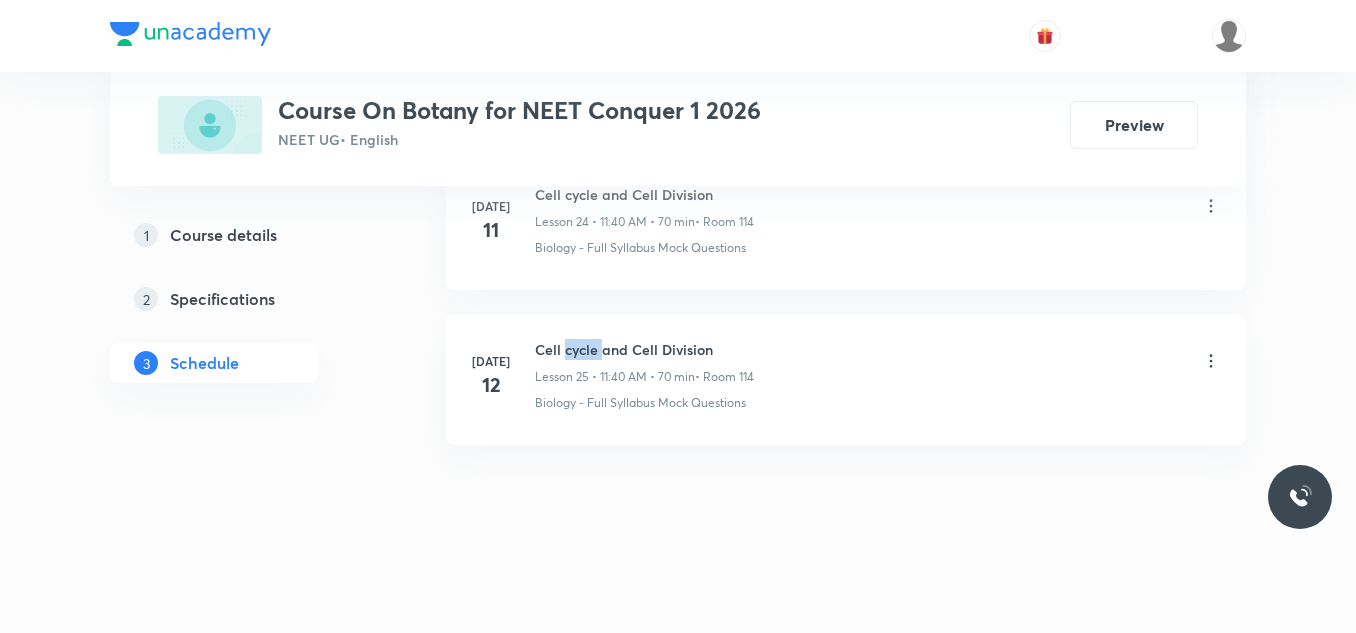 click on "Cell cycle and Cell Division" at bounding box center (644, 349) 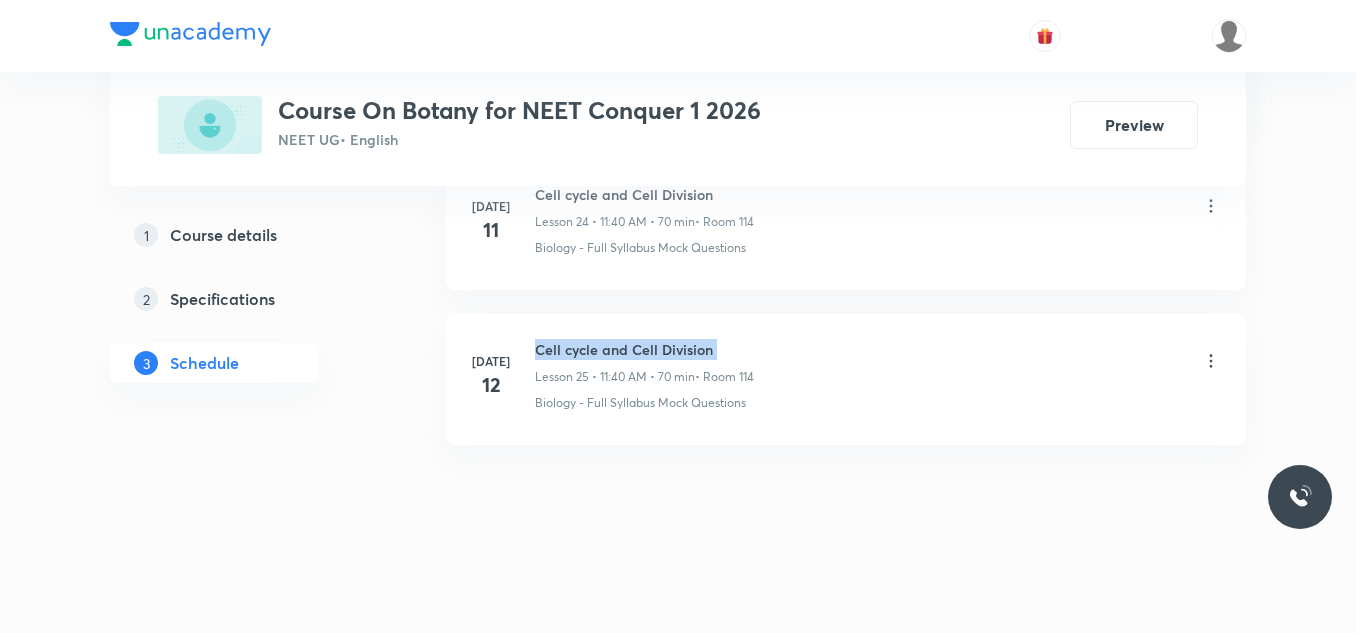 click on "Cell cycle and Cell Division" at bounding box center (644, 349) 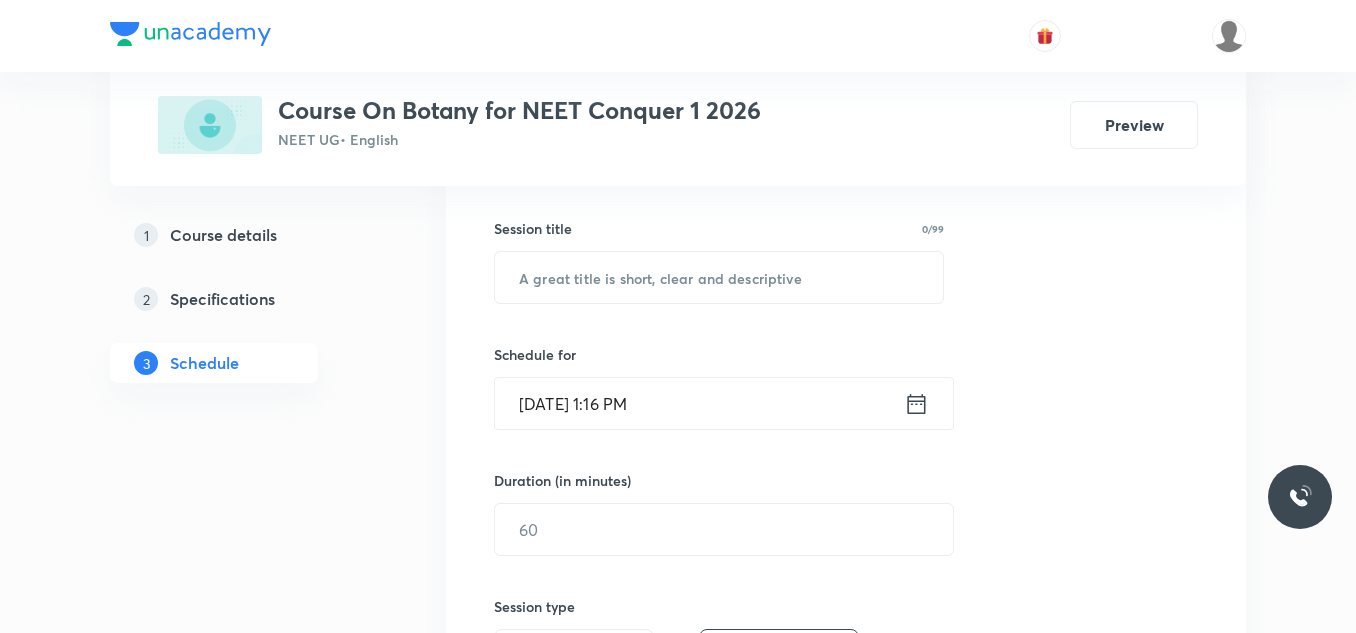 scroll, scrollTop: 300, scrollLeft: 0, axis: vertical 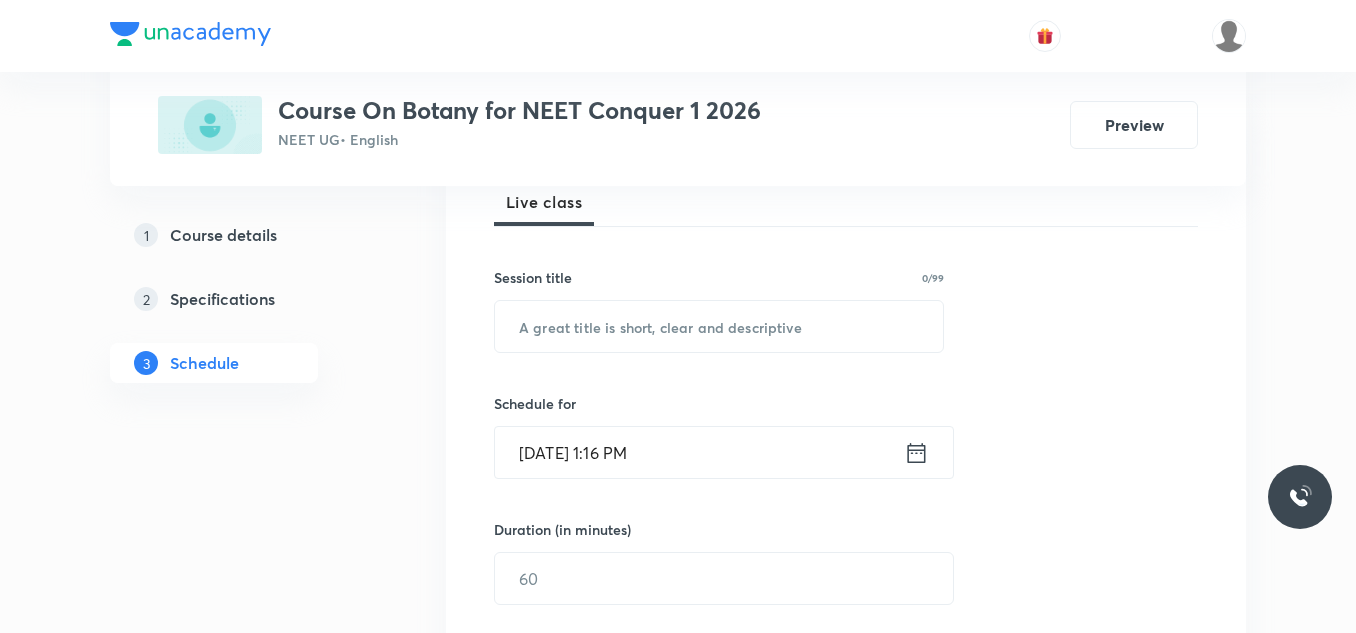 click at bounding box center (719, 326) 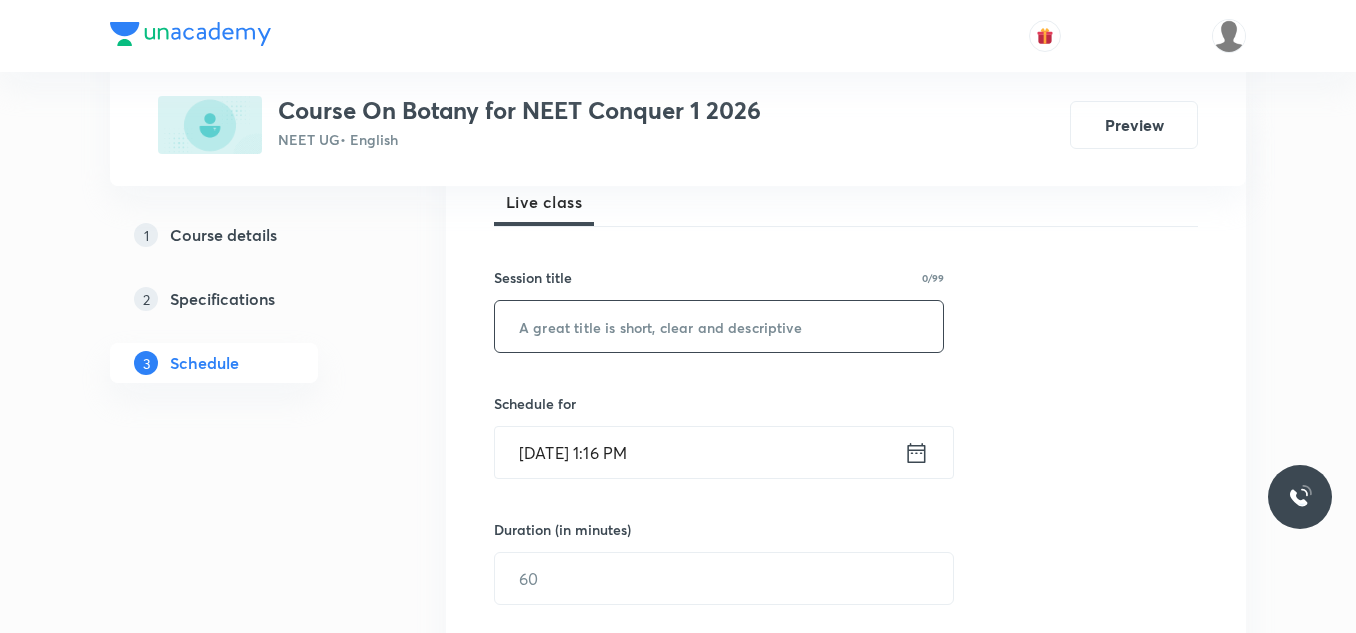 paste on "Cell cycle and Cell Division" 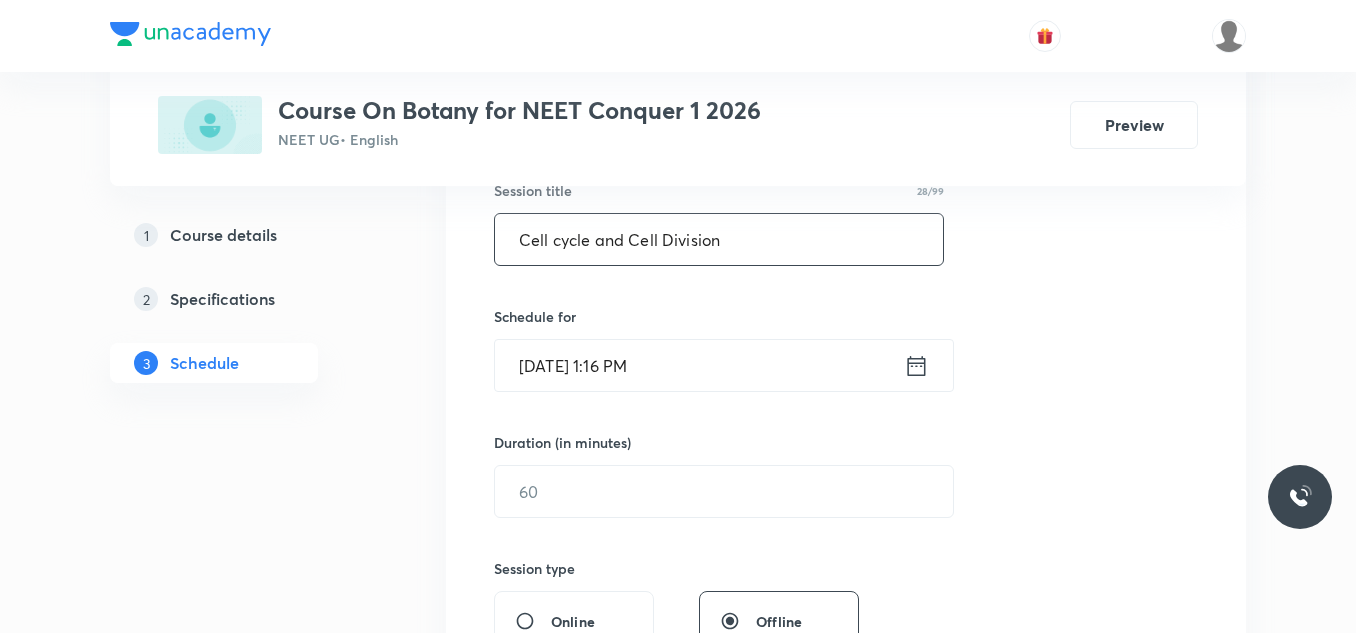 scroll, scrollTop: 500, scrollLeft: 0, axis: vertical 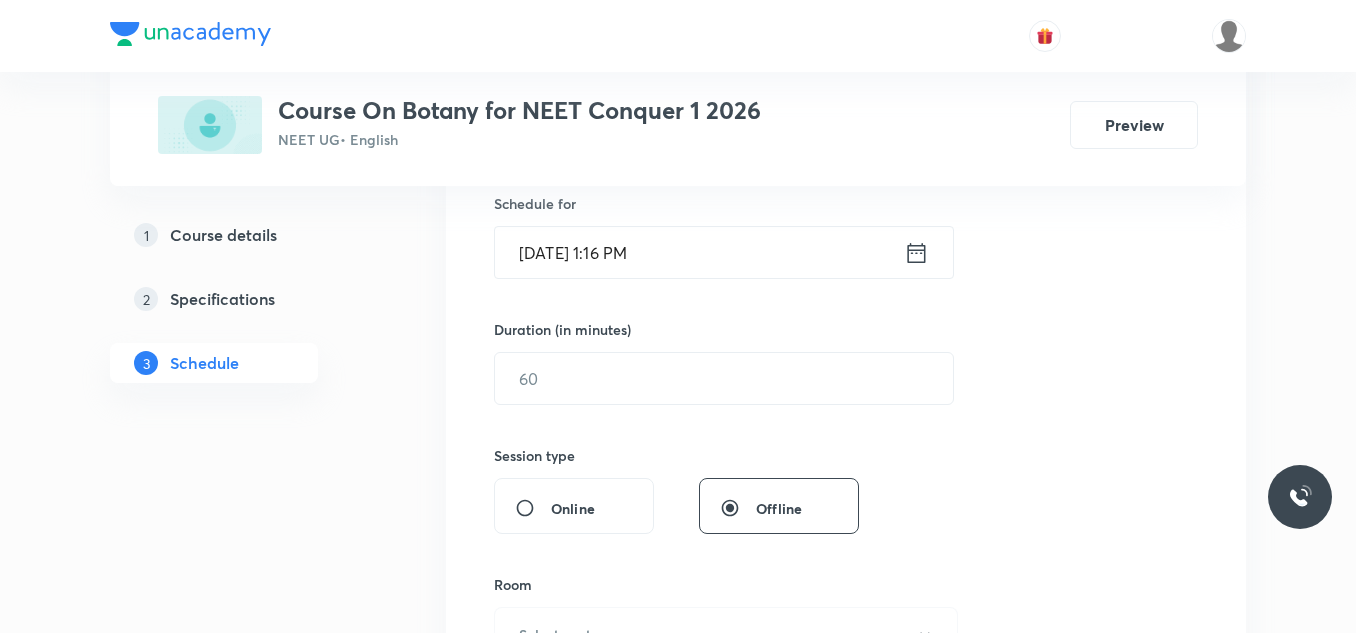 type on "Cell cycle and Cell Division" 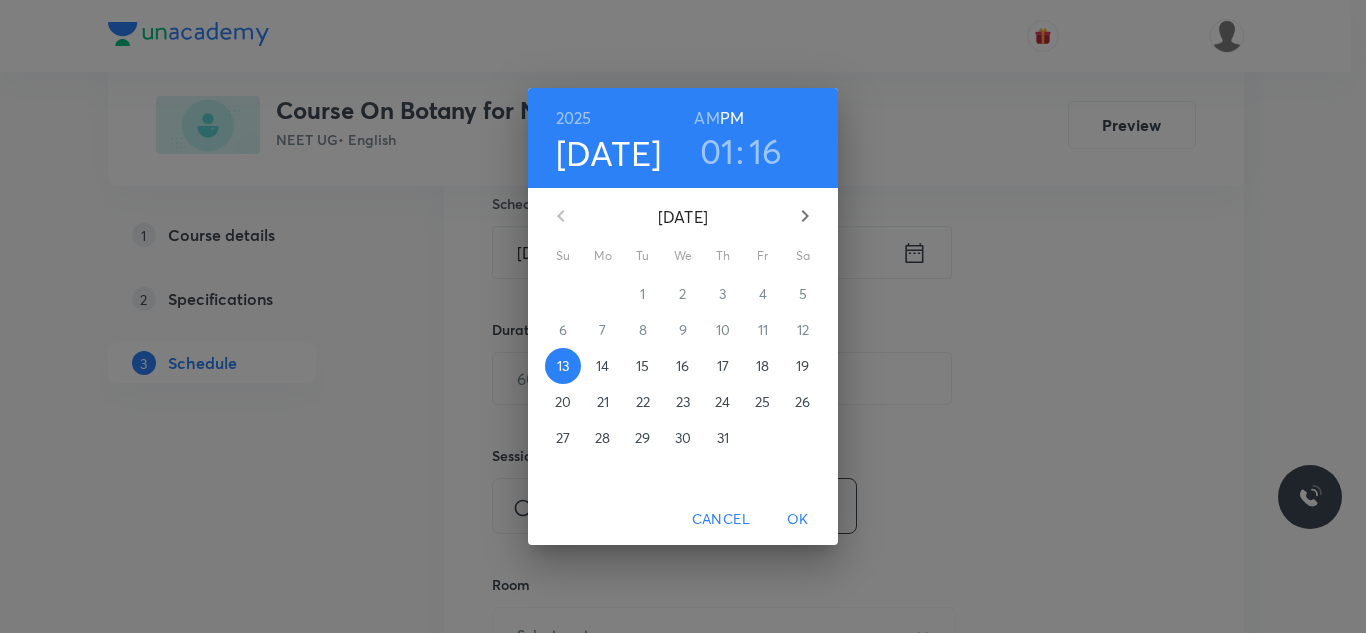 click on "14" at bounding box center [602, 366] 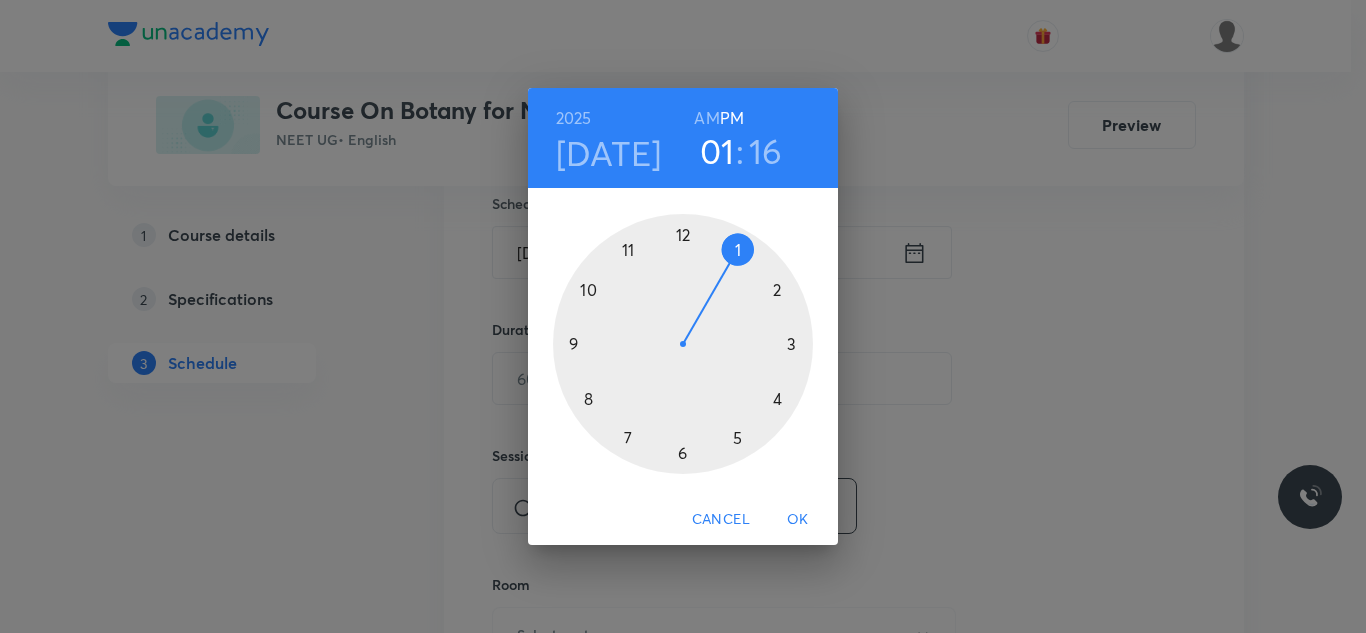 click on "AM" at bounding box center [706, 118] 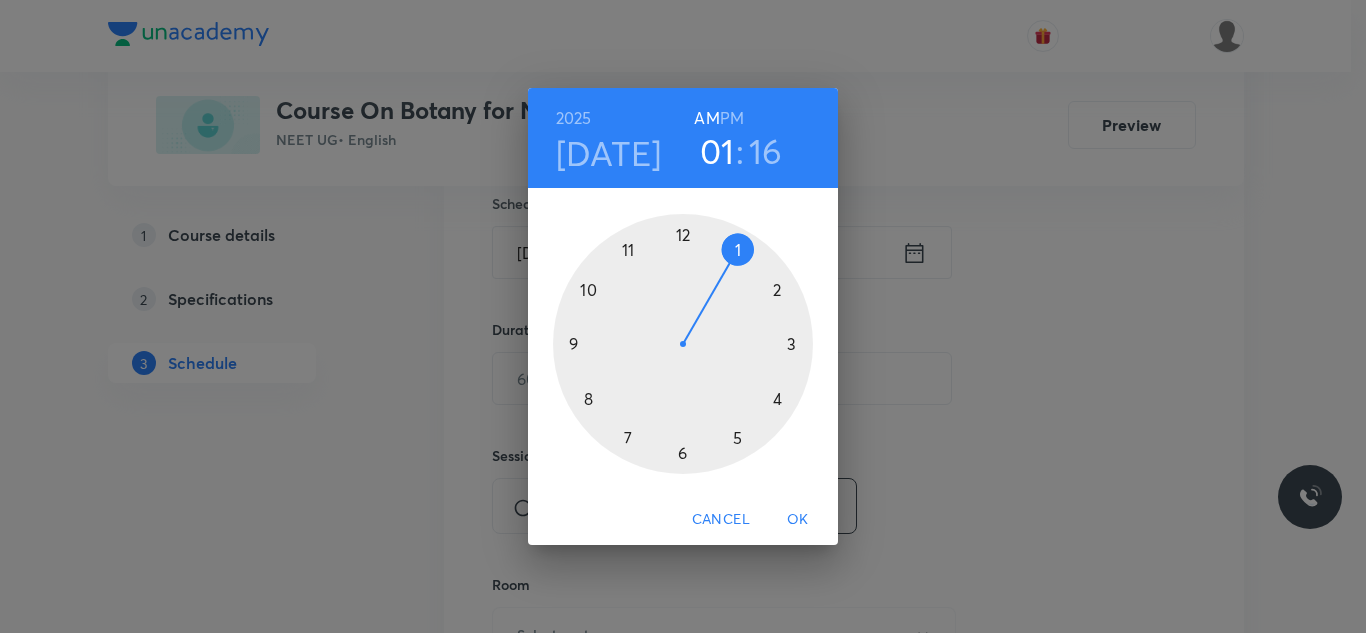 click at bounding box center [683, 344] 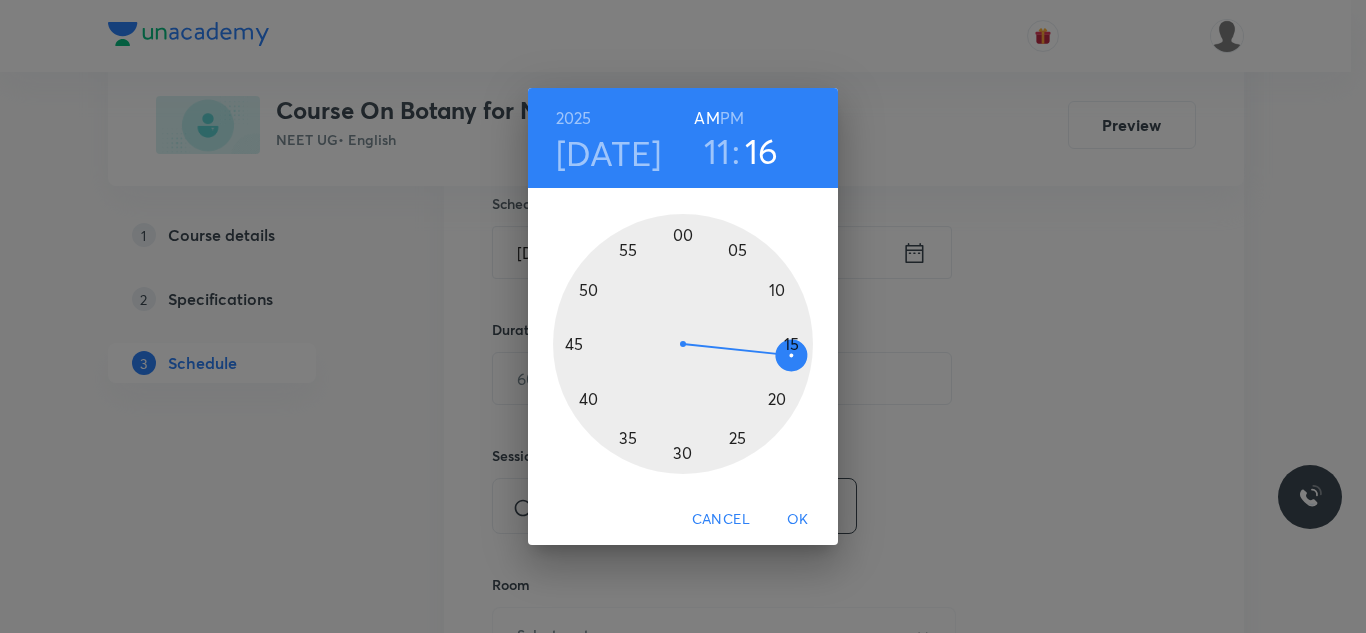 click at bounding box center [683, 344] 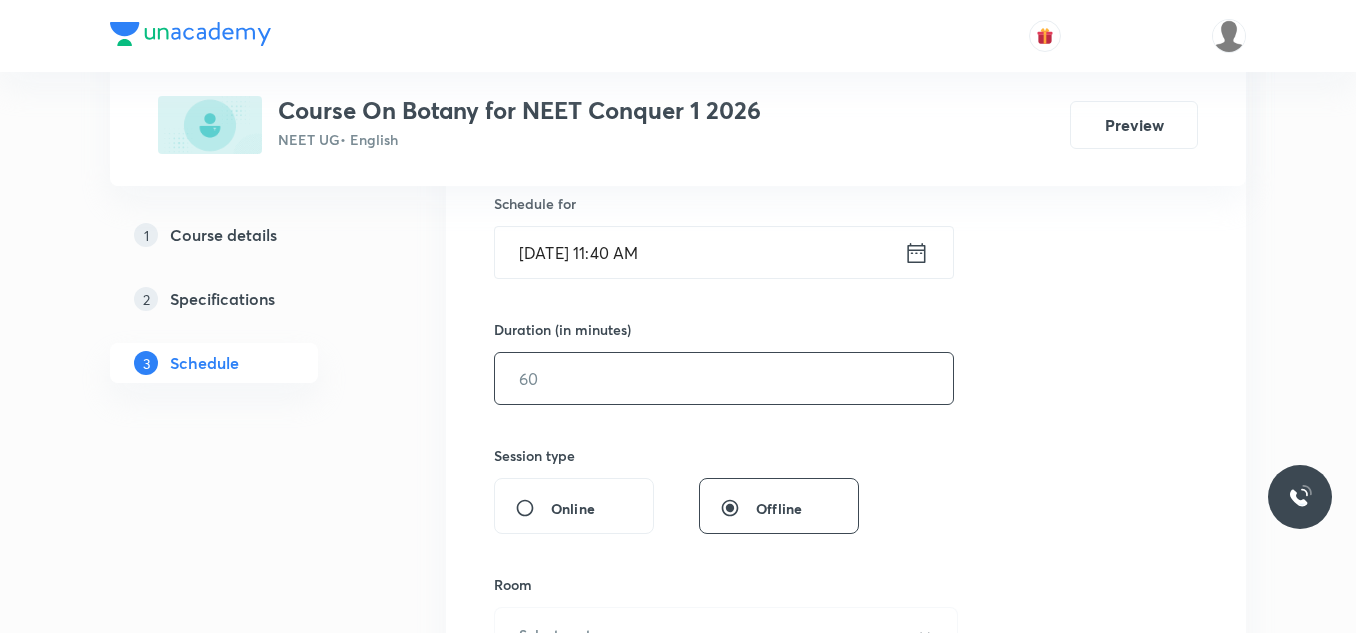 click at bounding box center (724, 378) 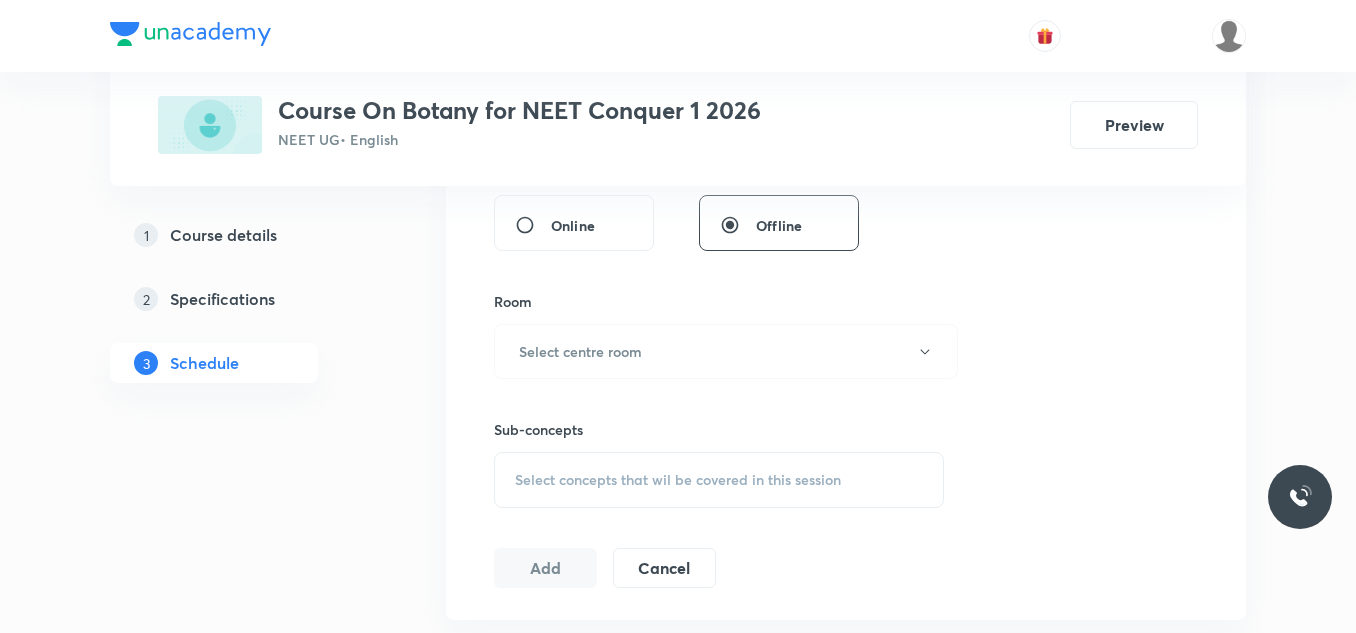 scroll, scrollTop: 800, scrollLeft: 0, axis: vertical 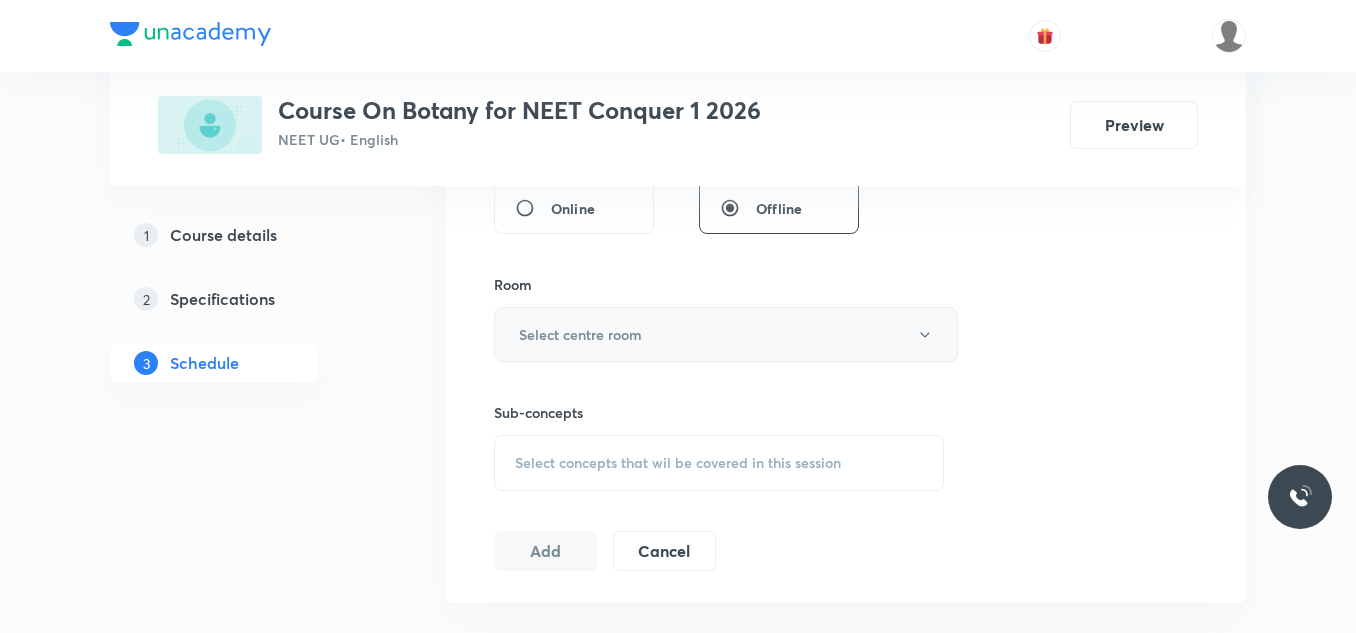 type on "70" 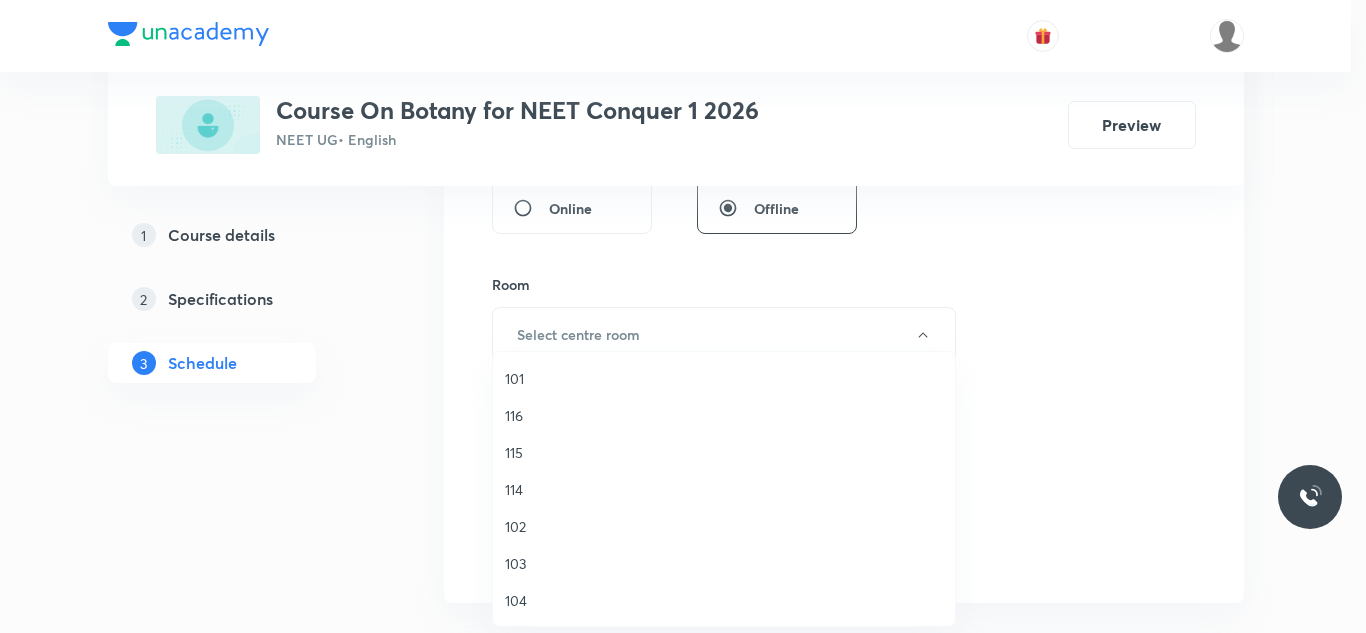 click on "114" at bounding box center (724, 489) 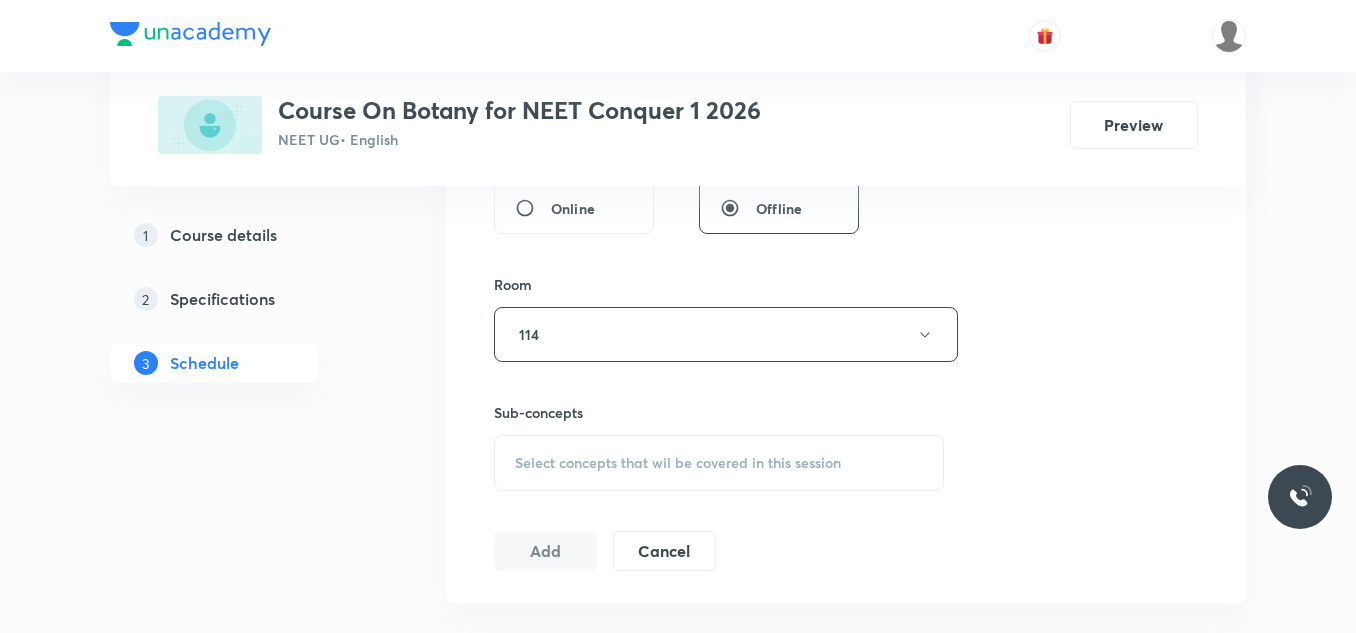 scroll, scrollTop: 1000, scrollLeft: 0, axis: vertical 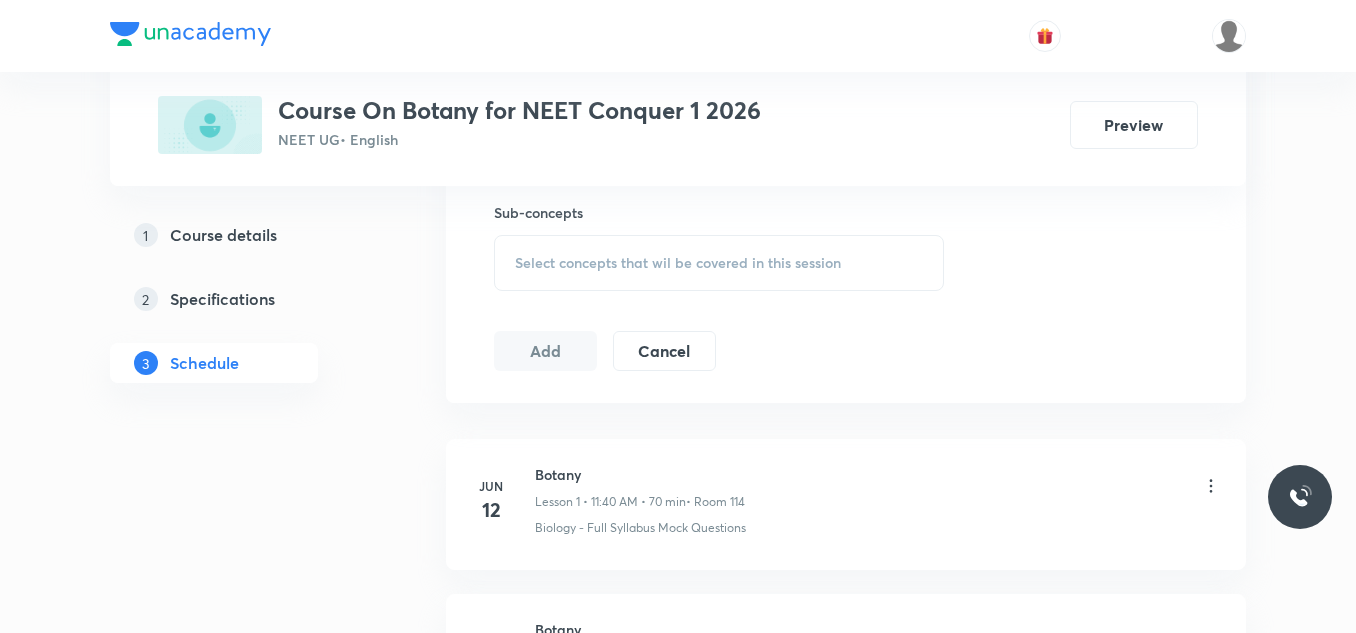 click on "Select concepts that wil be covered in this session" at bounding box center [719, 263] 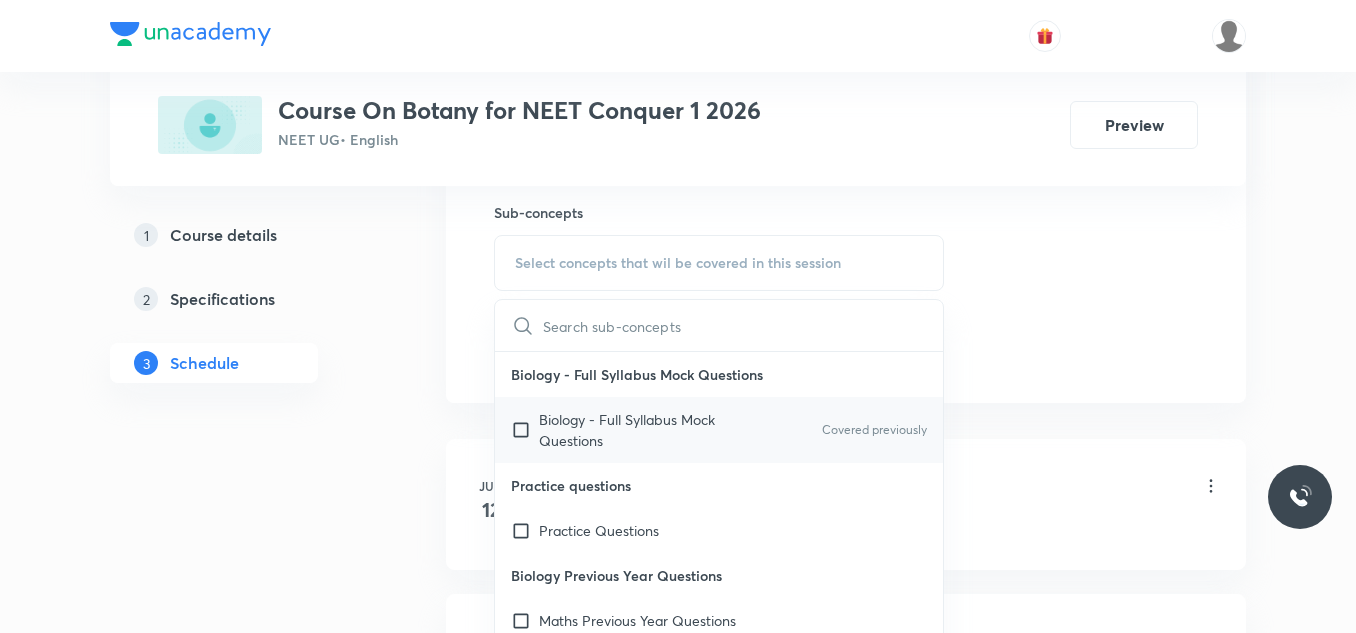click at bounding box center (525, 430) 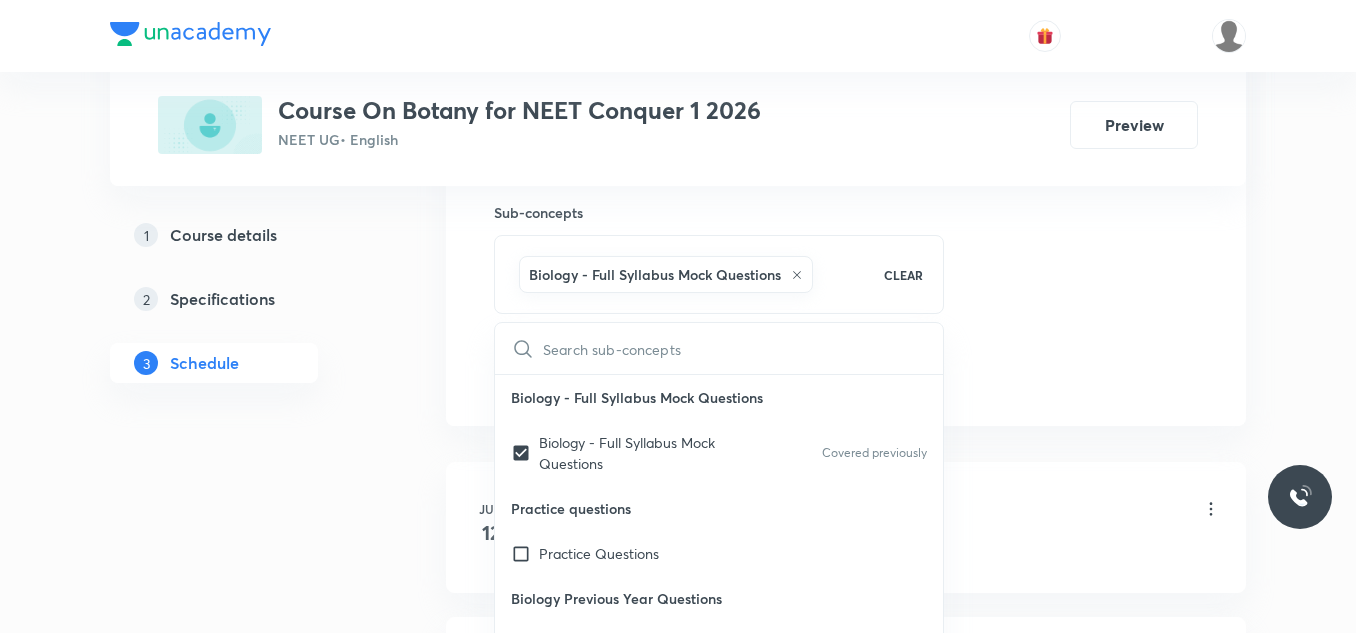 click on "Plus Courses Course On Botany for NEET Conquer 1 2026 NEET UG  • English Preview 1 Course details 2 Specifications 3 Schedule Schedule 25  classes Session  26 Live class Session title 28/99 Cell cycle and Cell Division ​ Schedule for Jul 14, 2025, 11:40 AM ​ Duration (in minutes) 70 ​   Session type Online Offline Room 114 Sub-concepts Biology - Full Syllabus Mock Questions CLEAR ​ Biology - Full Syllabus Mock Questions Biology - Full Syllabus Mock Questions Covered previously Practice questions Practice Questions Biology Previous Year Questions Maths Previous Year Questions Living World What Is Living? Diversity In The Living World Systematics Types Of Taxonomy Fundamental Components Of Taxonomy Taxonomic Categories Taxonomical Aids The Three Domains Of Life Biological Nomenclature  Biological Classification System Of Classification Kingdom Monera Kingdom Protista Kingdom Fungi Kingdom Plantae Kingdom Animalia Linchens Mycorrhiza Virus Prions Viroids Plant Kingdom Algae Bryophytes Pteridophytes ER" at bounding box center [678, 1788] 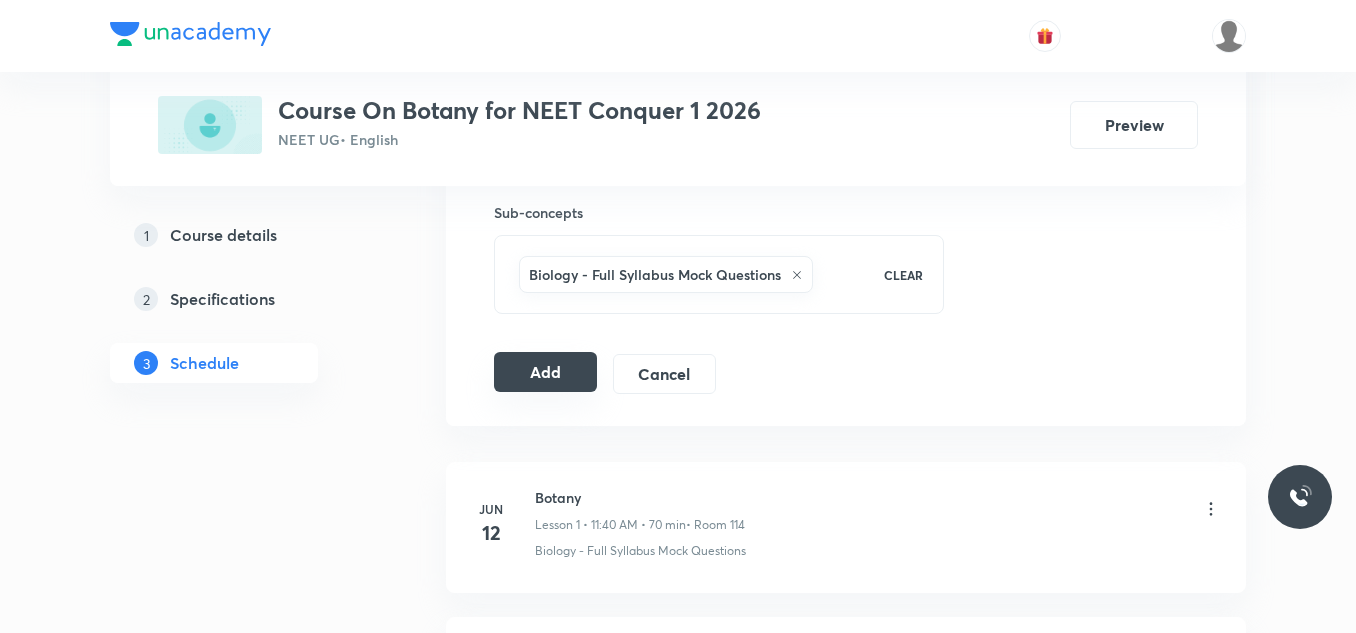 click on "Add" at bounding box center (545, 372) 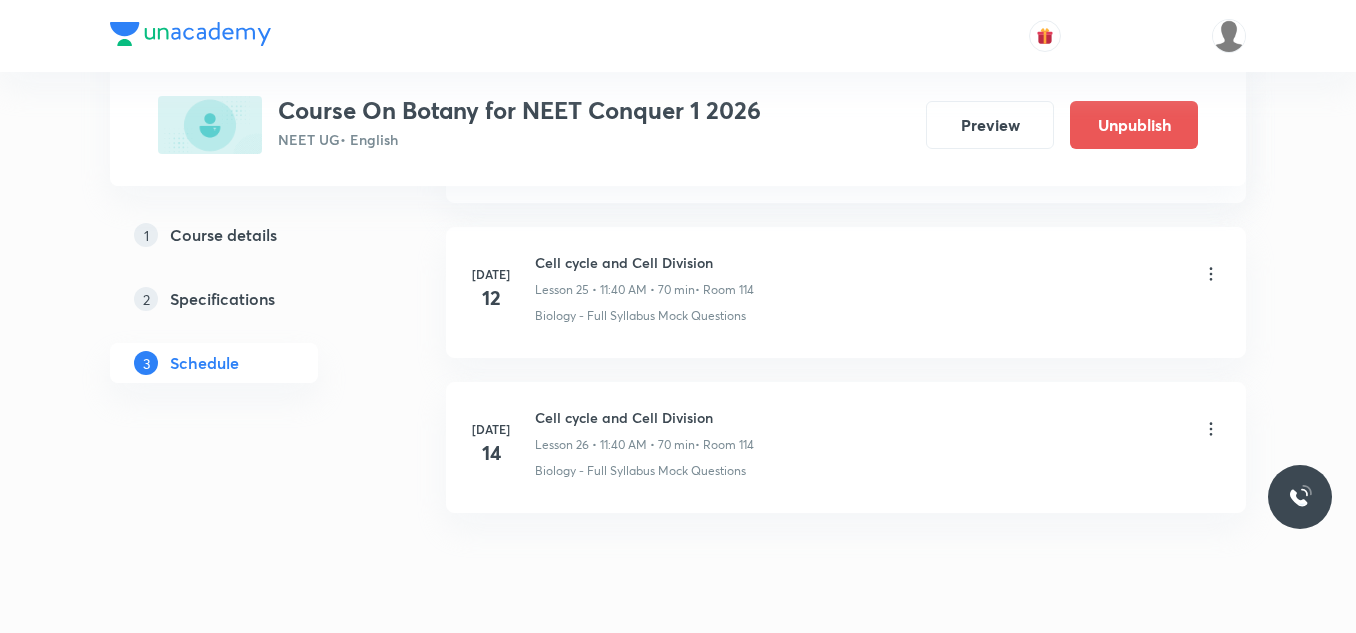 scroll, scrollTop: 4081, scrollLeft: 0, axis: vertical 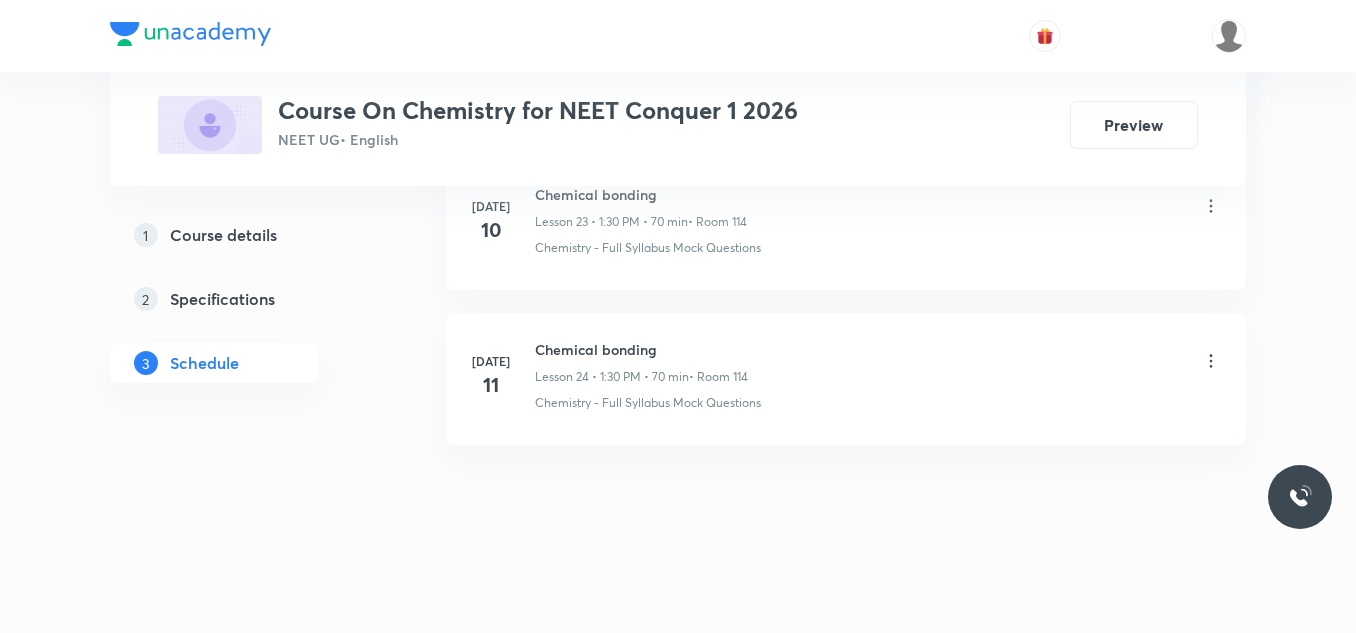 click on "Chemical bonding" at bounding box center (641, 349) 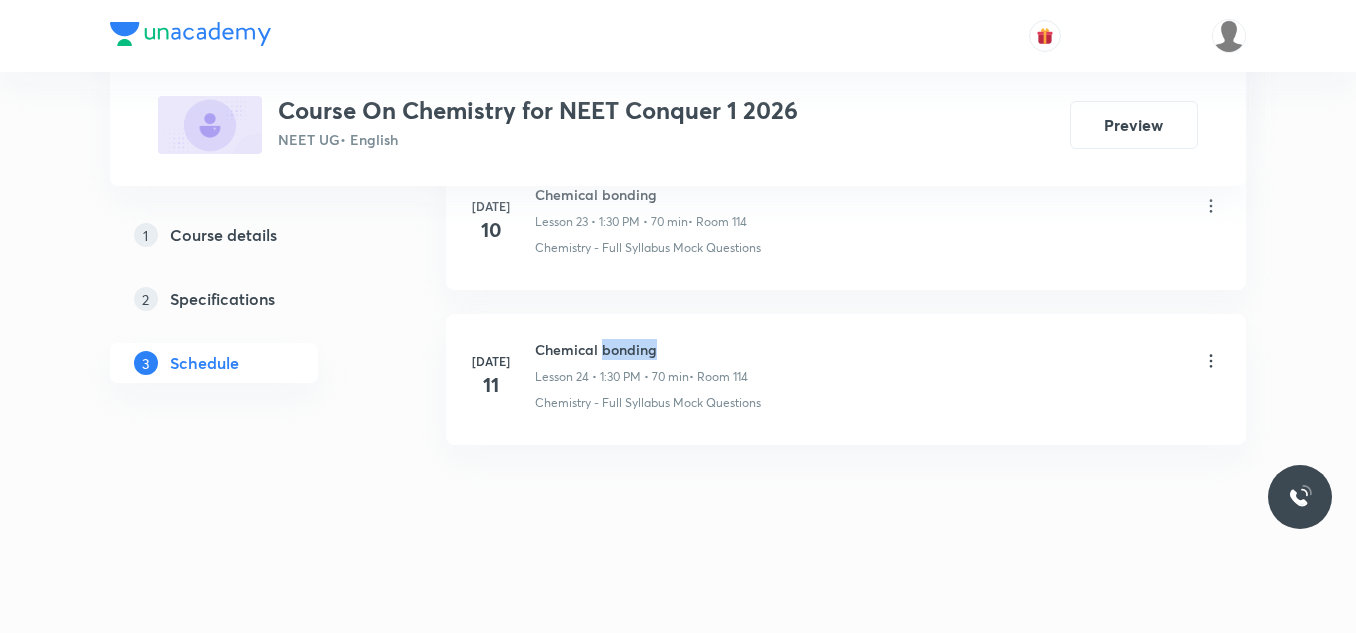 click on "Chemical bonding" at bounding box center [641, 349] 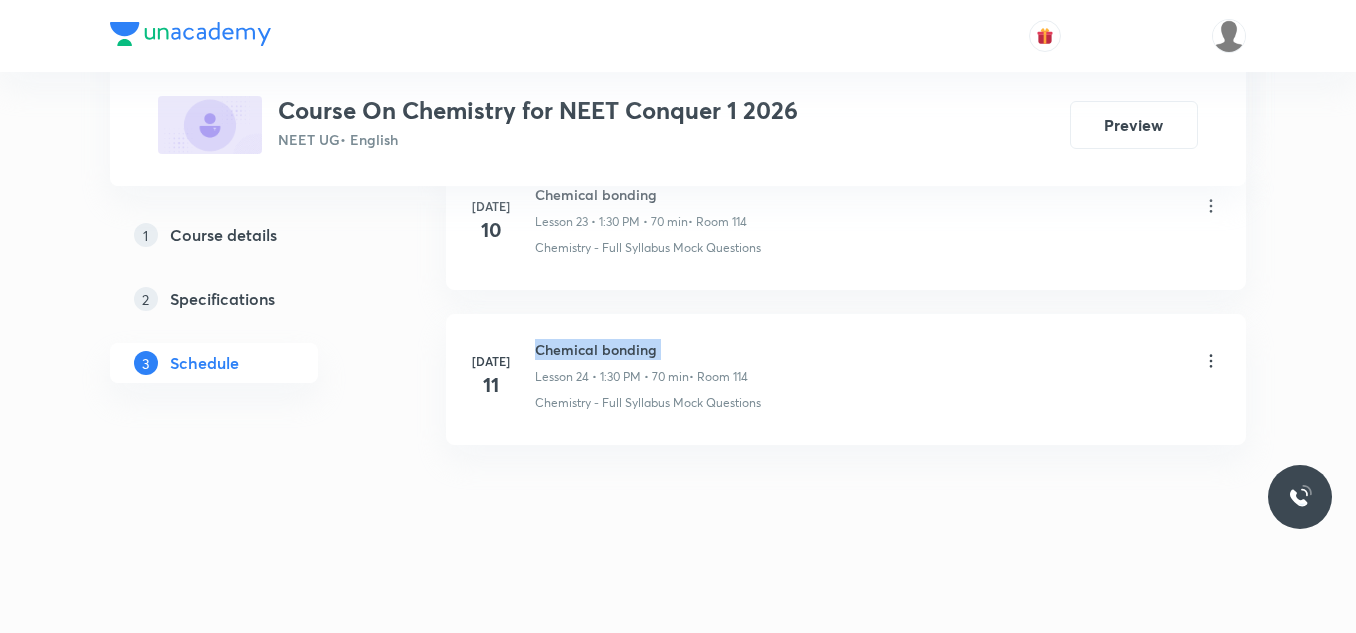 click on "Chemical bonding" at bounding box center (641, 349) 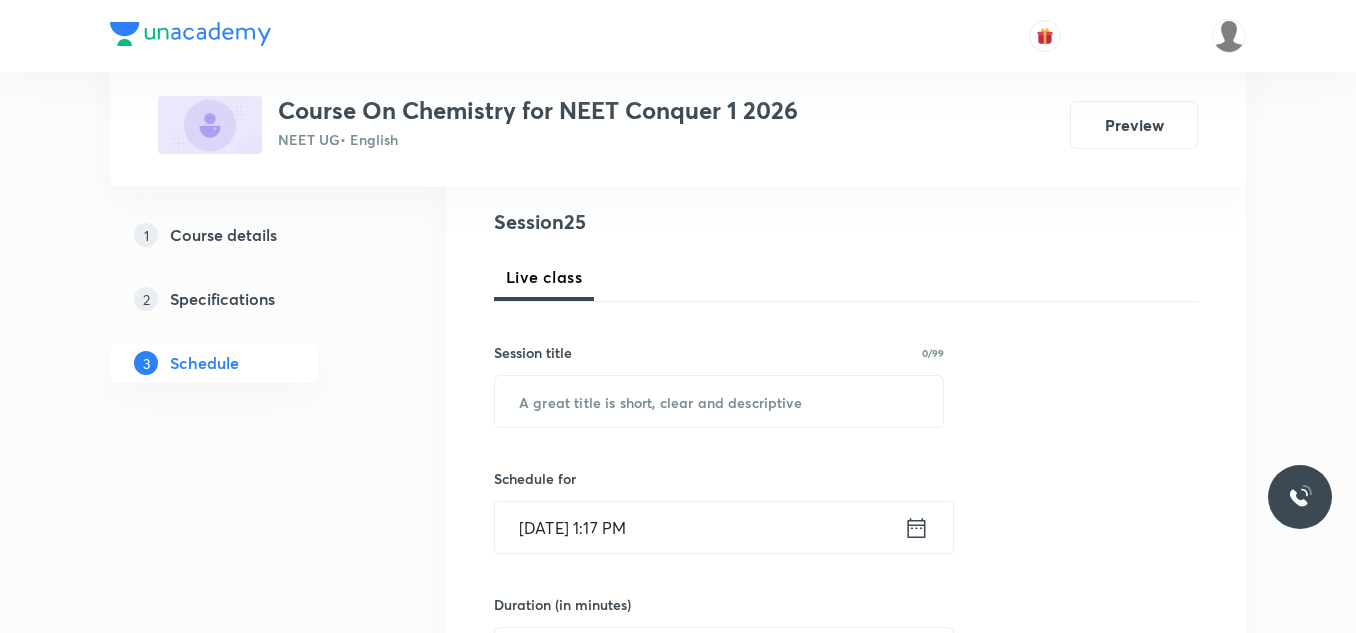 scroll, scrollTop: 300, scrollLeft: 0, axis: vertical 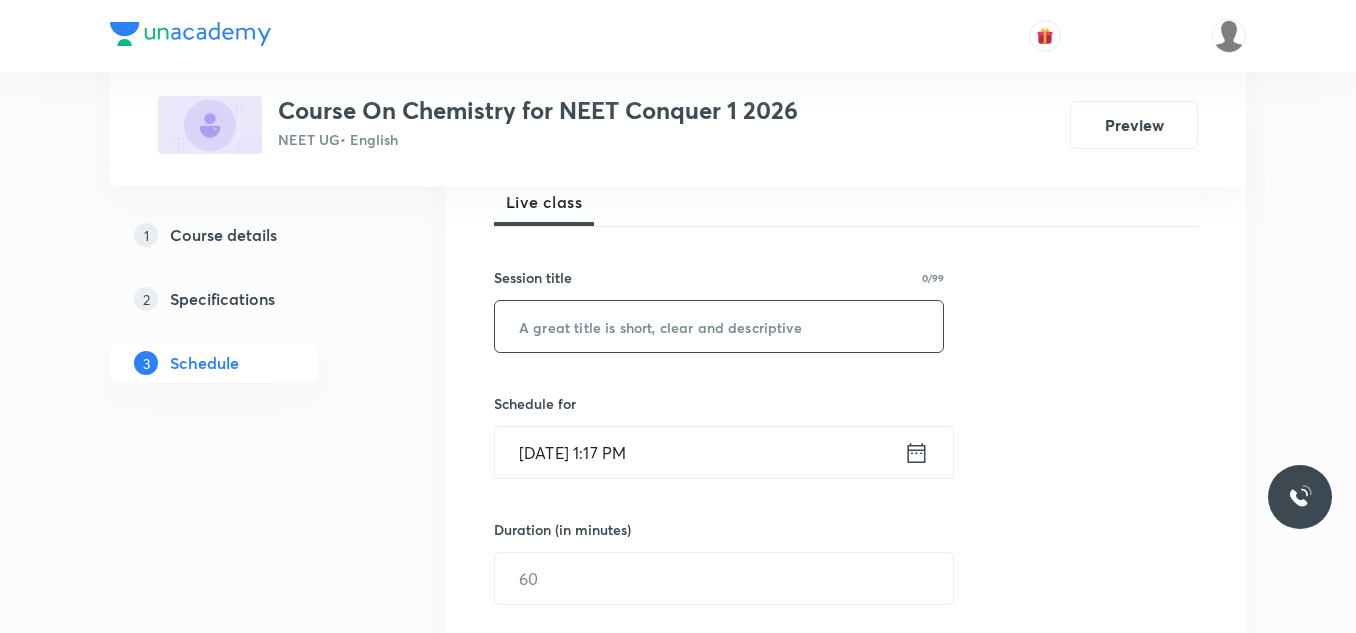 click at bounding box center (719, 326) 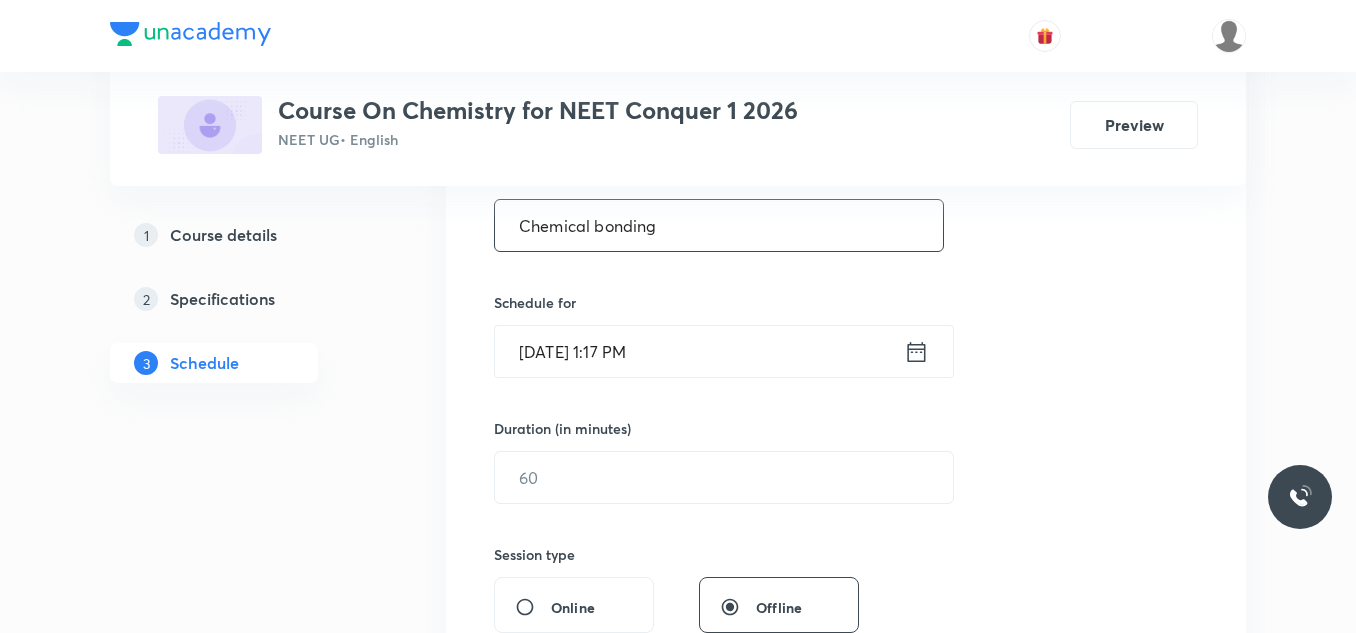 scroll, scrollTop: 500, scrollLeft: 0, axis: vertical 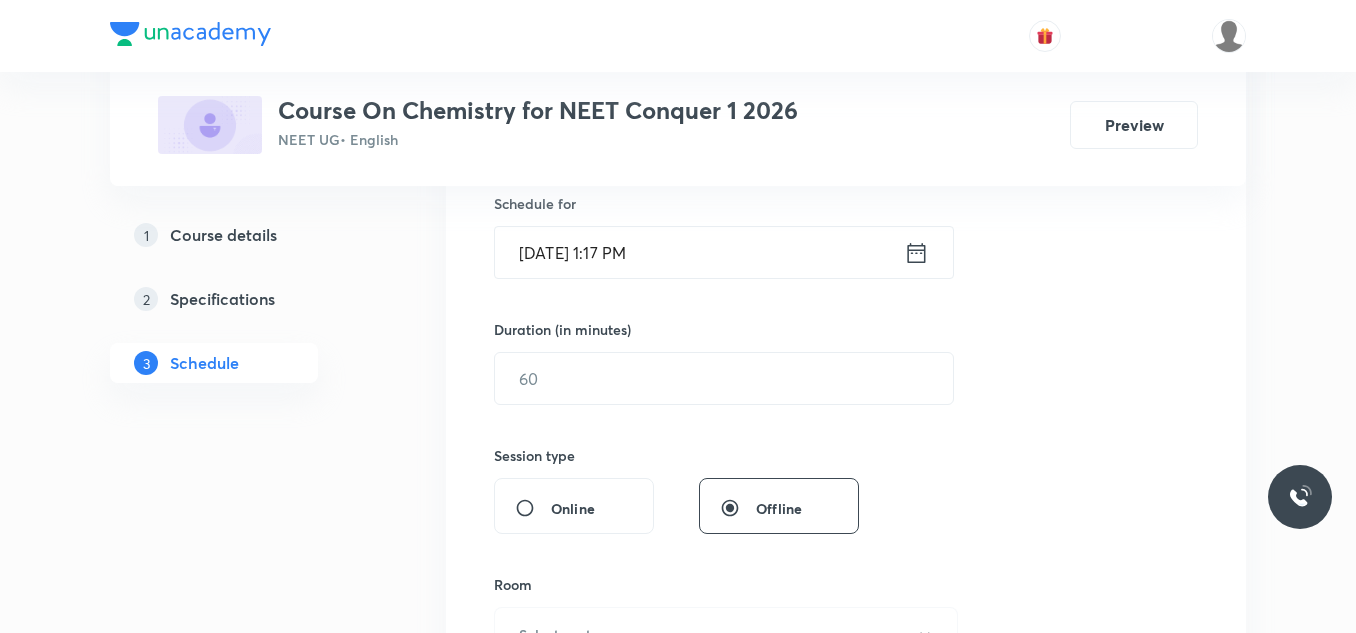 type on "Chemical bonding" 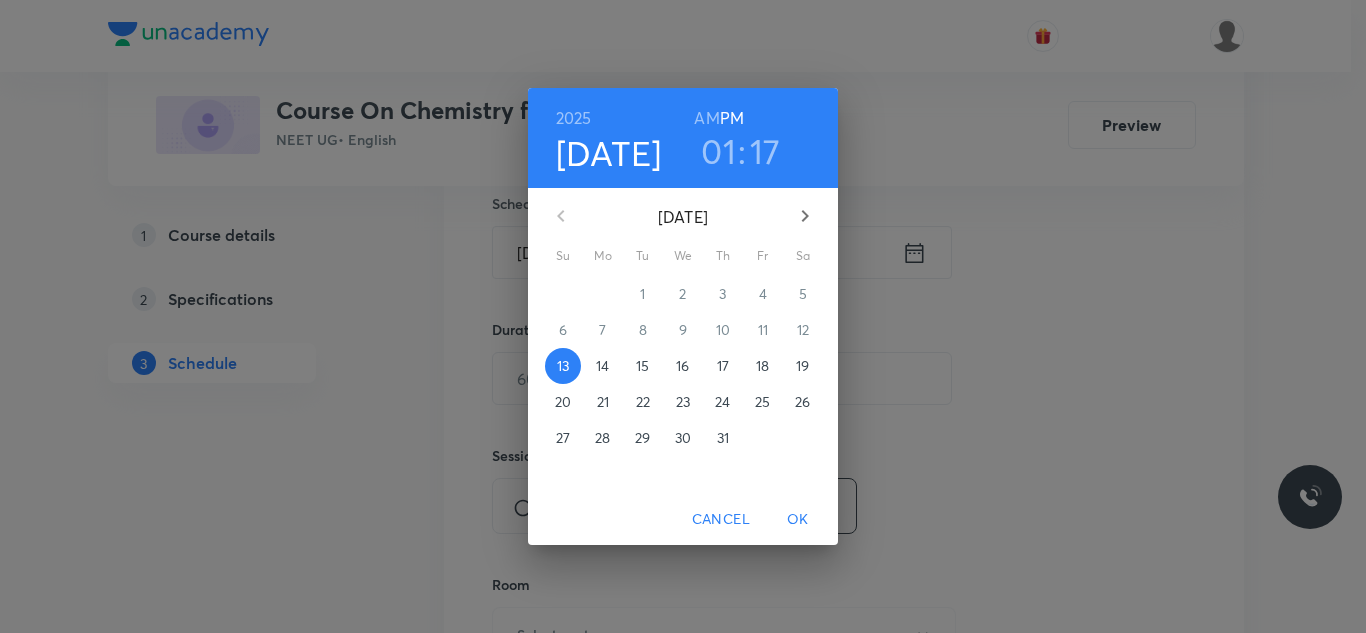 click on "14" at bounding box center [603, 366] 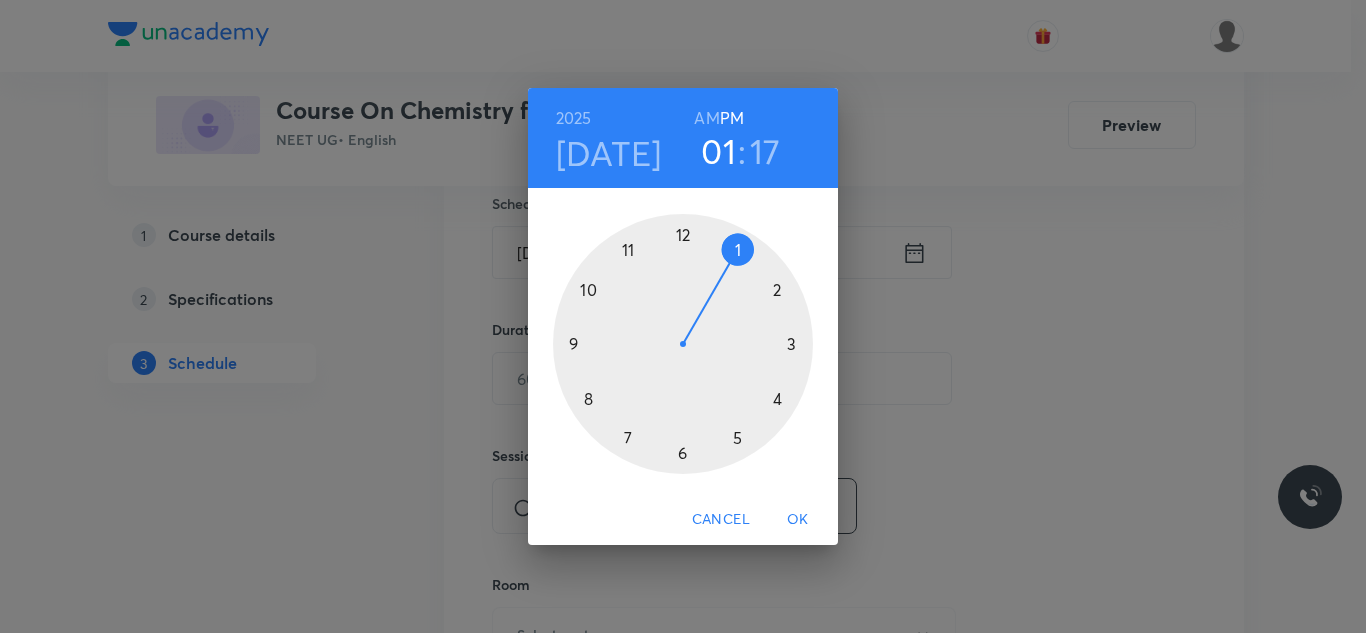 click at bounding box center (683, 344) 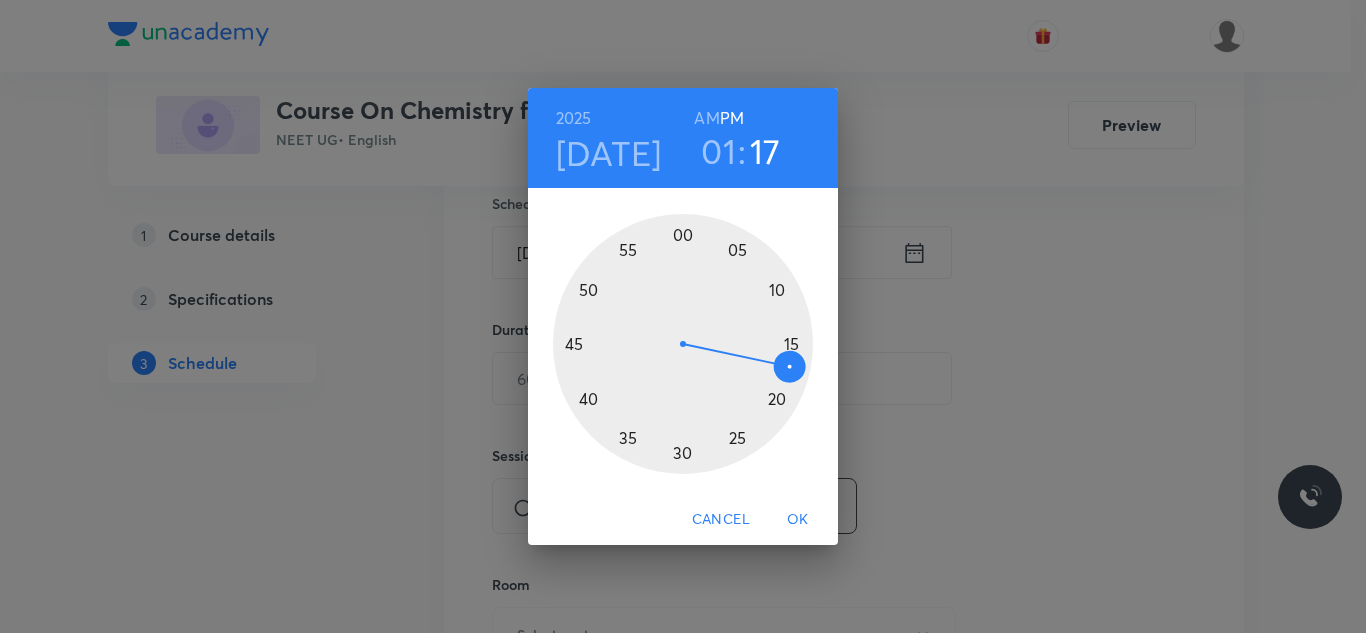 click at bounding box center [683, 344] 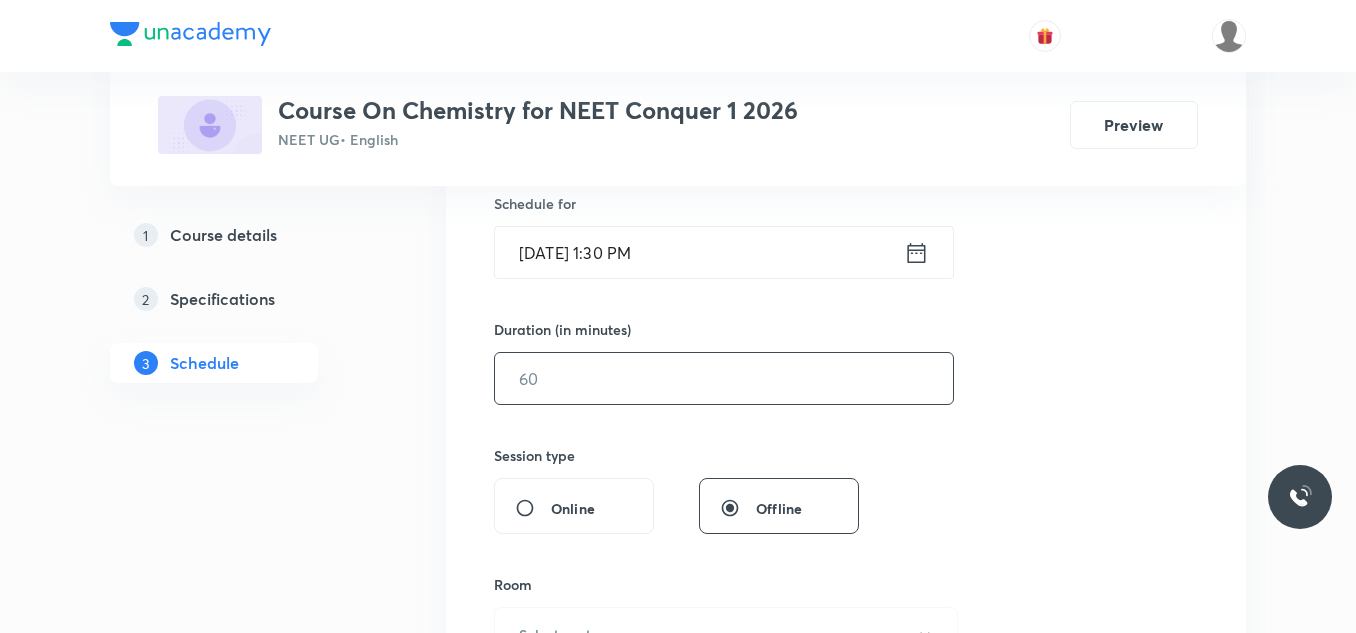click at bounding box center (724, 378) 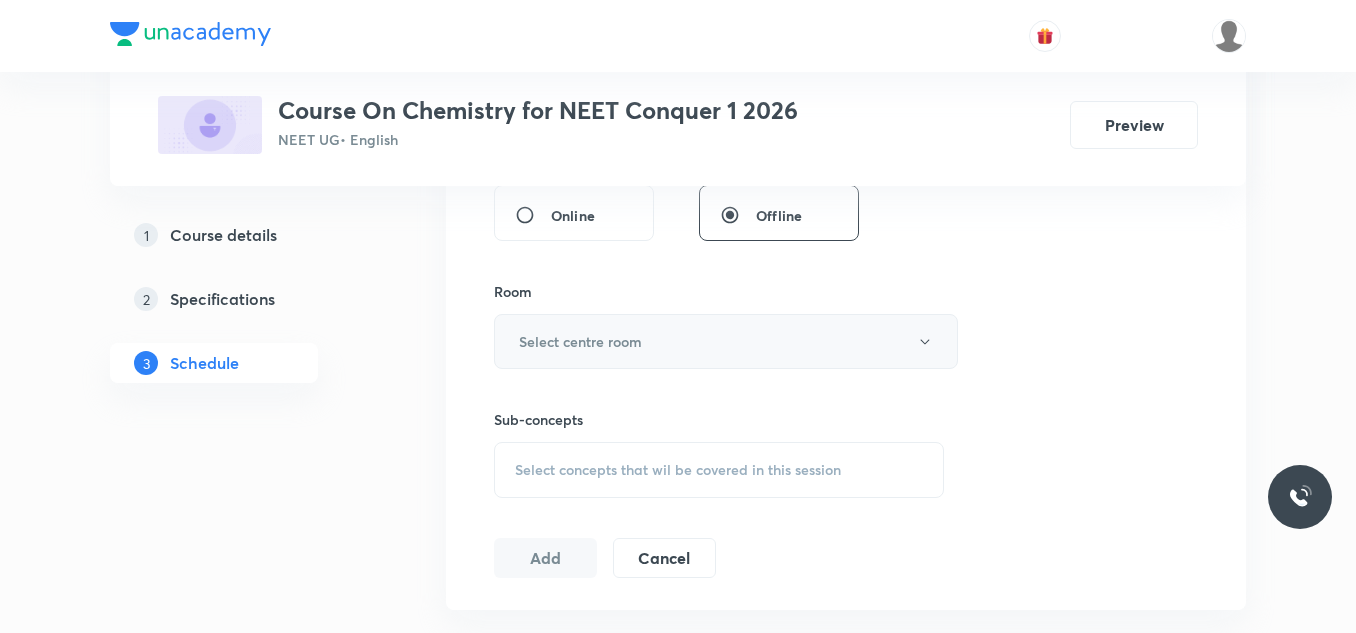 scroll, scrollTop: 800, scrollLeft: 0, axis: vertical 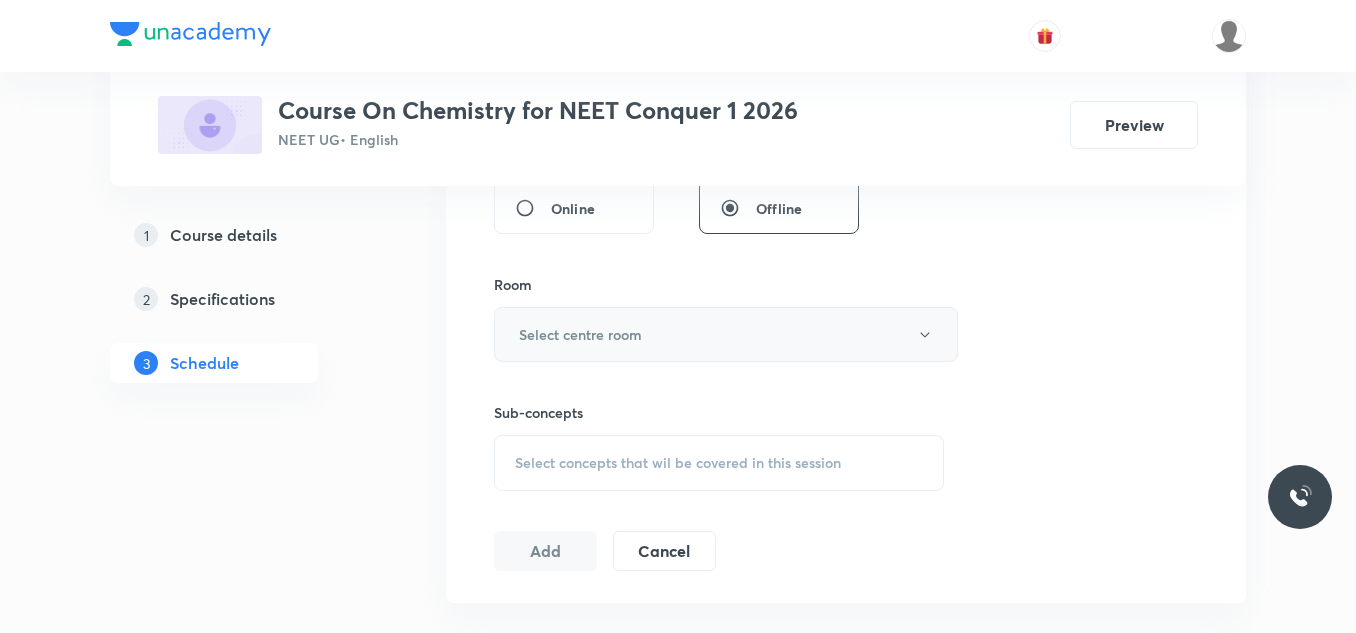type on "70" 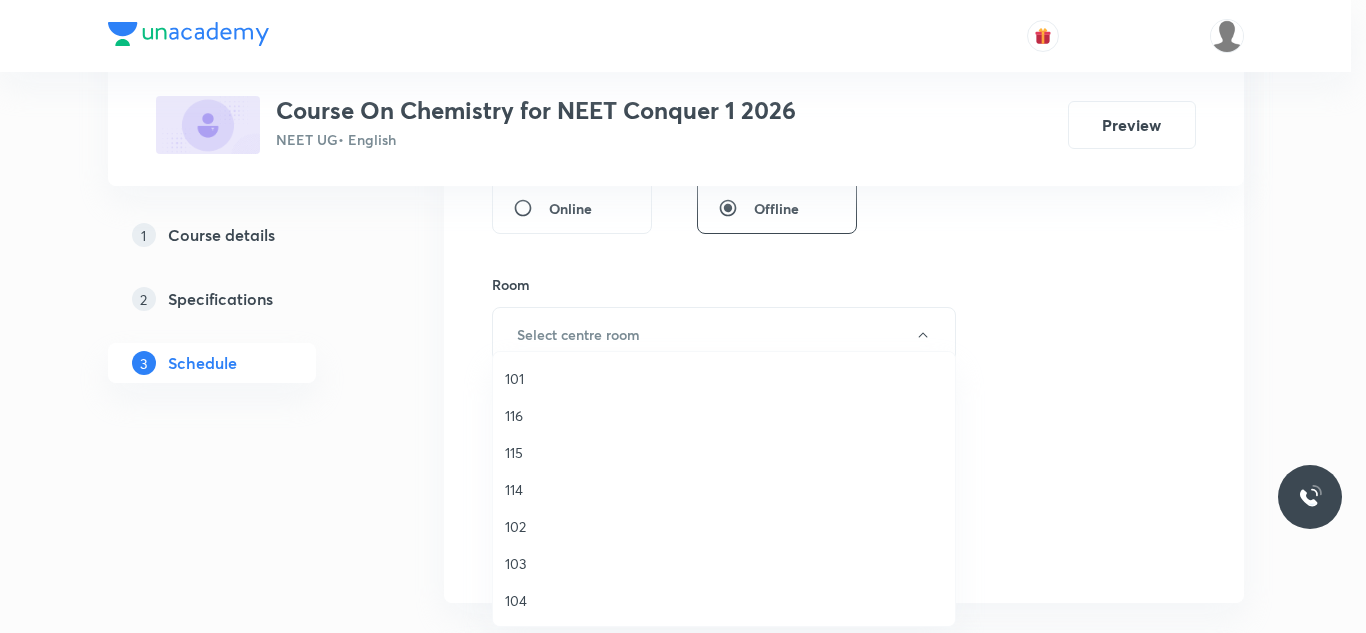 click on "114" at bounding box center (724, 489) 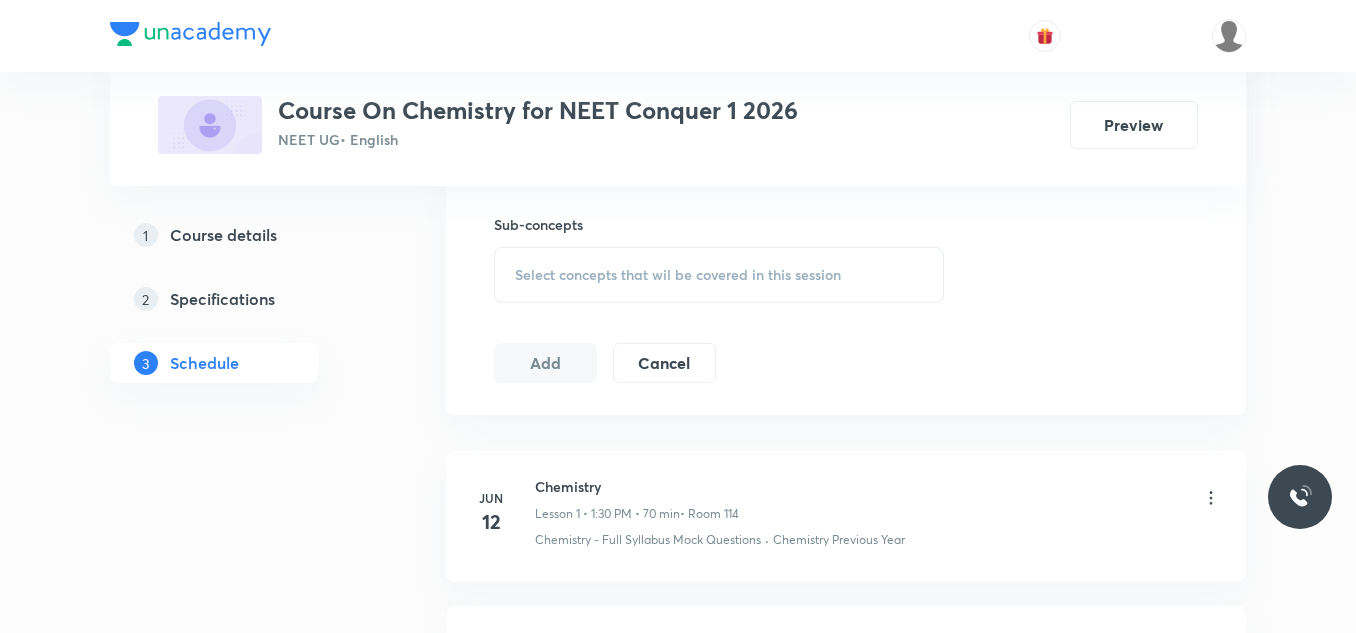 scroll, scrollTop: 1000, scrollLeft: 0, axis: vertical 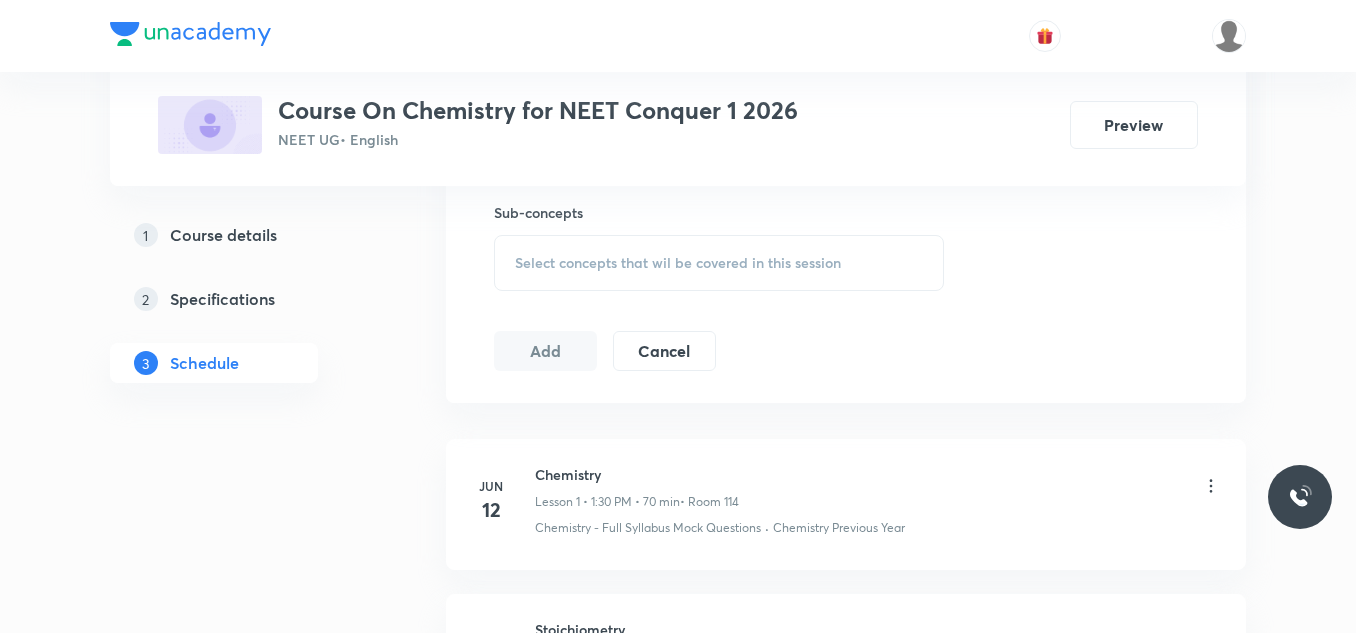 click on "Select concepts that wil be covered in this session" at bounding box center (678, 263) 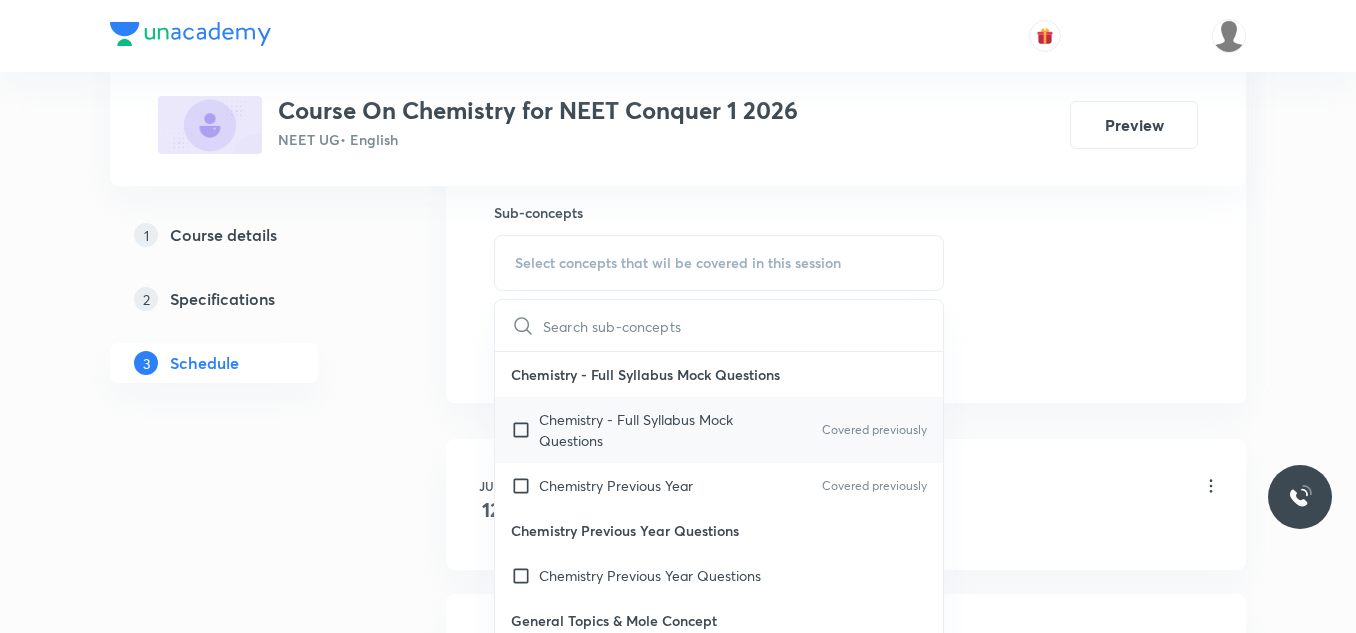 click at bounding box center [525, 430] 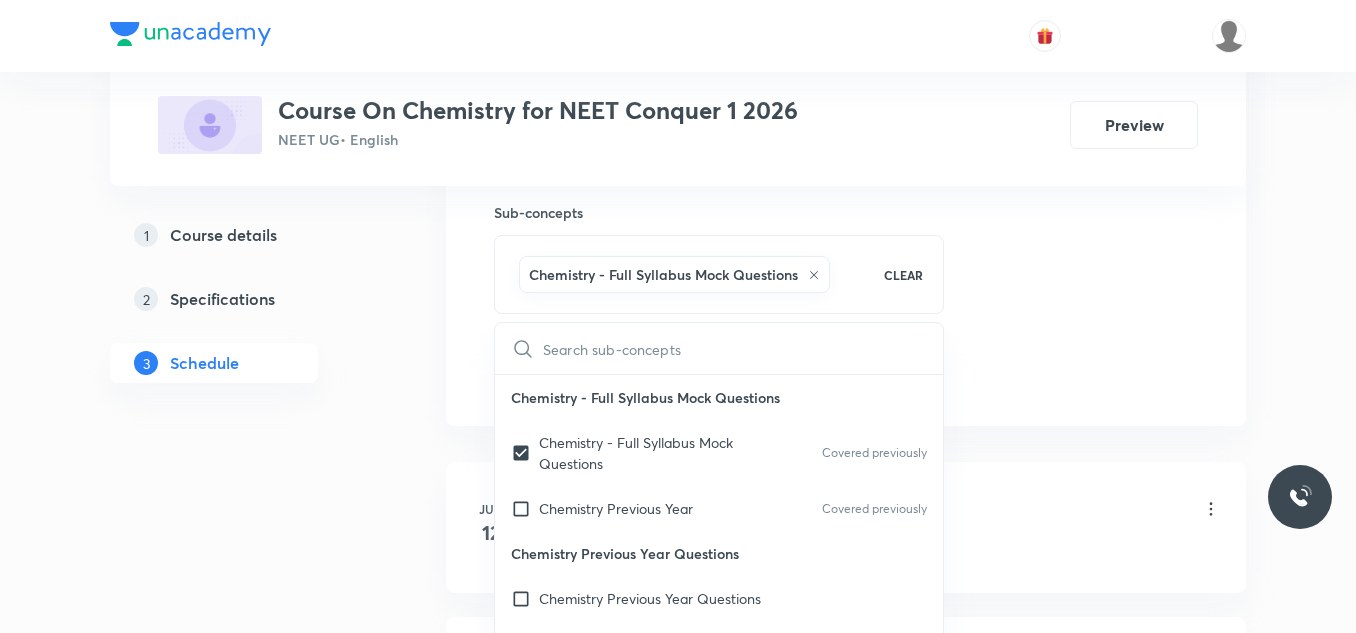 click on "Plus Courses Course On Chemistry for NEET Conquer 1 2026 NEET UG  • English Preview 1 Course details 2 Specifications 3 Schedule Schedule 24  classes Session  25 Live class Session title 16/99 Chemical bonding ​ Schedule for Jul 14, 2025, 1:30 PM ​ Duration (in minutes) 70 ​   Session type Online Offline Room 114 Sub-concepts Chemistry - Full Syllabus Mock Questions CLEAR ​ Chemistry - Full Syllabus Mock Questions Chemistry - Full Syllabus Mock Questions Covered previously Chemistry Previous Year Covered previously Chemistry Previous Year Questions Chemistry Previous Year Questions General Topics & Mole Concept Basic Concepts Mole – Basic Introduction Percentage Composition Stoichiometry Principle of Atom Conservation (POAC) Relation between Stoichiometric Quantities Application of Mole Concept: Gravimetric Analysis Electronic Configuration Of Atoms (Hund's rule)  Quantum Numbers (Magnetic Quantum no.) Quantum Numbers(Pauli's Exclusion law) Mean Molar Mass or Molecular Mass Mechanism of Corrosion" at bounding box center [678, 1711] 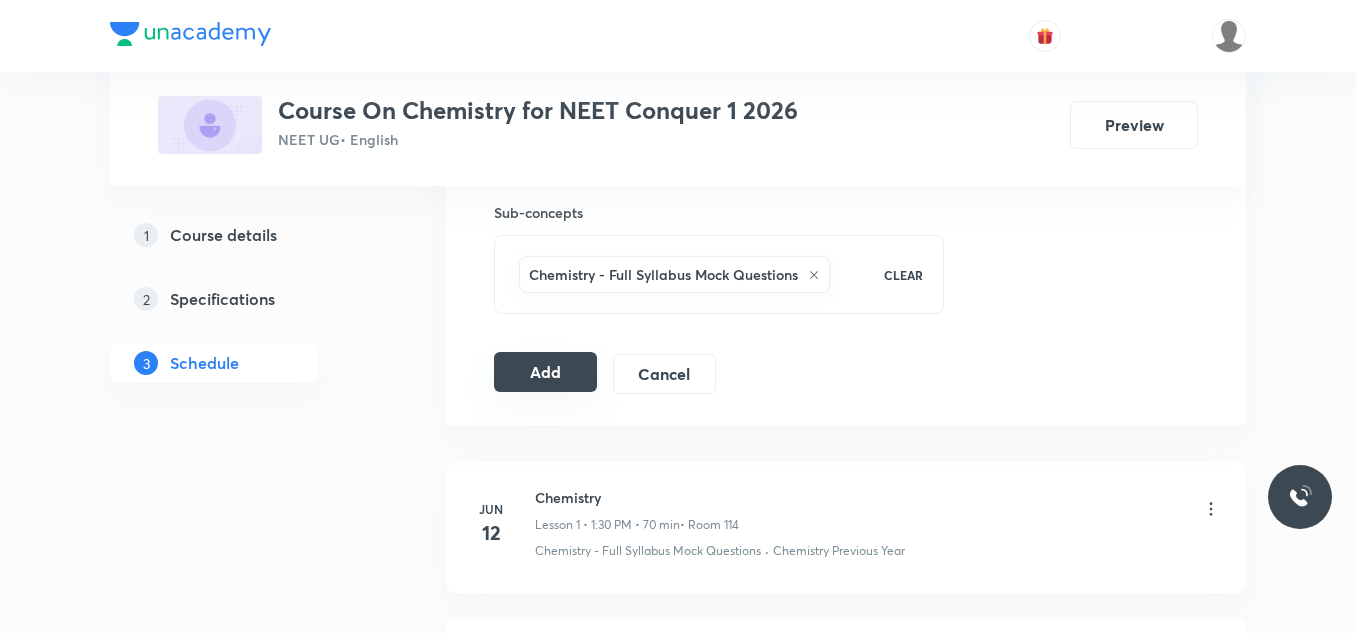 click on "Add" at bounding box center [545, 372] 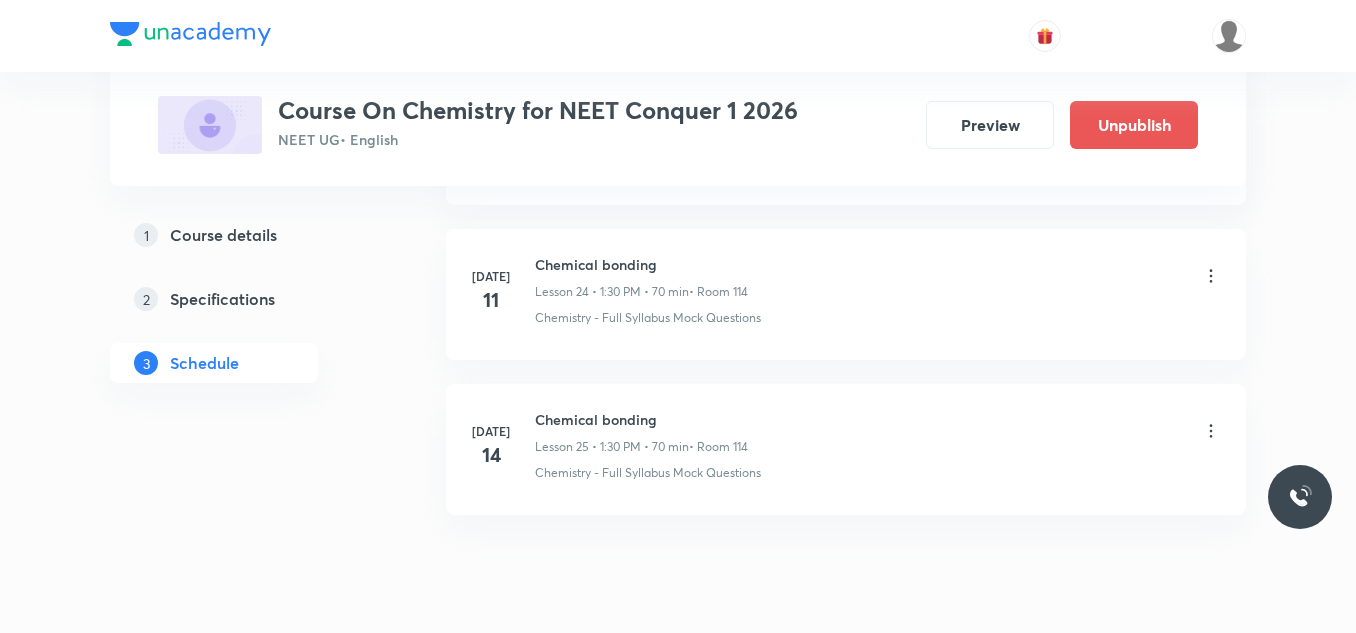scroll, scrollTop: 3926, scrollLeft: 0, axis: vertical 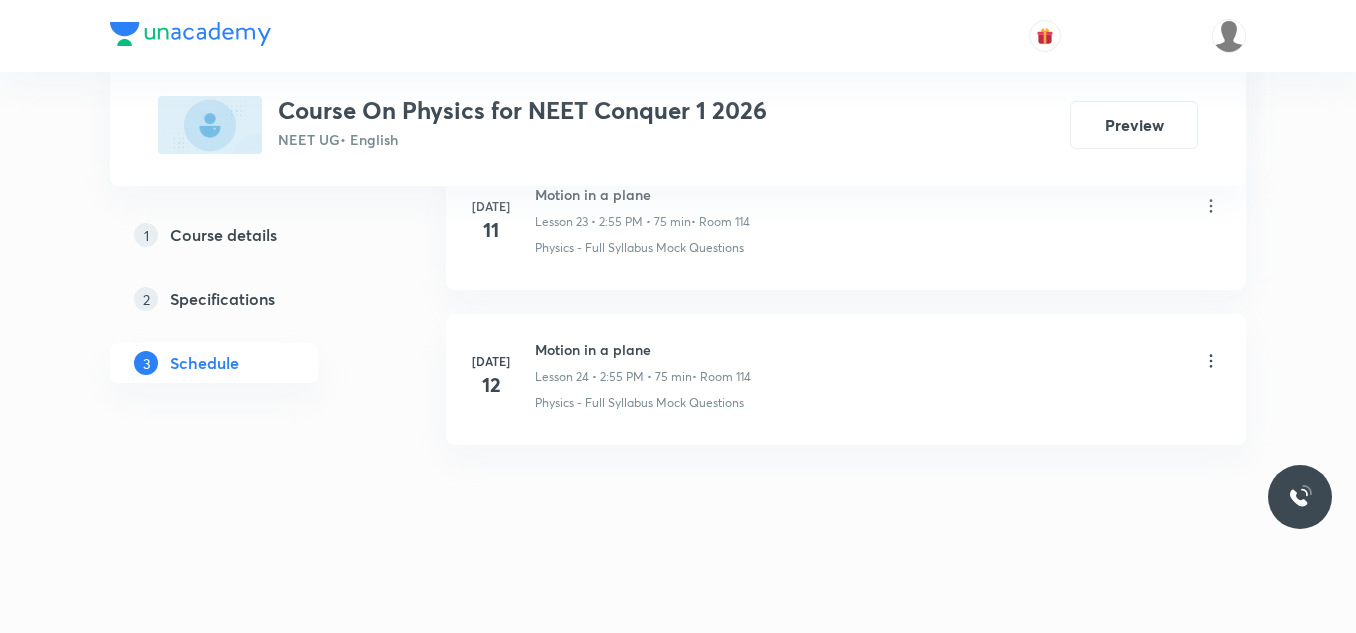 click on "Motion in a plane" at bounding box center (643, 349) 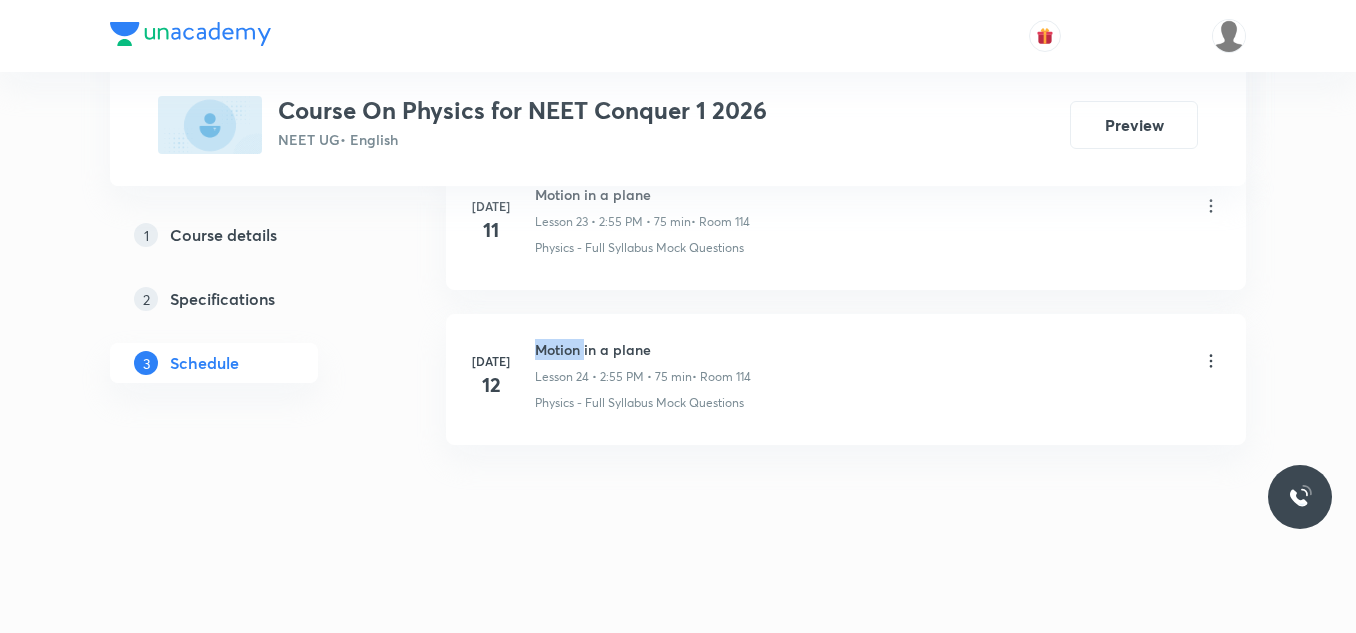 click on "Motion in a plane" at bounding box center (643, 349) 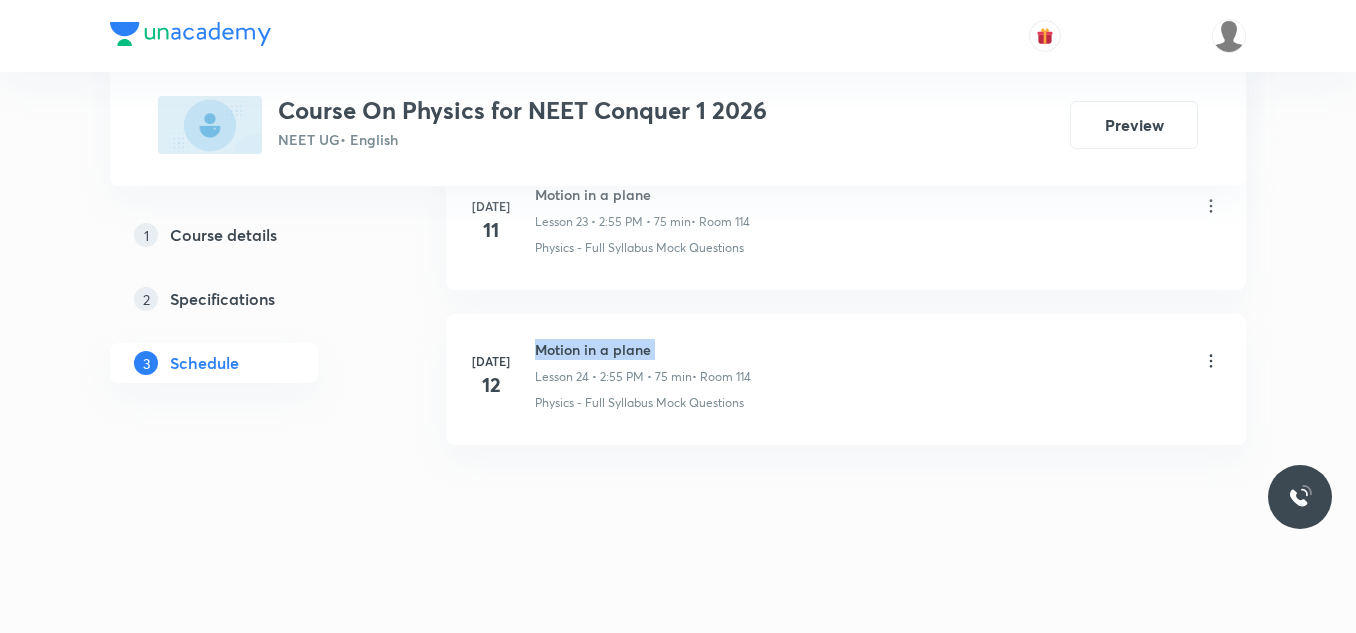 click on "Motion in a plane" at bounding box center [643, 349] 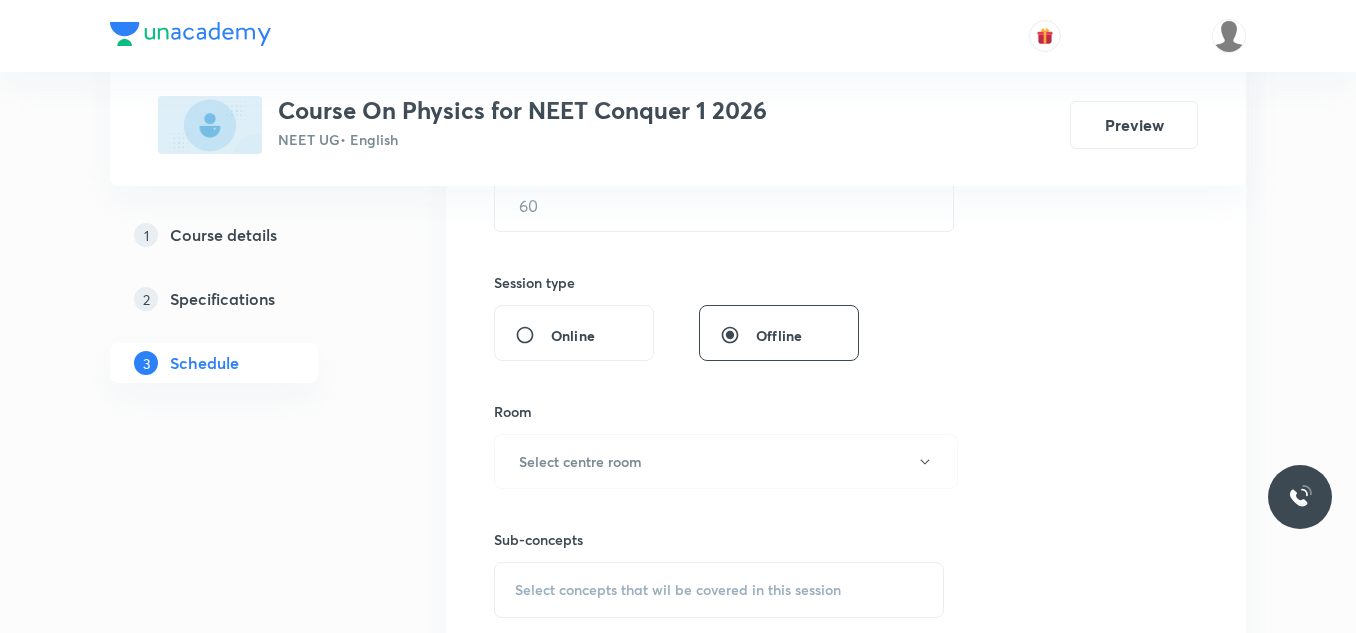 scroll, scrollTop: 290, scrollLeft: 0, axis: vertical 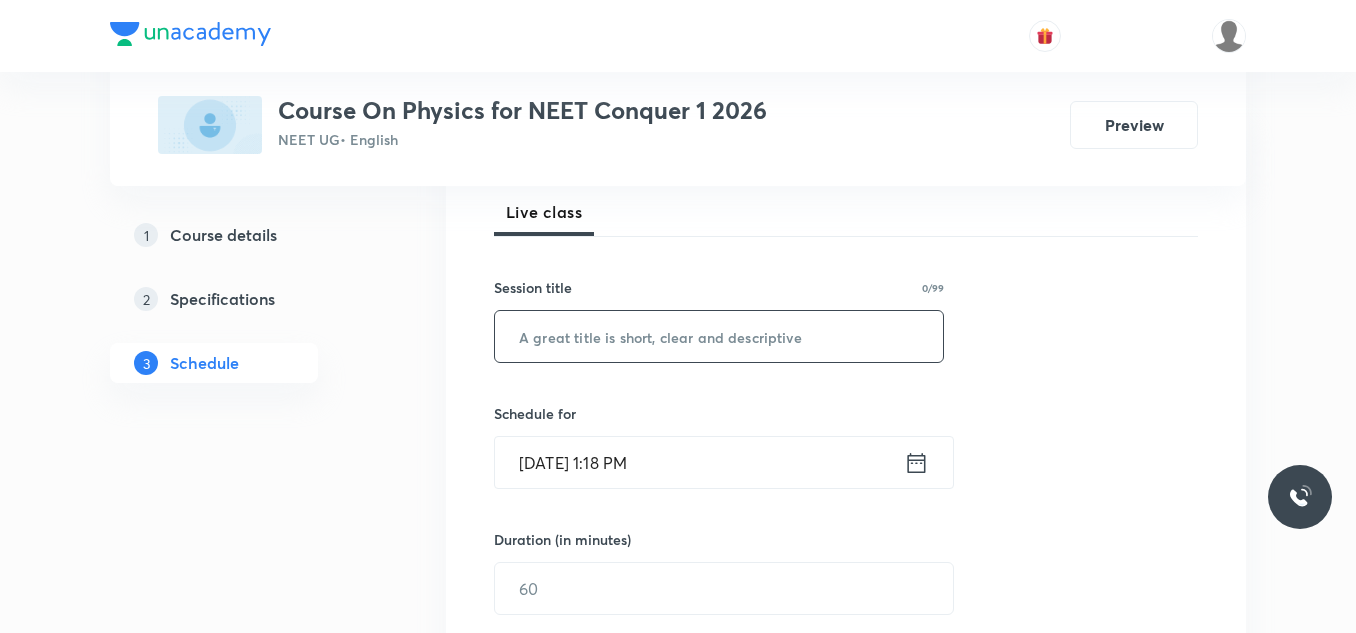 click at bounding box center (719, 336) 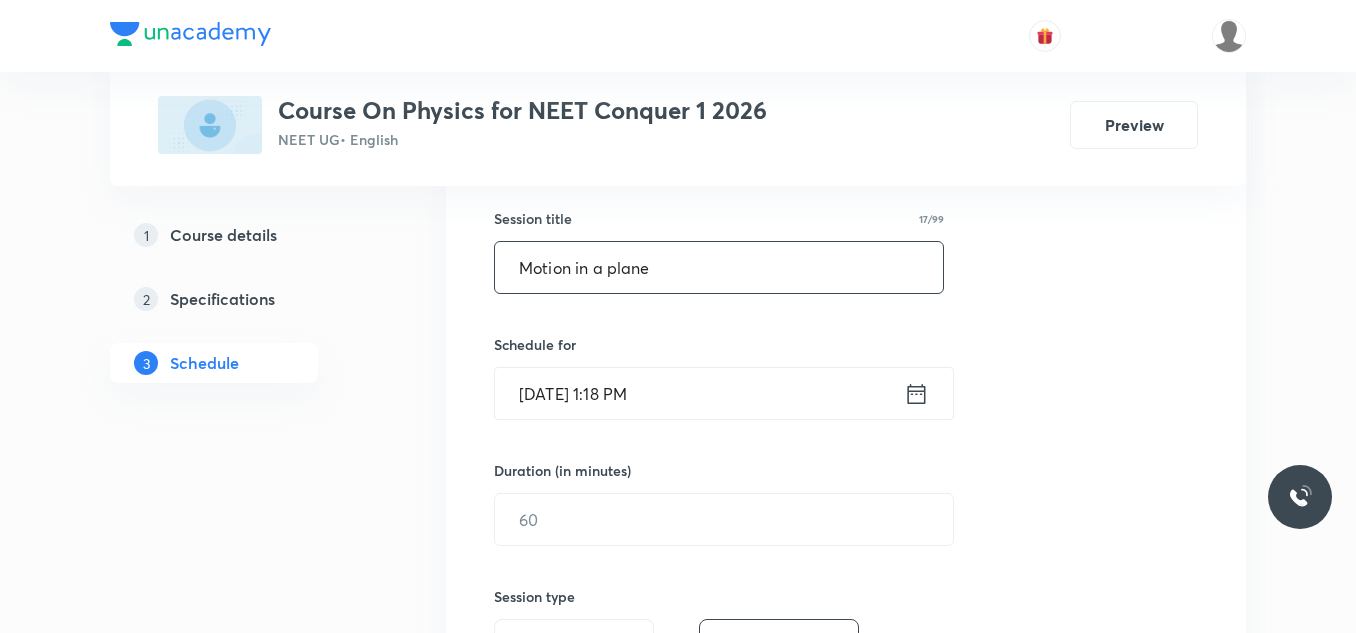 scroll, scrollTop: 490, scrollLeft: 0, axis: vertical 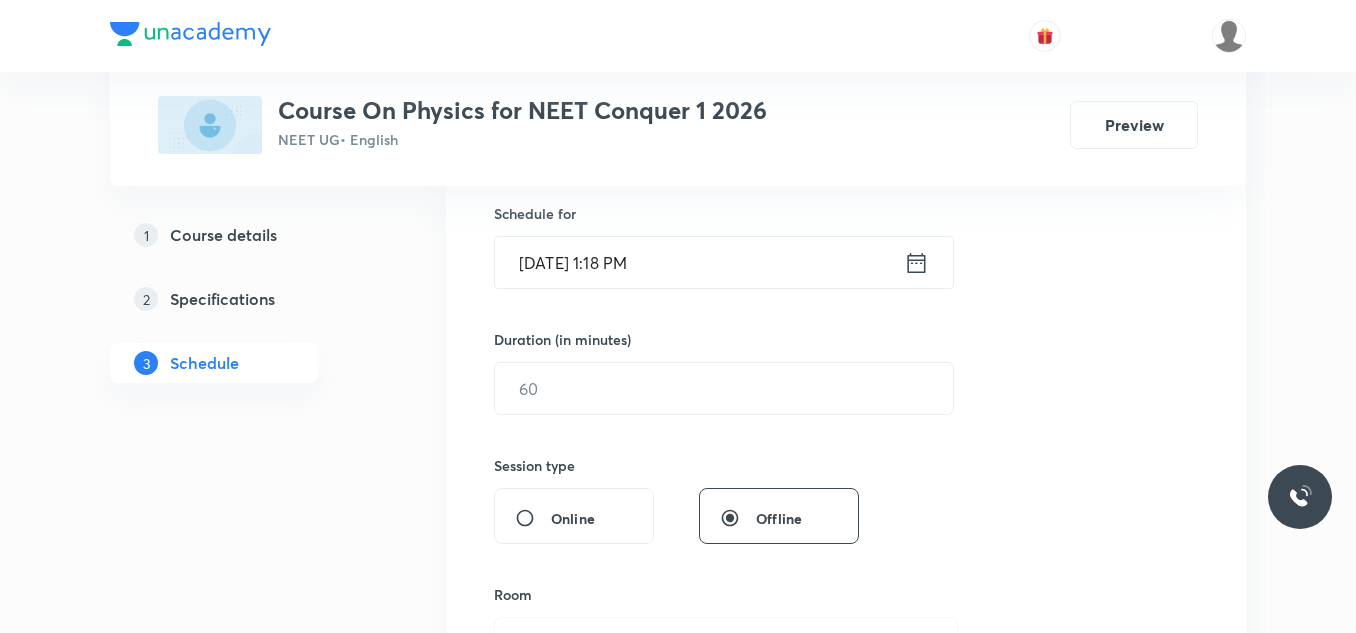 type on "Motion in a plane" 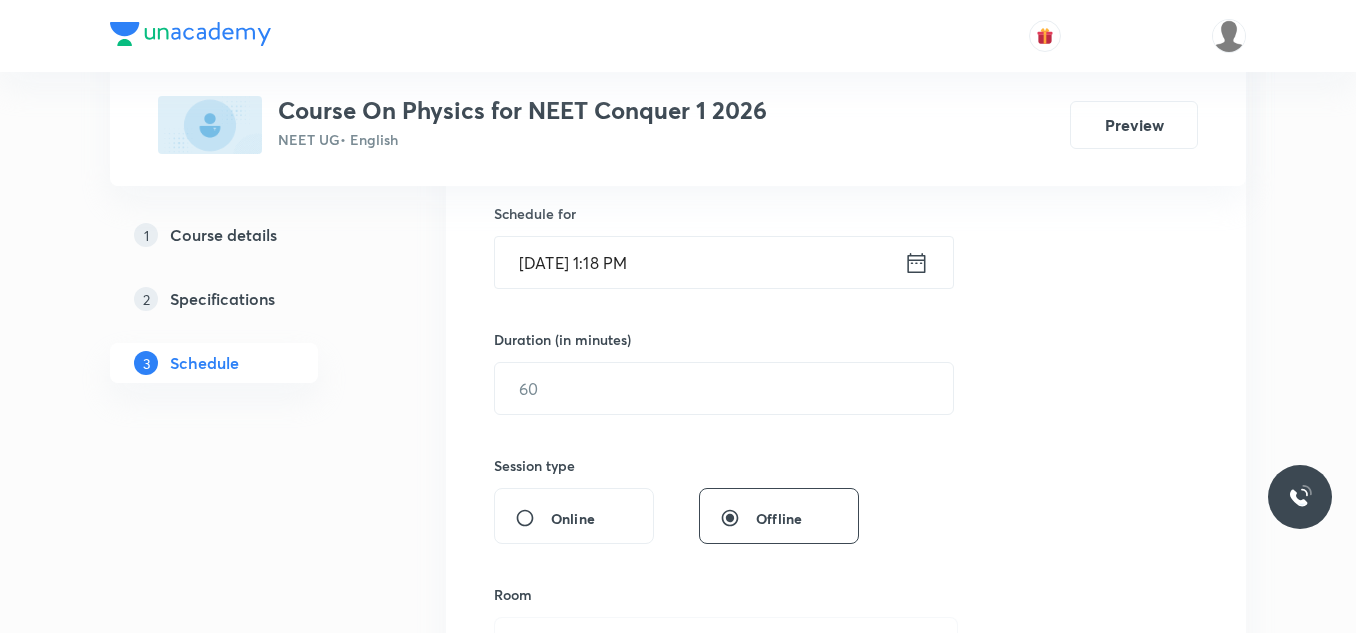 click 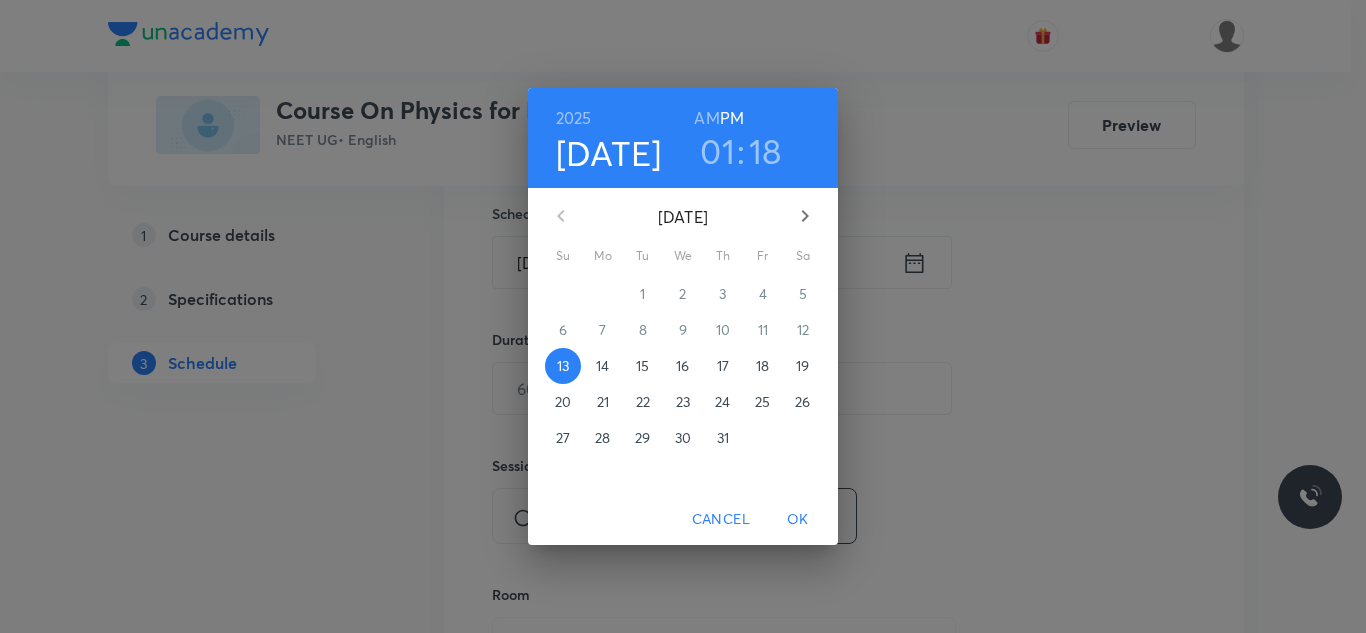 click on "01" at bounding box center [717, 151] 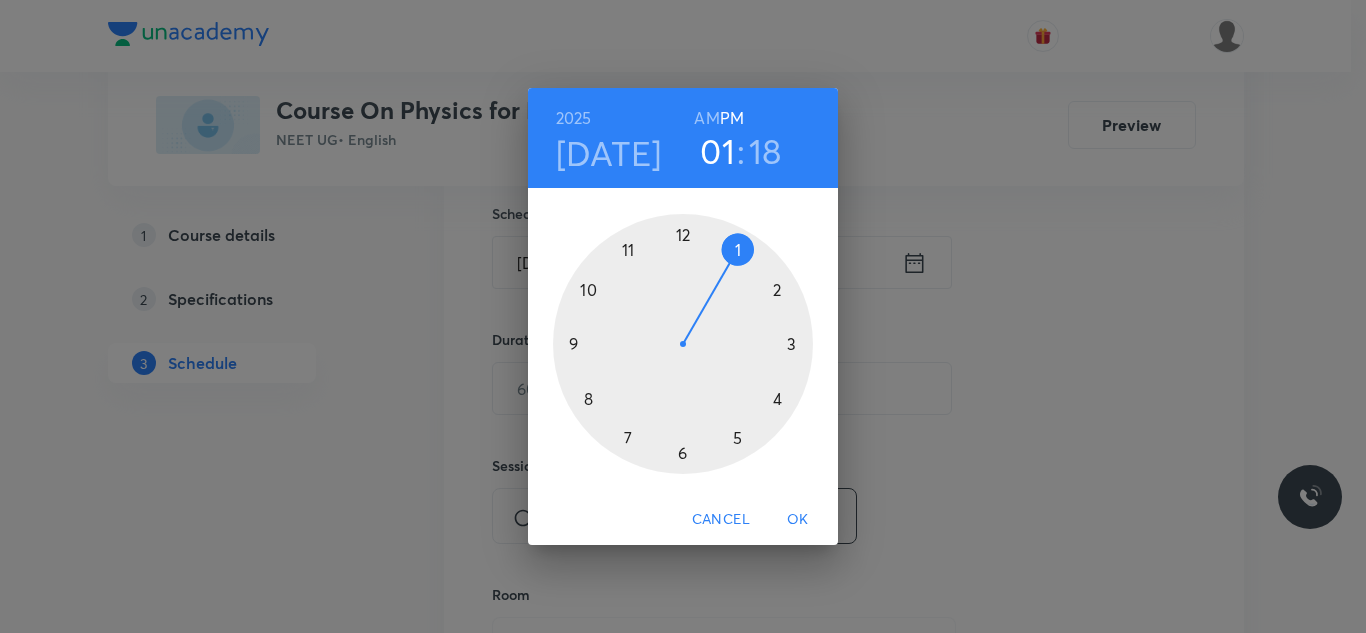 click on "Cancel" at bounding box center [721, 519] 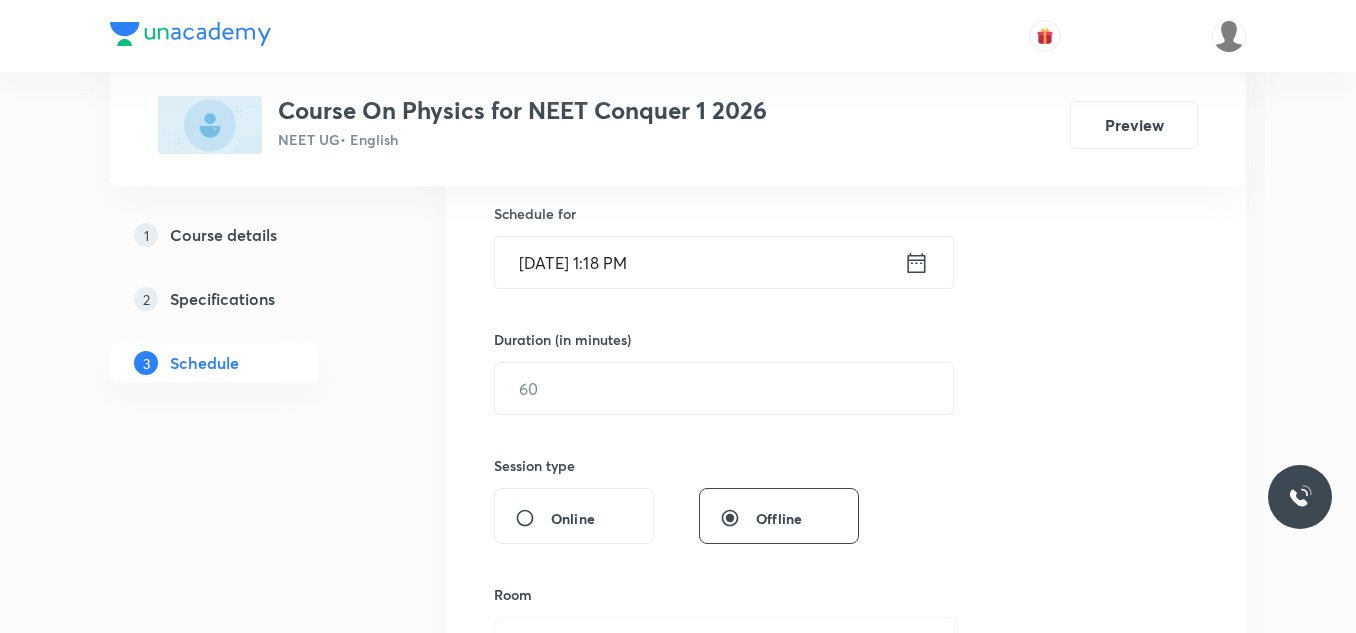 click 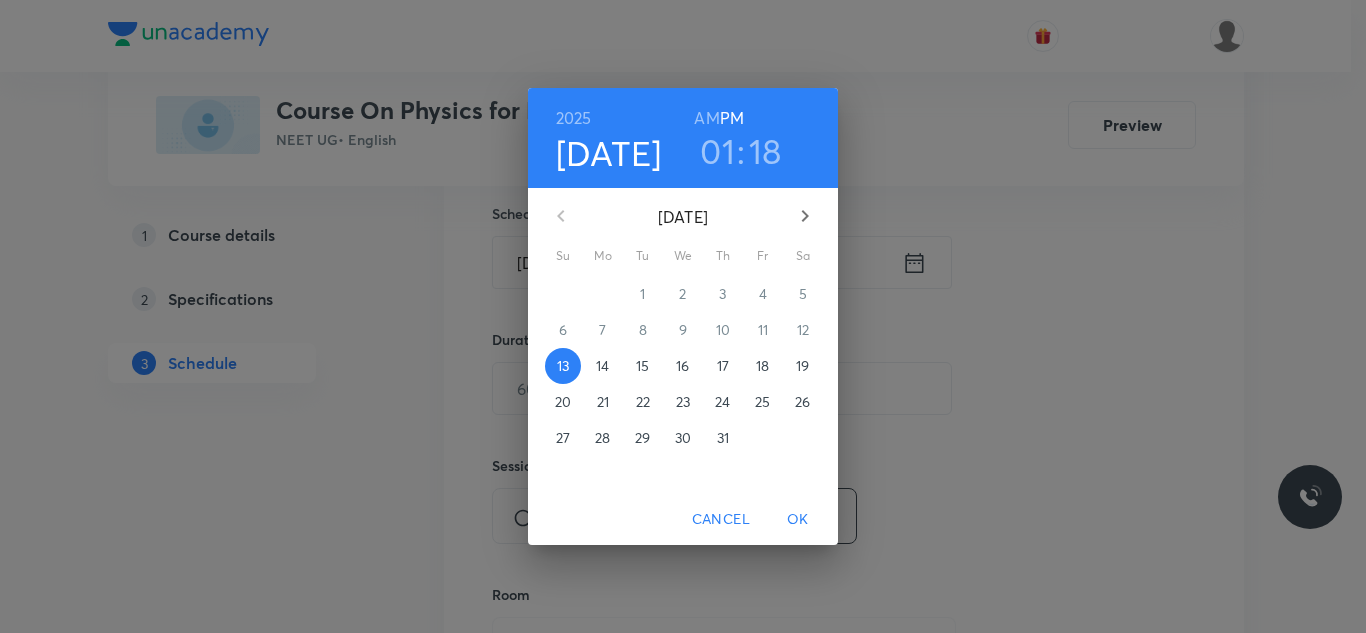 click on "14" at bounding box center [603, 366] 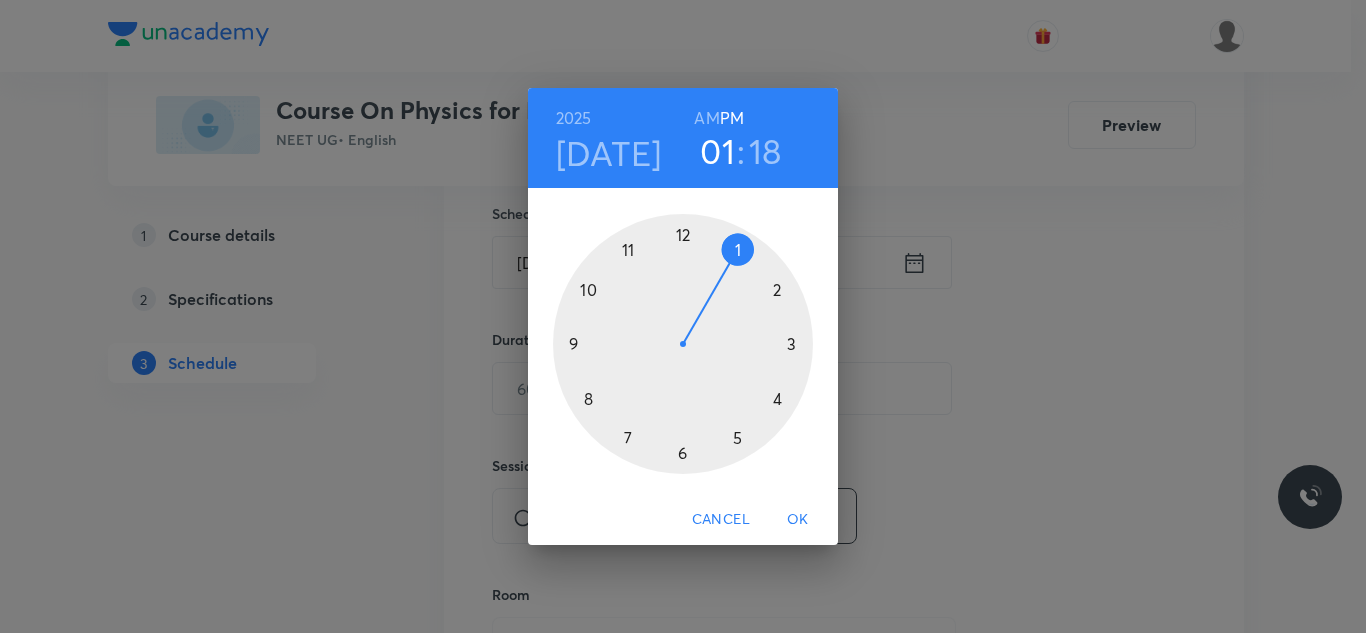 click at bounding box center [683, 344] 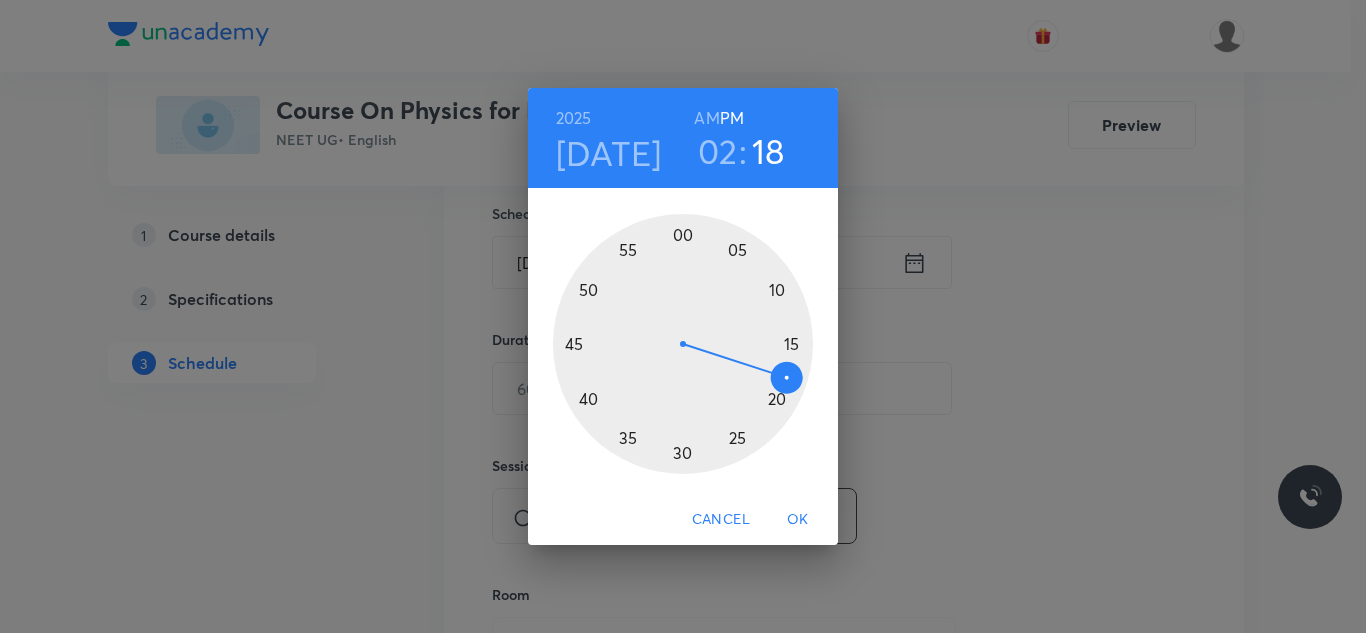 click at bounding box center (683, 344) 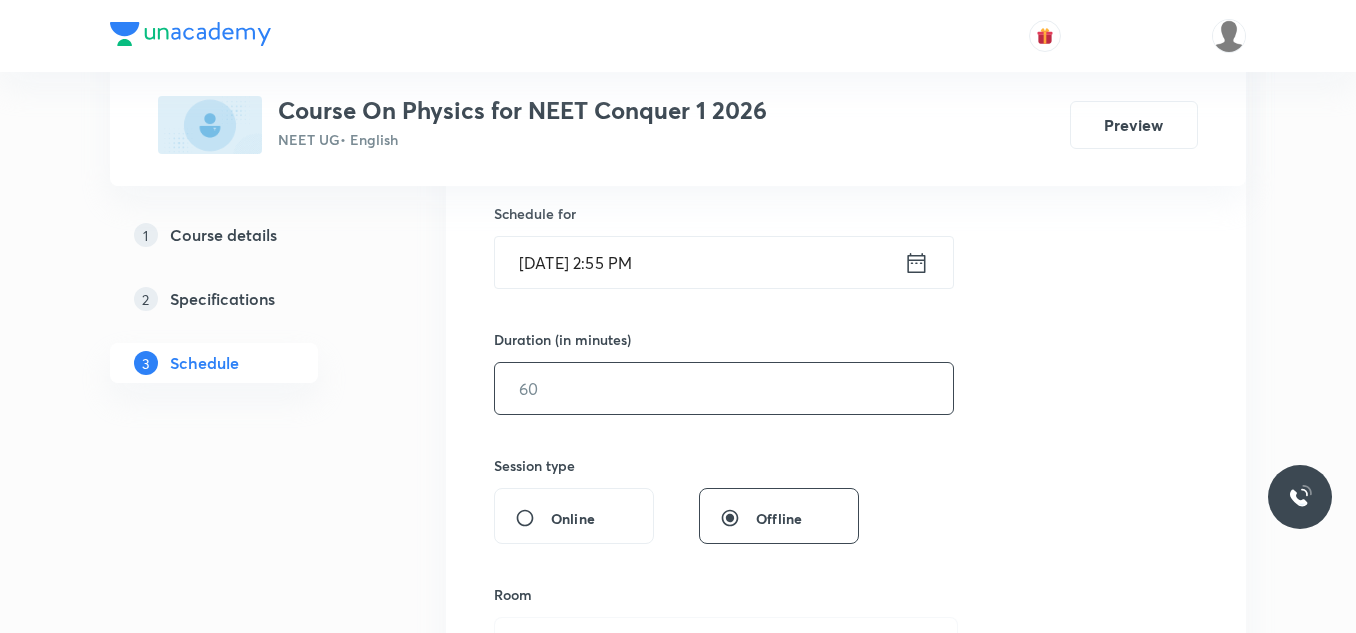 click at bounding box center [724, 388] 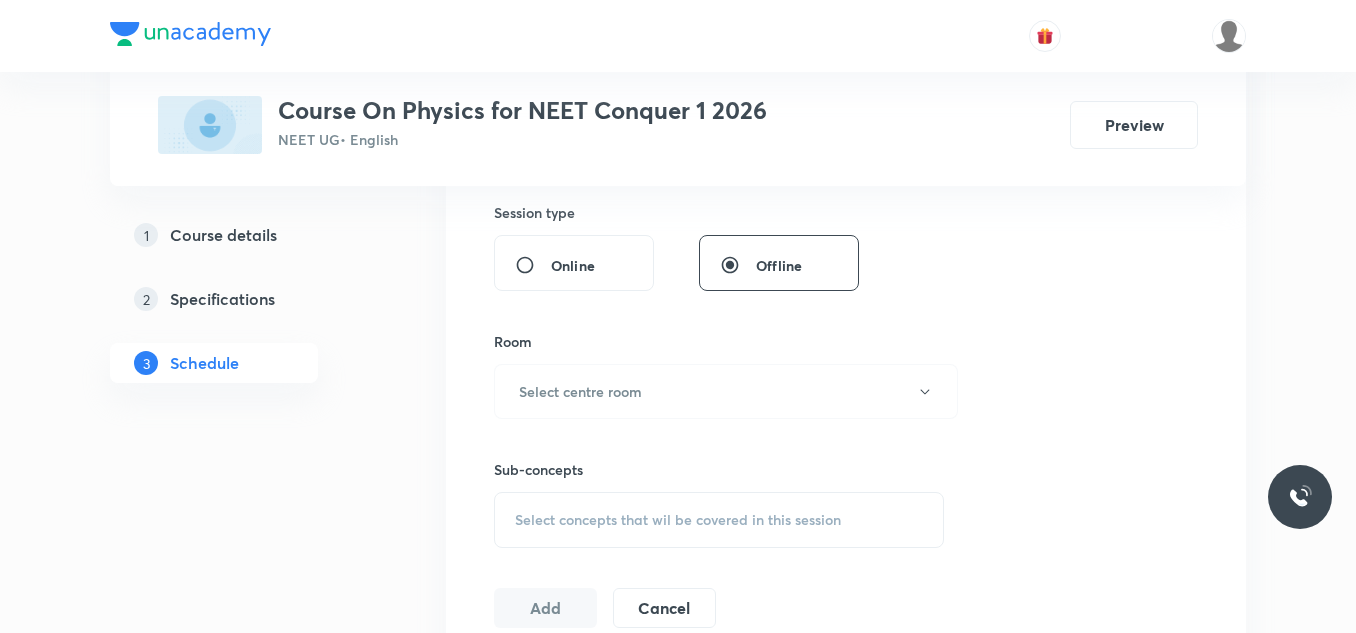 scroll, scrollTop: 790, scrollLeft: 0, axis: vertical 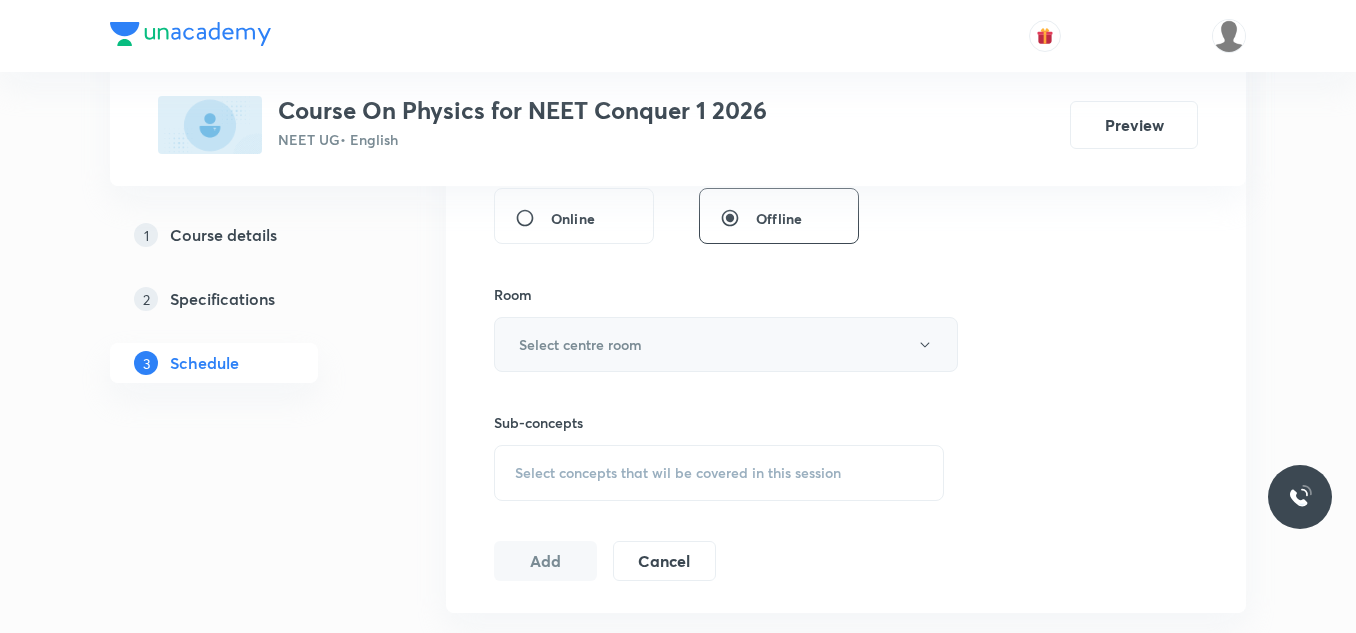 type on "75" 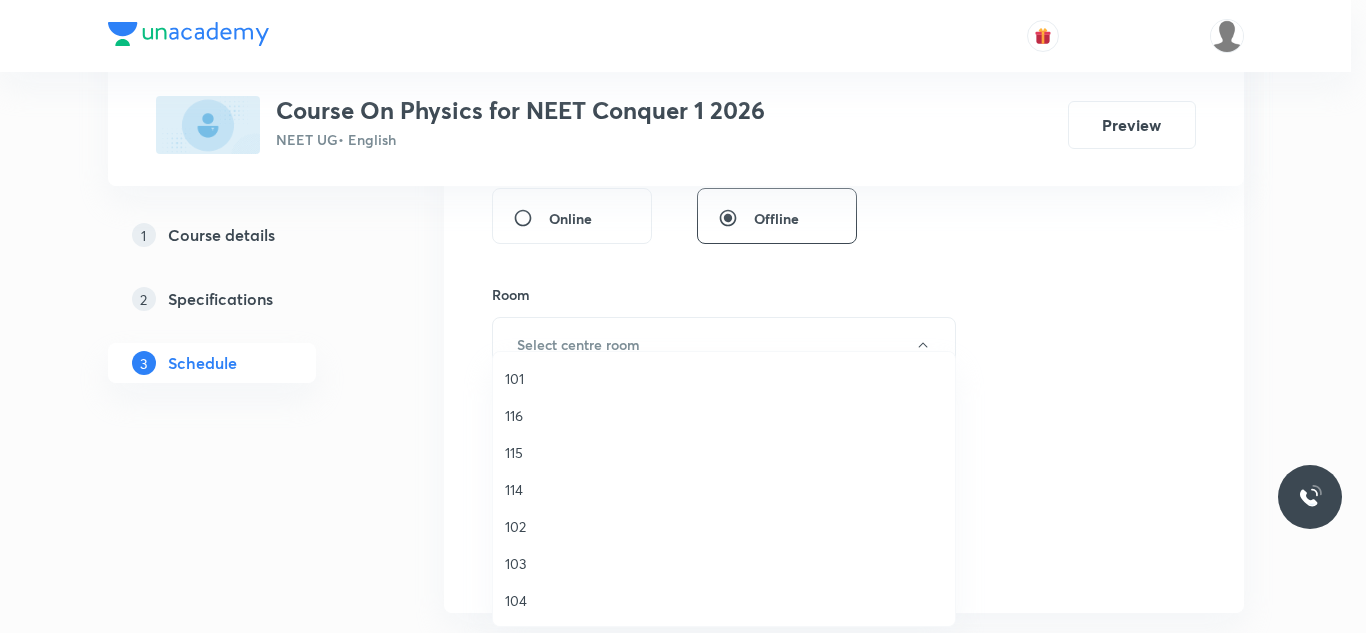 click on "114" at bounding box center [724, 489] 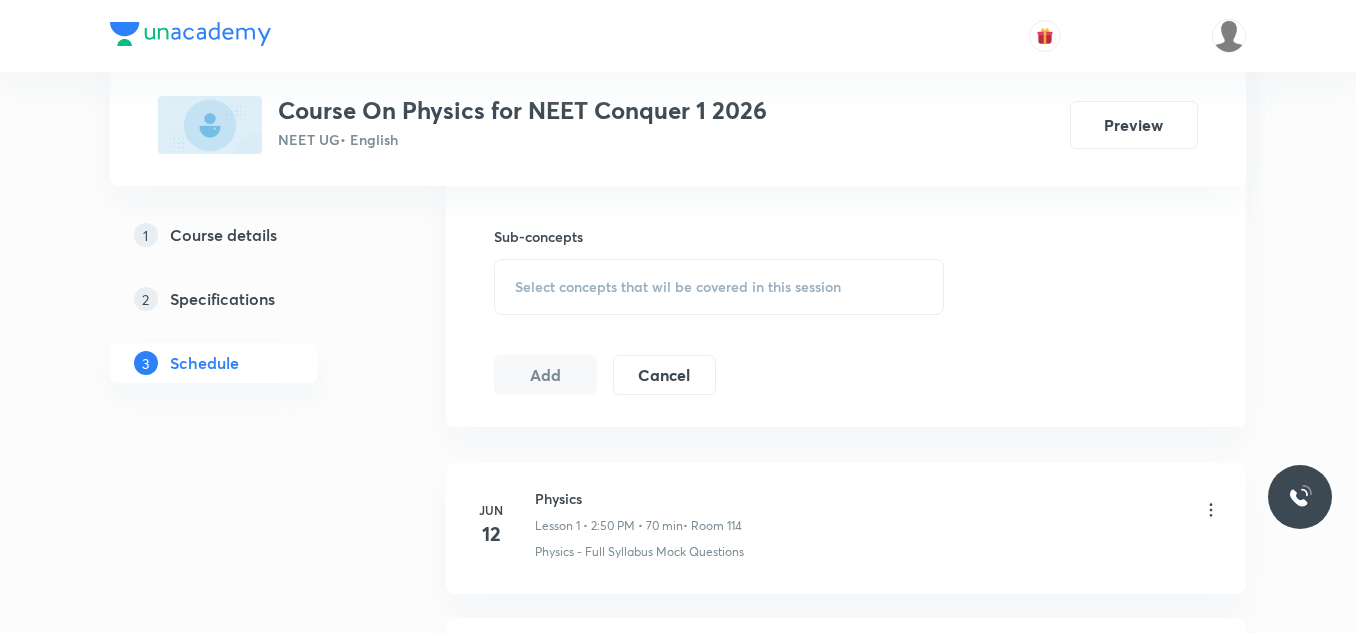 scroll, scrollTop: 990, scrollLeft: 0, axis: vertical 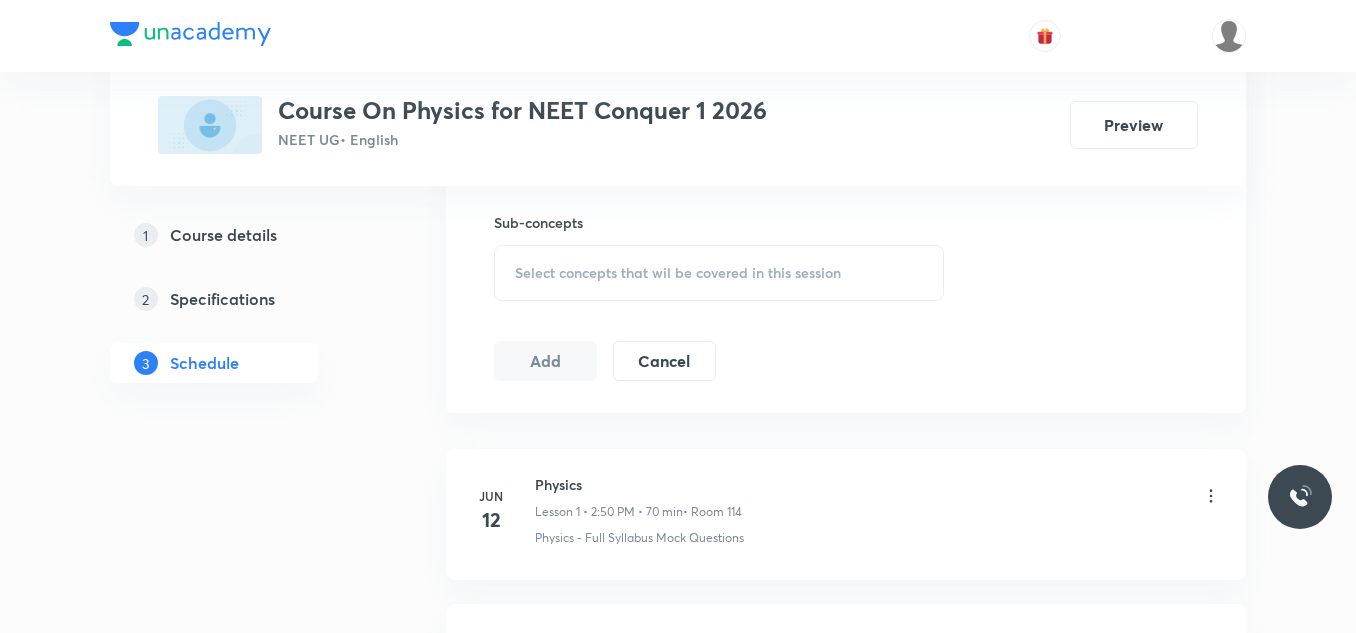 click on "Select concepts that wil be covered in this session" at bounding box center [719, 273] 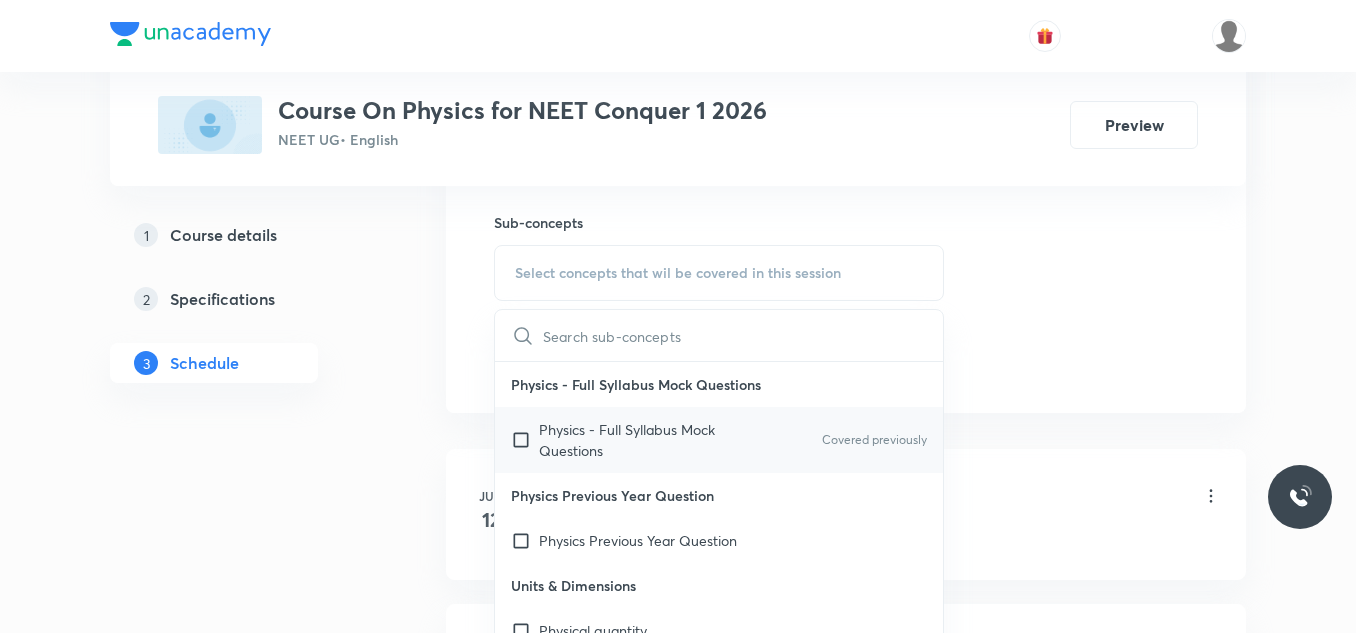 click at bounding box center [525, 440] 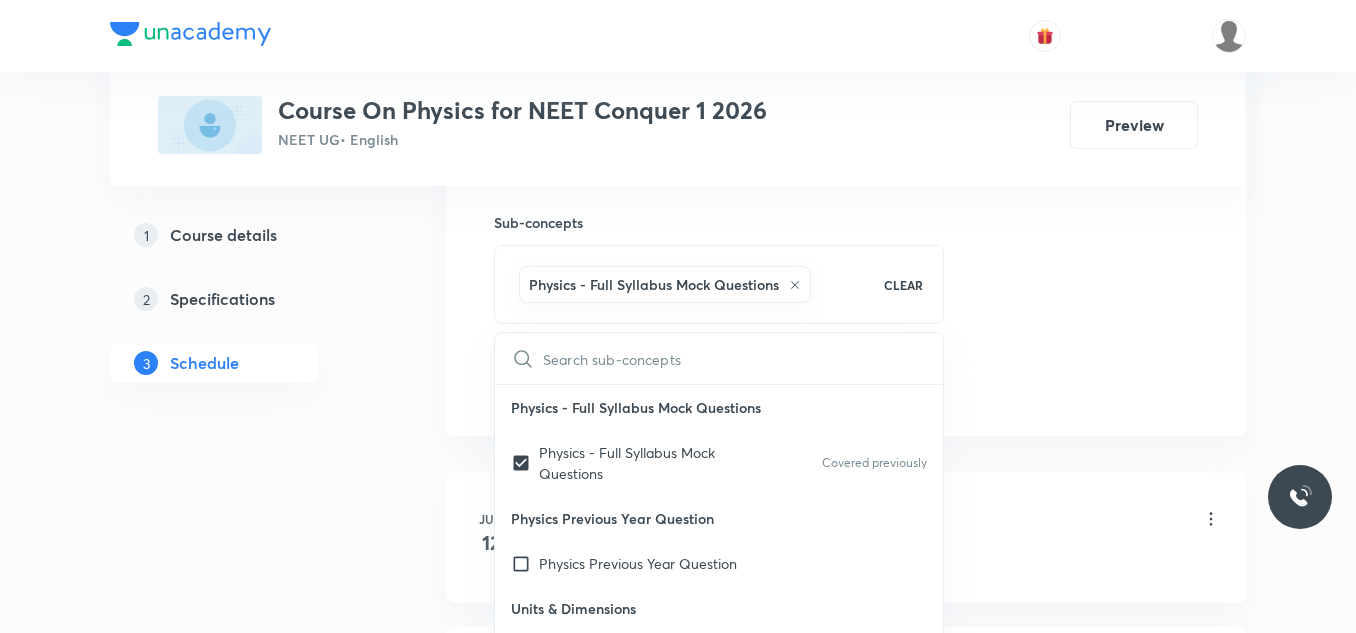 click on "Plus Courses Course On Physics for NEET Conquer 1 2026 NEET UG  • English Preview 1 Course details 2 Specifications 3 Schedule Schedule 24  classes Session  25 Live class Session title 17/99 Motion in a plane ​ Schedule for Jul 14, 2025, 2:55 PM ​ Duration (in minutes) 75 ​   Session type Online Offline Room 114 Sub-concepts Physics - Full Syllabus Mock Questions CLEAR ​ Physics - Full Syllabus Mock Questions Physics - Full Syllabus Mock Questions Covered previously Physics Previous Year Question Physics Previous Year Question Units & Dimensions Physical quantity Applications of Dimensional Analysis Significant Figures Units of Physical Quantities System of Units Dimensions of Some Mathematical Functions Unit and Dimension Product of Two Vectors Subtraction of Vectors Cross Product Least Count Analysis Errors of Measurement Vernier Callipers Screw Gauge Zero Error Basic Mathematics Elementary Algebra Elementary Trigonometry Basic Coordinate Geometry Functions Differentiation Integral of a Function 1" at bounding box center [678, 1721] 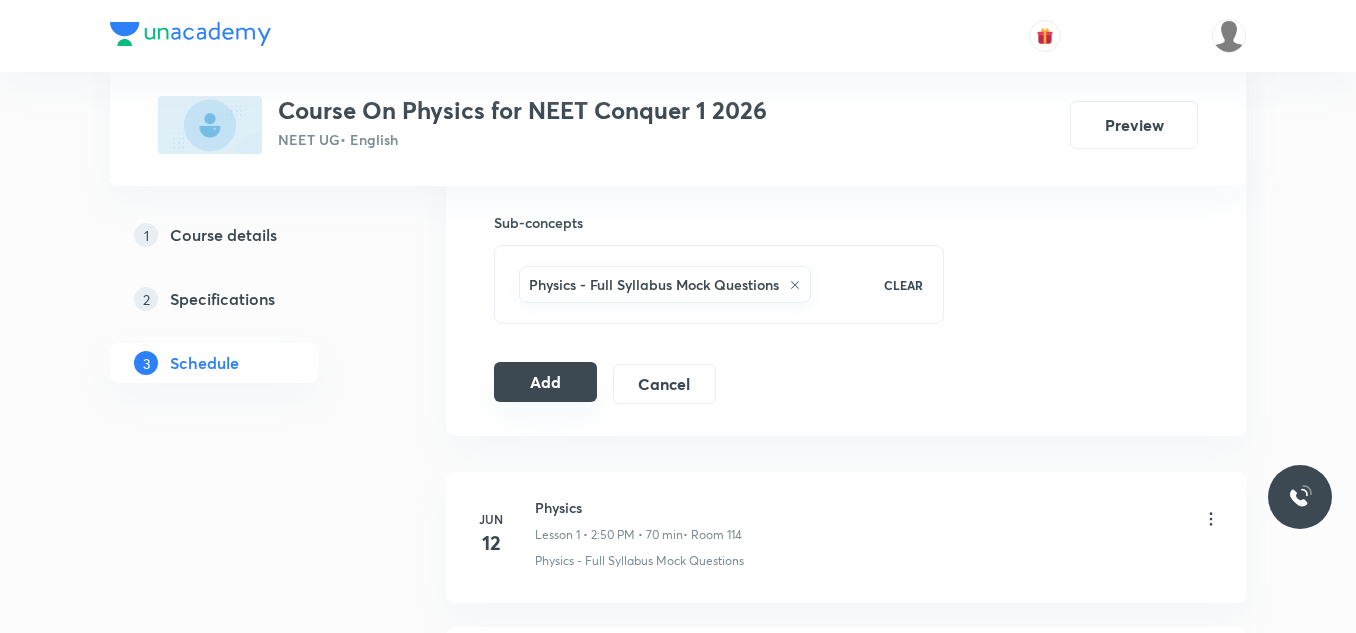 click on "Add" at bounding box center [545, 382] 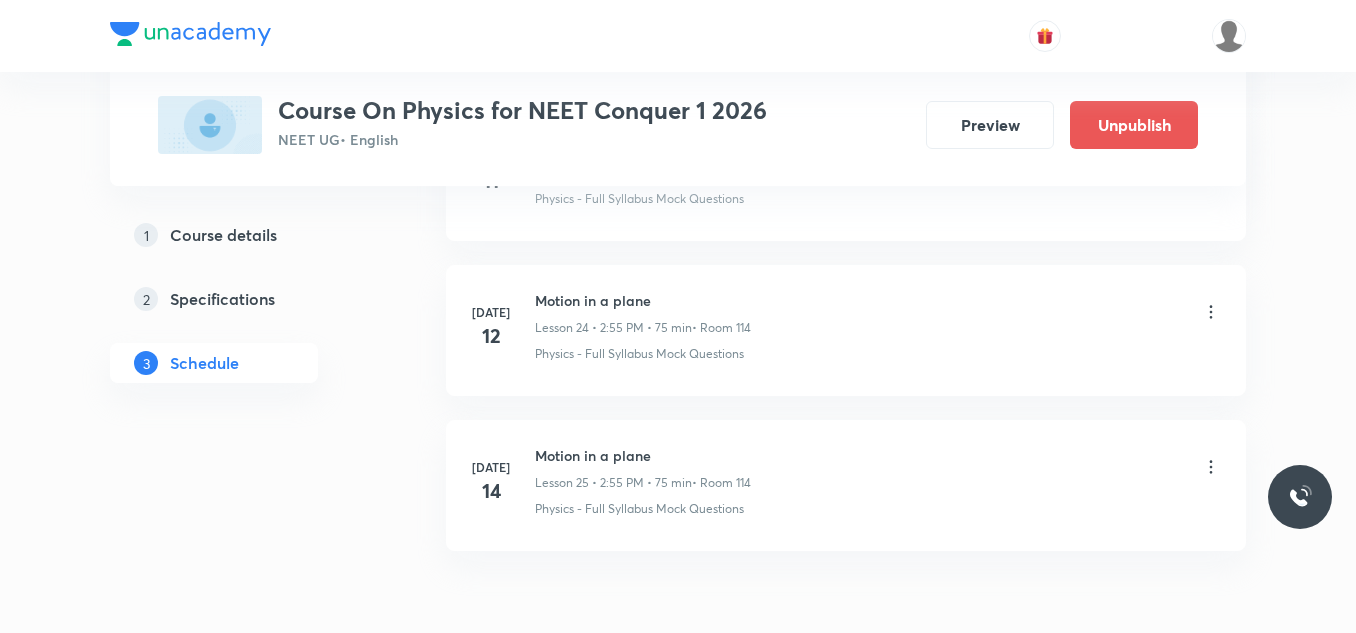 scroll, scrollTop: 3926, scrollLeft: 0, axis: vertical 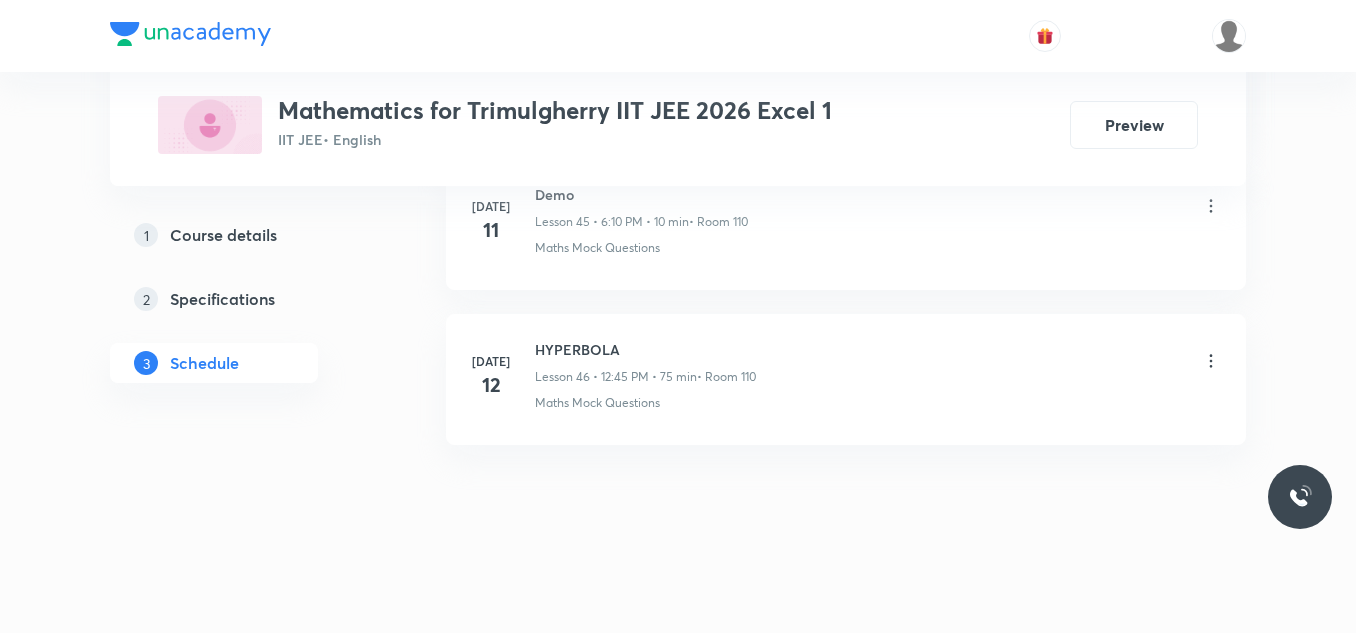 click on "HYPERBOLA" at bounding box center (645, 349) 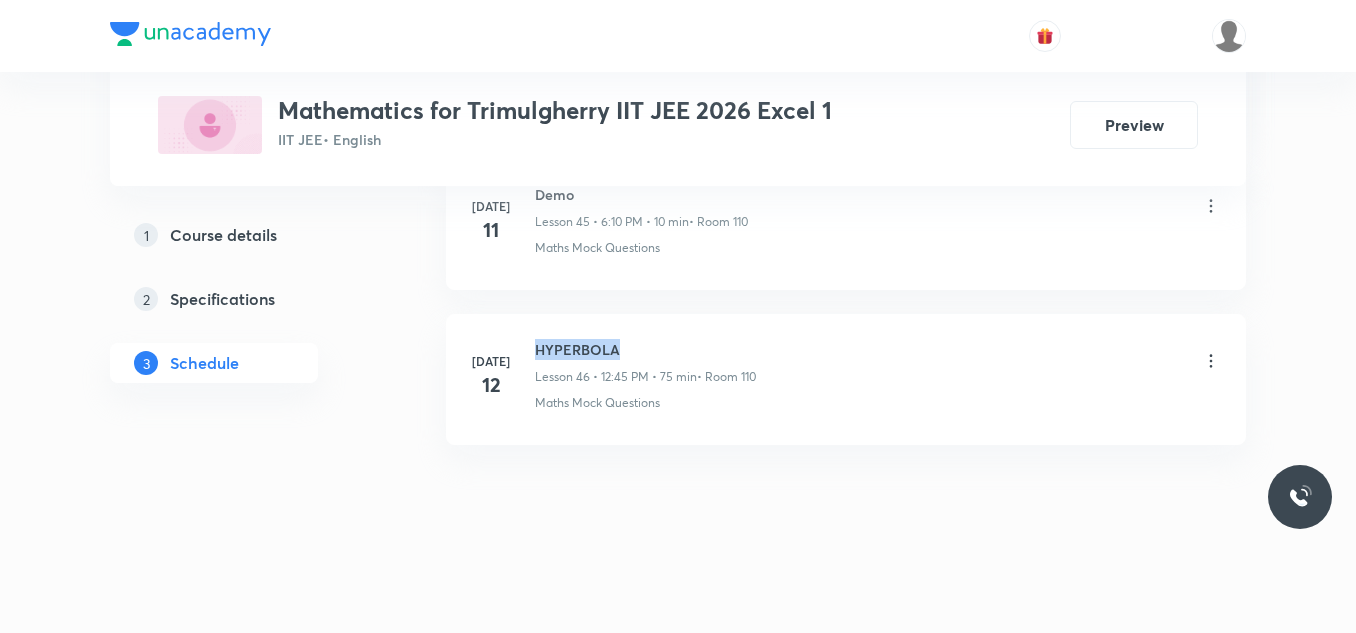 click on "HYPERBOLA" at bounding box center (645, 349) 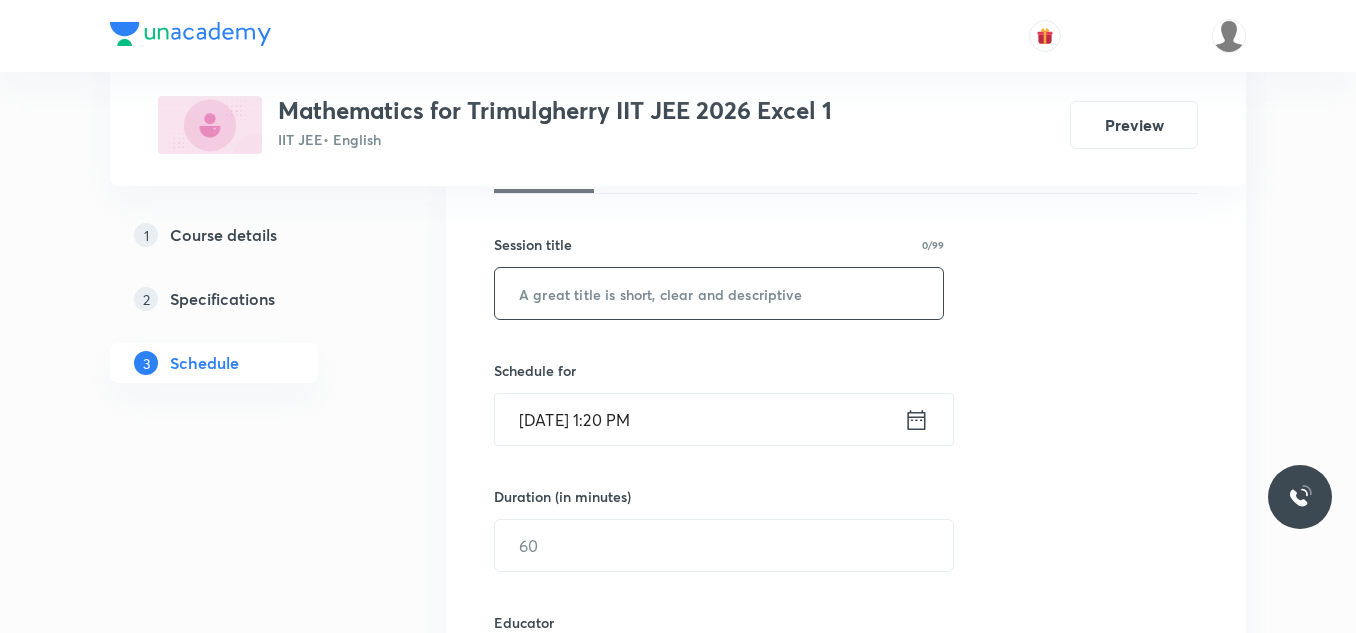scroll, scrollTop: 328, scrollLeft: 0, axis: vertical 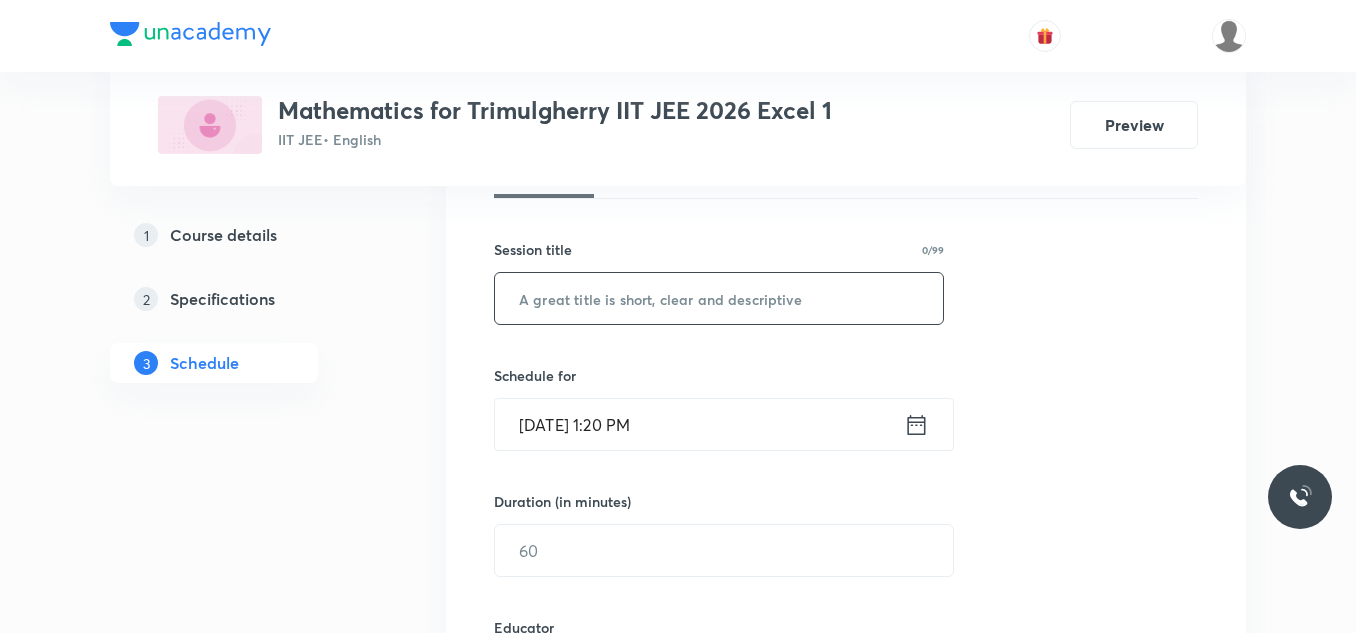 click at bounding box center (719, 298) 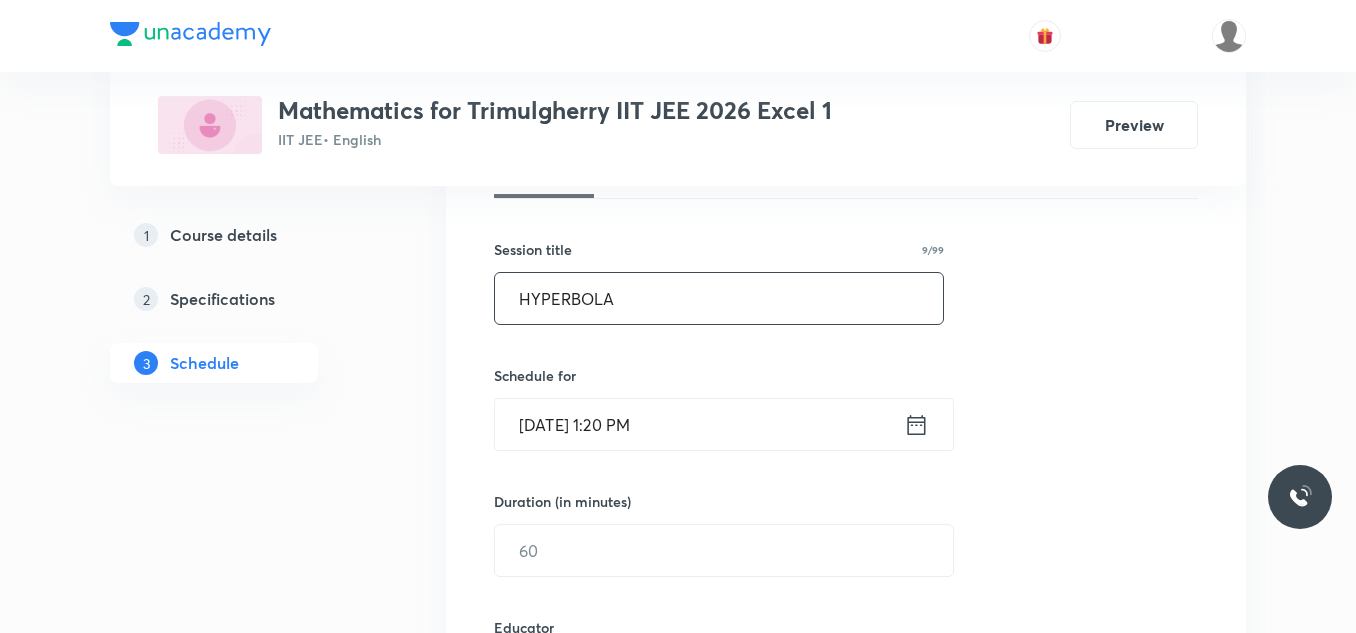 scroll, scrollTop: 428, scrollLeft: 0, axis: vertical 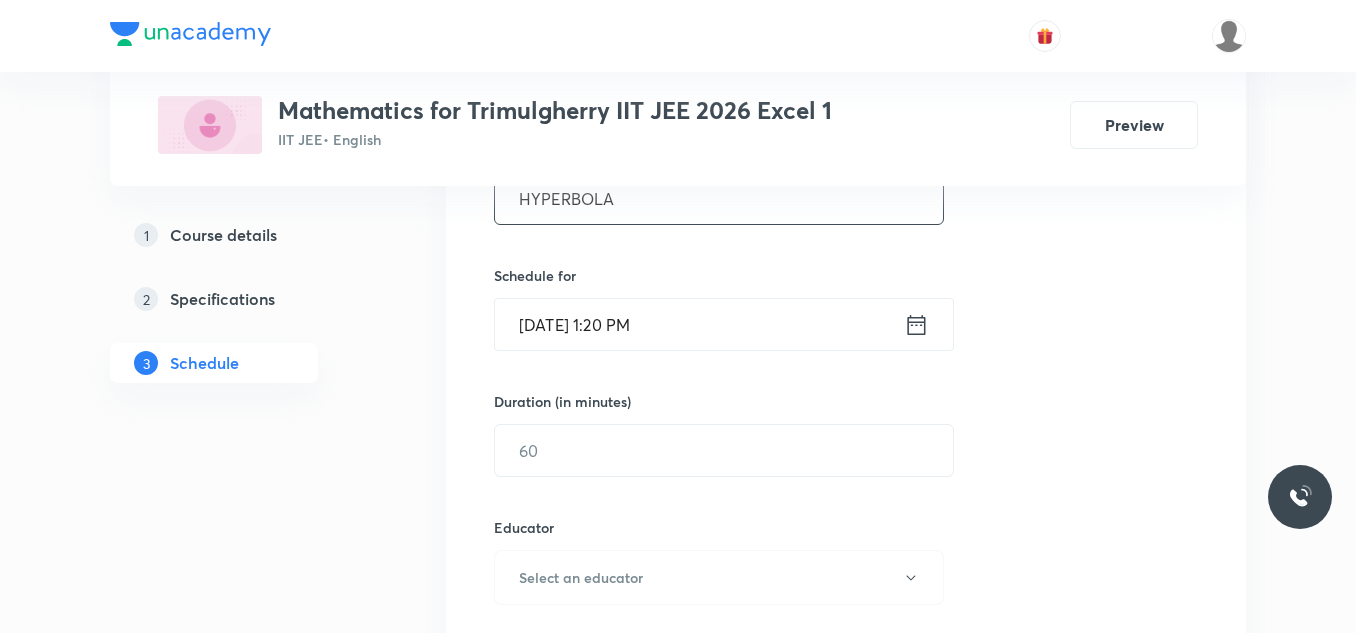 type on "HYPERBOLA" 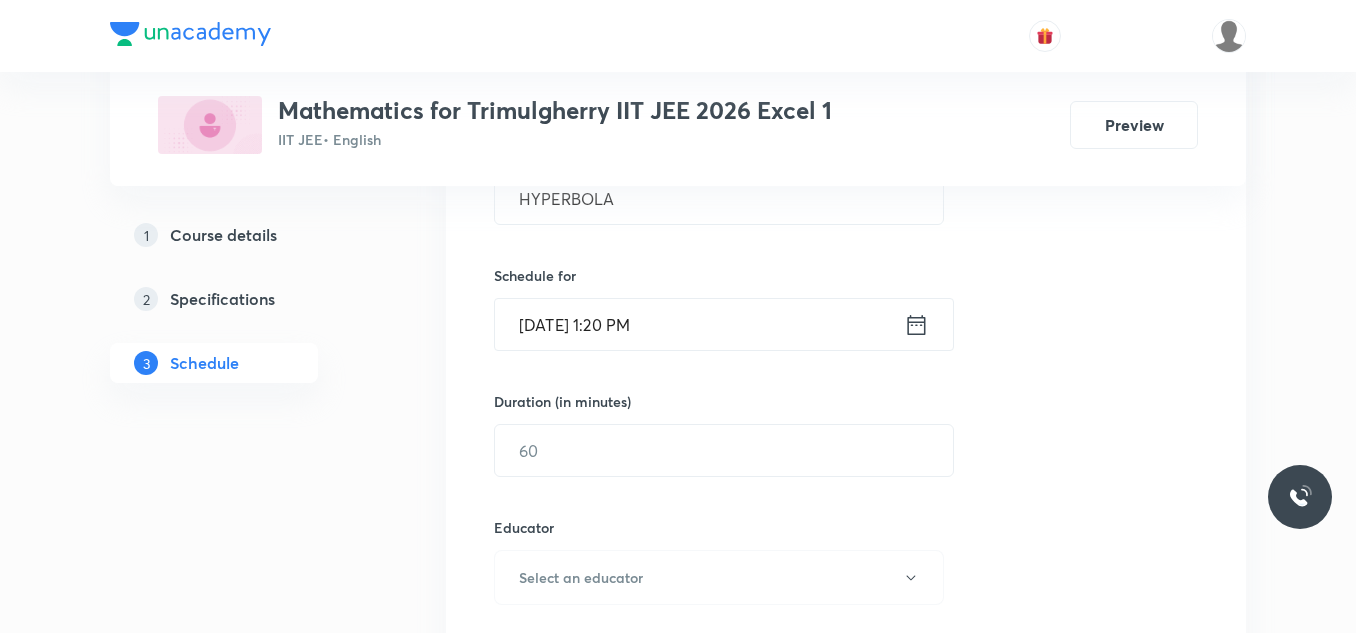 click 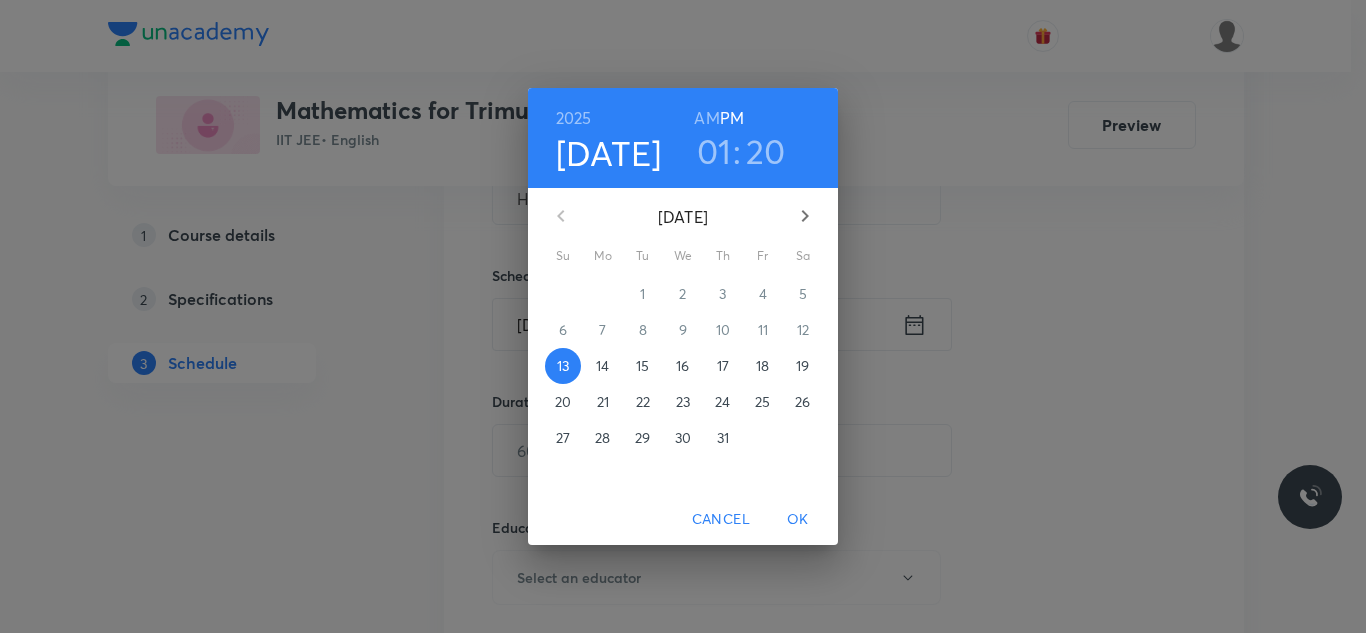 click on "14" at bounding box center (602, 366) 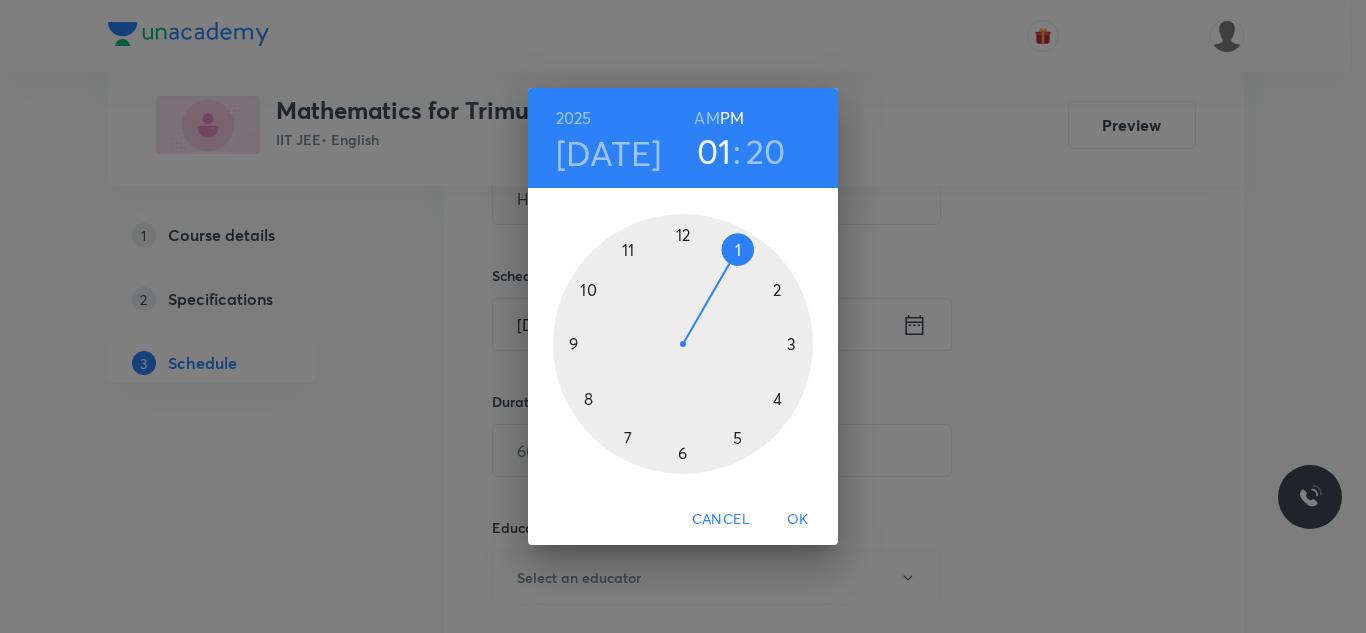 click at bounding box center [683, 344] 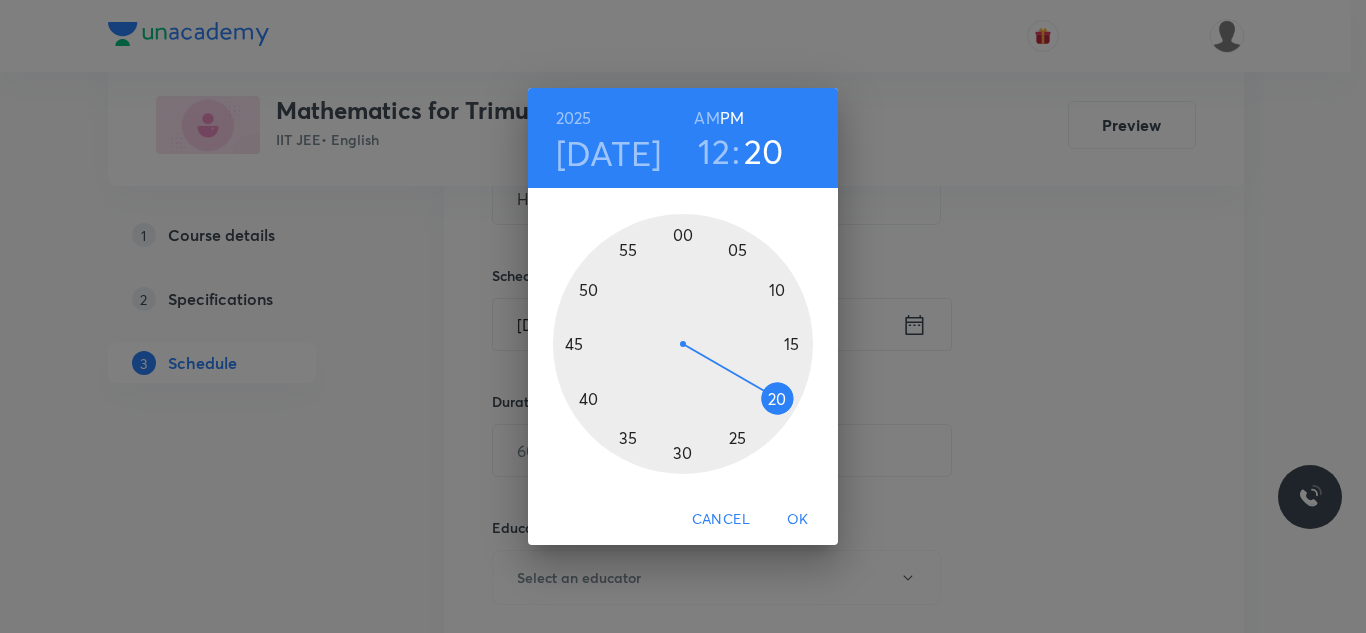 click at bounding box center (683, 344) 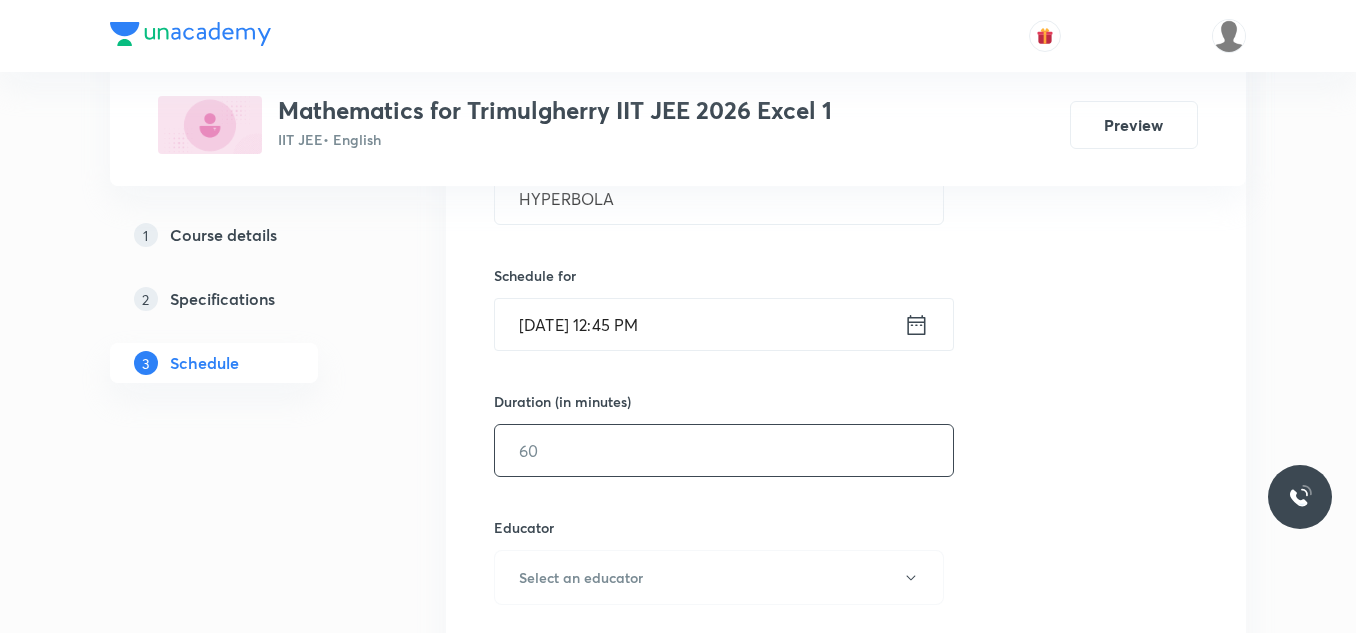 click at bounding box center (724, 450) 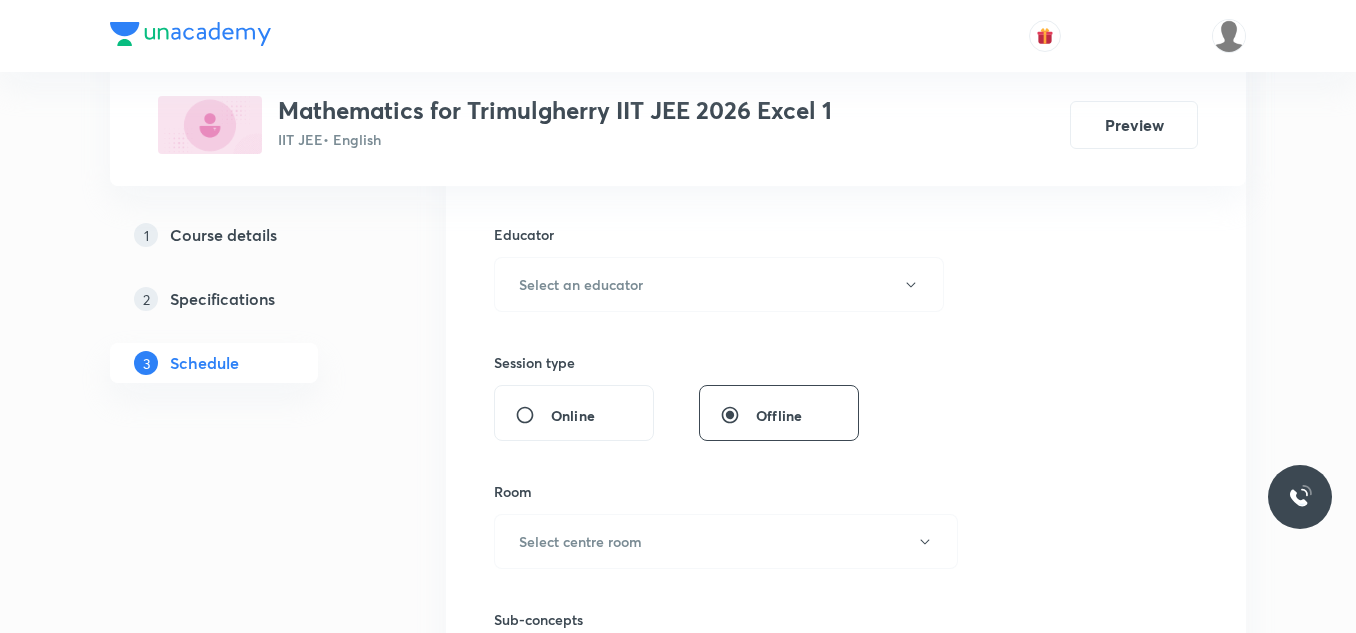 scroll, scrollTop: 728, scrollLeft: 0, axis: vertical 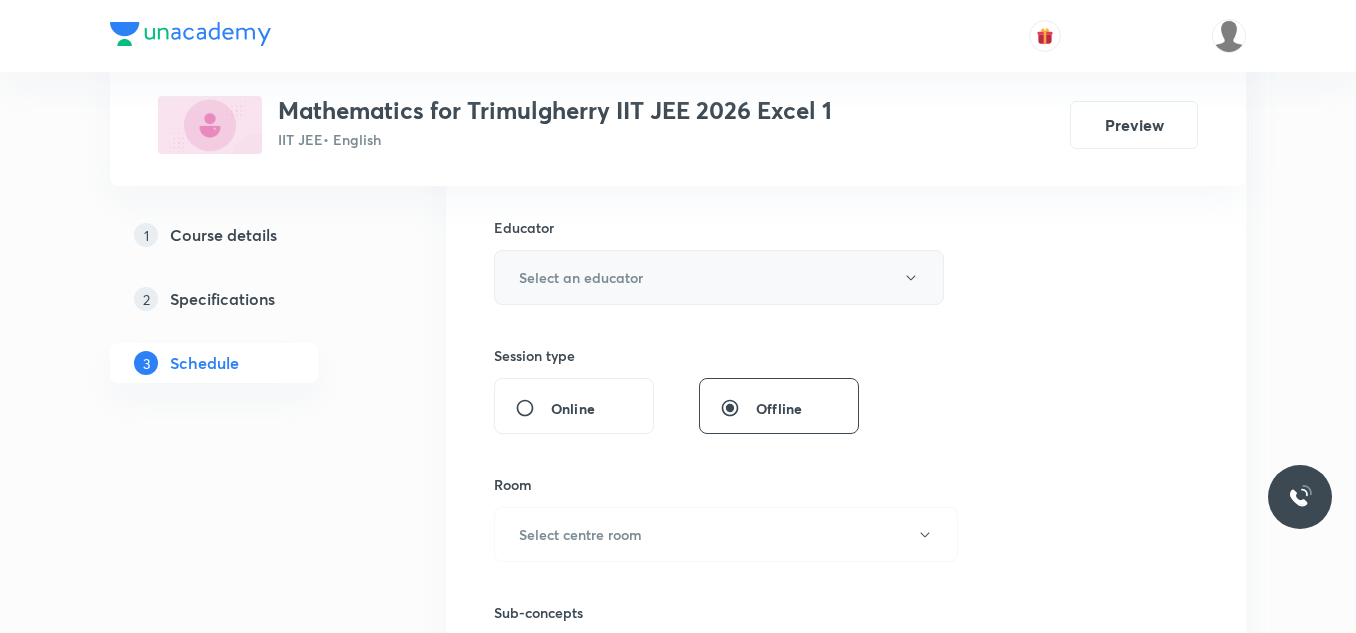 type on "75" 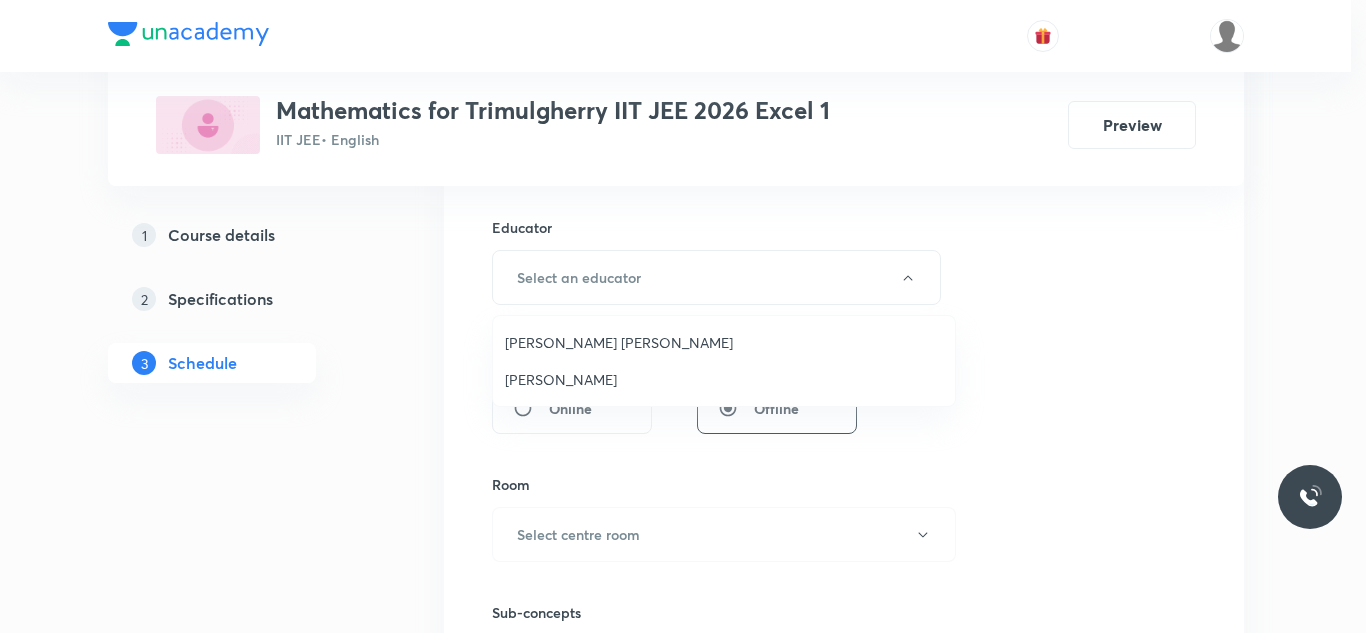 click on "Ravindar Bejugam" at bounding box center [724, 379] 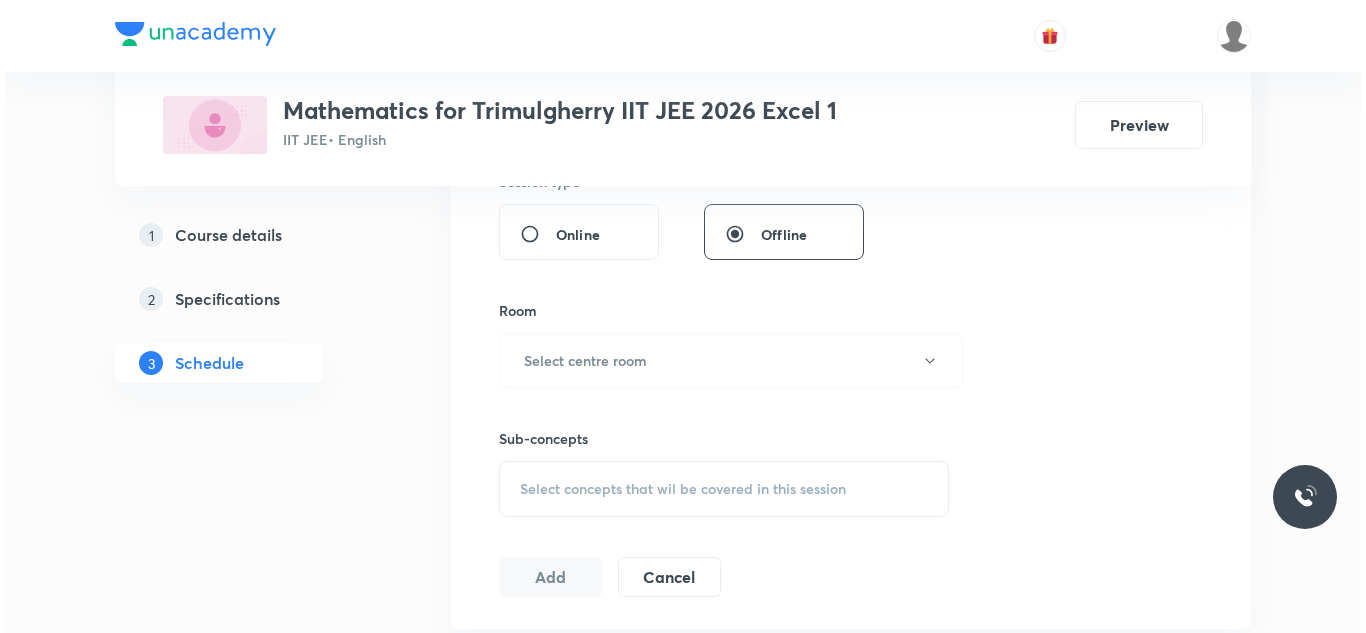 scroll, scrollTop: 928, scrollLeft: 0, axis: vertical 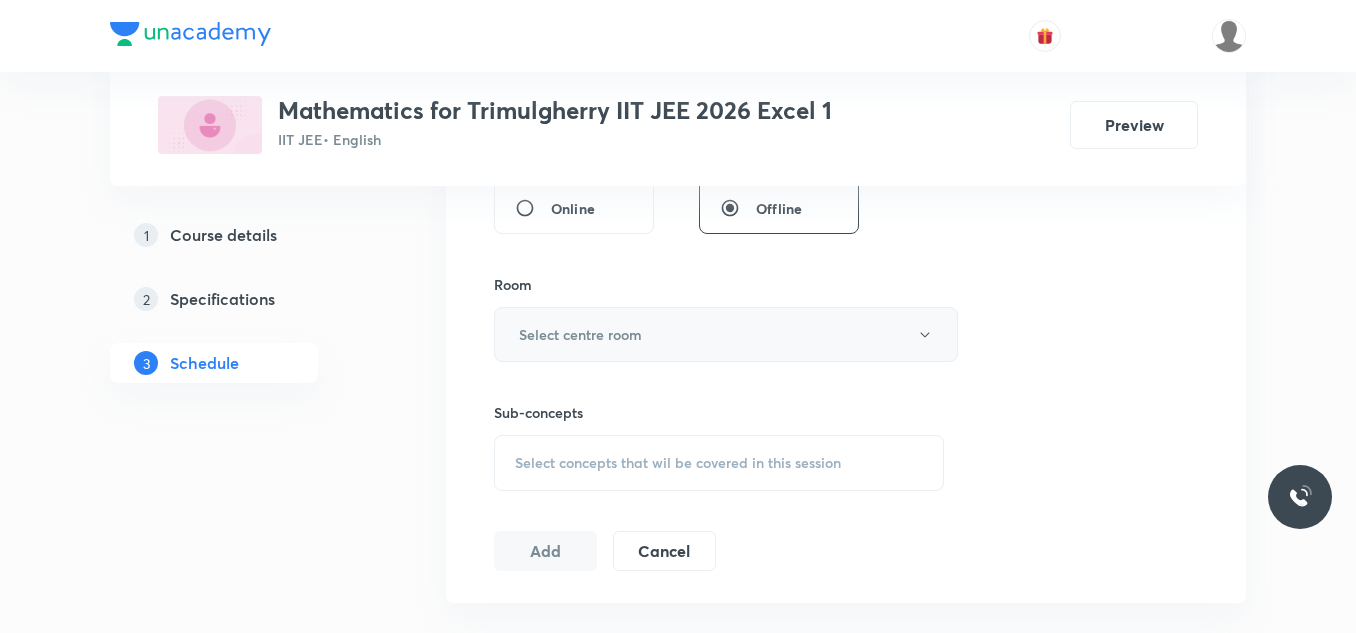 click on "Select centre room" at bounding box center (726, 334) 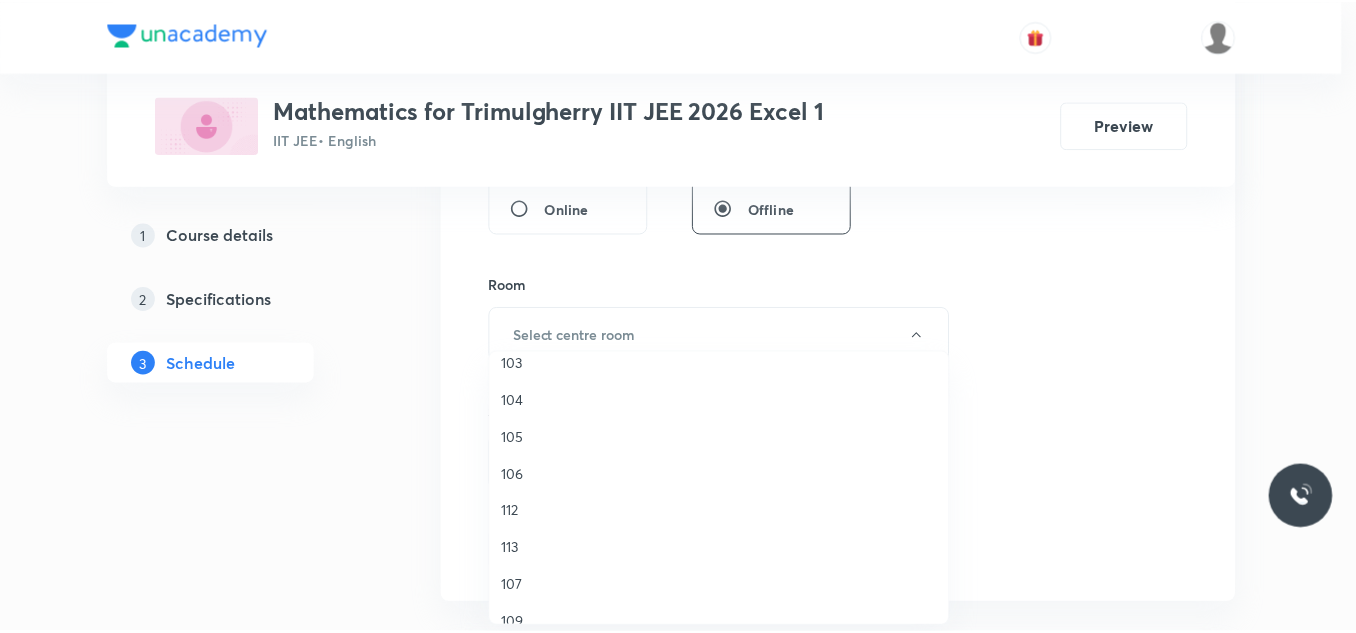 scroll, scrollTop: 371, scrollLeft: 0, axis: vertical 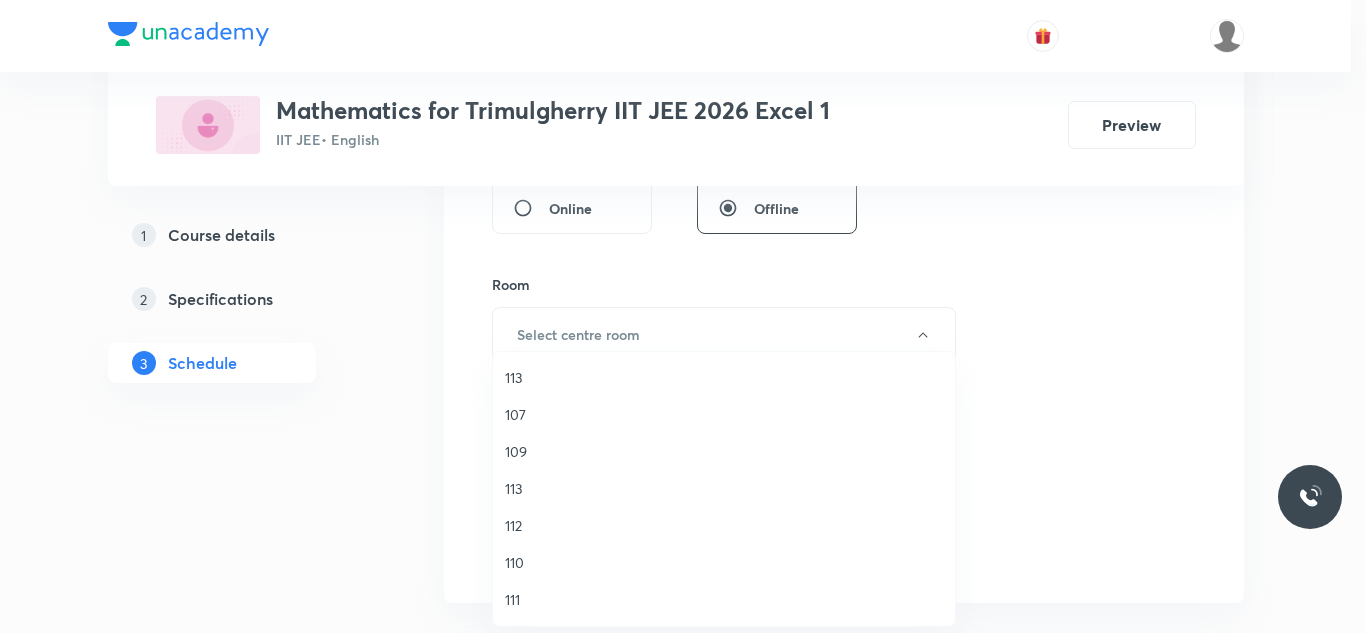 click on "110" at bounding box center (724, 562) 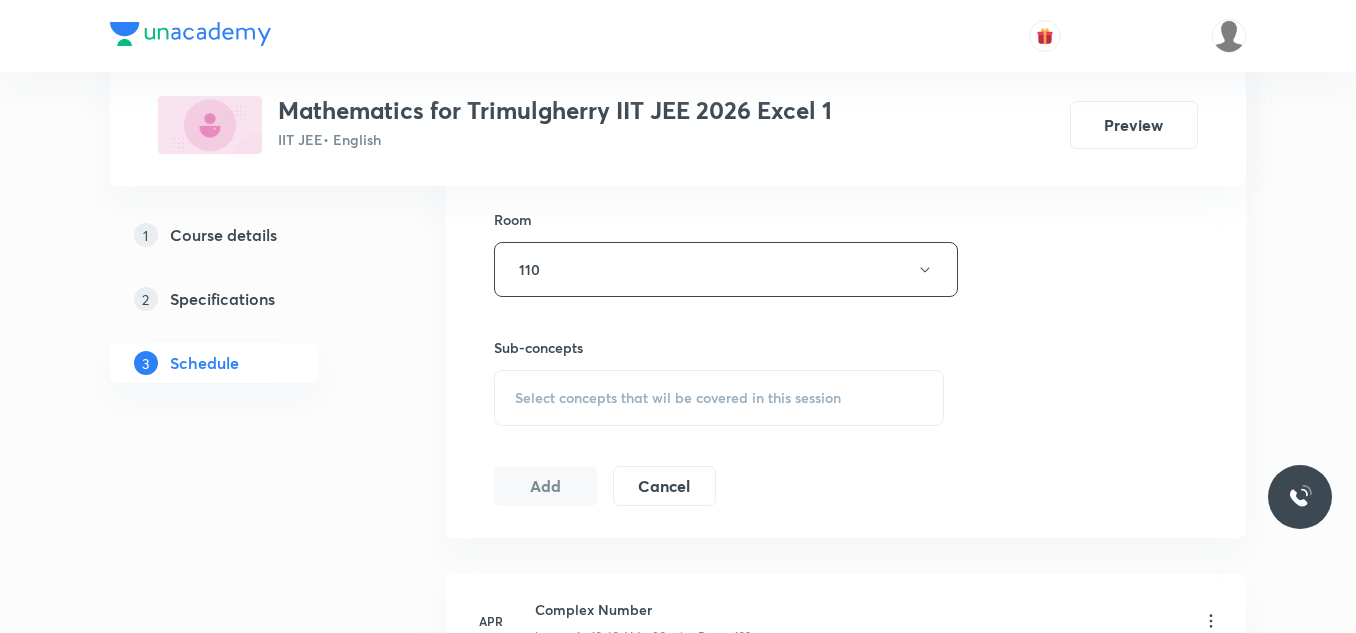 scroll, scrollTop: 1028, scrollLeft: 0, axis: vertical 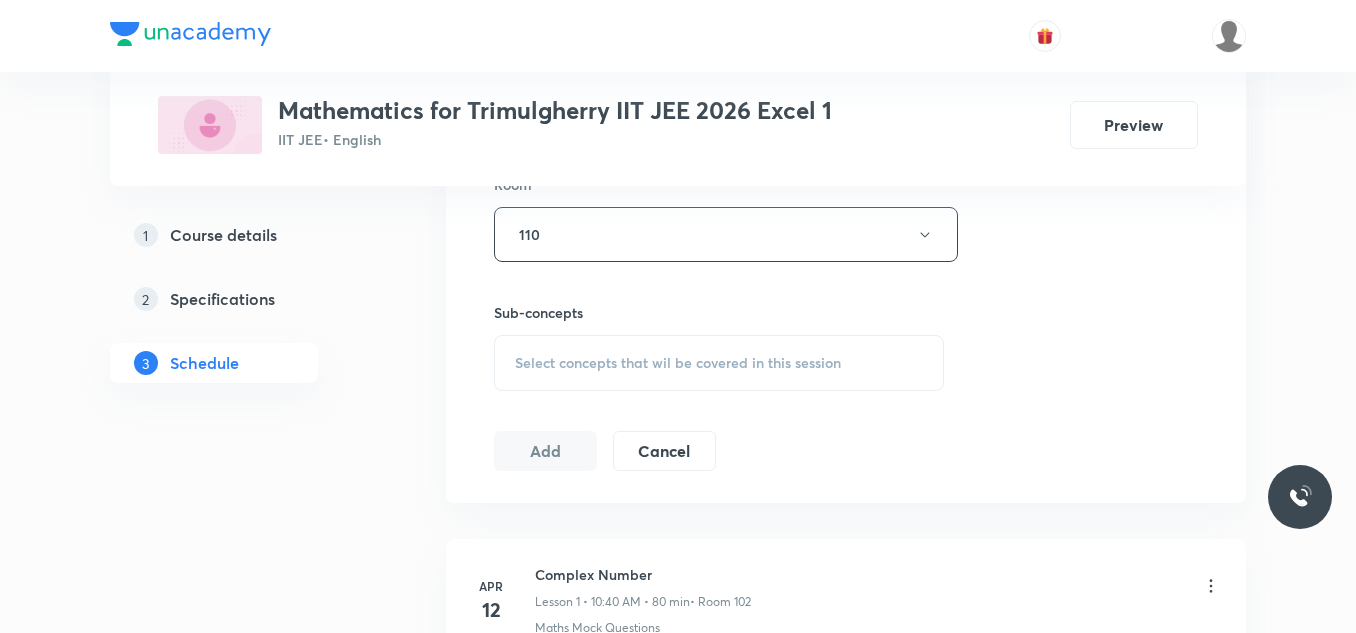 click on "Select concepts that wil be covered in this session" at bounding box center [678, 363] 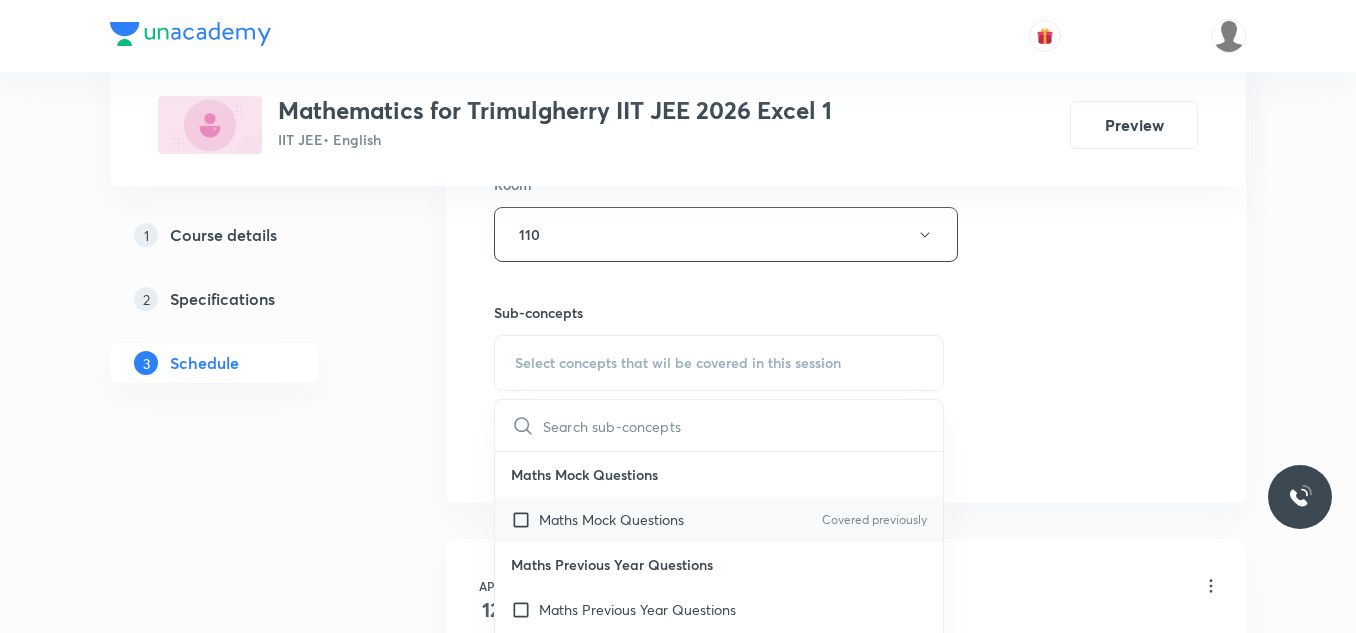 click at bounding box center [525, 519] 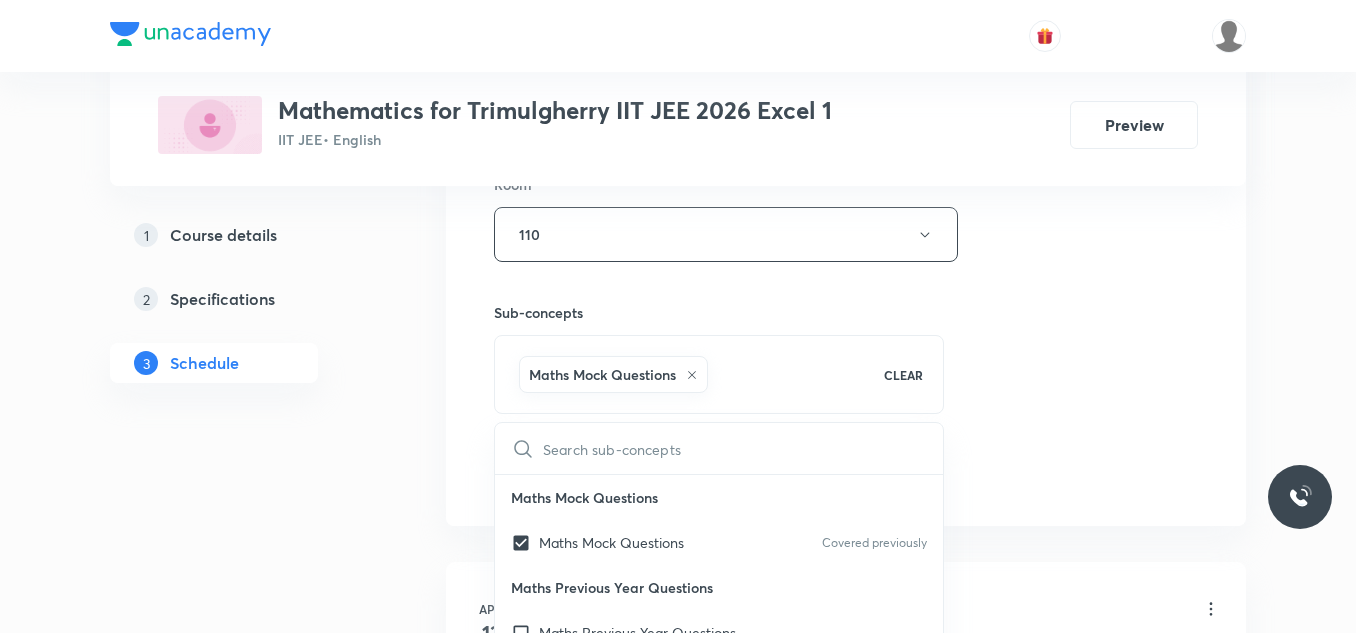 click on "Plus Courses Mathematics for Trimulgherry IIT JEE 2026 Excel 1 IIT JEE  • English Preview 1 Course details 2 Specifications 3 Schedule Schedule 46  classes Session  47 Live class Session title 9/99 HYPERBOLA ​ Schedule for Jul 14, 2025, 12:45 PM ​ Duration (in minutes) 75 ​ Educator Ravindar Bejugam   Session type Online Offline Room 110 Sub-concepts Maths Mock Questions CLEAR ​ Maths Mock Questions Maths Mock Questions Covered previously Maths Previous Year Questions Maths Previous Year Questions Theory of equations Degree, Value Based & Equation Geometrical Meaning of the Zeroes of a Polynomial Location of roots Geometrical meaning of Roots of an equation Points in solving an equation Graph of Quadratic Expression & its Analysis Range of Quadratic Equation Remainder and factor theorems Identity Quadratic equations Common Roots Location of Roots General Equation of Second Degree in Variable x and y Theory of Equations Relation Between Roots and Coefficients Quadratic with Complex Co-efficient Mode" at bounding box center [678, 3452] 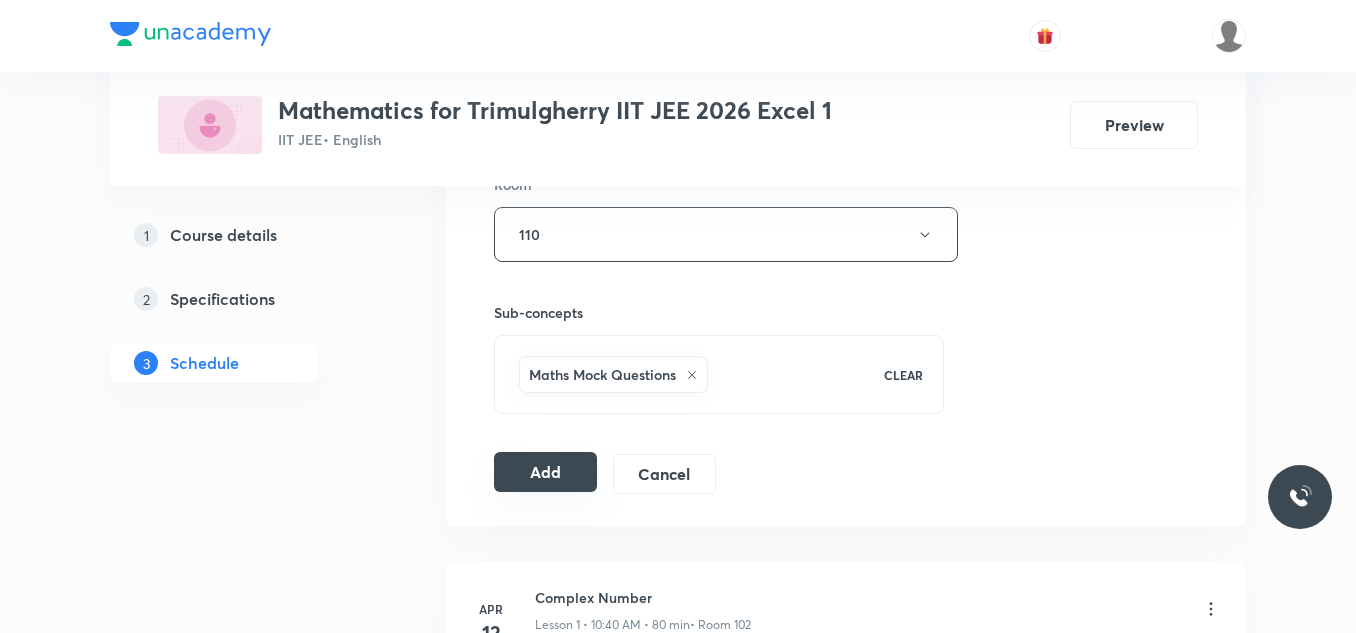 click on "Add" at bounding box center (545, 472) 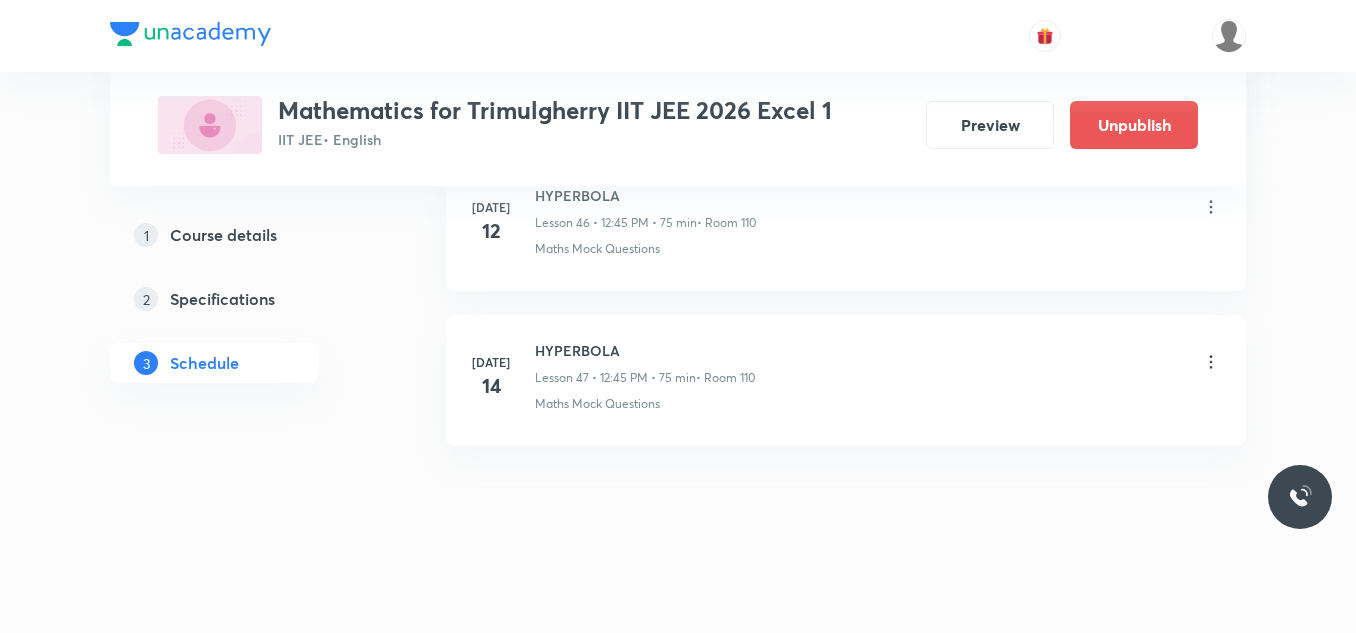 scroll, scrollTop: 7336, scrollLeft: 0, axis: vertical 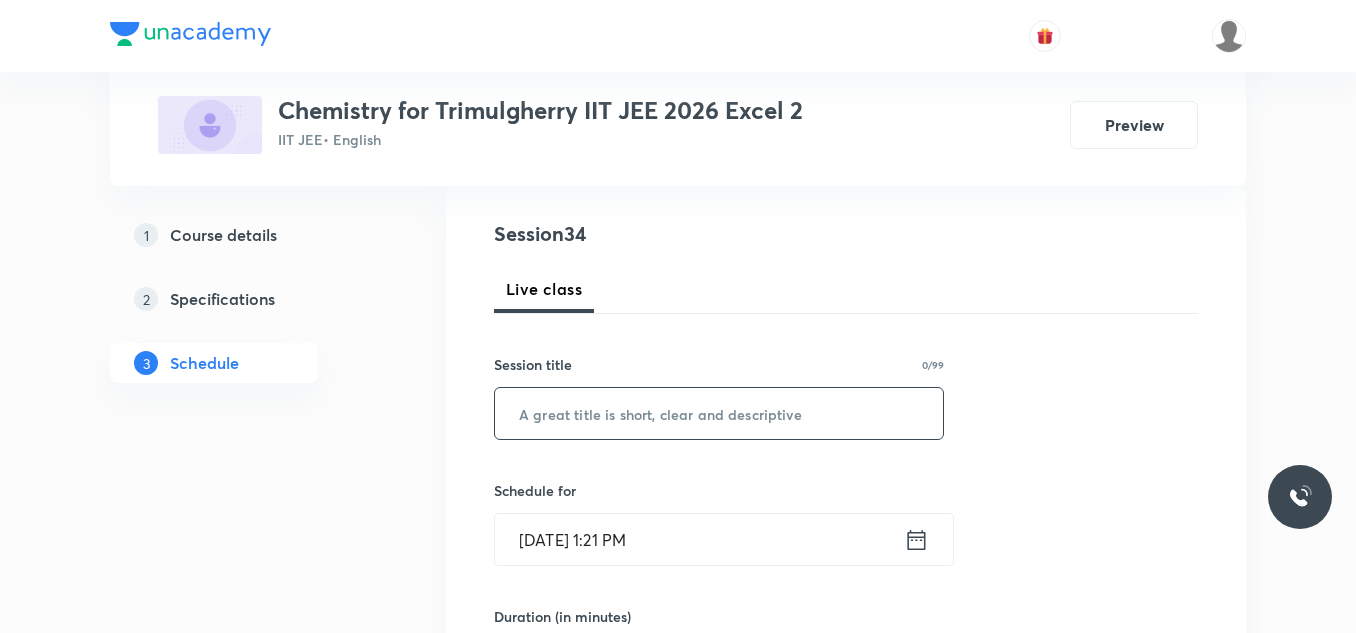 click at bounding box center [719, 413] 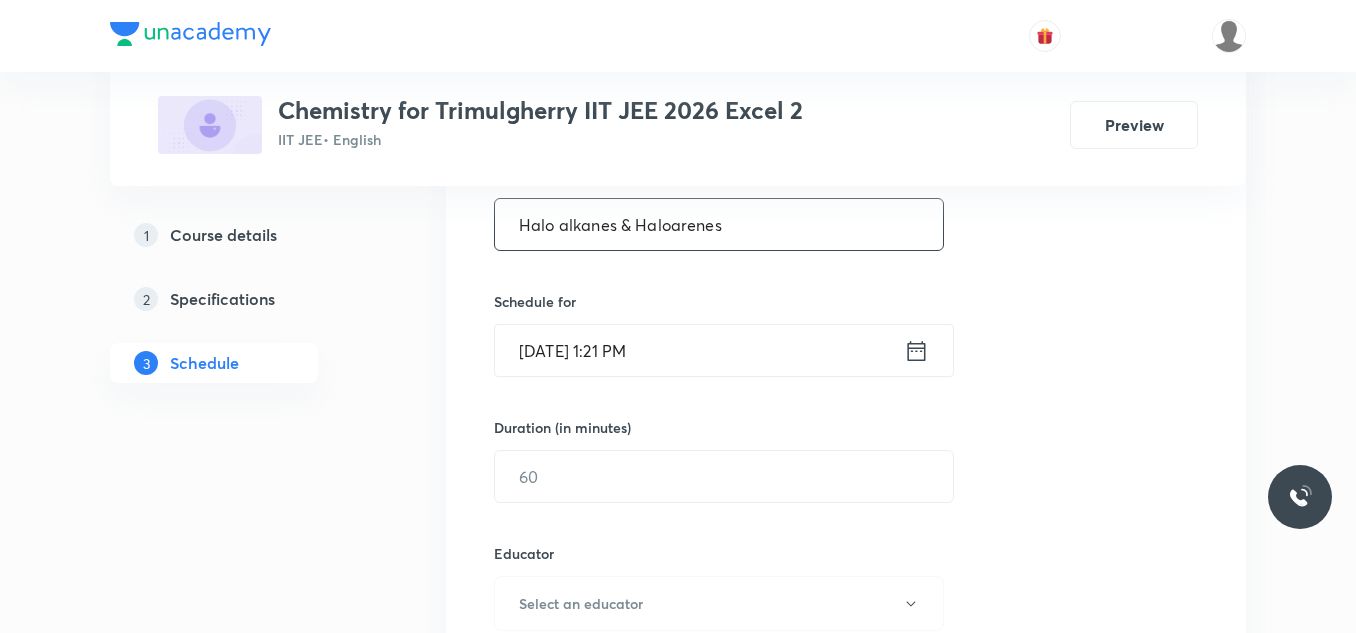 scroll, scrollTop: 413, scrollLeft: 0, axis: vertical 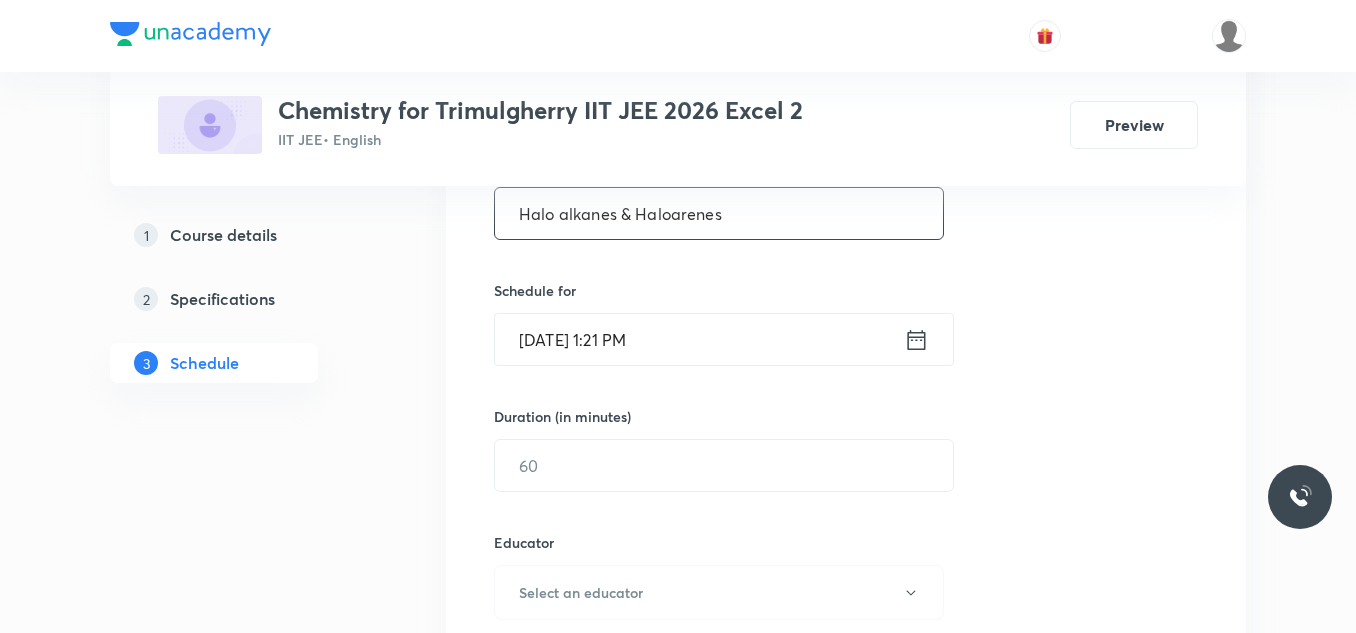 type on "Halo alkanes & Haloarenes" 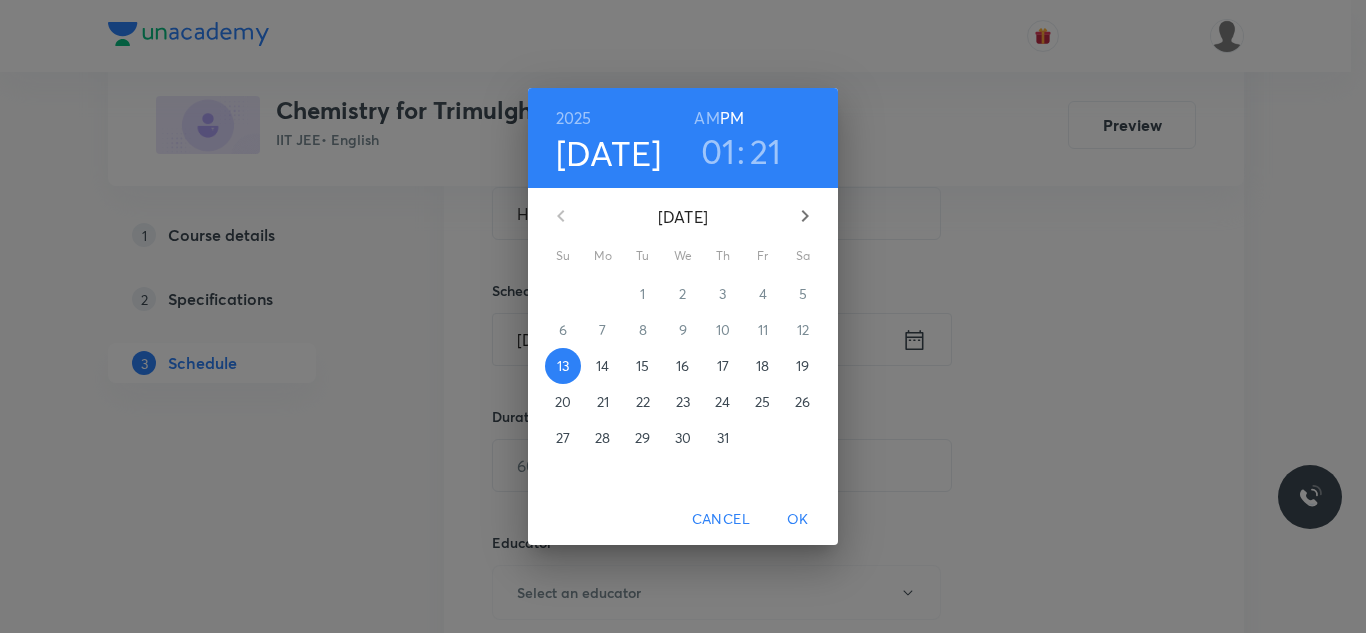 click on "14" at bounding box center [602, 366] 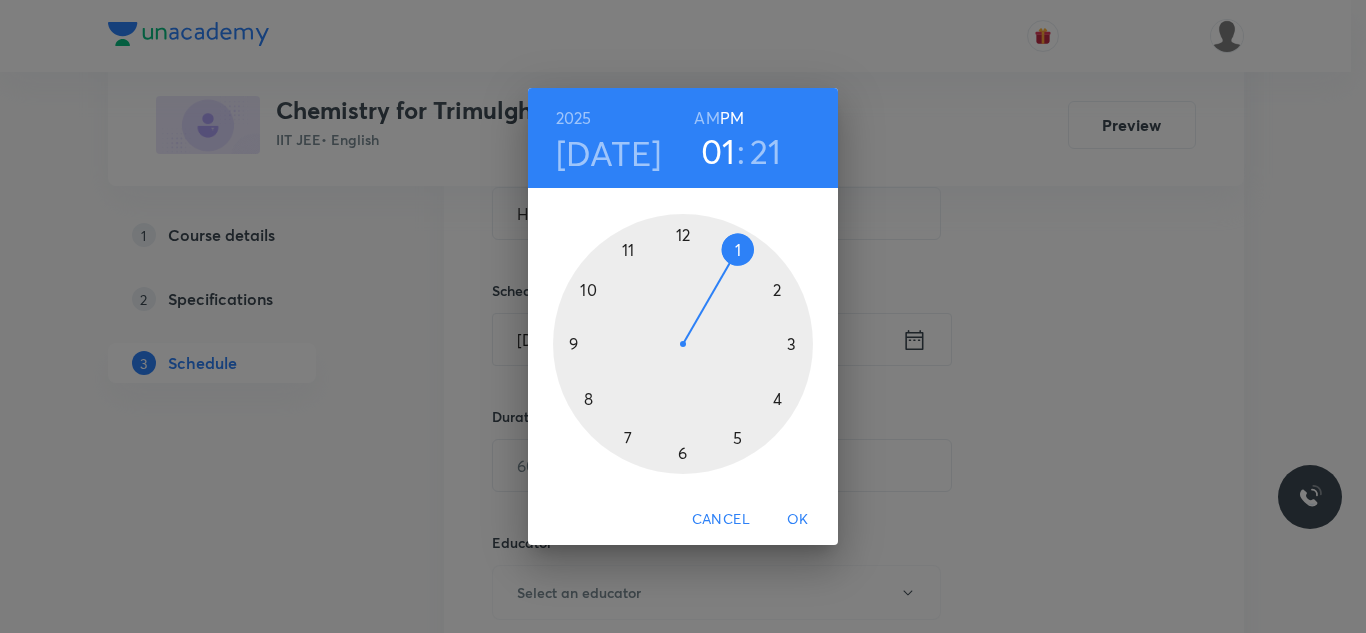 click at bounding box center (683, 344) 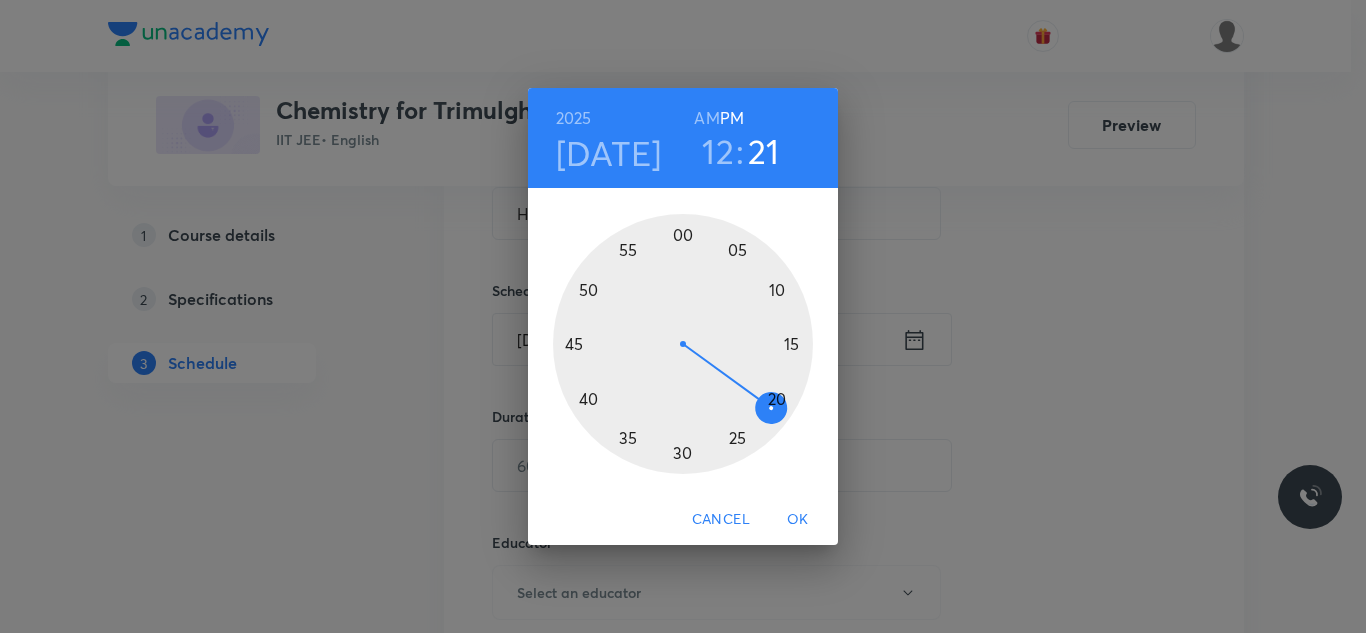 click at bounding box center (683, 344) 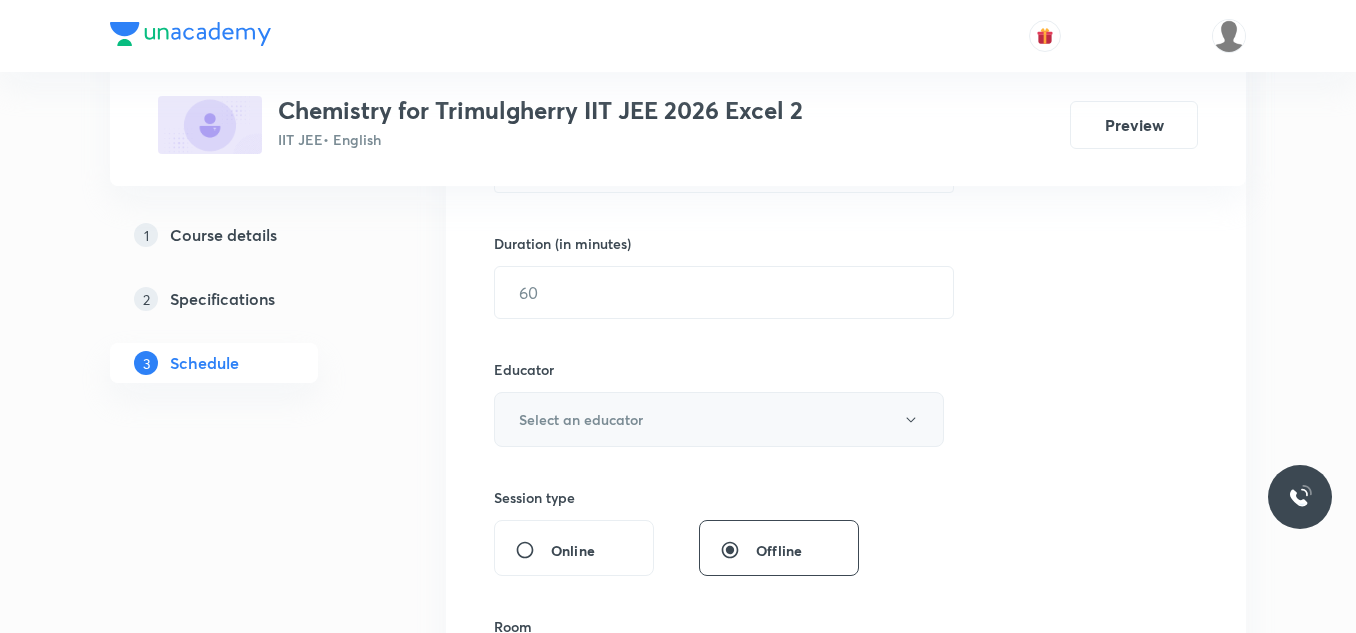 scroll, scrollTop: 613, scrollLeft: 0, axis: vertical 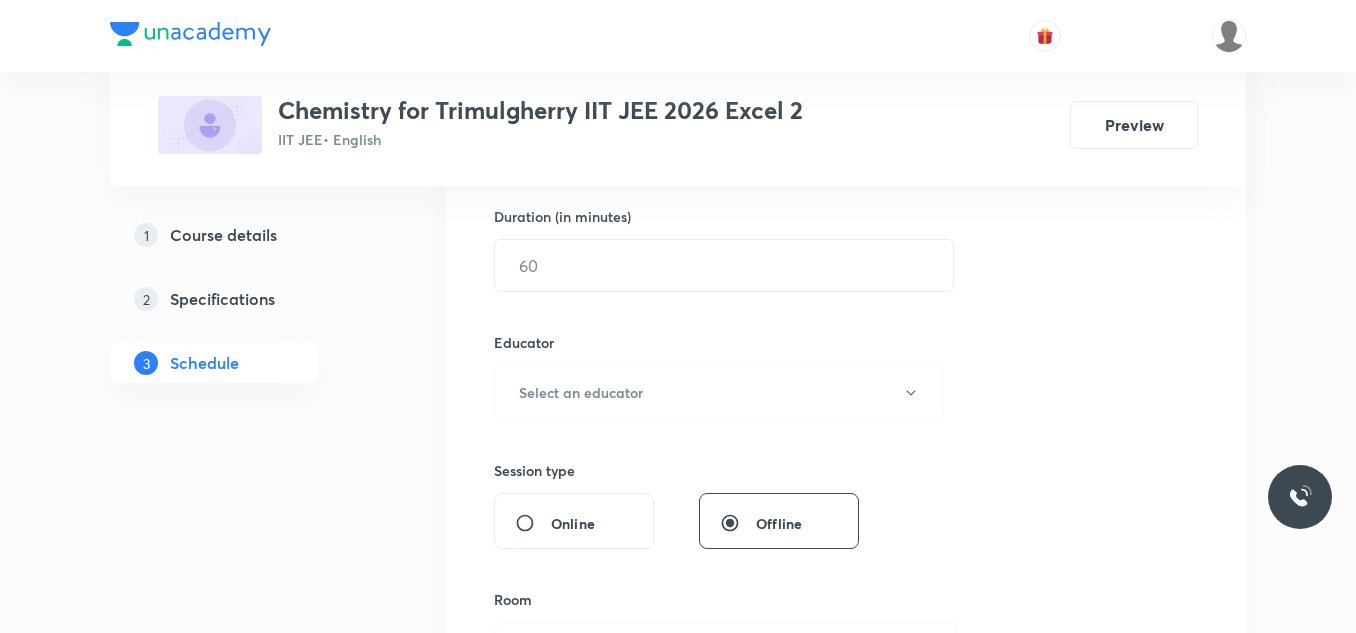 click on "Duration (in minutes) ​" at bounding box center [676, 249] 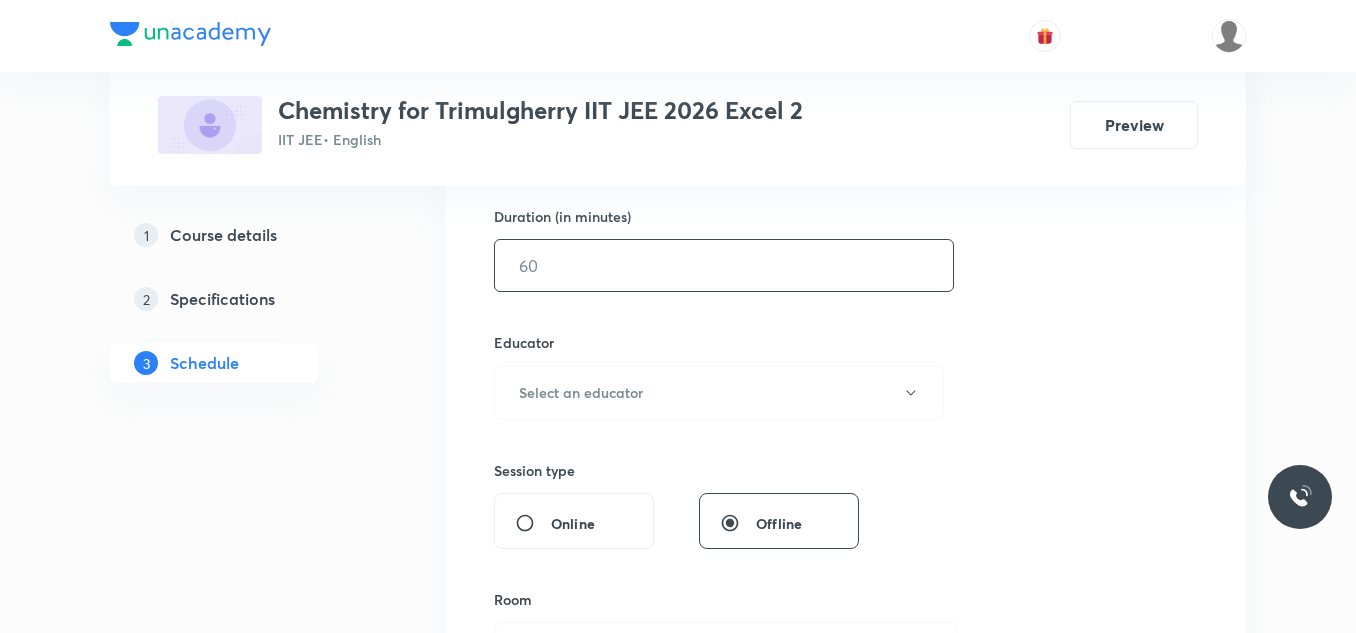 click at bounding box center [724, 265] 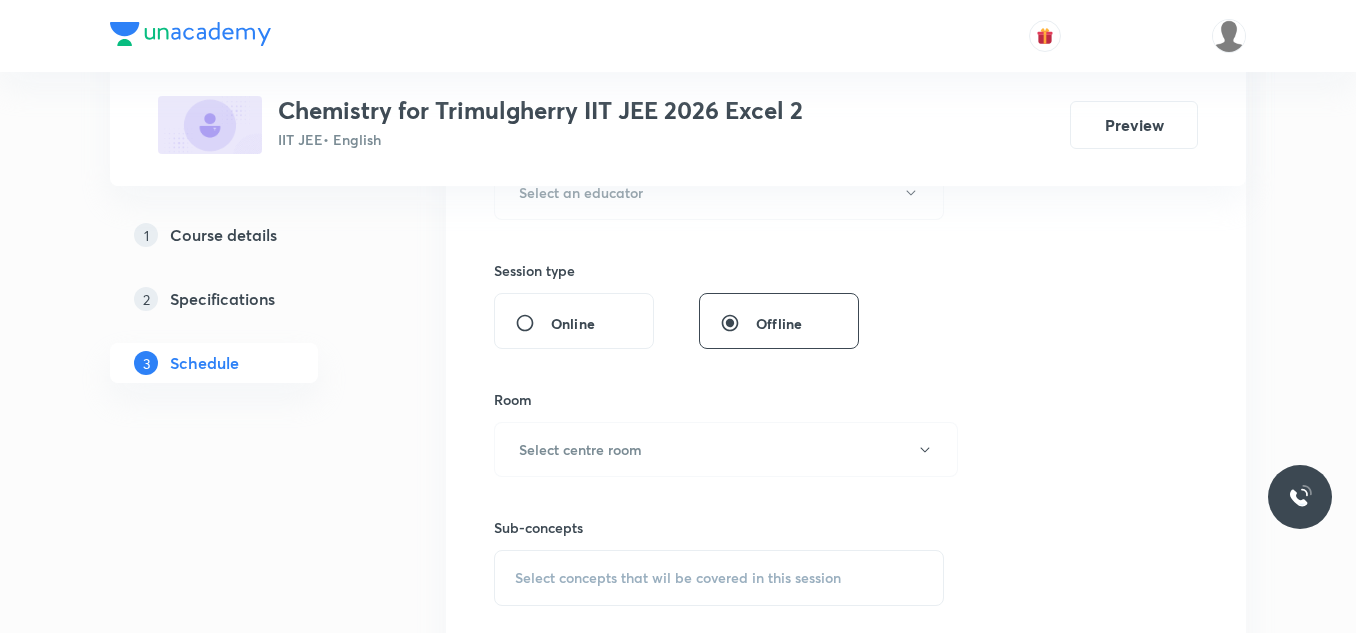 scroll, scrollTop: 713, scrollLeft: 0, axis: vertical 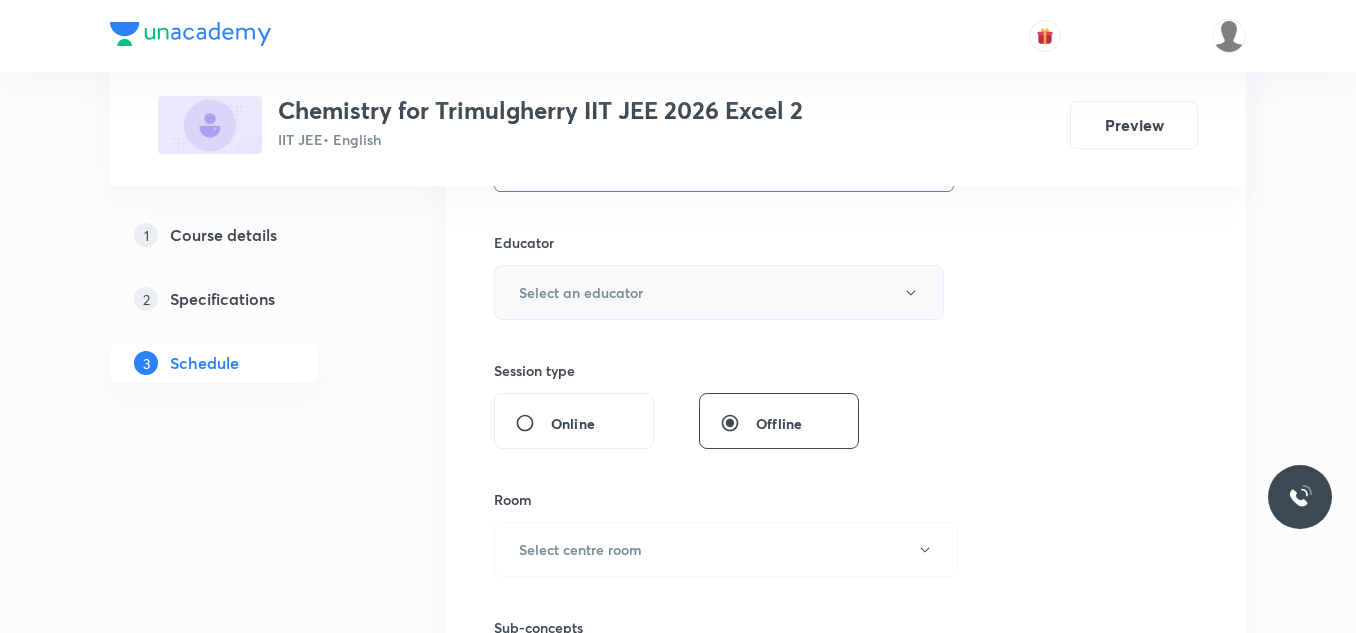 type on "75" 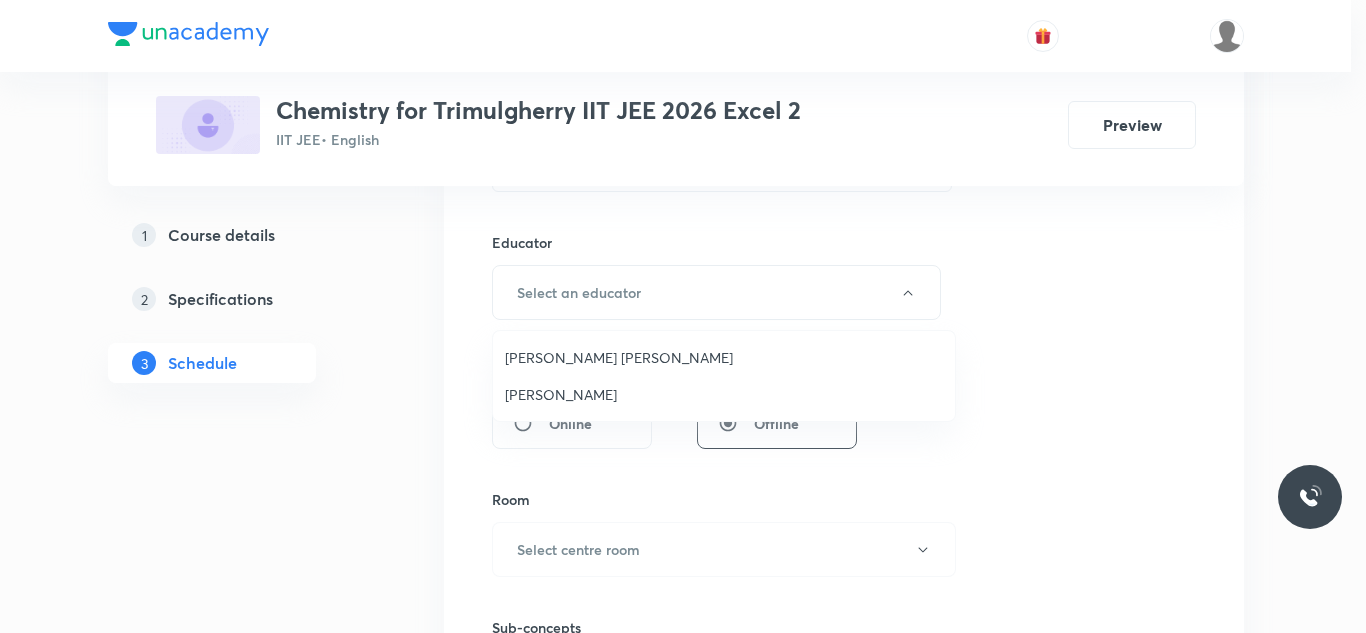 click on "[PERSON_NAME] [PERSON_NAME]" at bounding box center [724, 357] 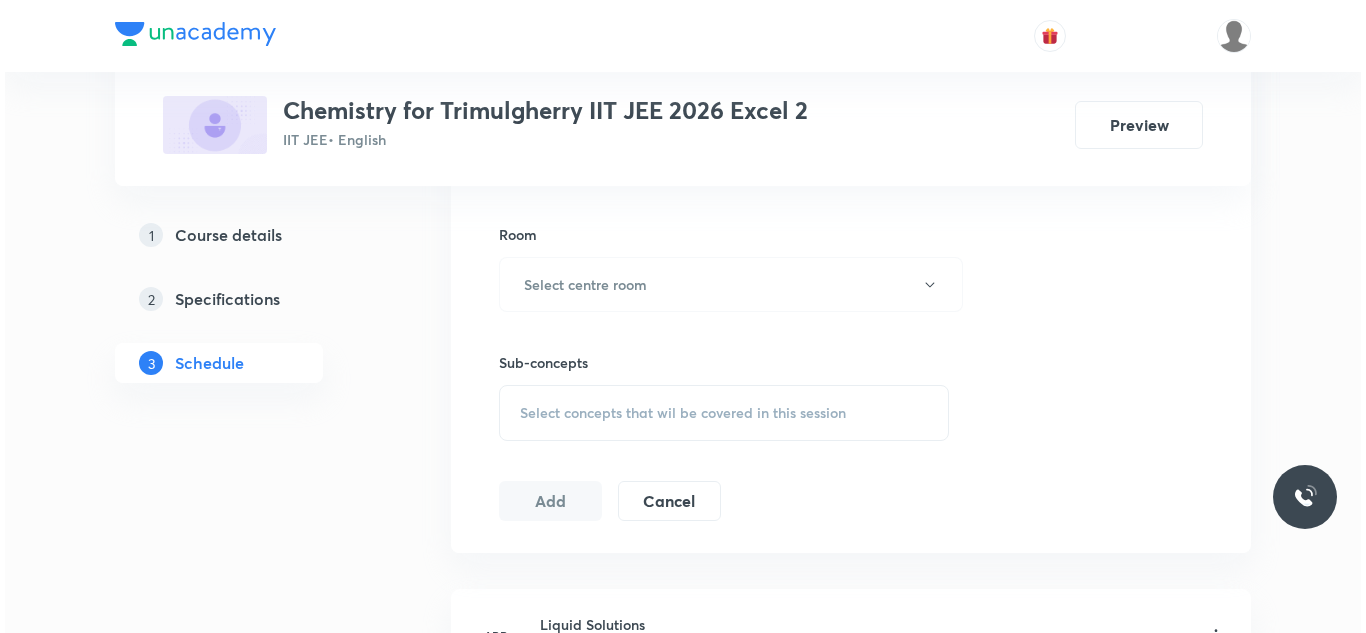 scroll, scrollTop: 1013, scrollLeft: 0, axis: vertical 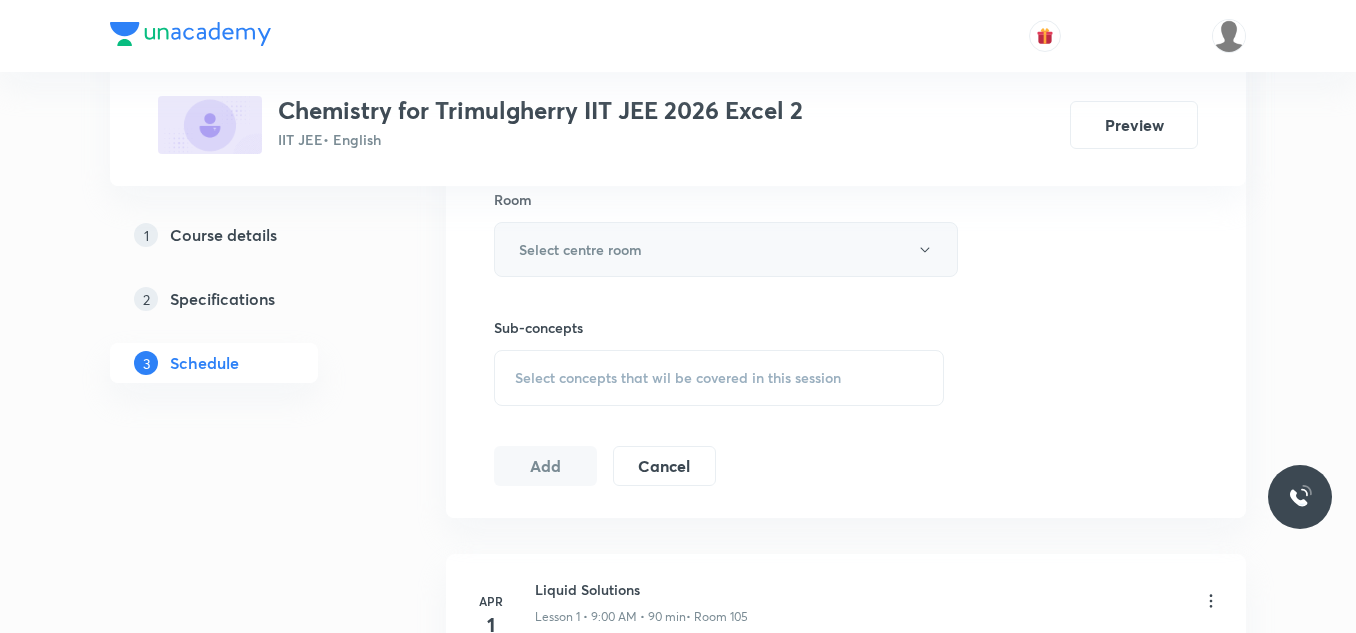 click on "Select centre room" at bounding box center [580, 249] 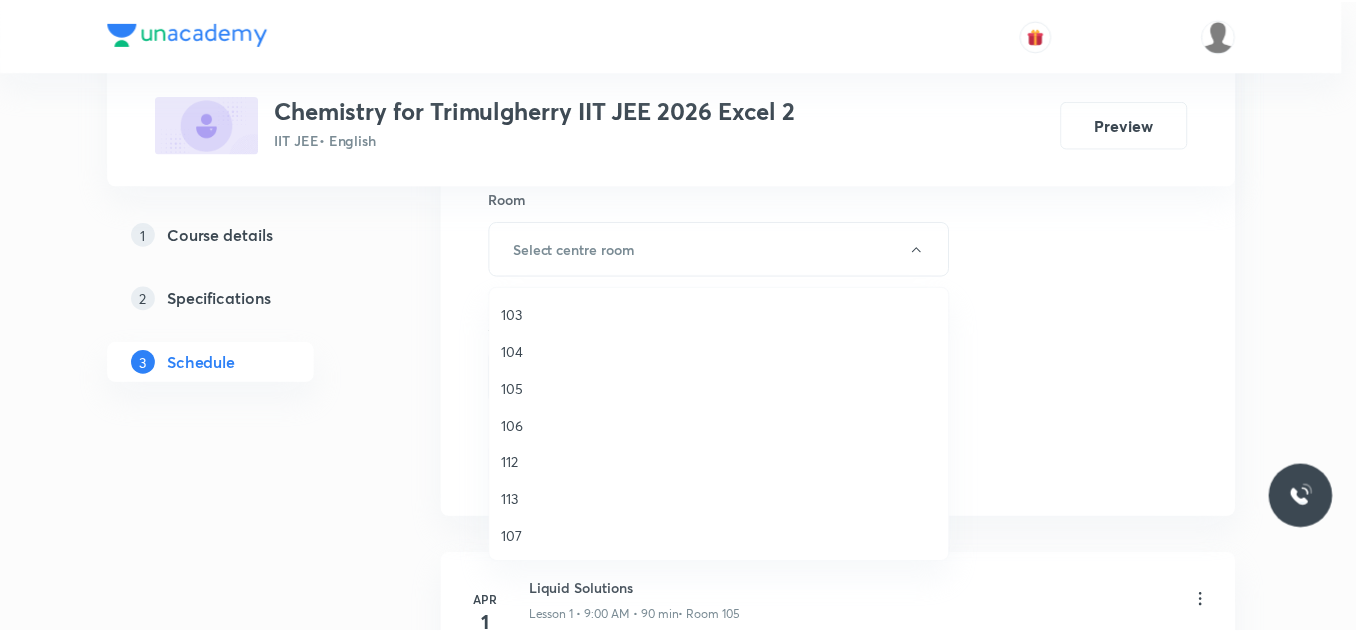 scroll, scrollTop: 371, scrollLeft: 0, axis: vertical 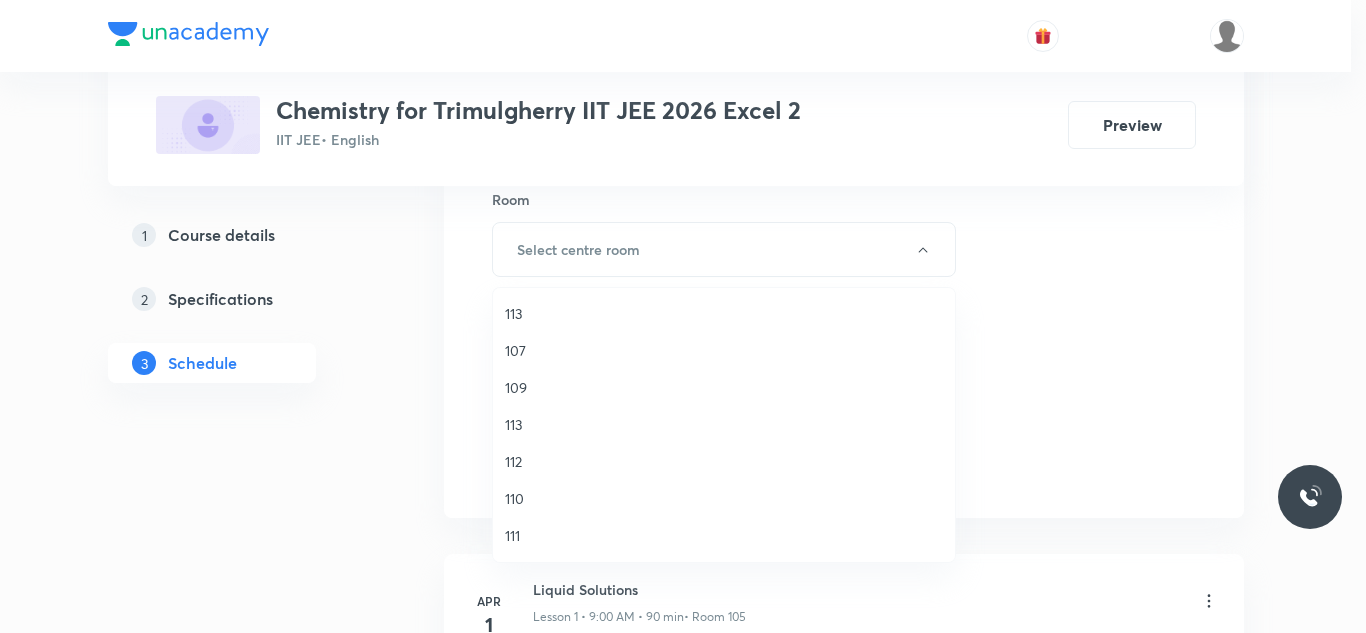 click on "111" at bounding box center (724, 535) 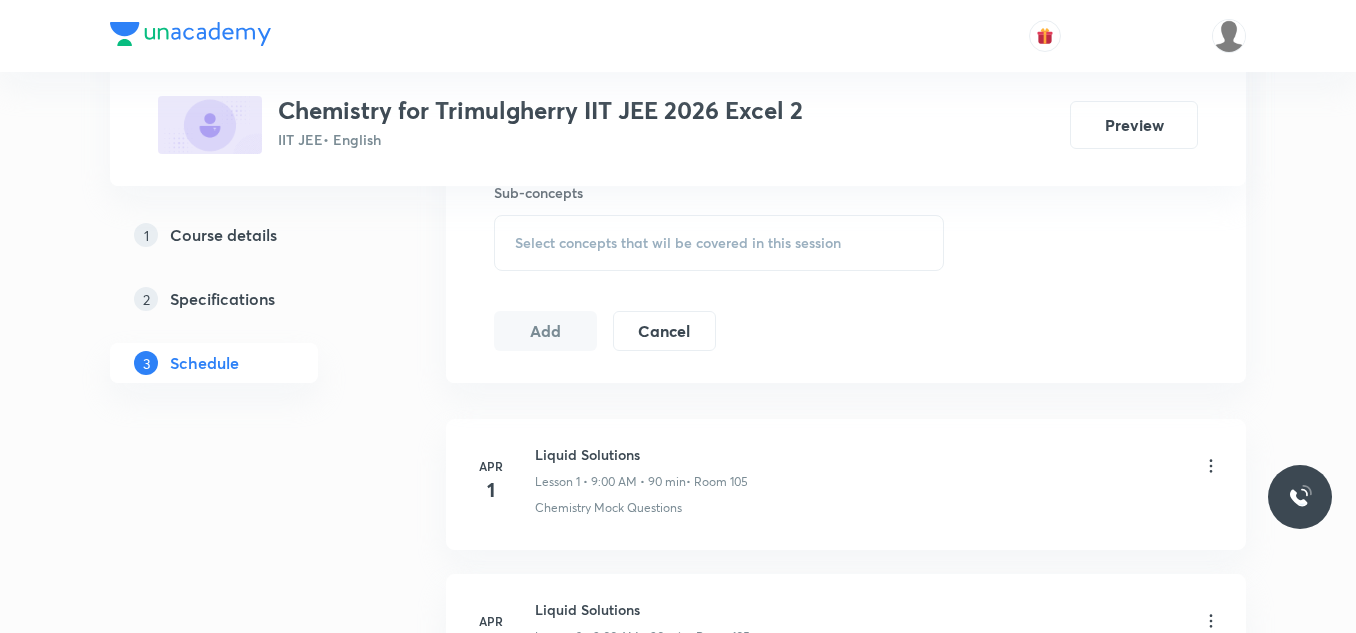 scroll, scrollTop: 1113, scrollLeft: 0, axis: vertical 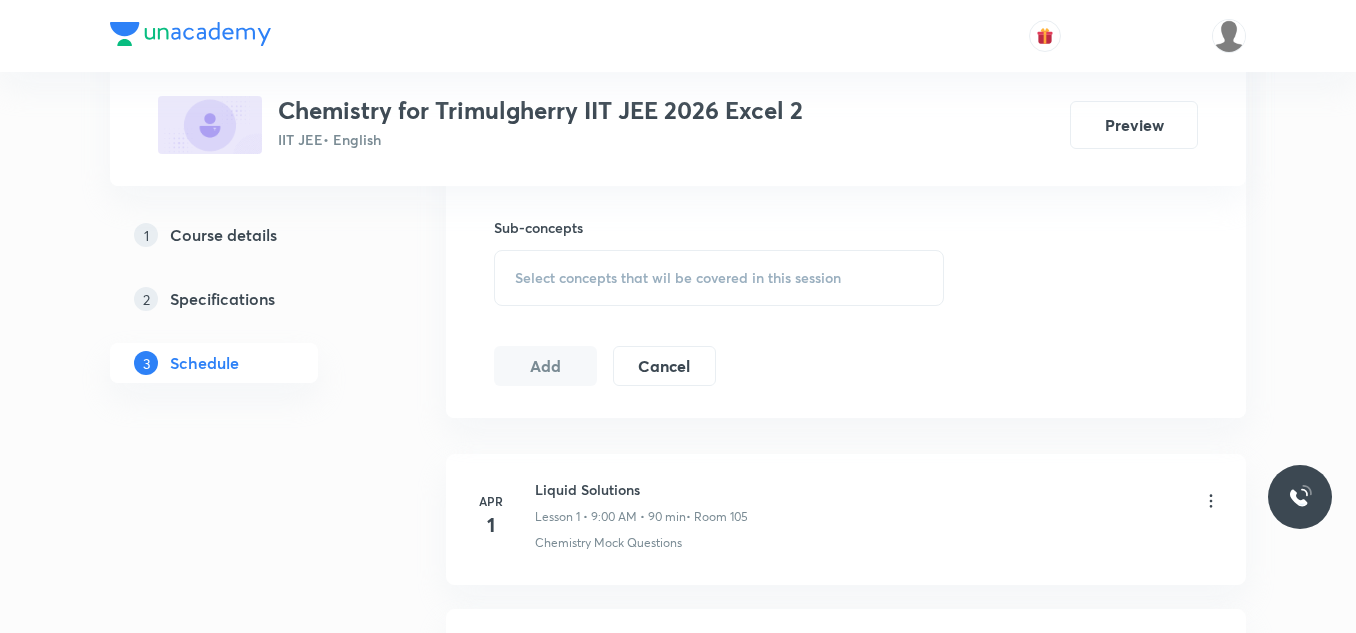 click on "Select concepts that wil be covered in this session" at bounding box center [719, 278] 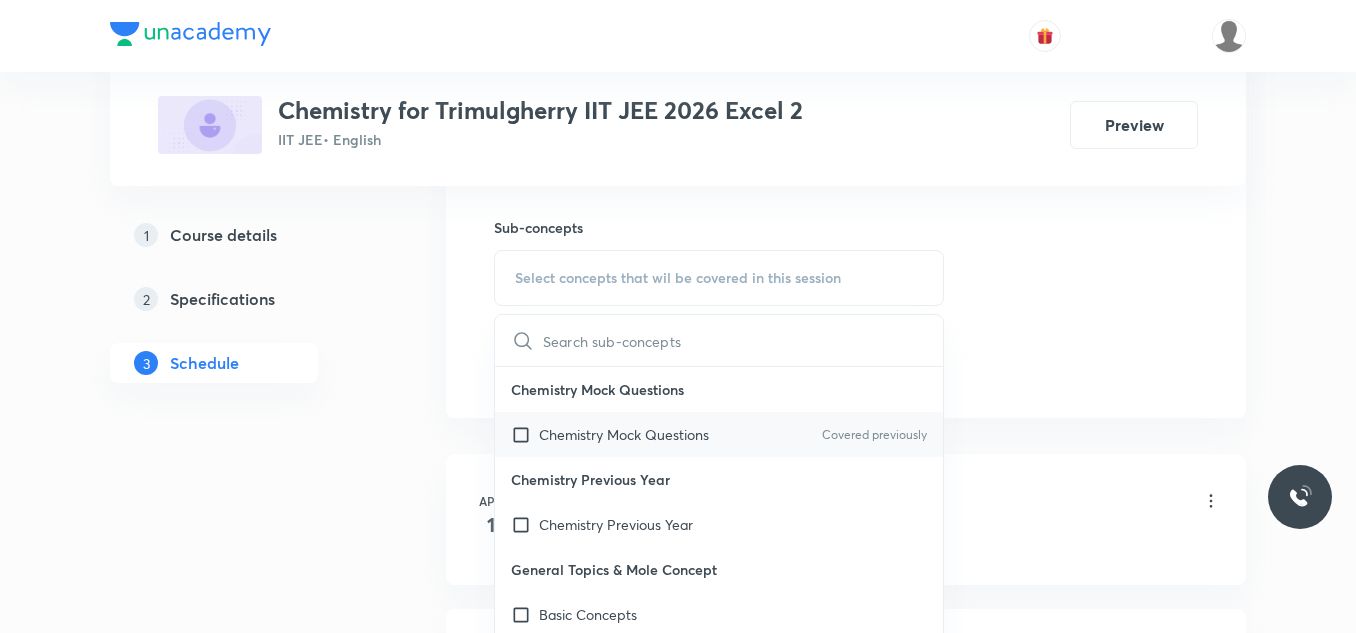 click at bounding box center (525, 434) 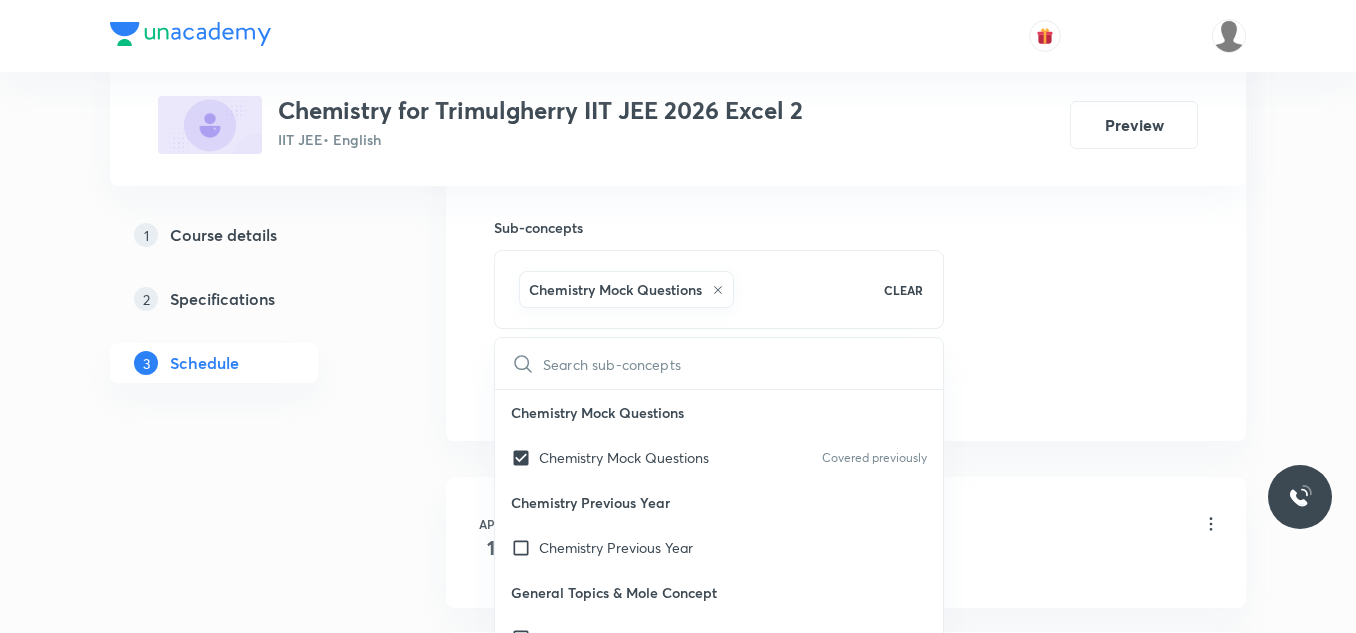 click on "Plus Courses Chemistry for Trimulgherry IIT JEE 2026 Excel 2 IIT JEE  • English Preview 1 Course details 2 Specifications 3 Schedule Schedule 33  classes Session  34 Live class Session title 25/99 Halo alkanes & Haloarenes ​ Schedule for Jul 14, 2025, 12:45 PM ​ Duration (in minutes) 75 ​ Educator Mekala Santhosh Kumar   Session type Online Offline Room 111 Sub-concepts Chemistry Mock Questions CLEAR ​ Chemistry Mock Questions Chemistry Mock Questions Covered previously Chemistry Previous Year Chemistry Previous Year General Topics & Mole Concept Basic Concepts Basic Introduction Percentage Composition Stoichiometry Principle of Atom Conservation (POAC) Relation between Stoichiometric Quantities Application of Mole Concept: Gravimetric Analysis Different Laws Formula and Composition Concentration Terms Some basic concepts of Chemistry Atomic Structure Discovery Of Electron Some Prerequisites of Physics Discovery Of Protons And Neutrons Atomic Models and Theories  Nature of Waves Photoelectric Effect" at bounding box center [678, 2359] 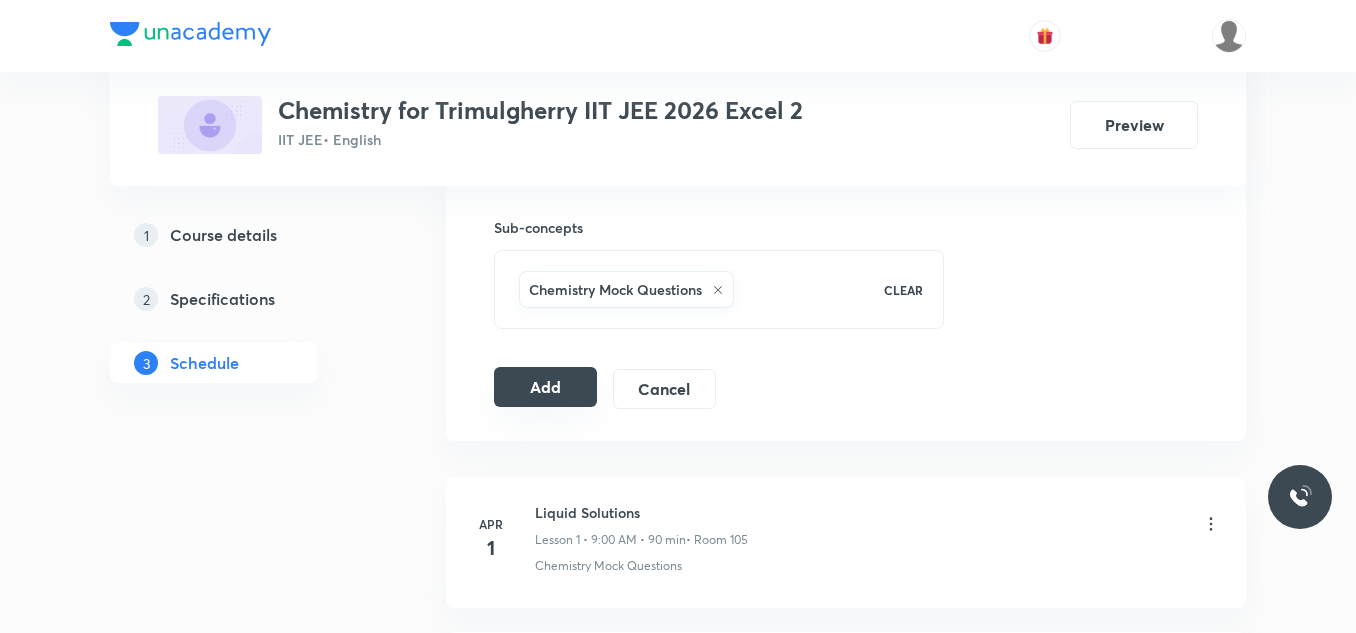 click on "Add" at bounding box center [545, 387] 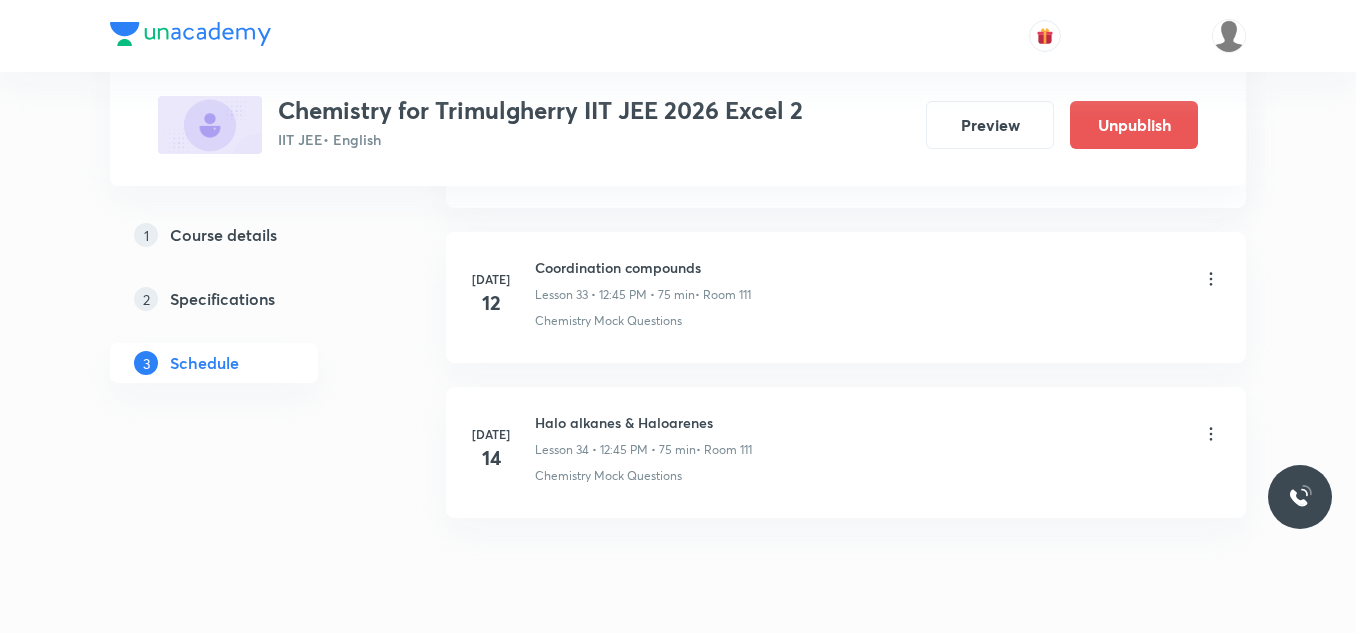 scroll, scrollTop: 5321, scrollLeft: 0, axis: vertical 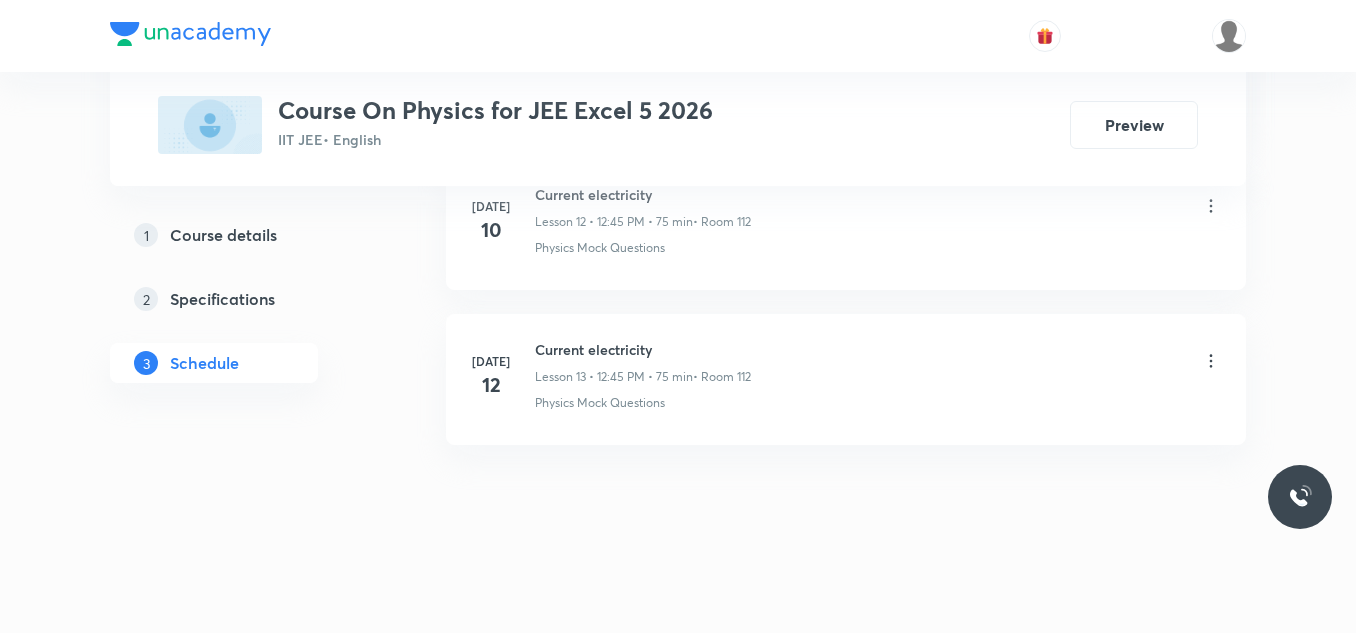 click on "Current electricity" at bounding box center (643, 349) 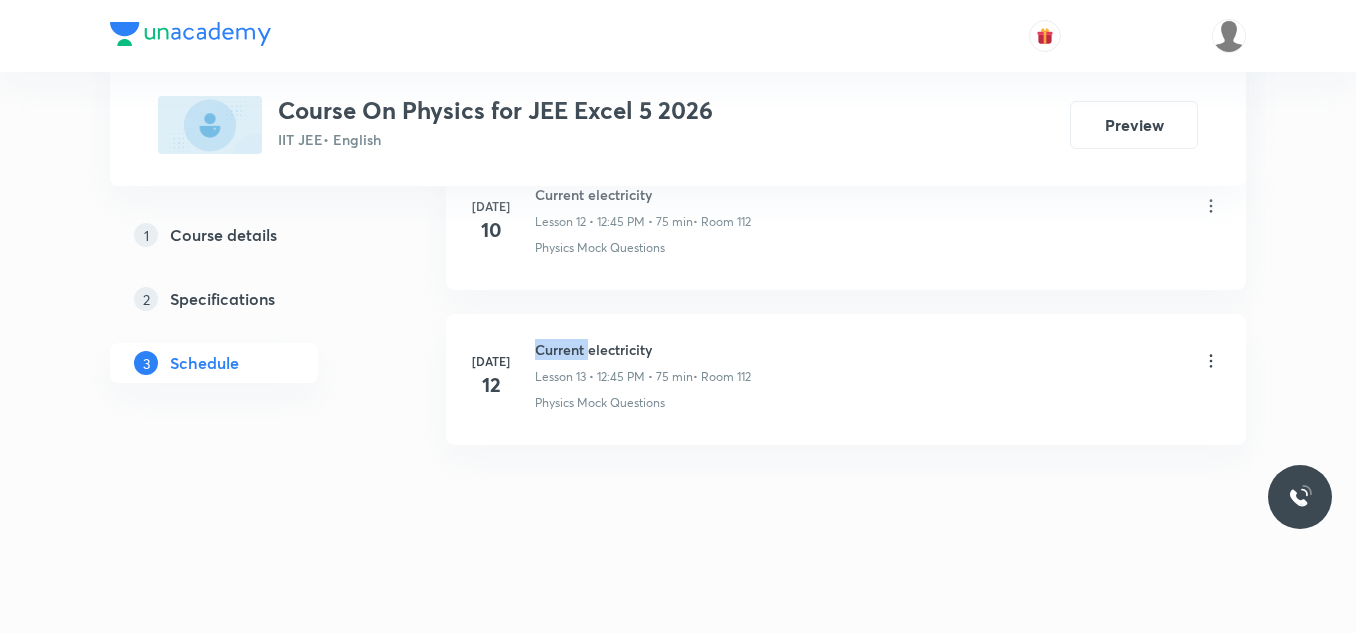 click on "Current electricity" at bounding box center [643, 349] 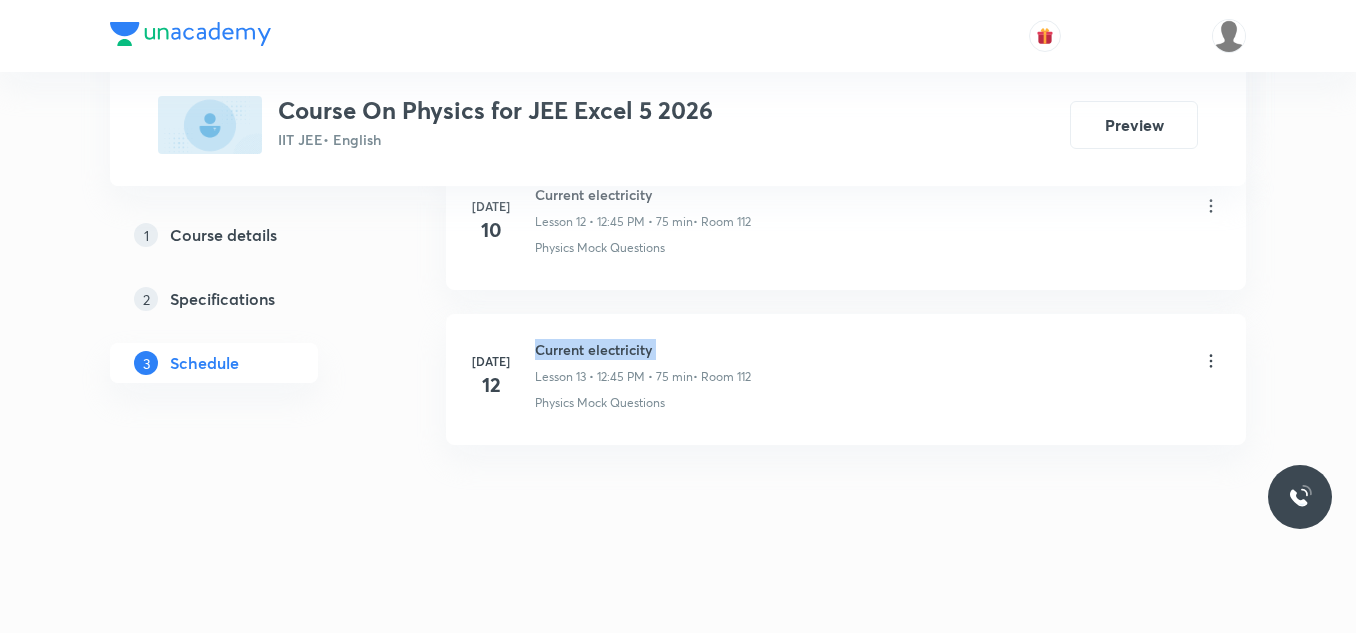 click on "Current electricity" at bounding box center [643, 349] 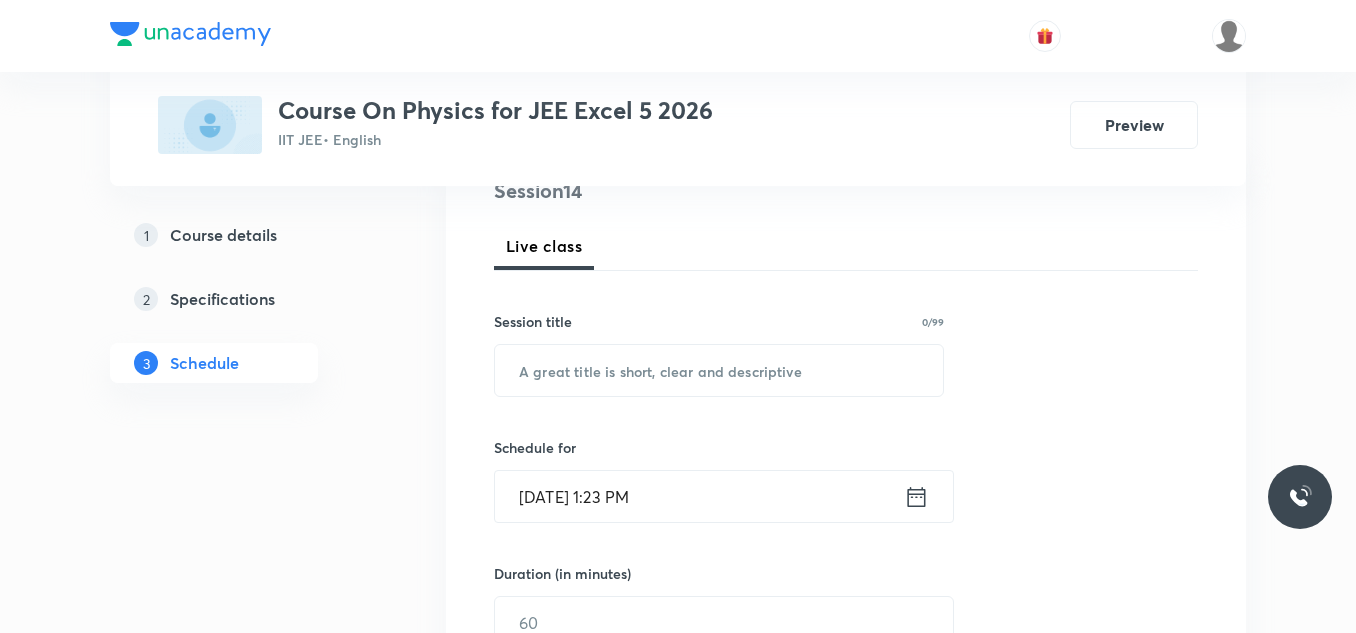 scroll, scrollTop: 0, scrollLeft: 0, axis: both 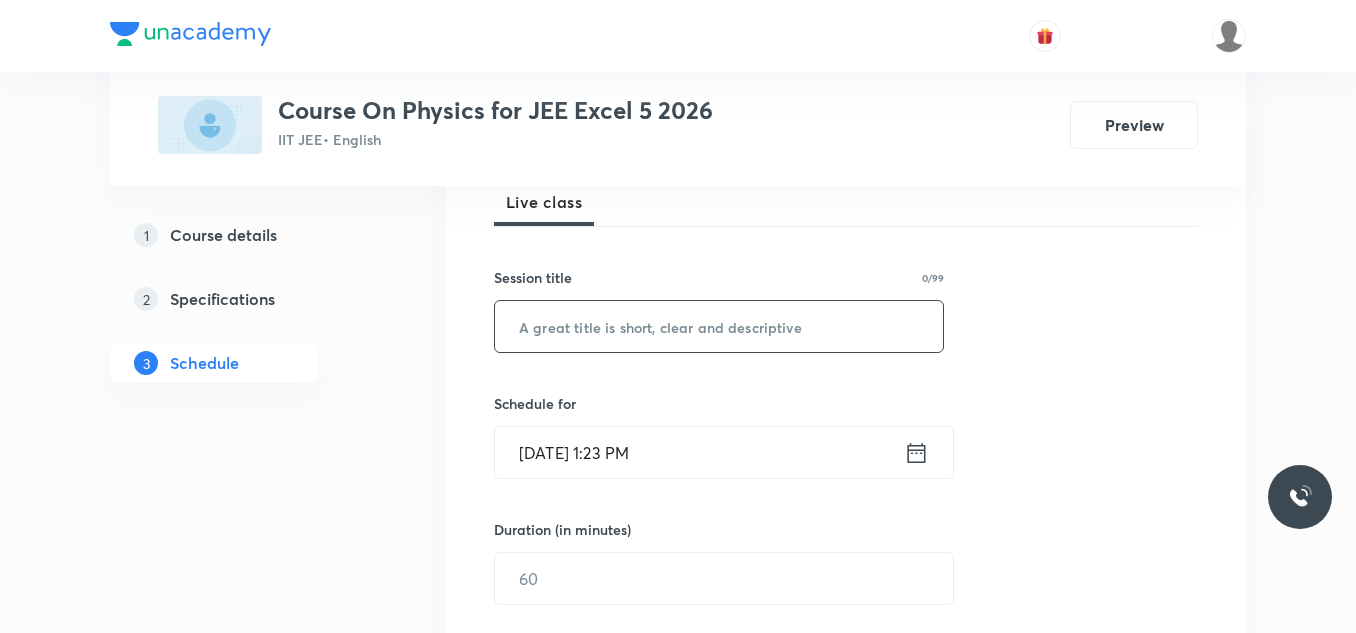 click at bounding box center (719, 326) 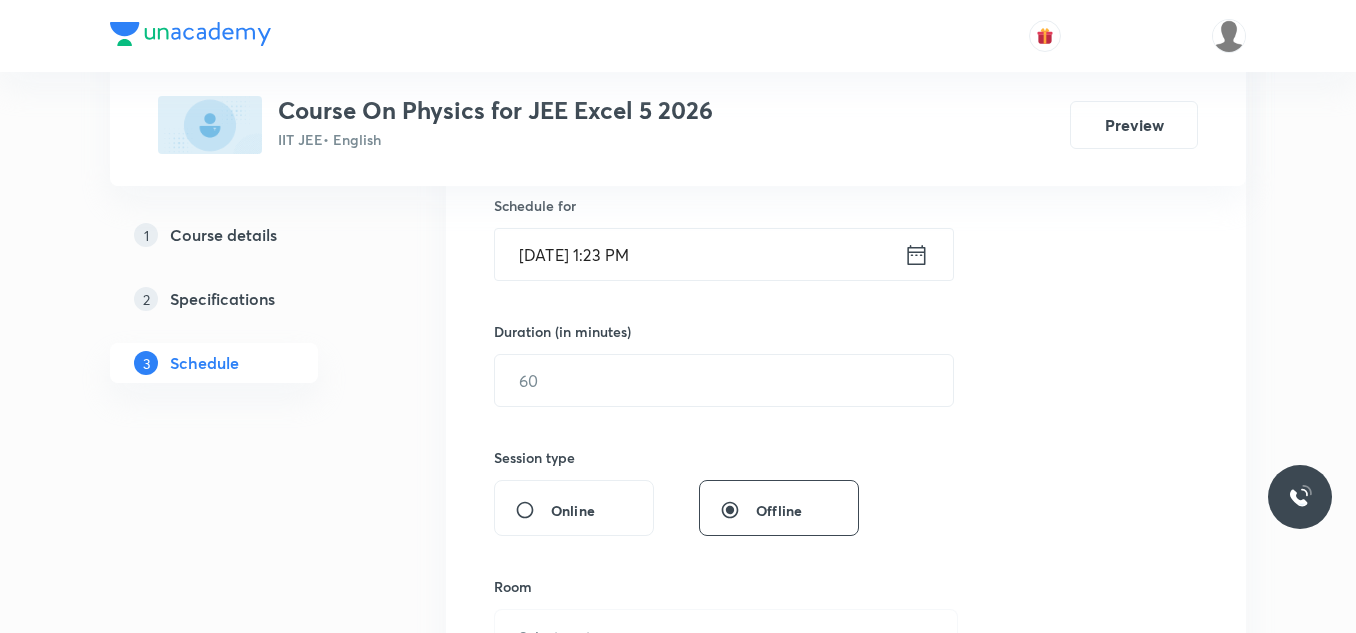 scroll, scrollTop: 500, scrollLeft: 0, axis: vertical 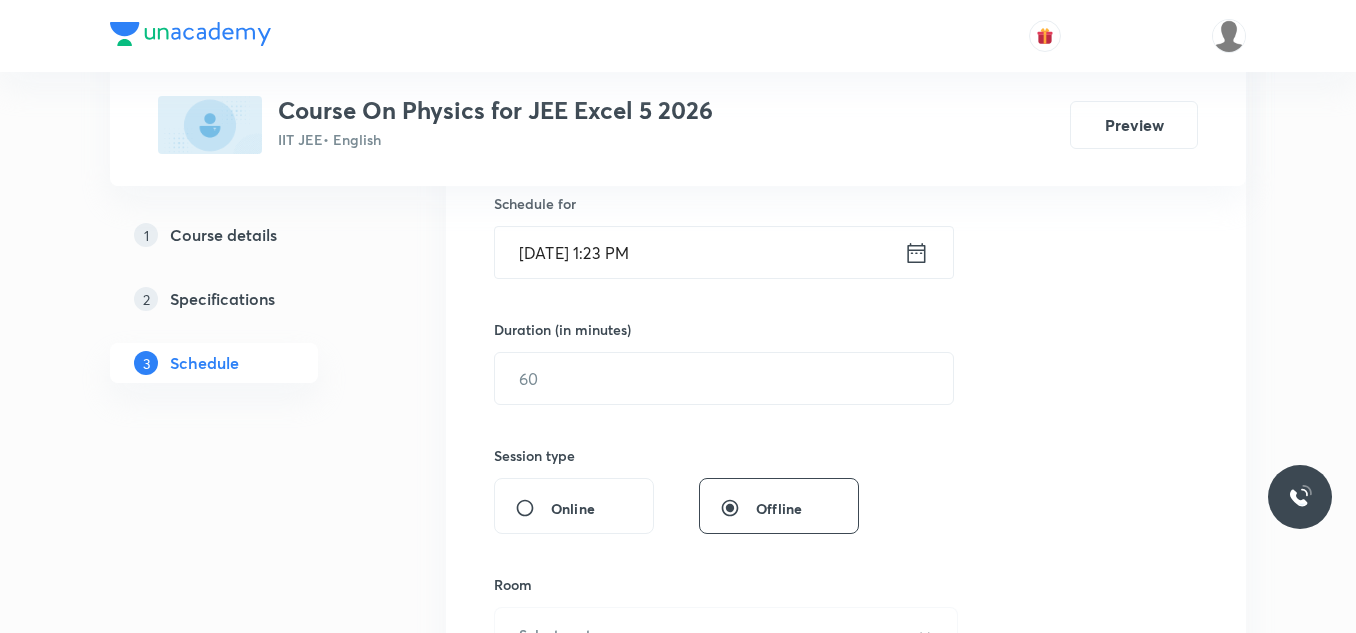 type on "Current electricity" 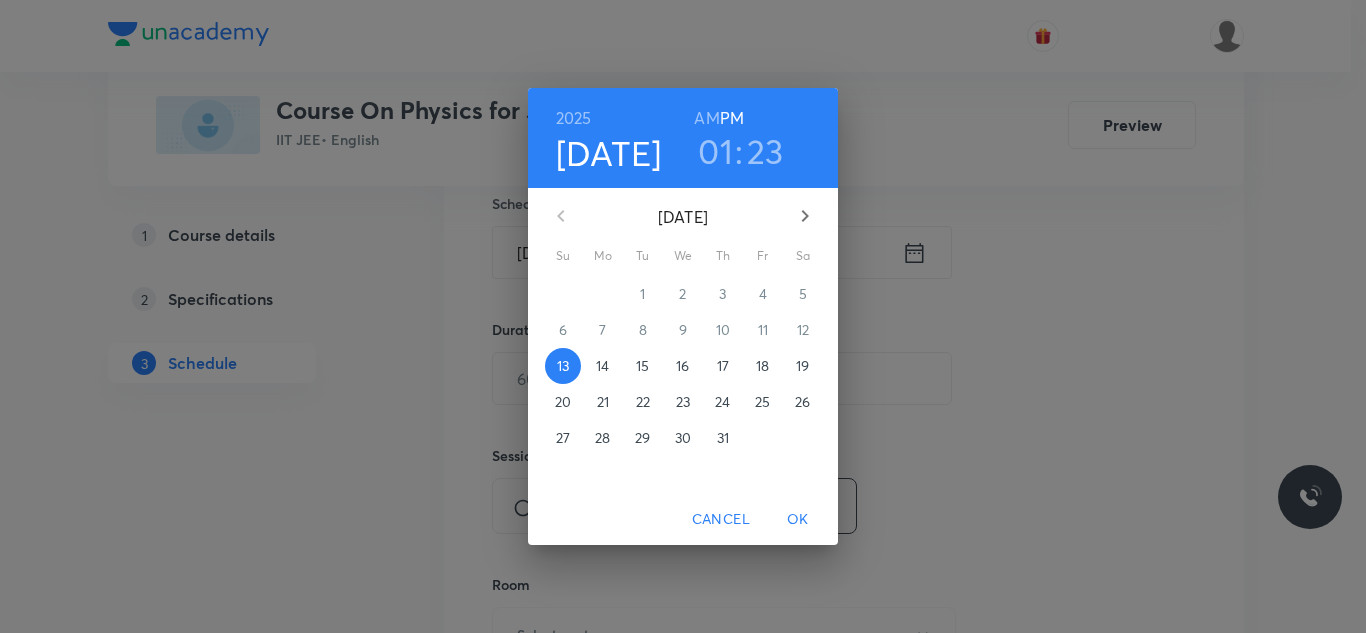 click on "14" at bounding box center [603, 366] 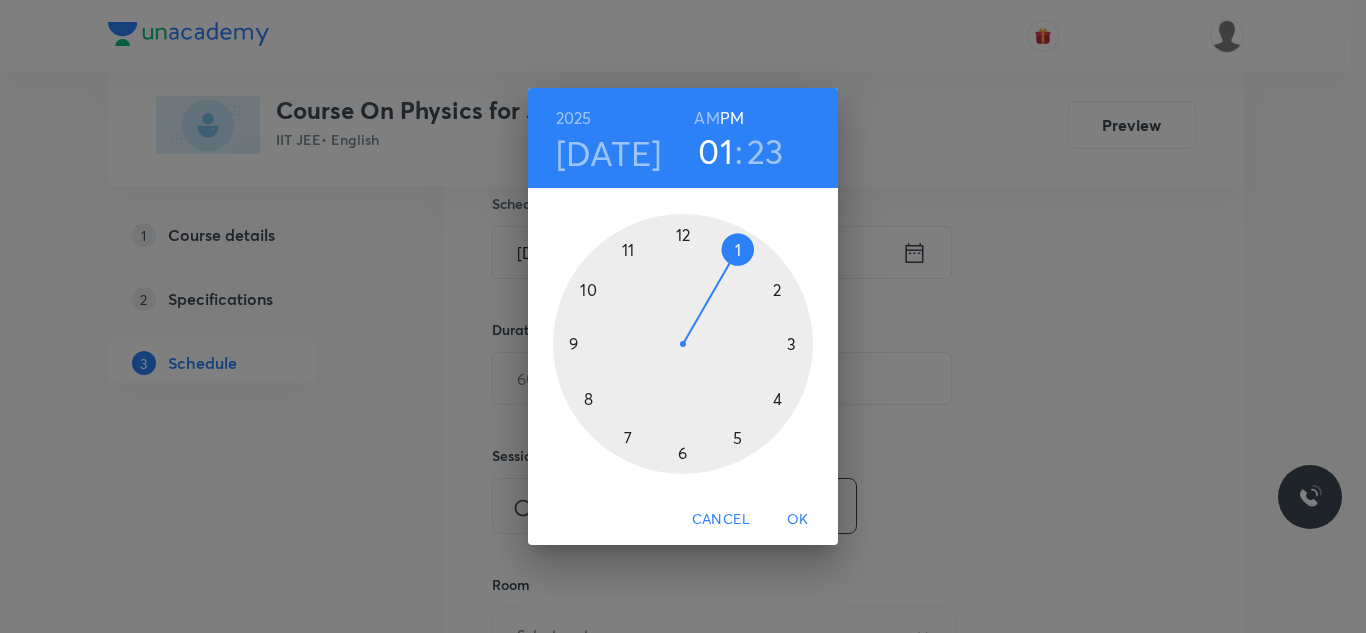 click at bounding box center (683, 344) 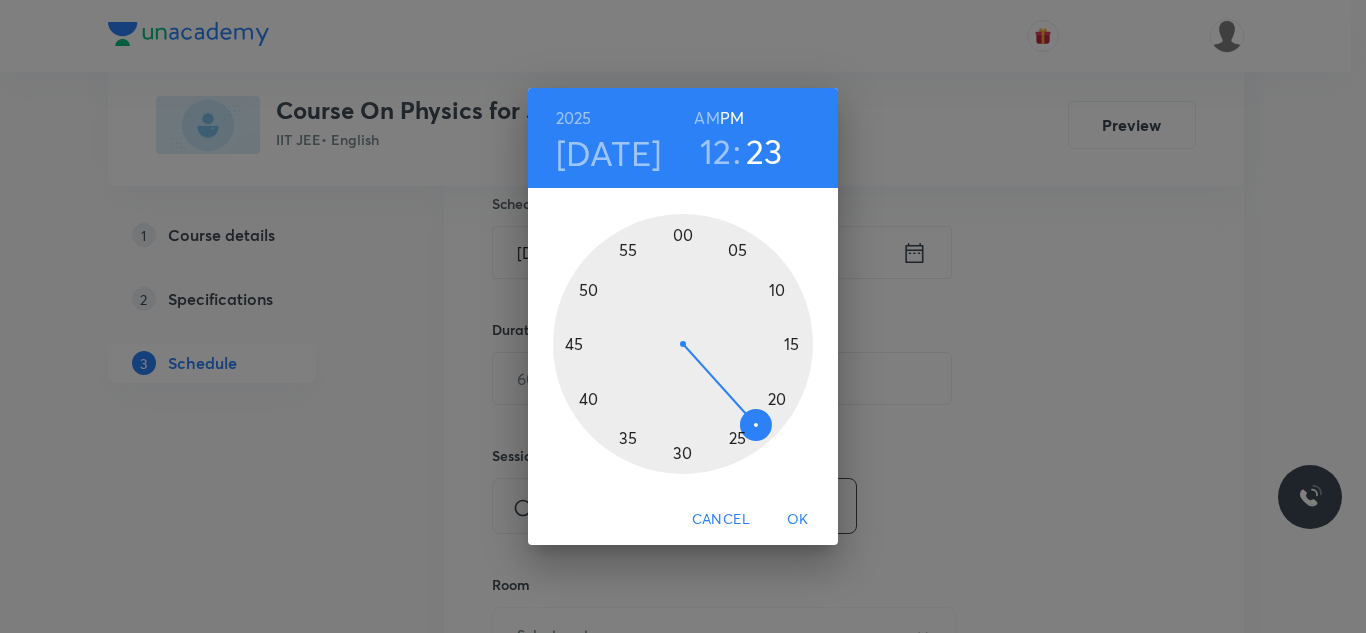 click at bounding box center (683, 344) 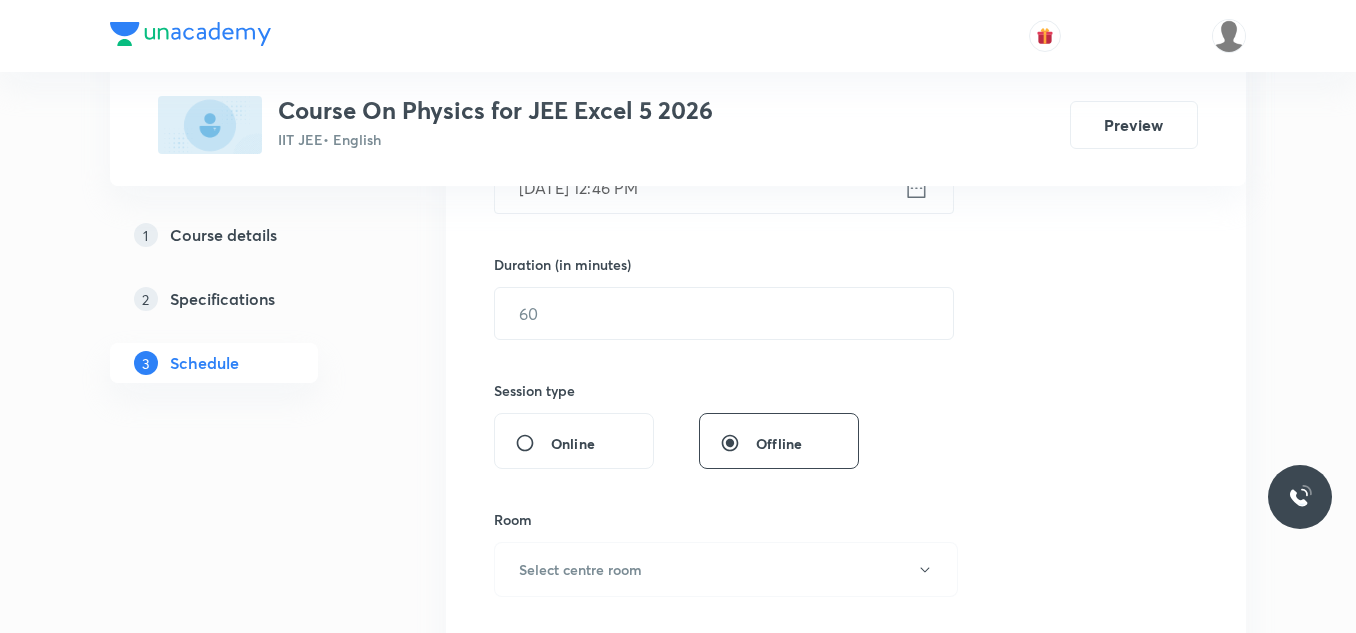 scroll, scrollTop: 600, scrollLeft: 0, axis: vertical 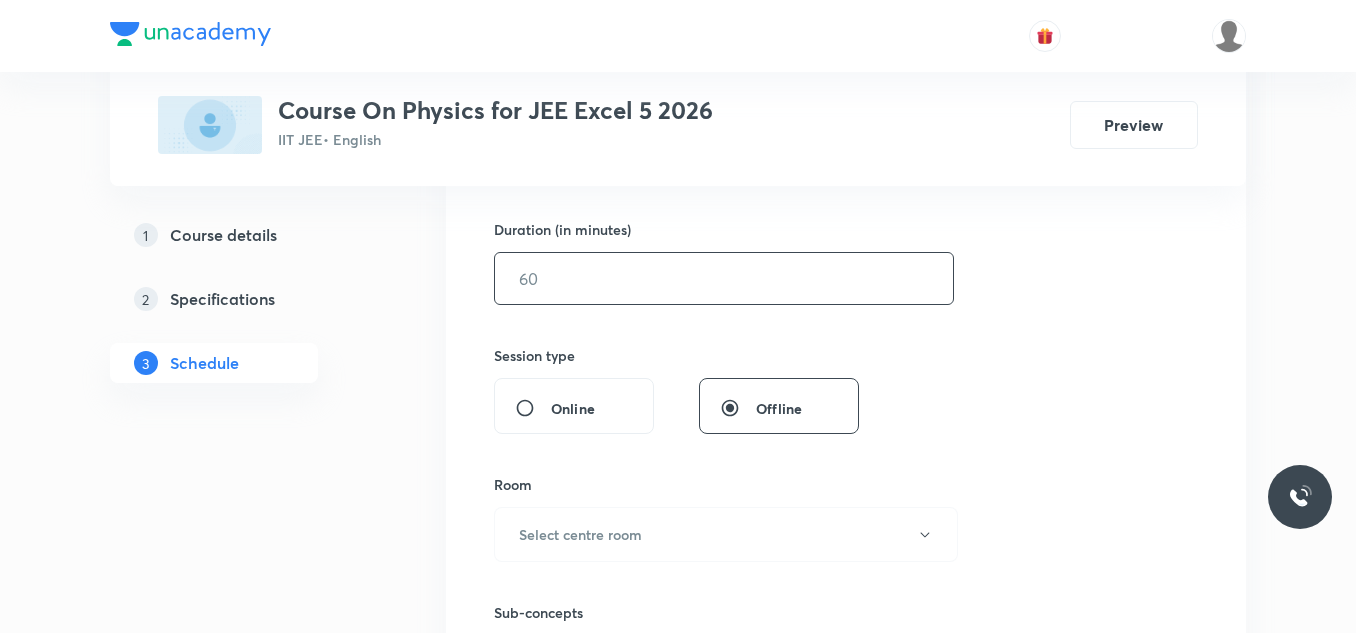 click on "​" at bounding box center (724, 278) 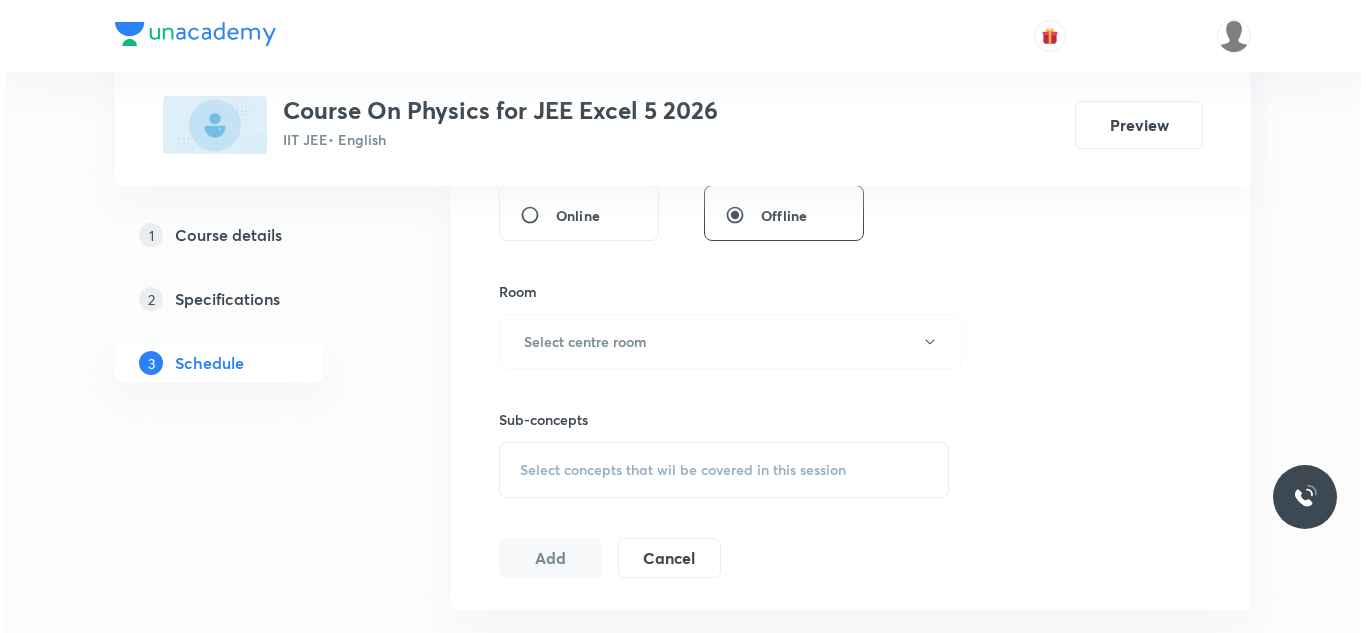 scroll, scrollTop: 800, scrollLeft: 0, axis: vertical 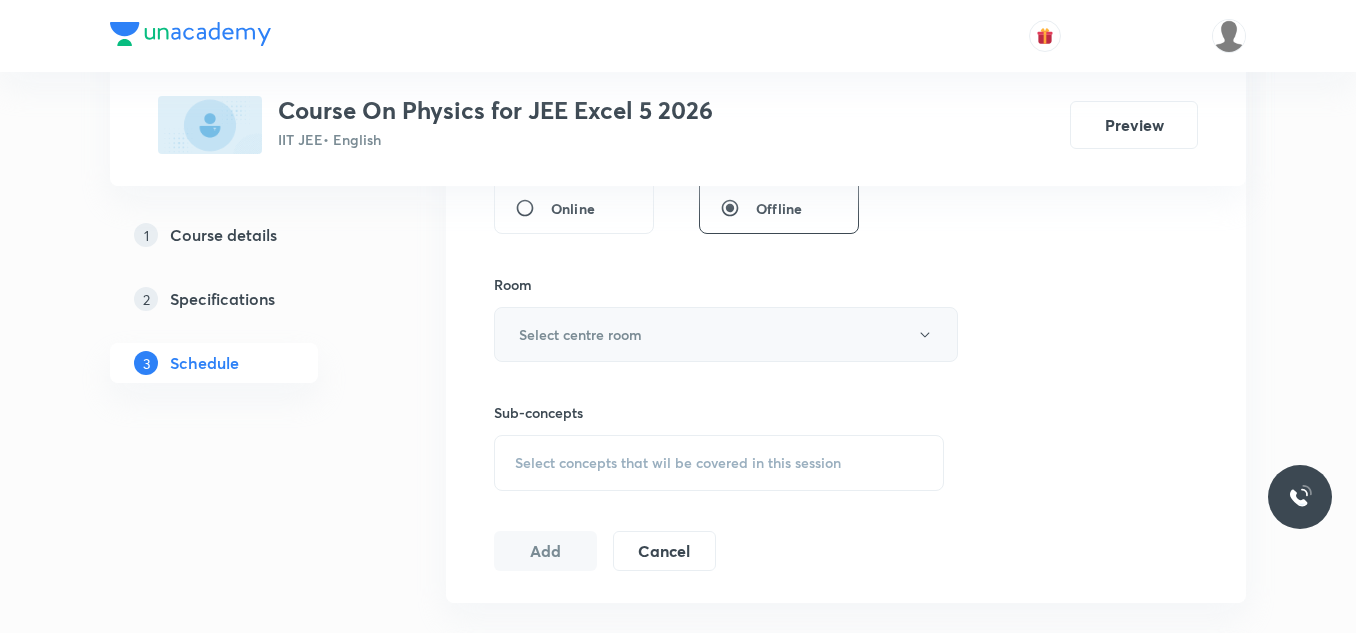 type on "75" 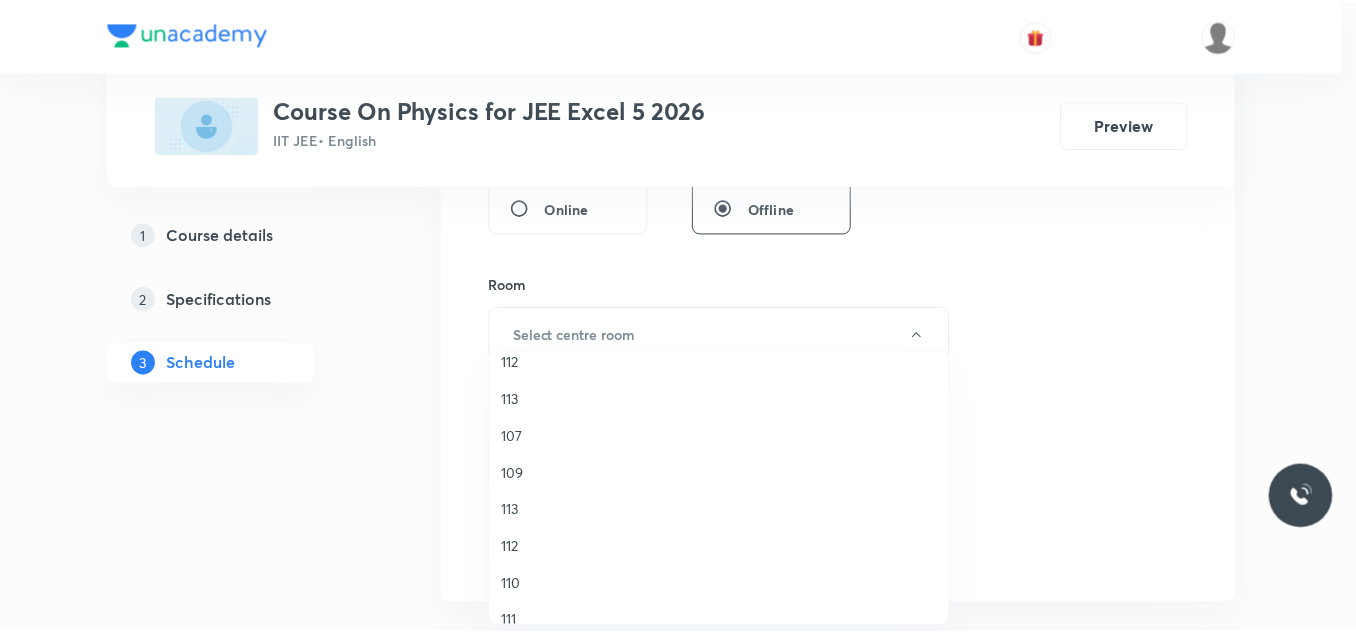 scroll, scrollTop: 371, scrollLeft: 0, axis: vertical 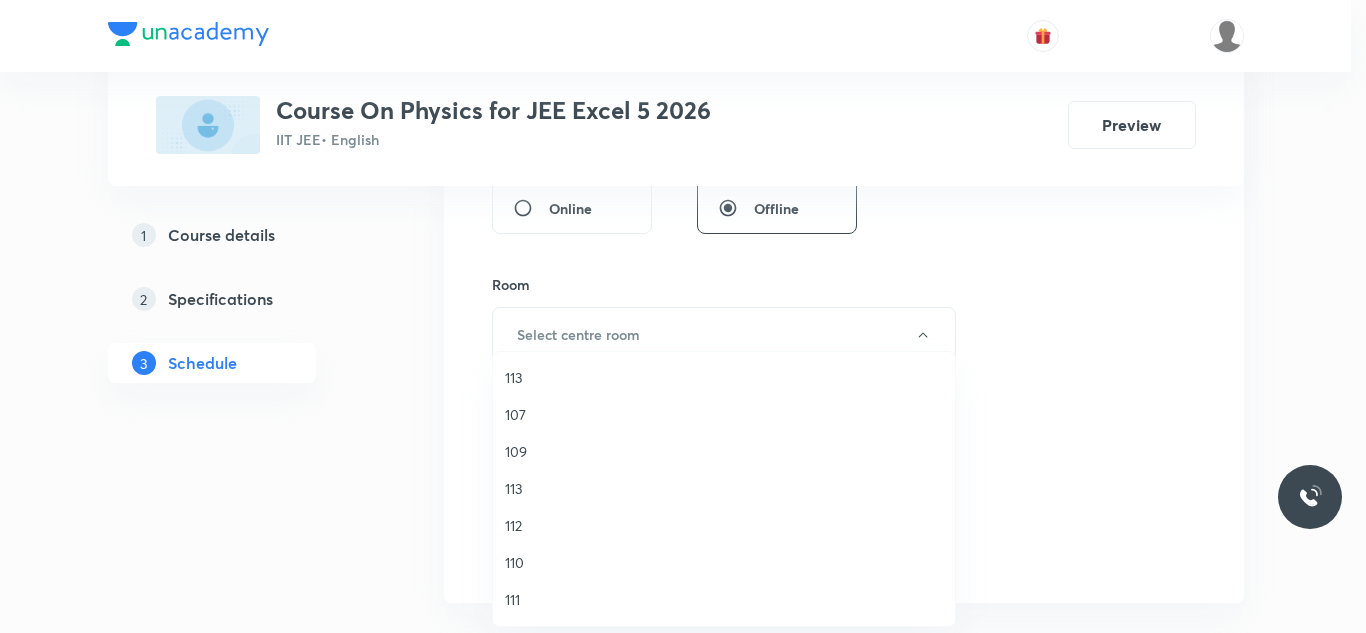 click on "112" at bounding box center [724, 525] 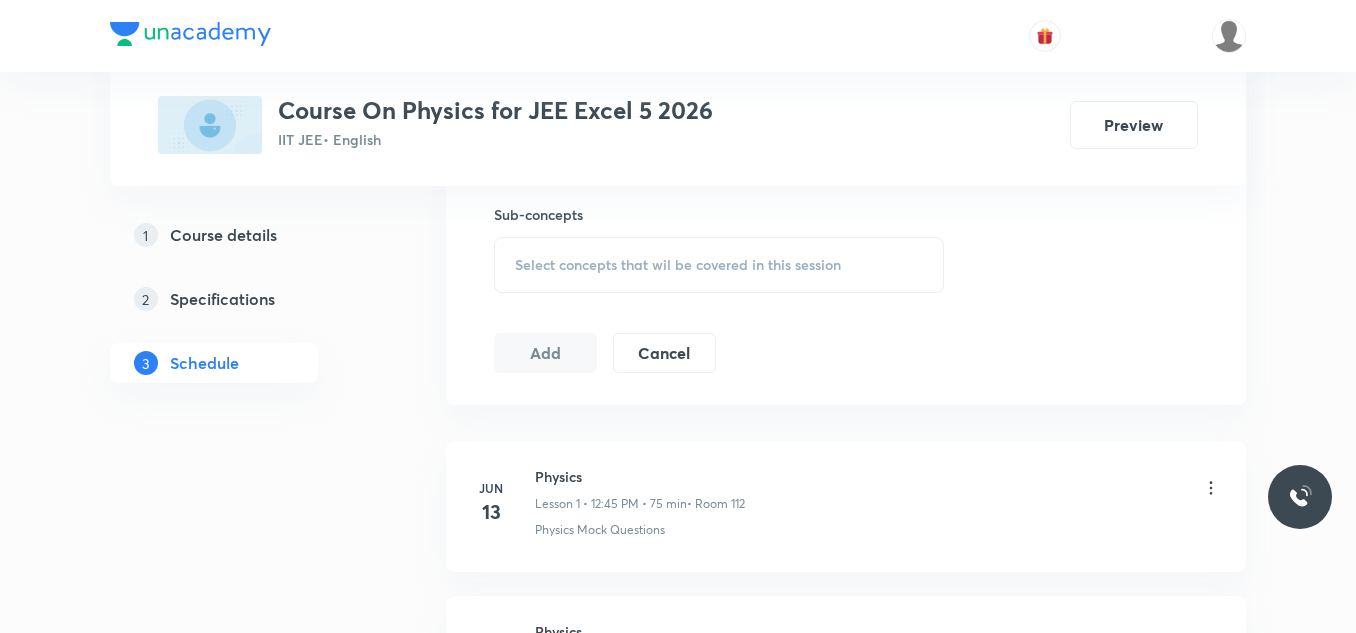 scroll, scrollTop: 1000, scrollLeft: 0, axis: vertical 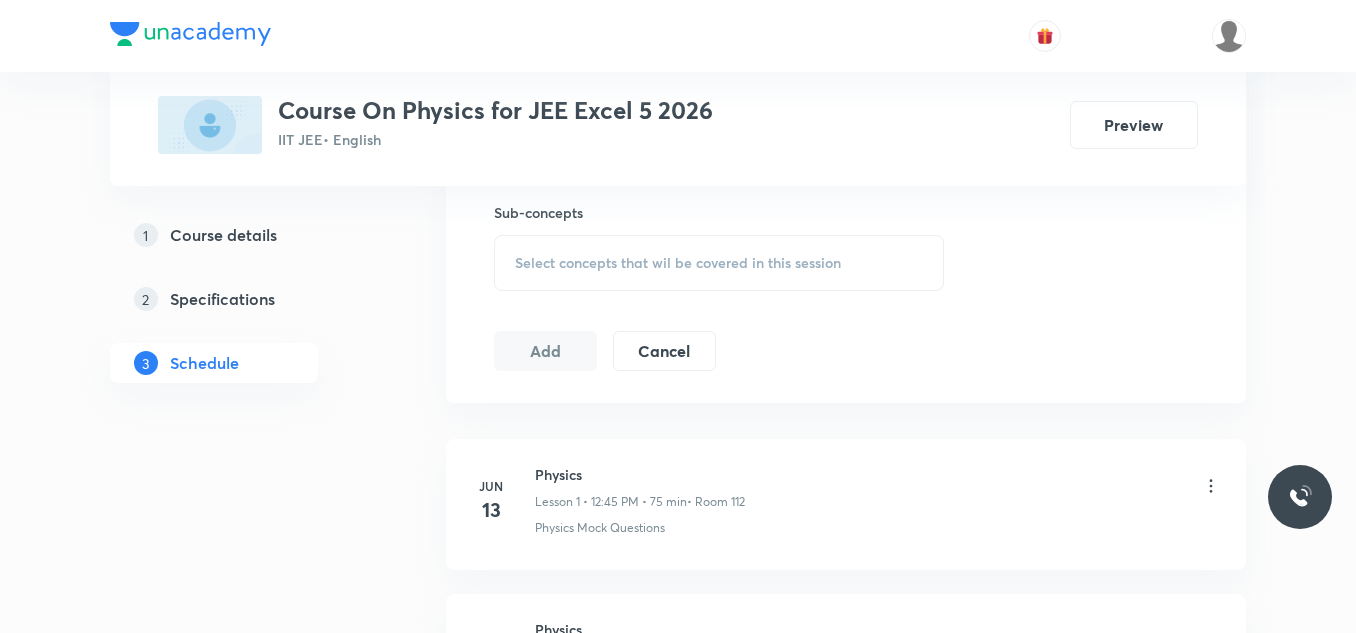 click on "Select concepts that wil be covered in this session" at bounding box center (678, 263) 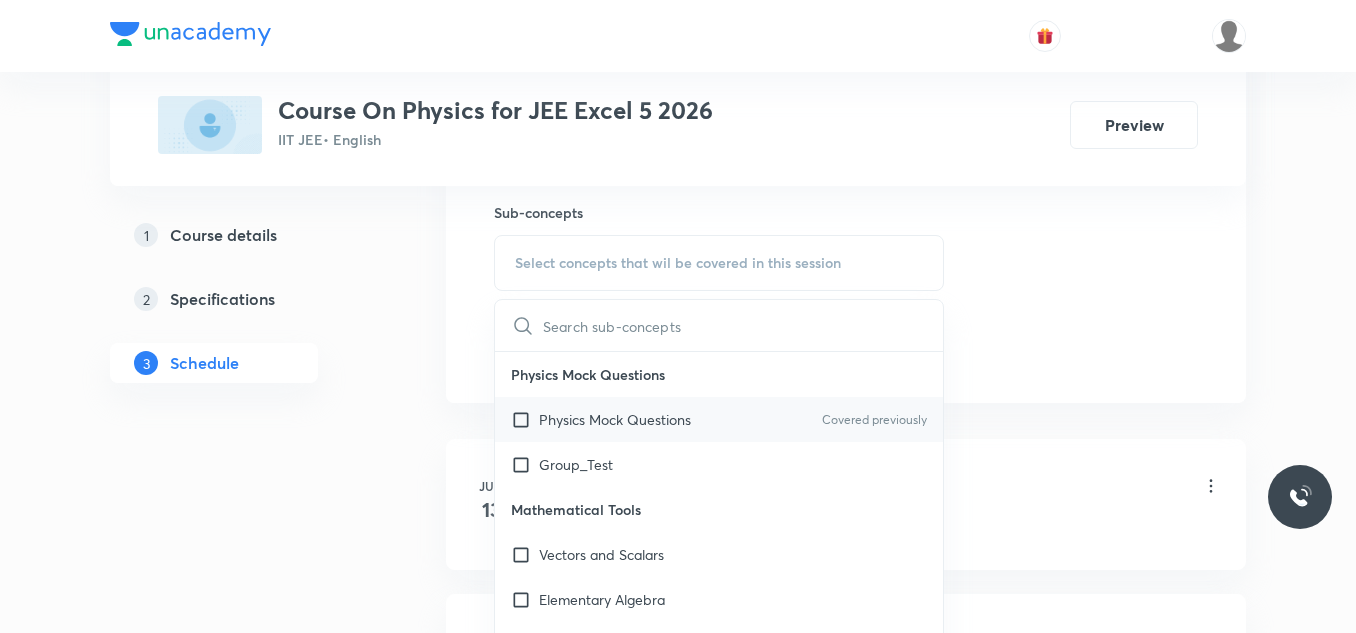 click at bounding box center [525, 419] 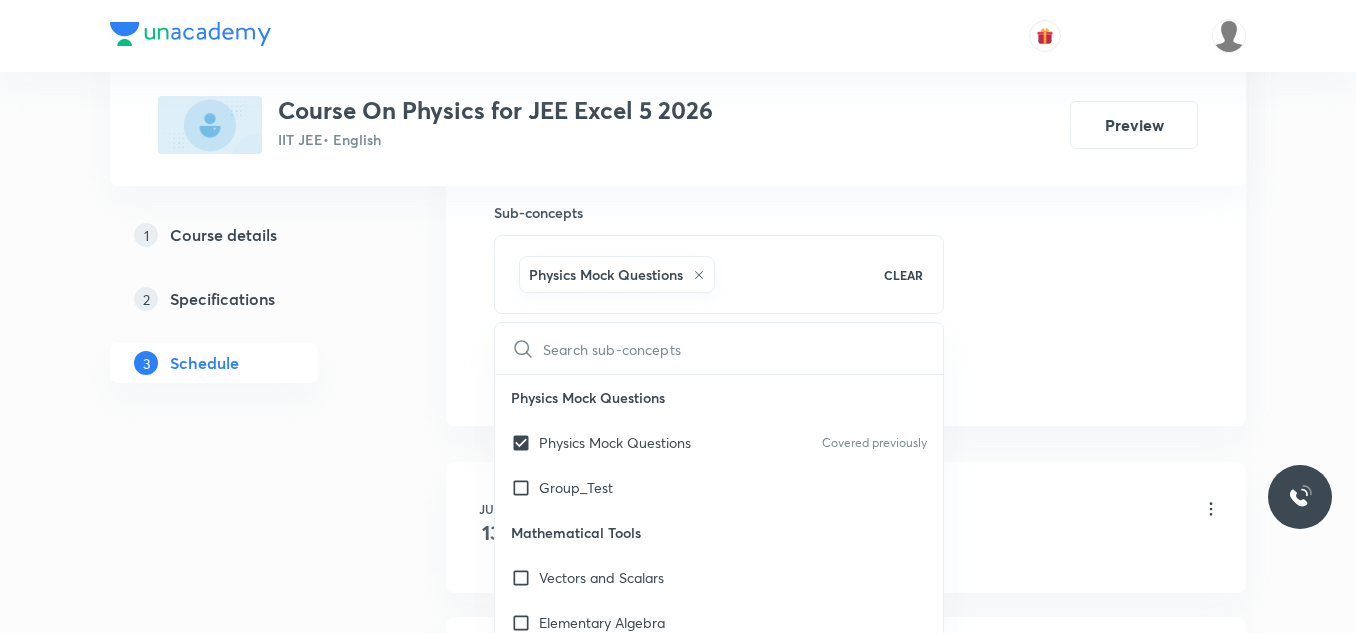 click on "Plus Courses Course On Physics for JEE Excel 5 2026 IIT JEE  • English Preview 1 Course details 2 Specifications 3 Schedule Schedule 13  classes Session  14 Live class Session title 19/99 Current electricity ​ Schedule for Jul 14, 2025, 12:46 PM ​ Duration (in minutes) 75 ​   Session type Online Offline Room 112 Sub-concepts Physics Mock Questions CLEAR ​ Physics Mock Questions Physics Mock Questions Covered previously Group_Test Mathematical Tools Vectors and Scalars  Elementary Algebra Basic Trigonometry Addition of Vectors 2D and 3D Geometry Representation of Vector  Components of a Vector Functions Unit Vectors Differentiation Integration Rectangular Components of a Vector in Three Dimensions Position Vector Use of Differentiation & Integration in One Dimensional Motion Displacement Vector Derivatives of Equations of Motion by Calculus Vectors Product of Two Vectors Differentiation: Basic Formula and Rule Definite Integration and Area Under The Curve Maxima and Minima Chain Rule Cross Product 13" at bounding box center (678, 858) 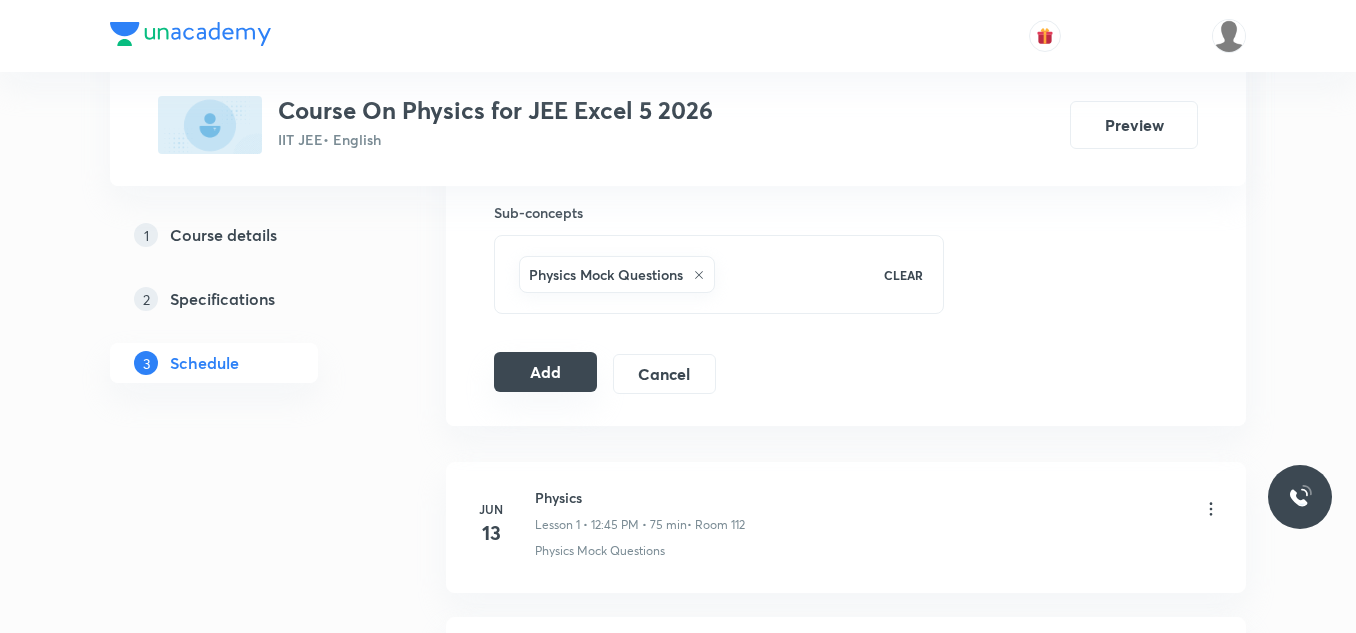 click on "Add" at bounding box center [545, 372] 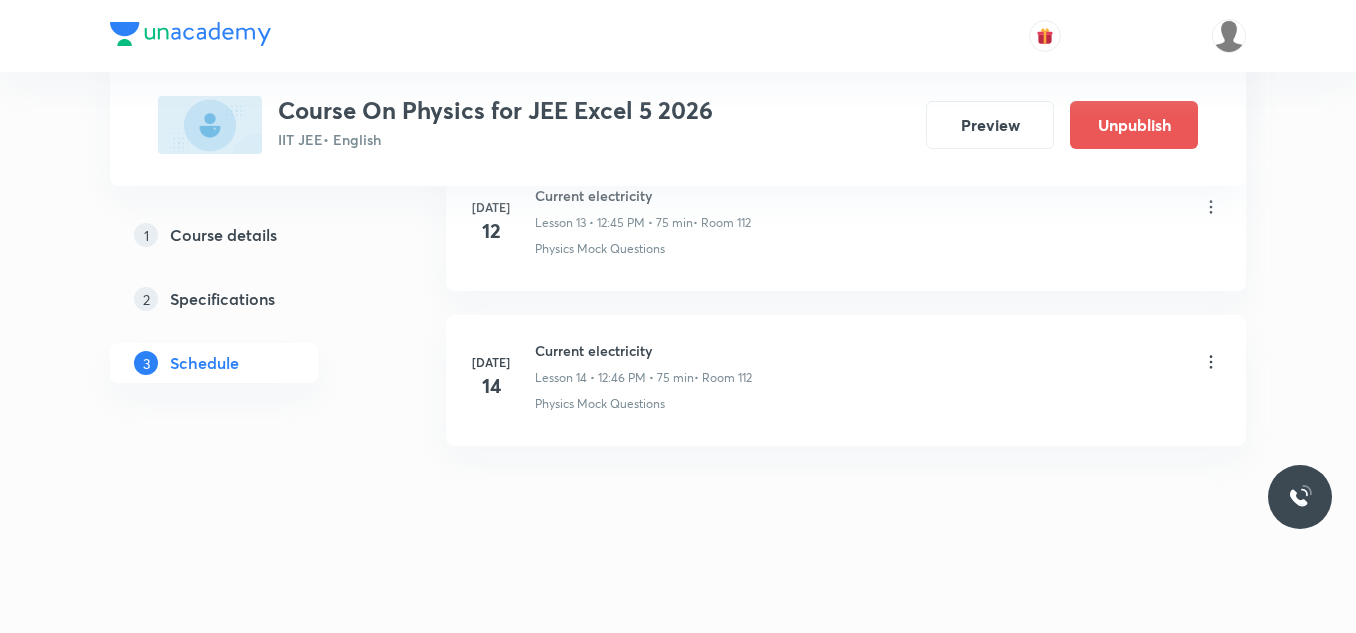 scroll, scrollTop: 2221, scrollLeft: 0, axis: vertical 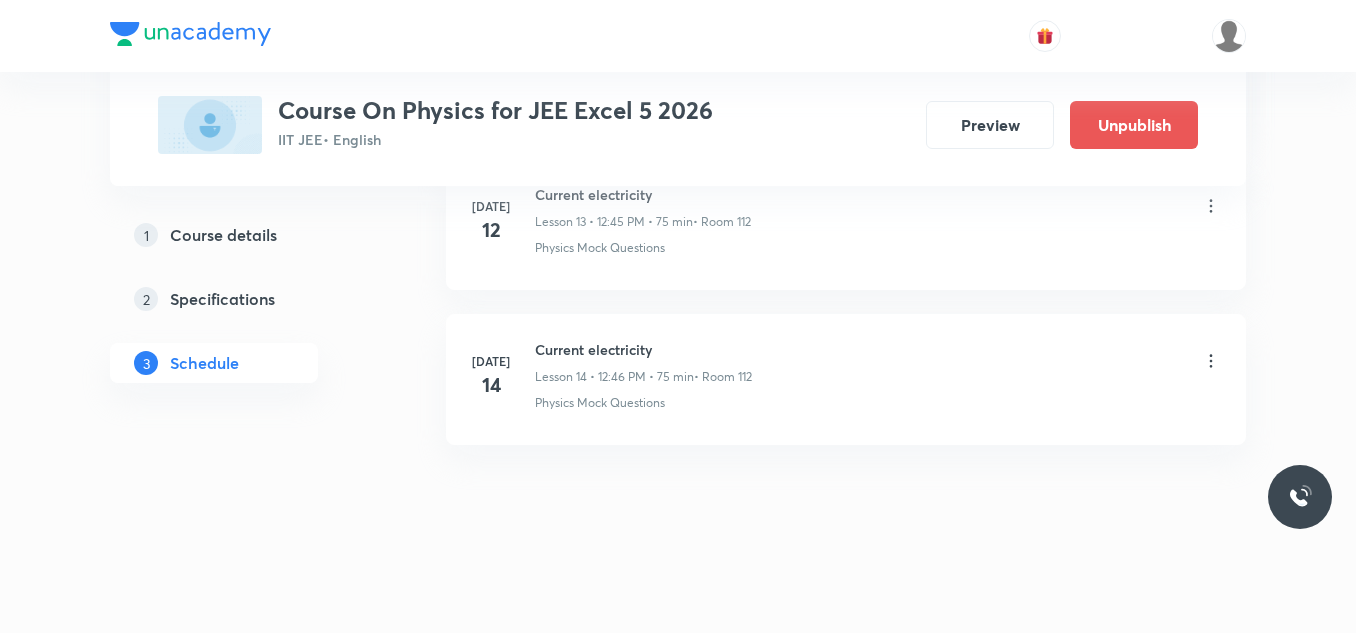 click 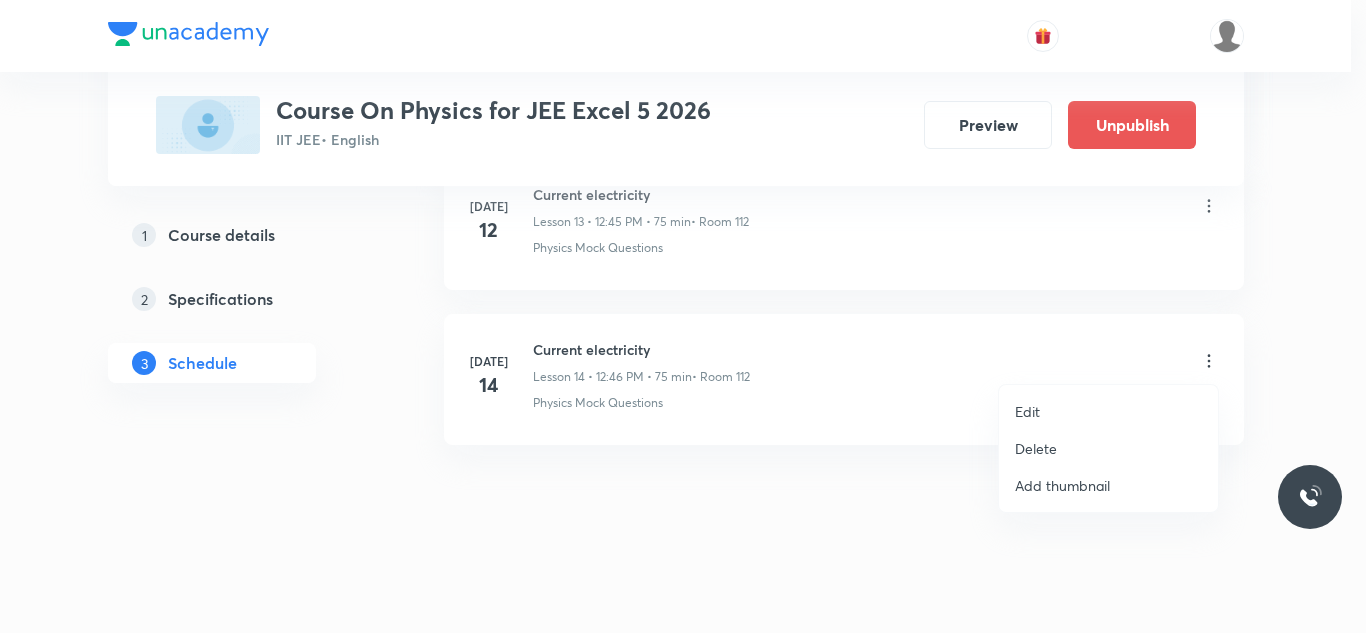 click on "Edit" at bounding box center [1027, 411] 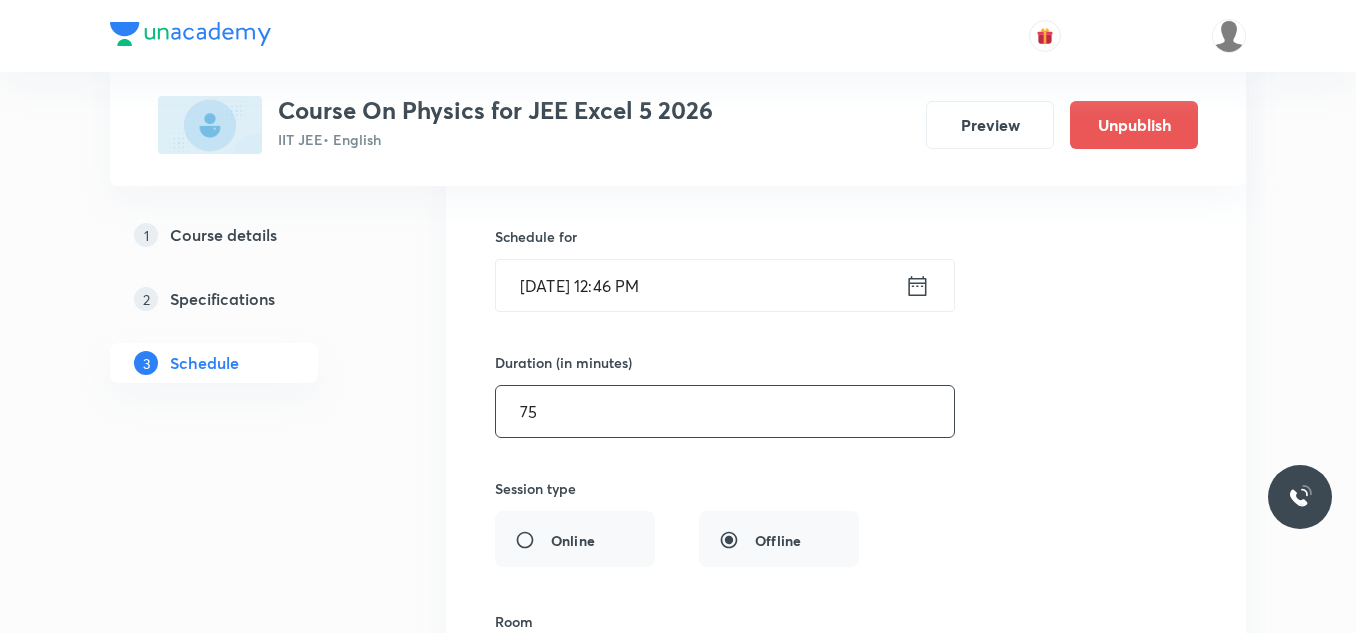 scroll, scrollTop: 2521, scrollLeft: 0, axis: vertical 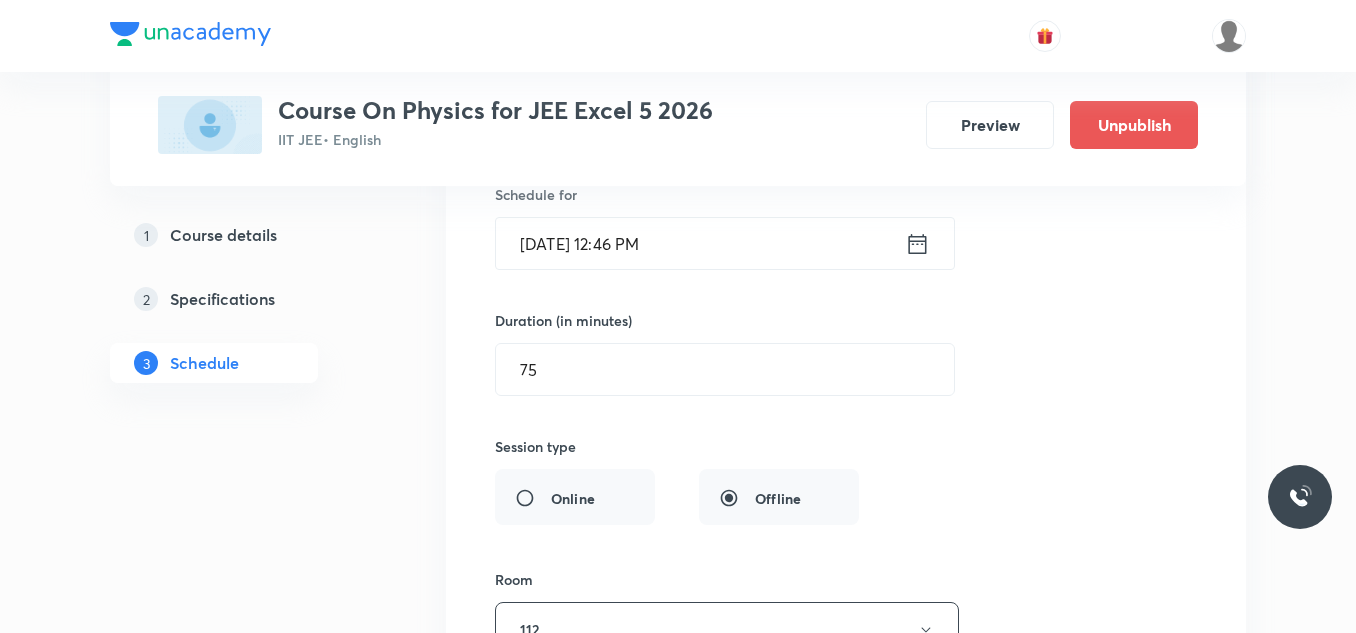 click 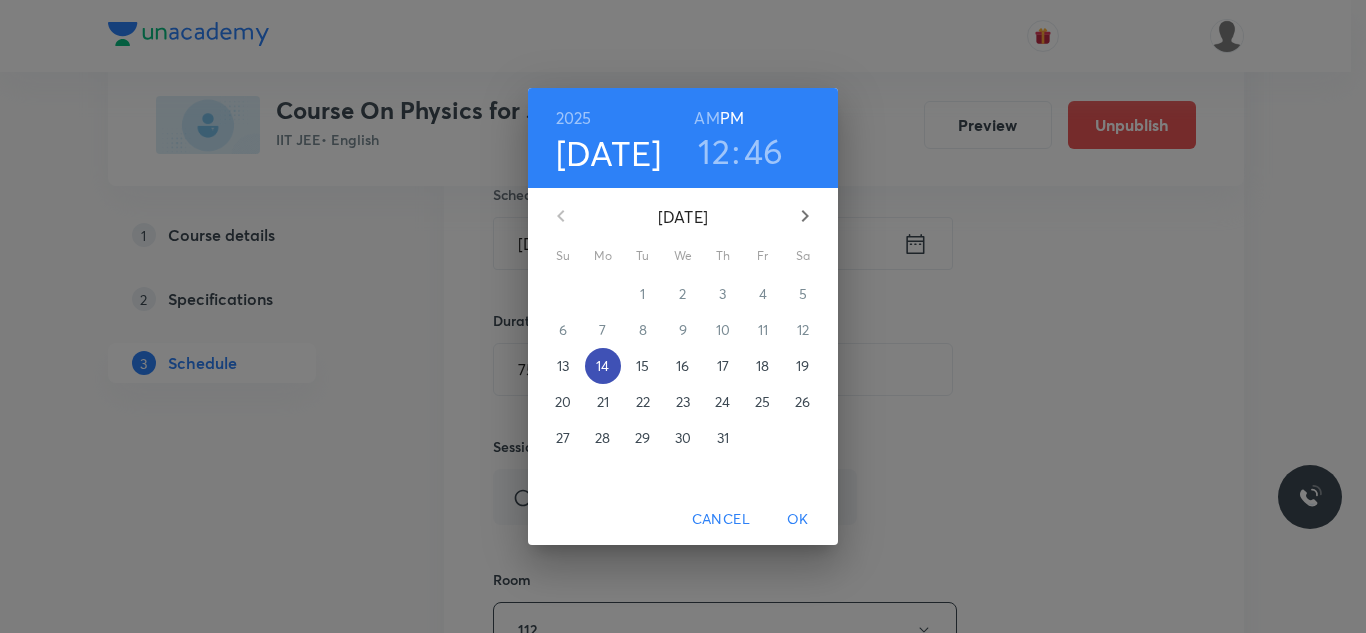 click on "14" at bounding box center (603, 366) 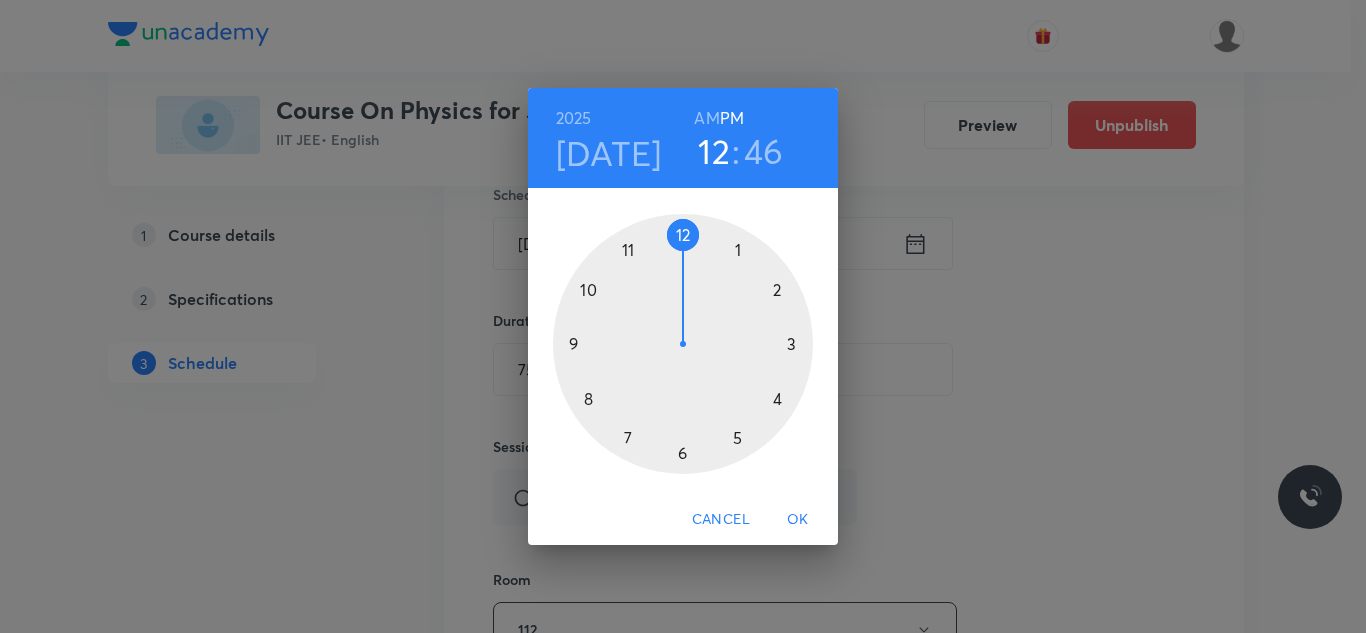 click on "46" at bounding box center [764, 151] 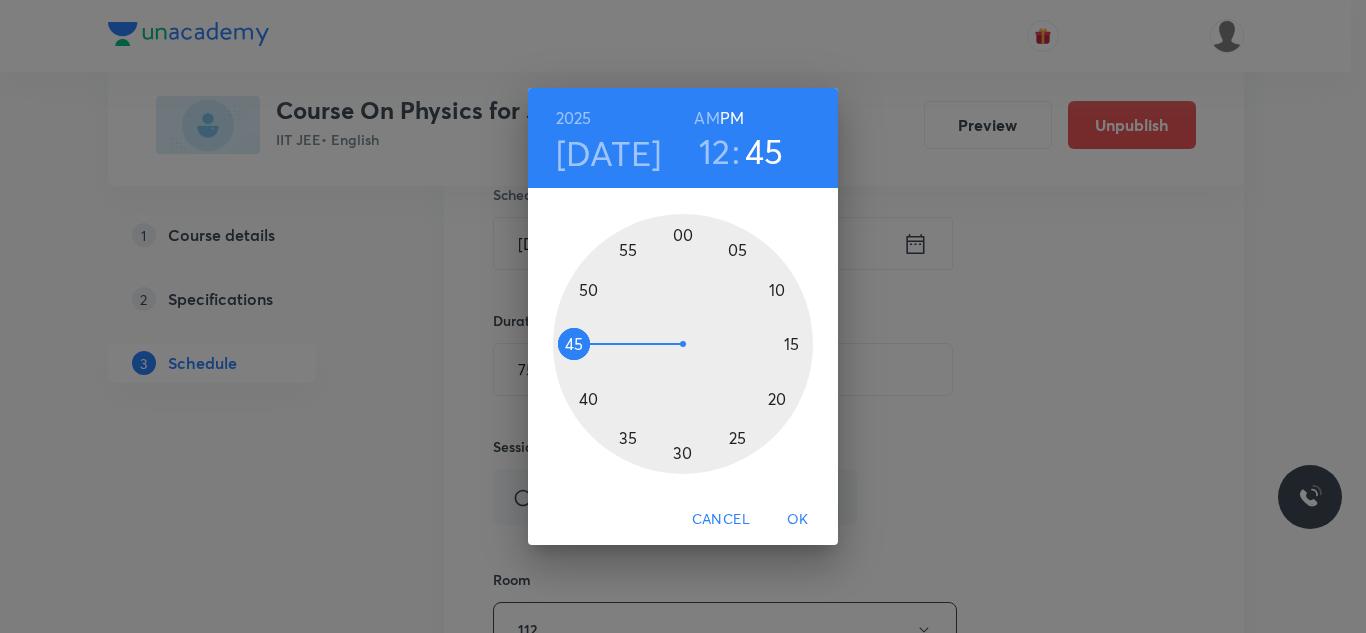 click at bounding box center [683, 344] 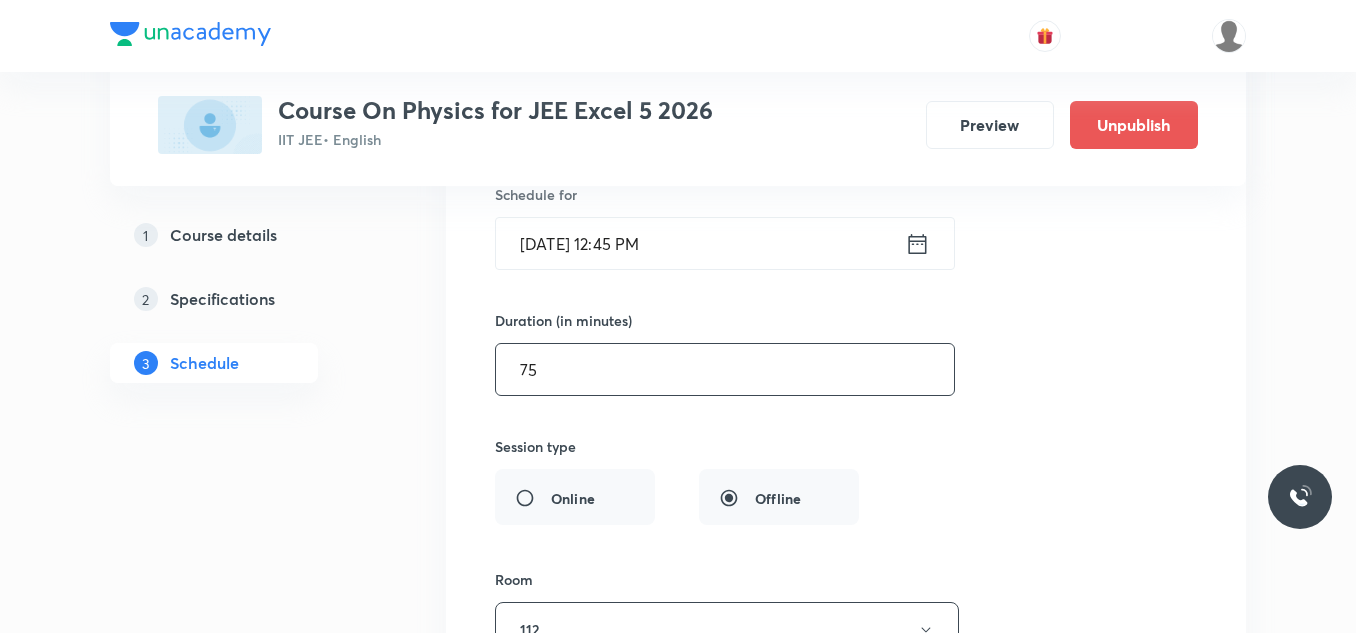 click on "75" at bounding box center (725, 369) 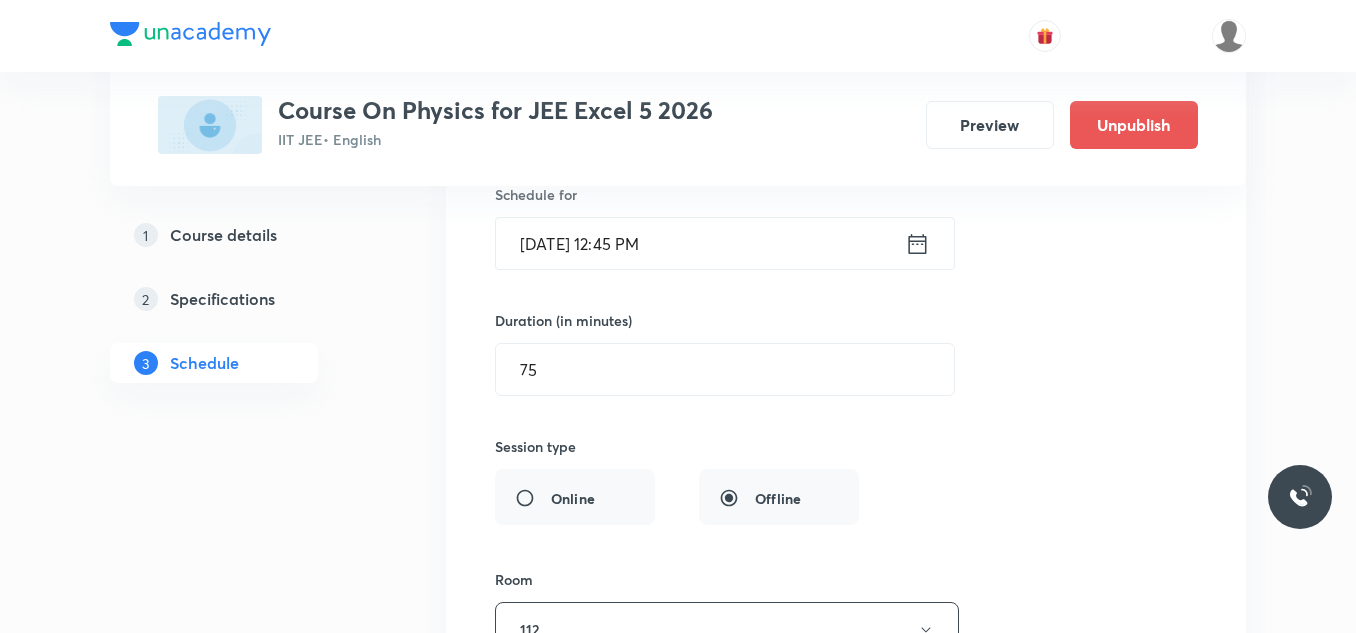 click on "Current electricity Lesson 14  • Room 112 Physics Mock Questions Session  14 Live class Session title 19/99 Current electricity ​ Schedule for Jul 14, 2025, 12:45 PM ​ Duration (in minutes) 75 ​   Session type Online Offline Room 112 Sub-concepts Physics Mock Questions CLEAR Save Cancel" at bounding box center [846, 408] 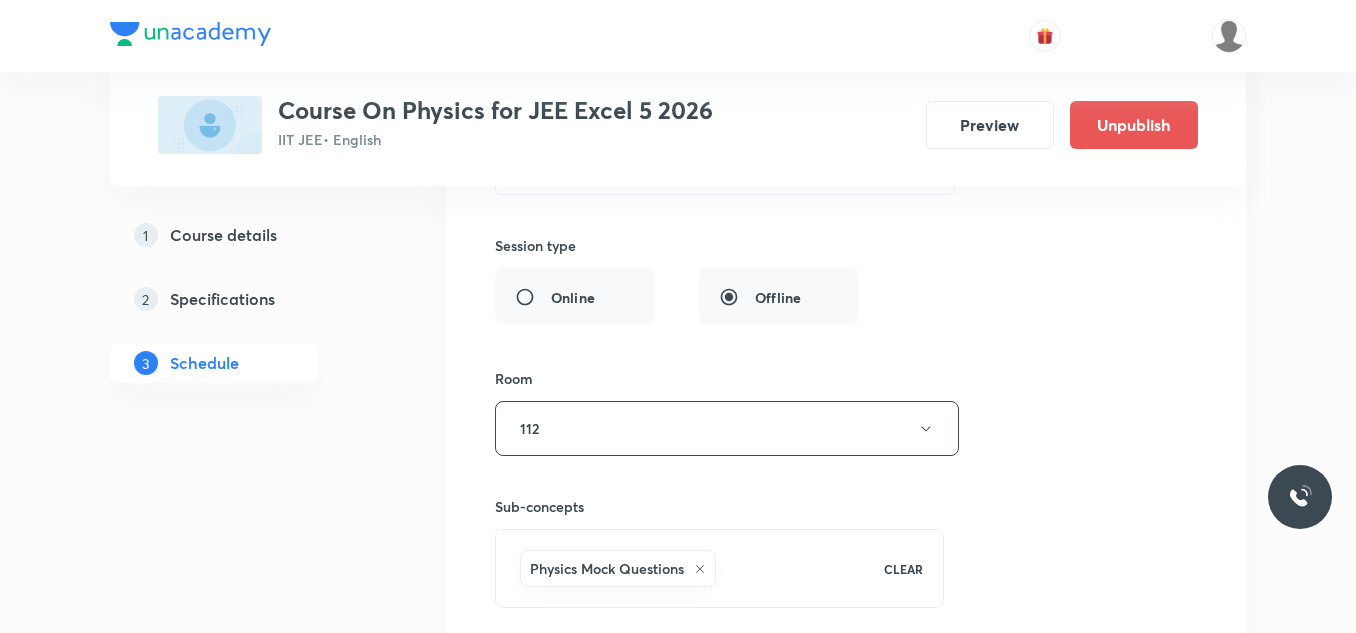 scroll, scrollTop: 2921, scrollLeft: 0, axis: vertical 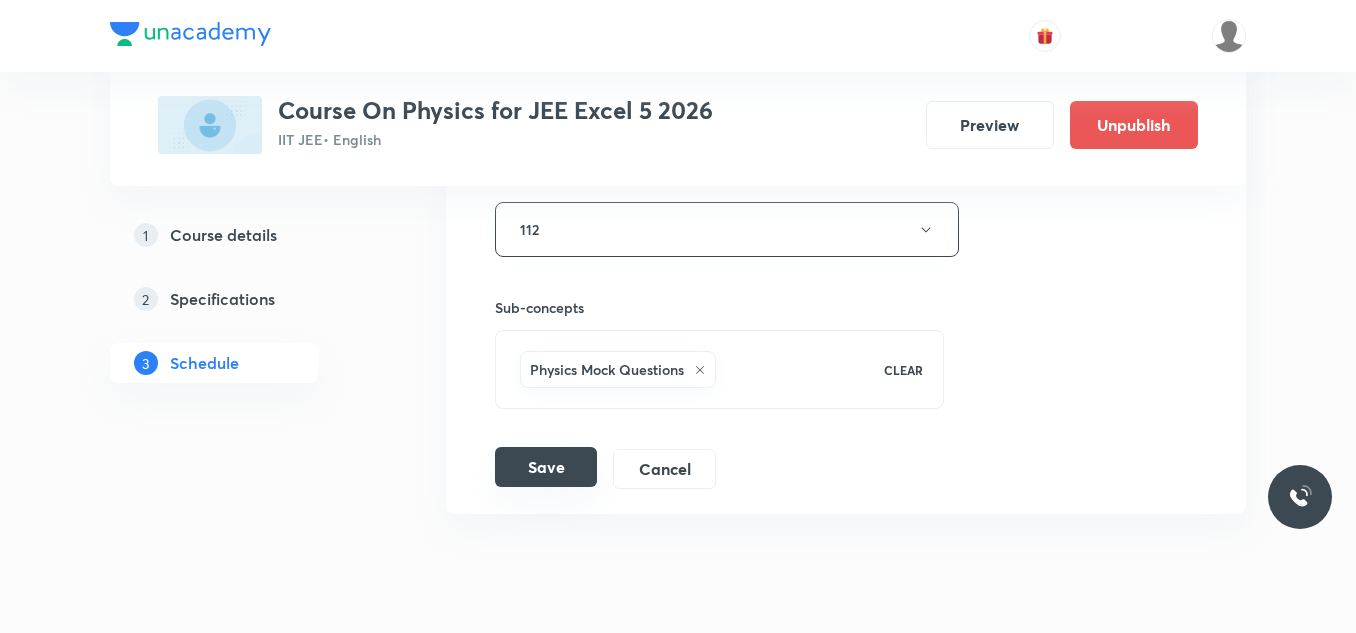 click on "Save" at bounding box center (546, 467) 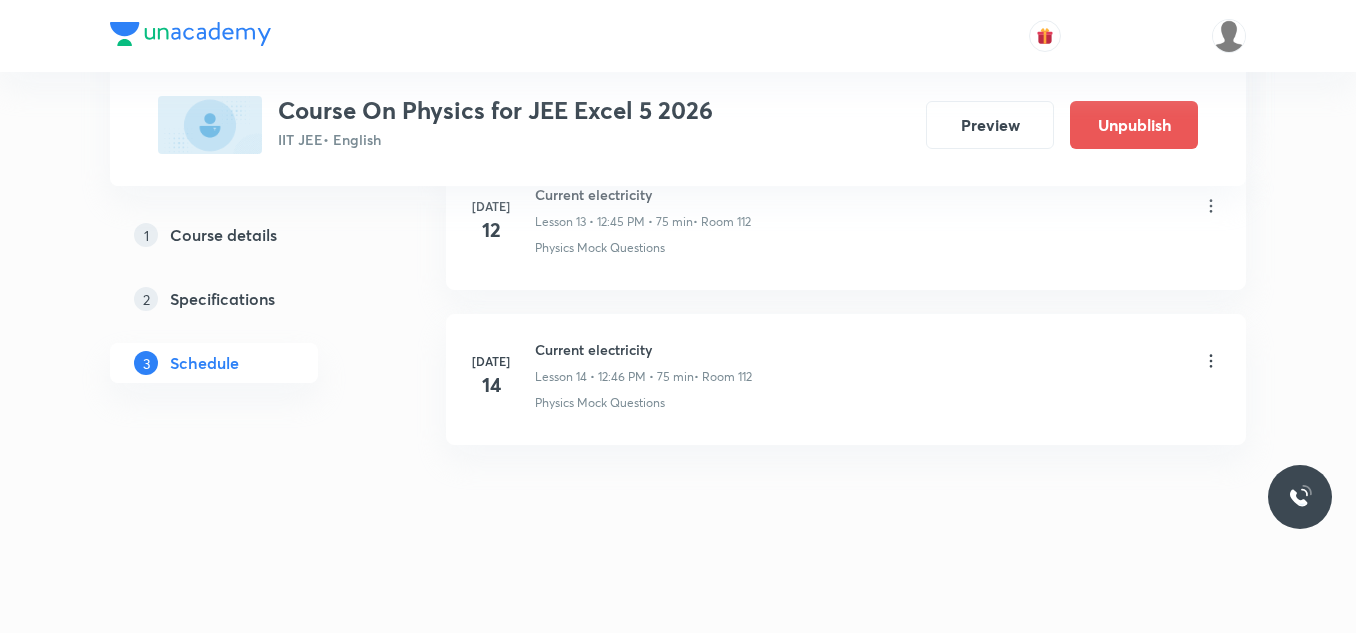 scroll, scrollTop: 2221, scrollLeft: 0, axis: vertical 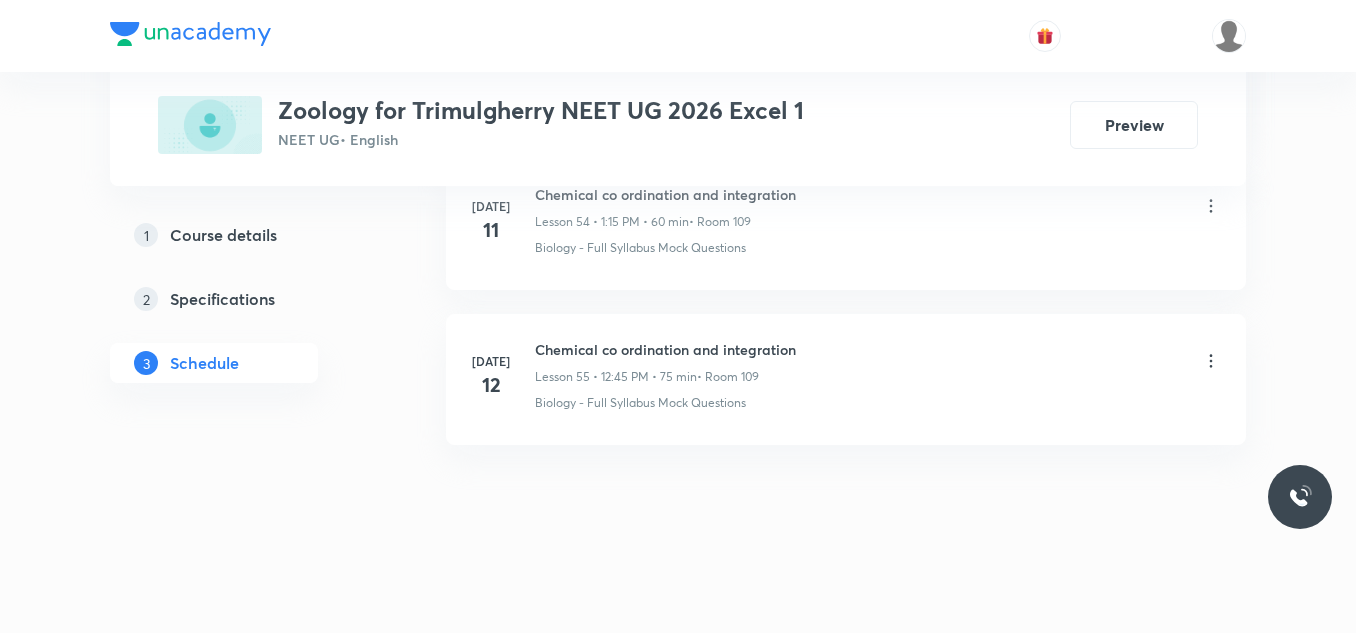 click on "Chemical co ordination and integration" at bounding box center [665, 349] 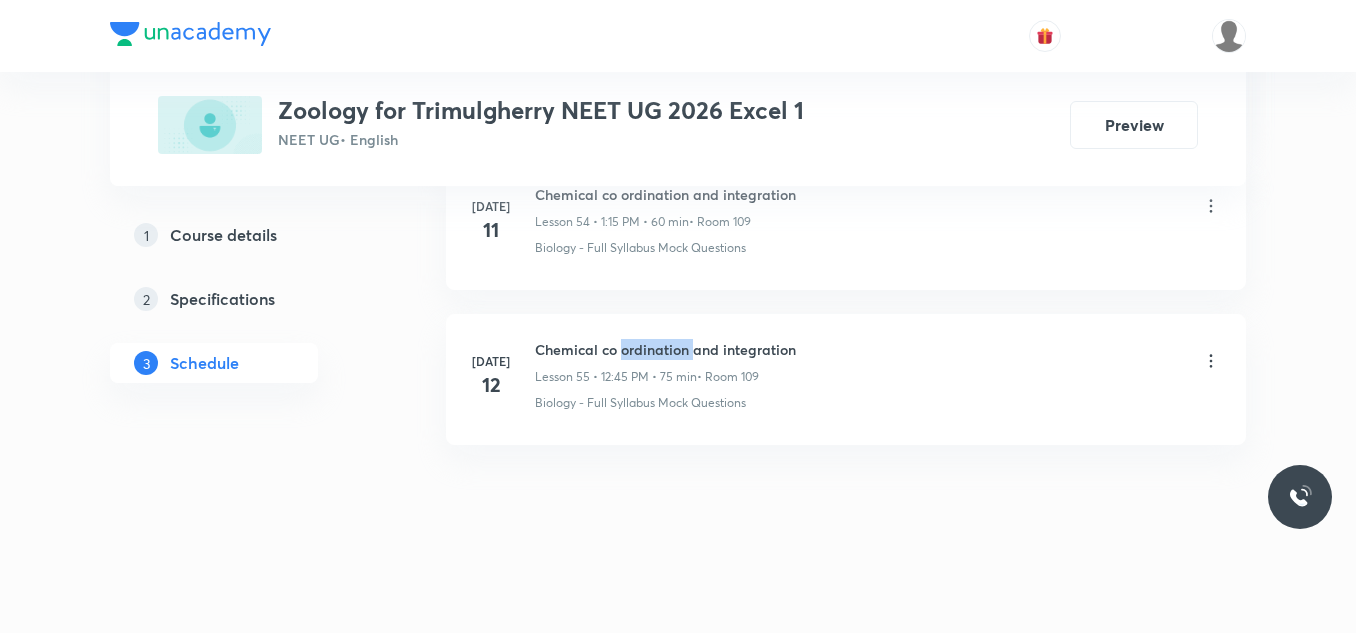 click on "Chemical co ordination and integration" at bounding box center [665, 349] 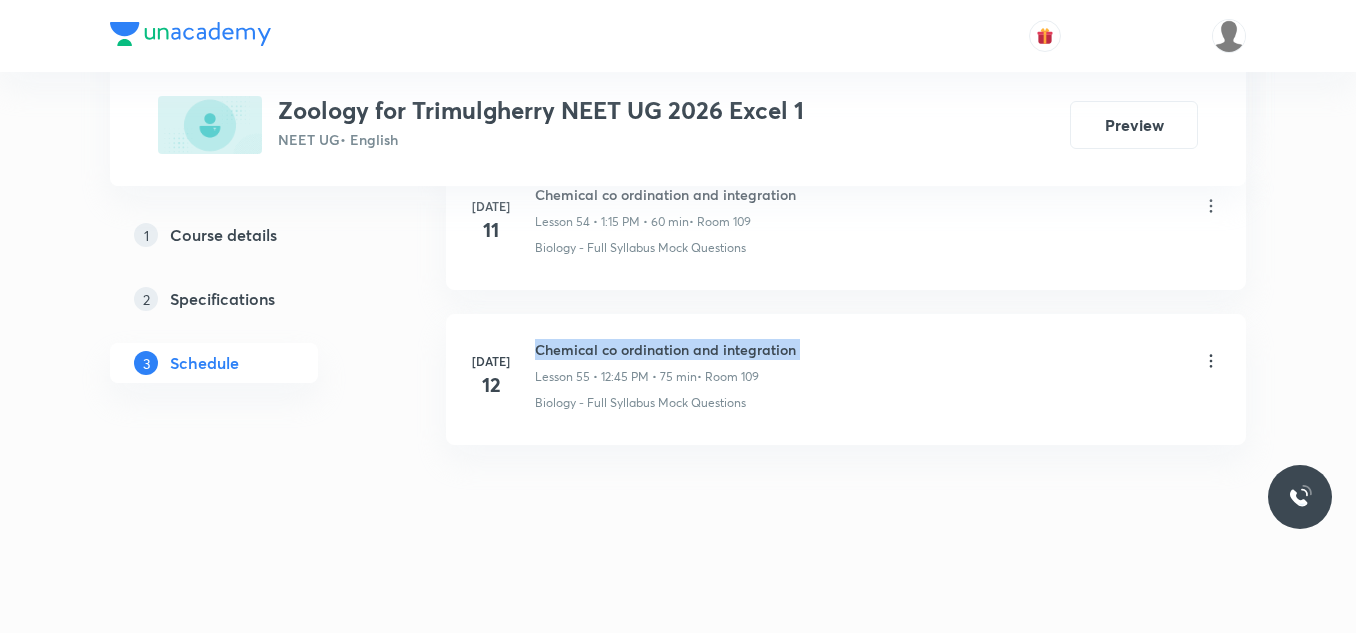 click on "Chemical co ordination and integration" at bounding box center (665, 349) 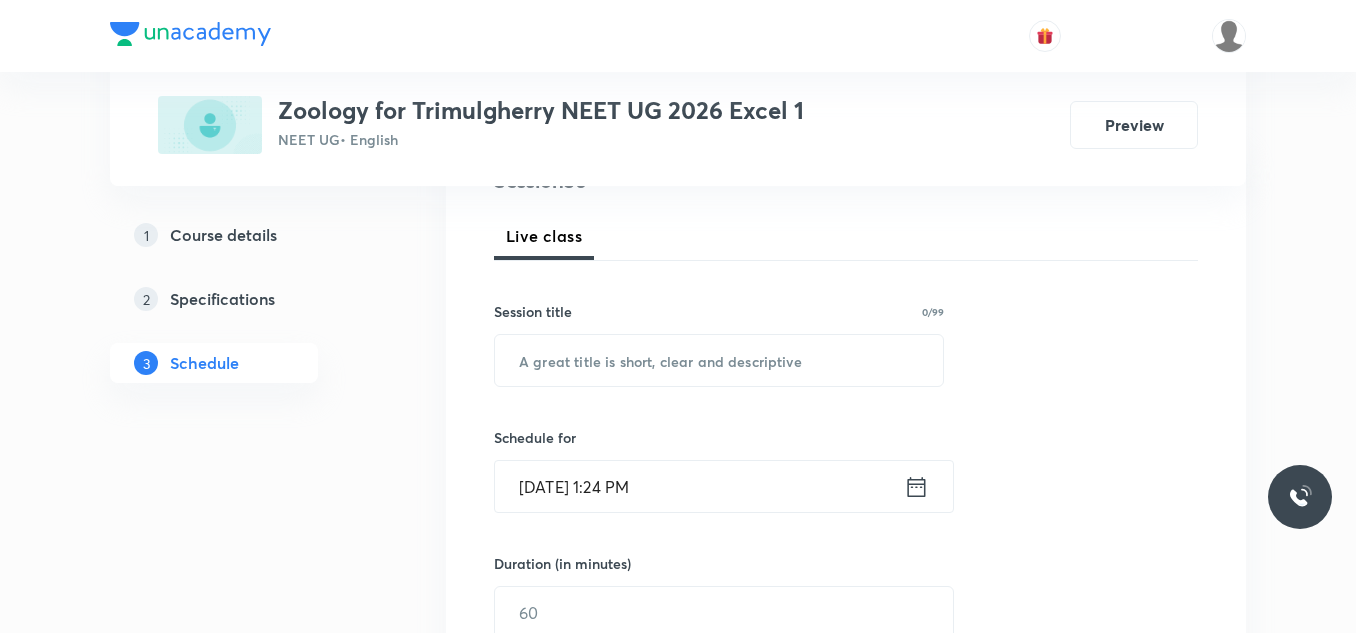 scroll, scrollTop: 300, scrollLeft: 0, axis: vertical 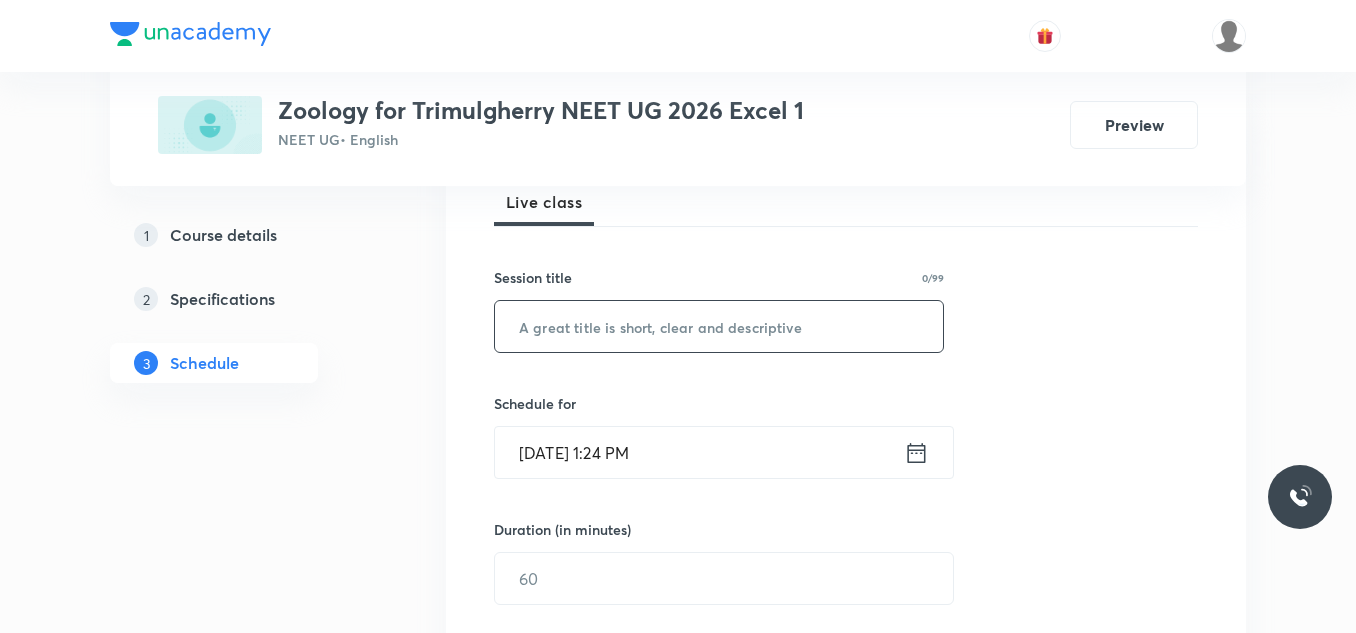 click at bounding box center [719, 326] 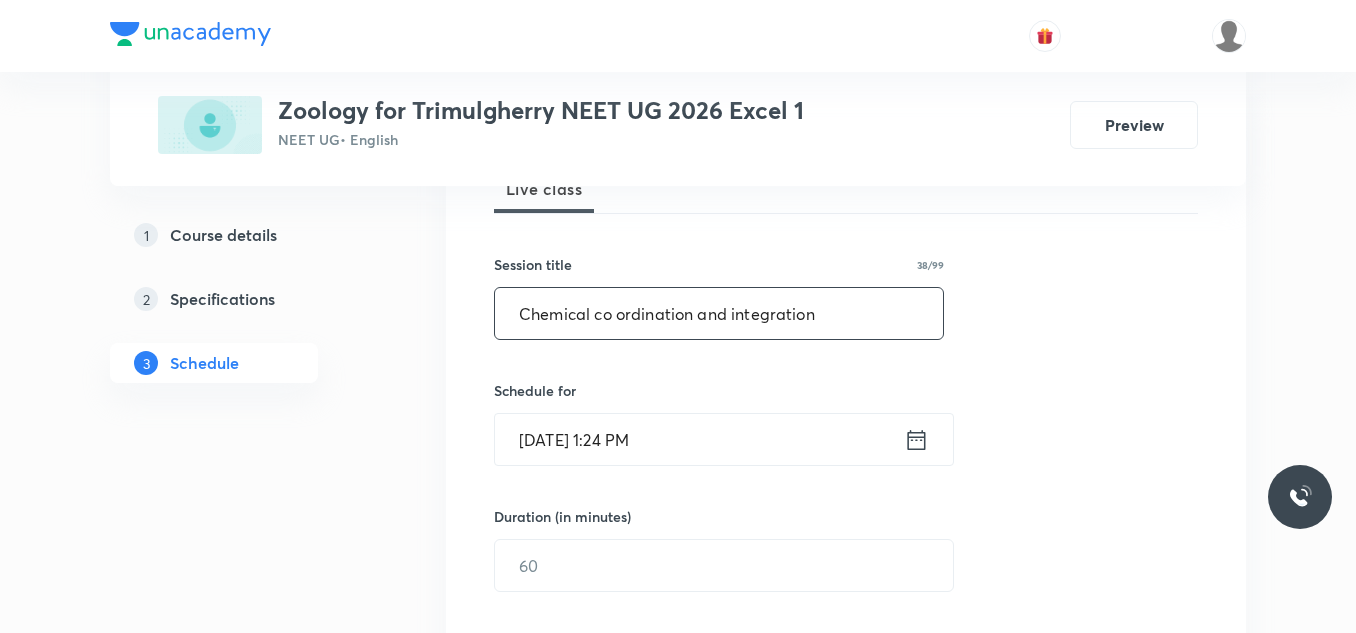 scroll, scrollTop: 400, scrollLeft: 0, axis: vertical 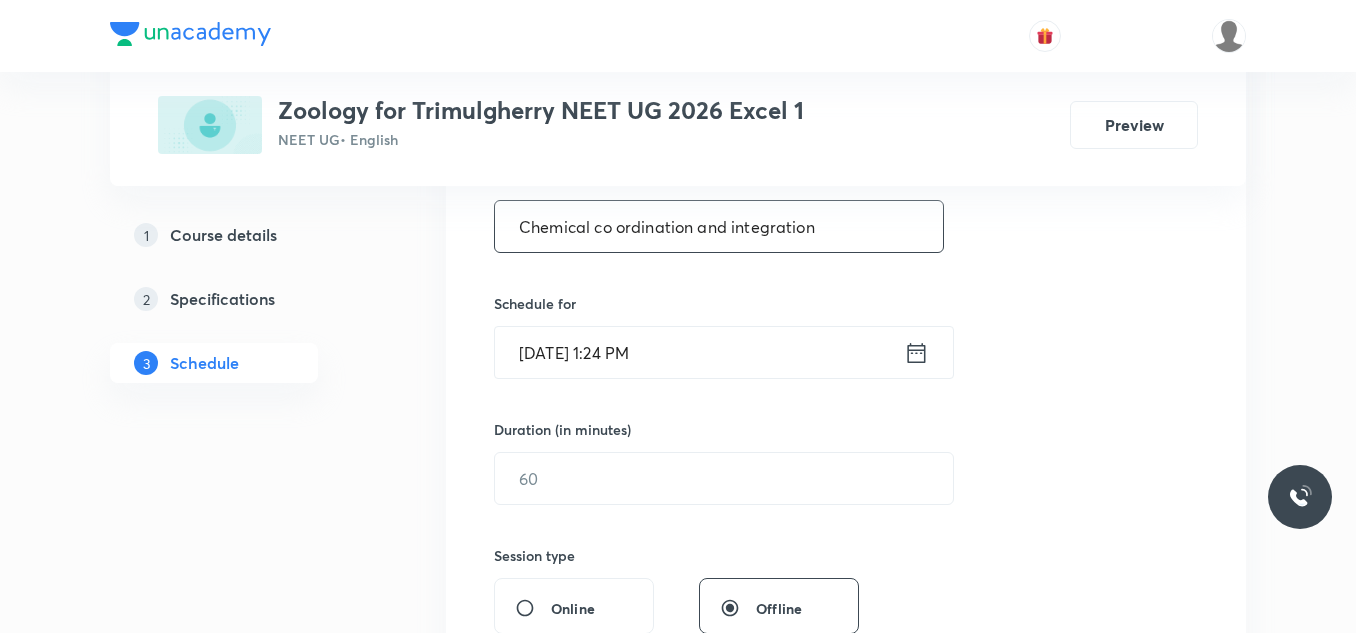 type on "Chemical co ordination and integration" 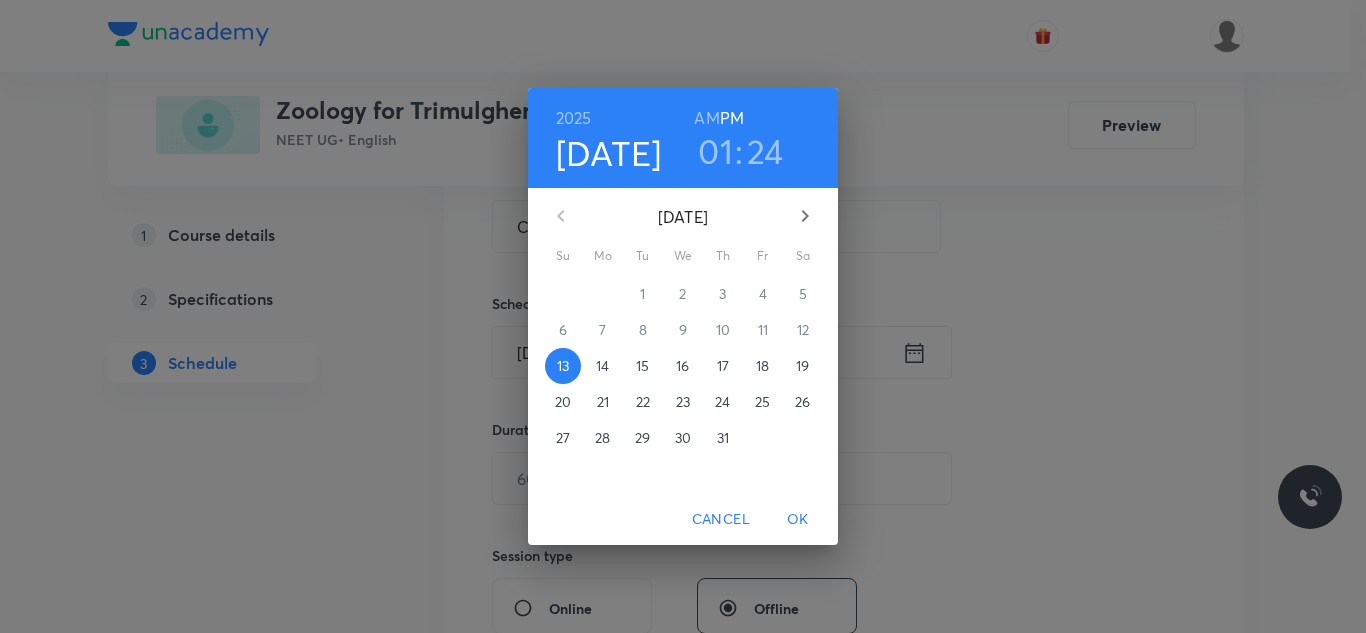 click on "14" at bounding box center [602, 366] 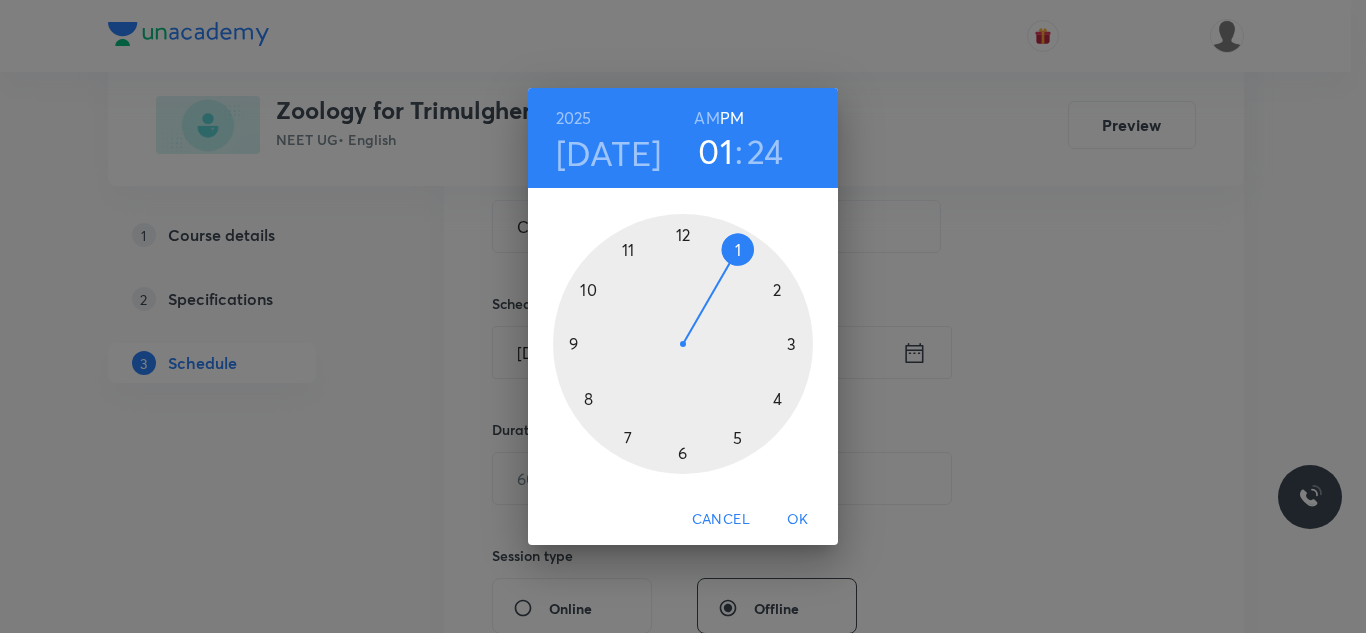 click at bounding box center (683, 344) 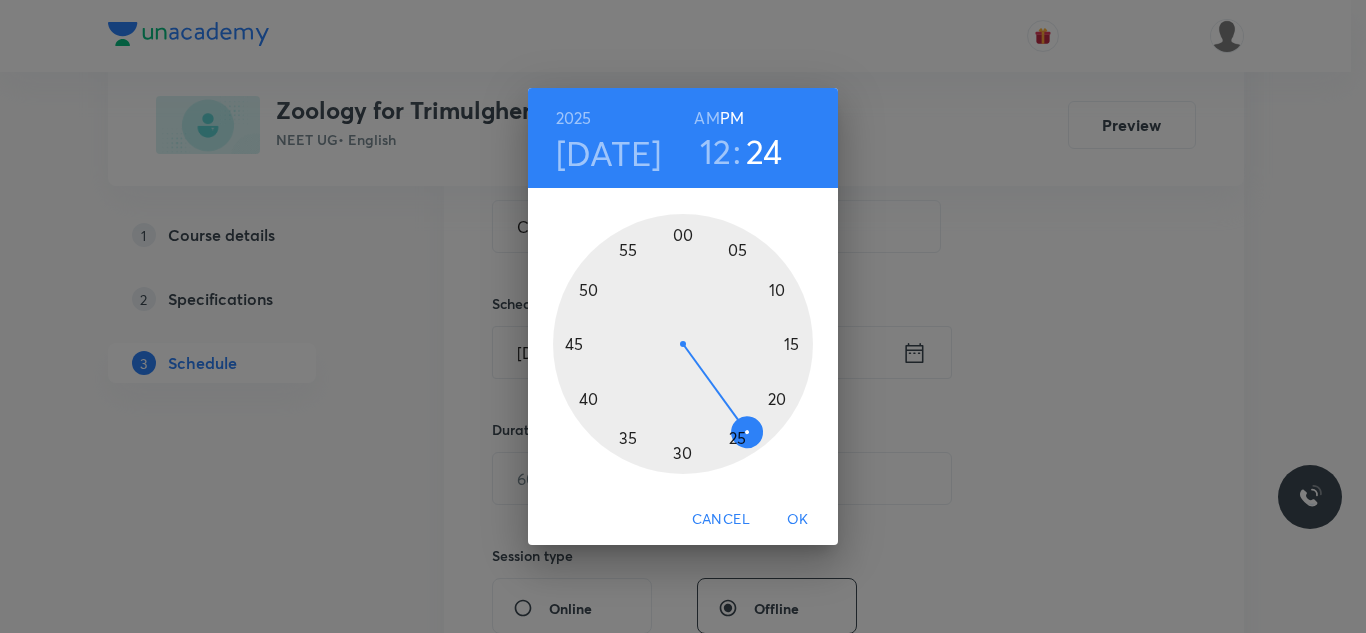 click at bounding box center (683, 344) 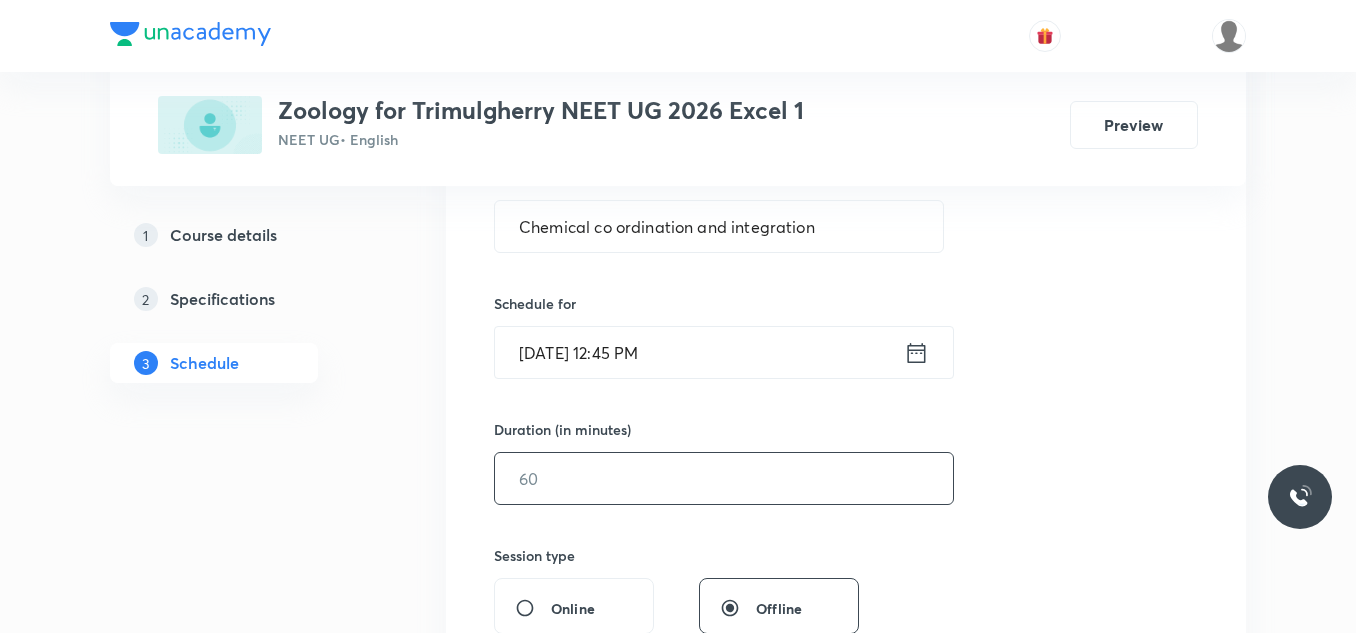 click at bounding box center (724, 478) 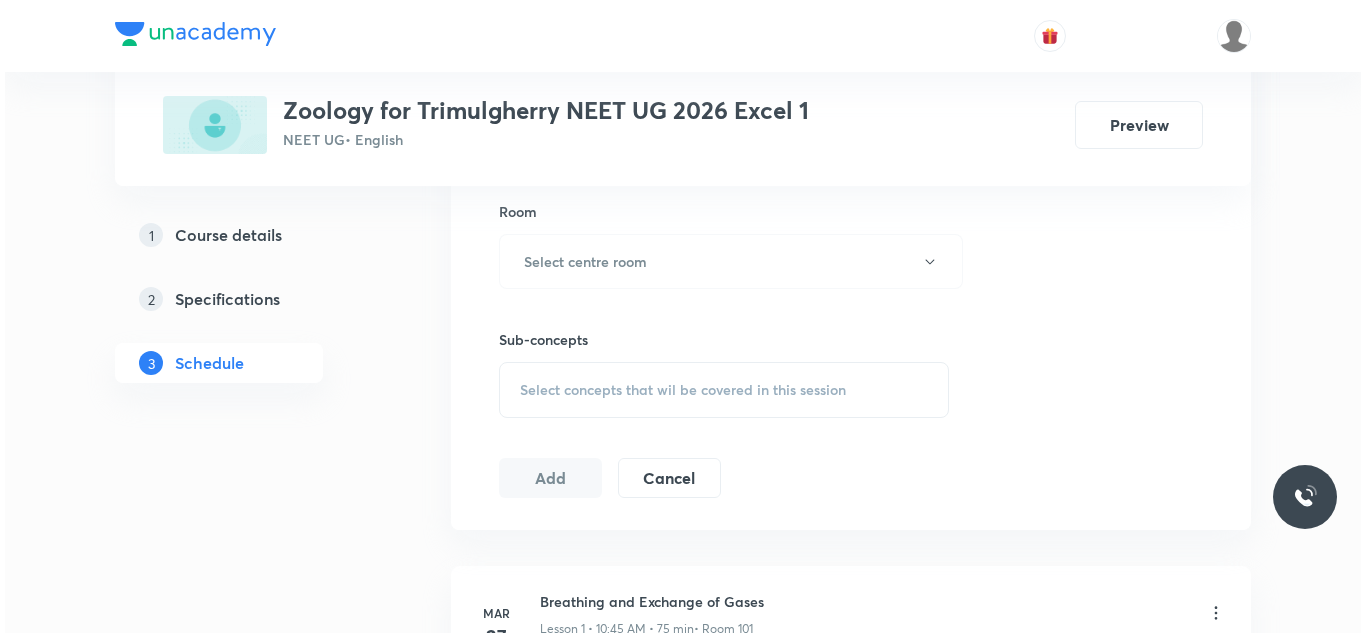 scroll, scrollTop: 900, scrollLeft: 0, axis: vertical 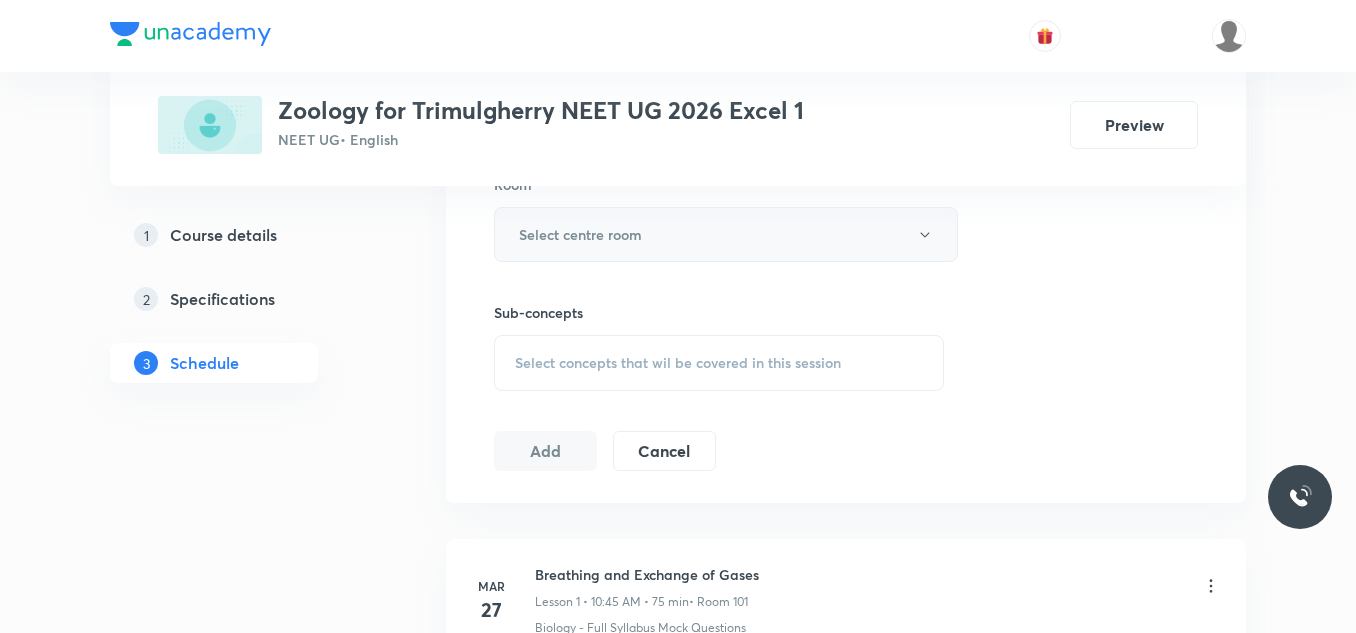 type on "75" 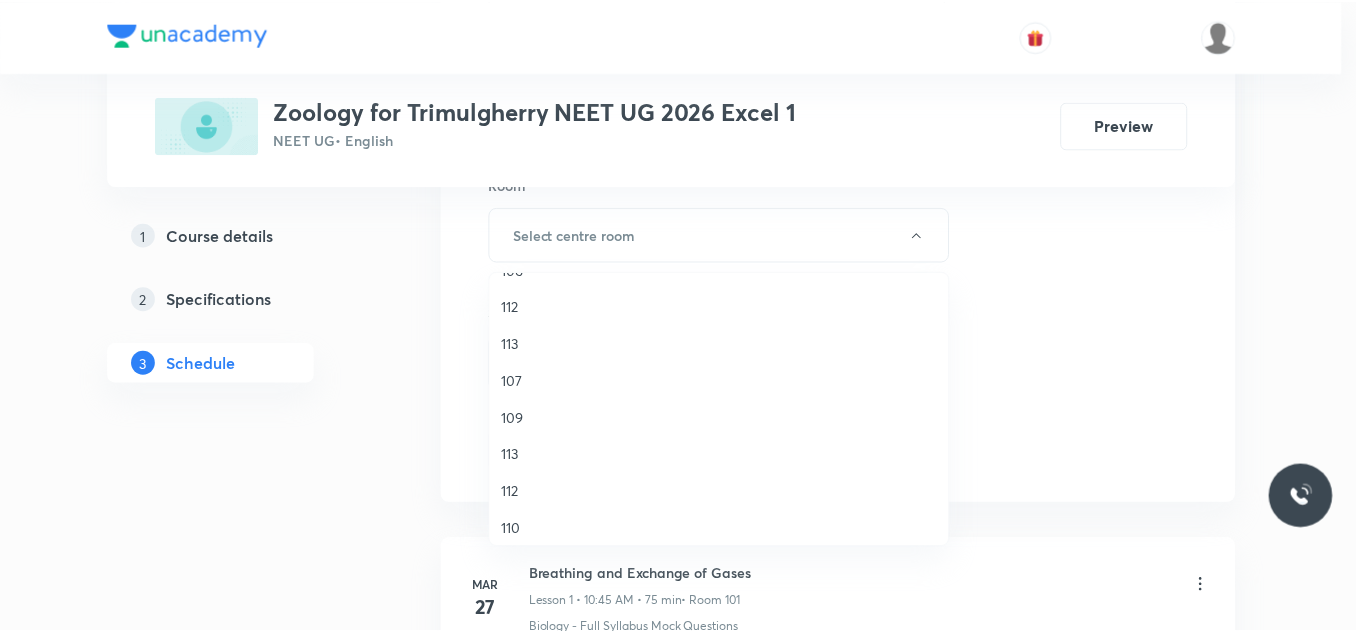 scroll, scrollTop: 371, scrollLeft: 0, axis: vertical 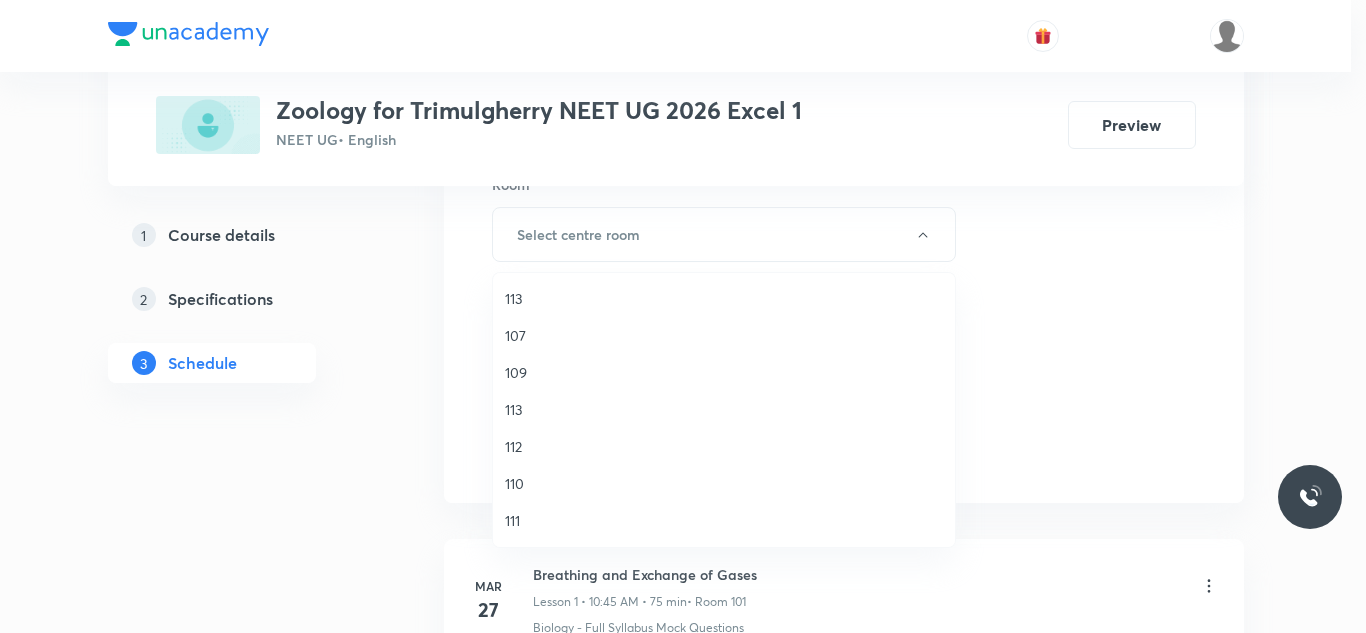 click on "109" at bounding box center [724, 372] 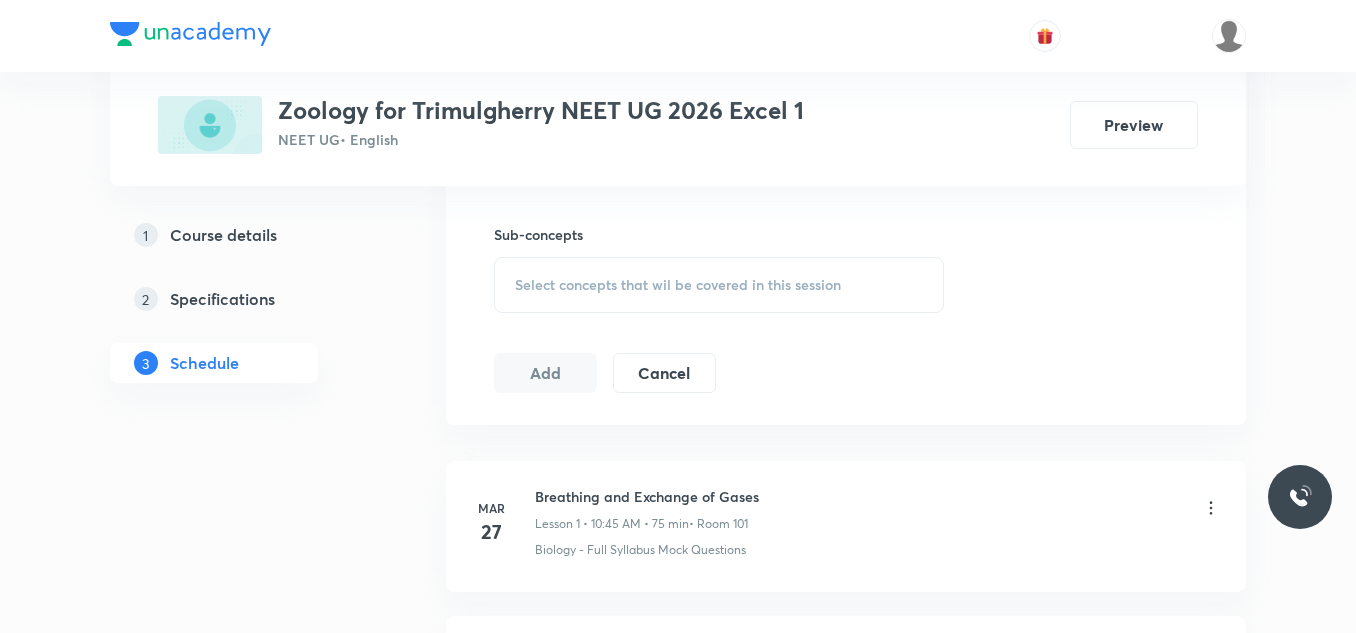 scroll, scrollTop: 1000, scrollLeft: 0, axis: vertical 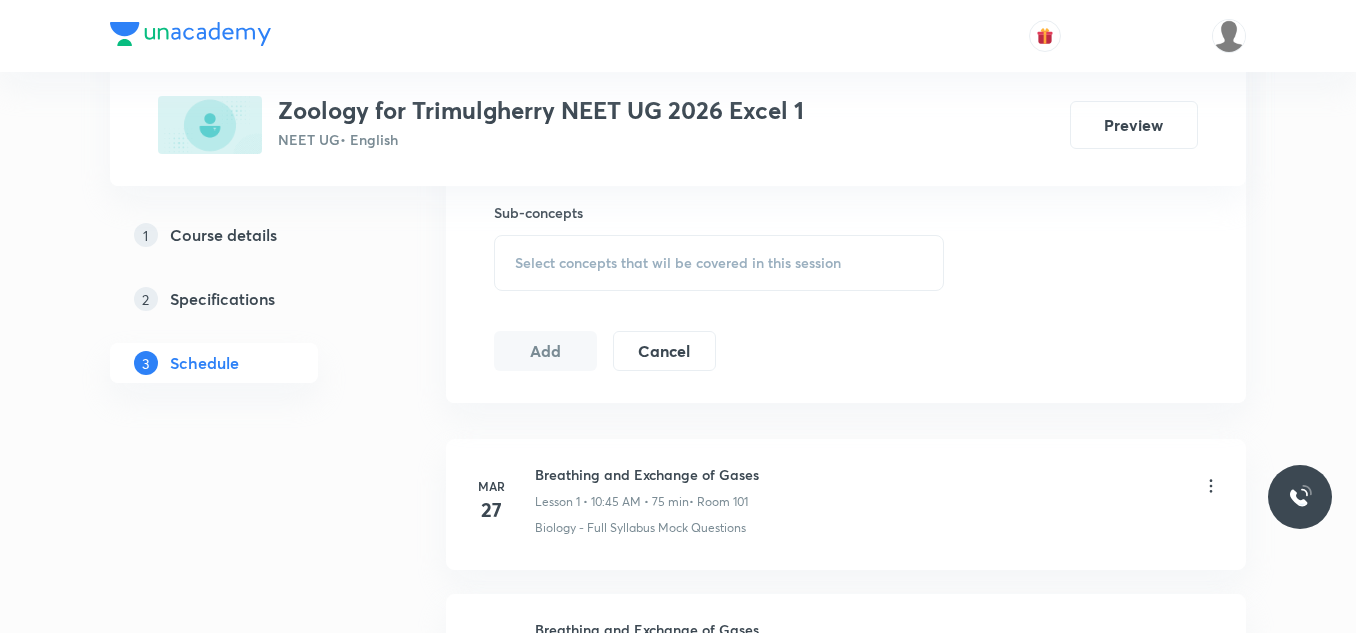 click on "Select concepts that wil be covered in this session" at bounding box center [678, 263] 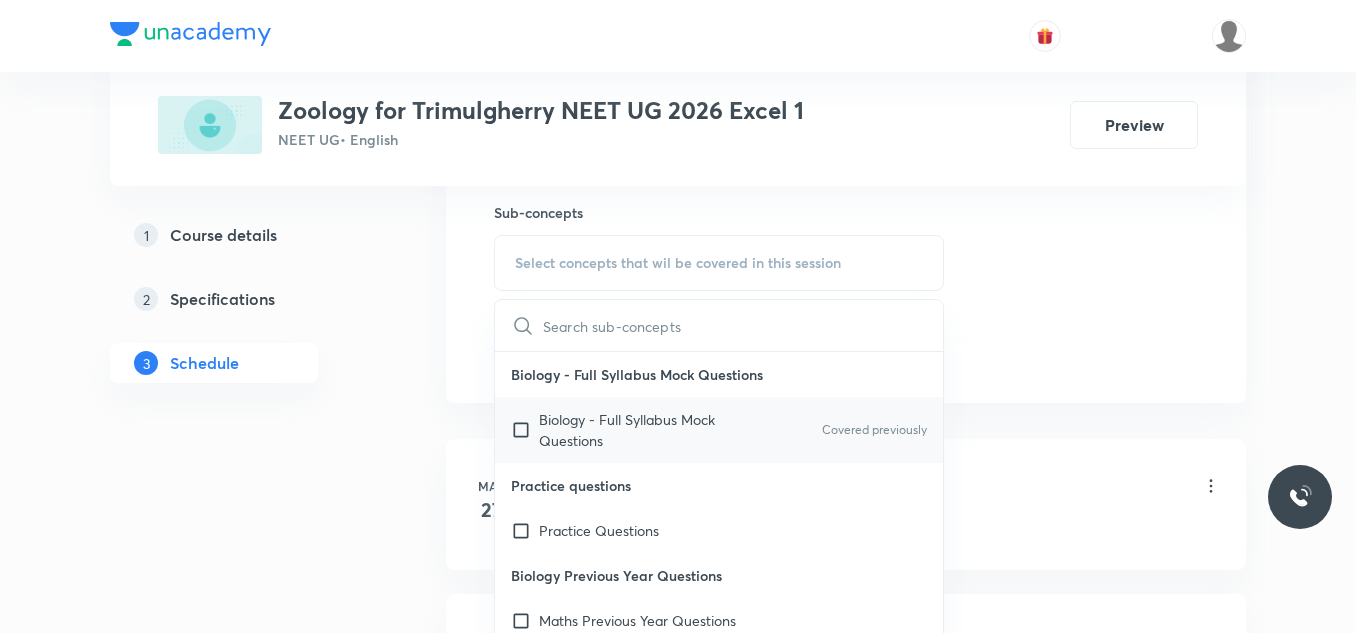 click at bounding box center [525, 430] 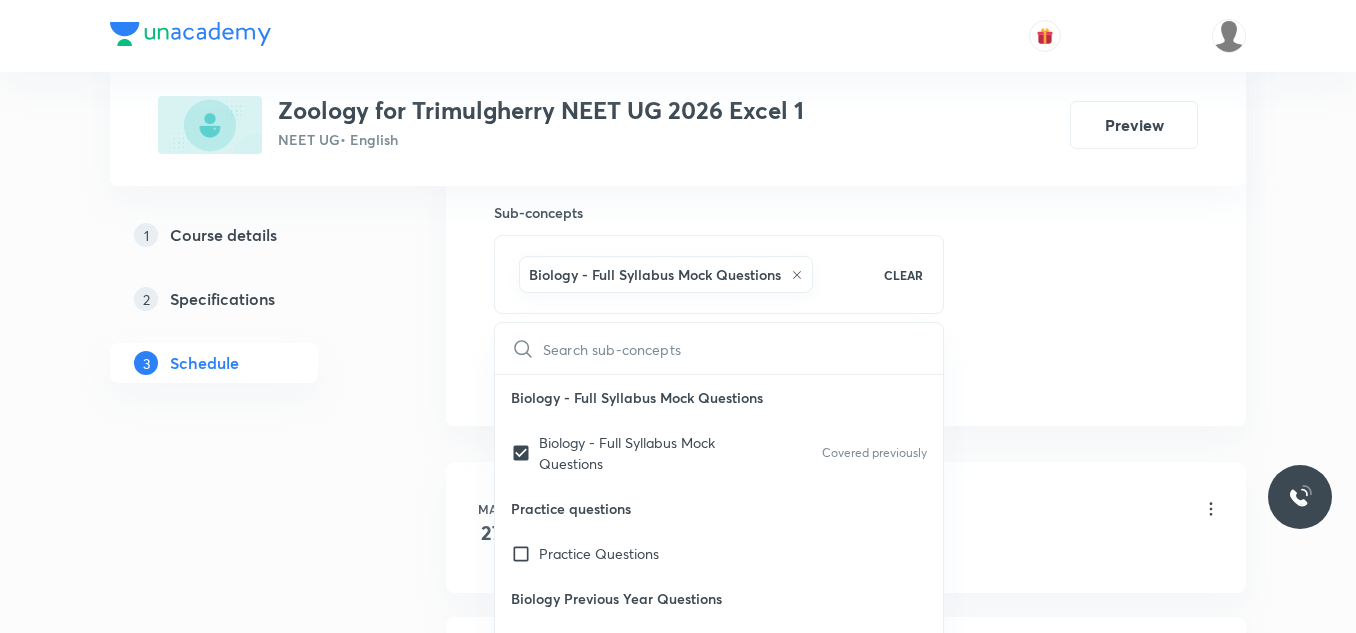 click on "Plus Courses Zoology for Trimulgherry NEET UG 2026 Excel 1 NEET UG  • English Preview 1 Course details 2 Specifications 3 Schedule Schedule 55  classes Session  56 Live class Session title 38/99 Chemical co ordination and integration ​ Schedule for Jul 14, 2025, 12:45 PM ​ Duration (in minutes) 75 ​   Session type Online Offline Room 109 Sub-concepts Biology - Full Syllabus Mock Questions CLEAR ​ Biology - Full Syllabus Mock Questions Biology - Full Syllabus Mock Questions Covered previously Practice questions Practice Questions Biology Previous Year Questions Maths Previous Year Questions Living World What Is Living? Diversity In The Living World Systematics Types Of Taxonomy Fundamental Components Of Taxonomy Taxonomic Categories Taxonomical Aids The Three Domains Of Life Biological Nomenclature  Biological Classification System Of Classification Kingdom Monera Kingdom Protista Kingdom Fungi Kingdom Plantae Kingdom Animalia Linchens Mycorrhiza Virus Prions Viroids Plant Kingdom Algae Bryophytes ER" at bounding box center (678, 4113) 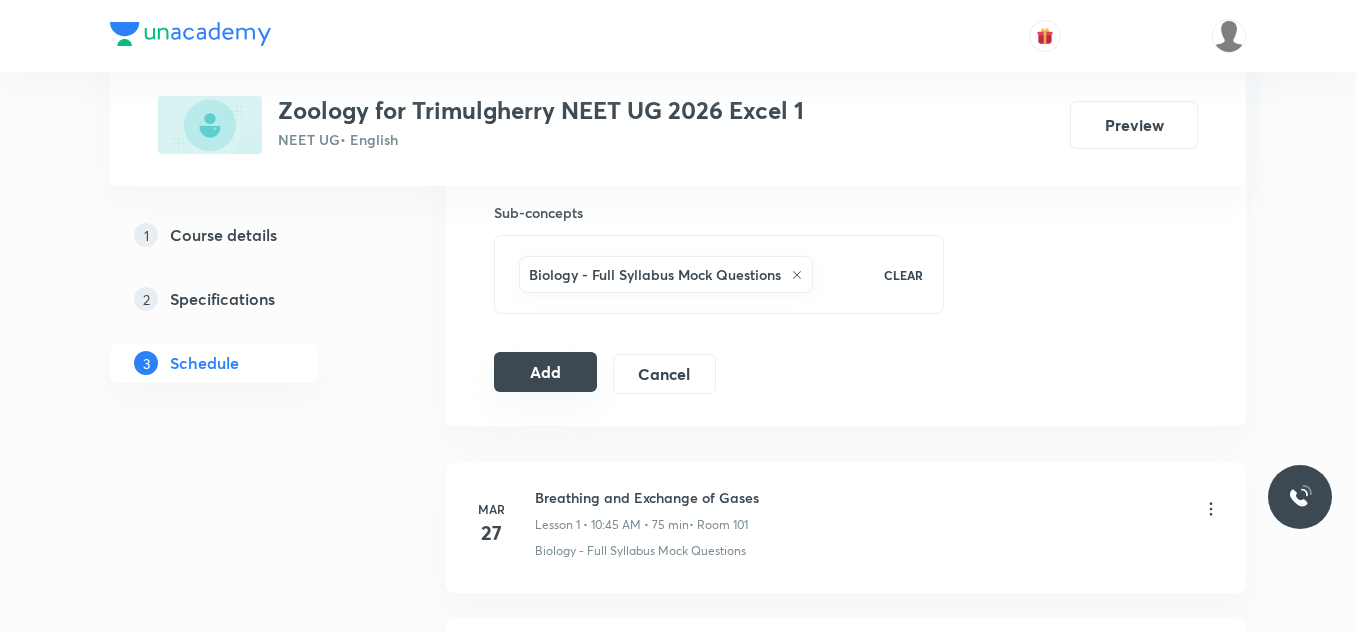 click on "Add" at bounding box center [545, 372] 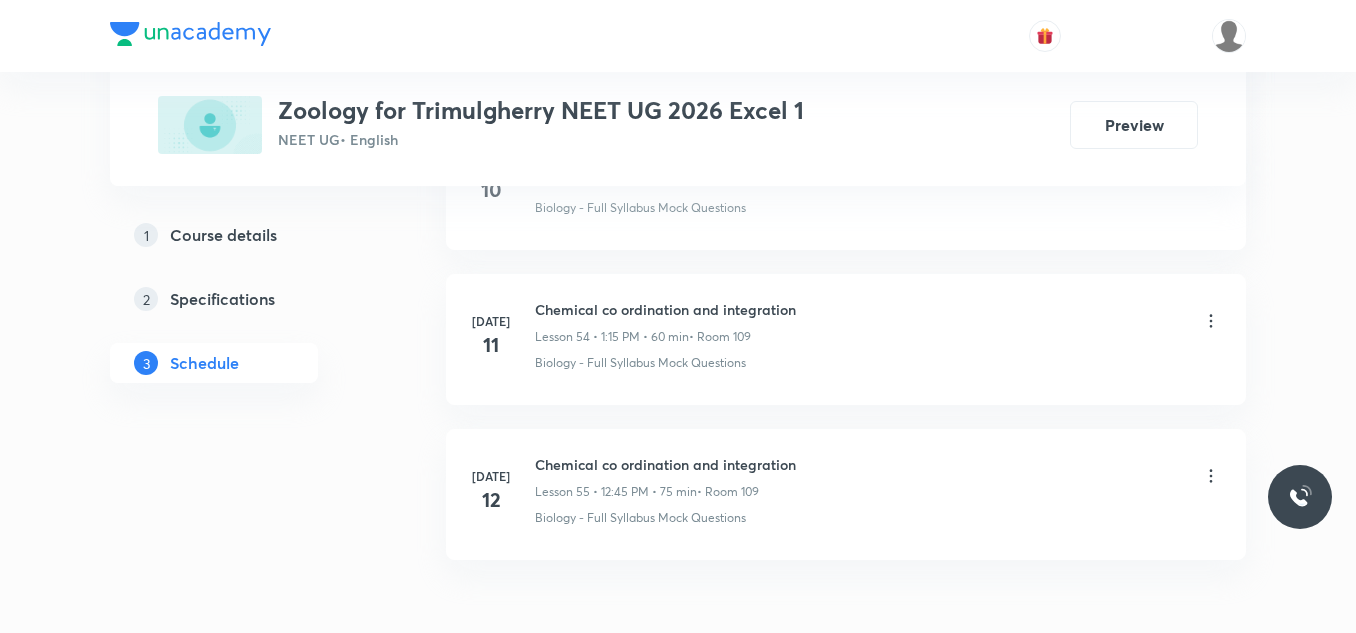 scroll, scrollTop: 9518, scrollLeft: 0, axis: vertical 